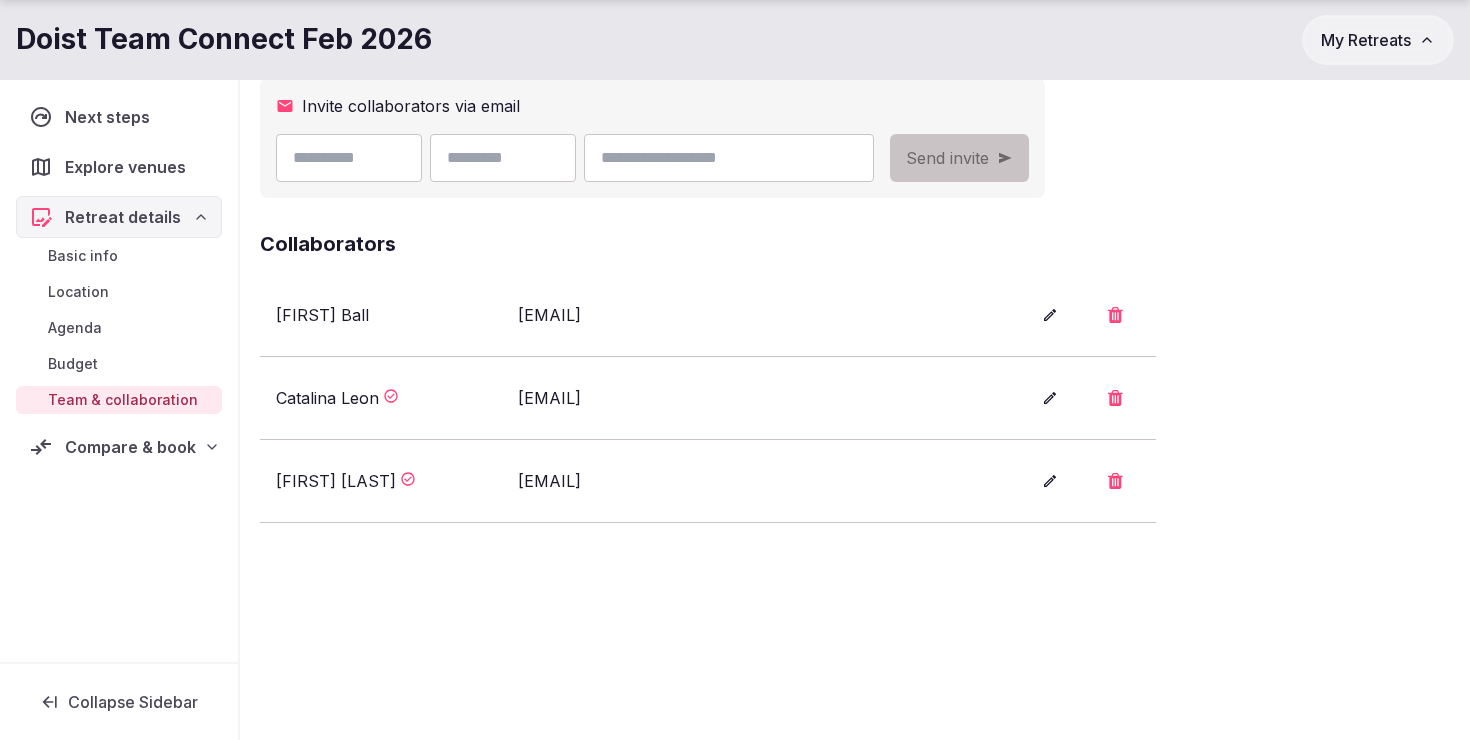 scroll, scrollTop: 232, scrollLeft: 0, axis: vertical 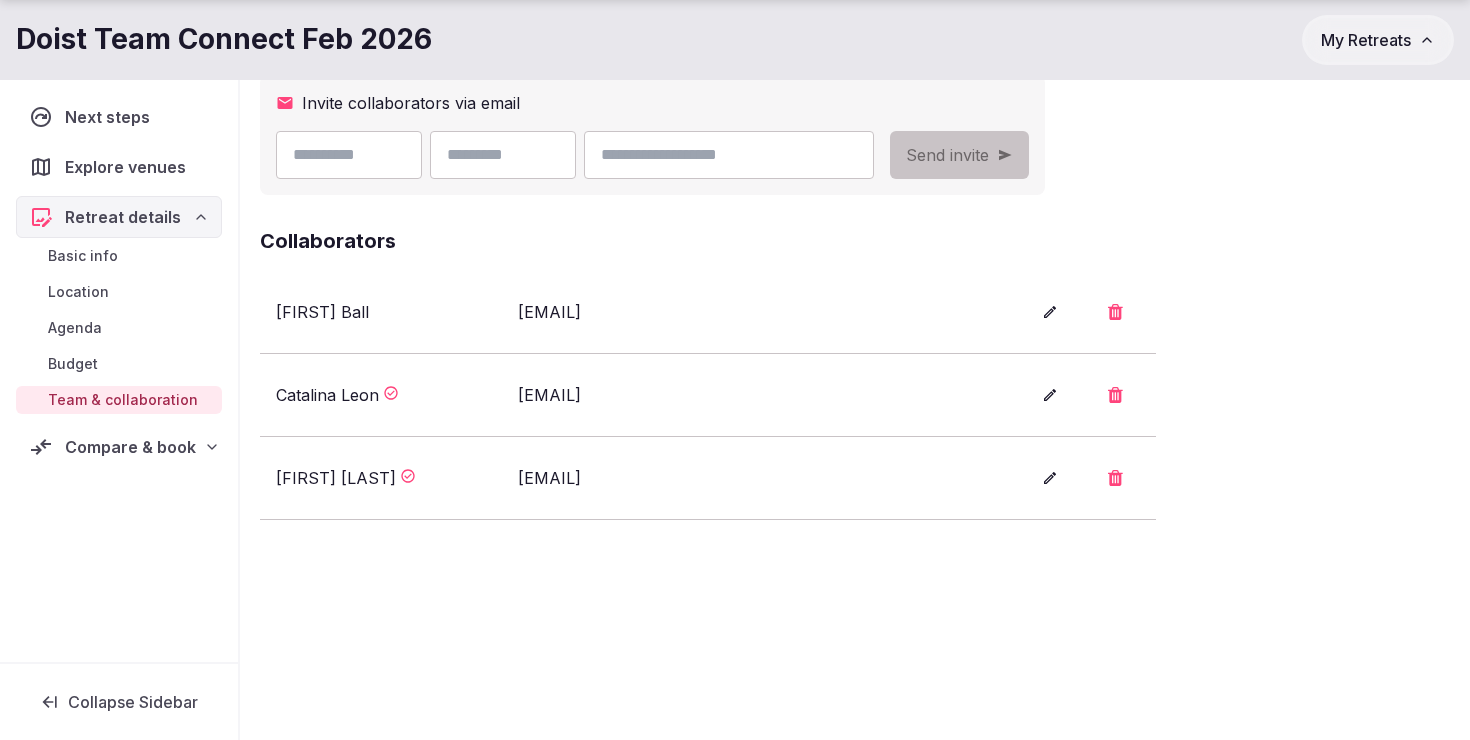 click at bounding box center [1050, 312] 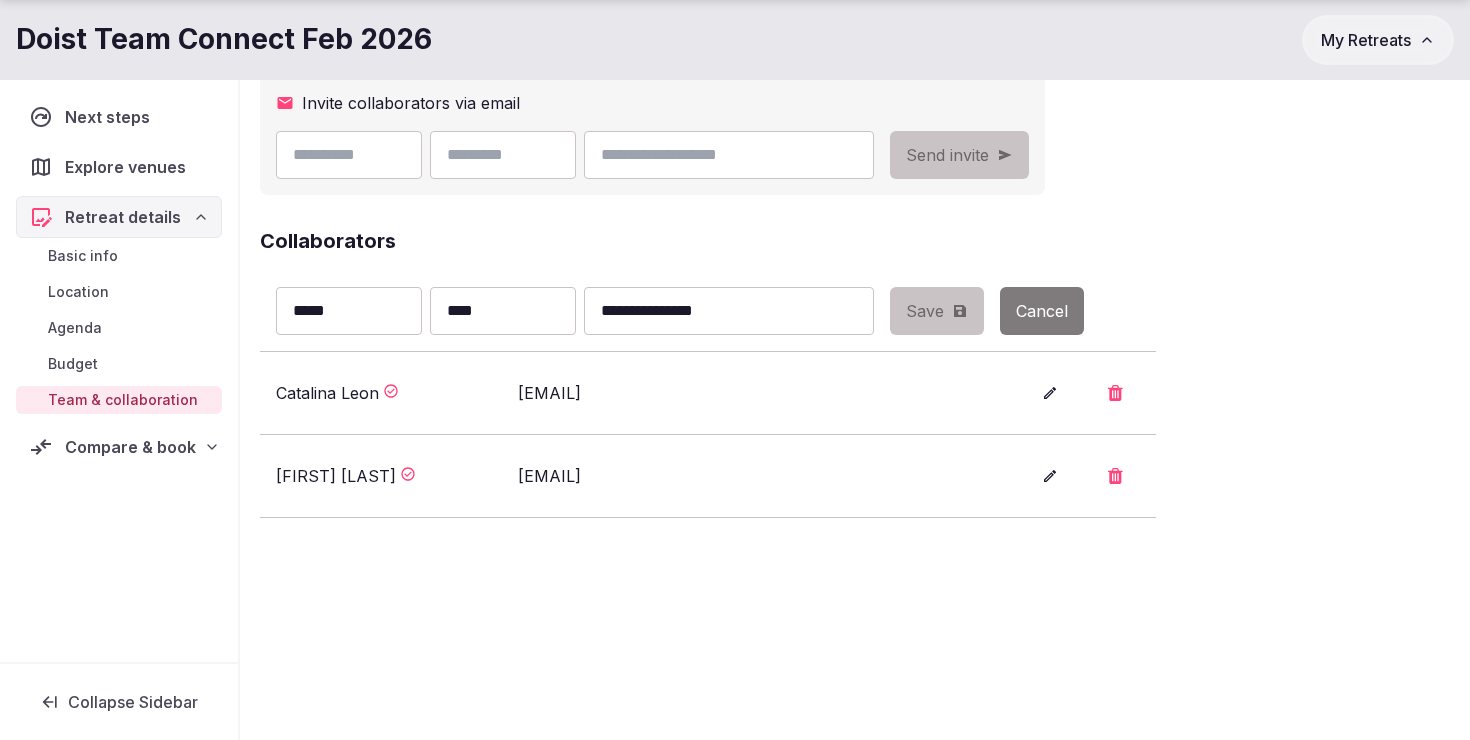 click on "Cancel" at bounding box center (1042, 311) 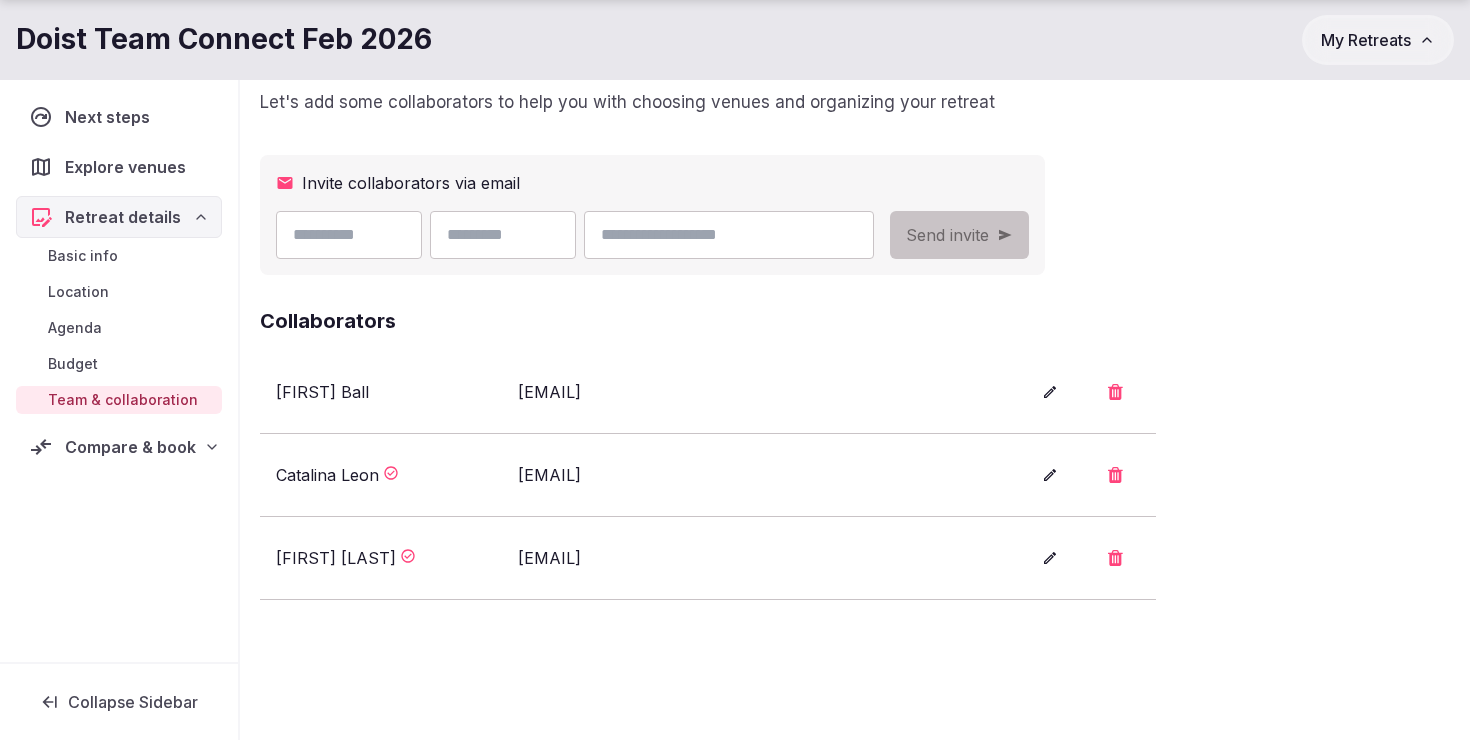 scroll, scrollTop: 155, scrollLeft: 0, axis: vertical 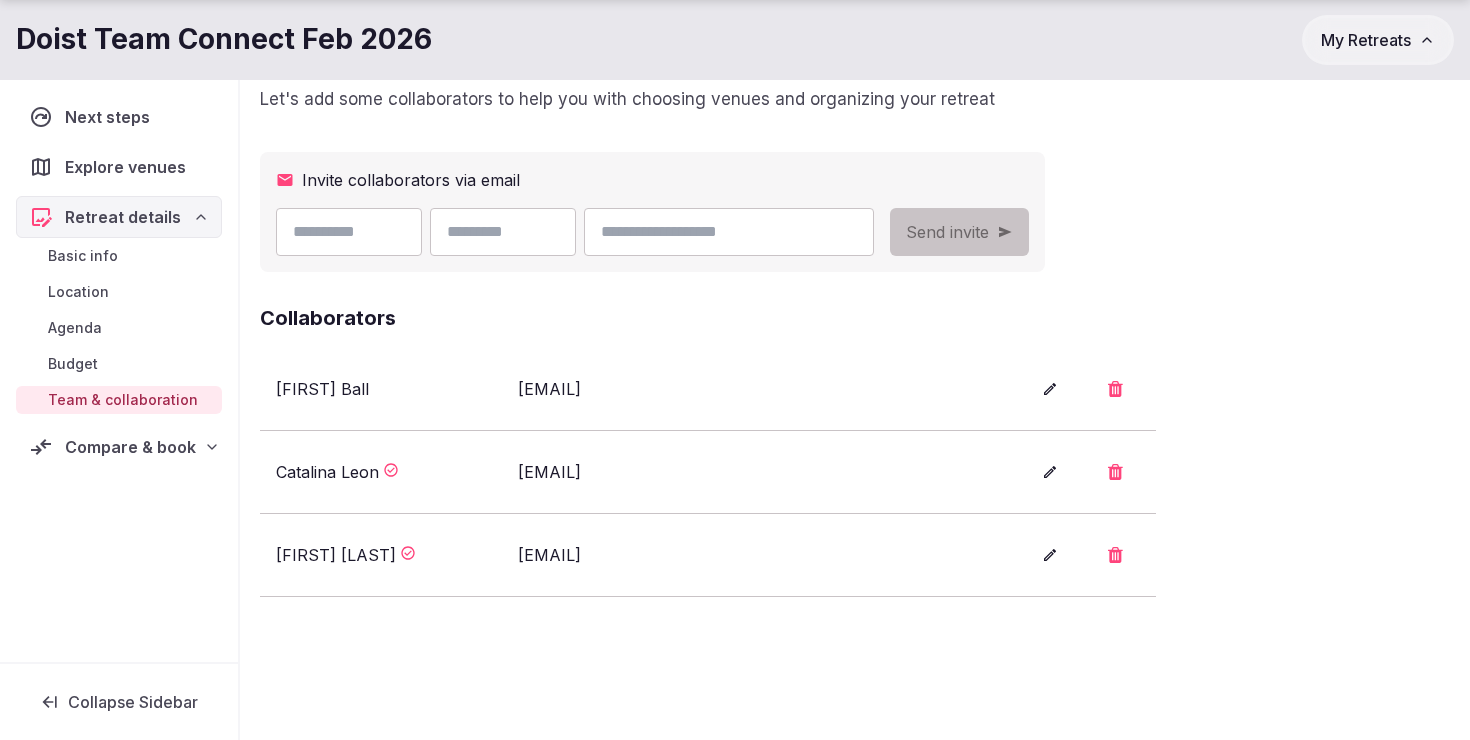 click 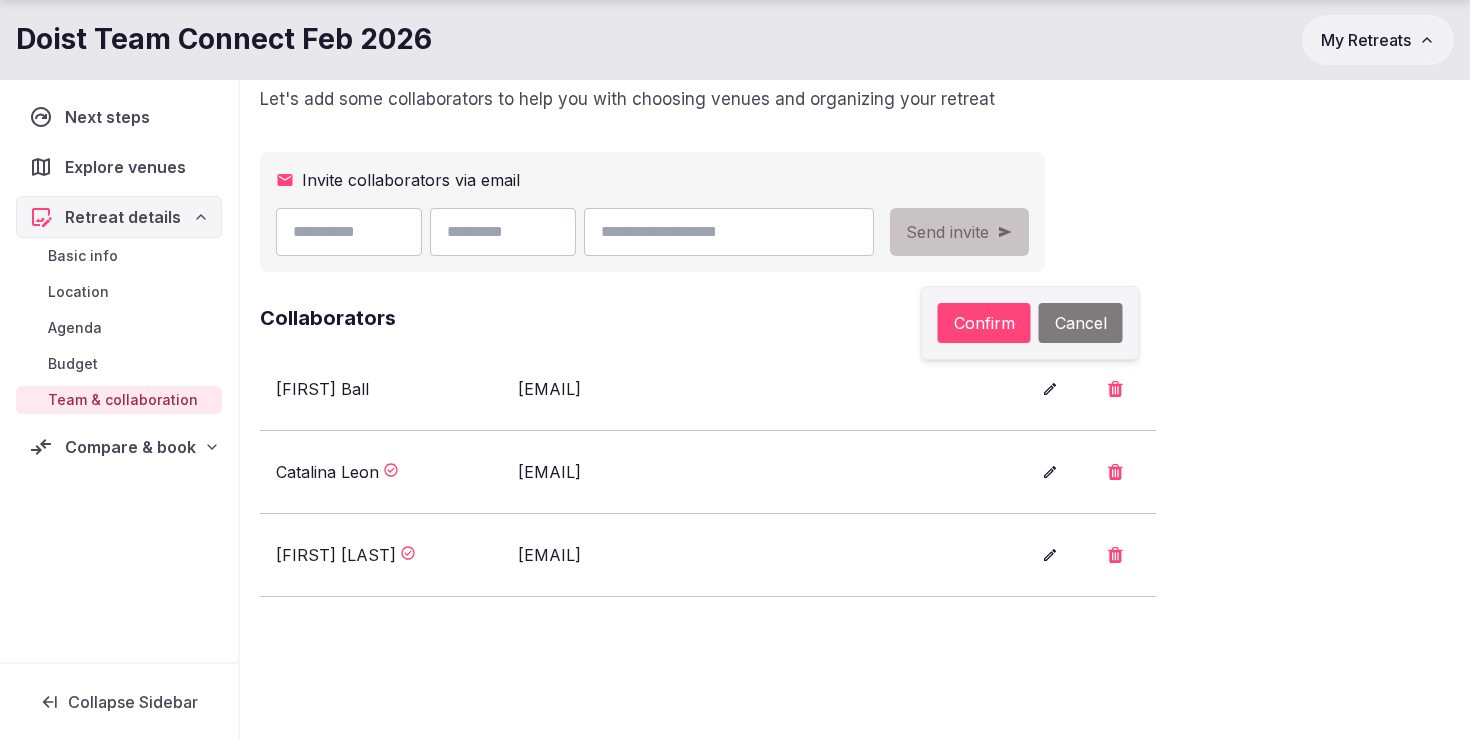 click on "Confirm" at bounding box center (984, 323) 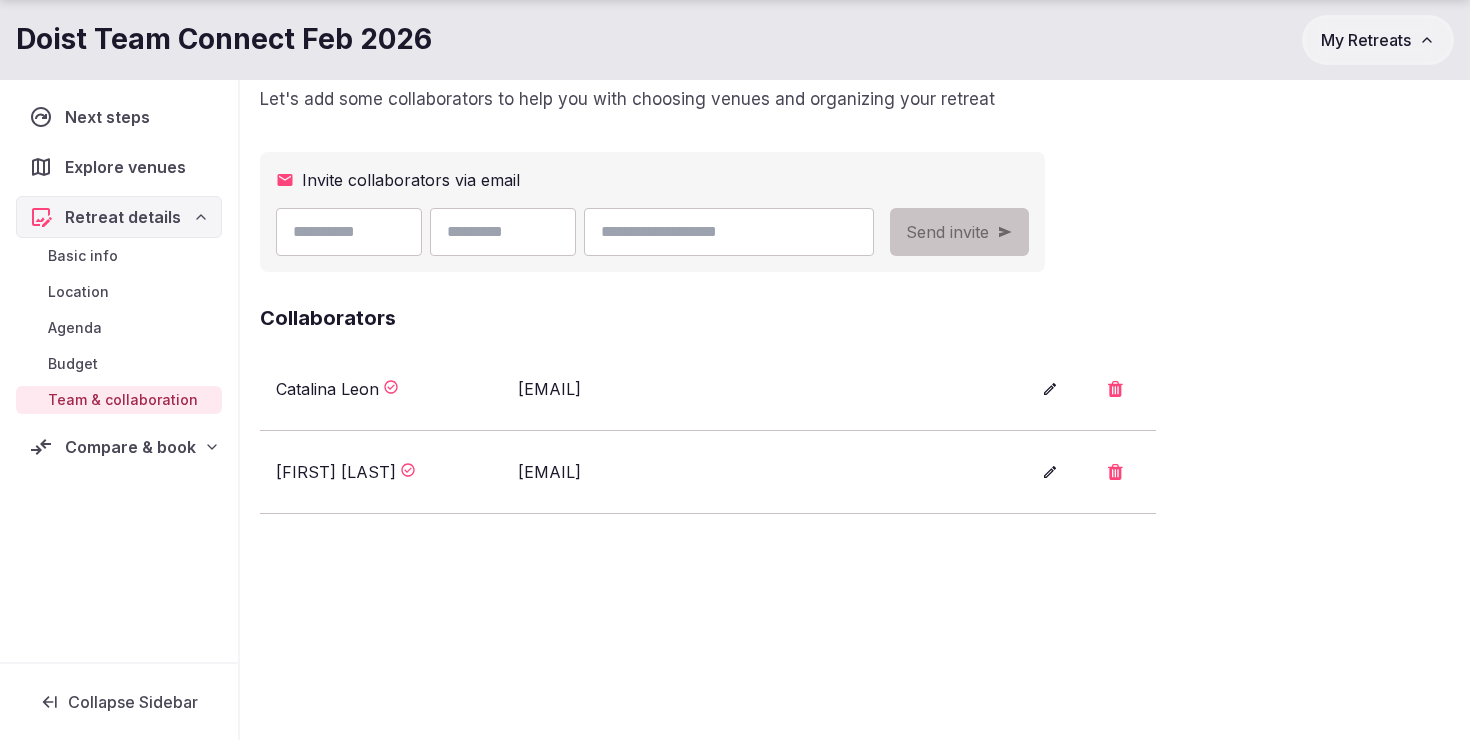 click at bounding box center (349, 232) 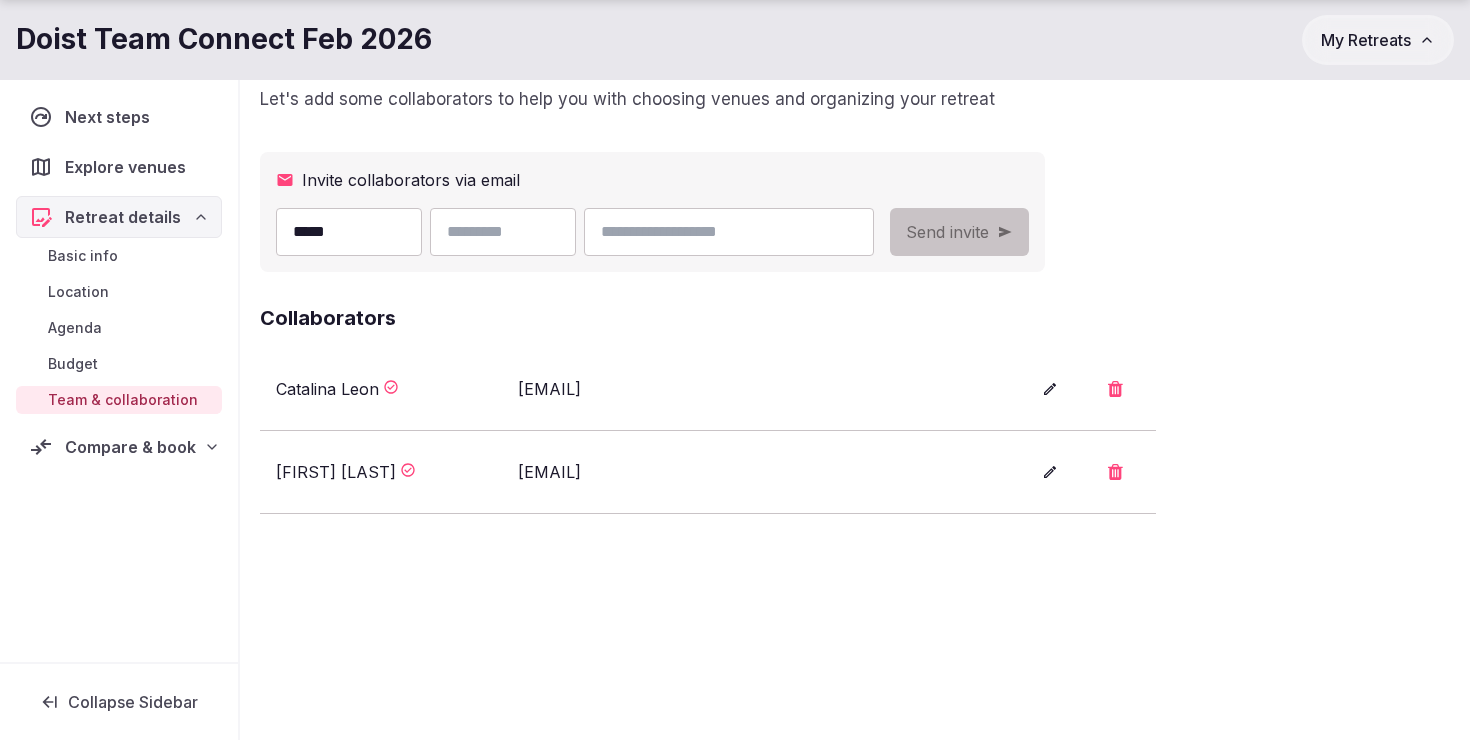 click on "*****" at bounding box center (349, 232) 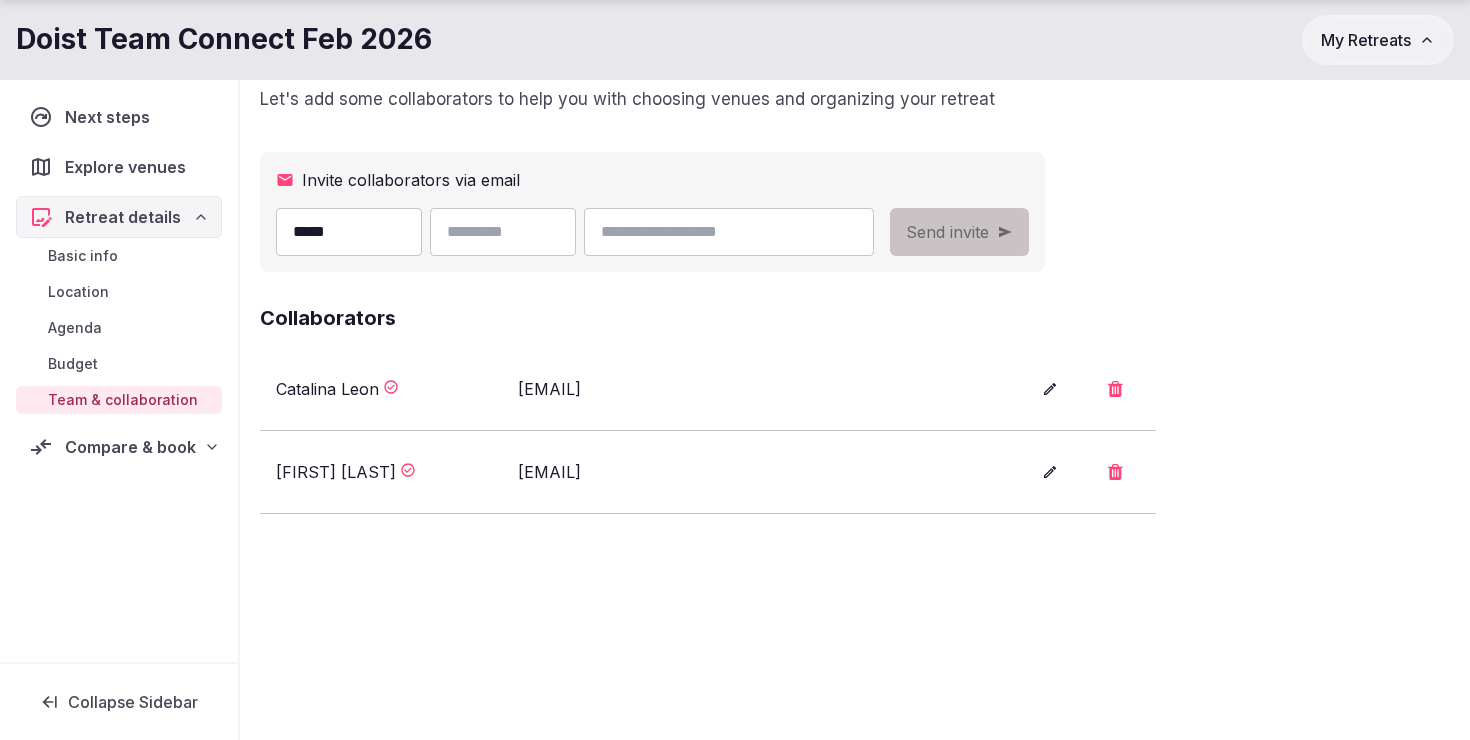 type on "*****" 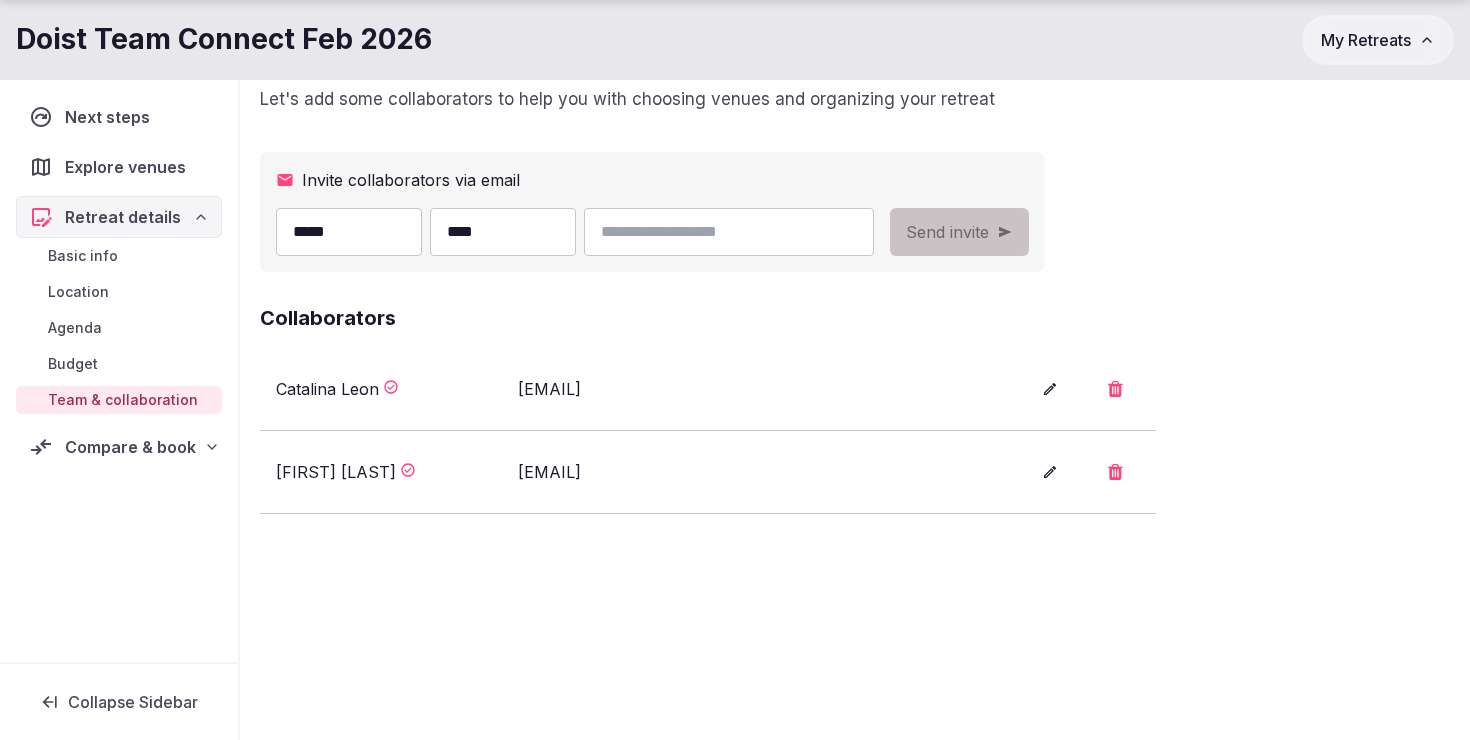 type on "****" 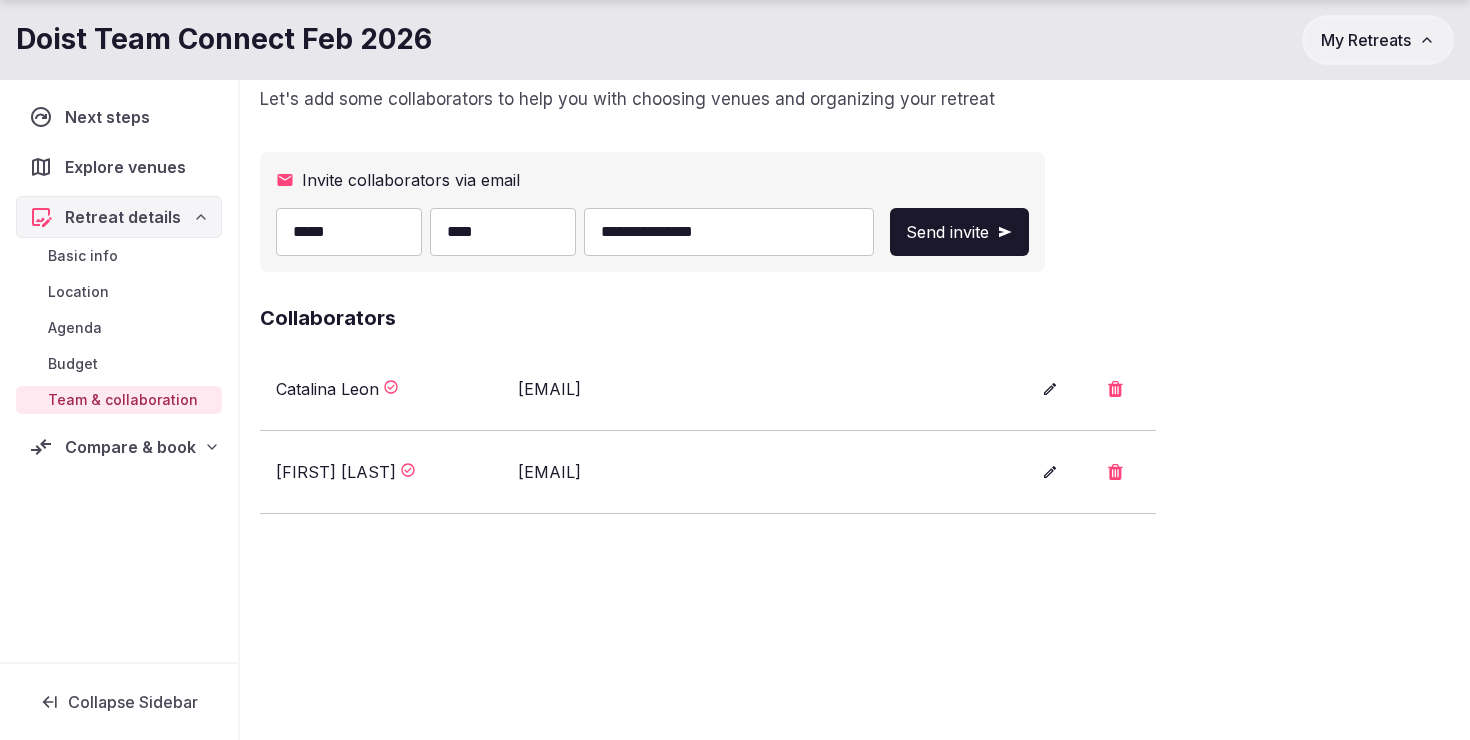 type on "**********" 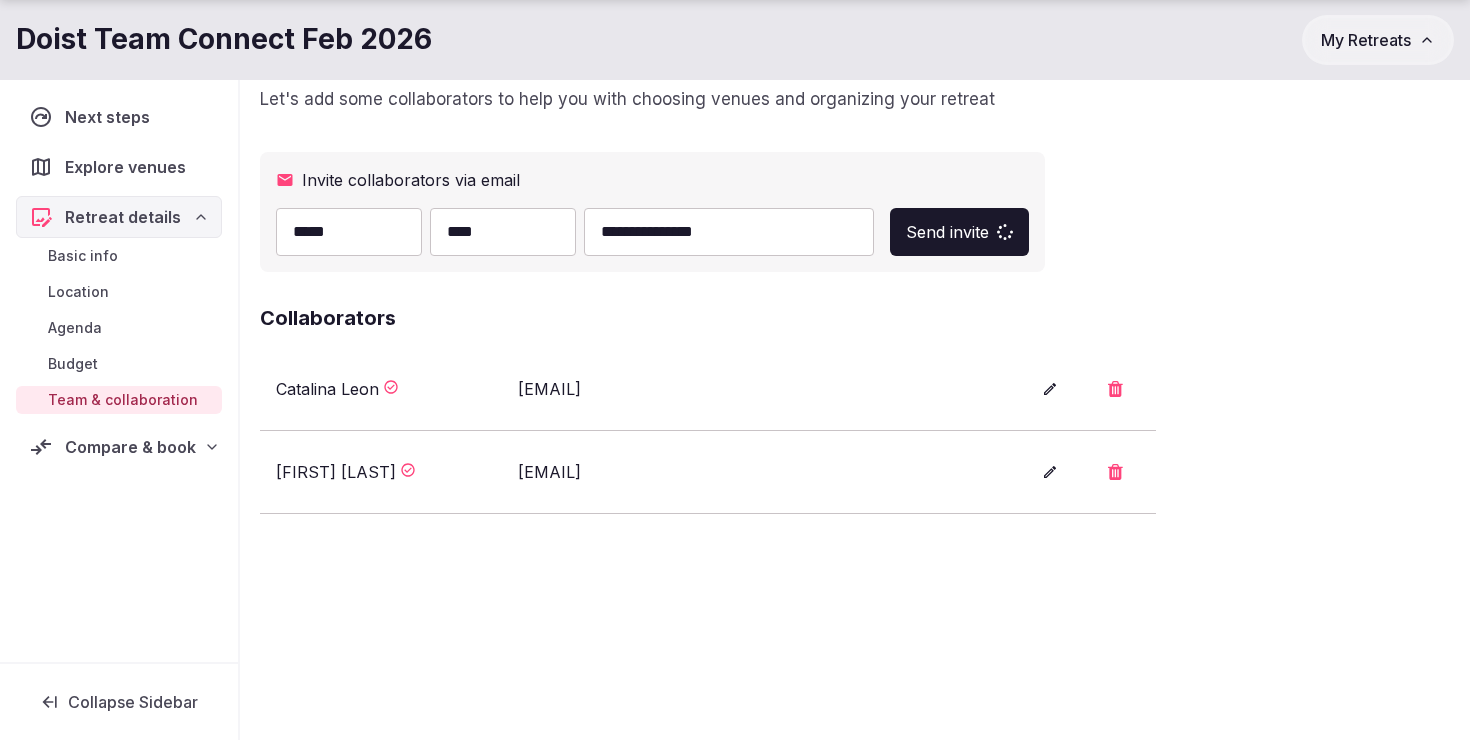 type 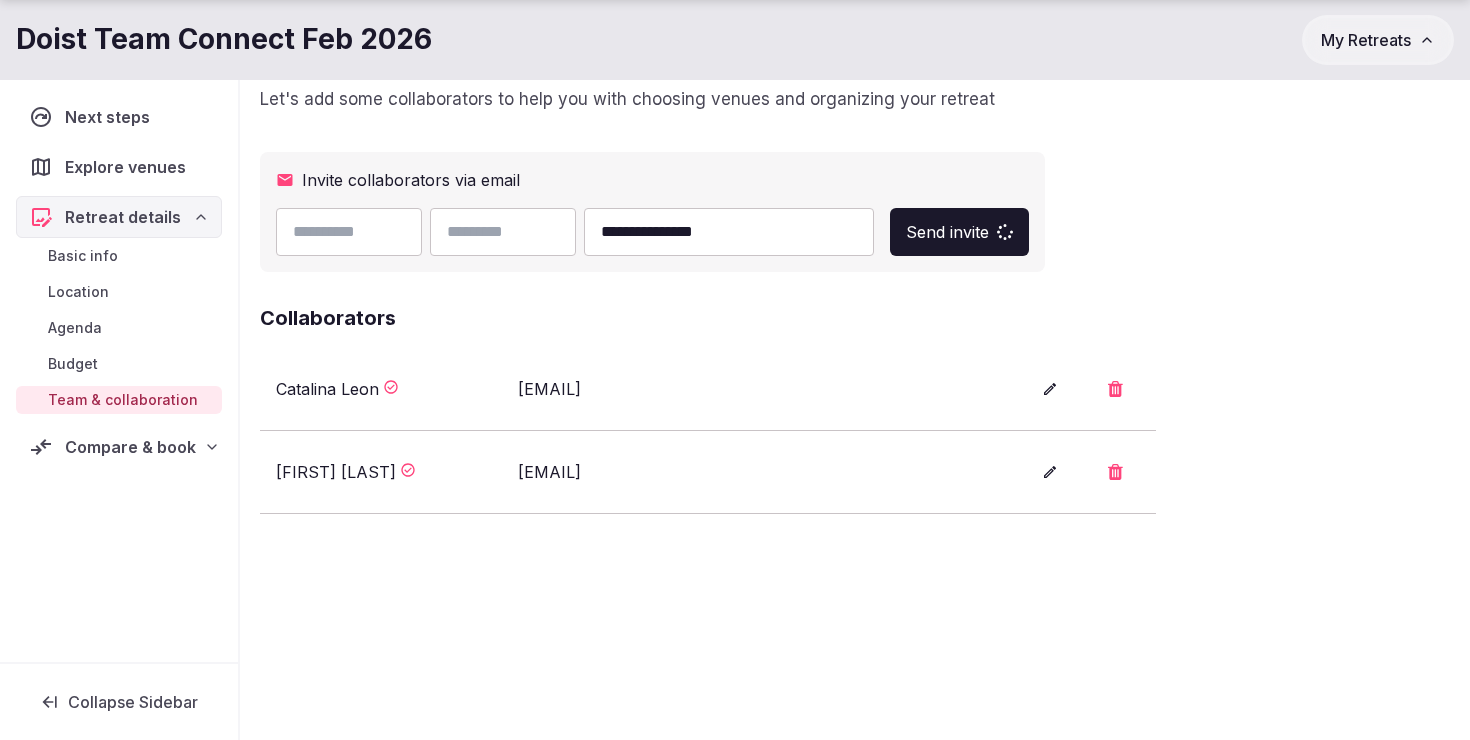 type 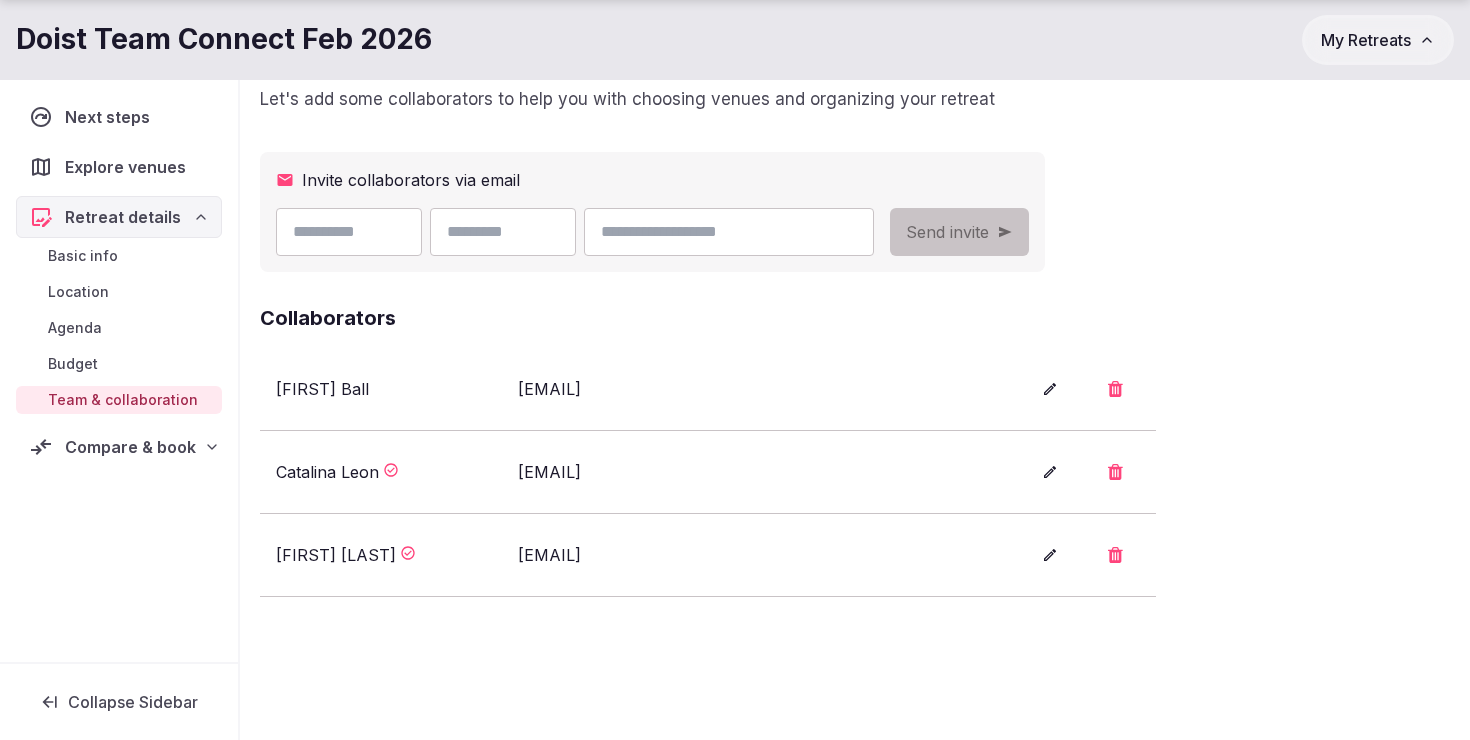 click 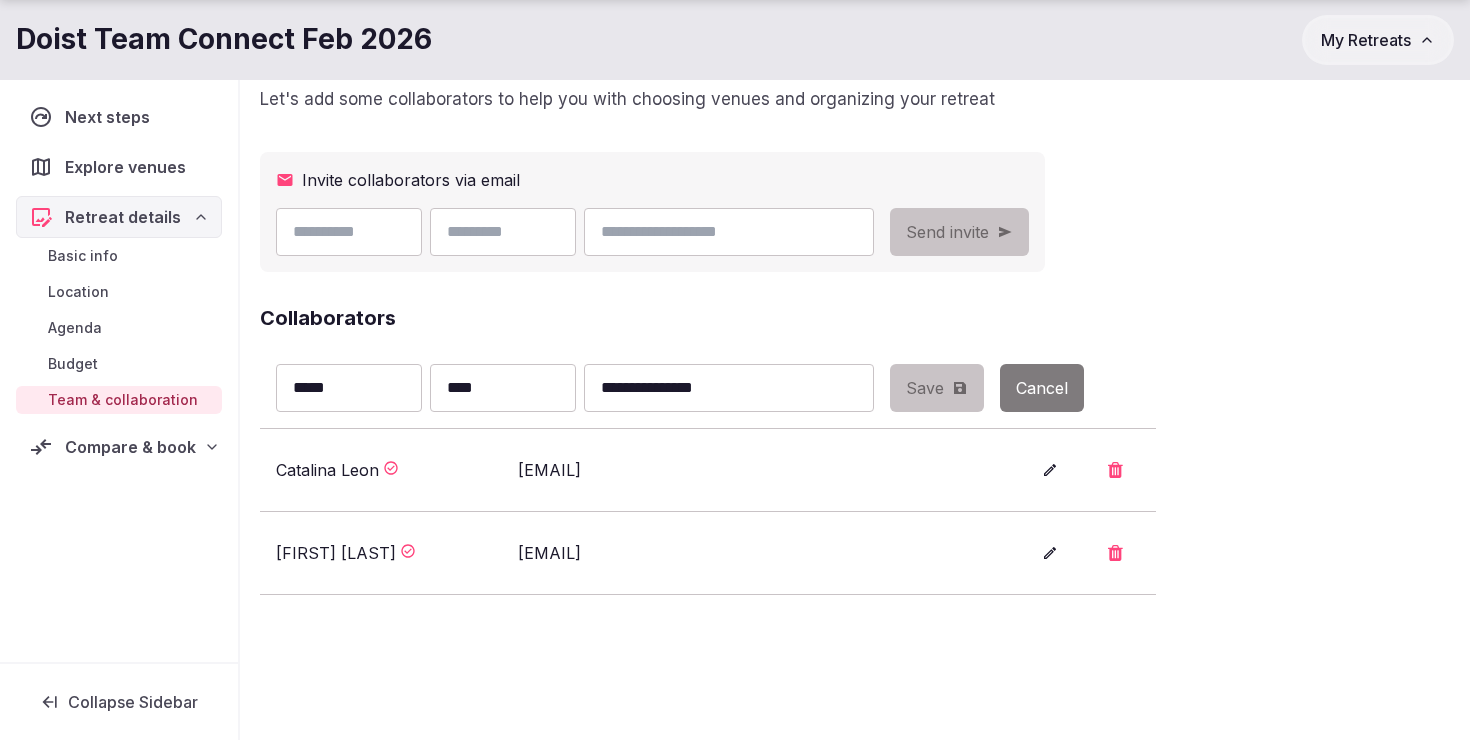 click on "Cancel" at bounding box center [1042, 388] 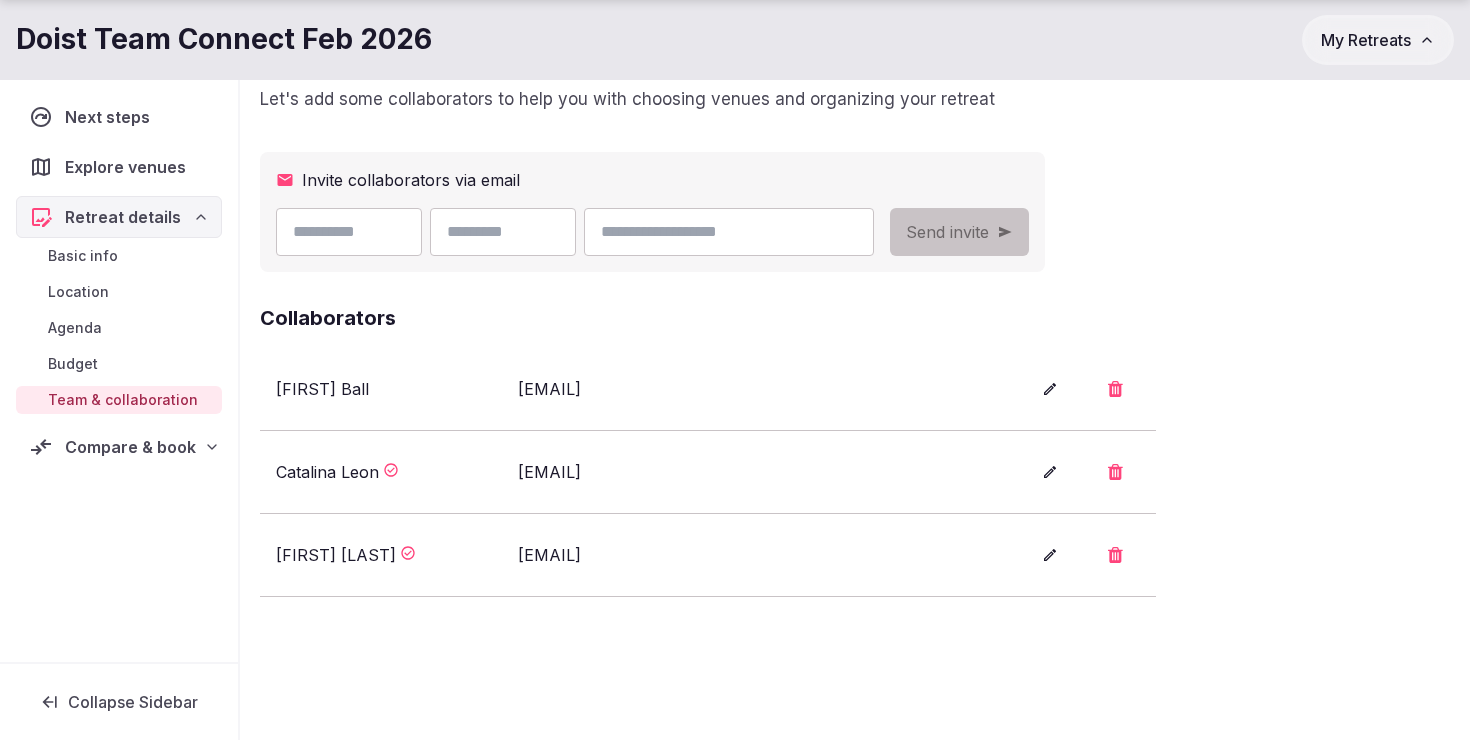 scroll, scrollTop: 149, scrollLeft: 0, axis: vertical 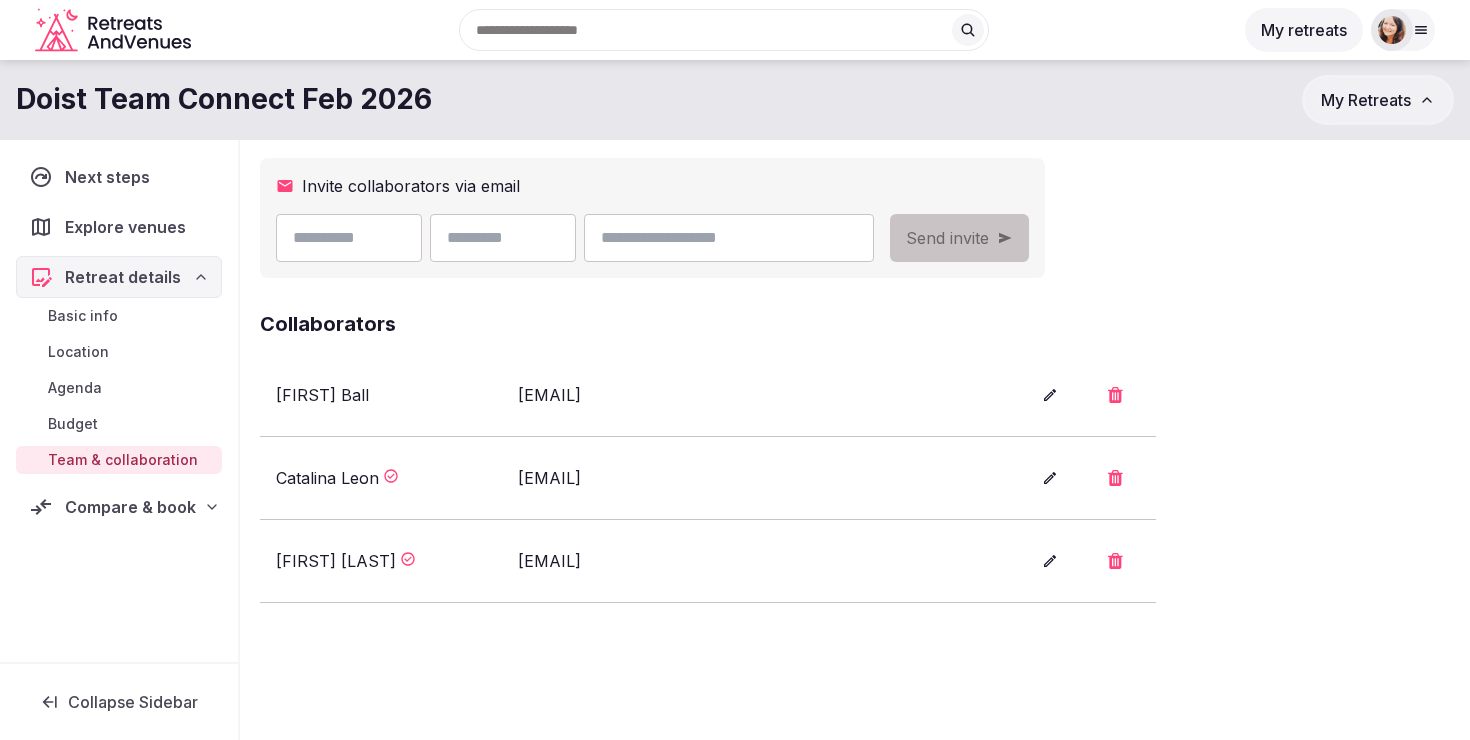 click on "Compare & book" at bounding box center (119, 507) 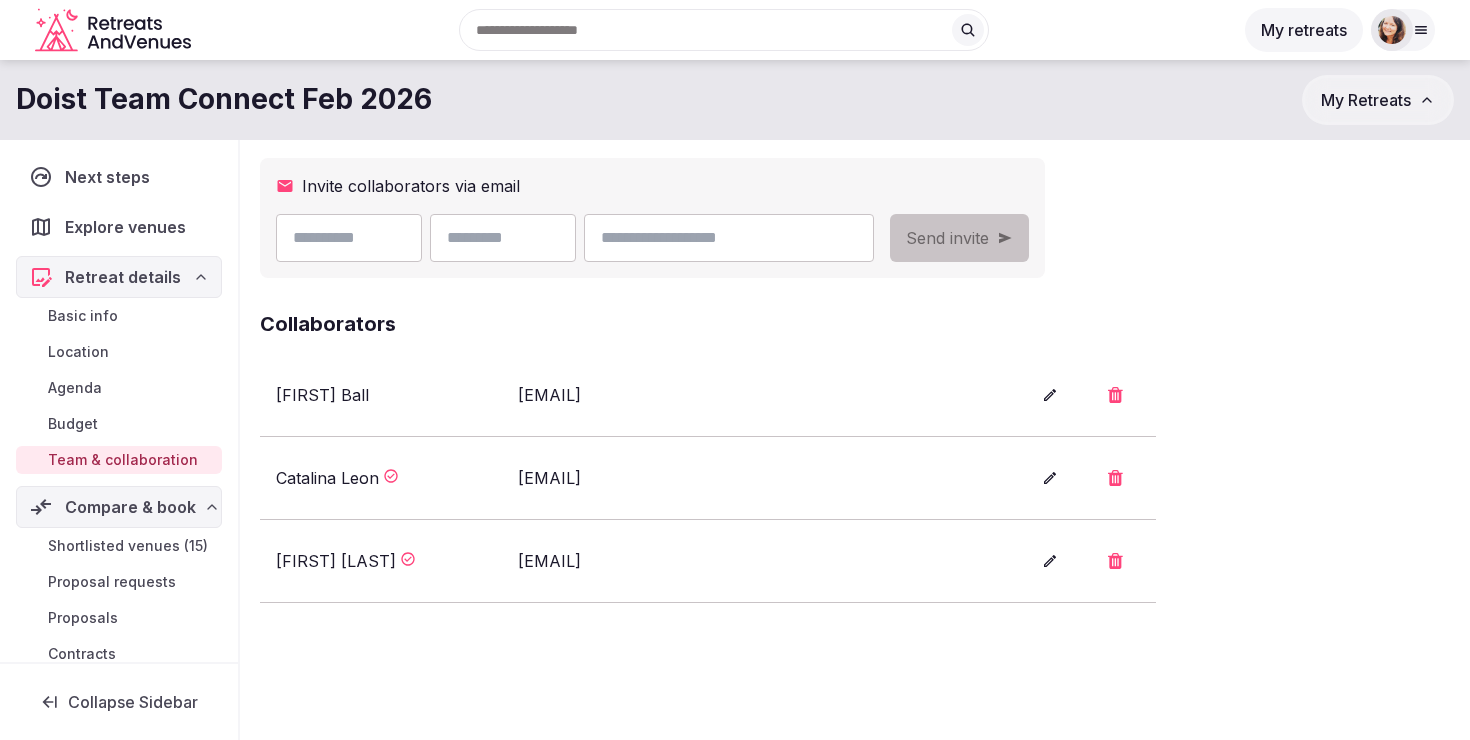scroll, scrollTop: 26, scrollLeft: 0, axis: vertical 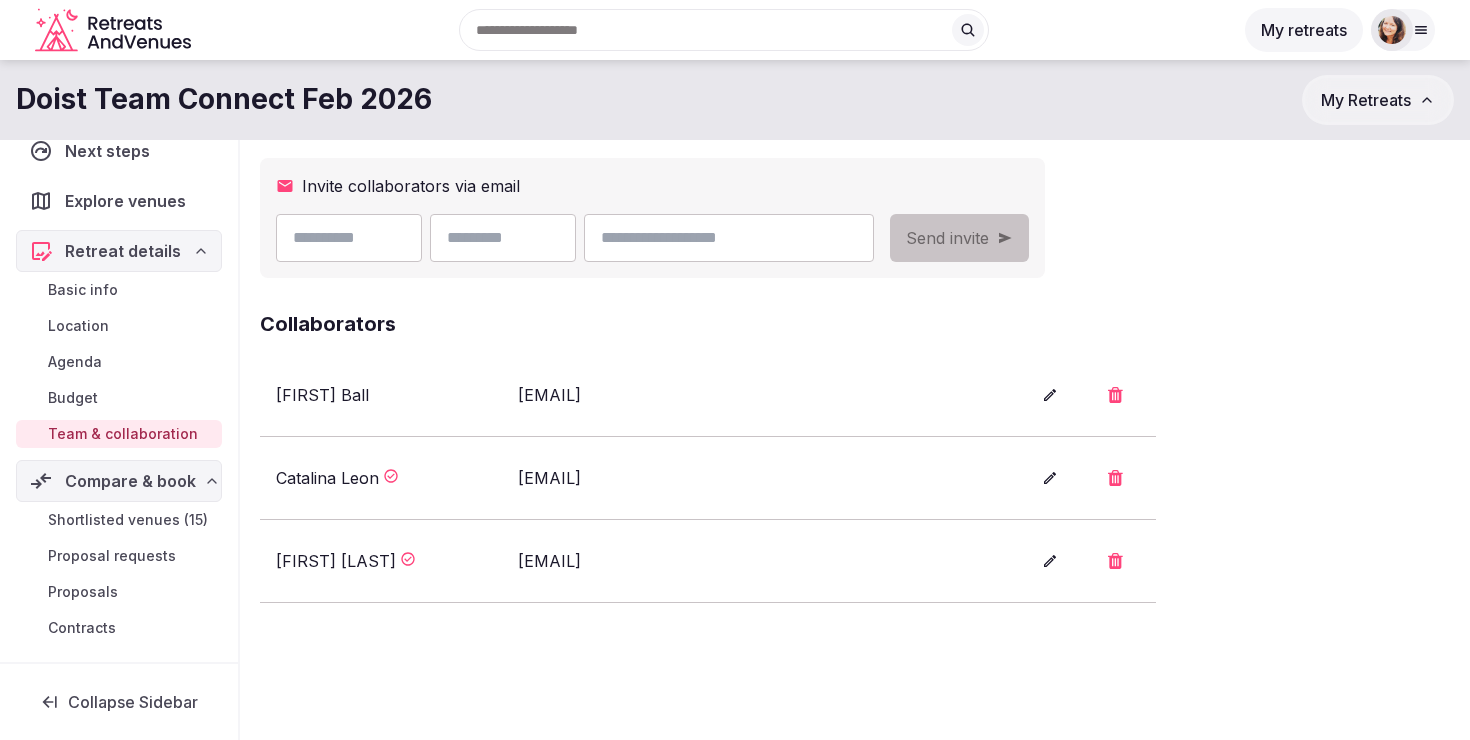 click on "Shortlisted venues (15)" at bounding box center (119, 520) 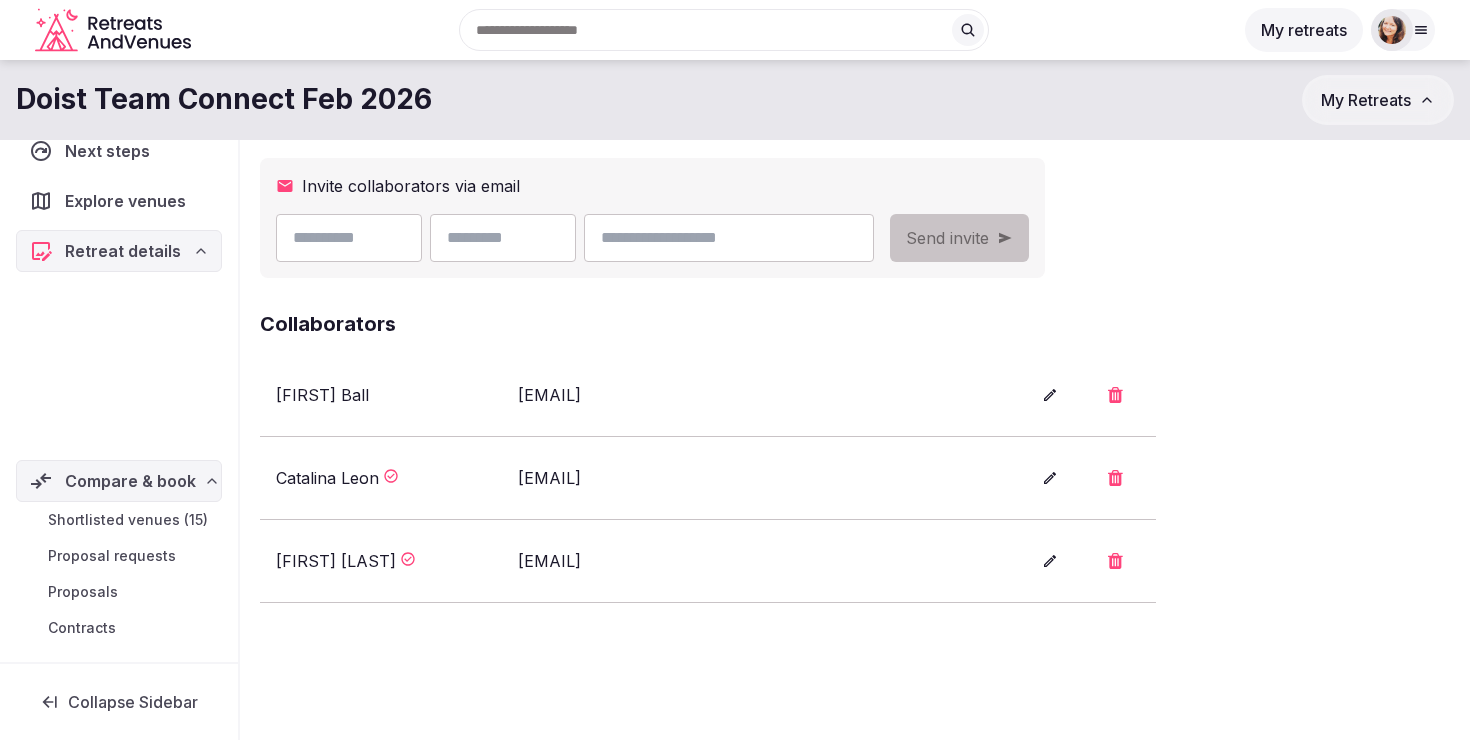 scroll, scrollTop: 0, scrollLeft: 0, axis: both 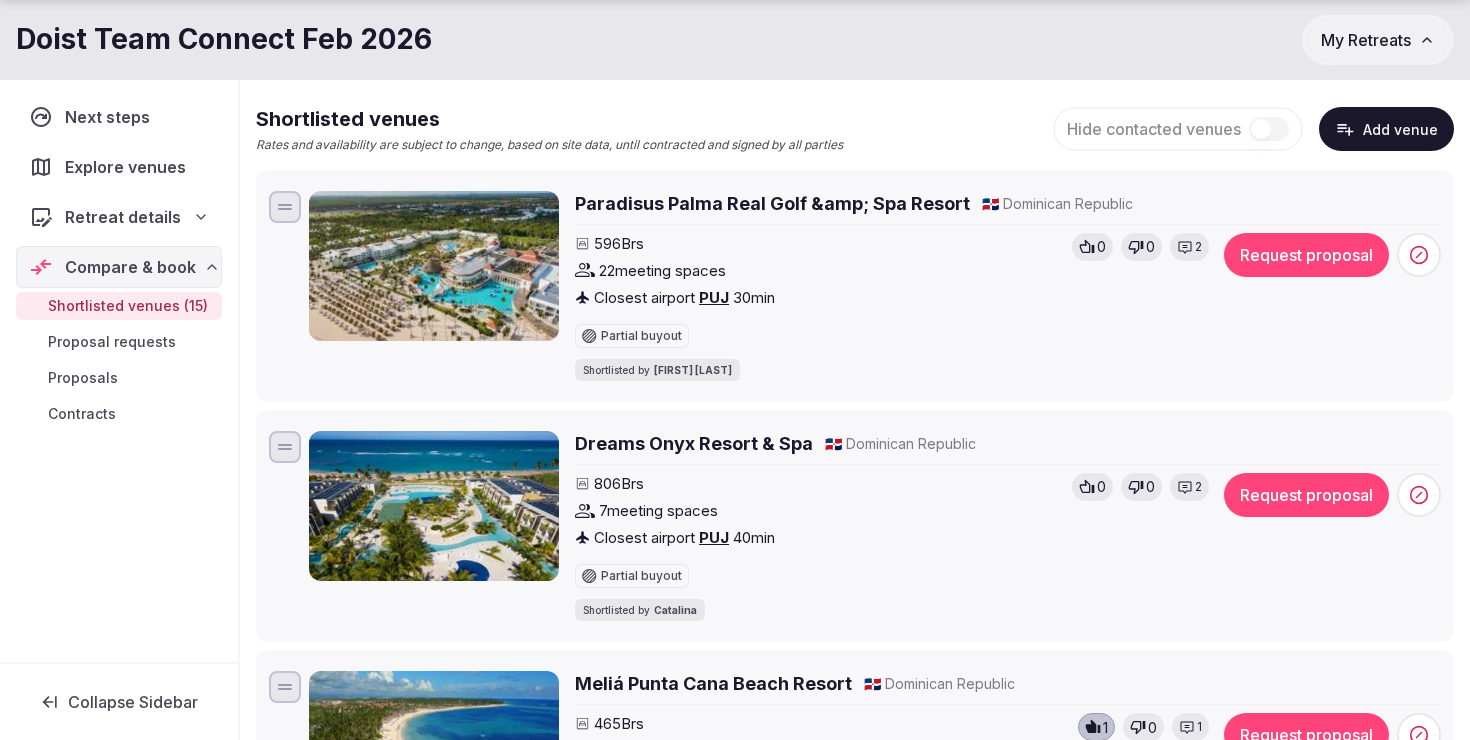 click at bounding box center [285, 207] 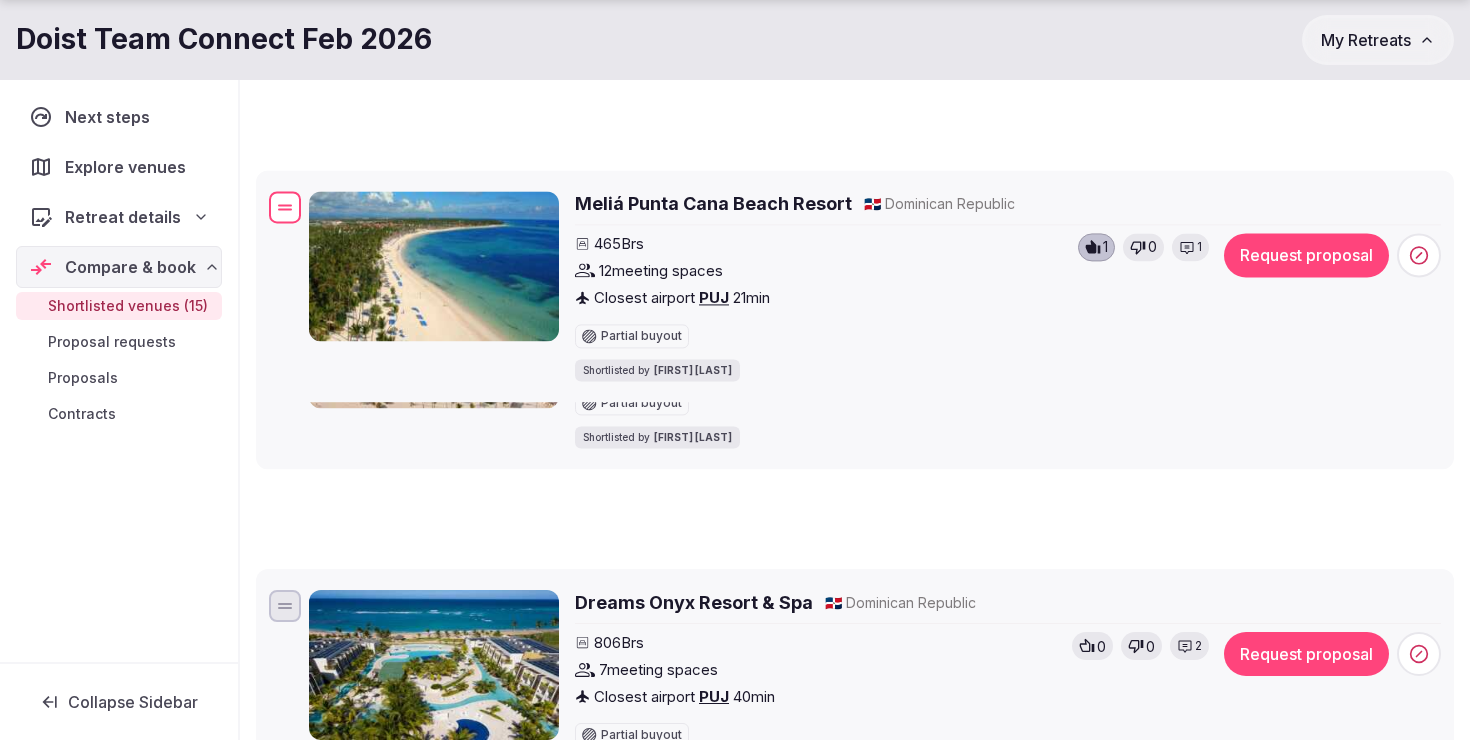 drag, startPoint x: 278, startPoint y: 608, endPoint x: 248, endPoint y: 195, distance: 414.08817 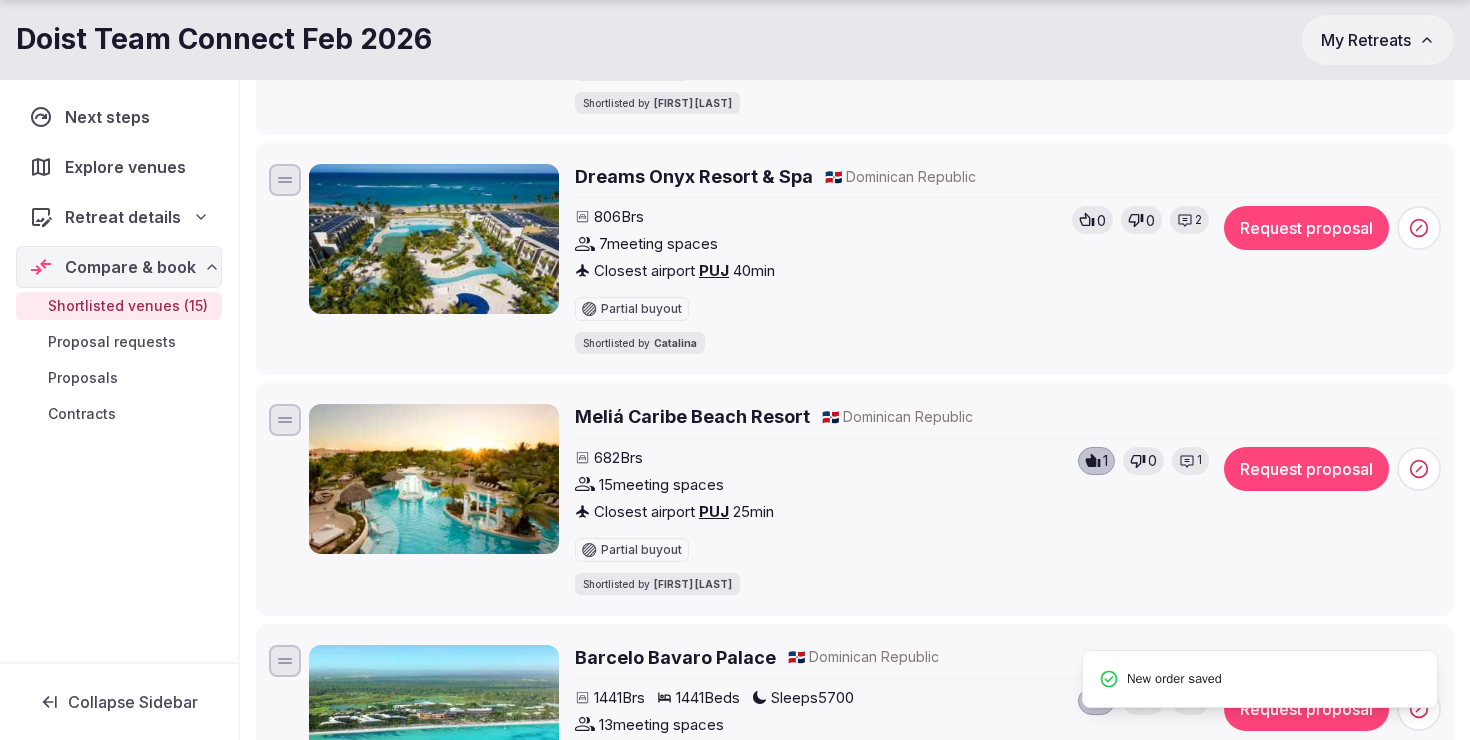 scroll, scrollTop: 769, scrollLeft: 0, axis: vertical 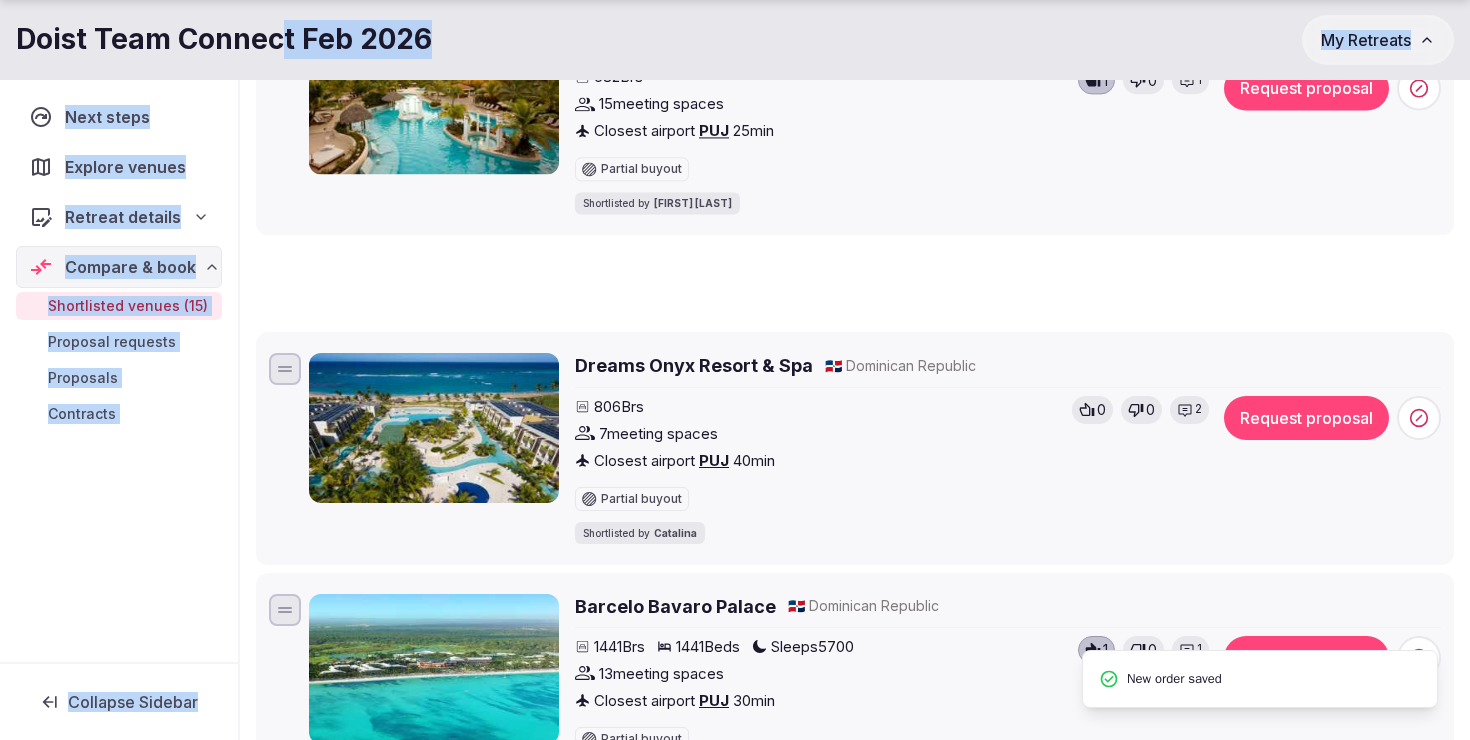 drag, startPoint x: 295, startPoint y: 379, endPoint x: 282, endPoint y: 55, distance: 324.2607 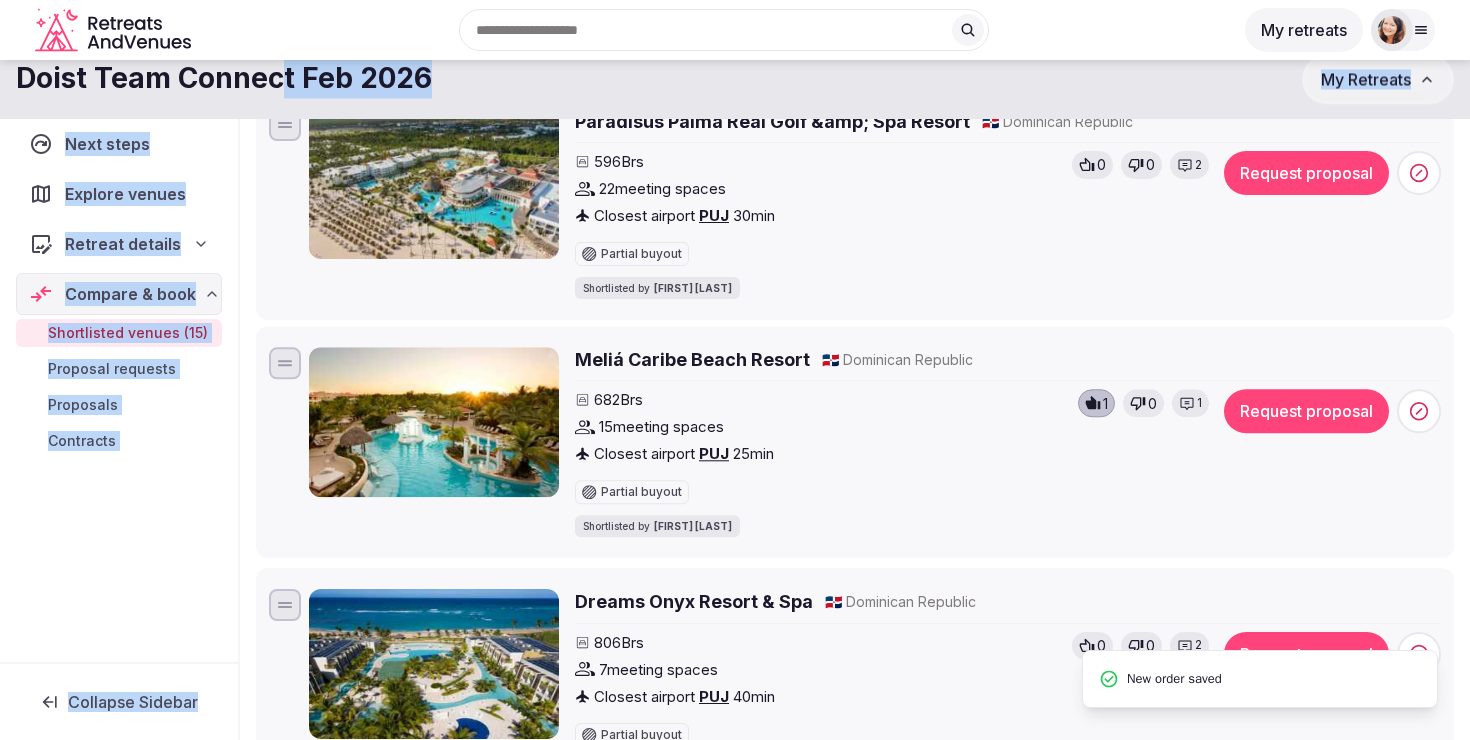 scroll, scrollTop: 351, scrollLeft: 0, axis: vertical 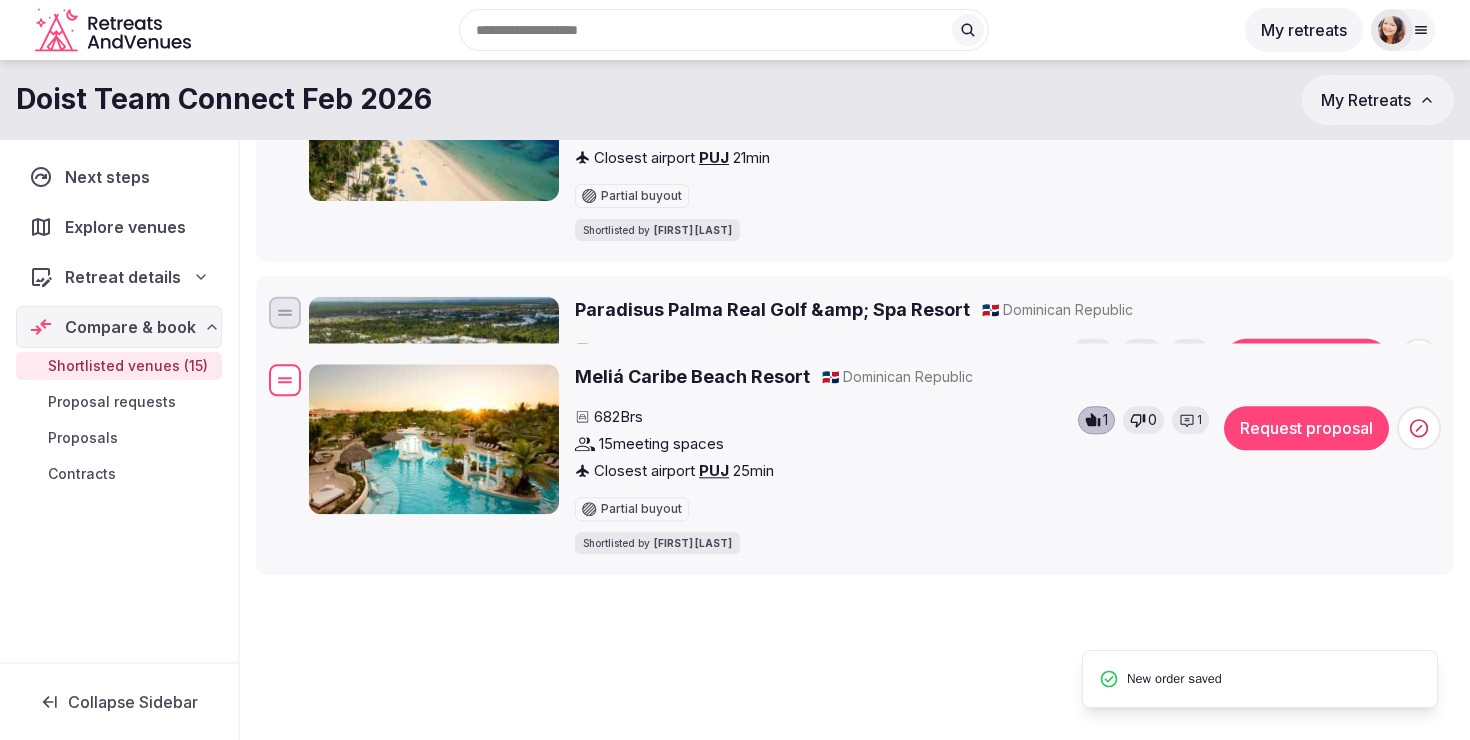 drag, startPoint x: 286, startPoint y: 539, endPoint x: 287, endPoint y: 346, distance: 193.0026 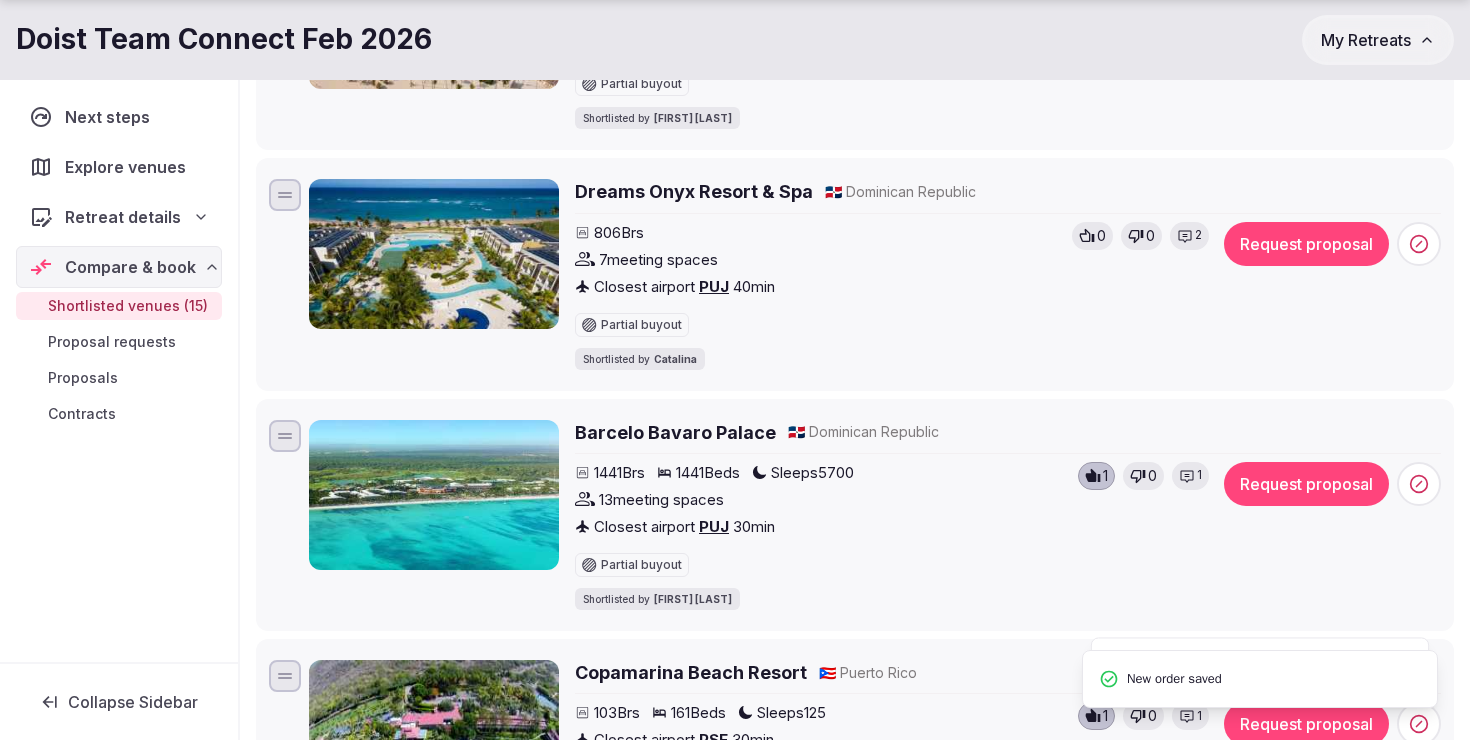 scroll, scrollTop: 980, scrollLeft: 0, axis: vertical 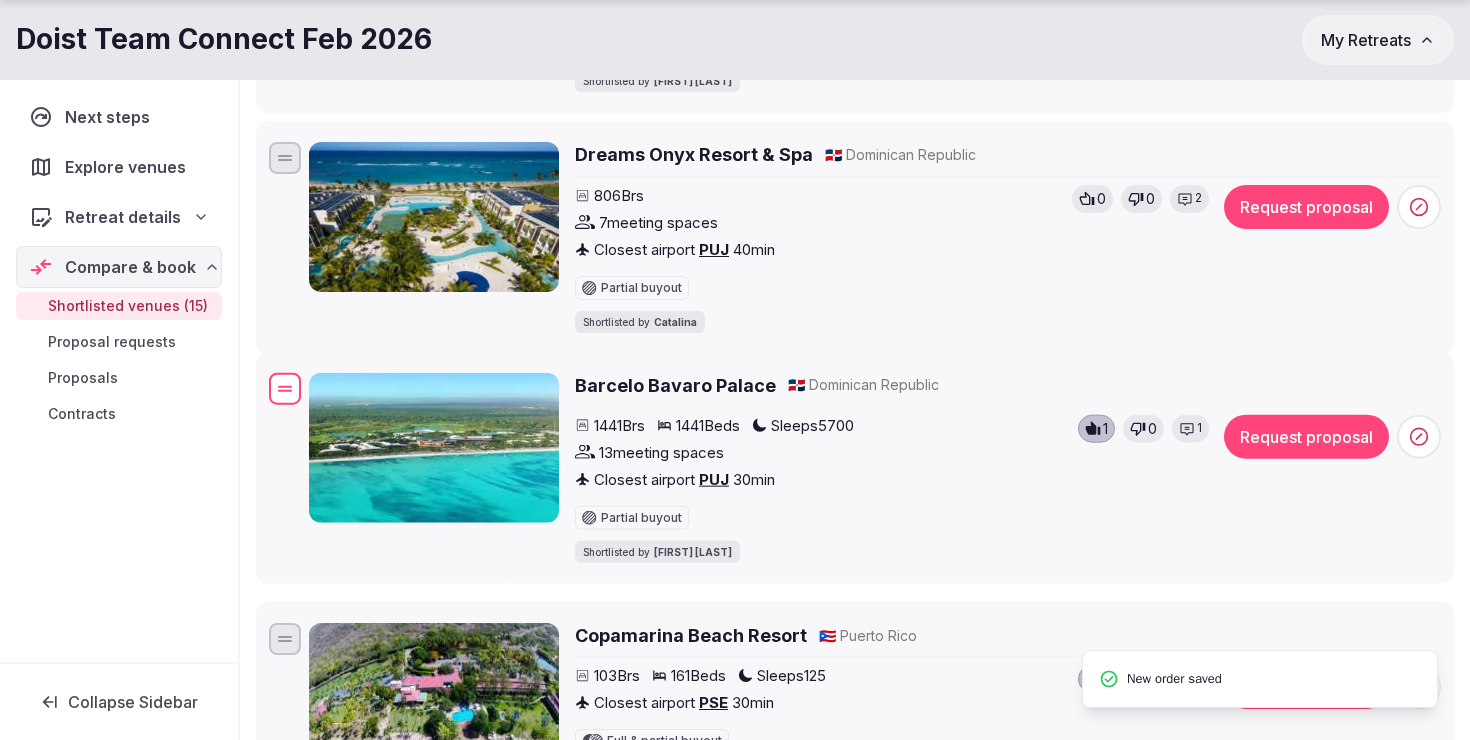 drag, startPoint x: 277, startPoint y: 402, endPoint x: 277, endPoint y: 216, distance: 186 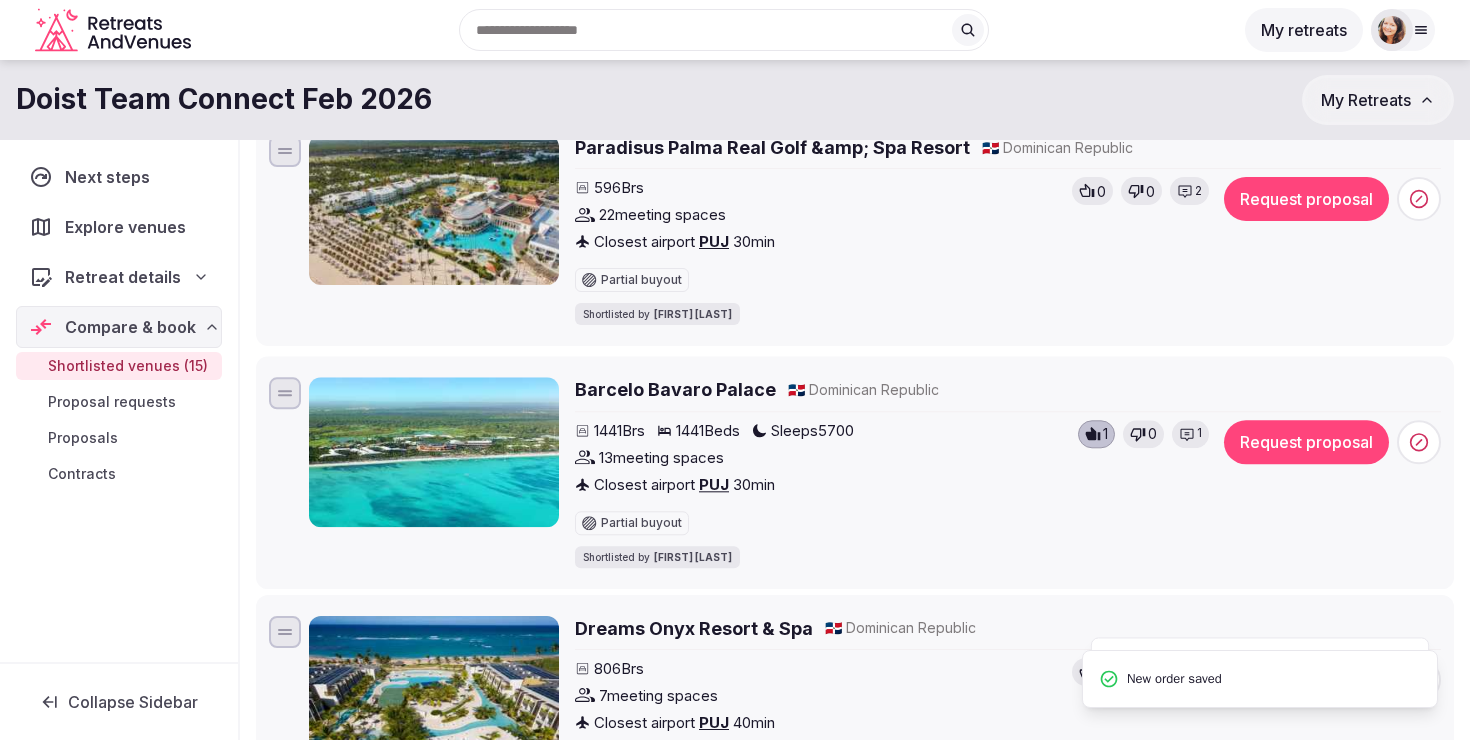 scroll, scrollTop: 653, scrollLeft: 0, axis: vertical 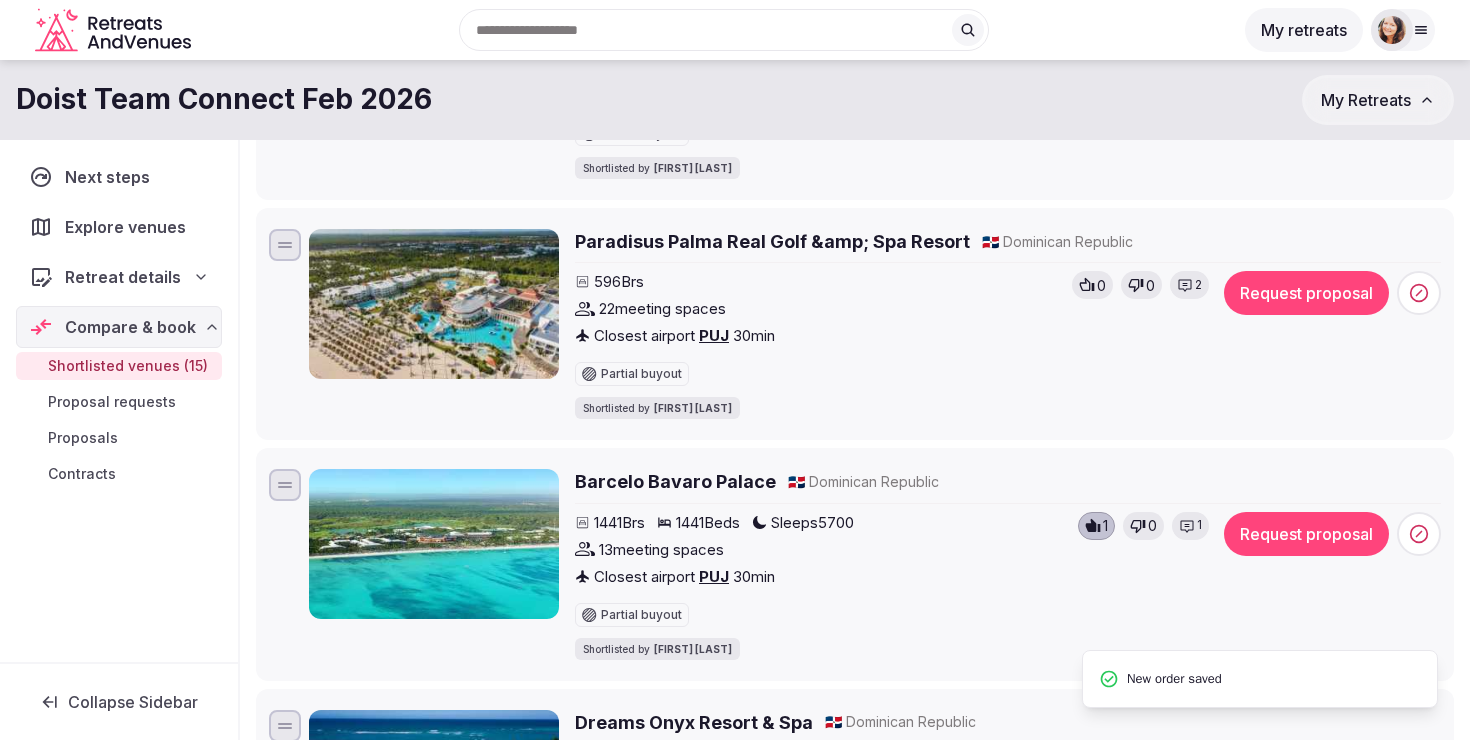 drag, startPoint x: 283, startPoint y: 481, endPoint x: 291, endPoint y: 253, distance: 228.1403 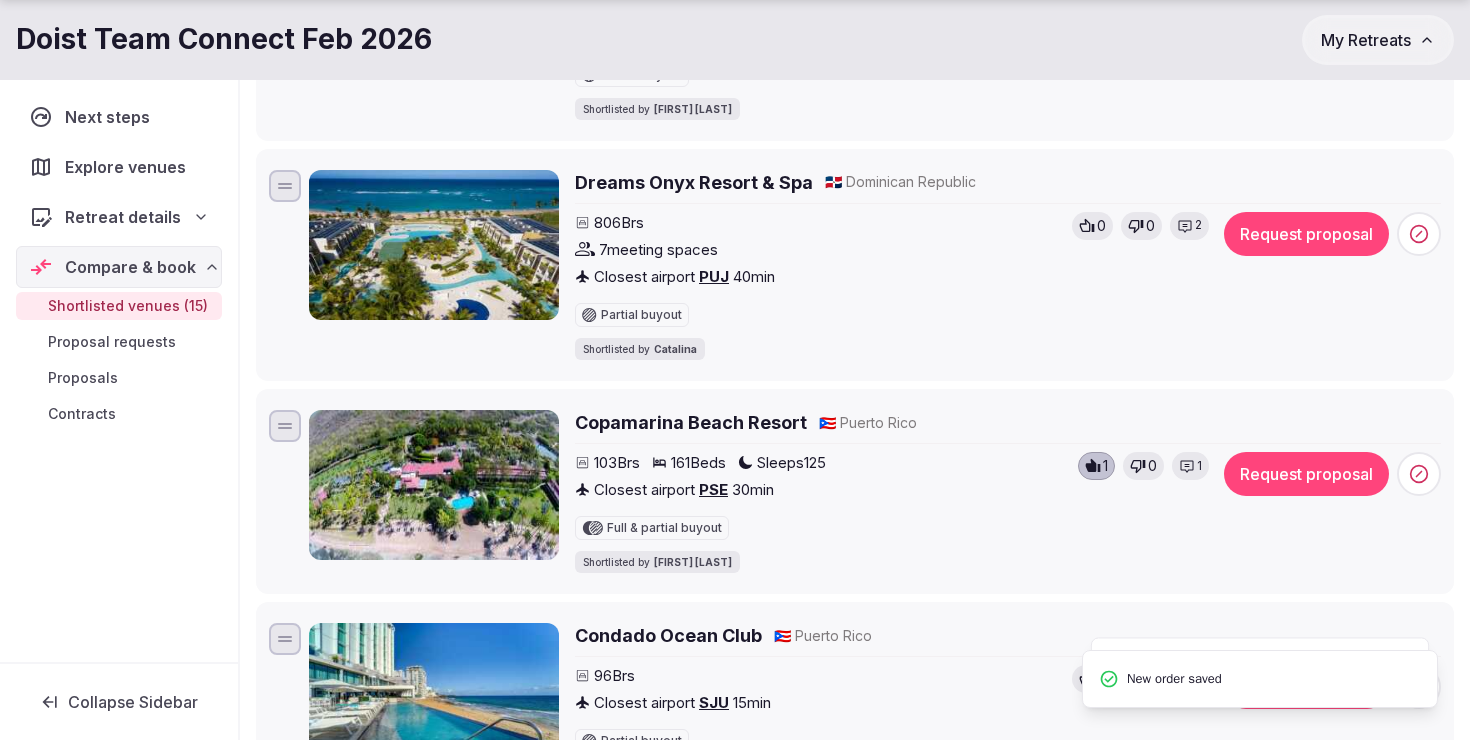 scroll, scrollTop: 1230, scrollLeft: 0, axis: vertical 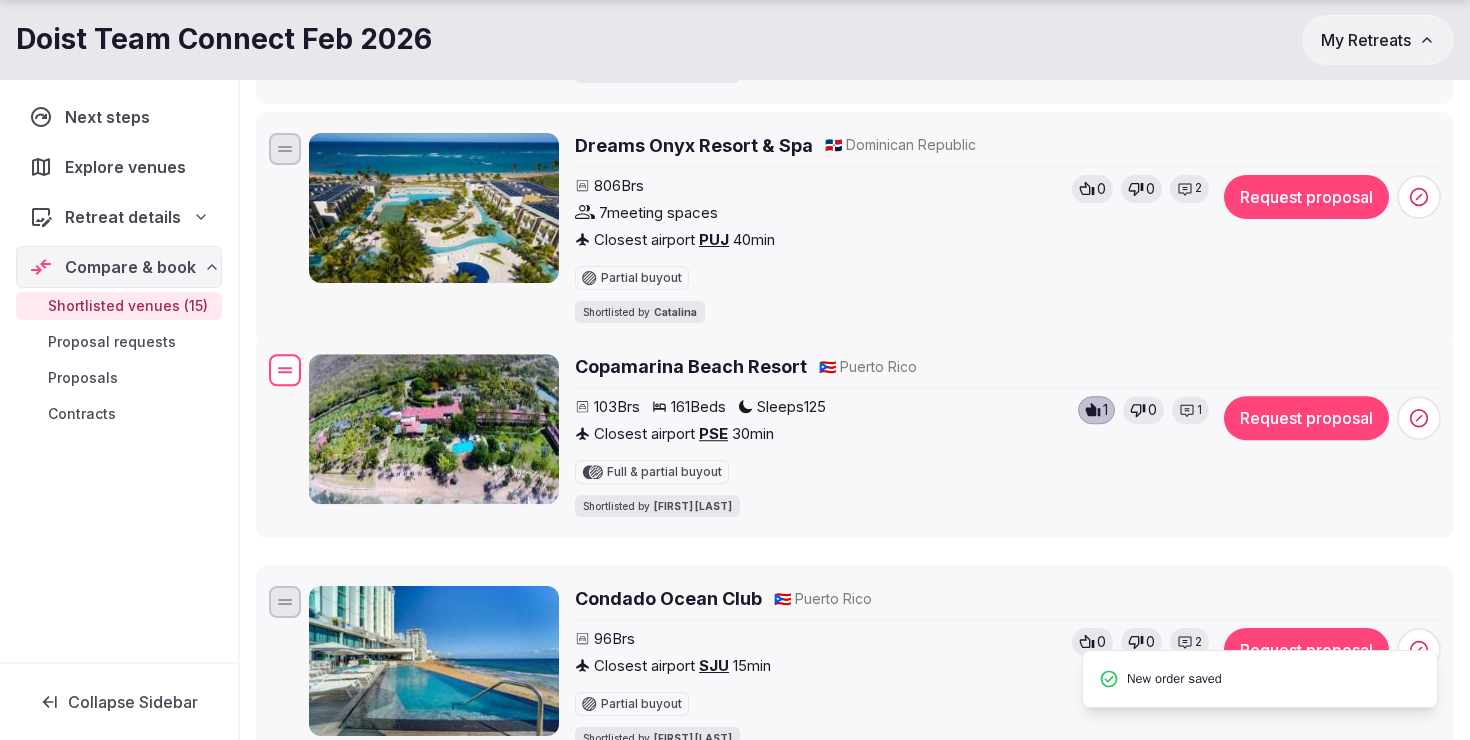 drag, startPoint x: 277, startPoint y: 383, endPoint x: 277, endPoint y: 248, distance: 135 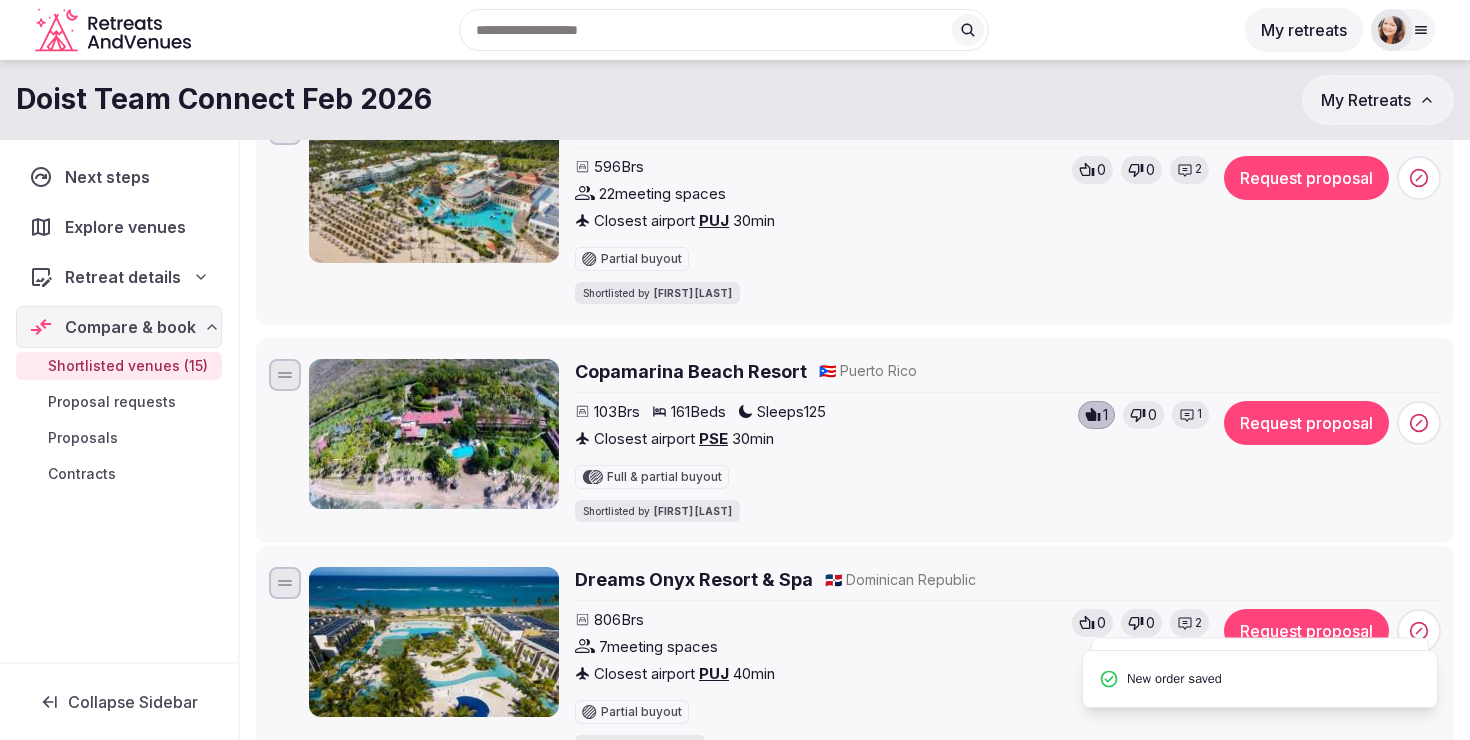 scroll, scrollTop: 968, scrollLeft: 0, axis: vertical 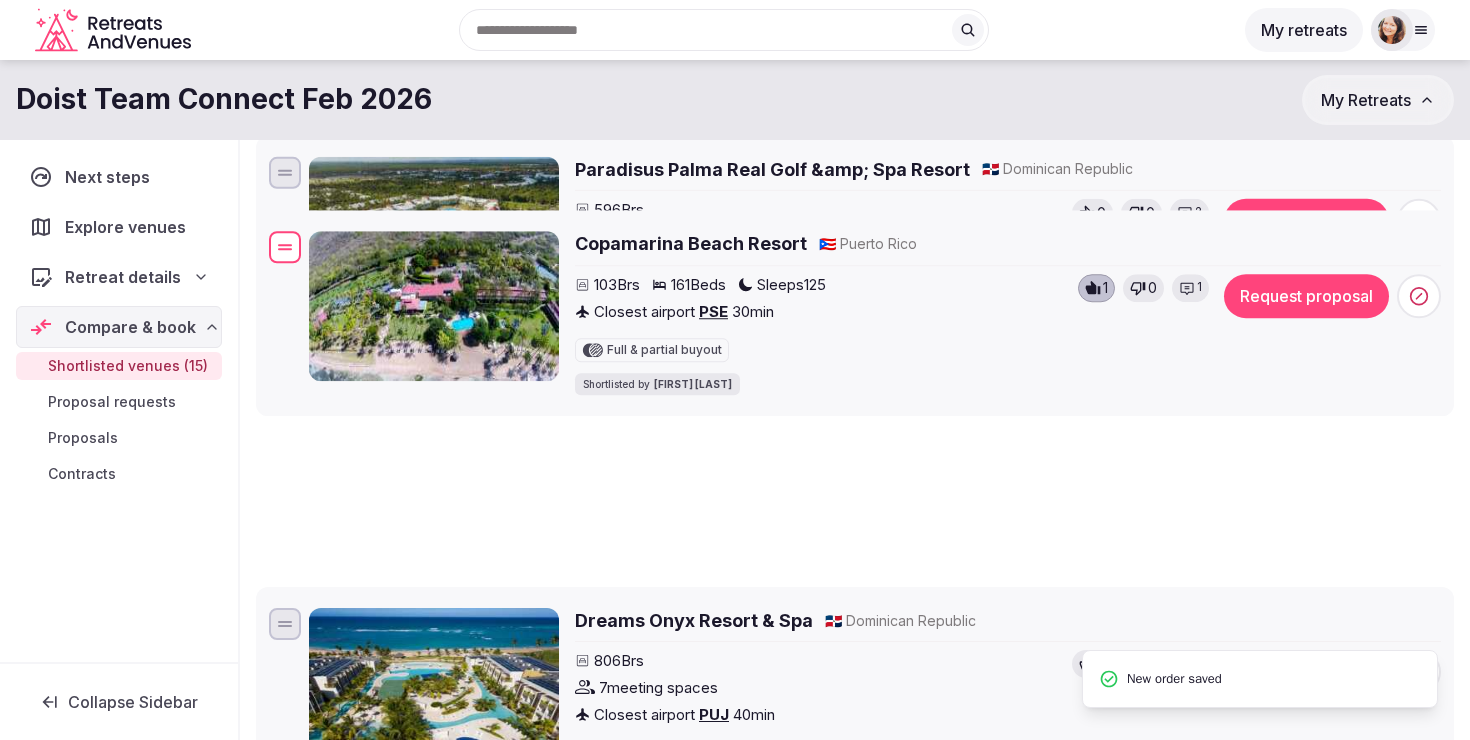 drag, startPoint x: 280, startPoint y: 406, endPoint x: 282, endPoint y: 207, distance: 199.01006 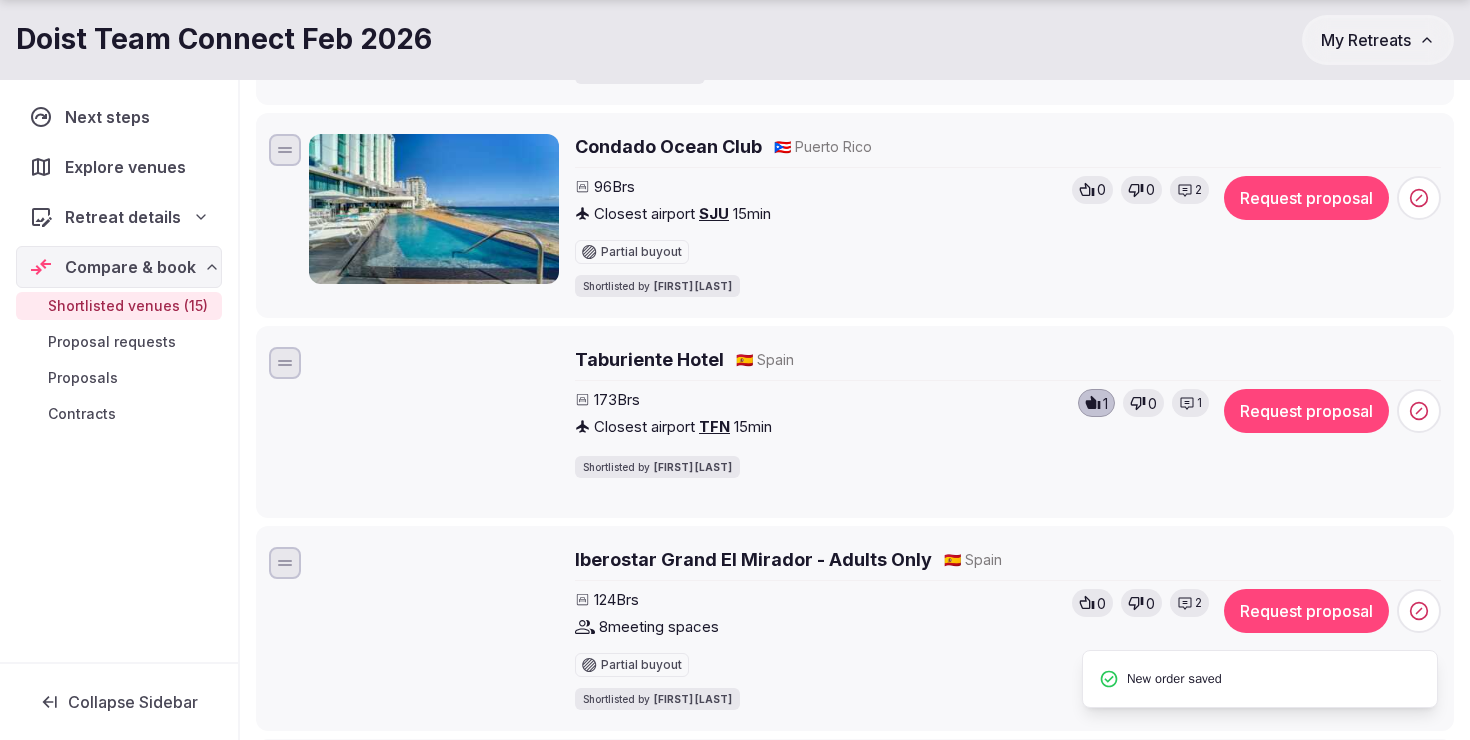 scroll, scrollTop: 1695, scrollLeft: 0, axis: vertical 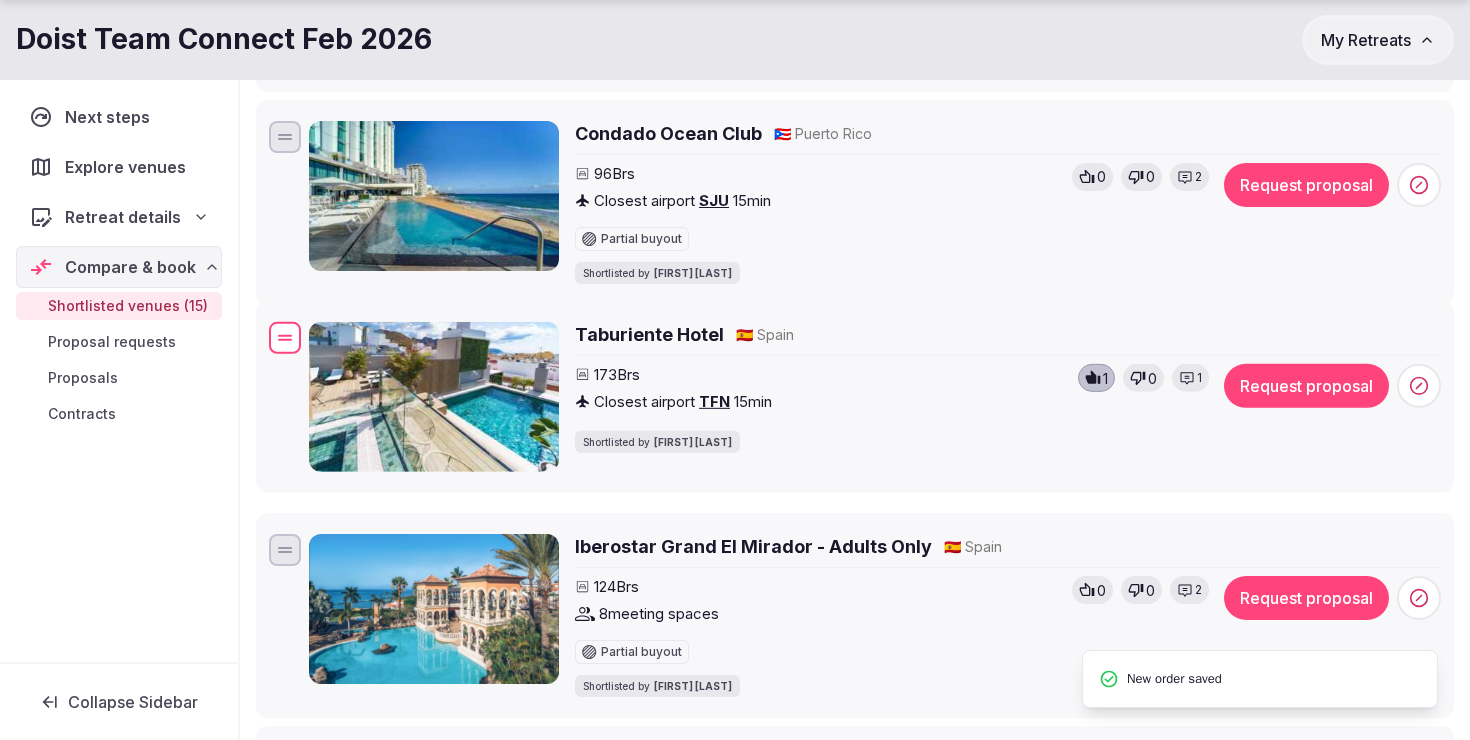 drag, startPoint x: 275, startPoint y: 349, endPoint x: 275, endPoint y: 198, distance: 151 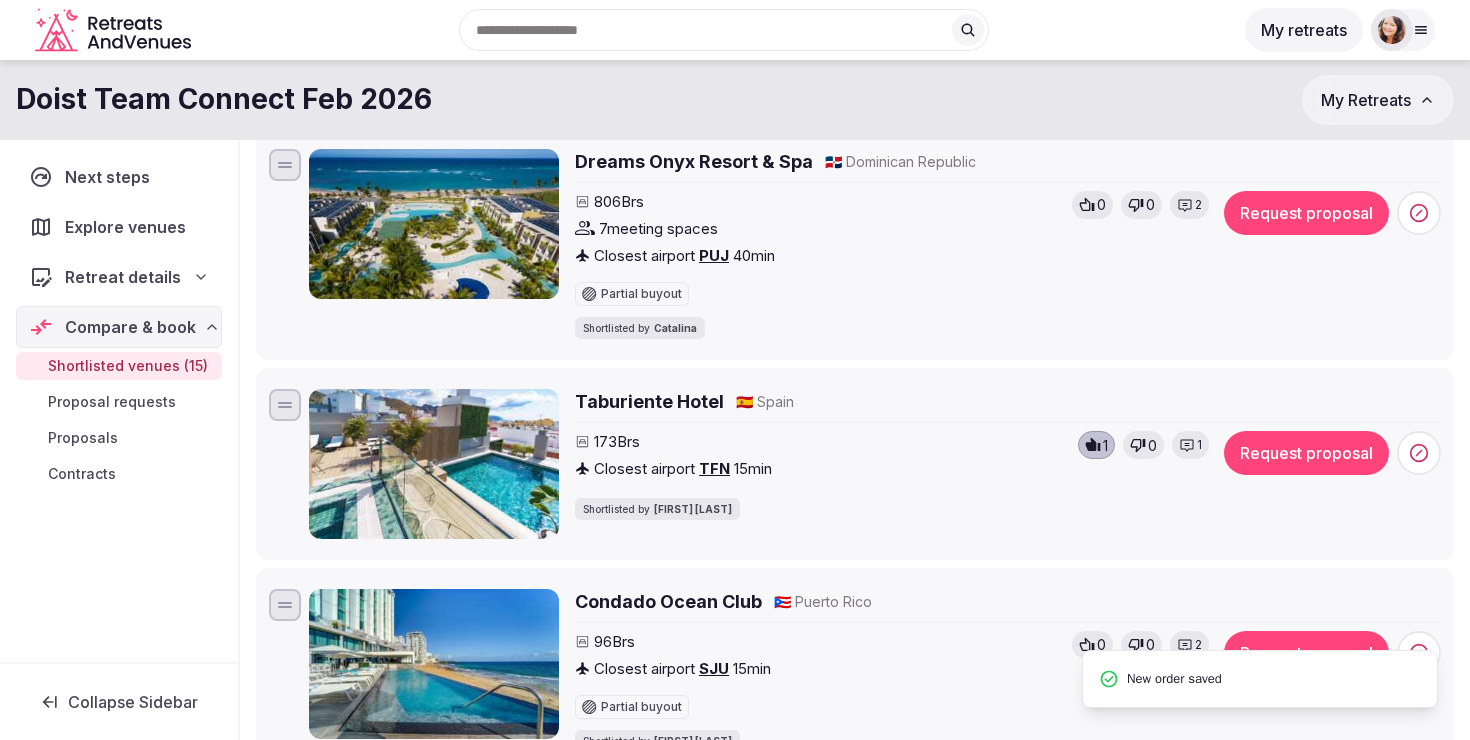 scroll, scrollTop: 1421, scrollLeft: 0, axis: vertical 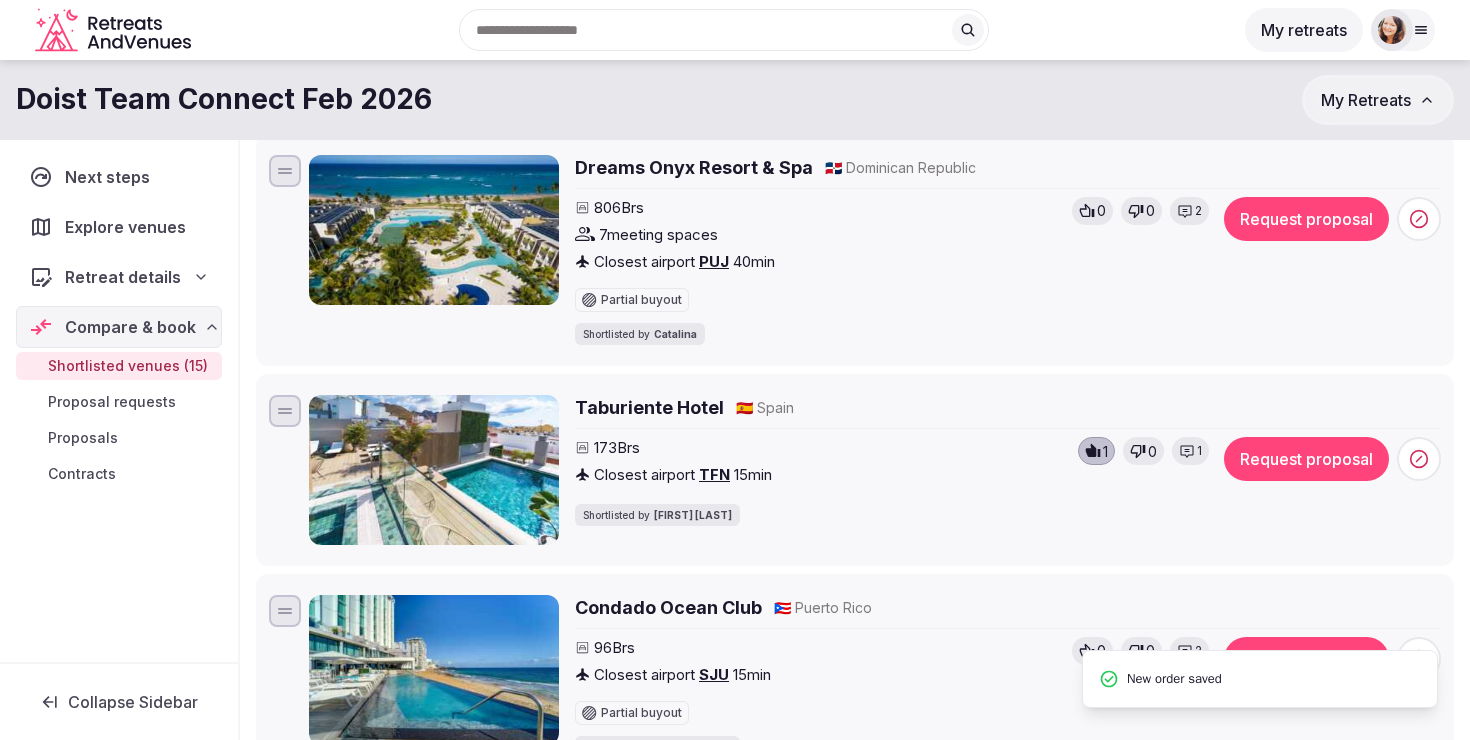 drag, startPoint x: 274, startPoint y: 406, endPoint x: 273, endPoint y: 237, distance: 169.00296 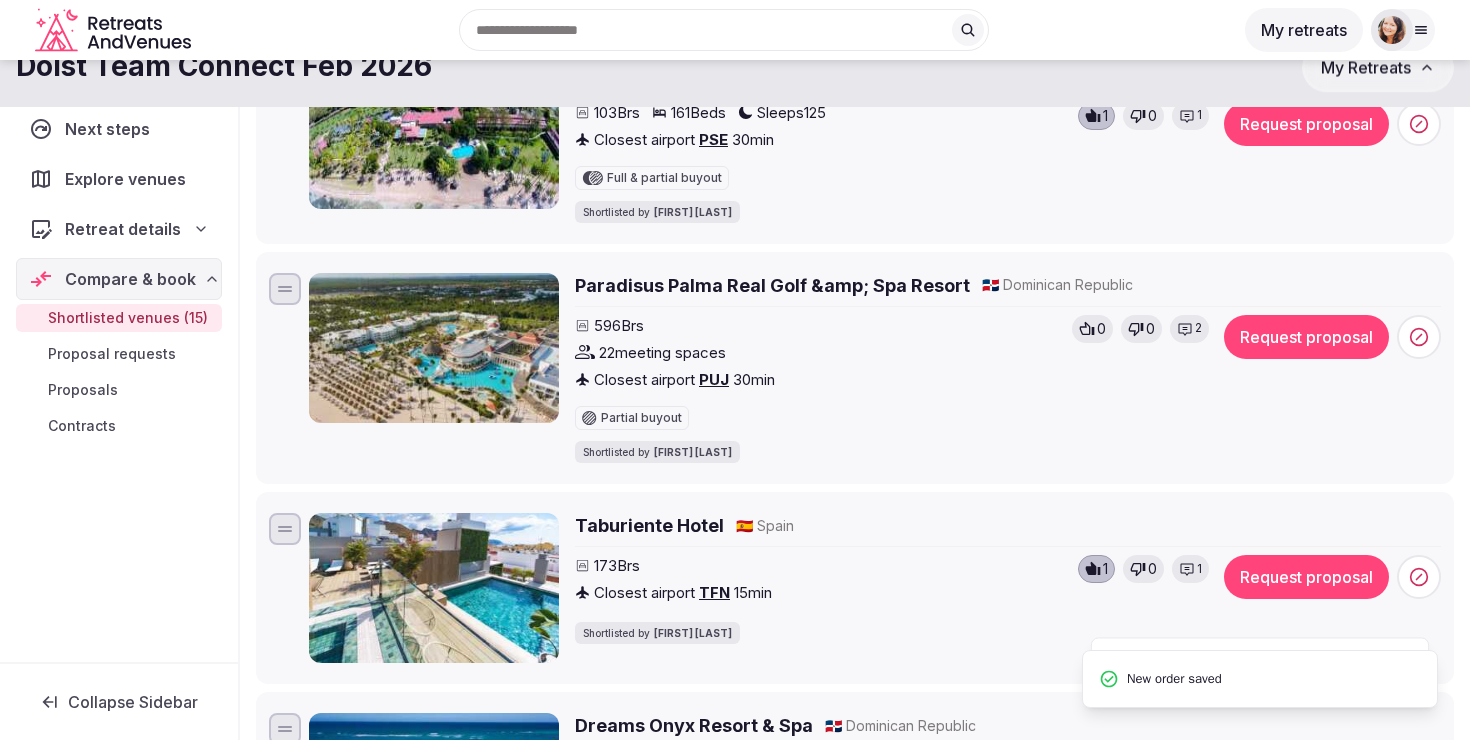 scroll, scrollTop: 995, scrollLeft: 0, axis: vertical 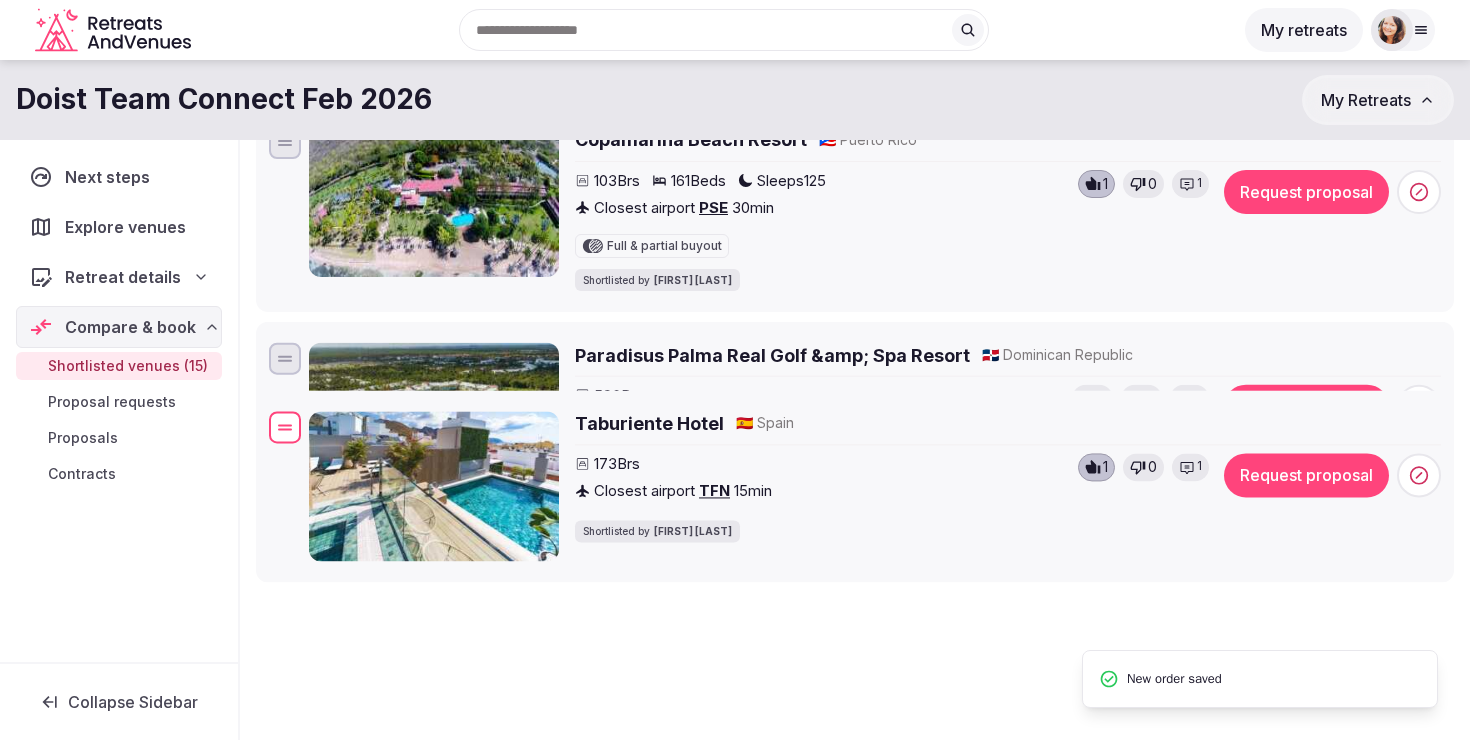 drag, startPoint x: 281, startPoint y: 593, endPoint x: 281, endPoint y: 410, distance: 183 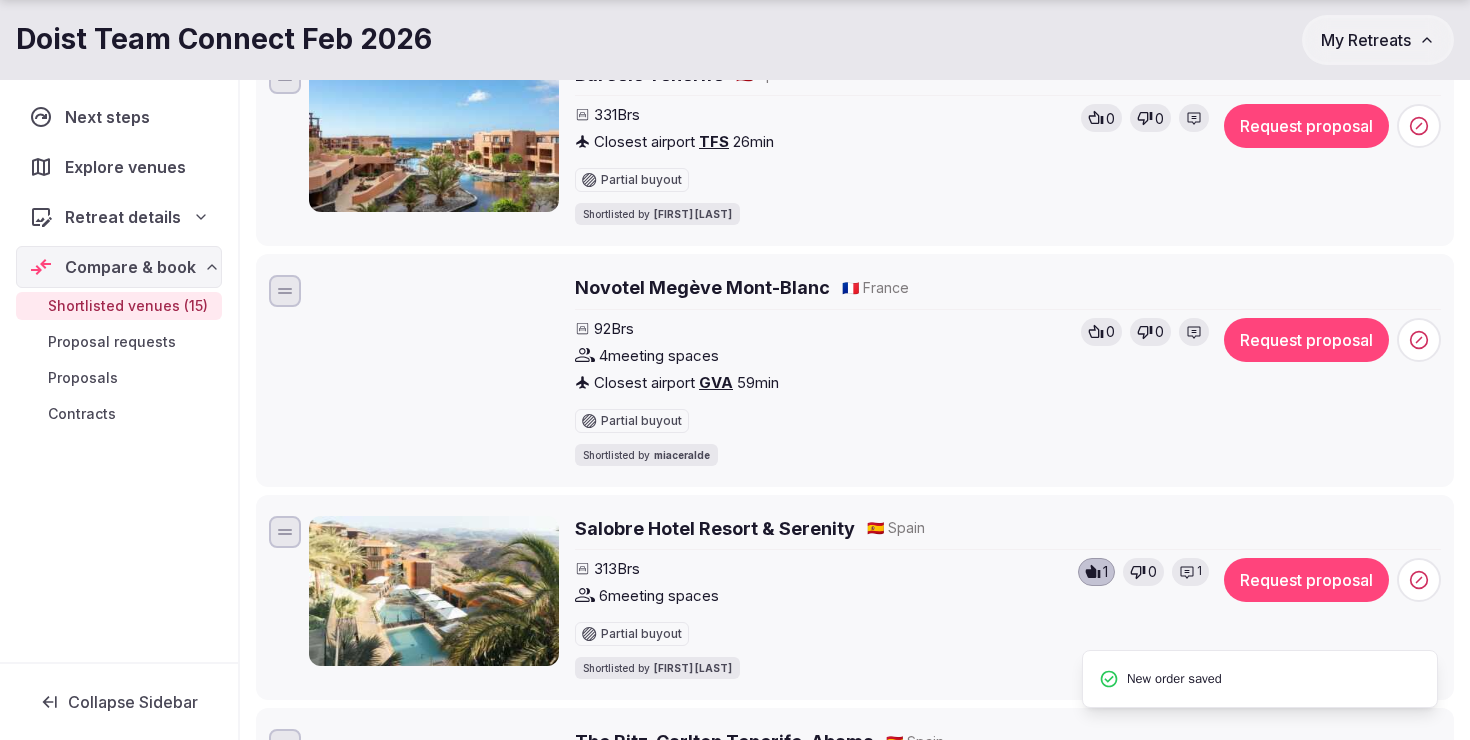 scroll, scrollTop: 2453, scrollLeft: 0, axis: vertical 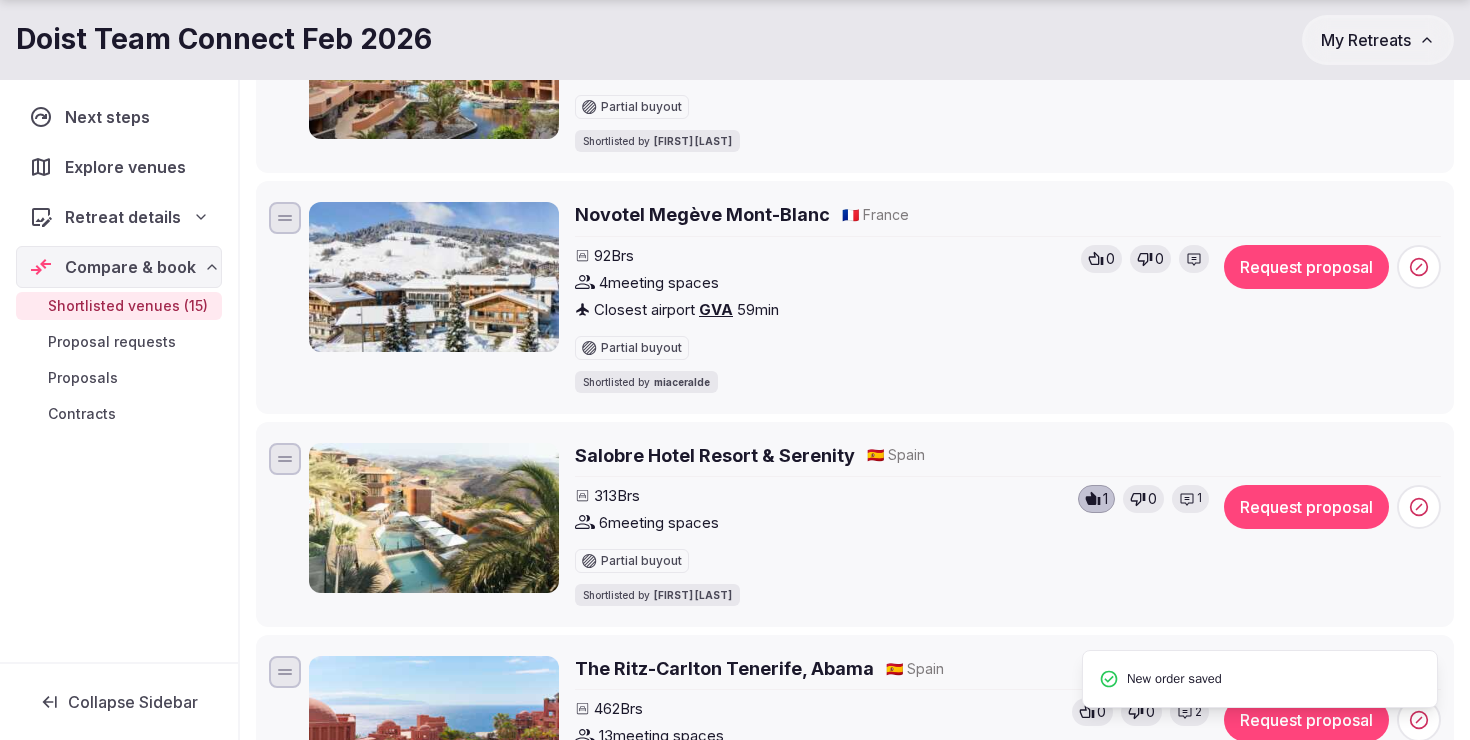 drag, startPoint x: 283, startPoint y: 459, endPoint x: 284, endPoint y: 183, distance: 276.0018 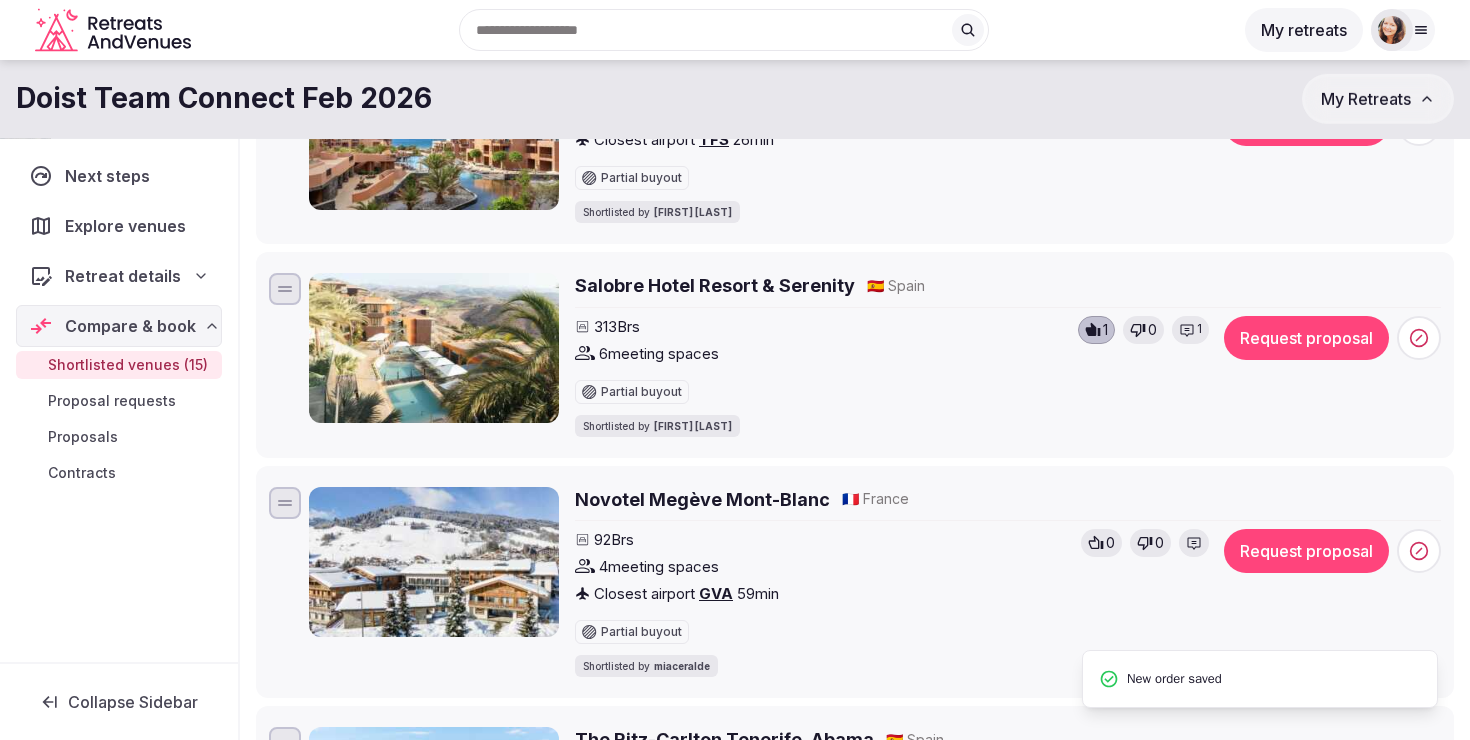 scroll, scrollTop: 2104, scrollLeft: 0, axis: vertical 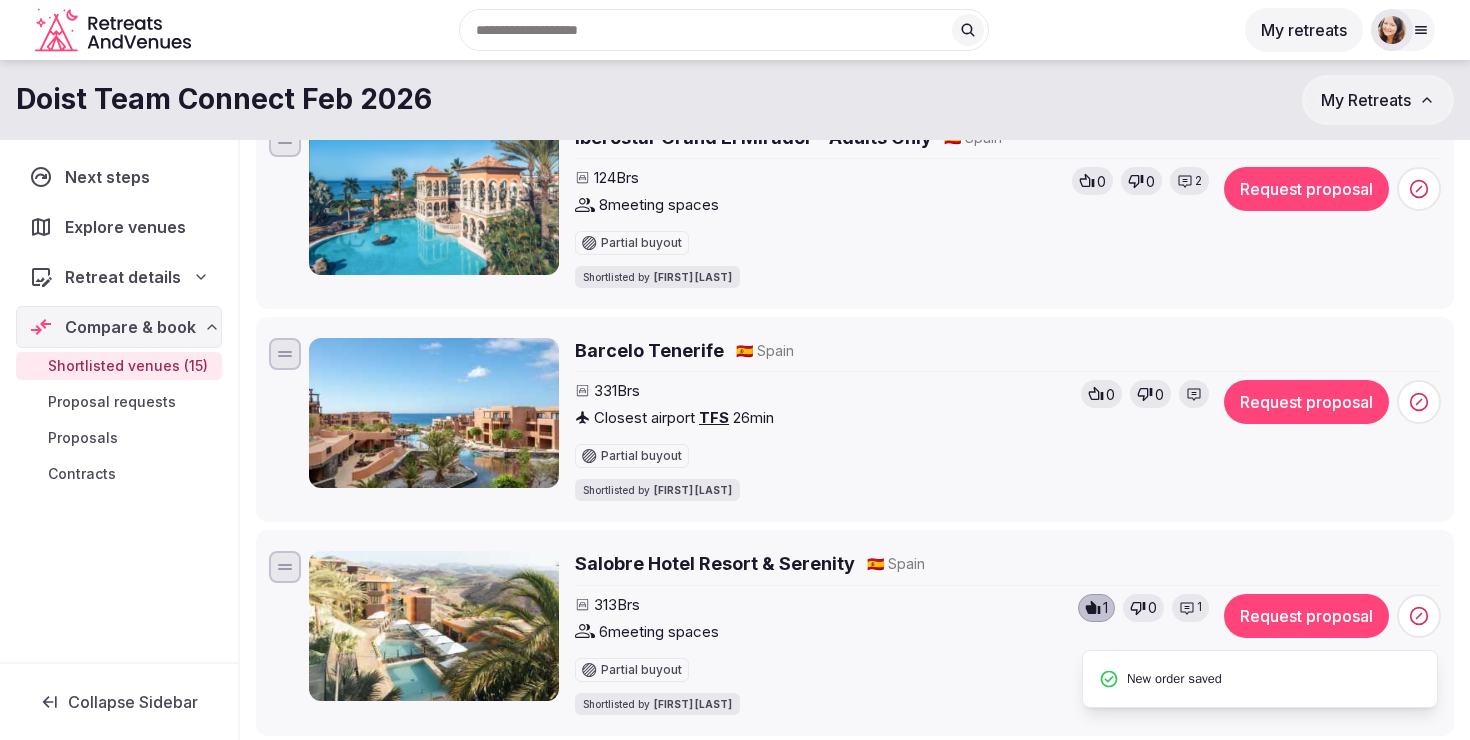 drag, startPoint x: 285, startPoint y: 568, endPoint x: 285, endPoint y: 337, distance: 231 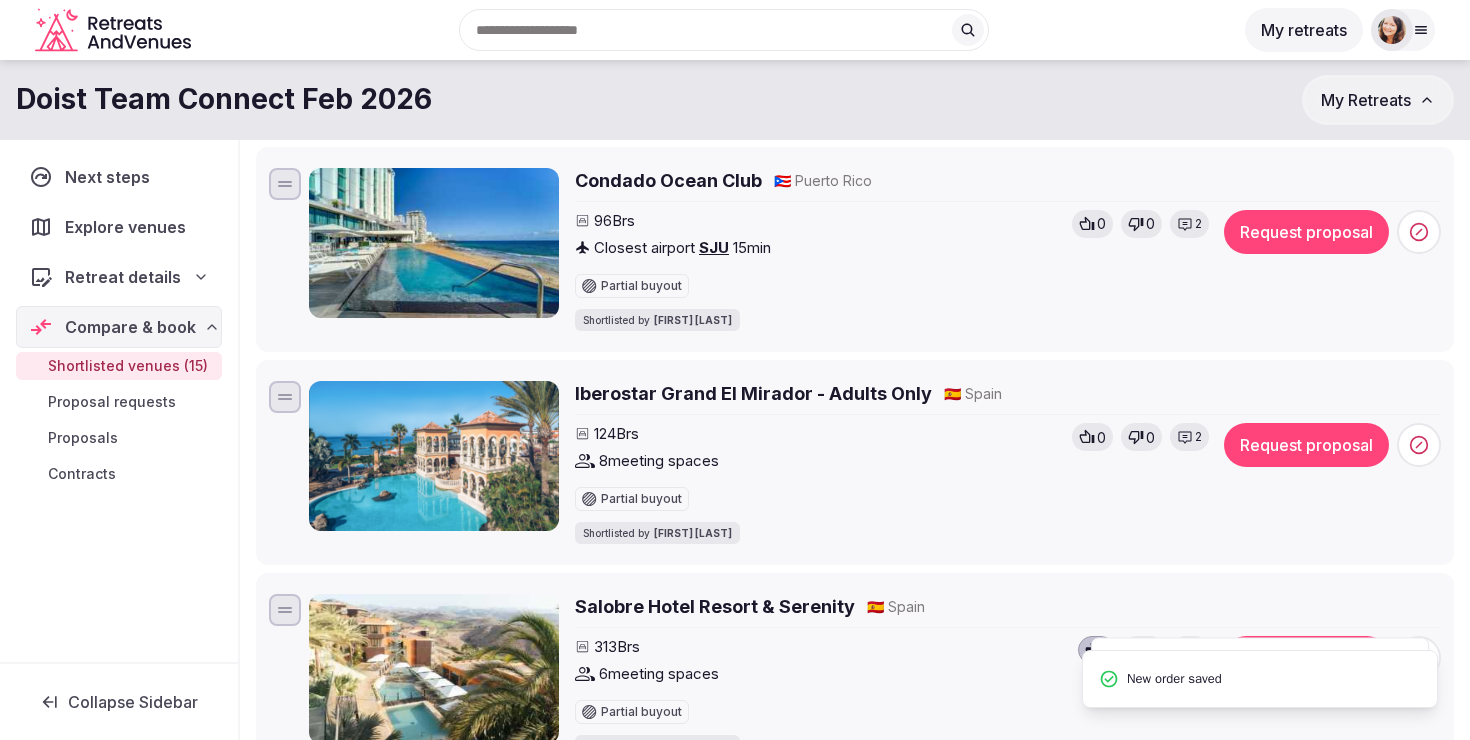 scroll, scrollTop: 1845, scrollLeft: 0, axis: vertical 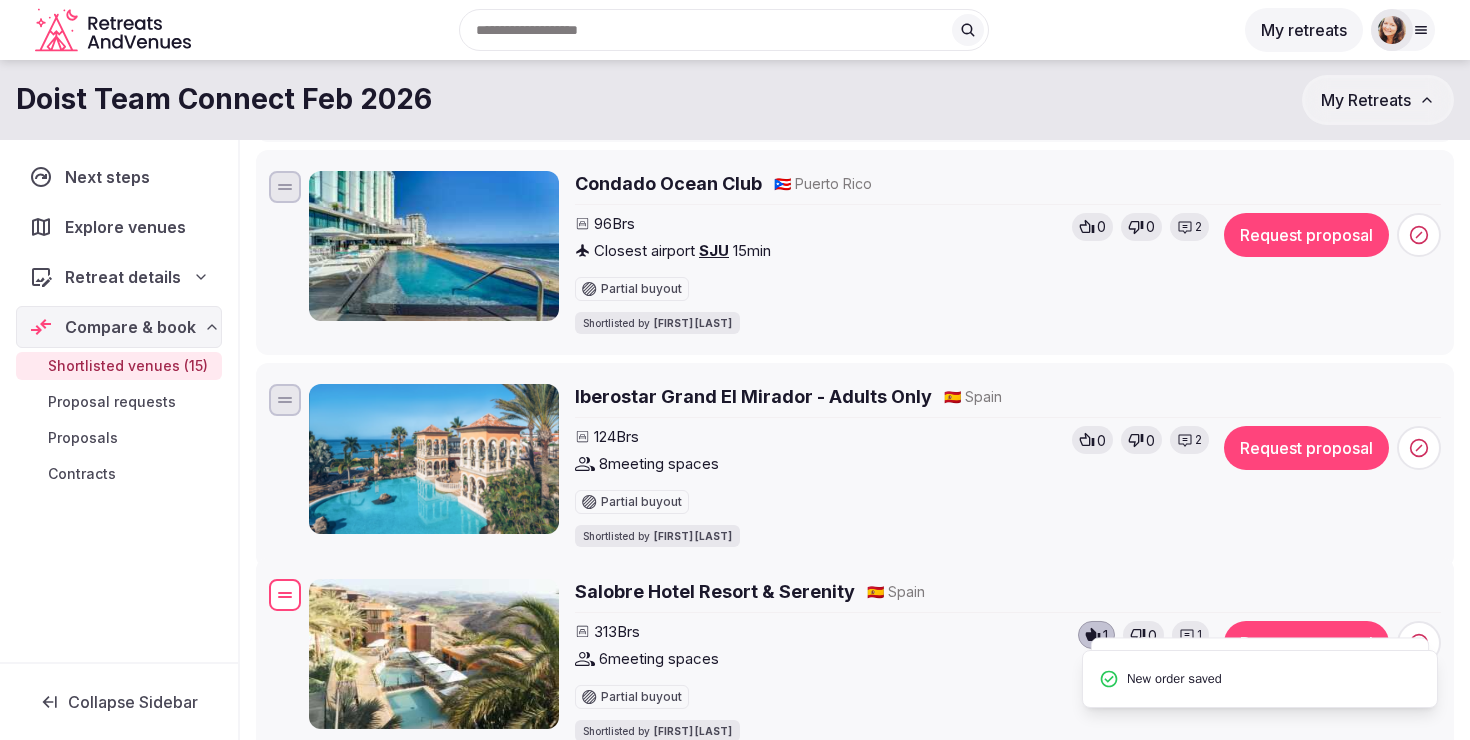 drag, startPoint x: 276, startPoint y: 613, endPoint x: 276, endPoint y: 427, distance: 186 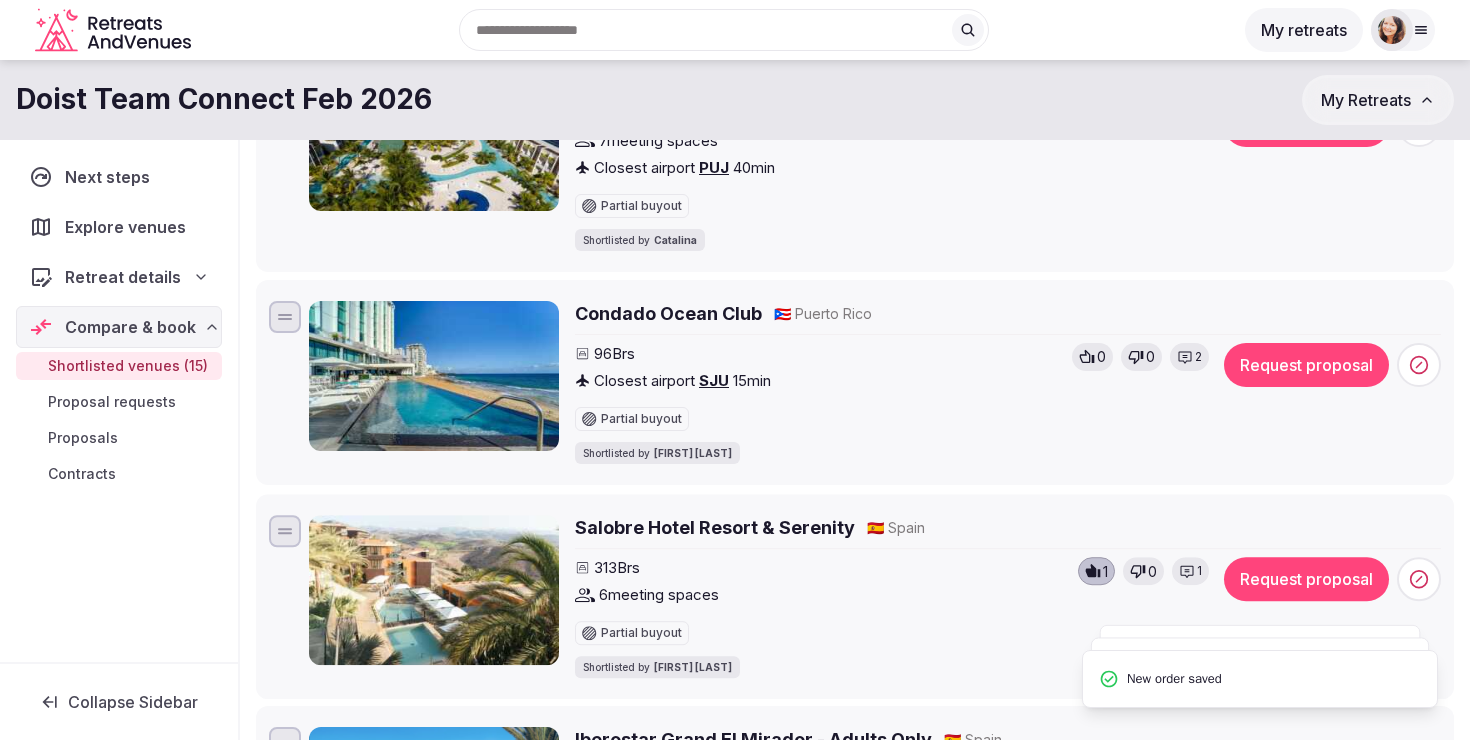 scroll, scrollTop: 1709, scrollLeft: 0, axis: vertical 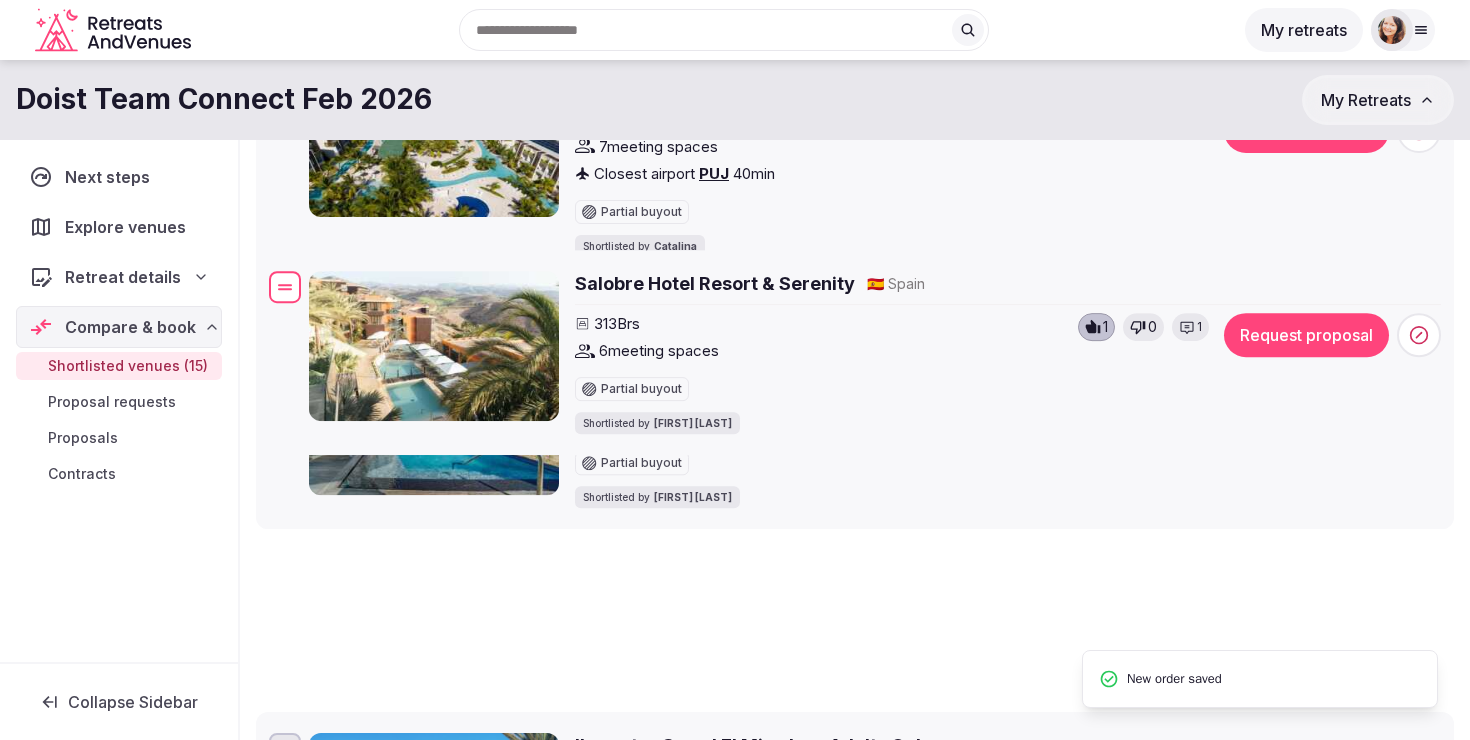 drag, startPoint x: 283, startPoint y: 534, endPoint x: 280, endPoint y: 278, distance: 256.01758 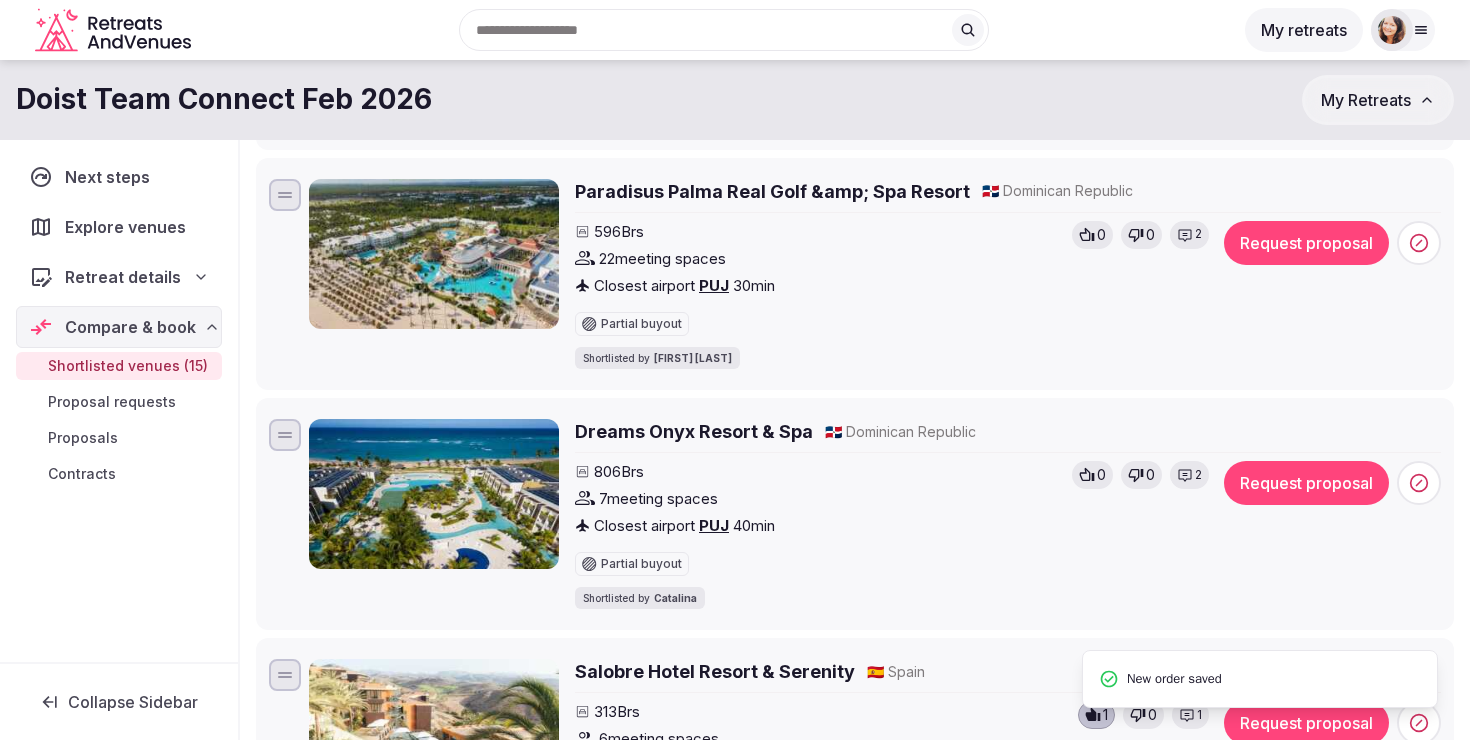 scroll, scrollTop: 1354, scrollLeft: 0, axis: vertical 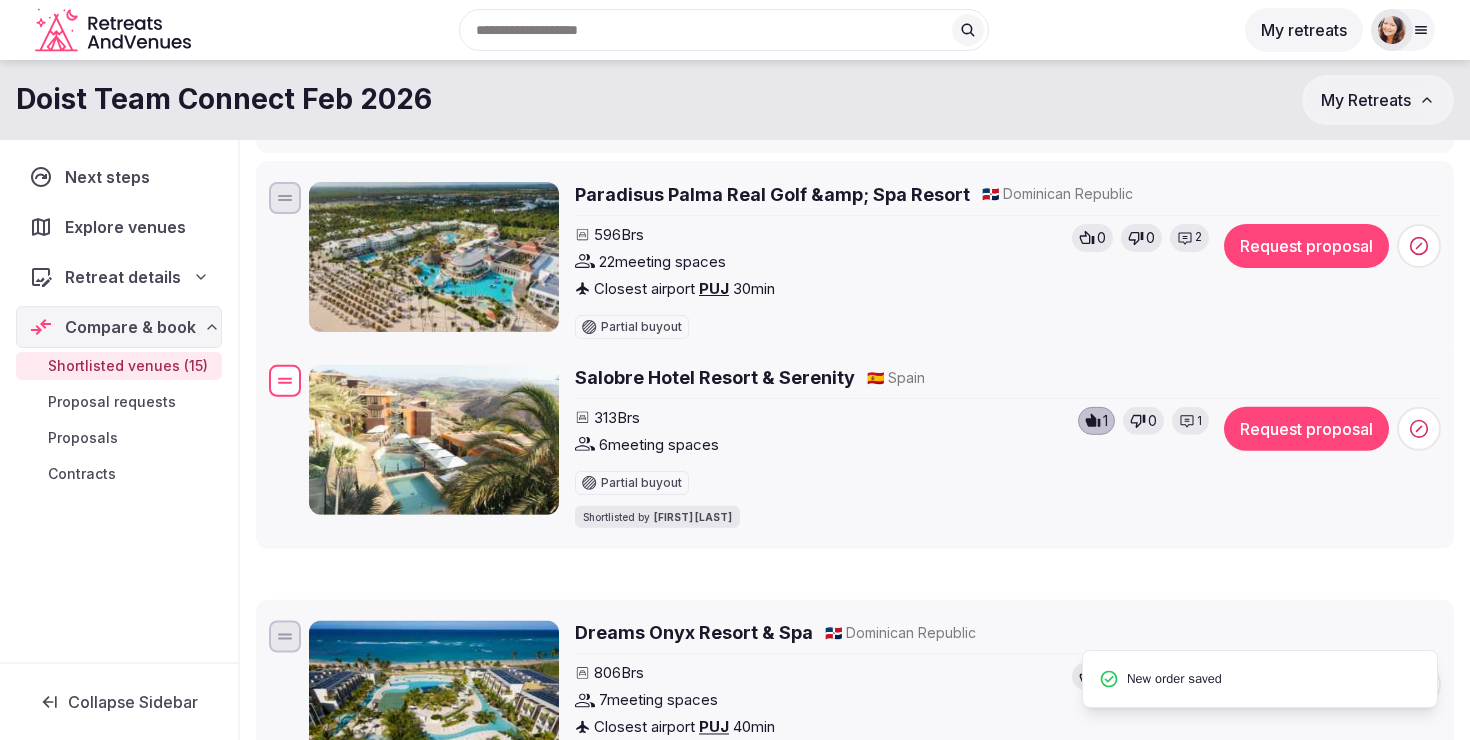 drag, startPoint x: 282, startPoint y: 684, endPoint x: 278, endPoint y: 363, distance: 321.02493 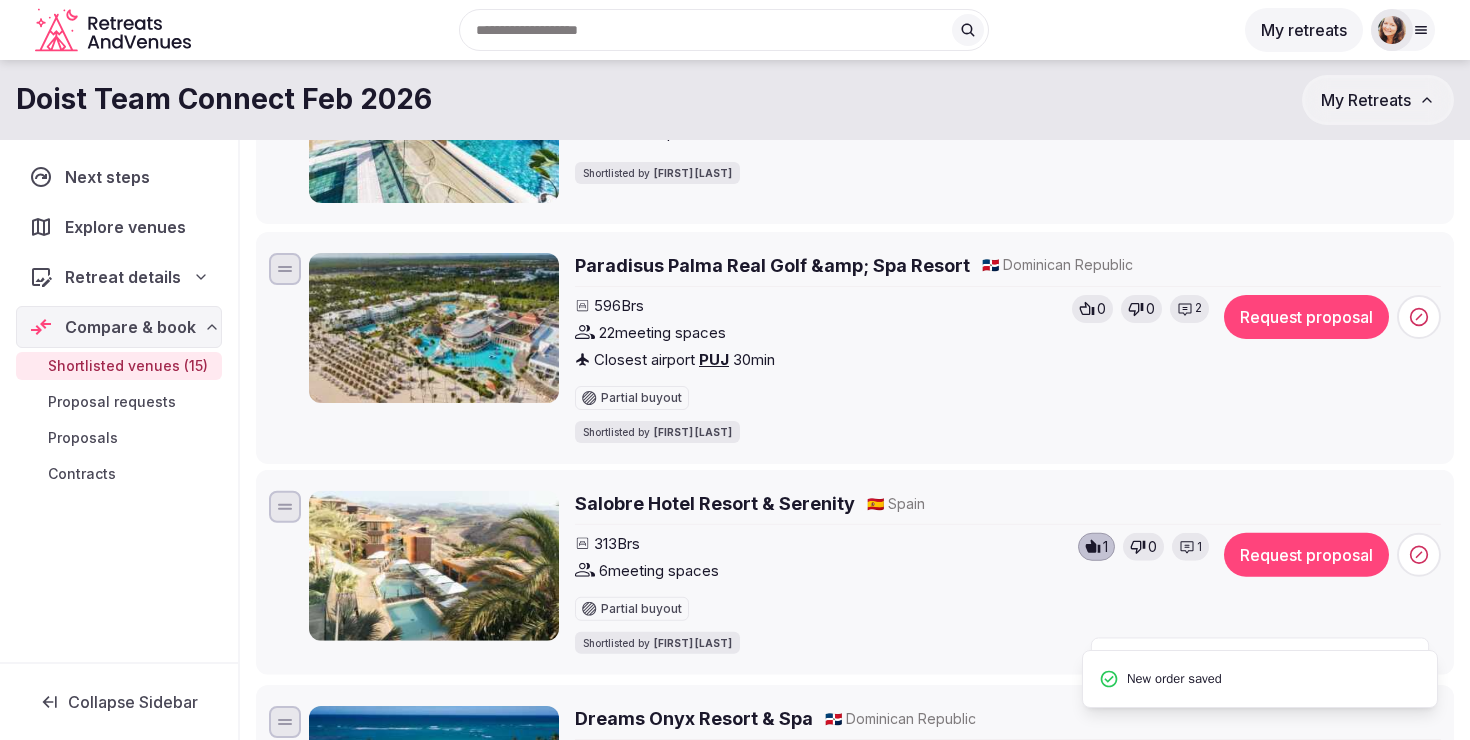 scroll, scrollTop: 1155, scrollLeft: 0, axis: vertical 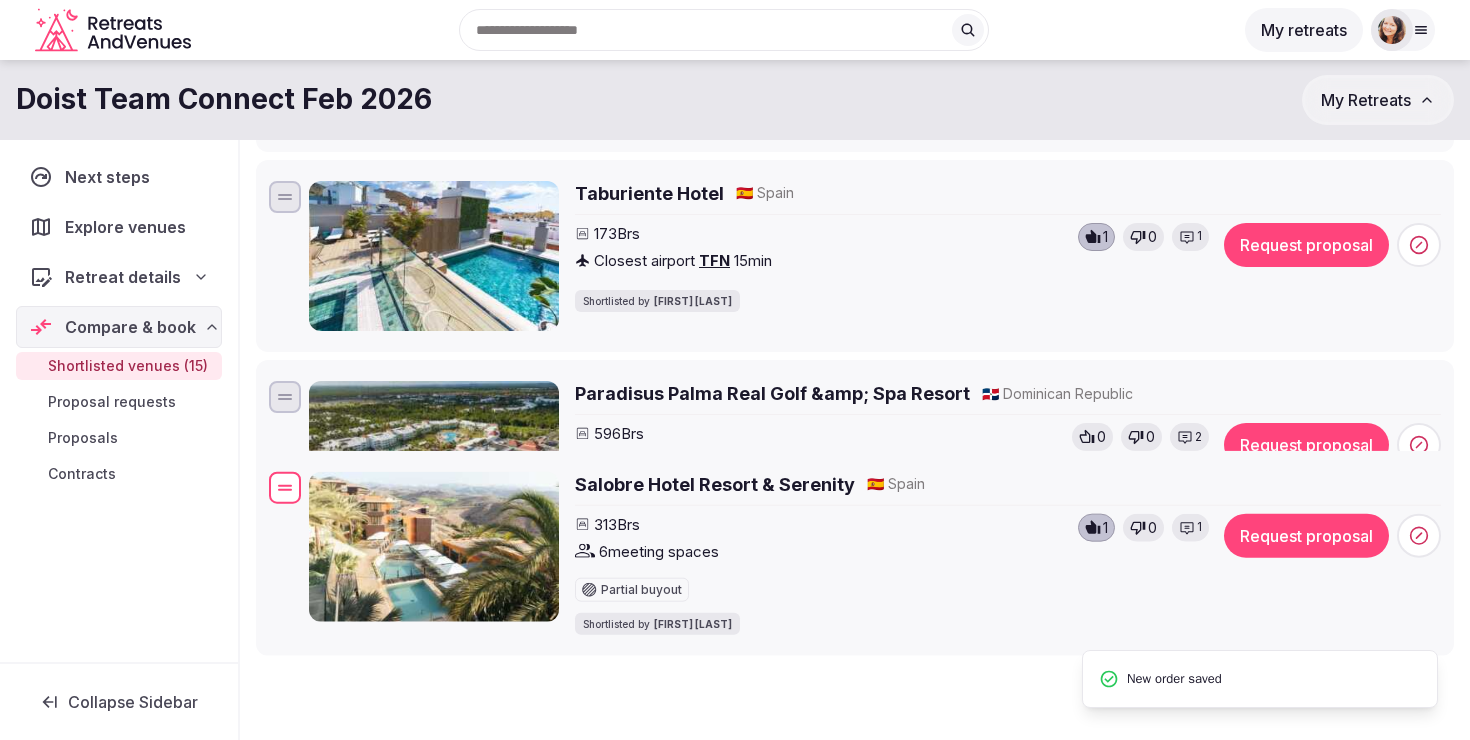 drag, startPoint x: 281, startPoint y: 628, endPoint x: 281, endPoint y: 462, distance: 166 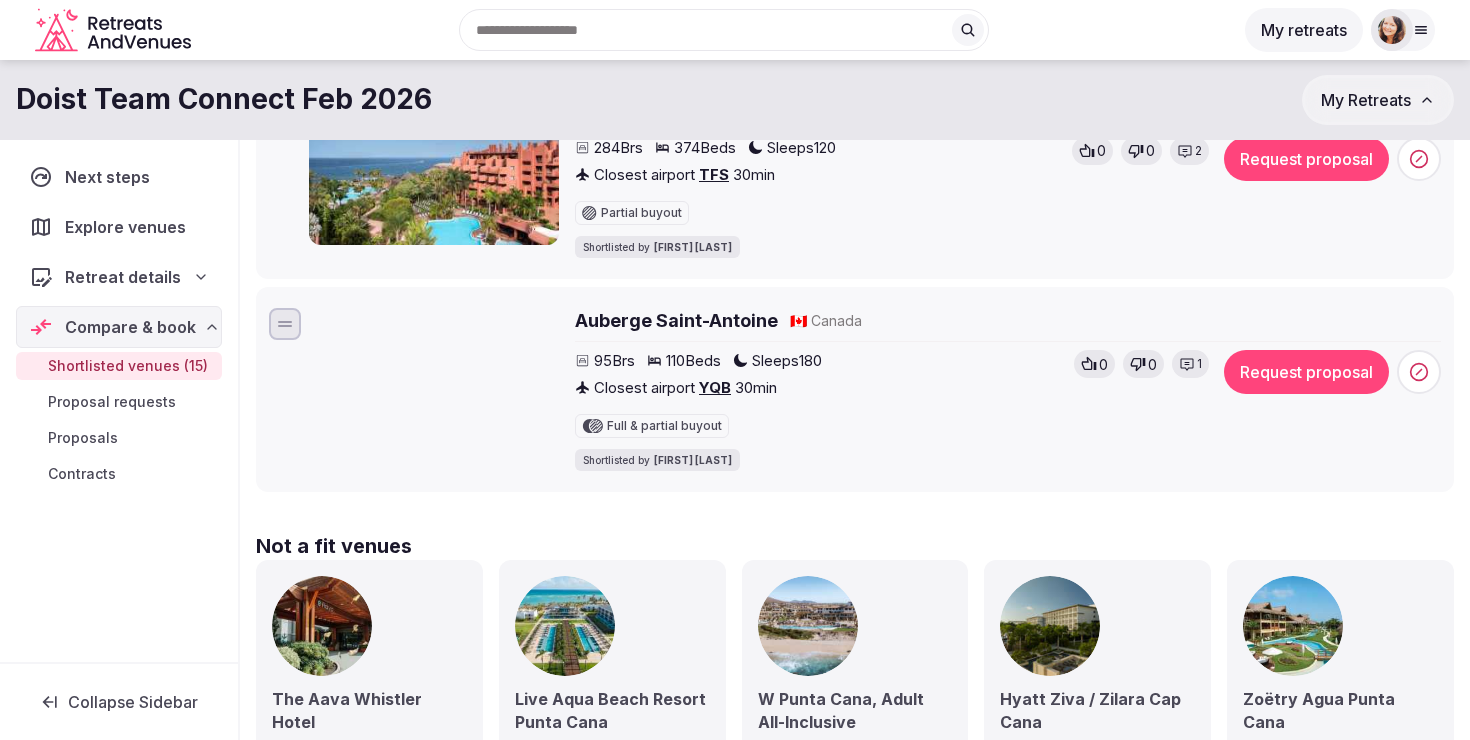 scroll, scrollTop: 3204, scrollLeft: 0, axis: vertical 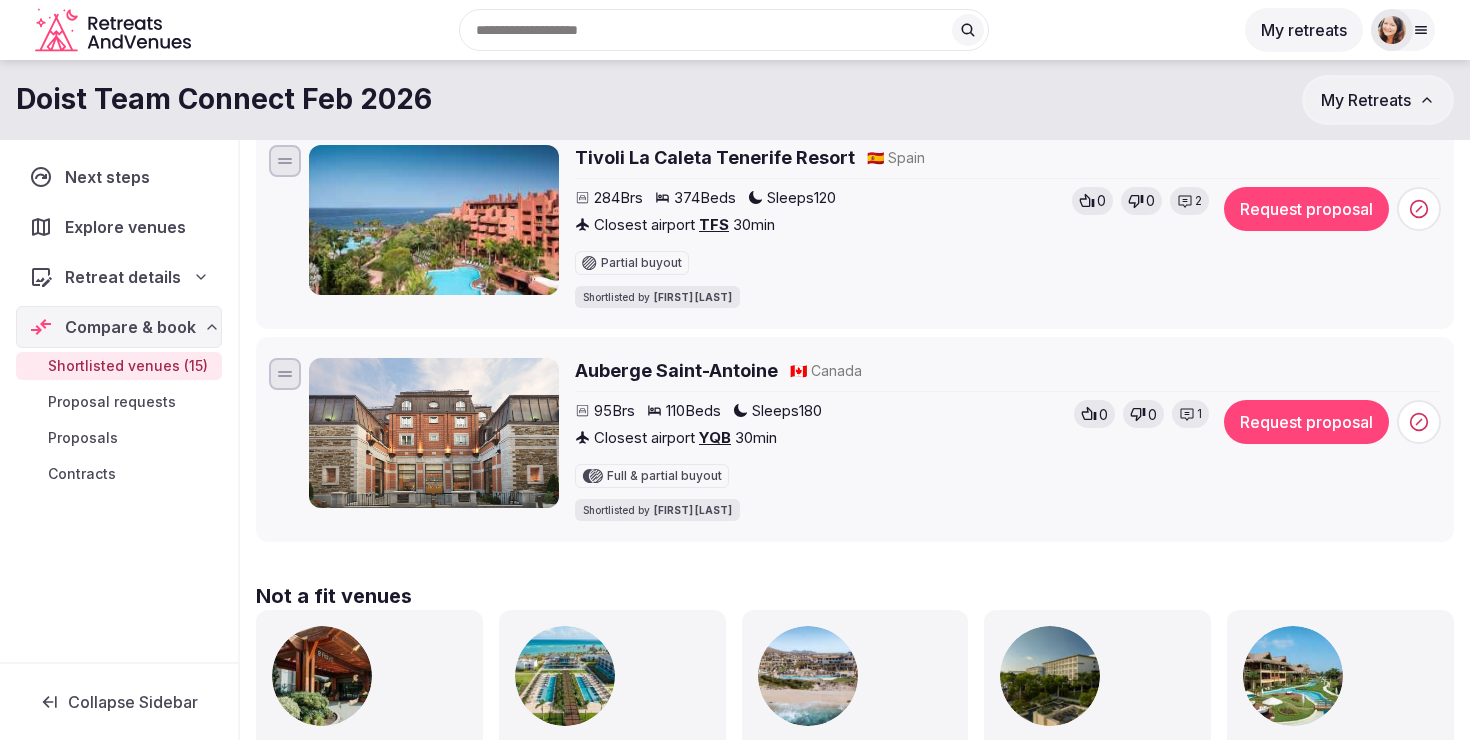 click on "1" at bounding box center [1199, 414] 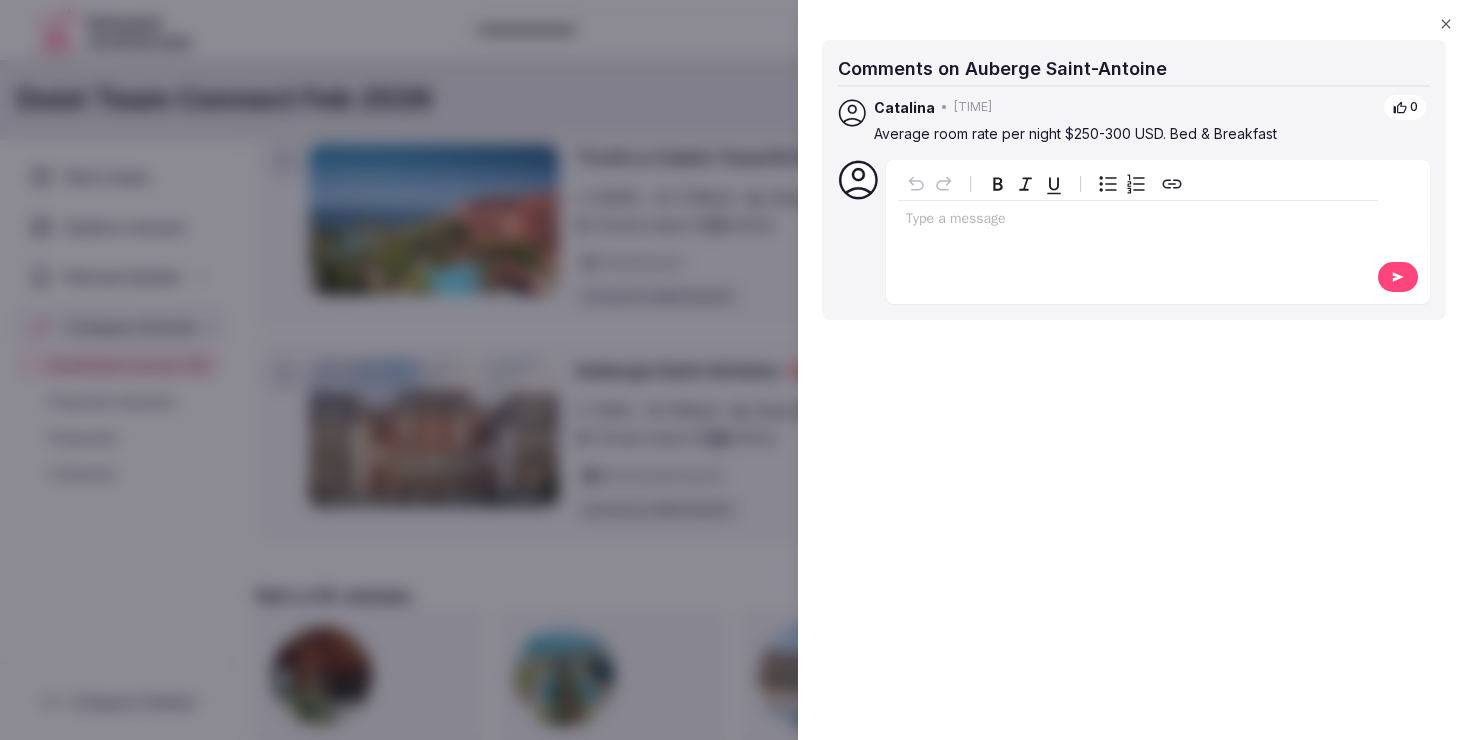 click at bounding box center (735, 370) 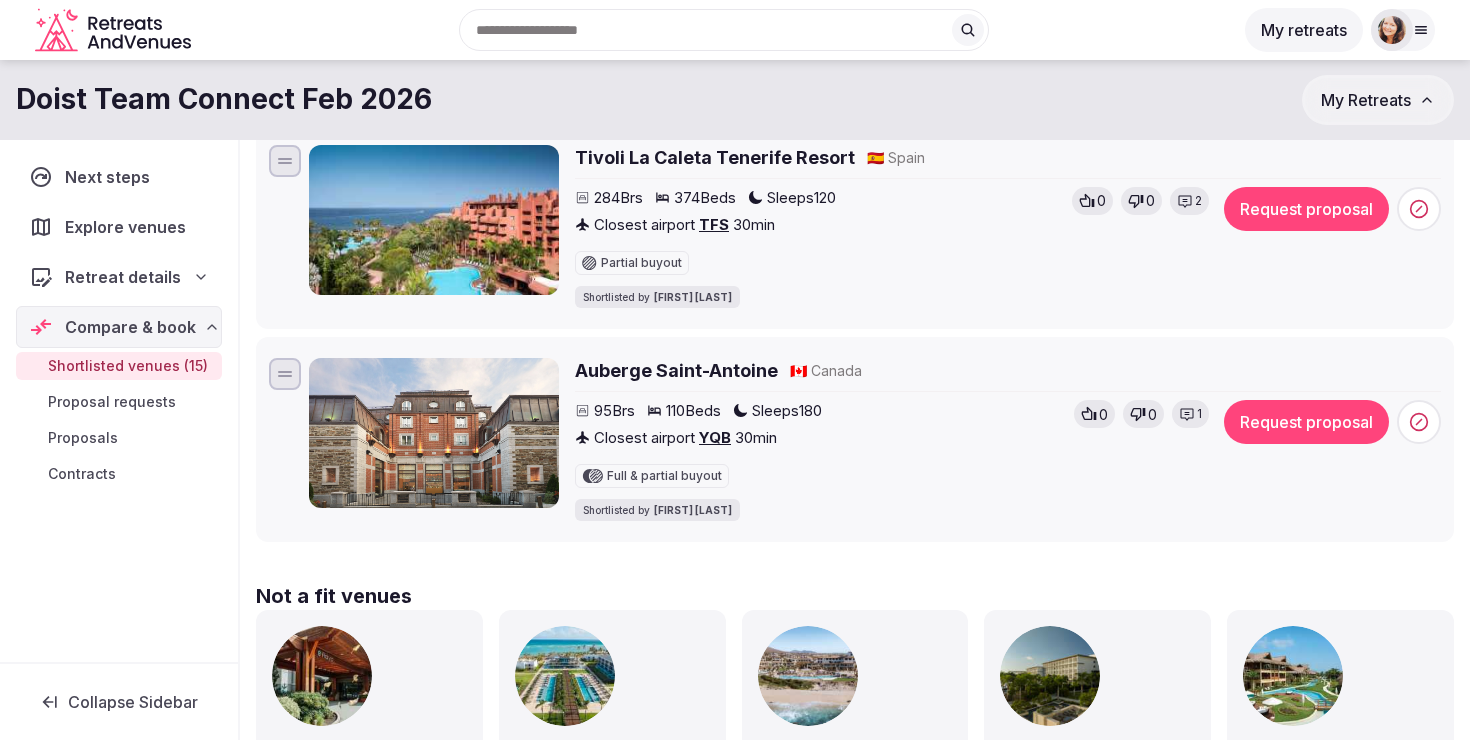 click on "Auberge Saint-Antoine" at bounding box center [676, 370] 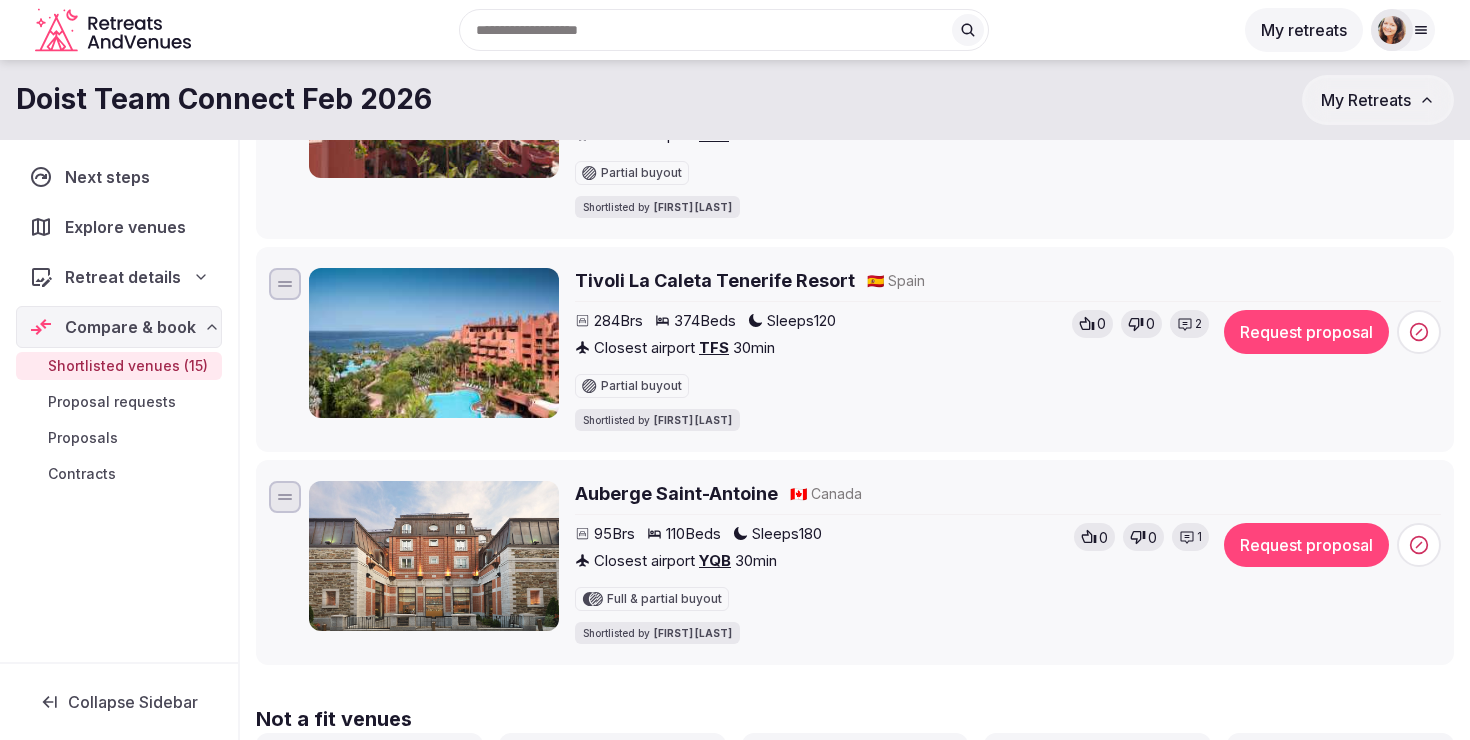 scroll, scrollTop: 3059, scrollLeft: 0, axis: vertical 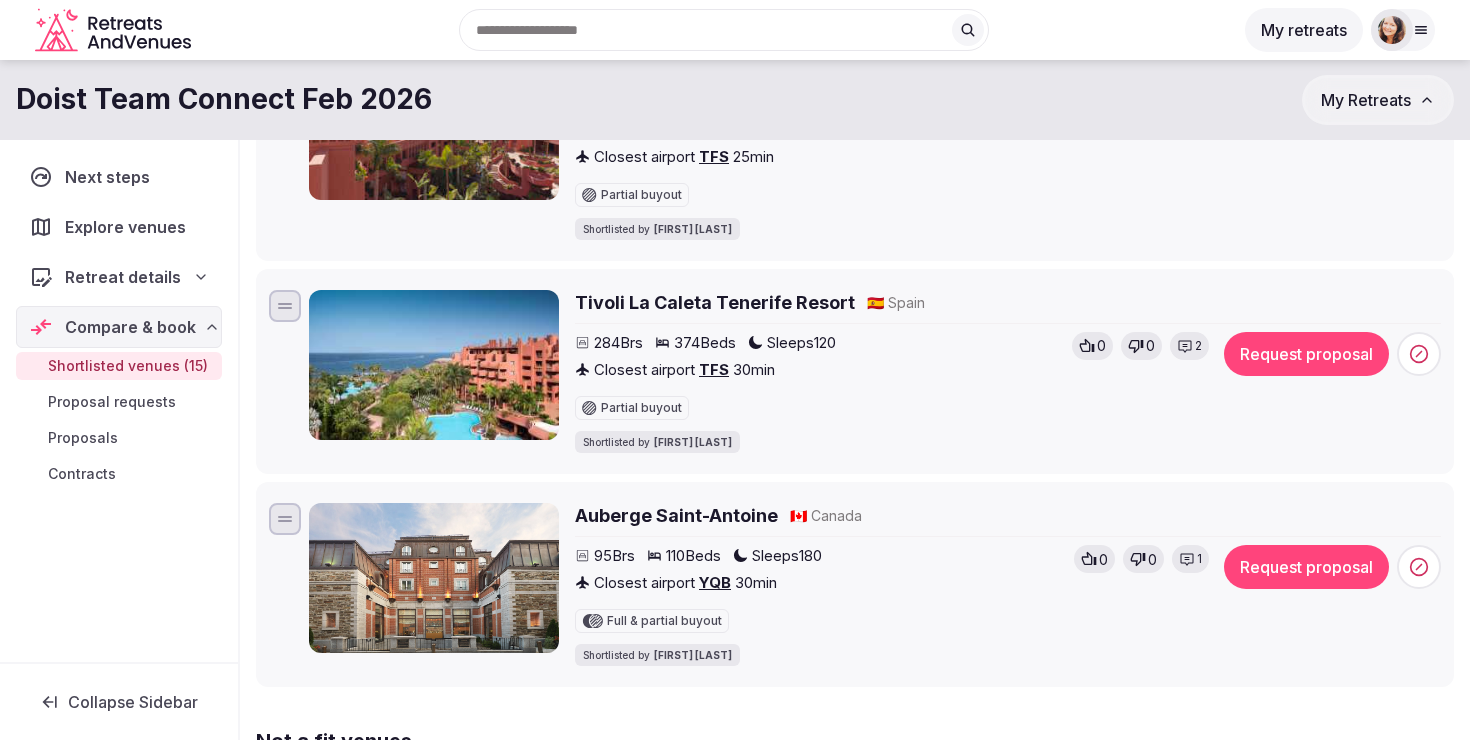 click on "Tivoli La Caleta Tenerife Resort" at bounding box center (715, 302) 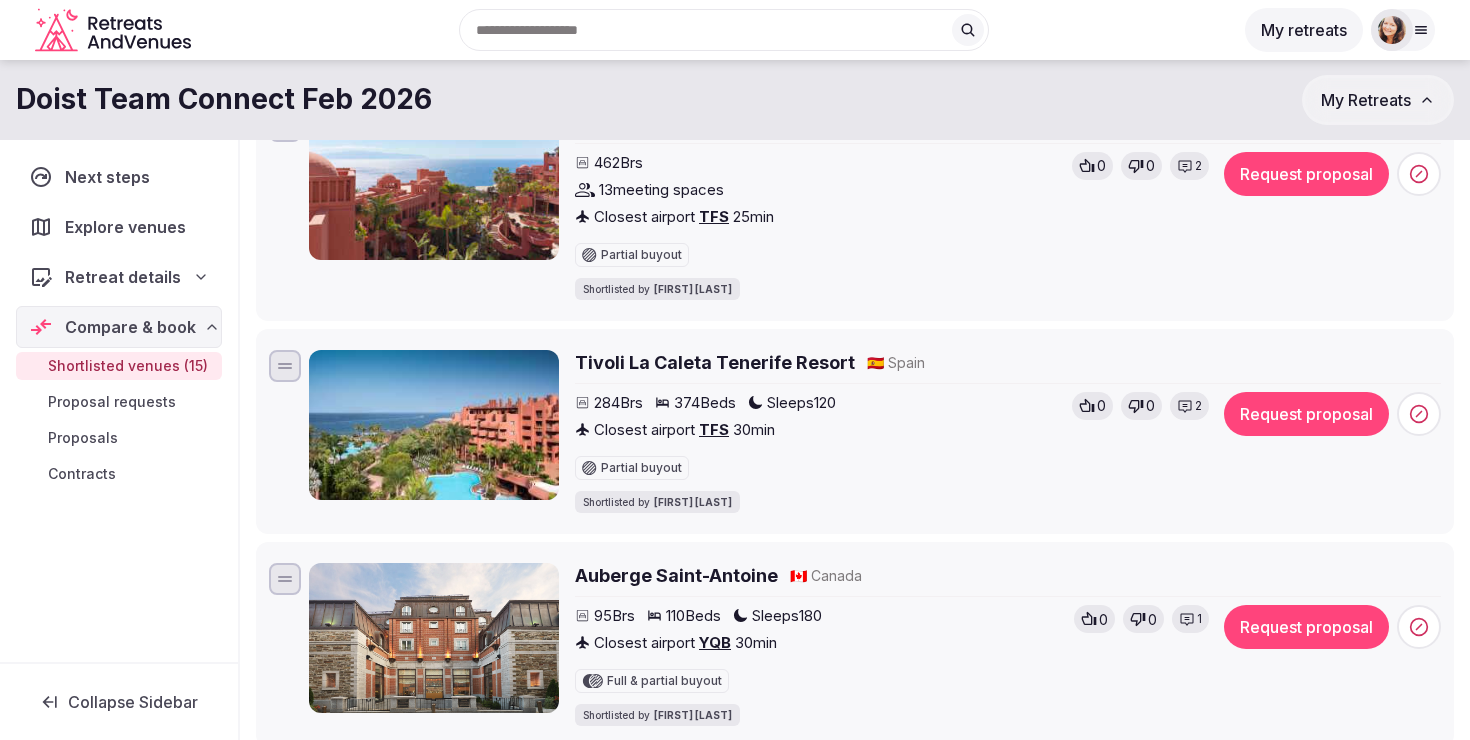 scroll, scrollTop: 2963, scrollLeft: 0, axis: vertical 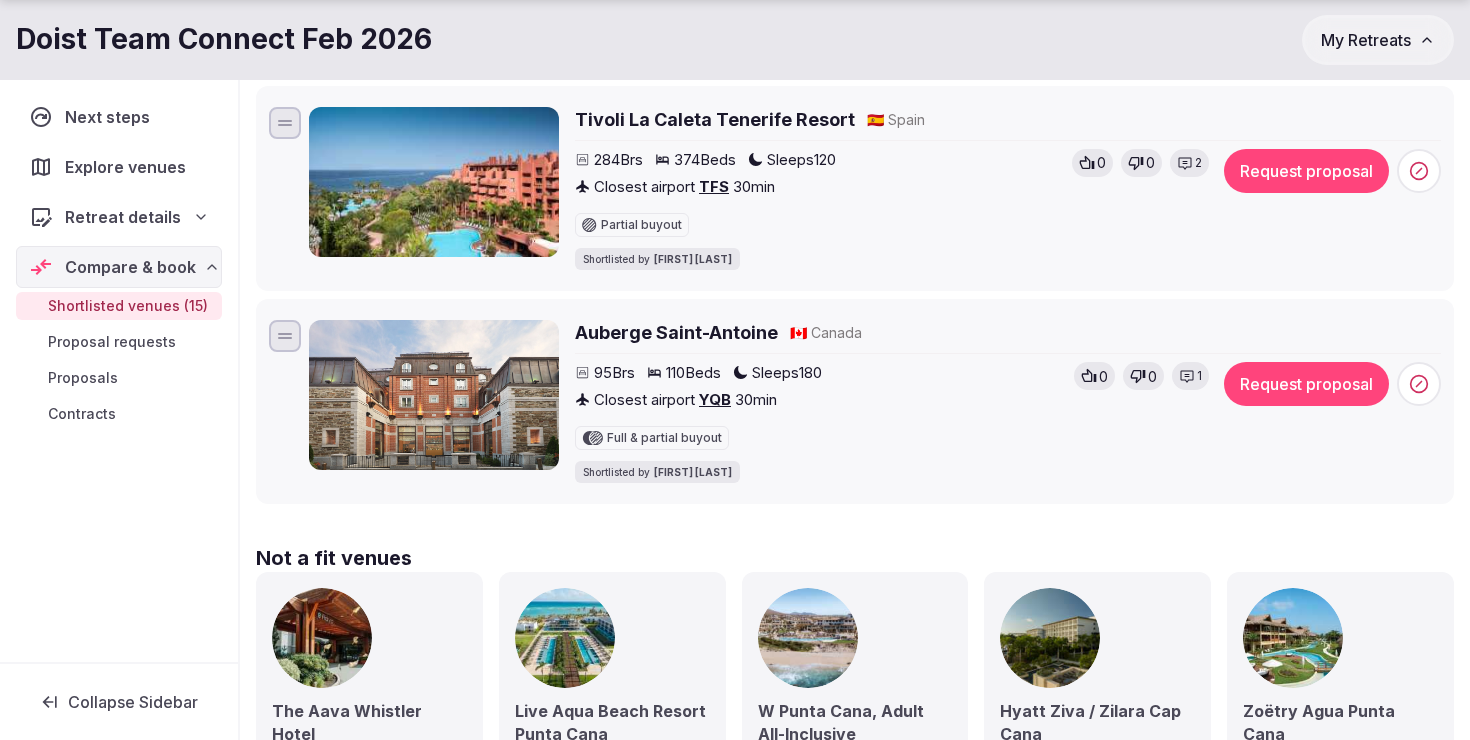 click 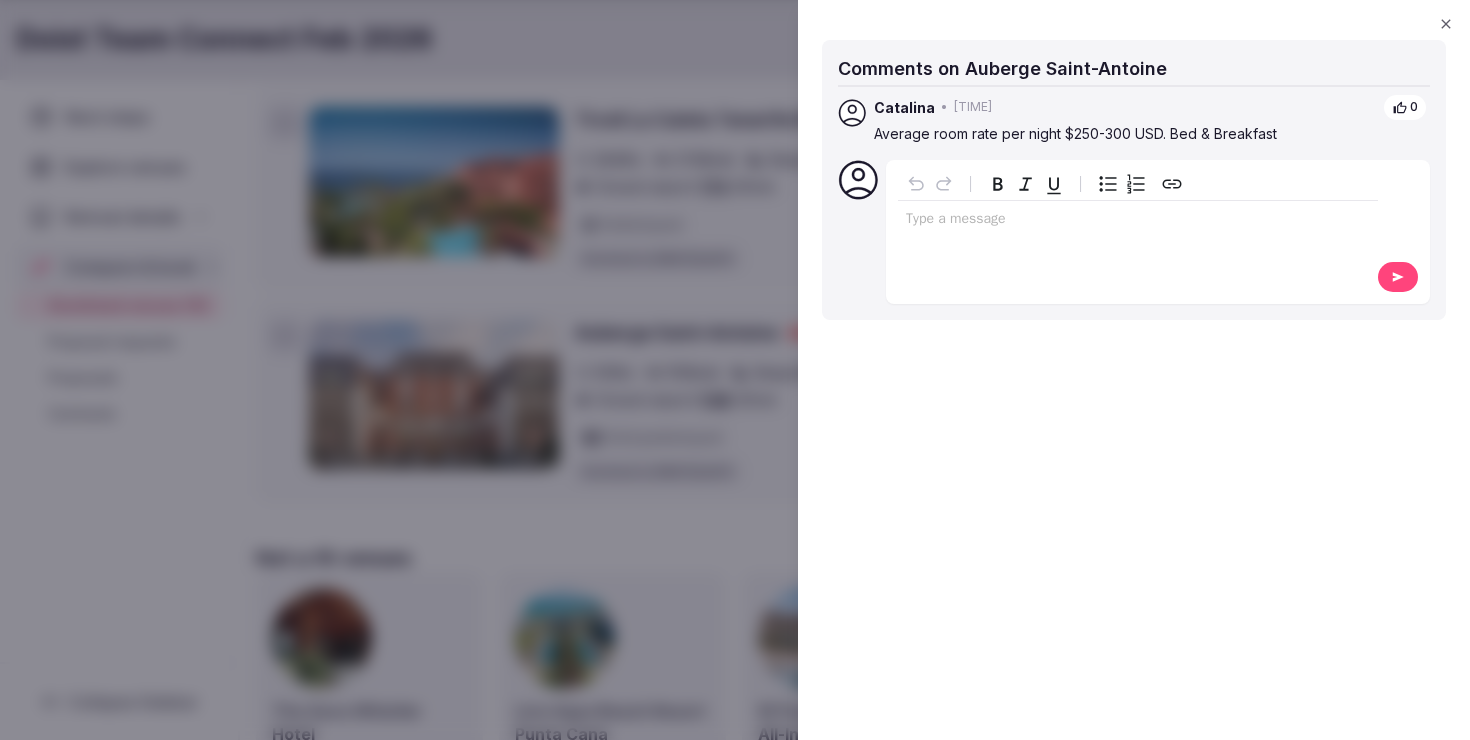 click on "Type a message" at bounding box center [1138, 230] 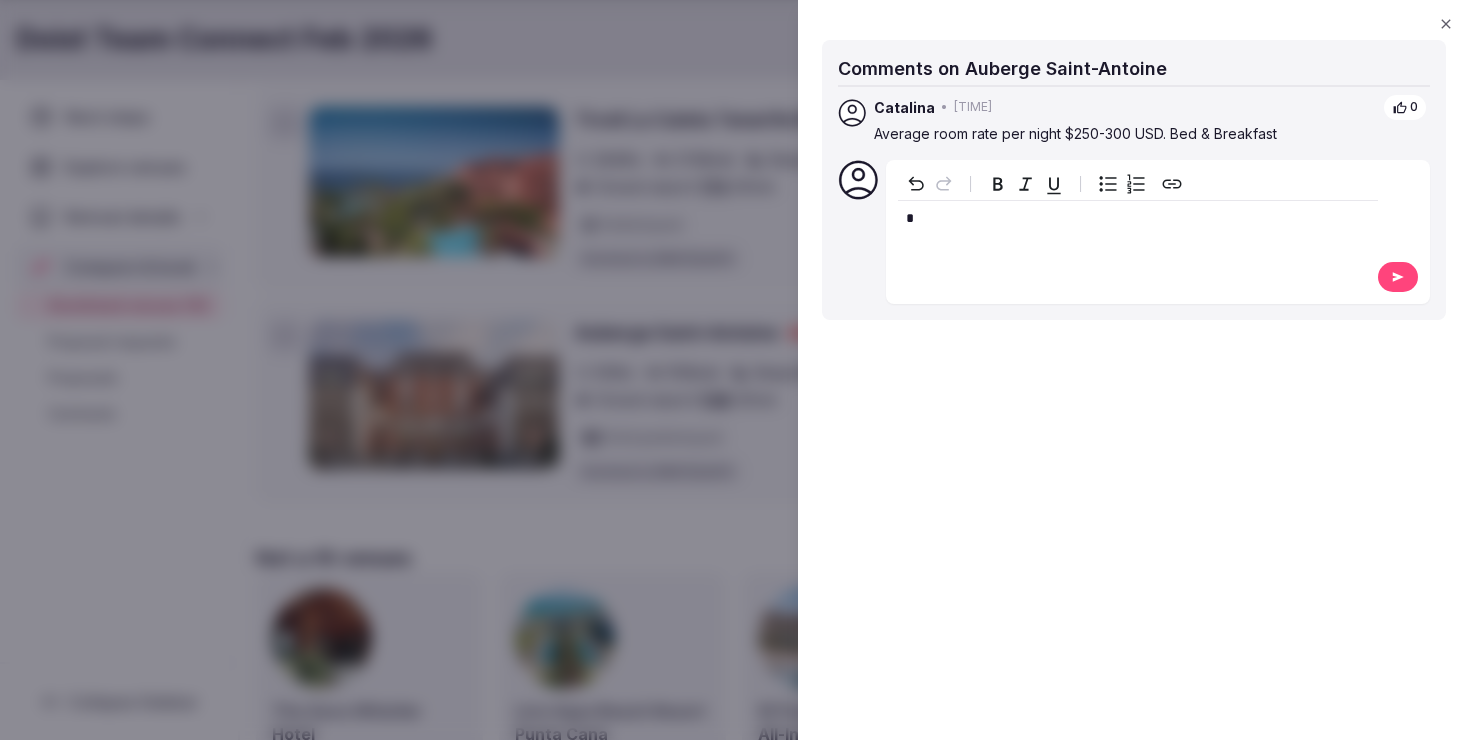 type 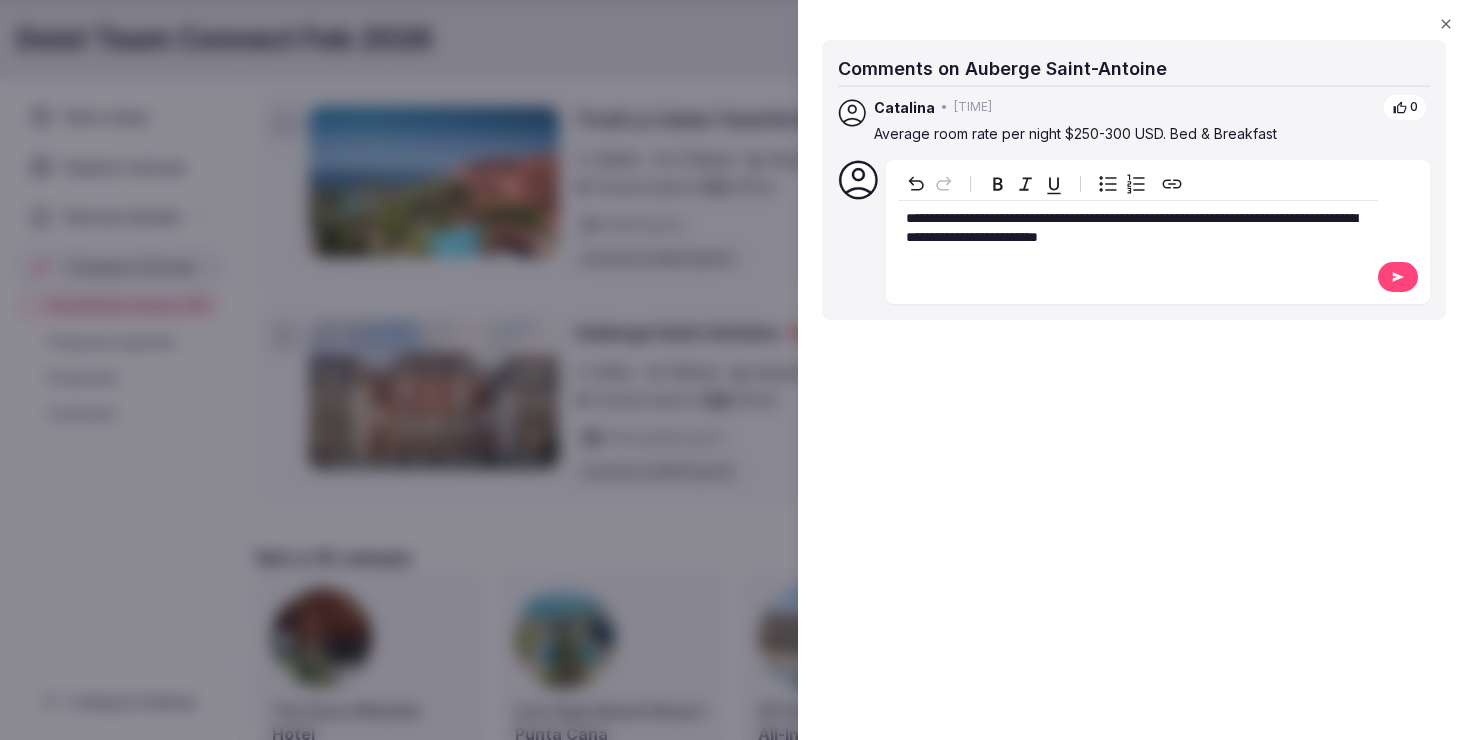 click on "**********" at bounding box center (1131, 228) 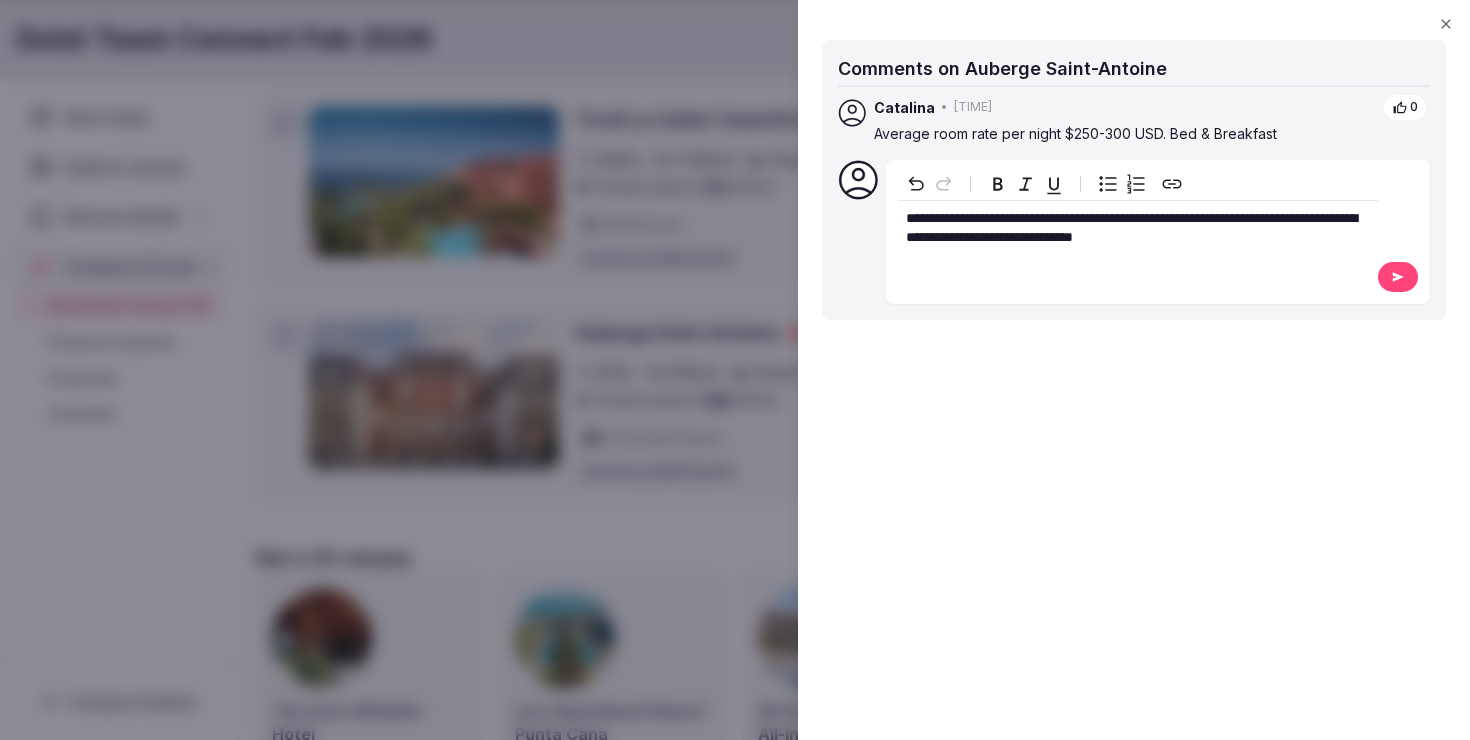 click on "**********" at bounding box center (1138, 228) 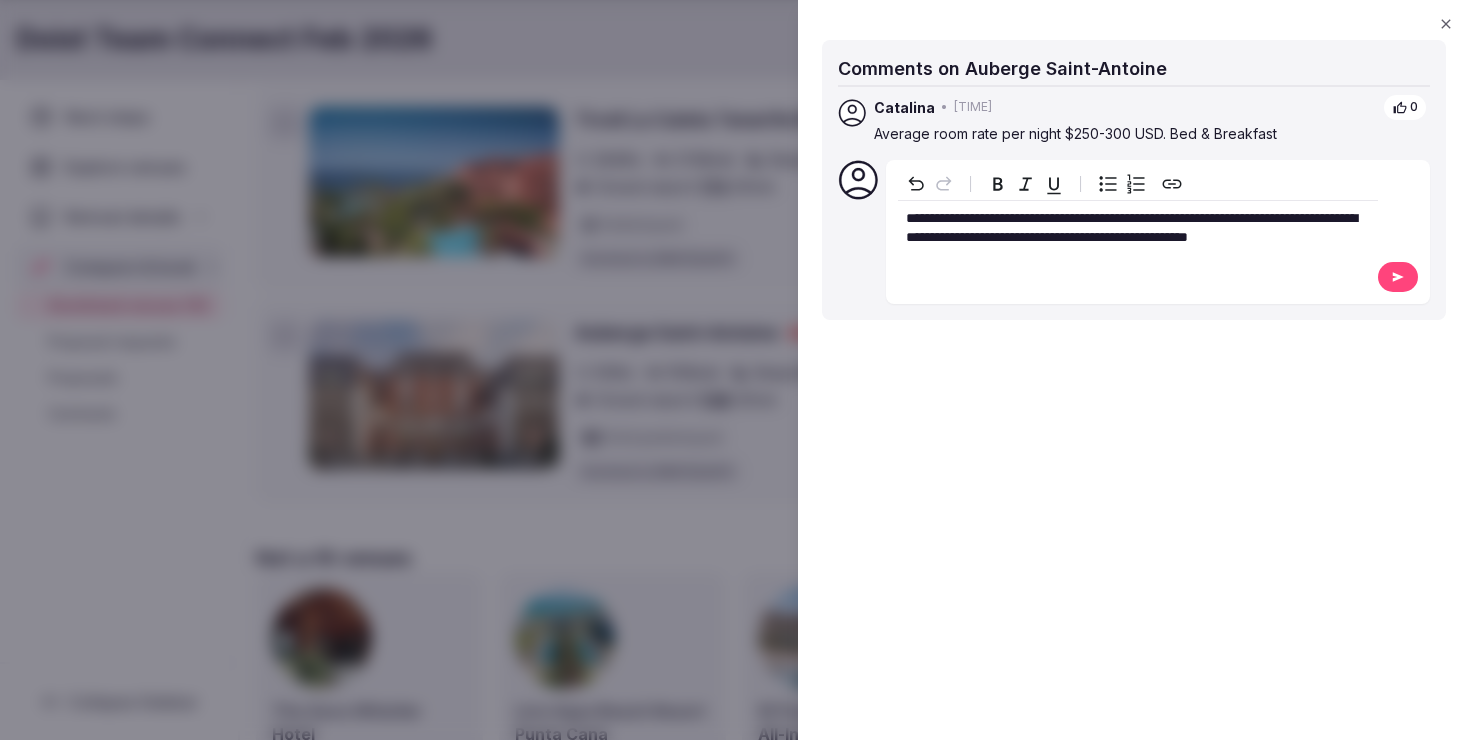 click at bounding box center (1398, 277) 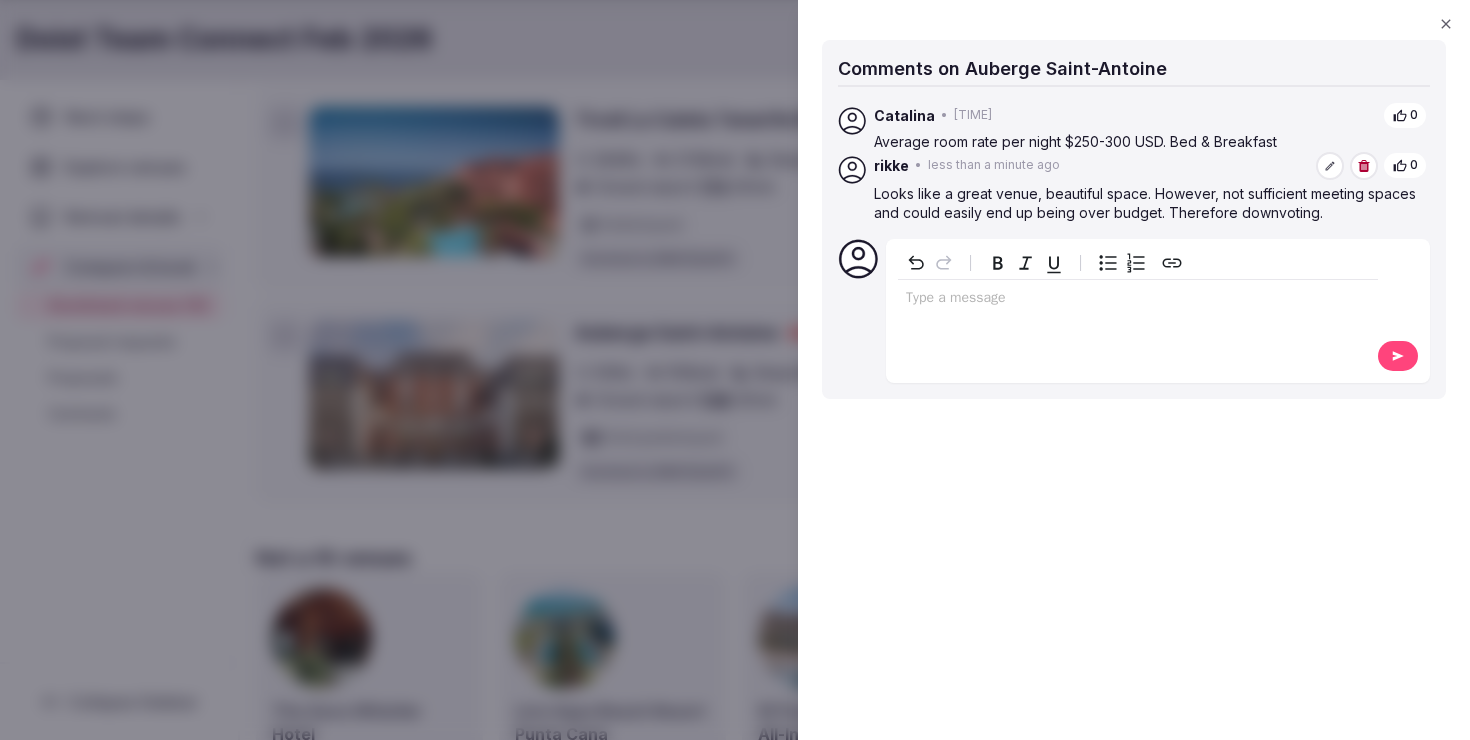 click at bounding box center [735, 370] 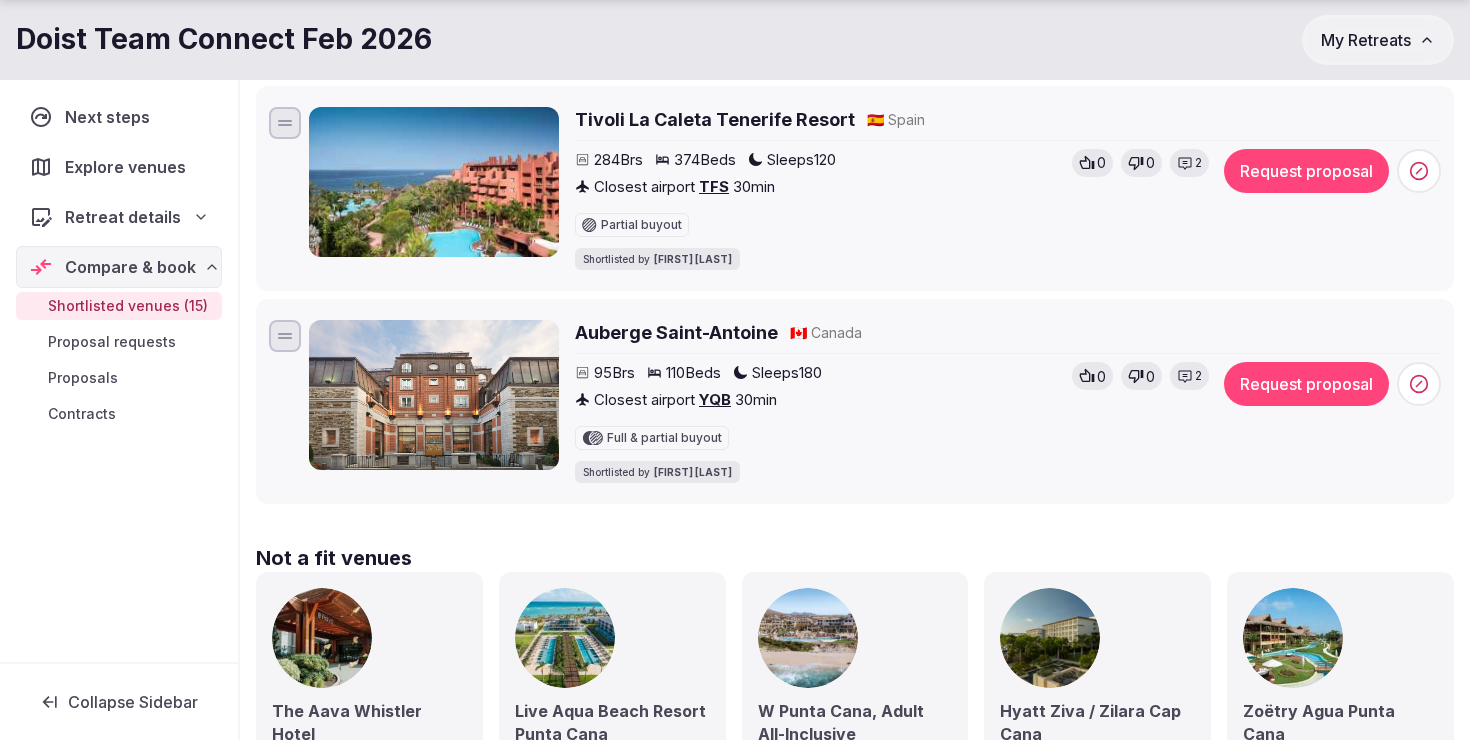 click 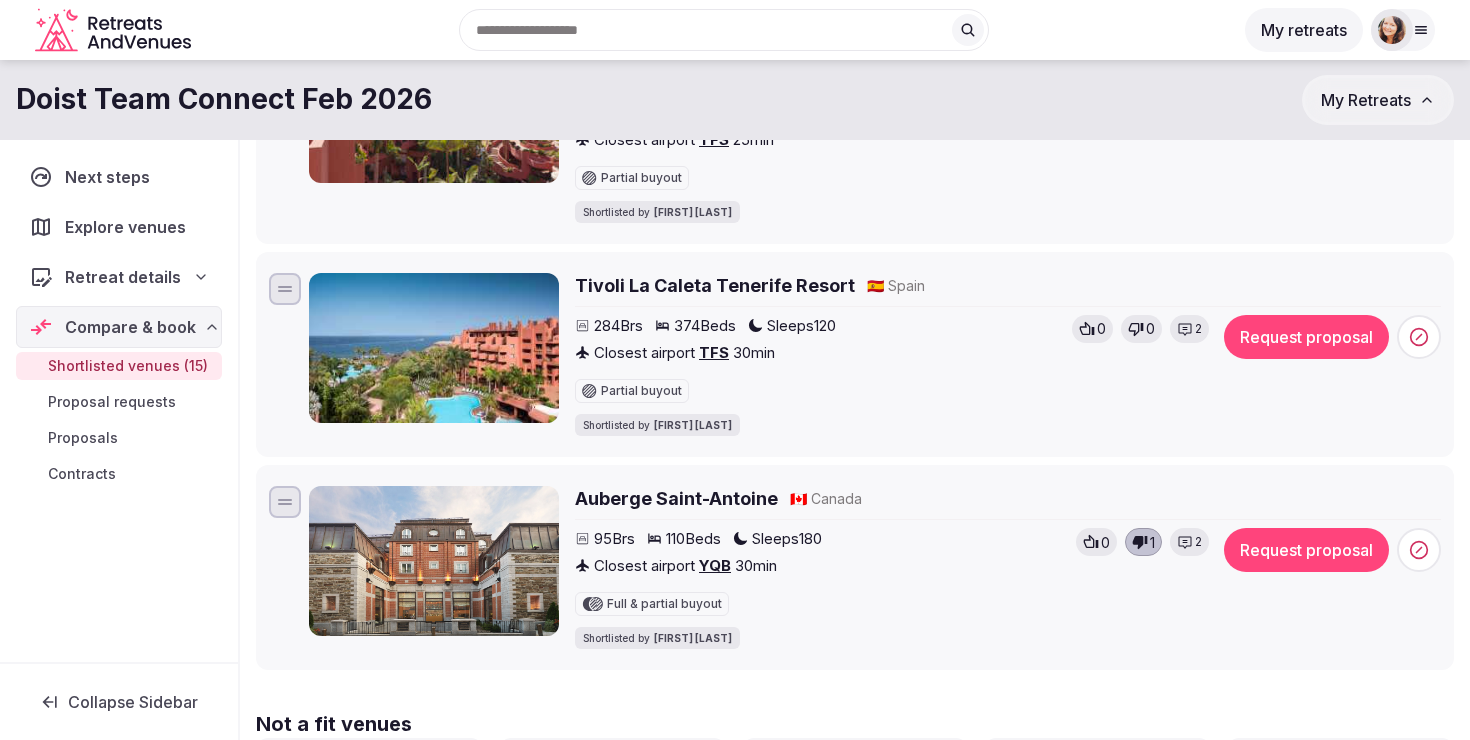 scroll, scrollTop: 3078, scrollLeft: 0, axis: vertical 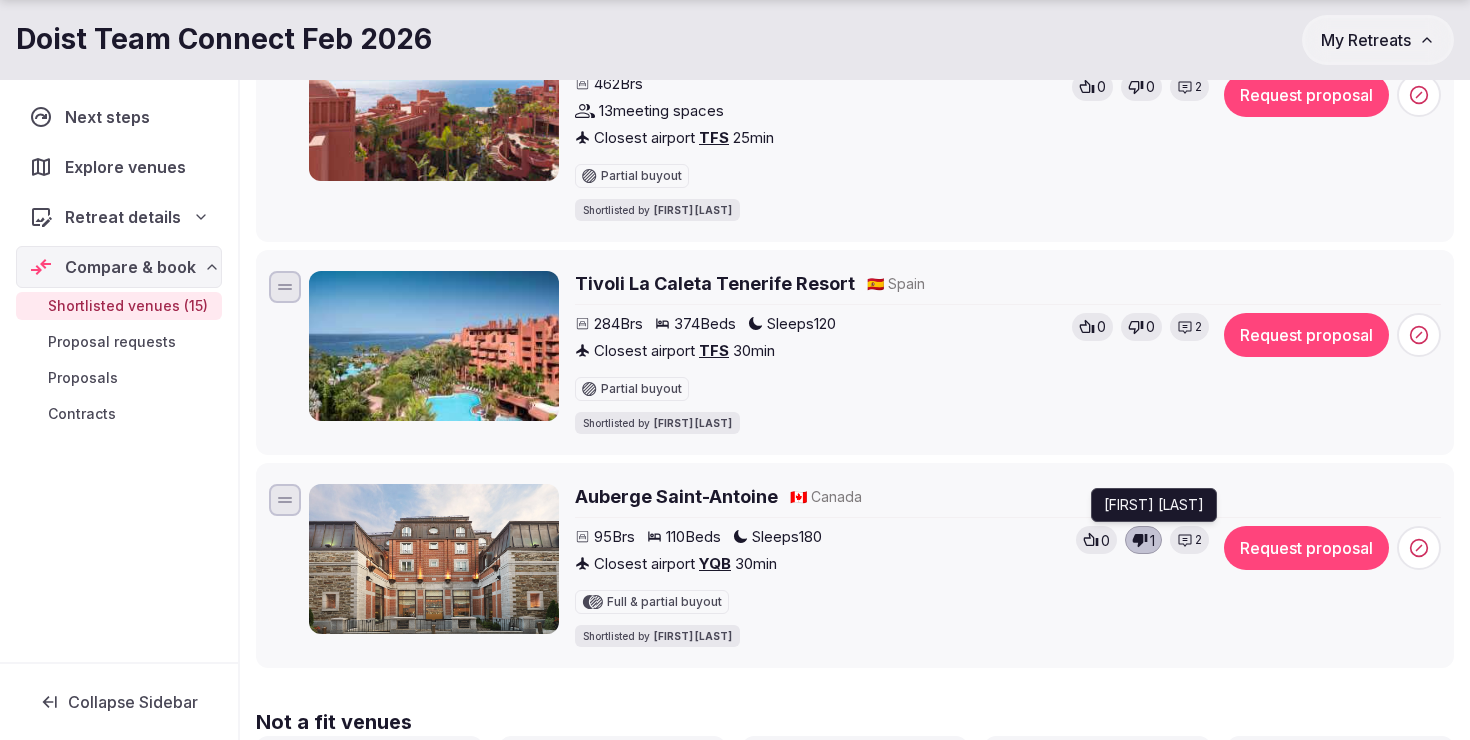click 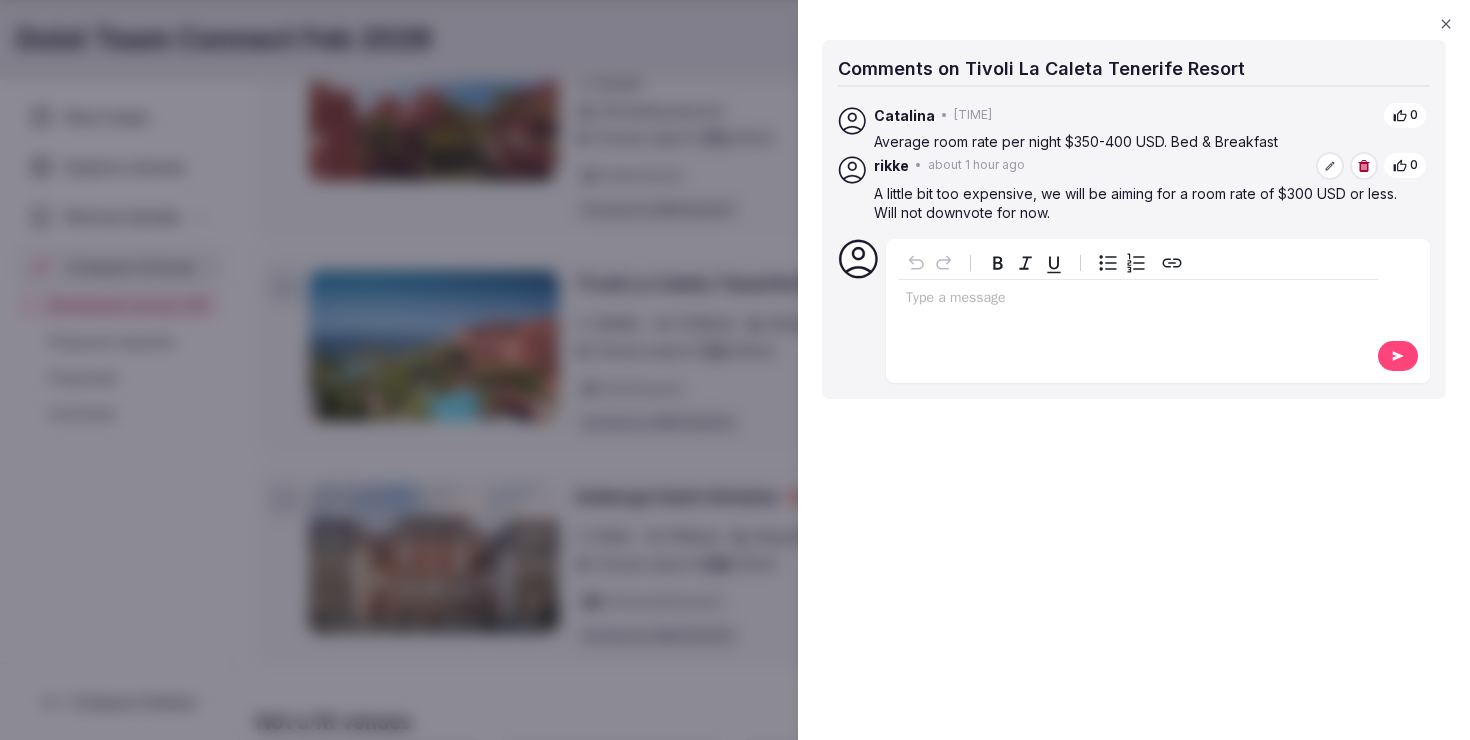 click on "Type a message" at bounding box center [1138, 309] 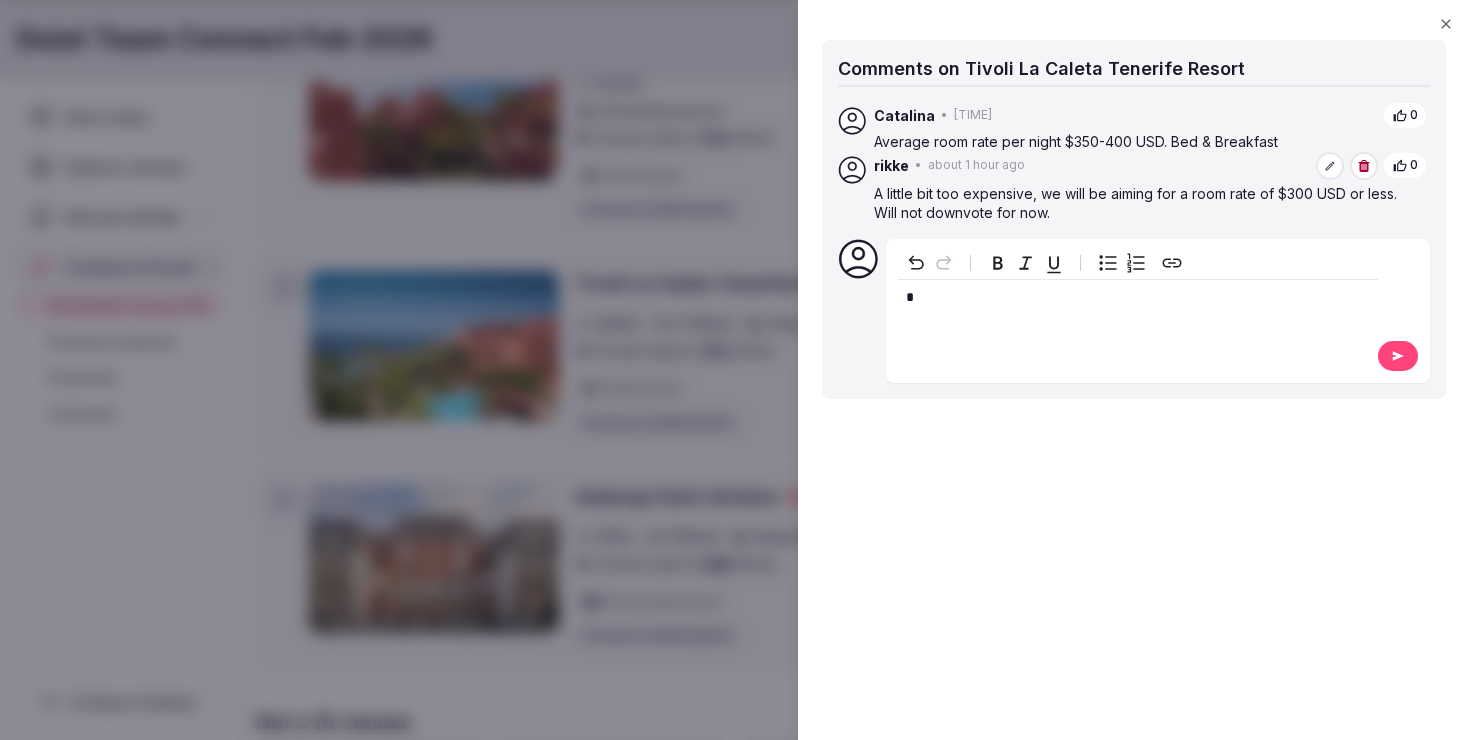 type 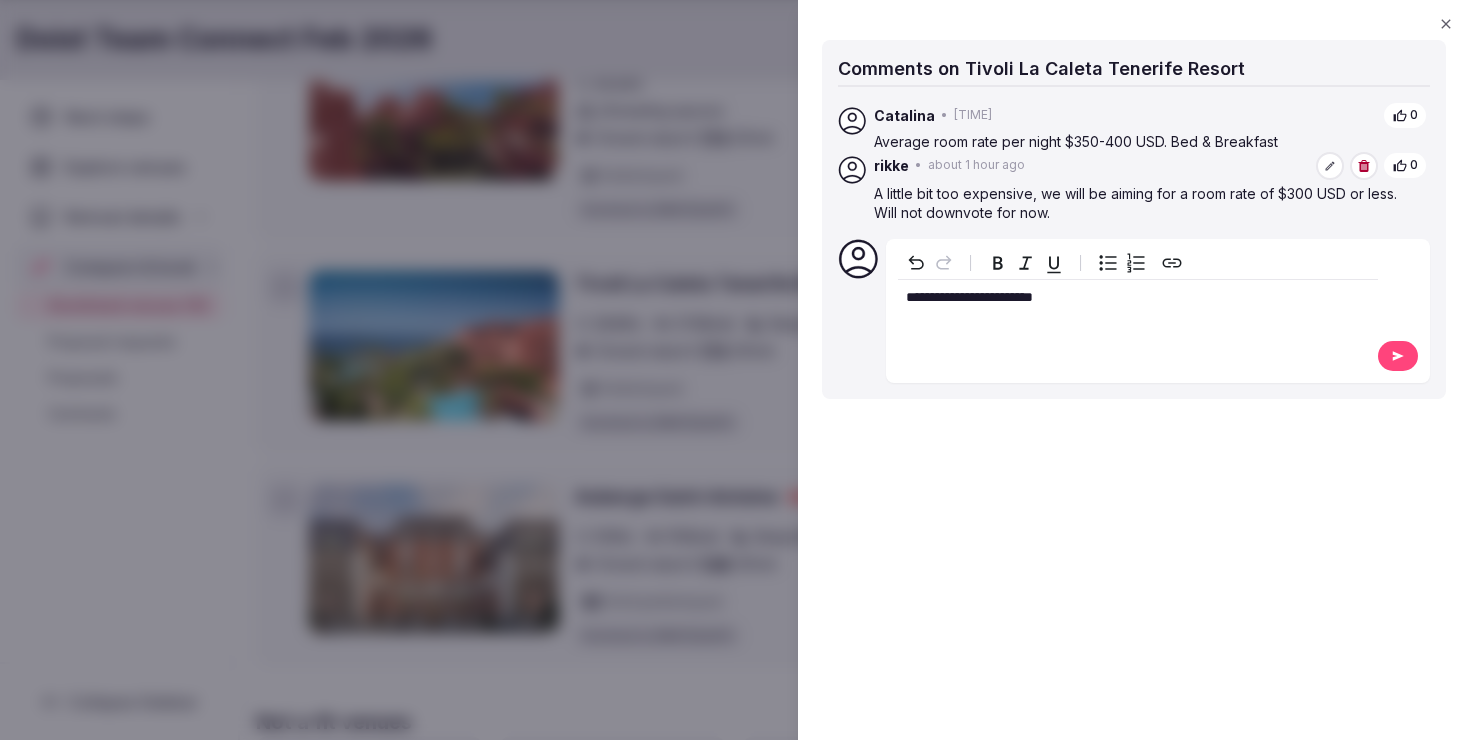 click 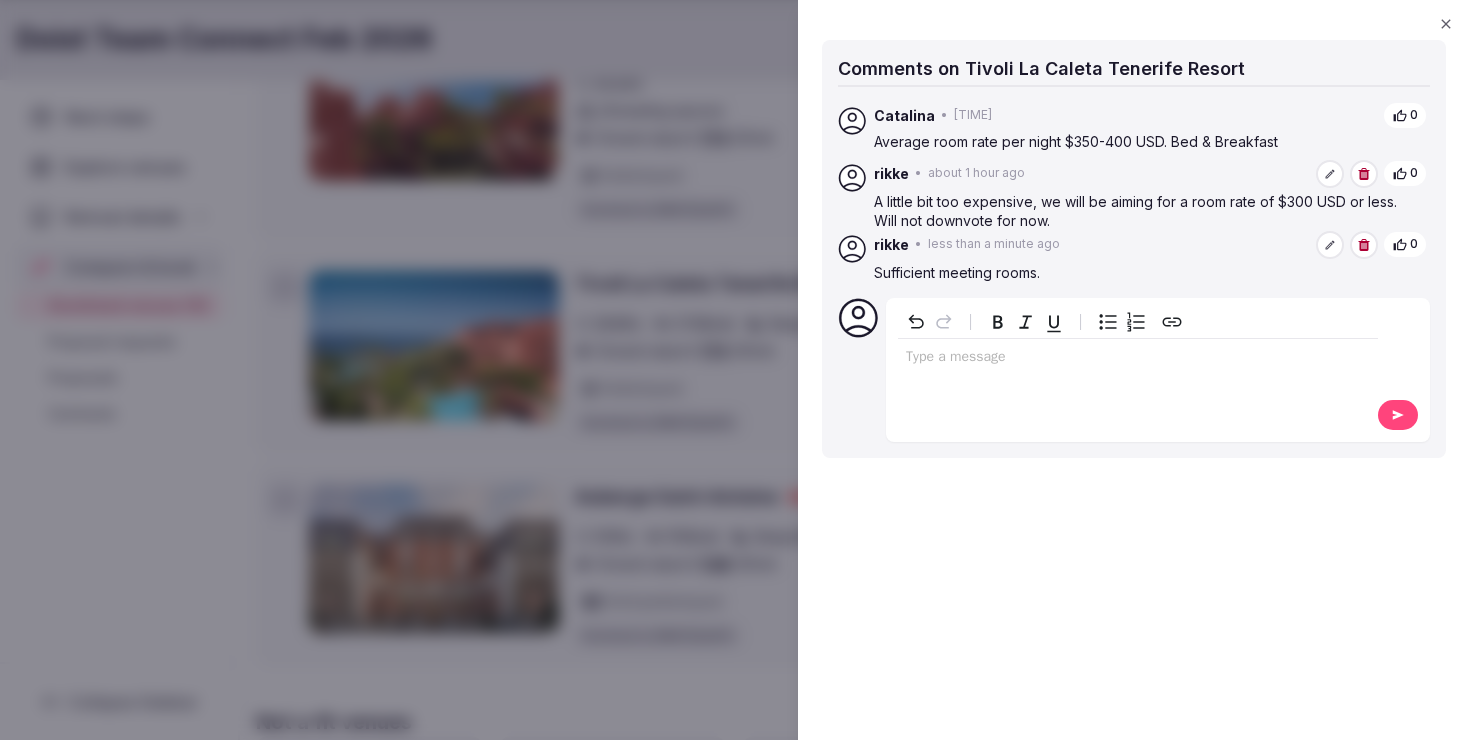 click at bounding box center (735, 370) 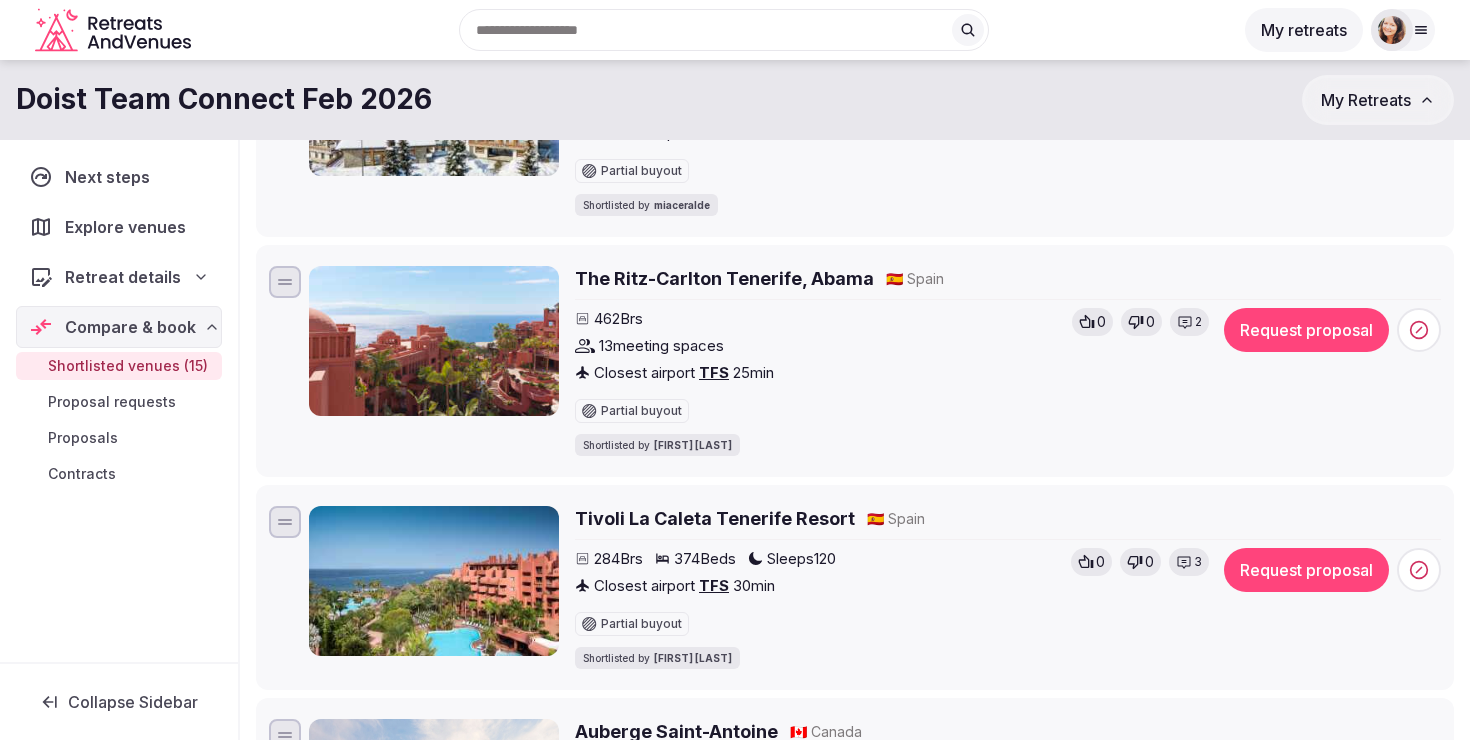 scroll, scrollTop: 2826, scrollLeft: 0, axis: vertical 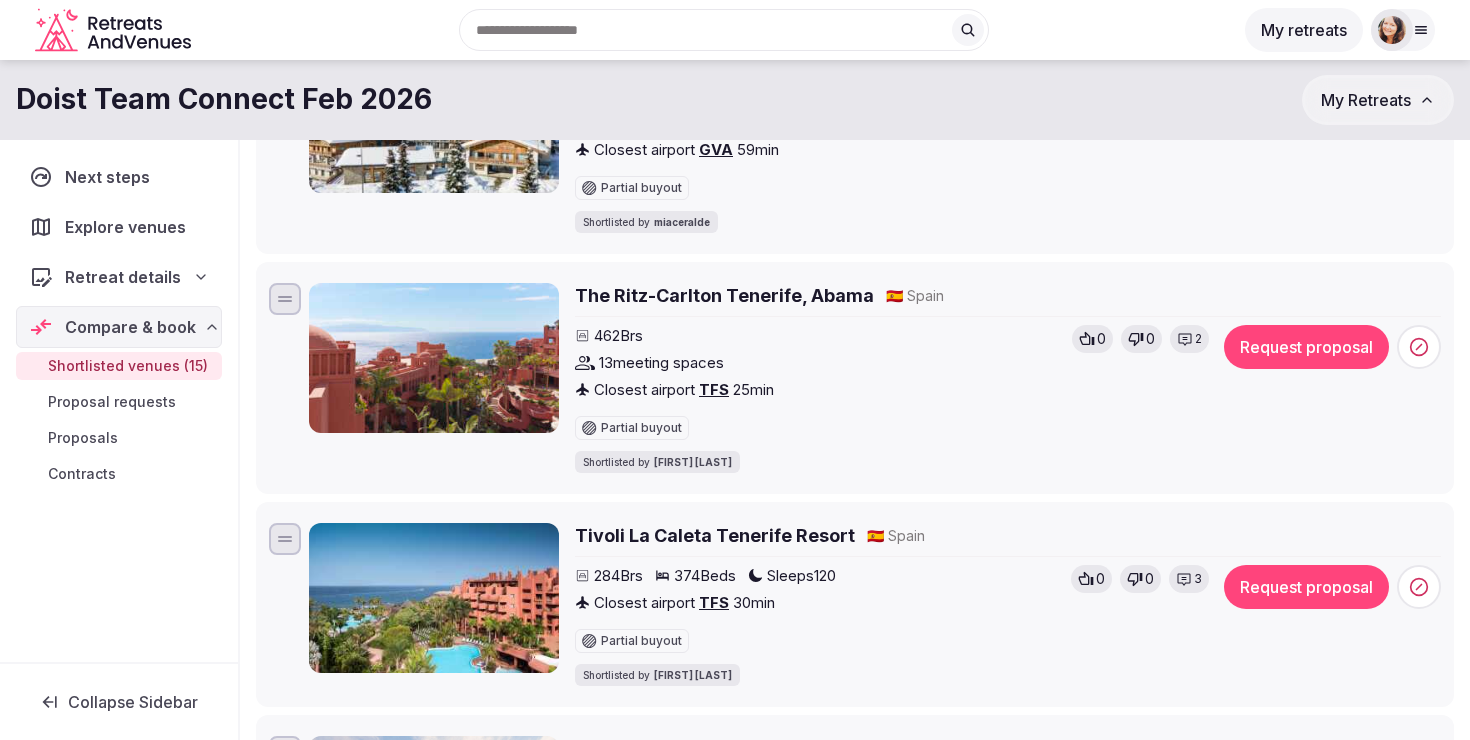 click on "The Ritz-Carlton Tenerife, Abama" at bounding box center [724, 295] 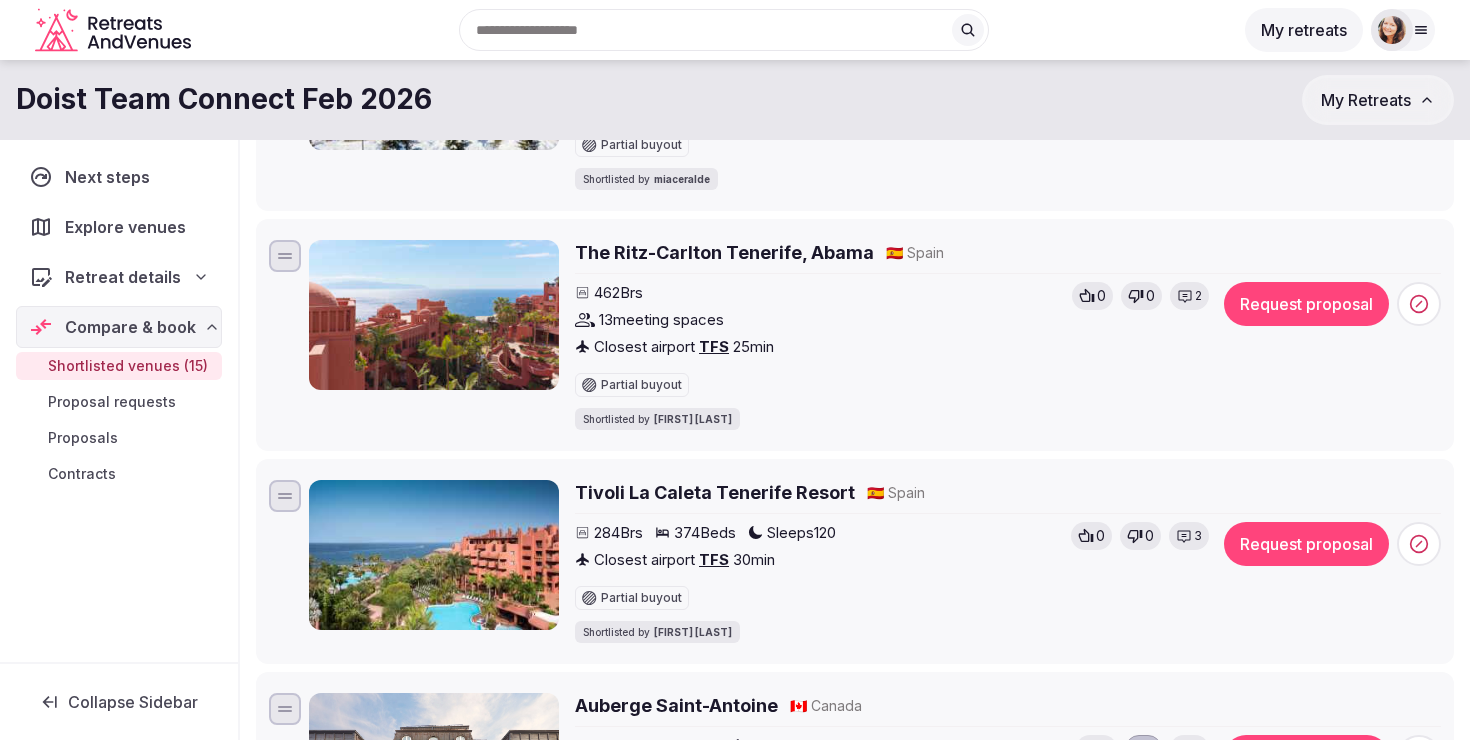 scroll, scrollTop: 2865, scrollLeft: 0, axis: vertical 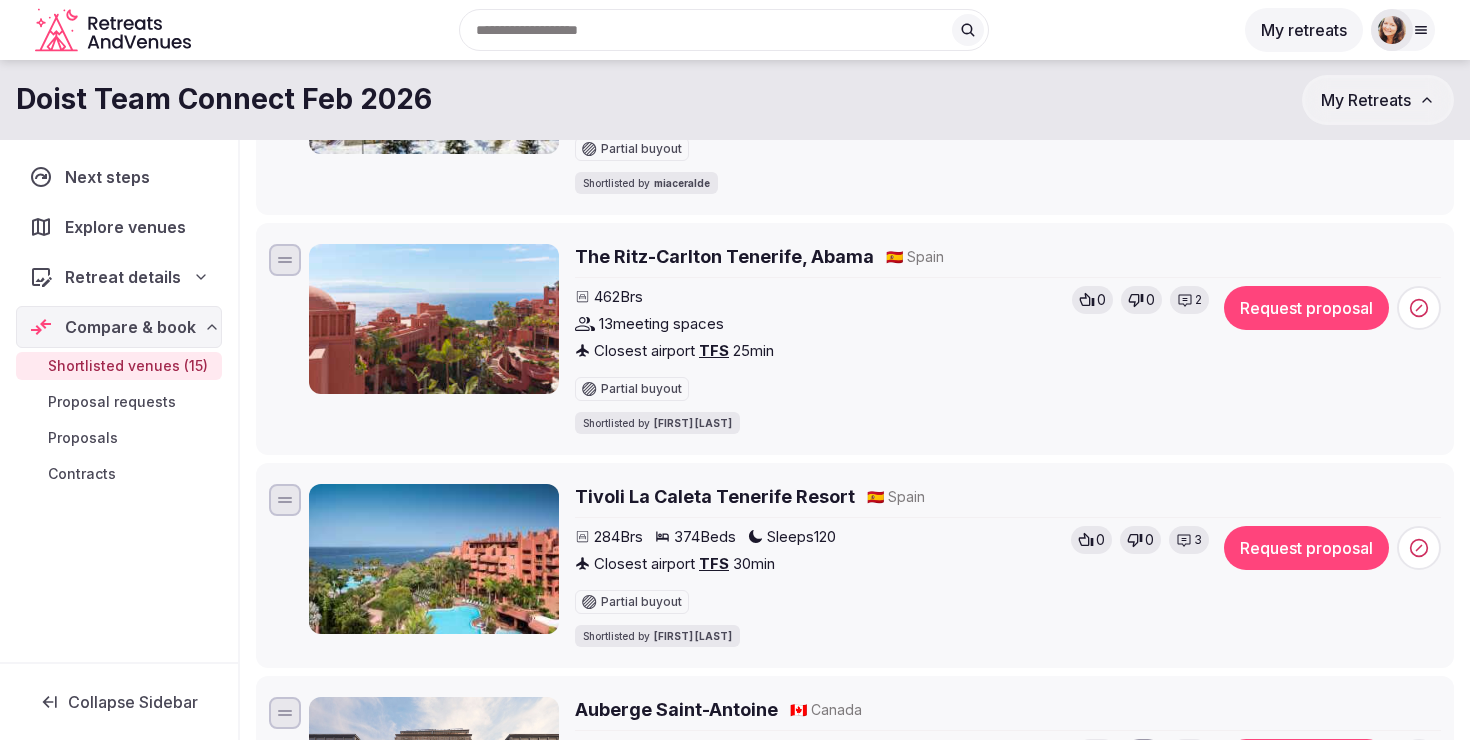 click 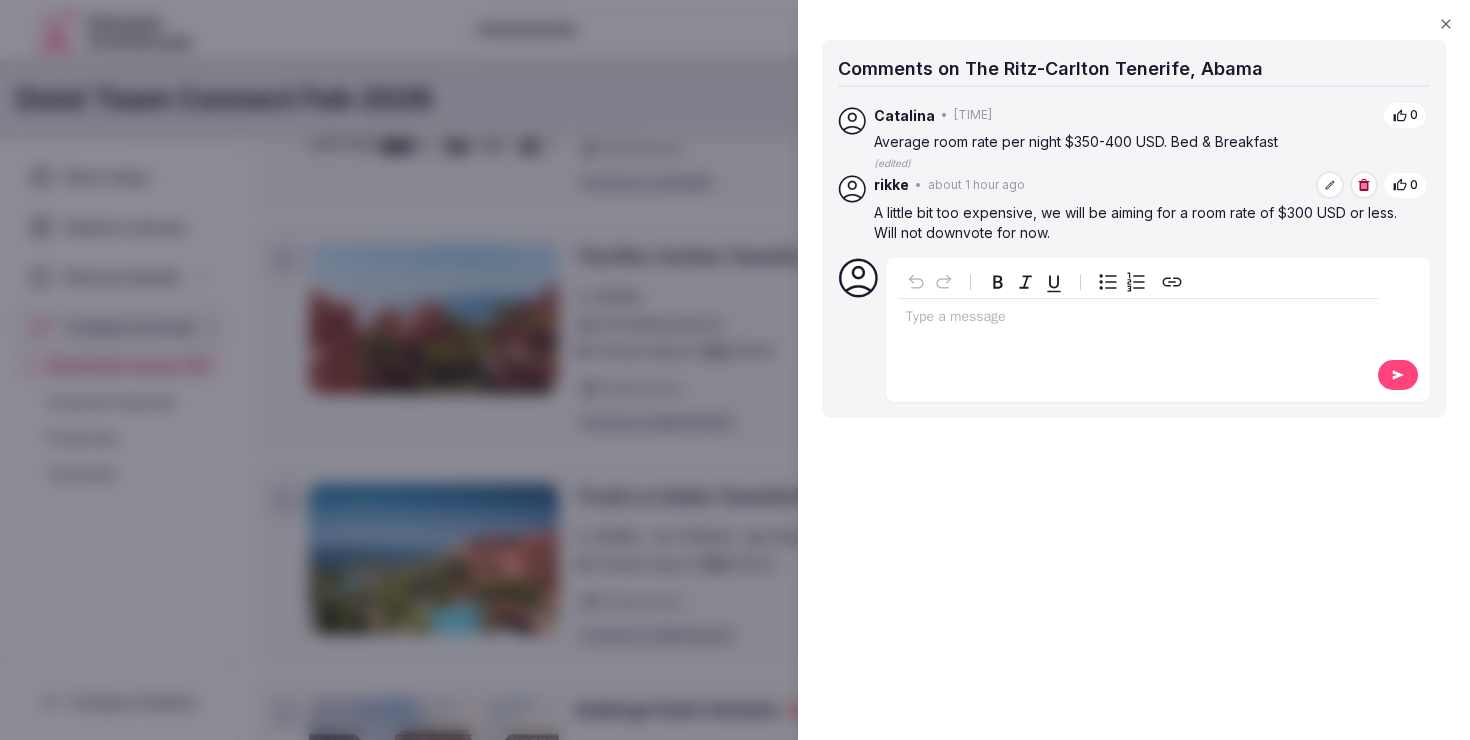 click at bounding box center (1138, 319) 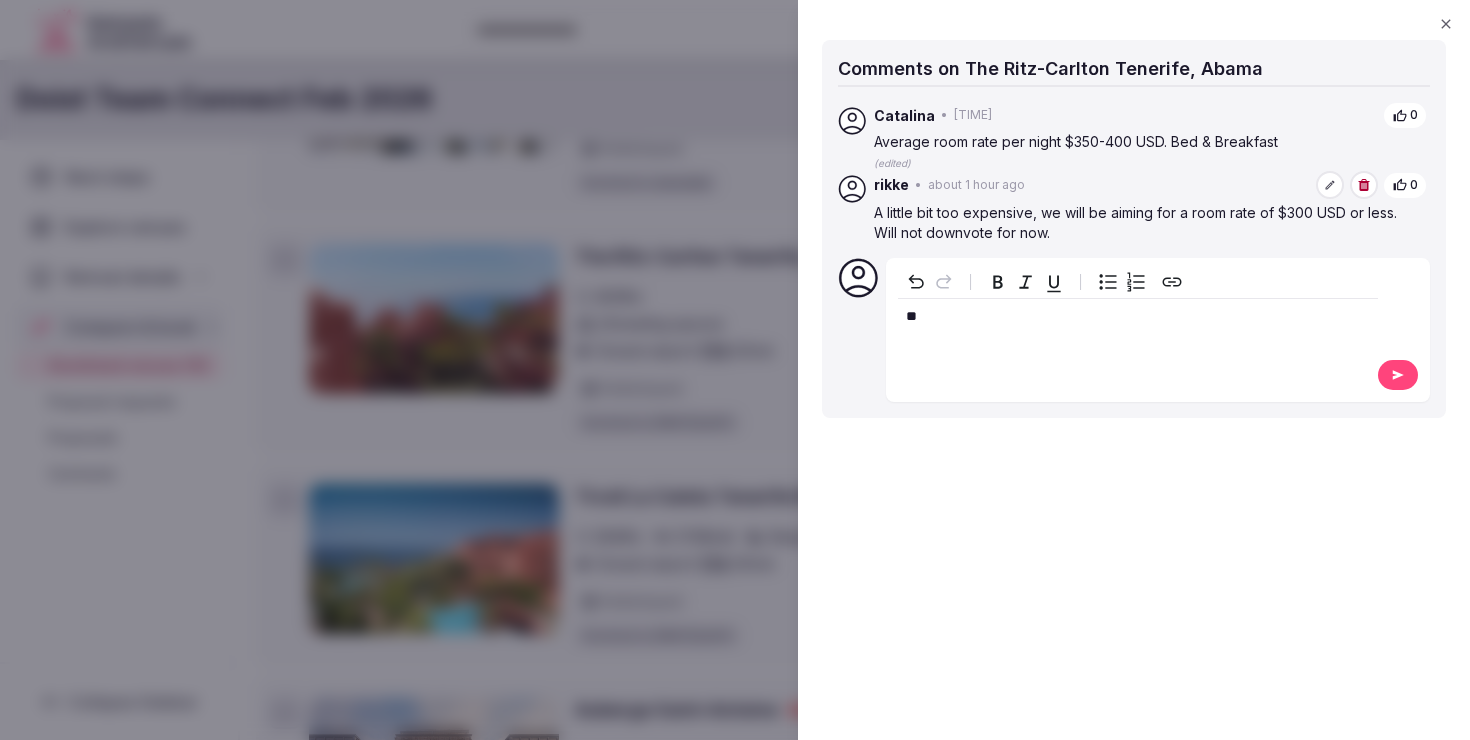 type 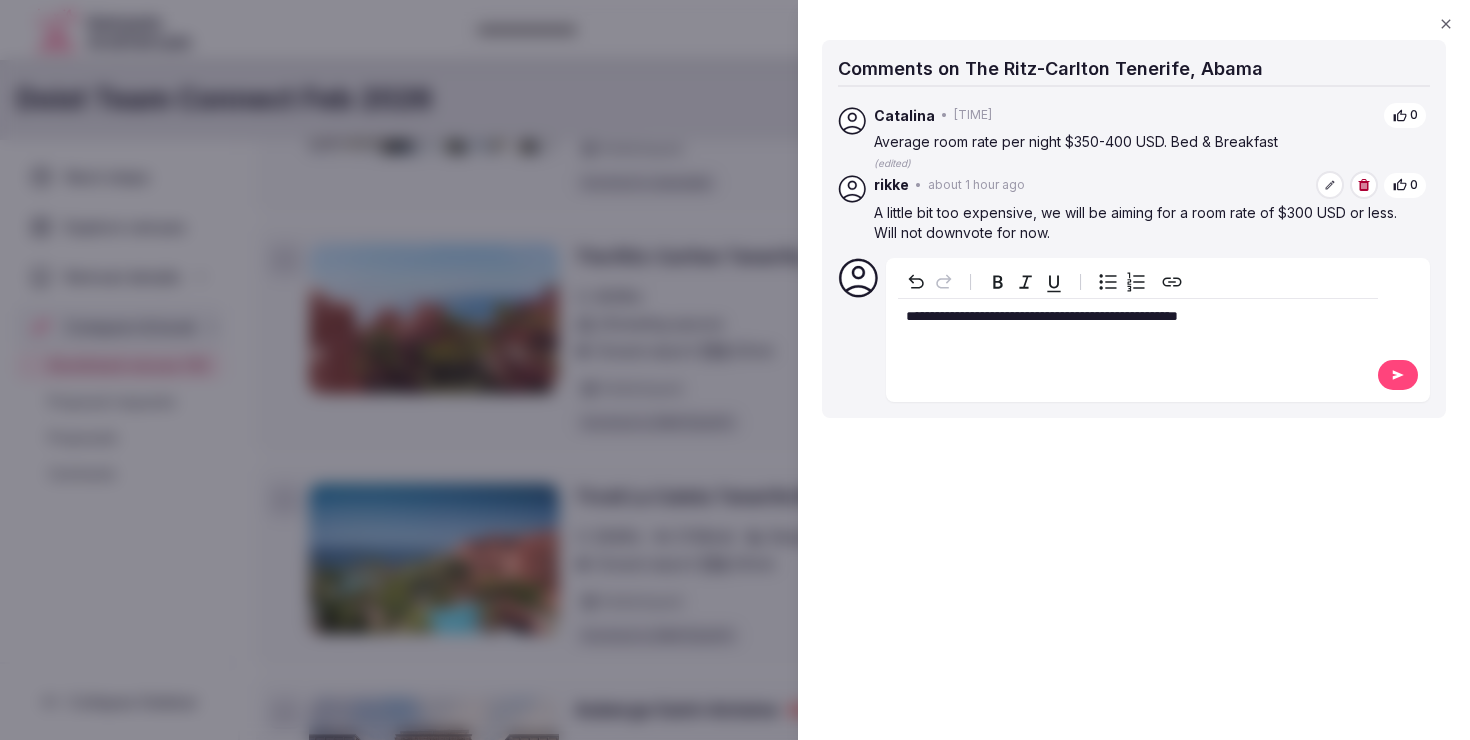click 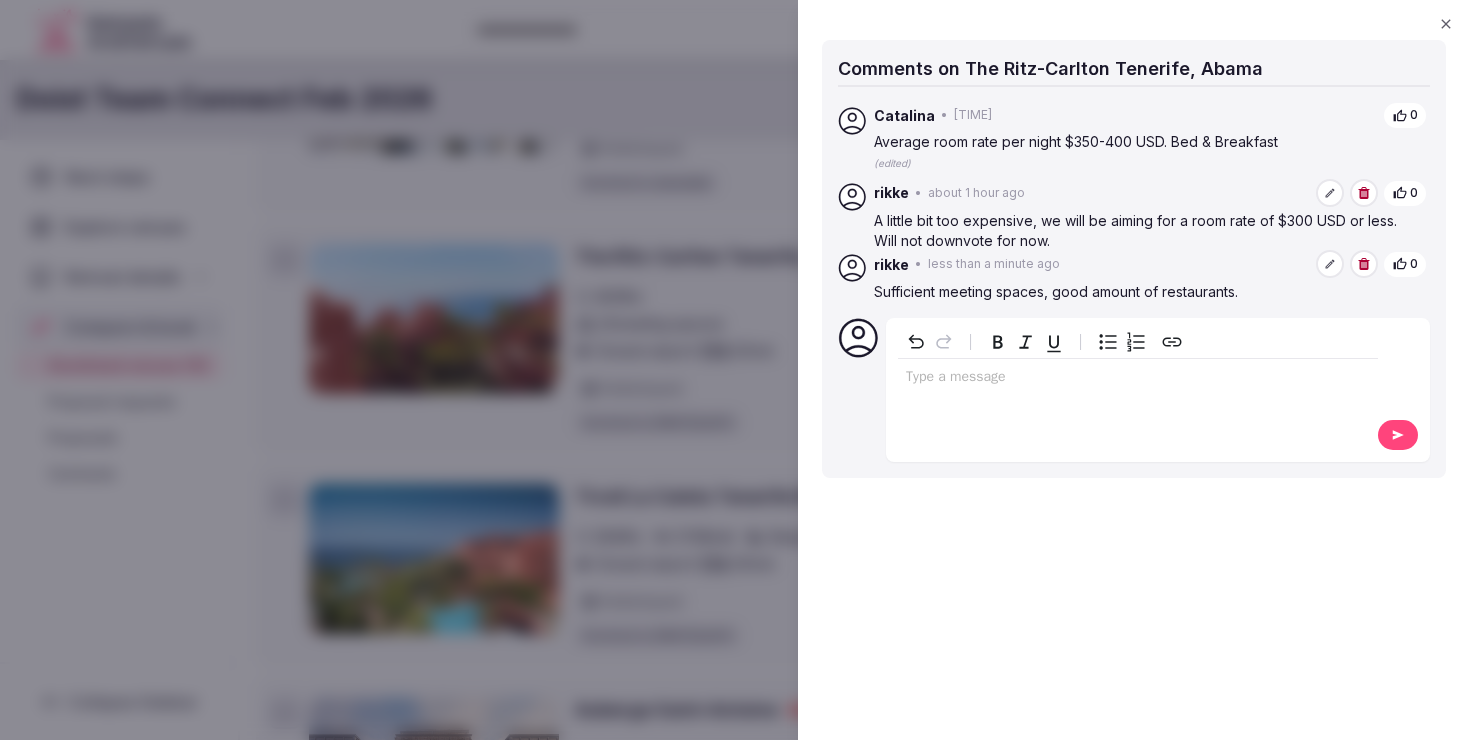click at bounding box center [735, 370] 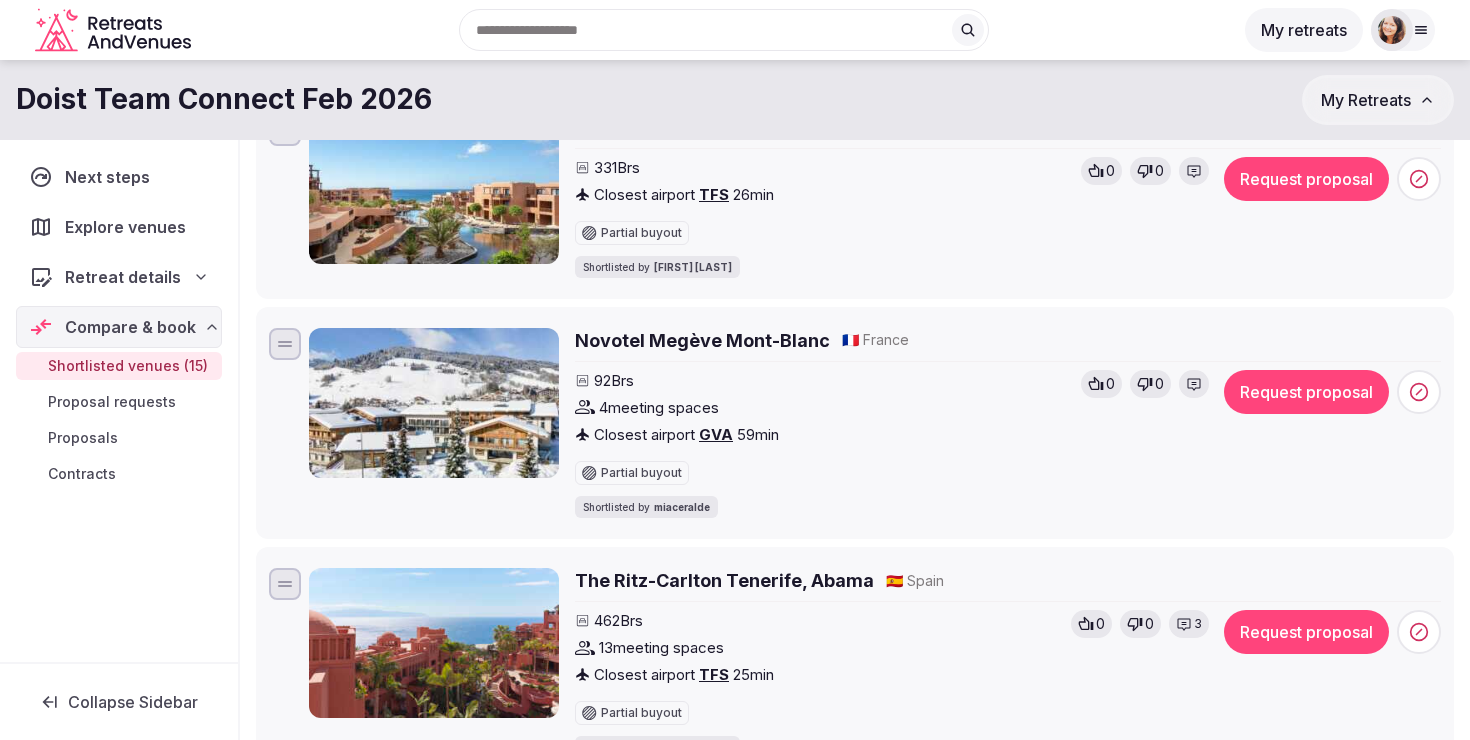 scroll, scrollTop: 2526, scrollLeft: 0, axis: vertical 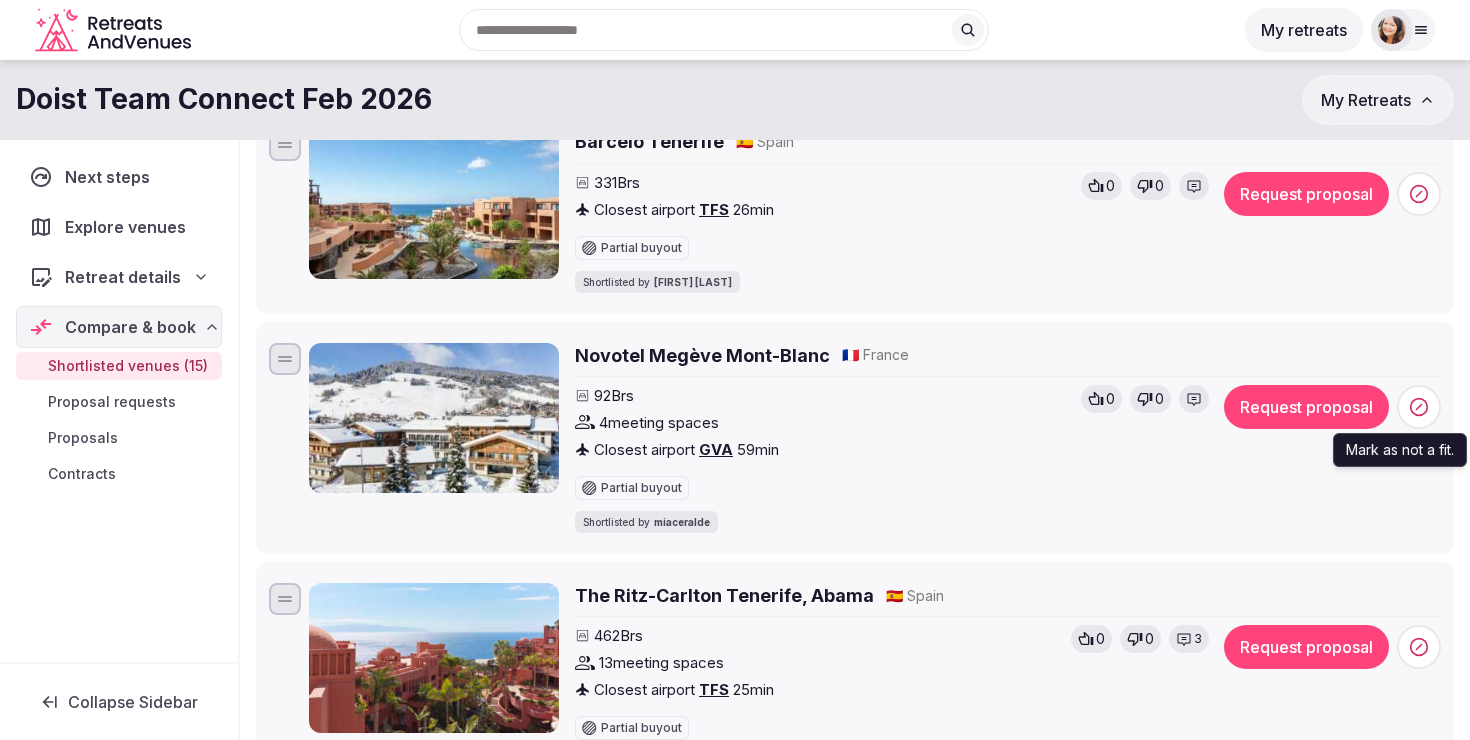 click at bounding box center [1419, 407] 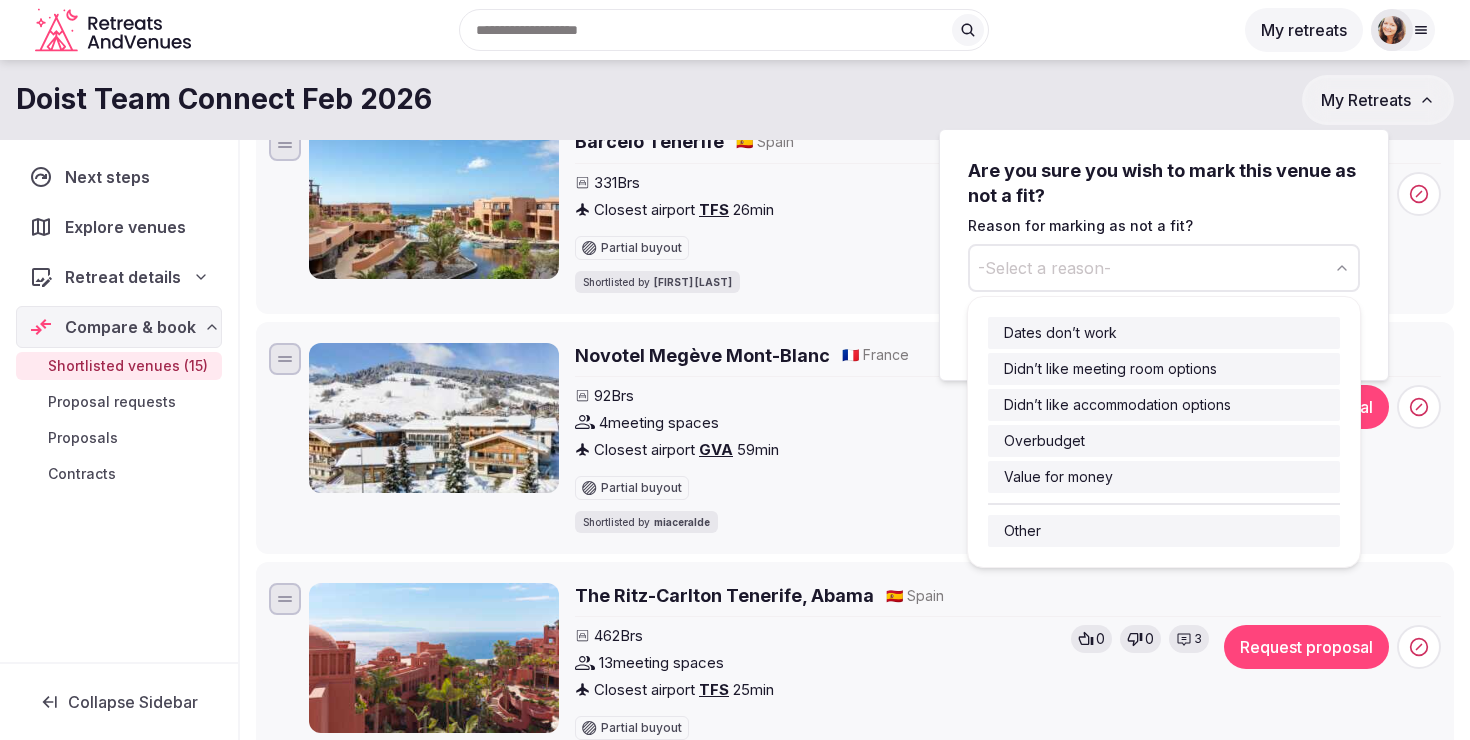 click on "-Select a reason-" at bounding box center (1164, 268) 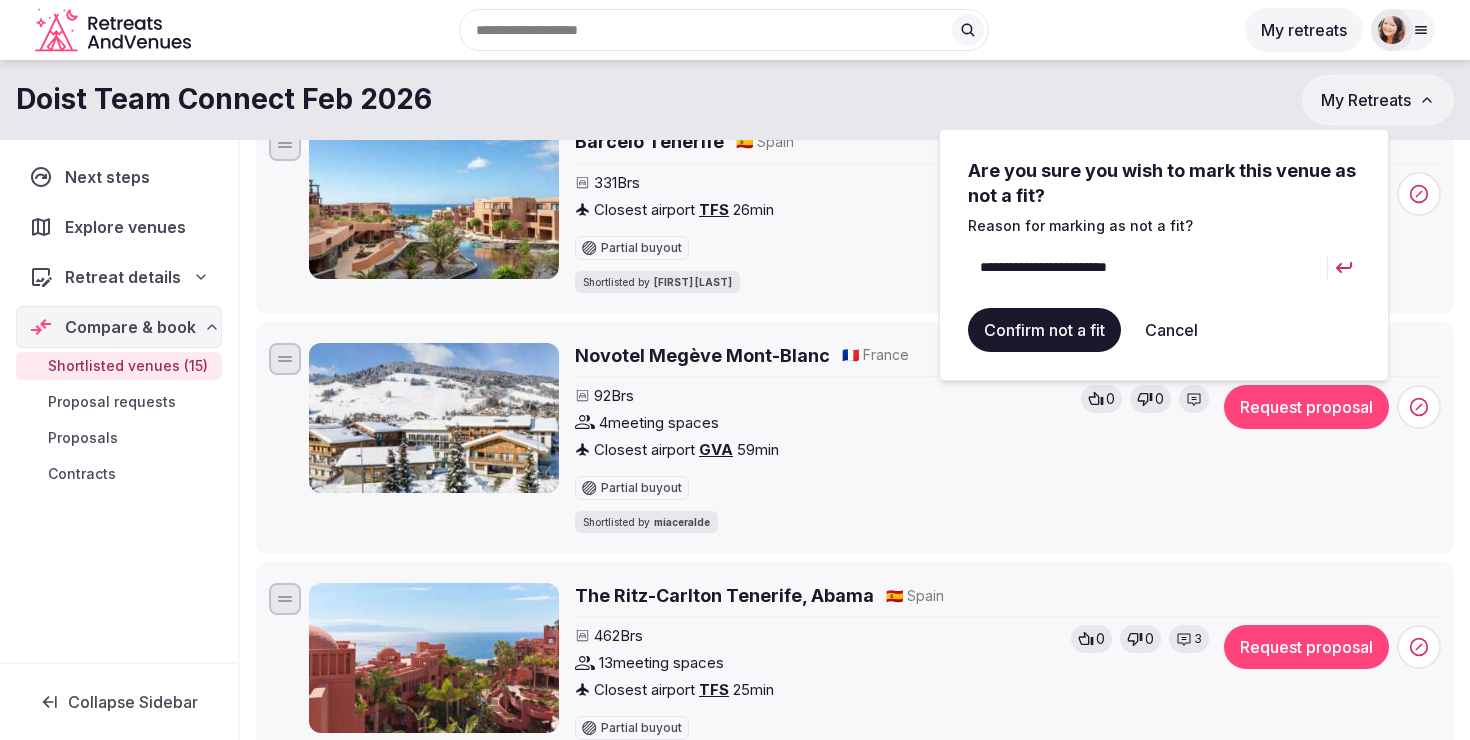 type on "**********" 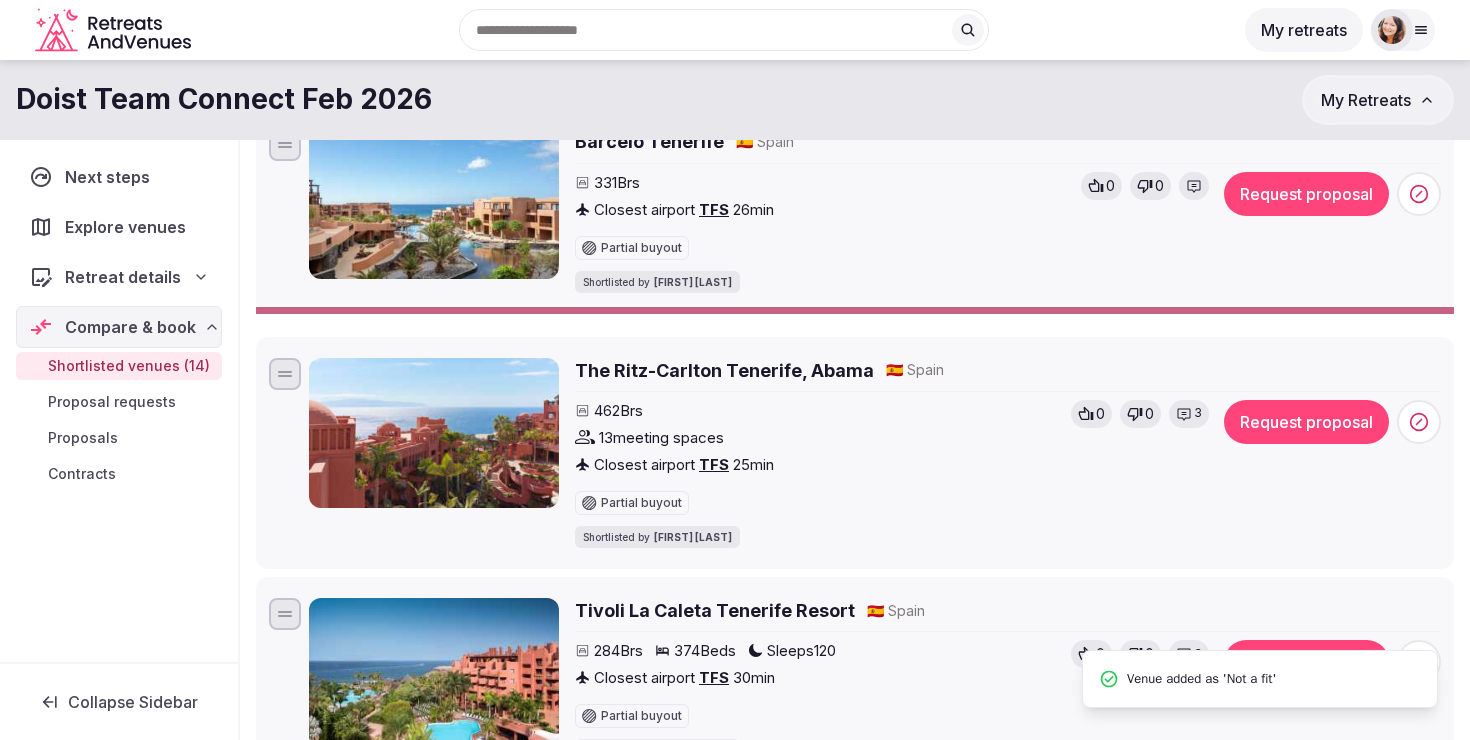 scroll, scrollTop: 0, scrollLeft: 0, axis: both 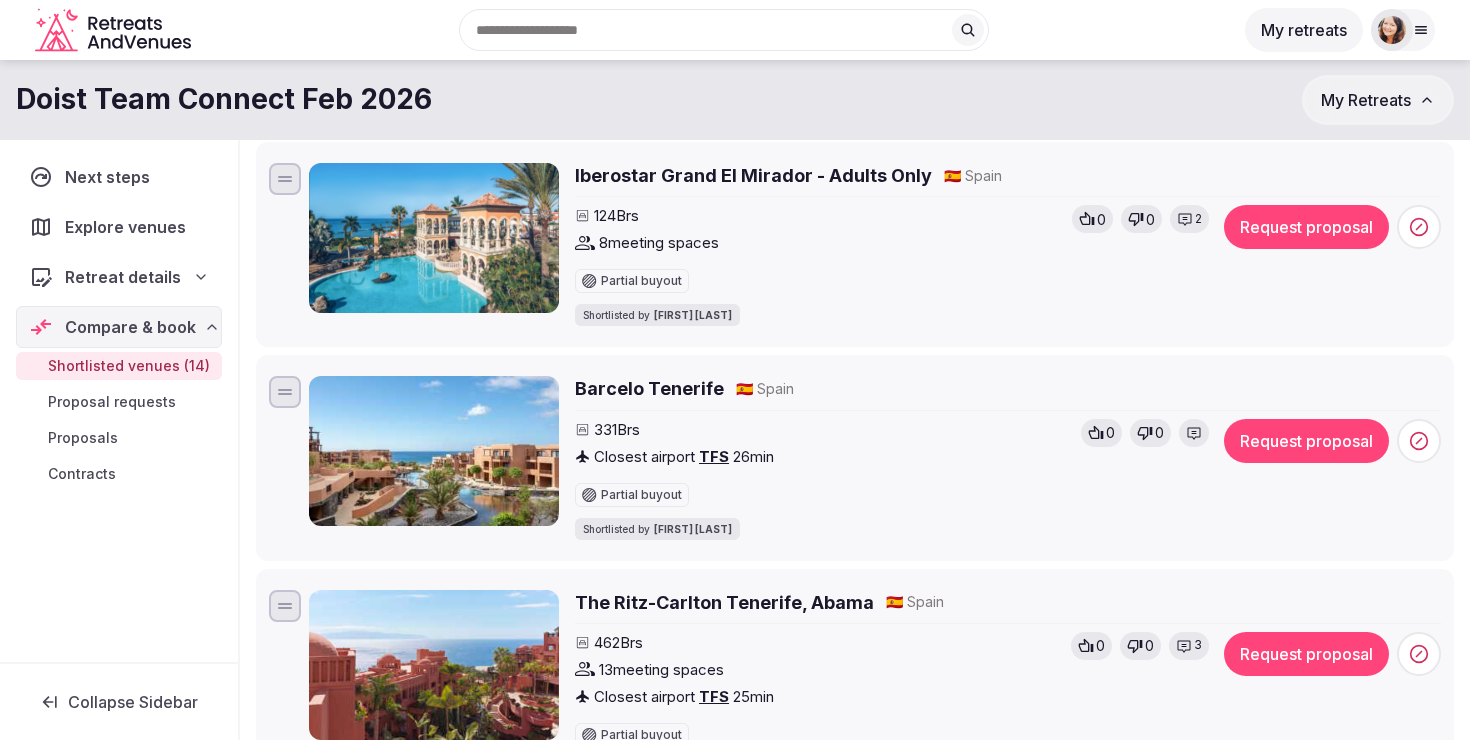 click on "Barcelo Tenerife" at bounding box center (649, 388) 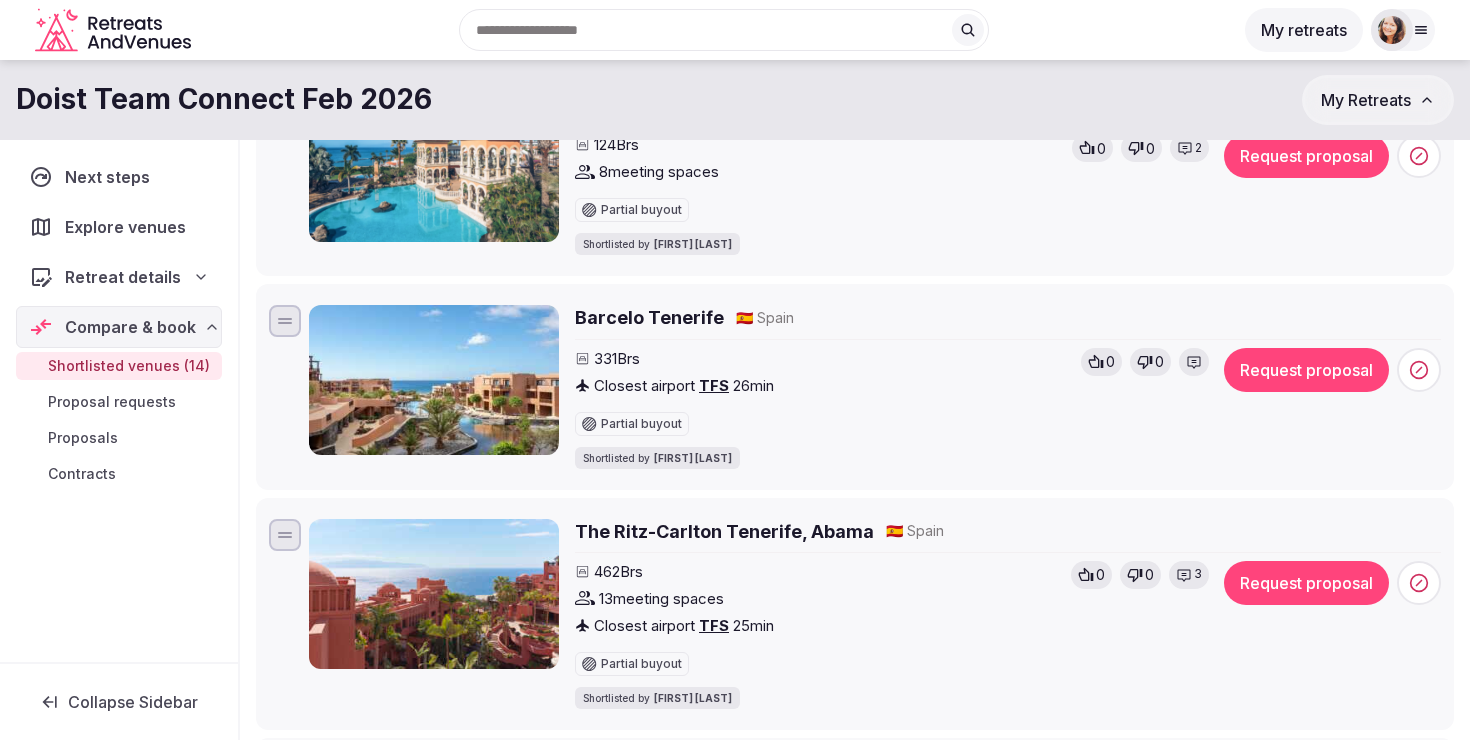 scroll, scrollTop: 2345, scrollLeft: 0, axis: vertical 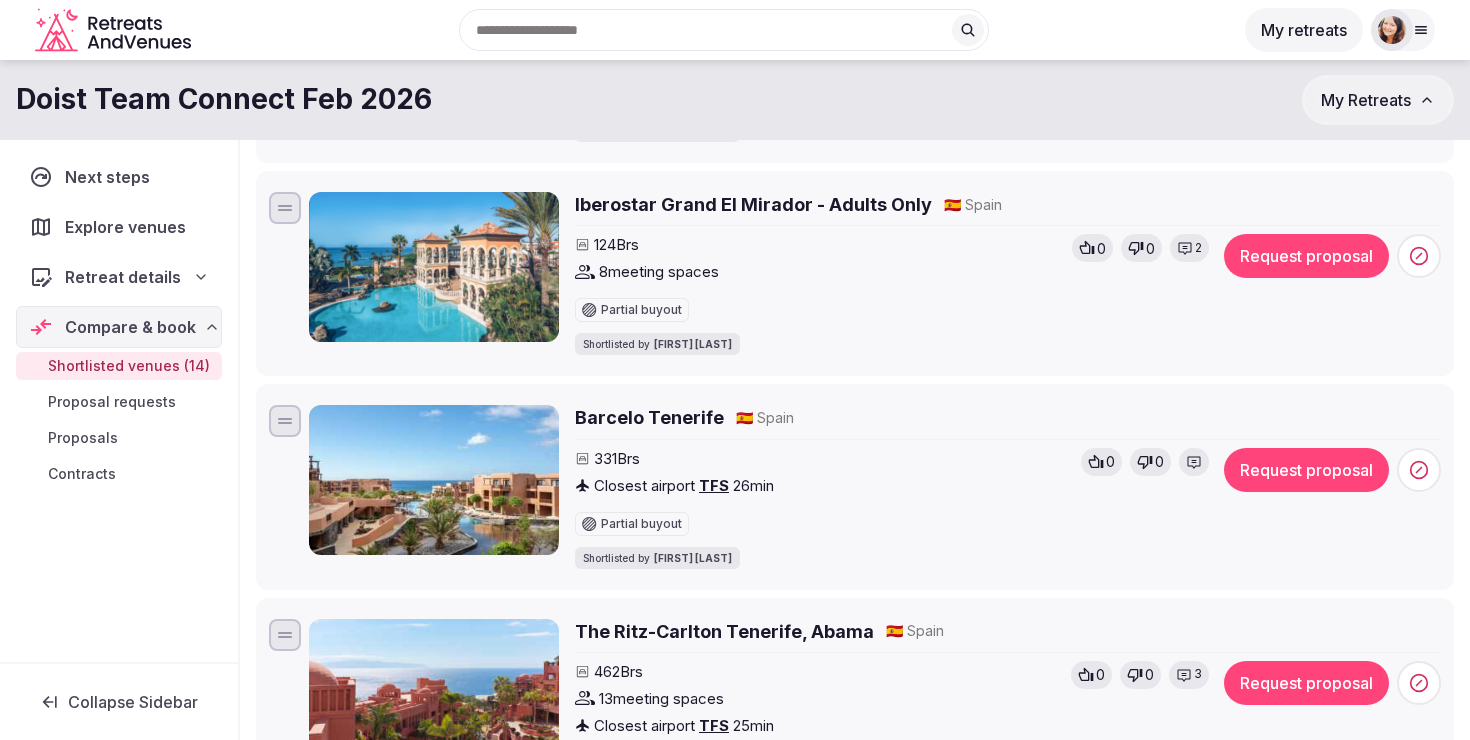 click at bounding box center [1419, 470] 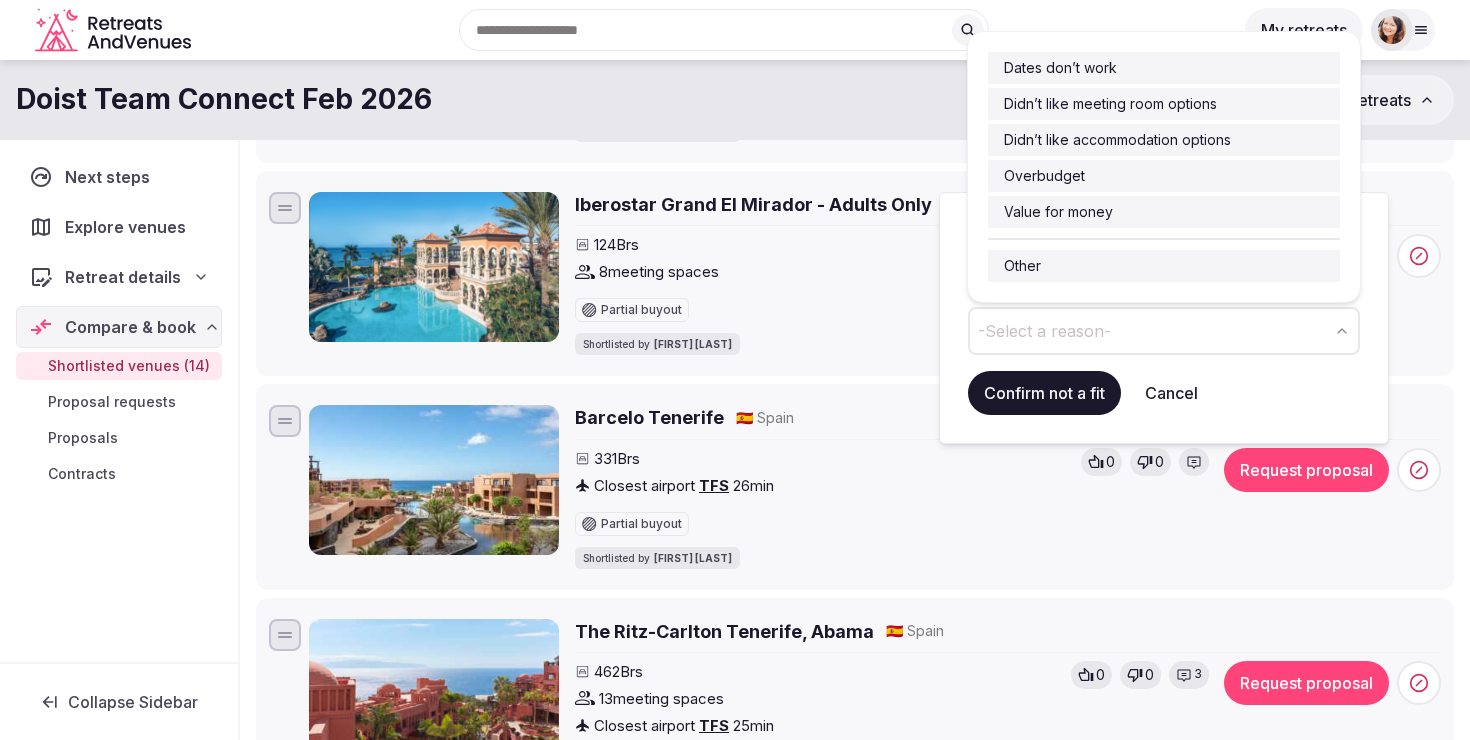 click on "-Select a reason-" at bounding box center (1044, 331) 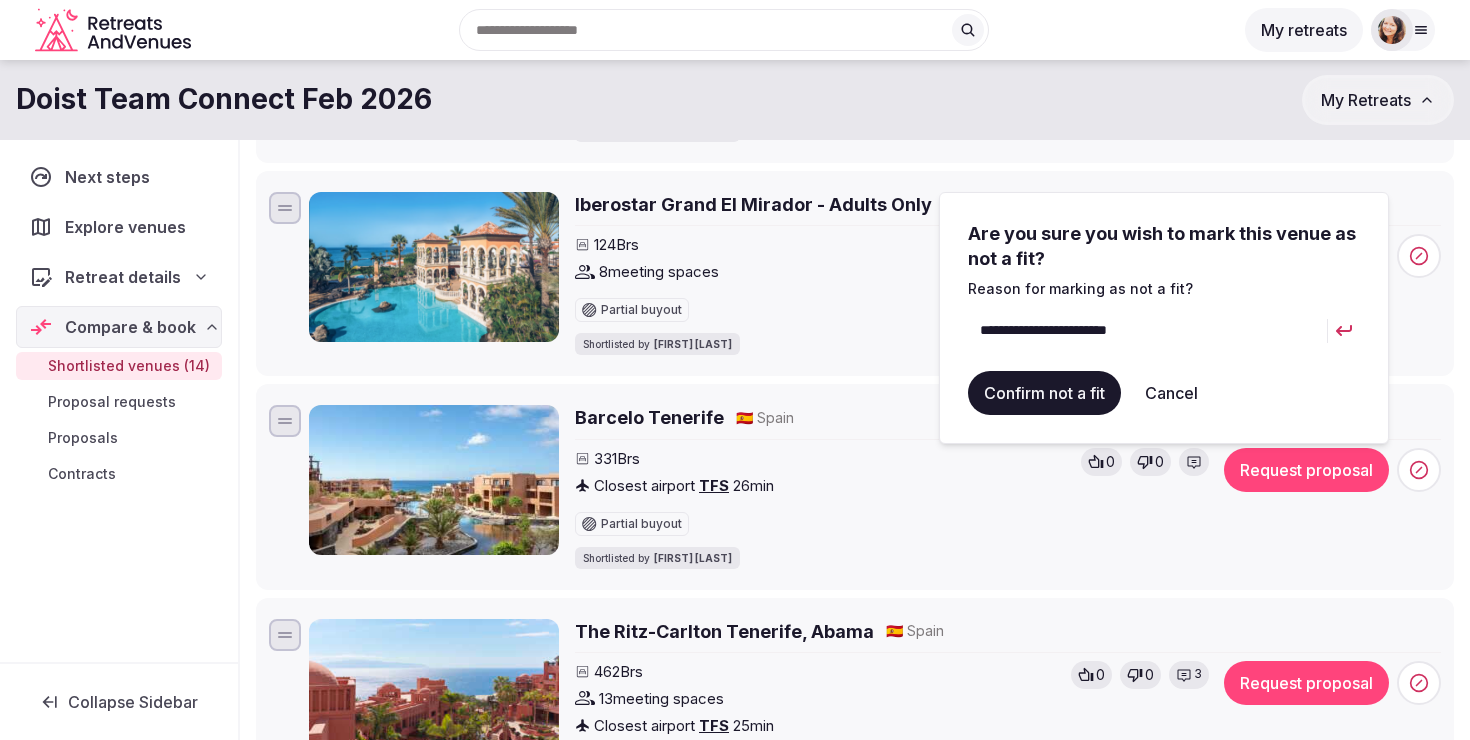 type on "**********" 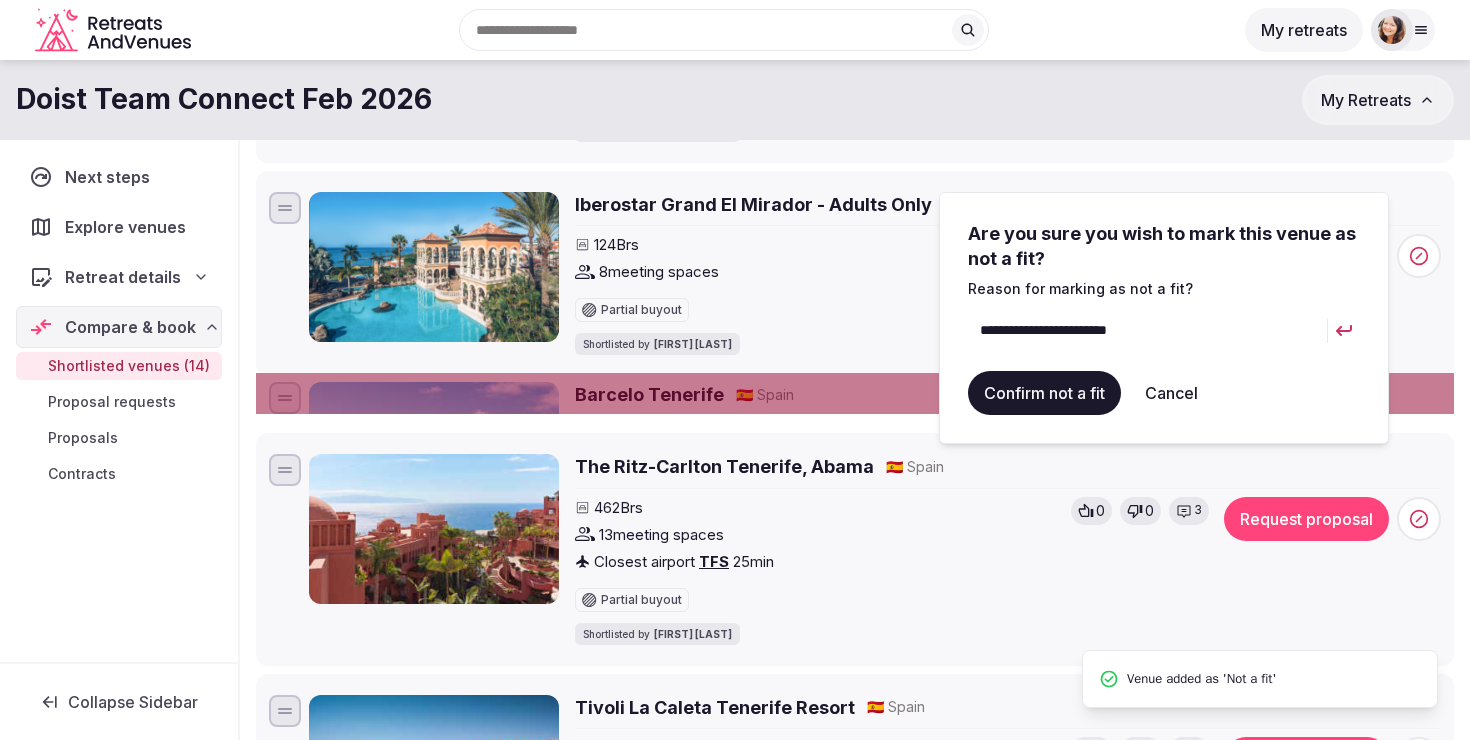 scroll, scrollTop: 0, scrollLeft: 0, axis: both 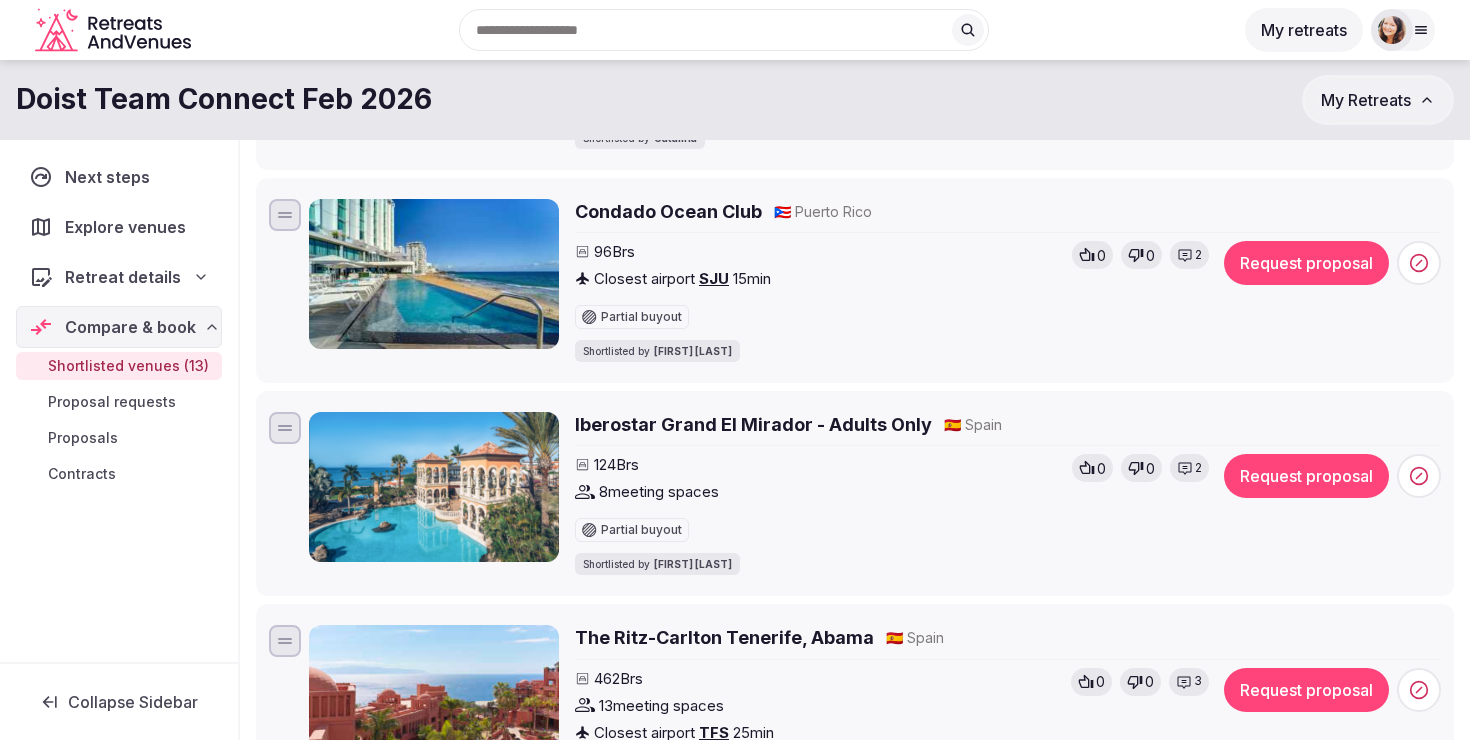 click on "2" at bounding box center [1189, 468] 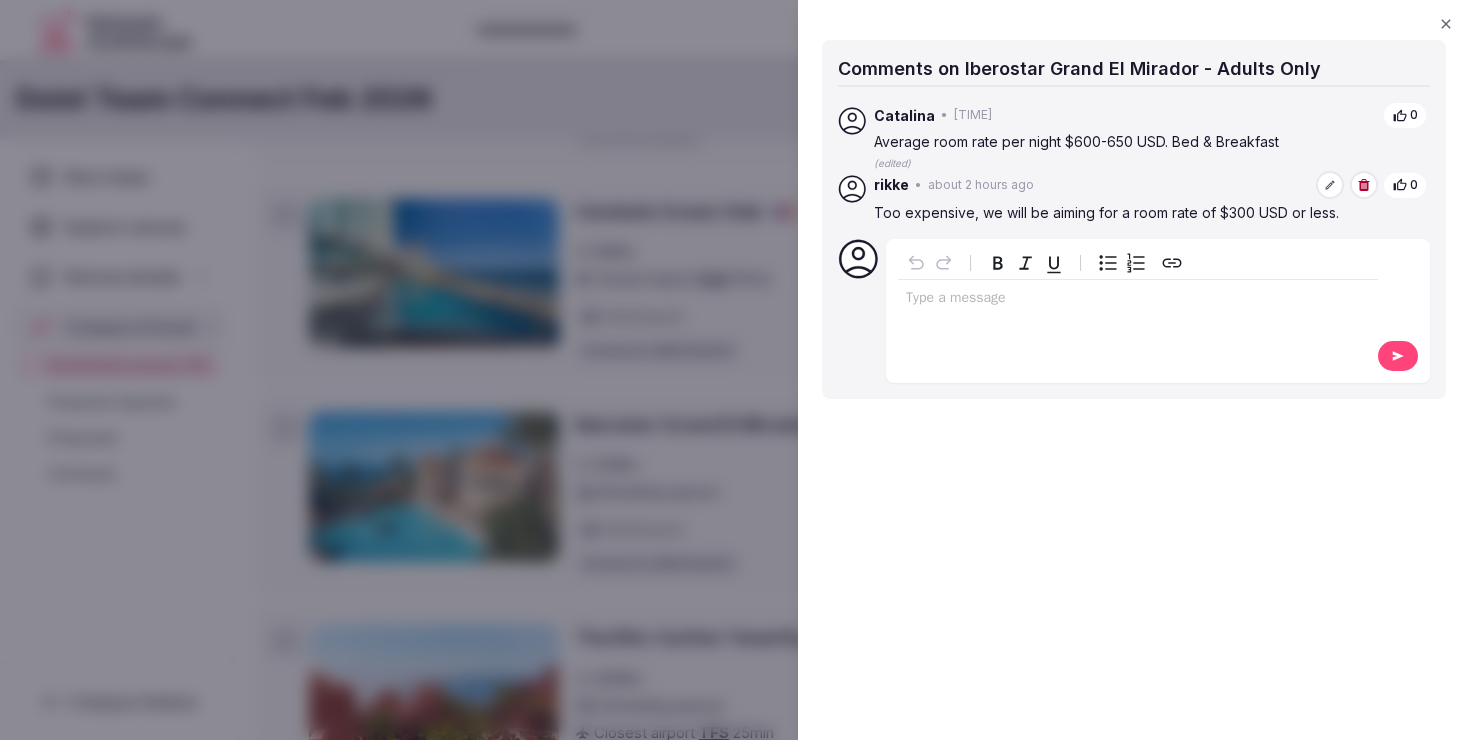 click on "Type a message" at bounding box center [1138, 309] 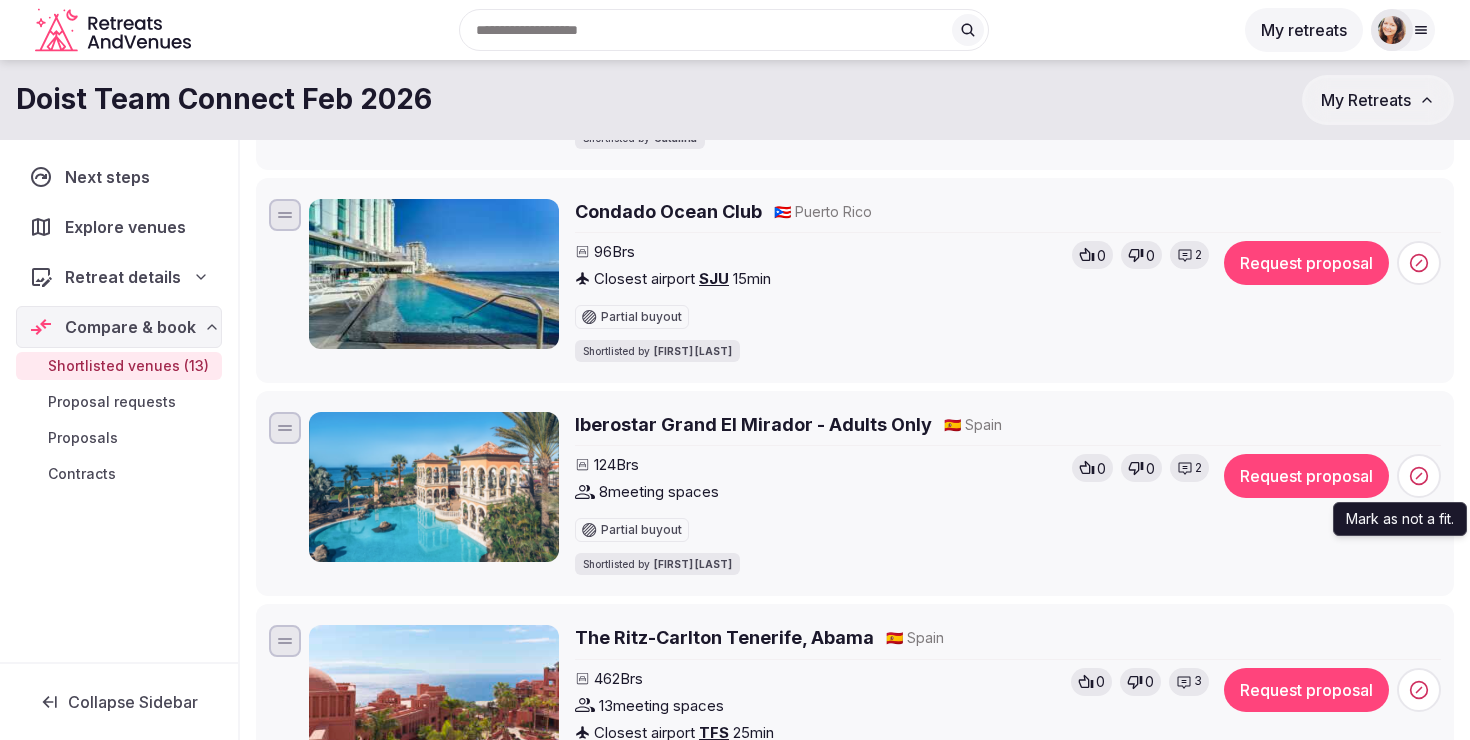 click at bounding box center (1419, 476) 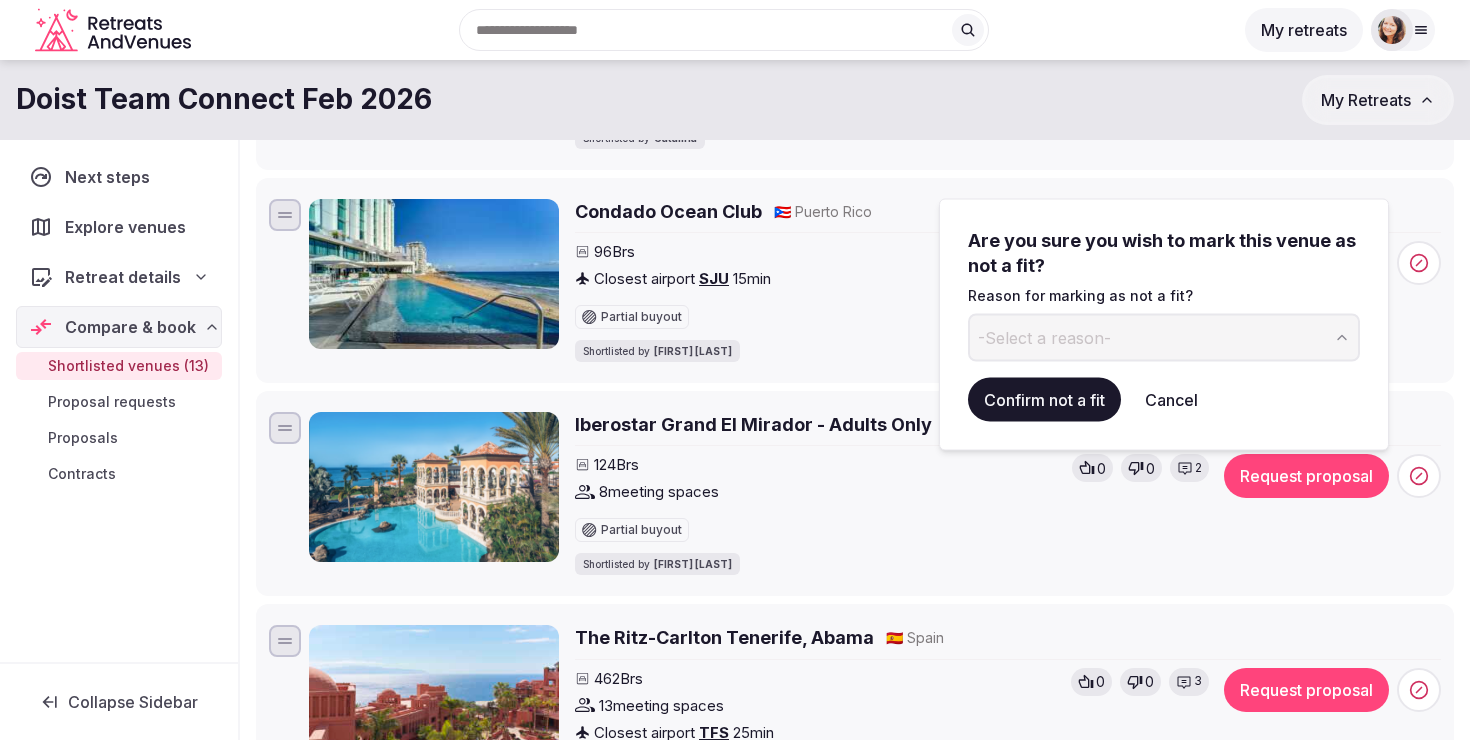 click on "-Select a reason-" at bounding box center (1044, 337) 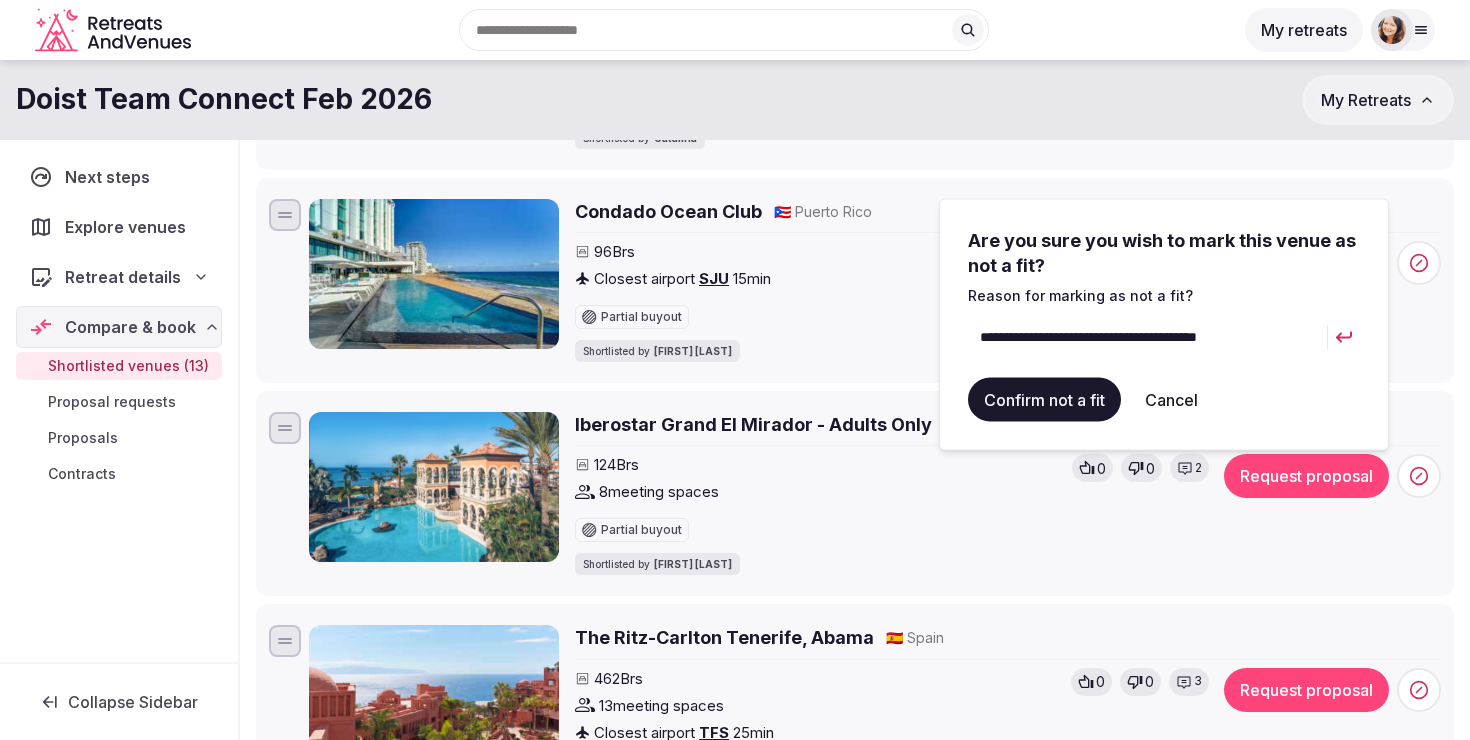 type on "**********" 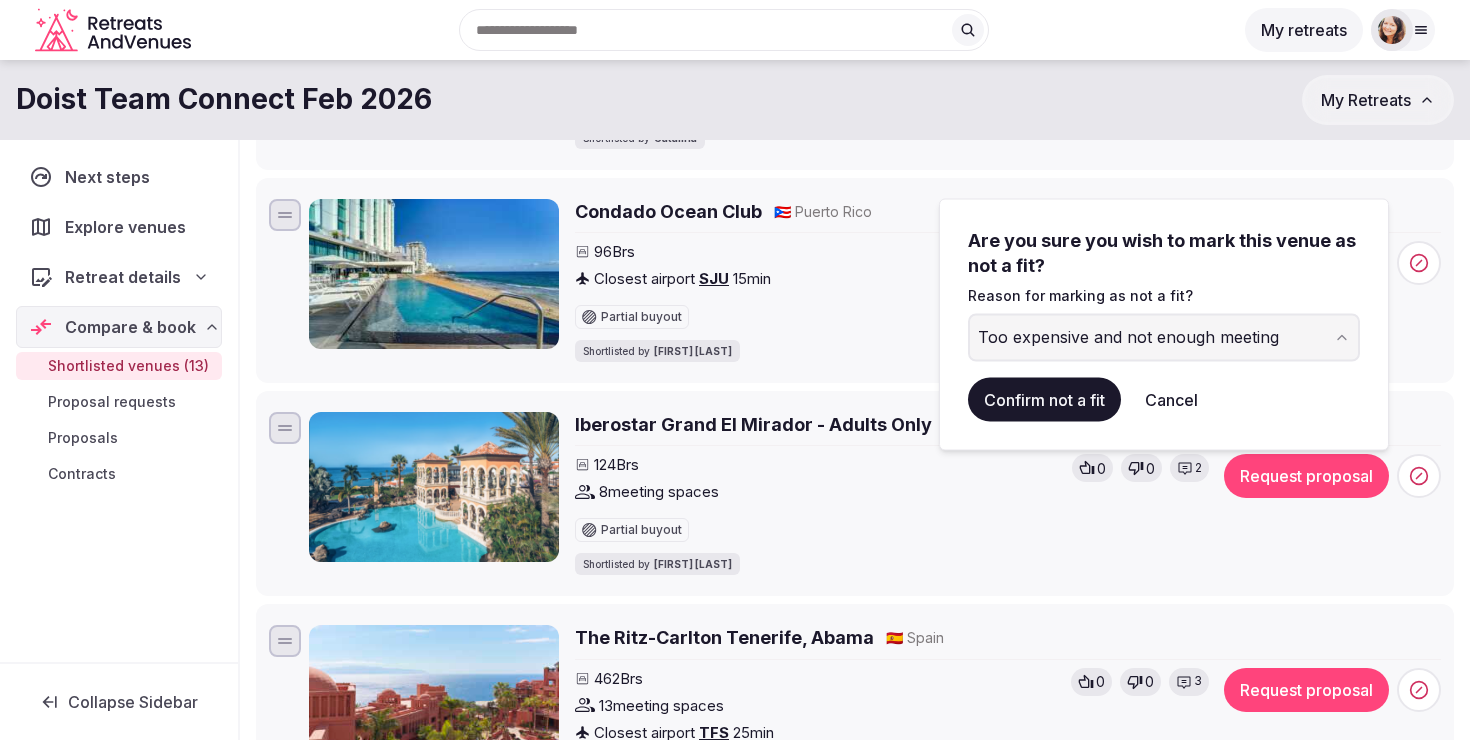 click on "Confirm not a fit" at bounding box center (1044, 399) 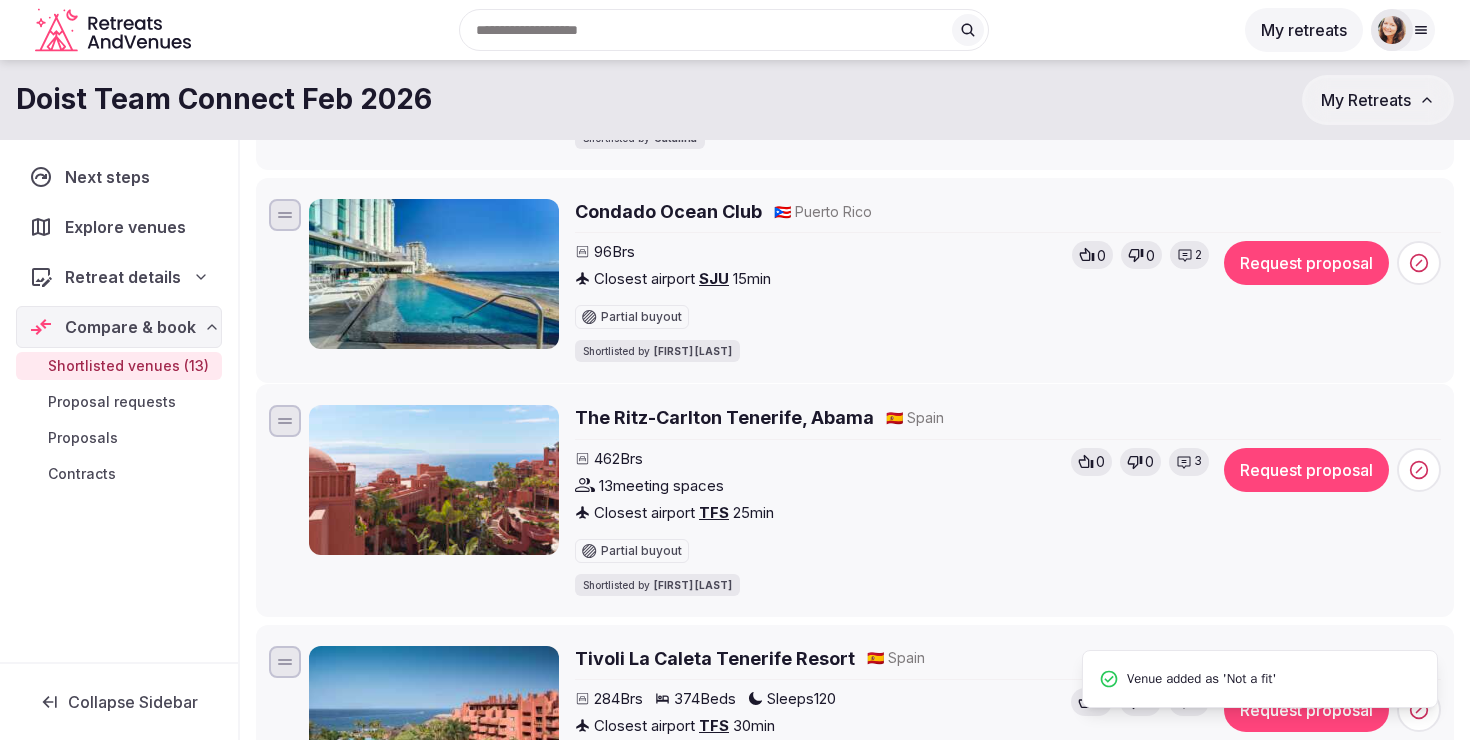scroll, scrollTop: 0, scrollLeft: 0, axis: both 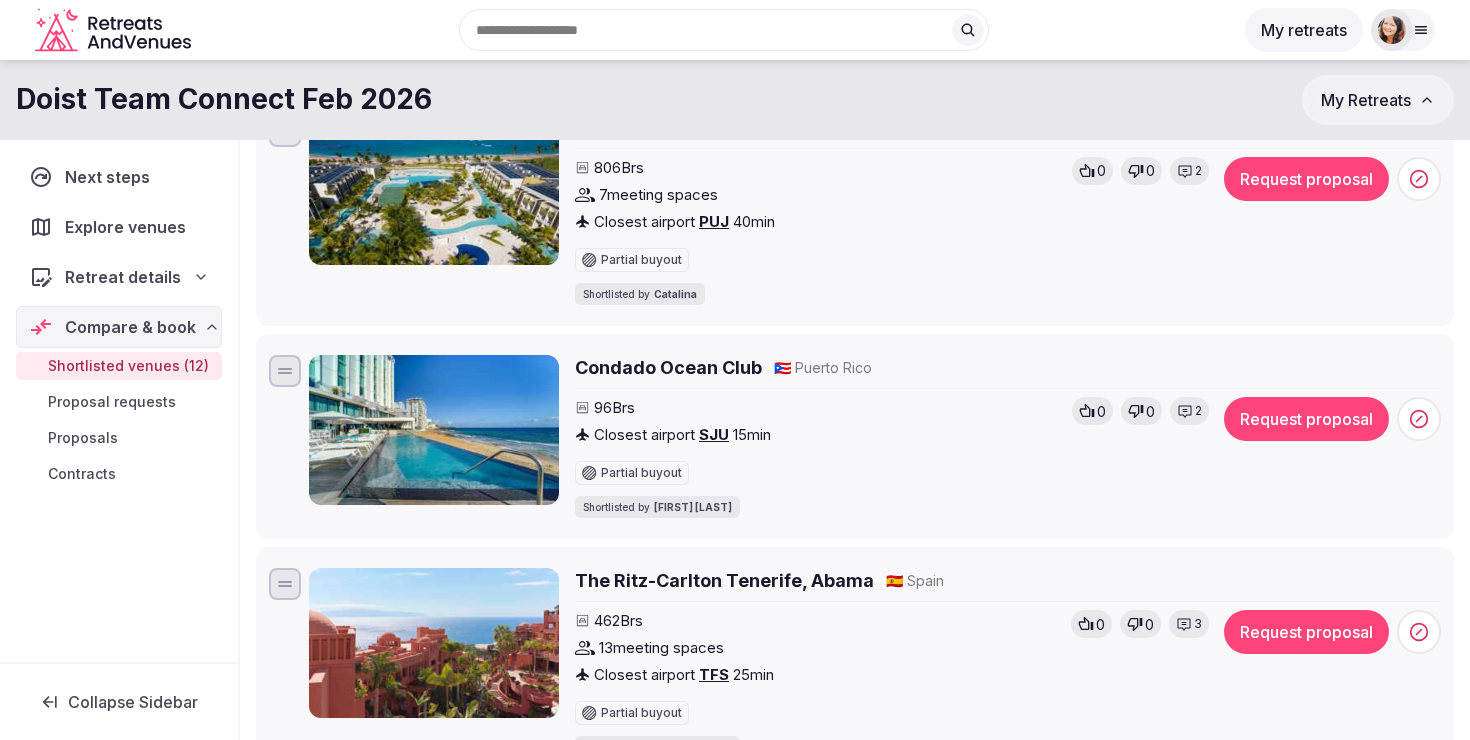 click 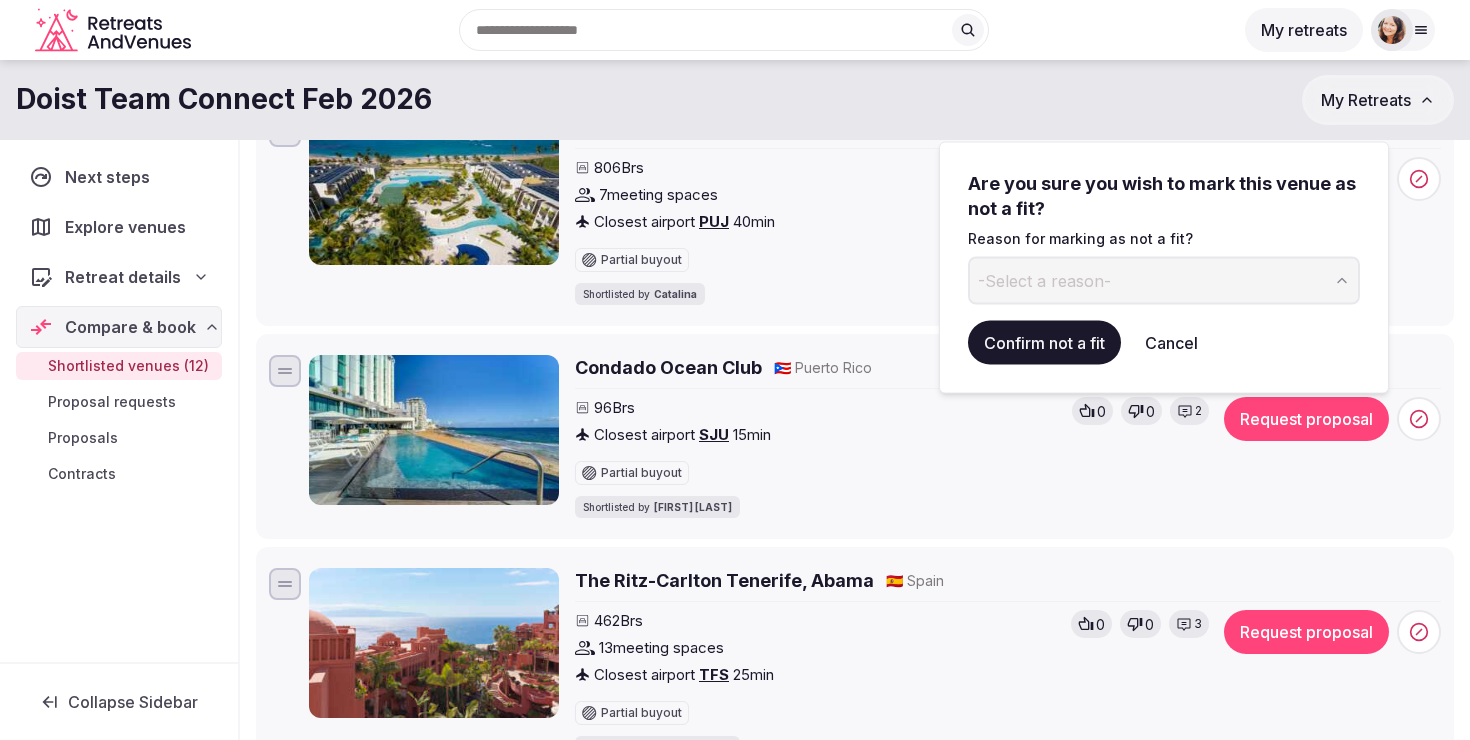 click on "-Select a reason-" at bounding box center (1164, 280) 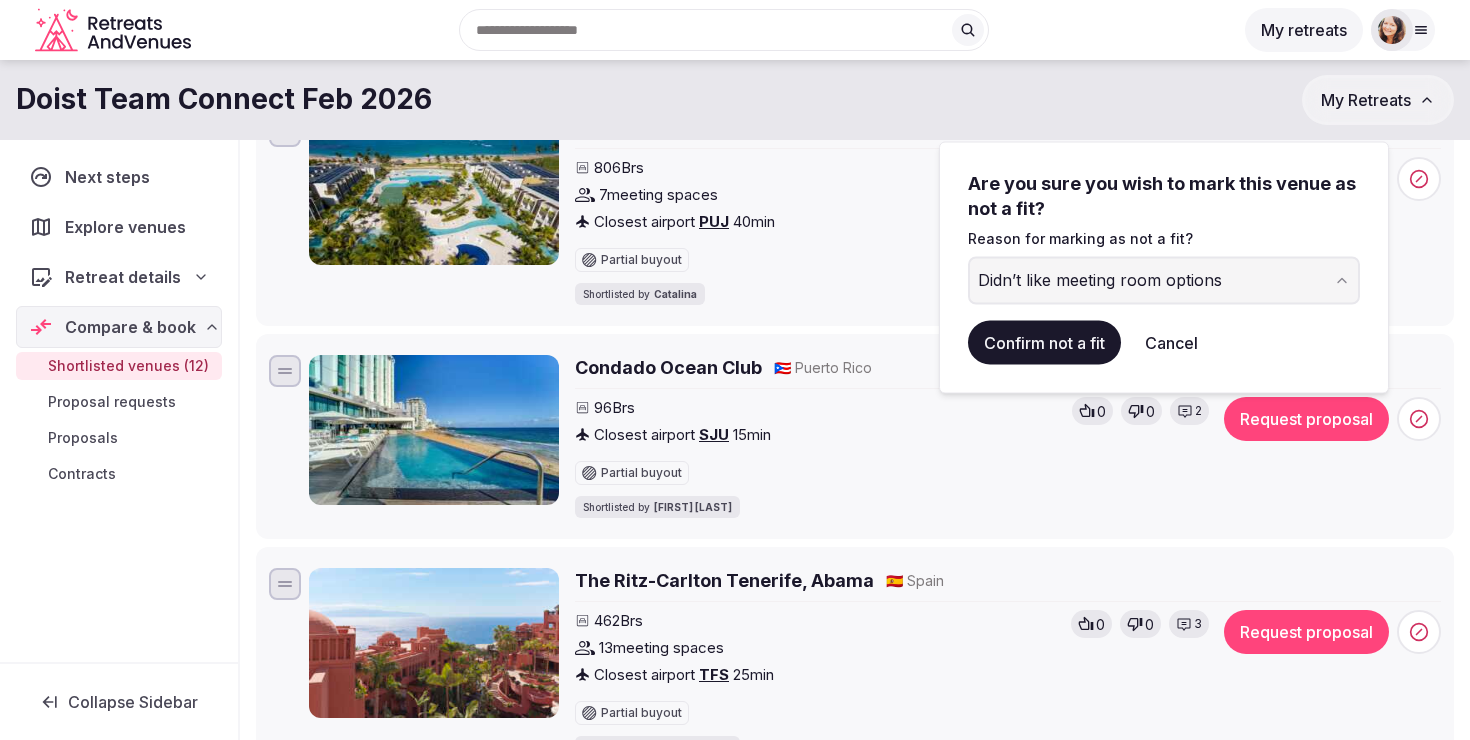 click on "Confirm not a fit" at bounding box center [1044, 342] 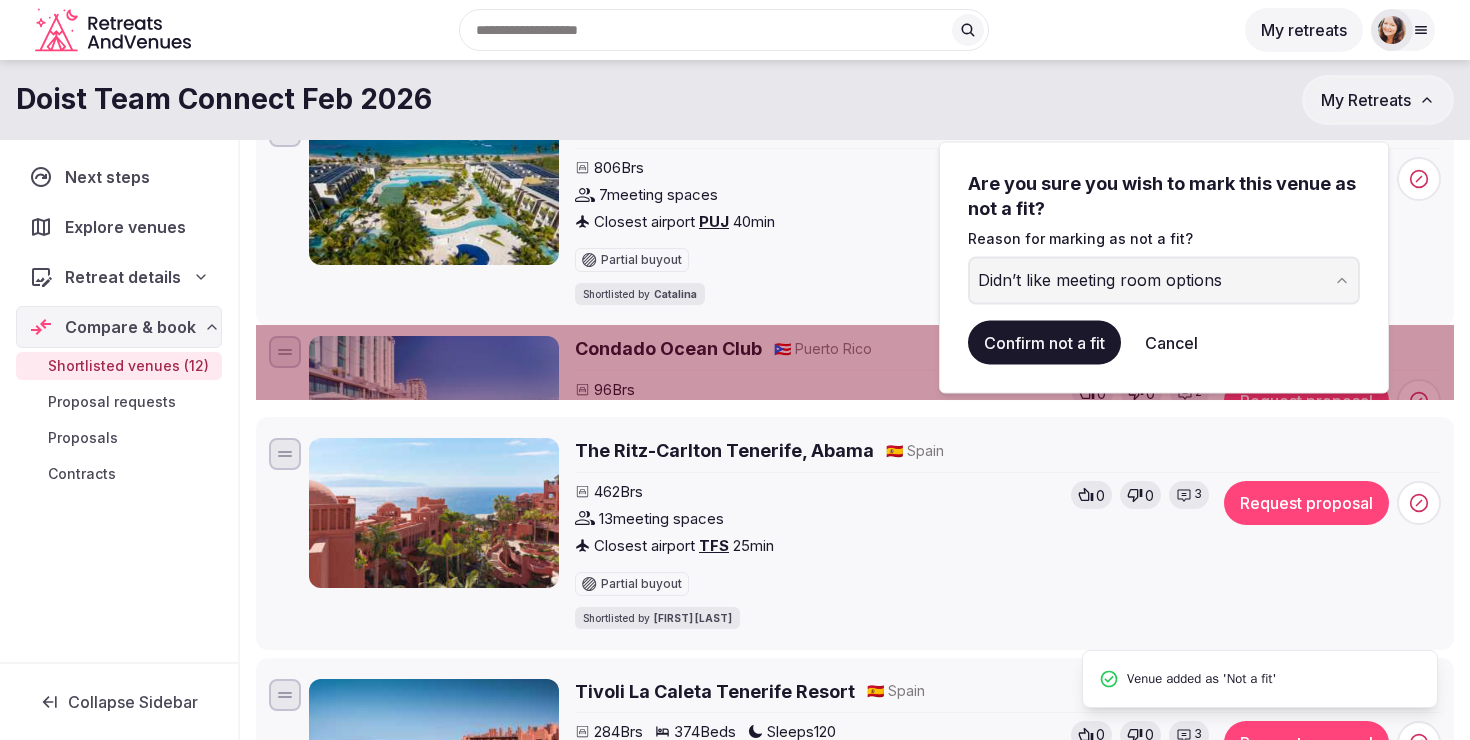 scroll, scrollTop: 0, scrollLeft: 0, axis: both 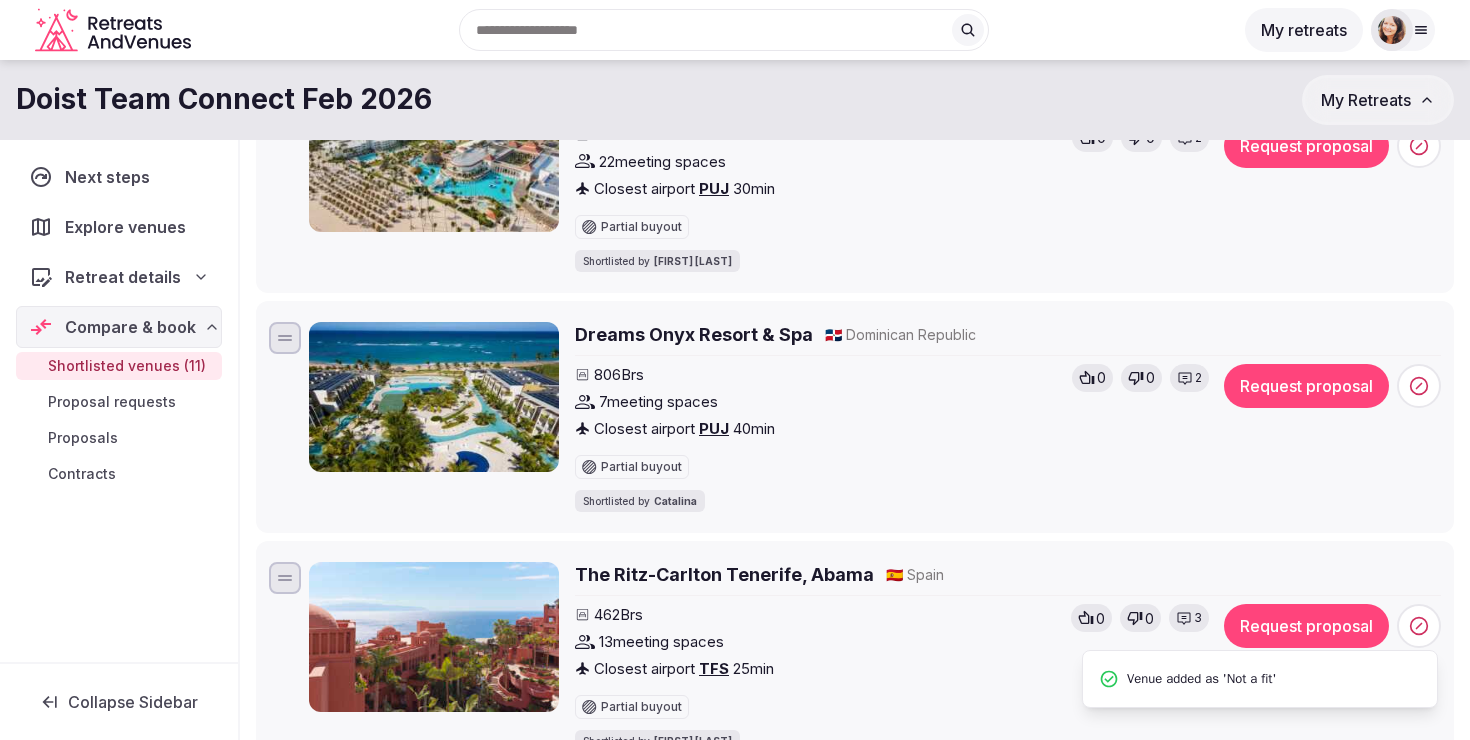 click on "Dreams Onyx Resort & Spa" at bounding box center [694, 334] 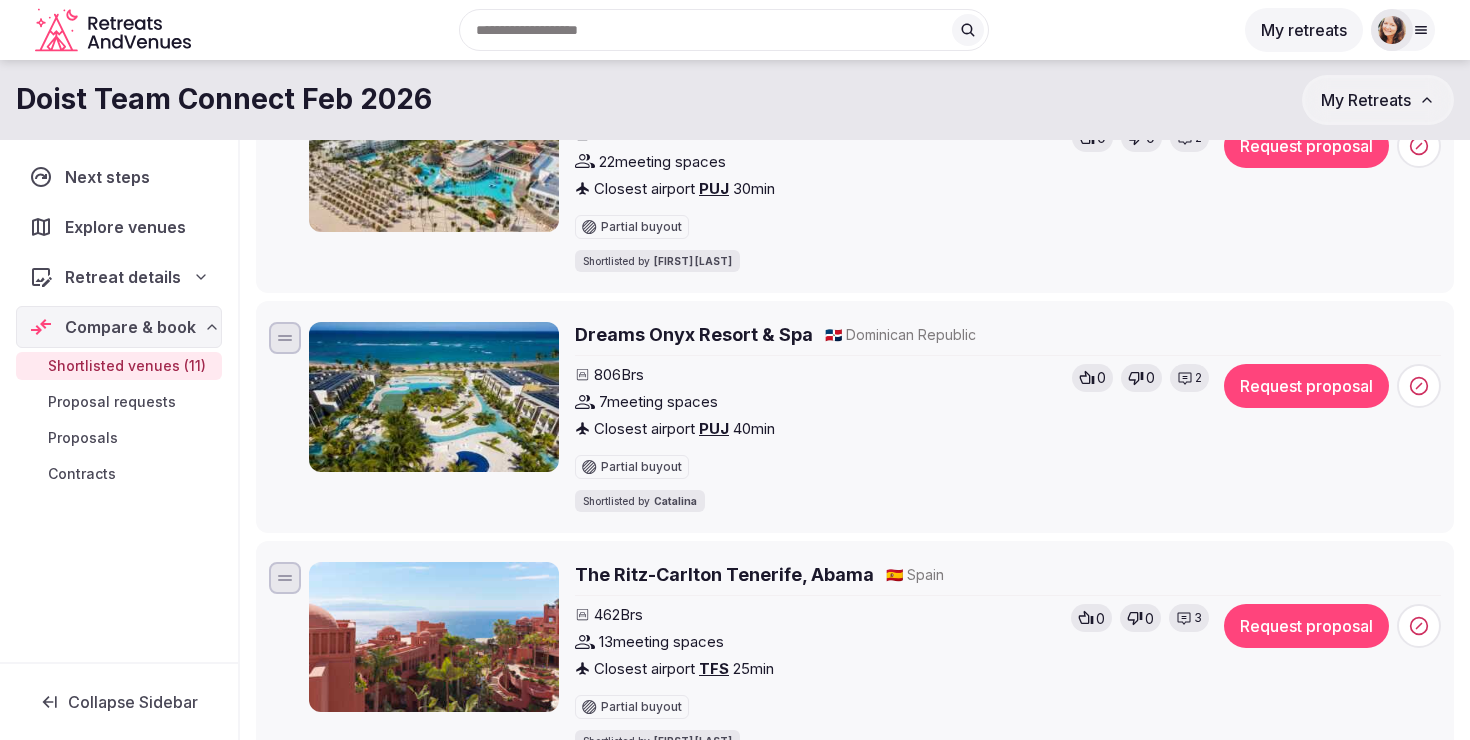 click on "2" at bounding box center (1198, 378) 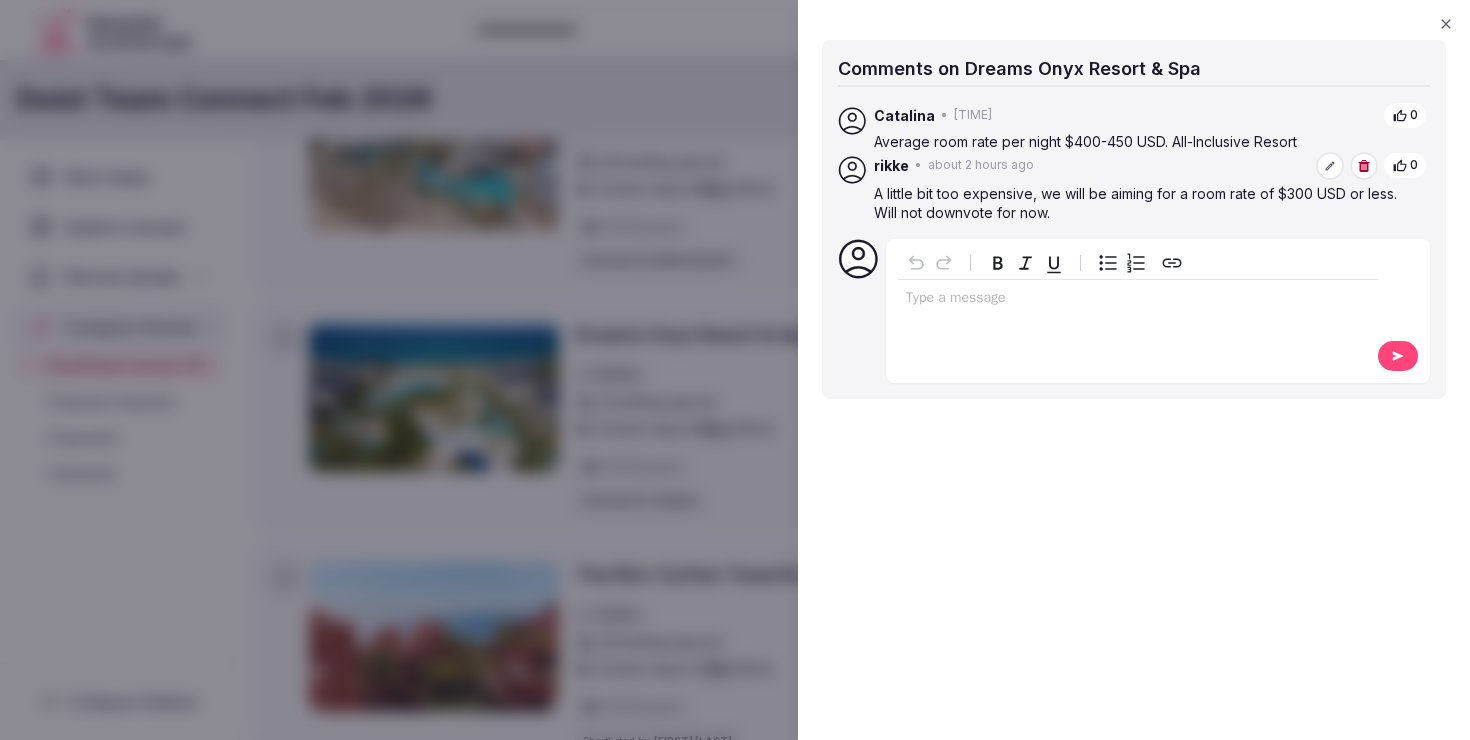 click on "Type a message" at bounding box center (1138, 309) 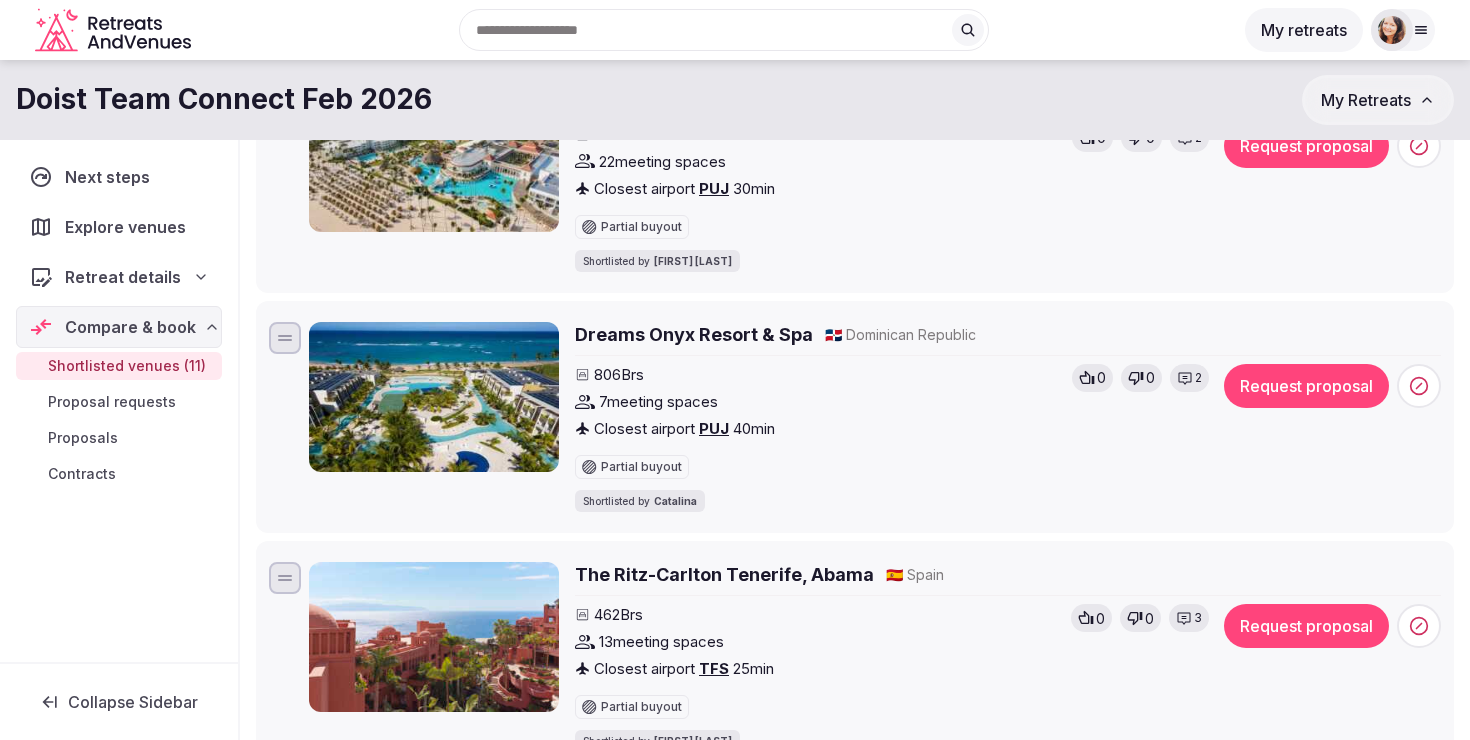 click 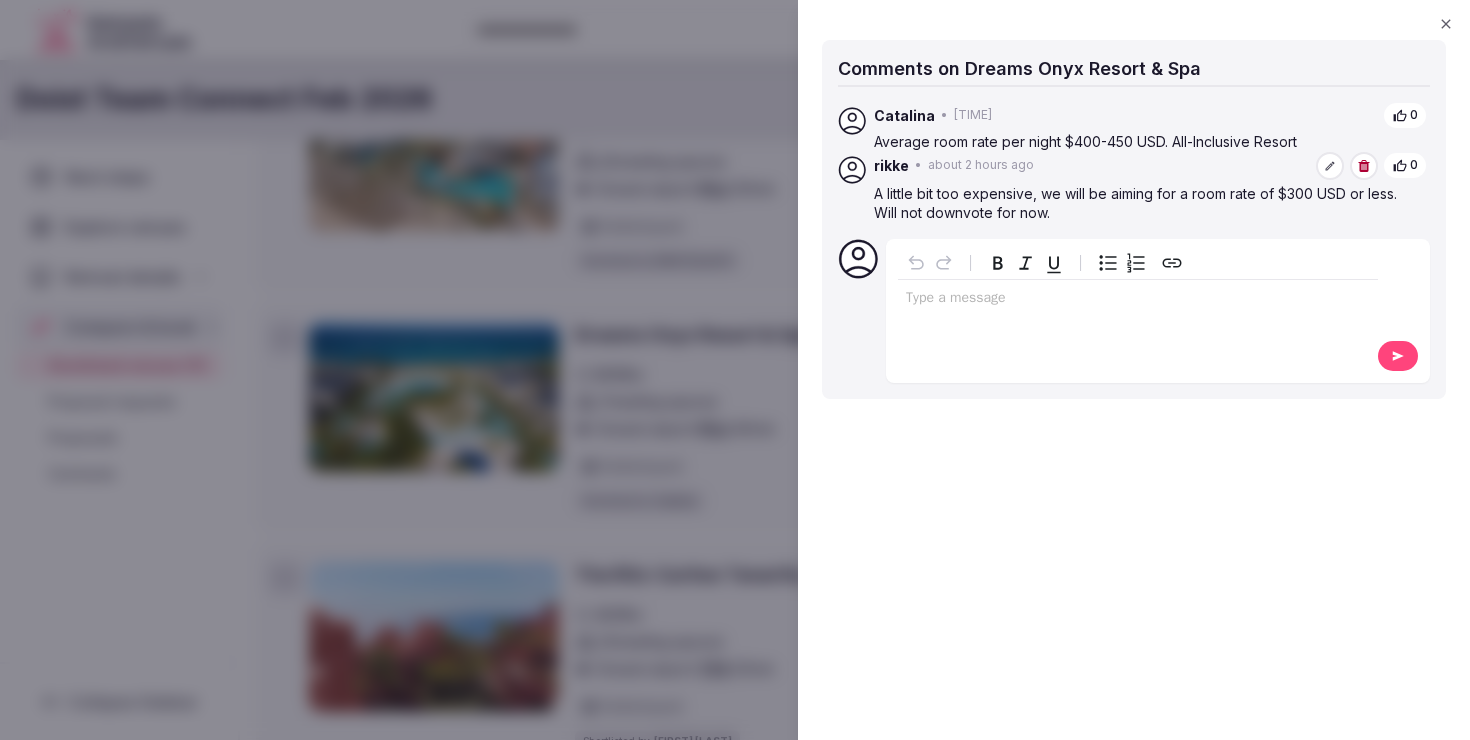 click on "Type a message" at bounding box center [1138, 309] 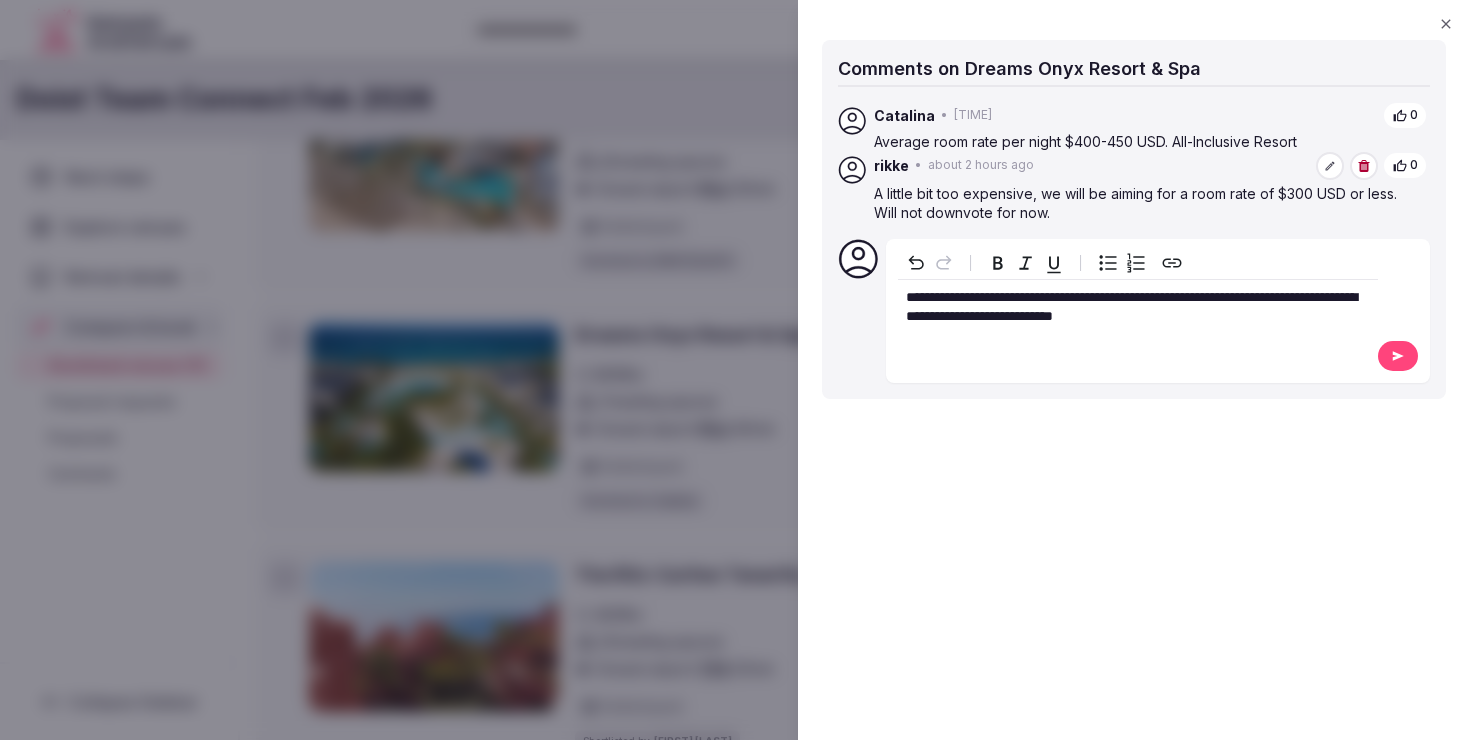click 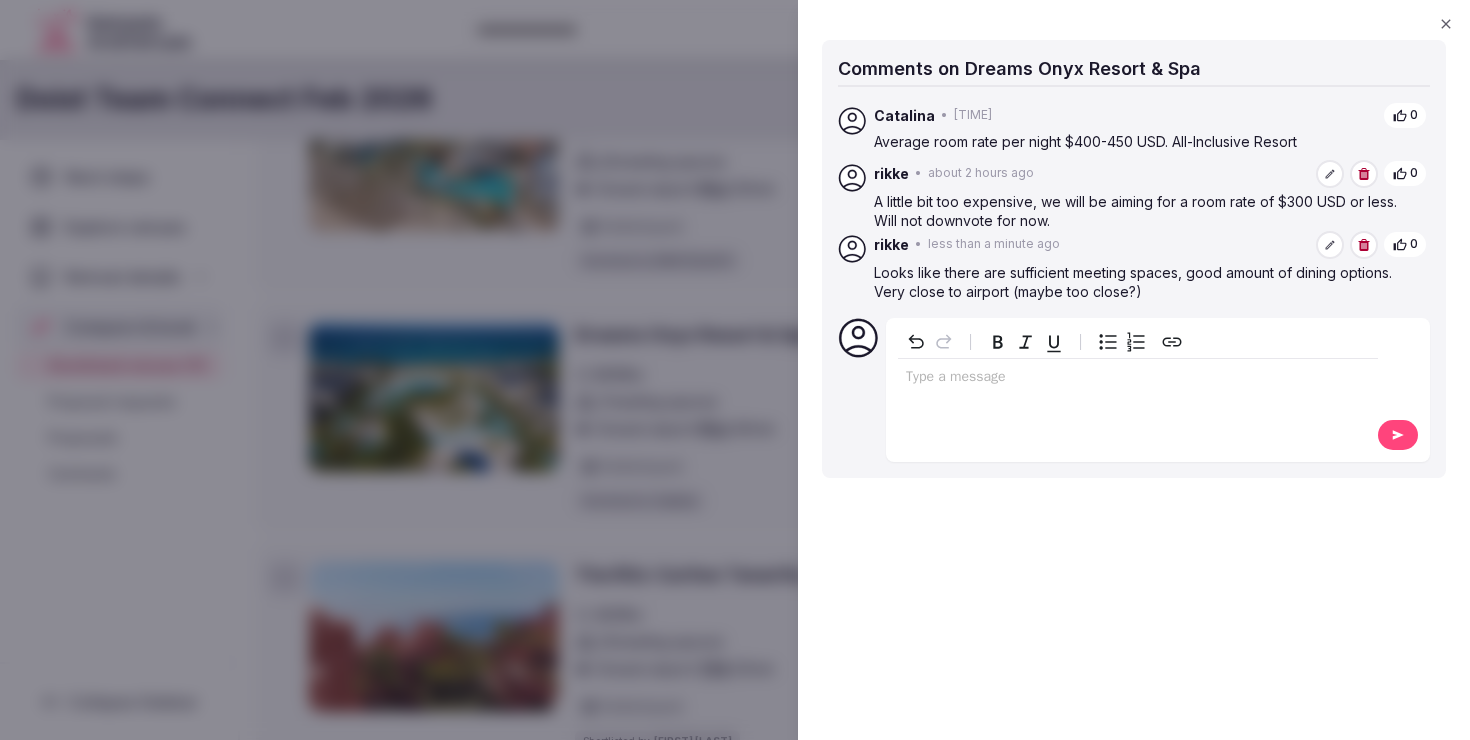 click at bounding box center [735, 370] 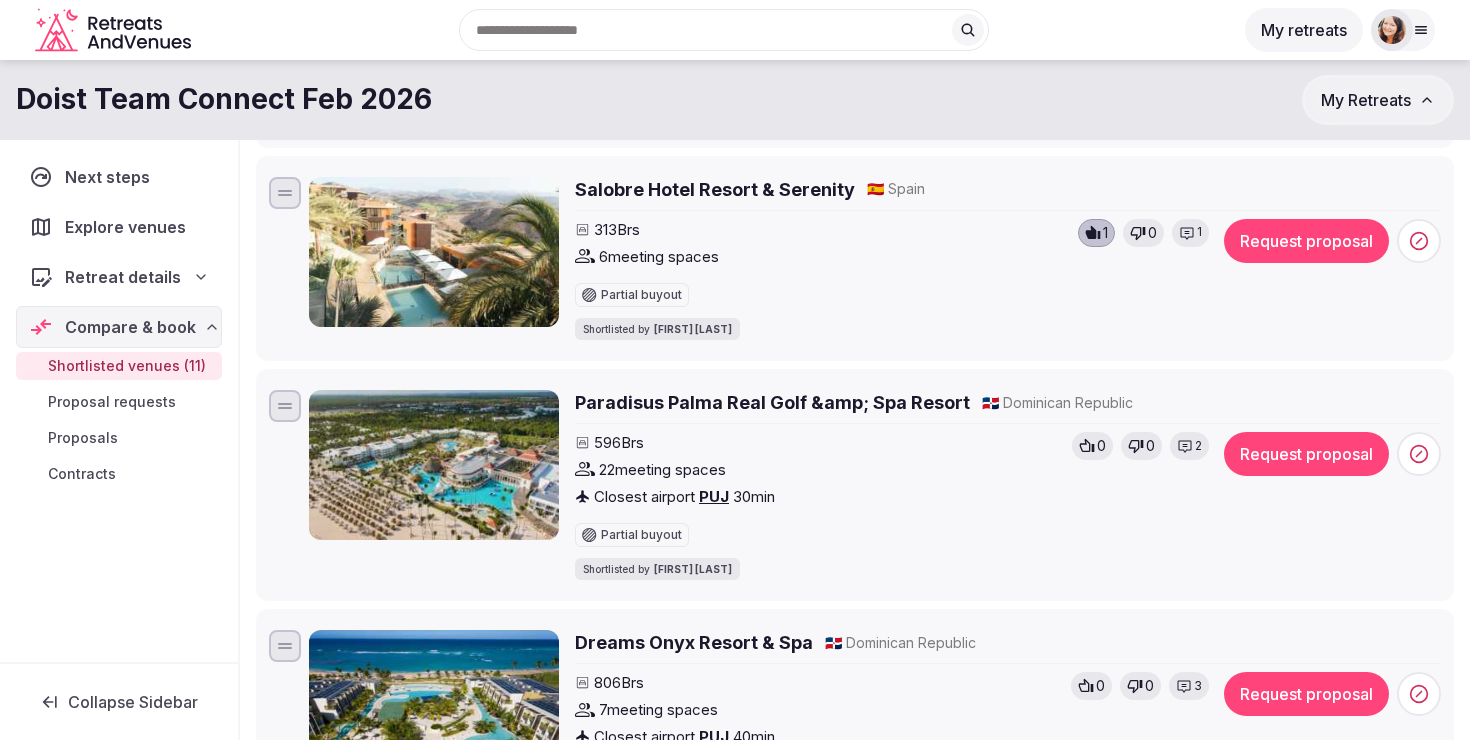 scroll, scrollTop: 1351, scrollLeft: 0, axis: vertical 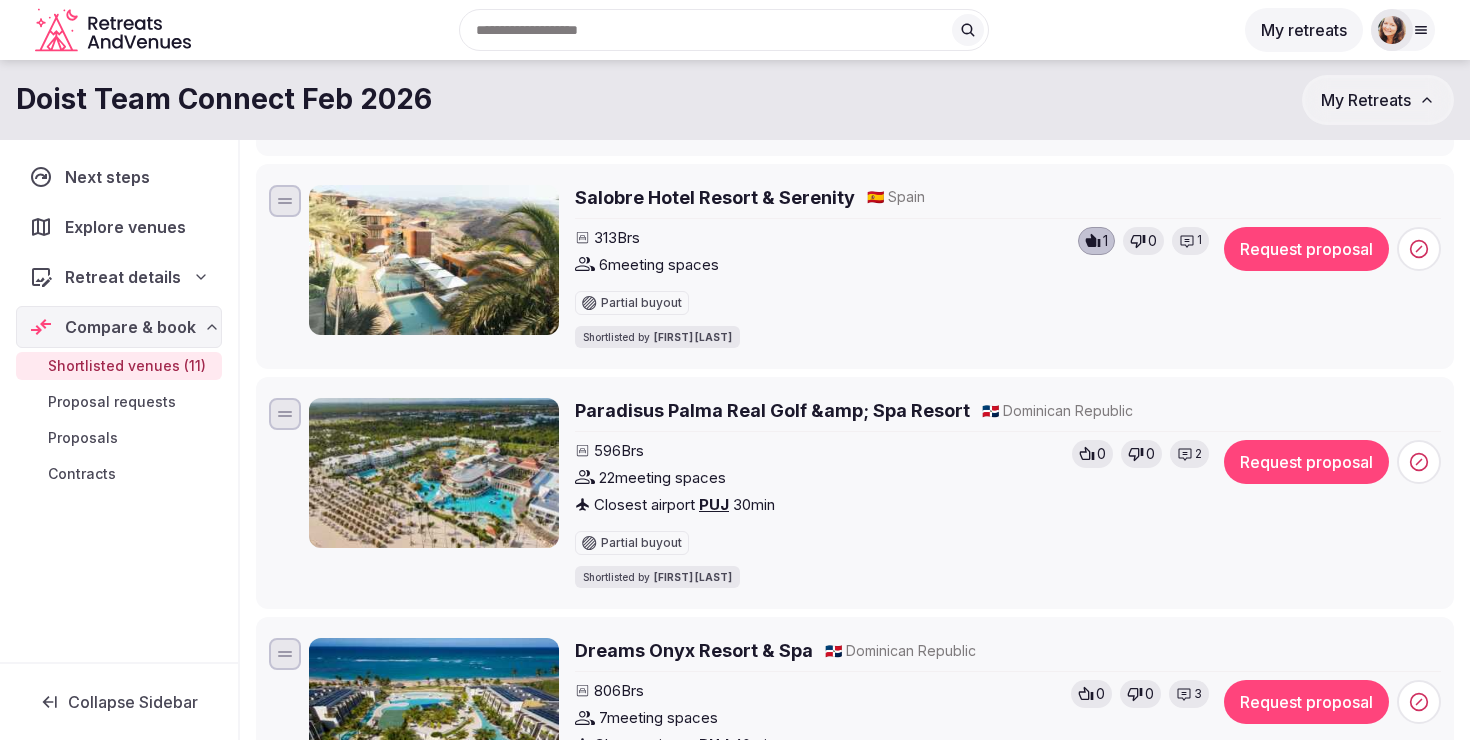 click on "Paradisus Palma Real Golf &amp; Spa Resort" at bounding box center (772, 410) 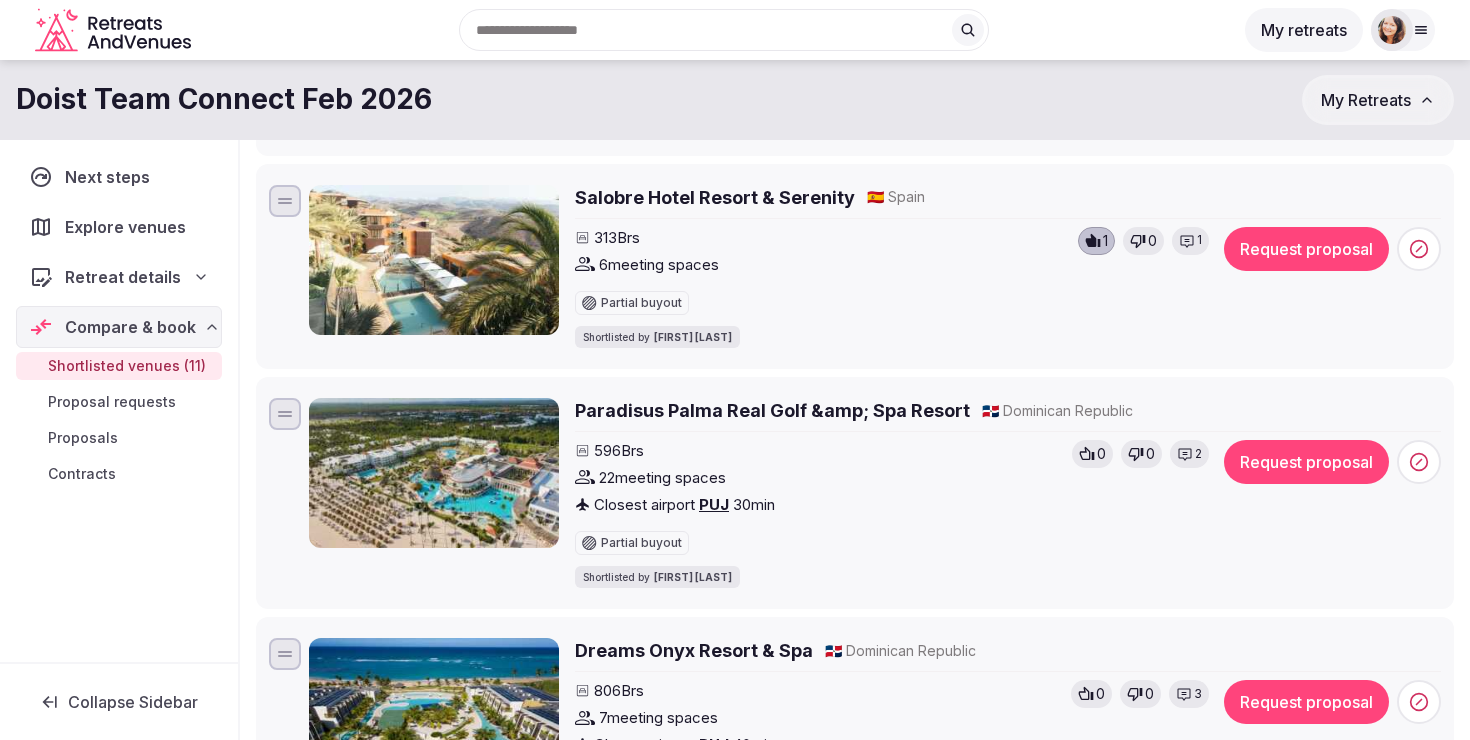 scroll, scrollTop: 1314, scrollLeft: 0, axis: vertical 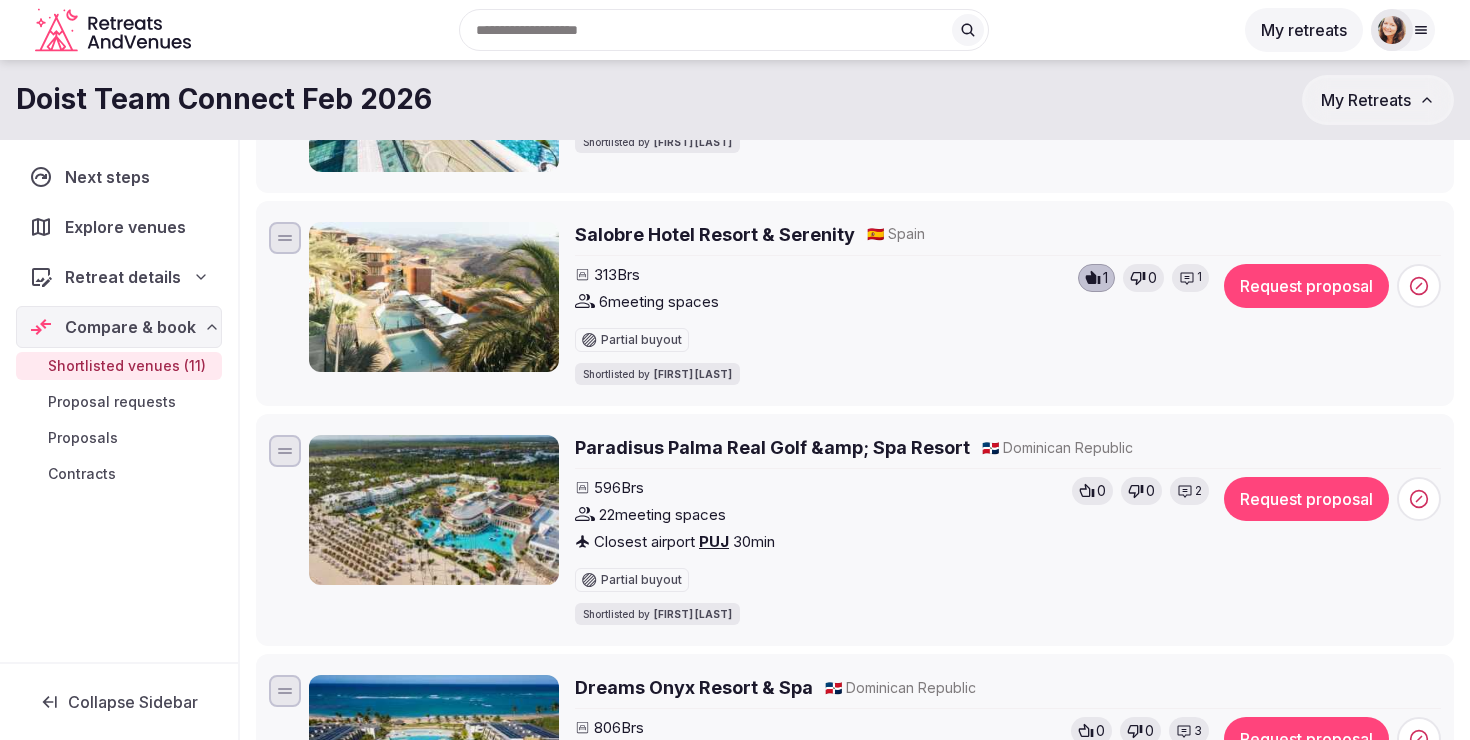 click 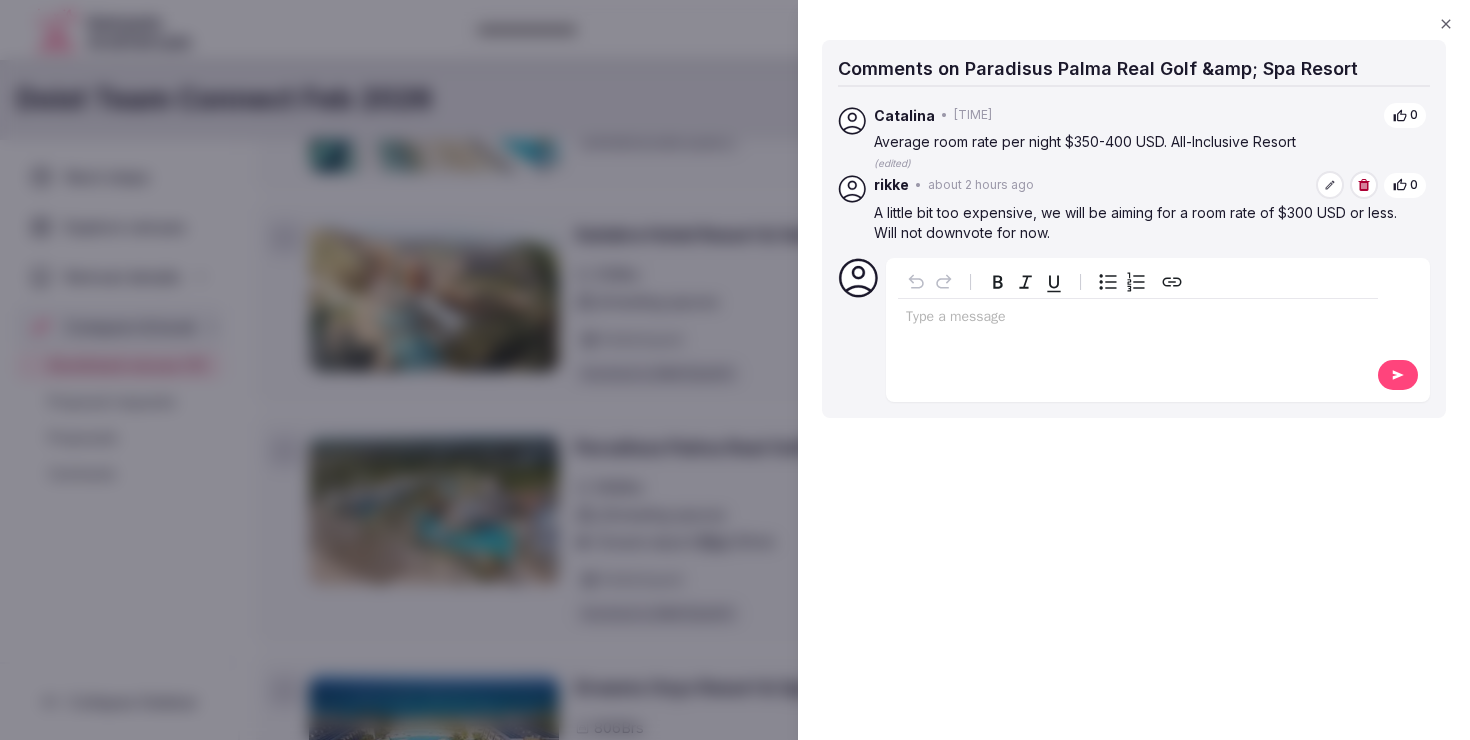 click at bounding box center (1138, 319) 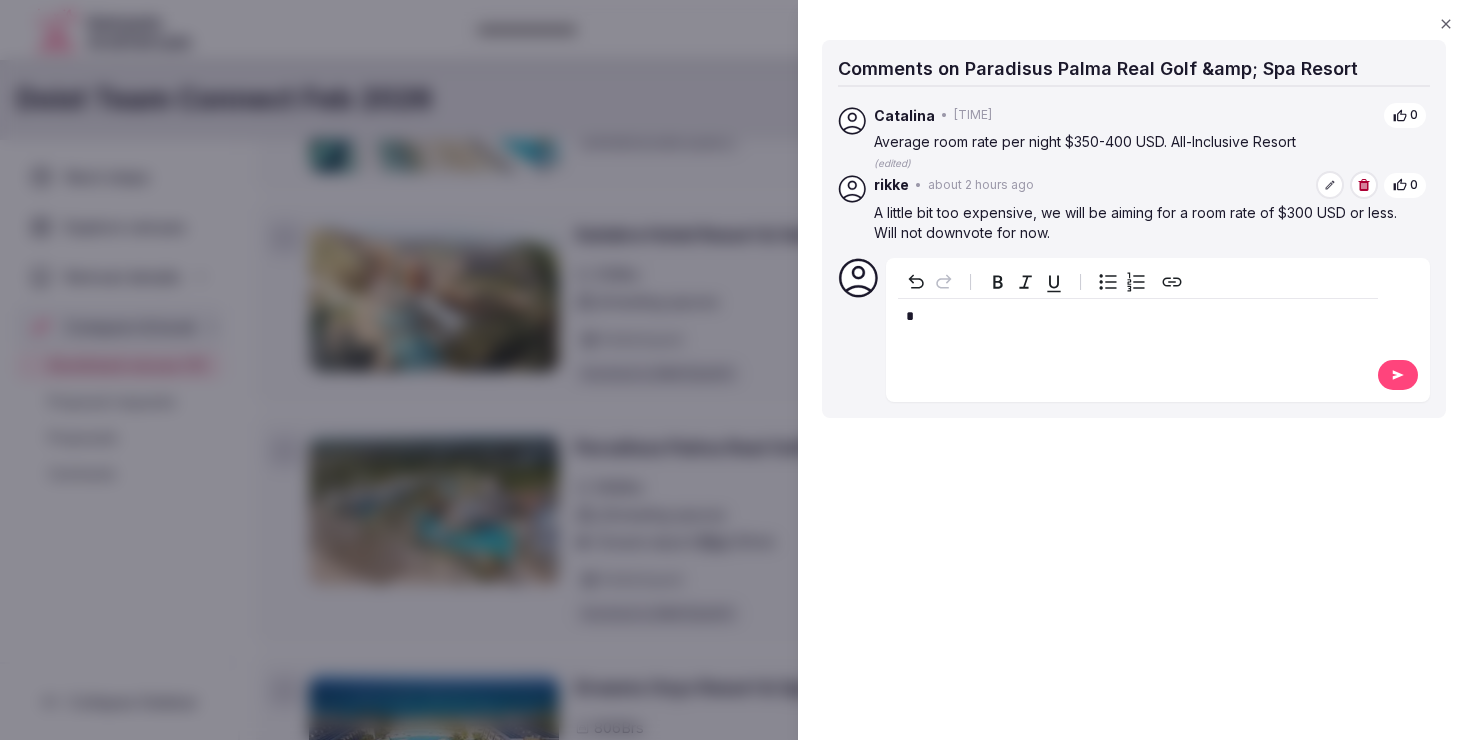 type 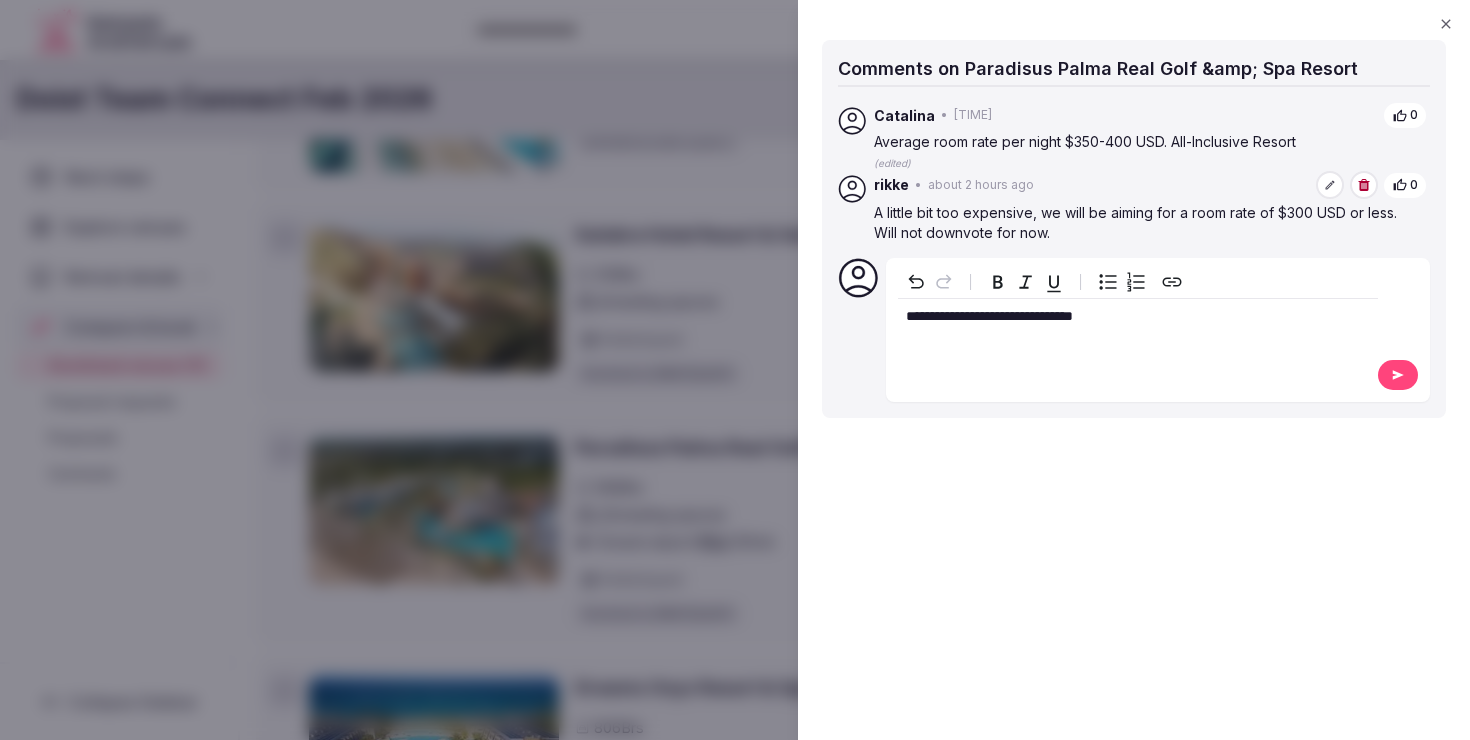 click on "**********" at bounding box center [989, 316] 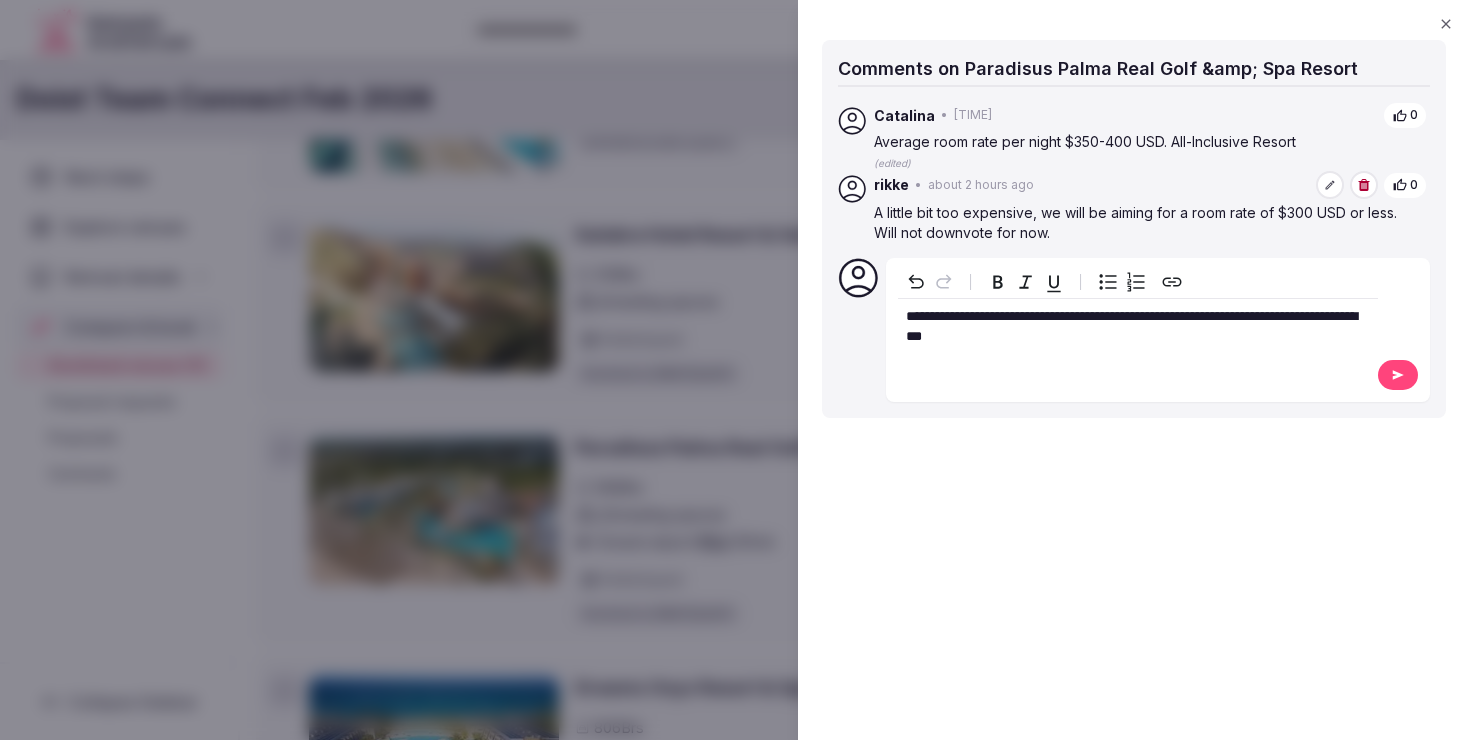 click on "**********" at bounding box center [1138, 326] 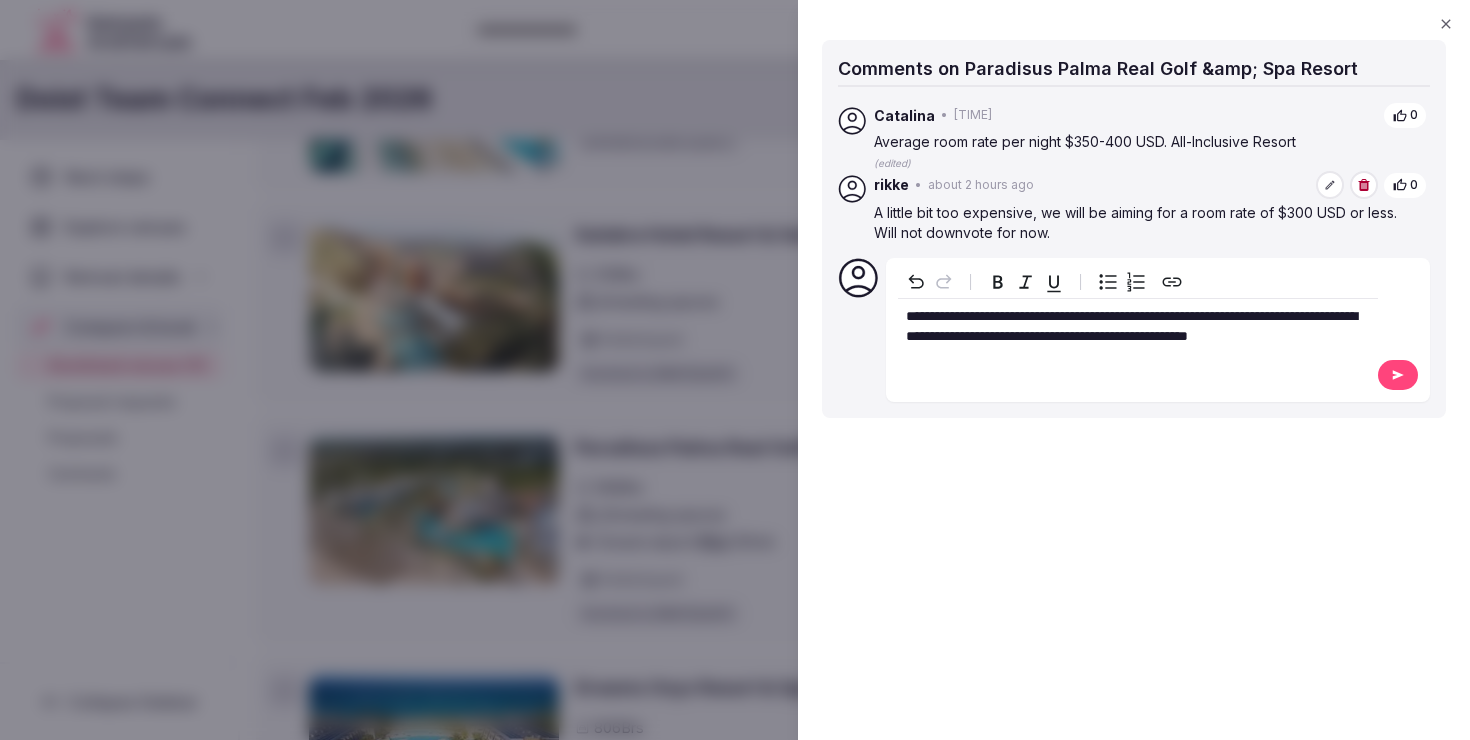 click on "**********" at bounding box center [1131, 326] 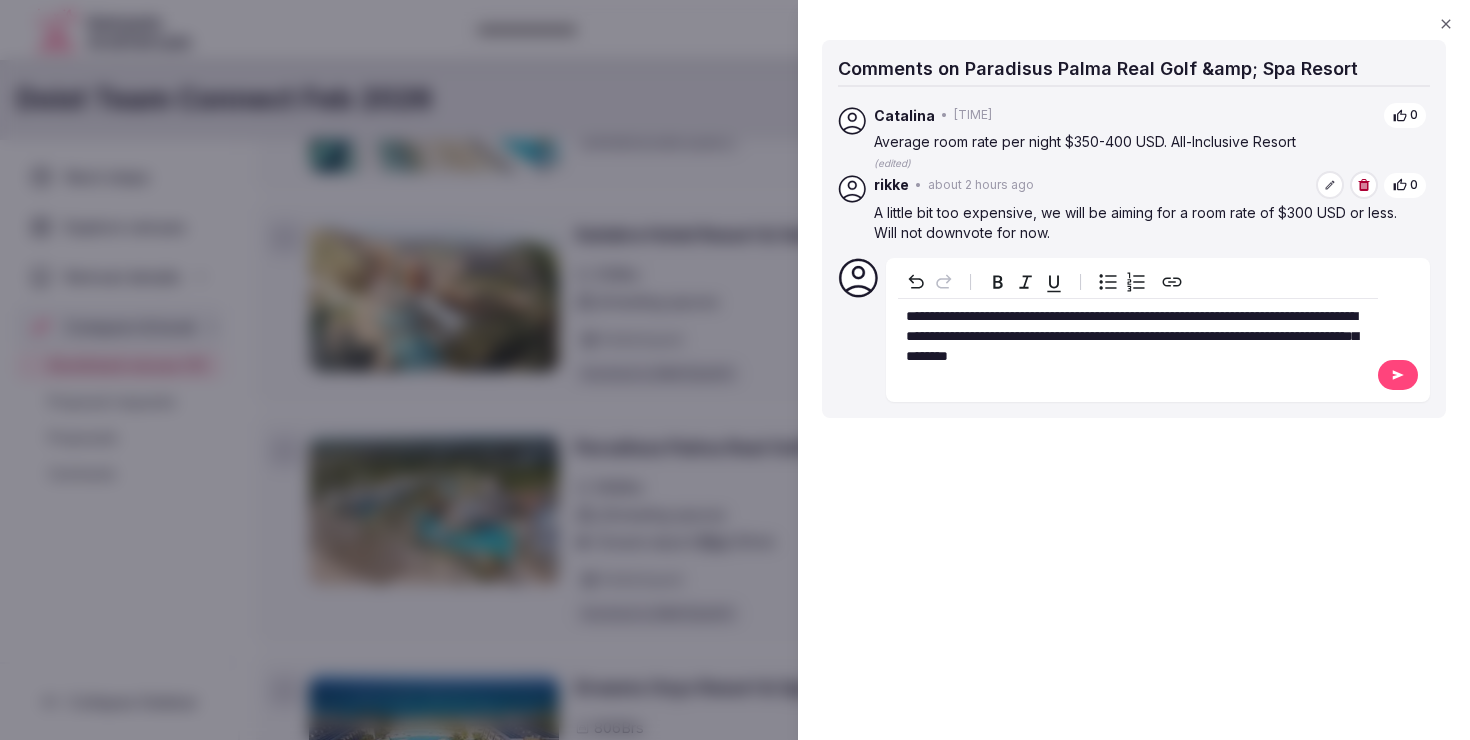 click on "**********" at bounding box center [1138, 336] 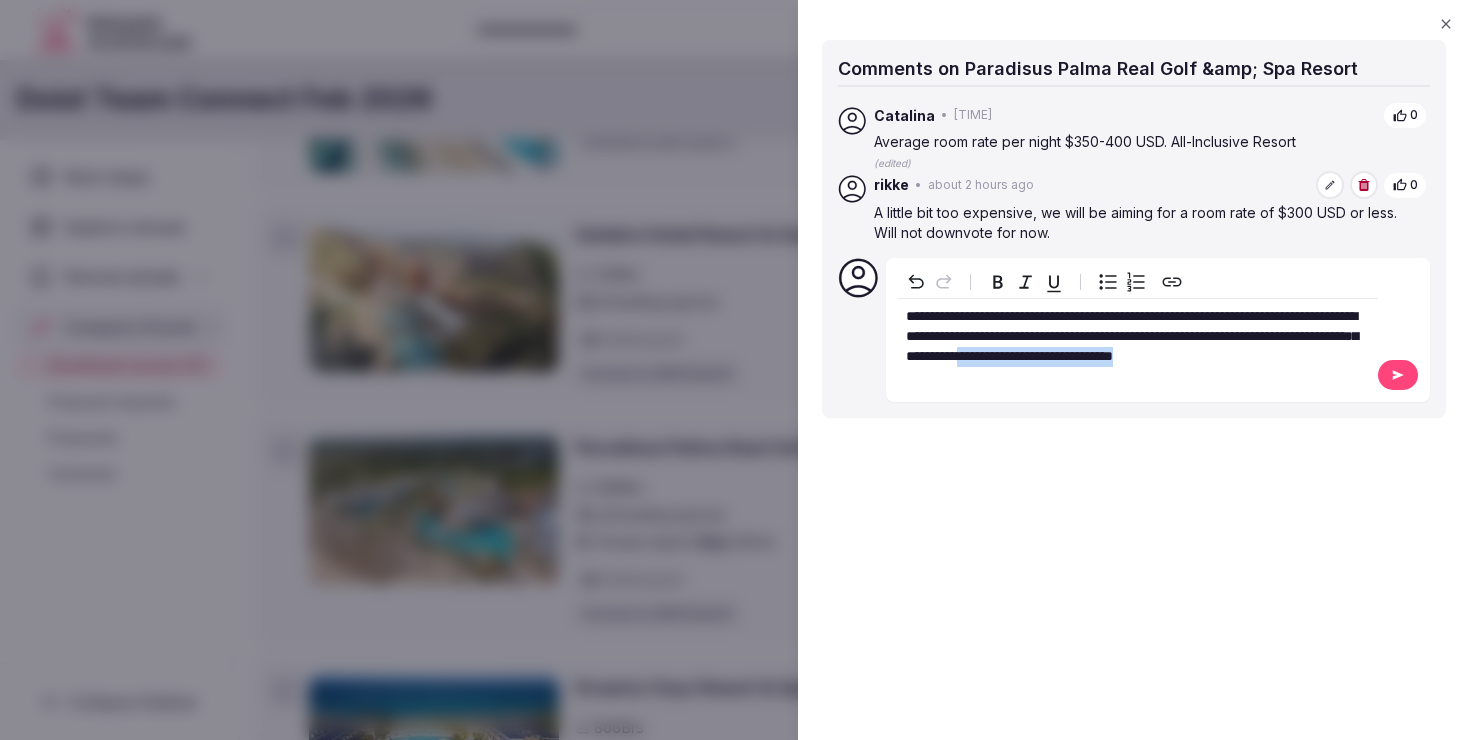 drag, startPoint x: 1287, startPoint y: 373, endPoint x: 1220, endPoint y: 353, distance: 69.92139 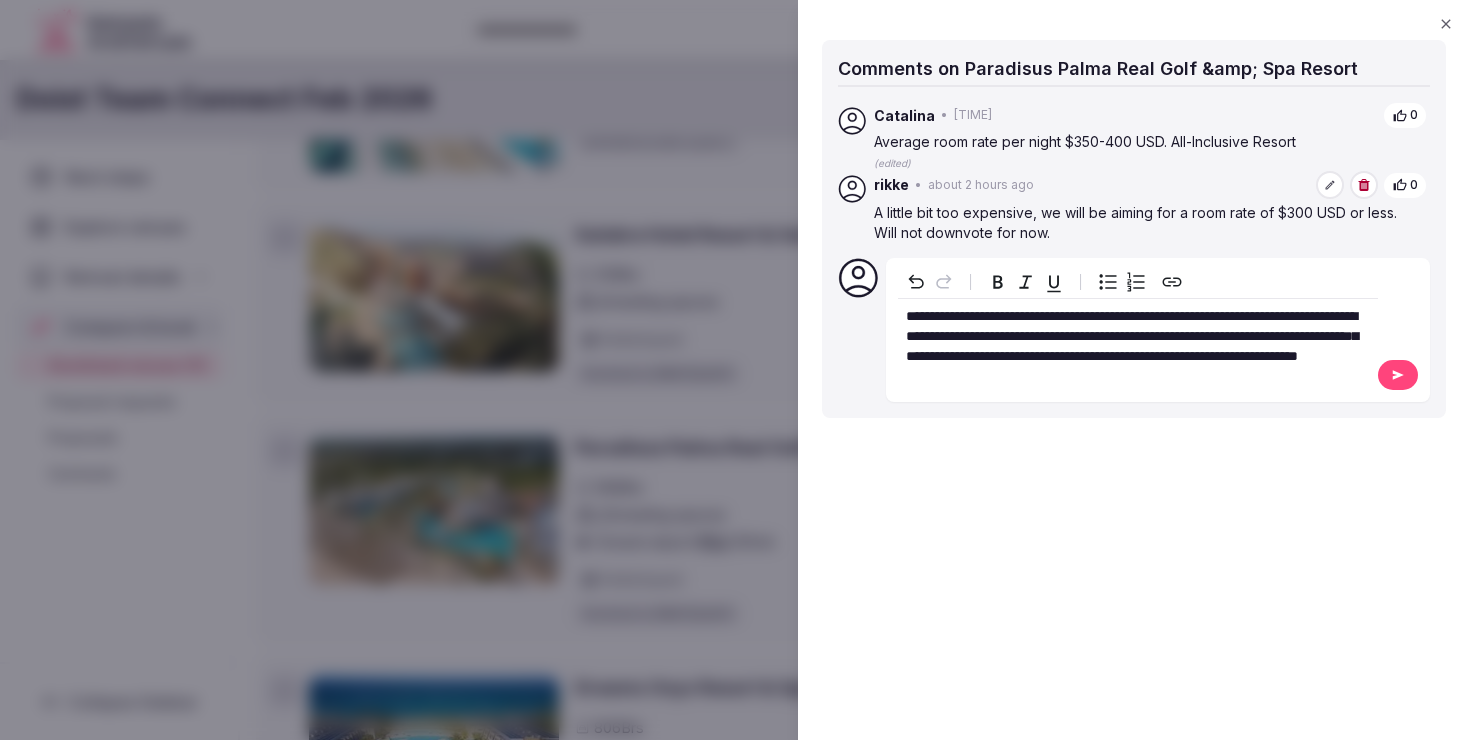 click 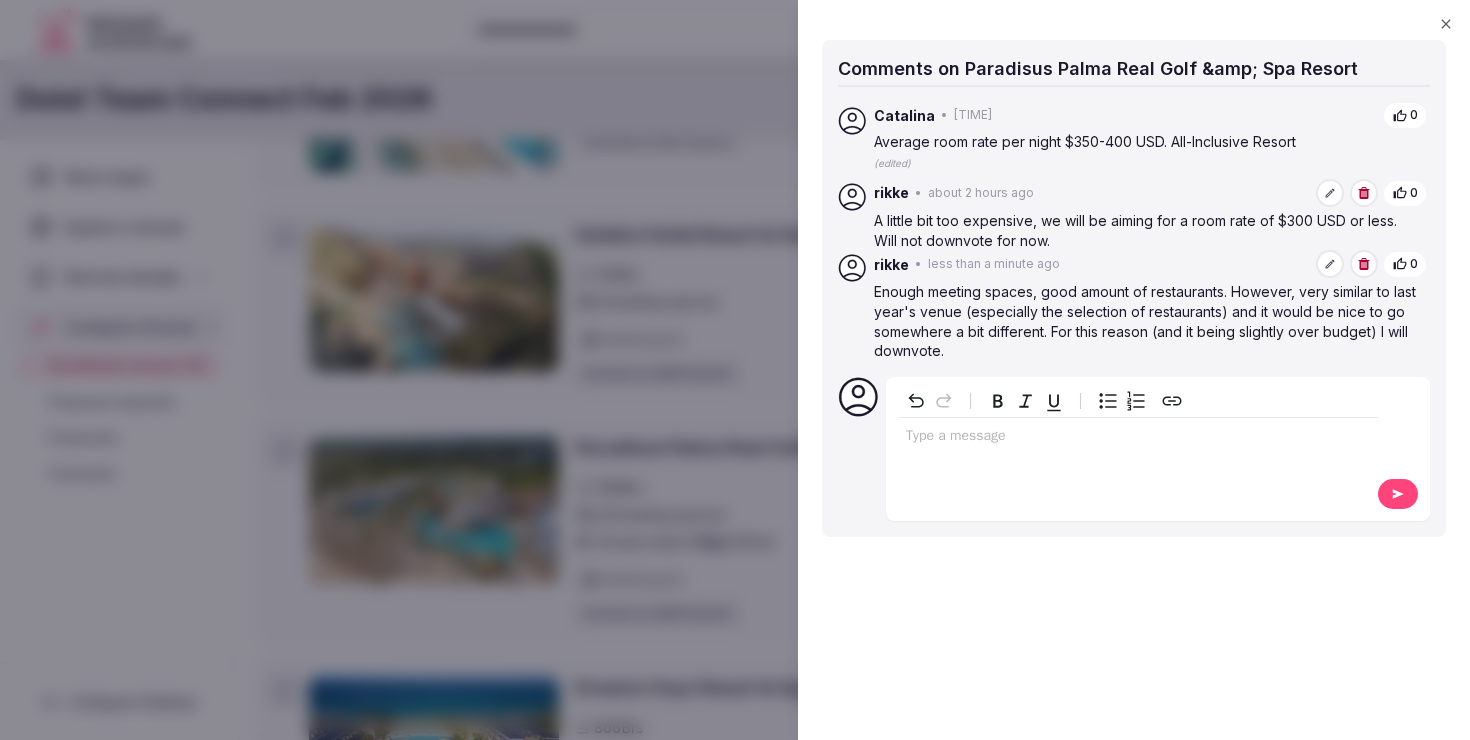 click at bounding box center (735, 370) 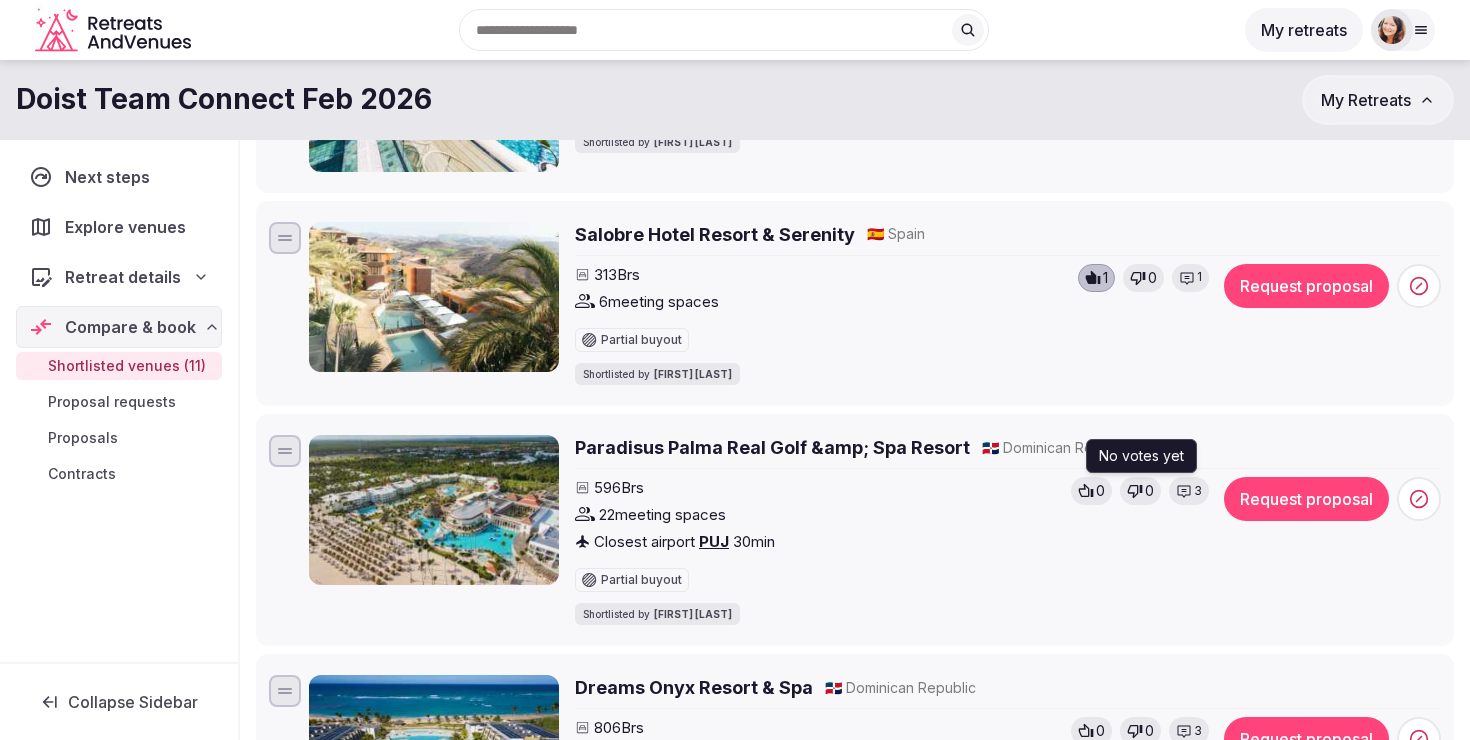click 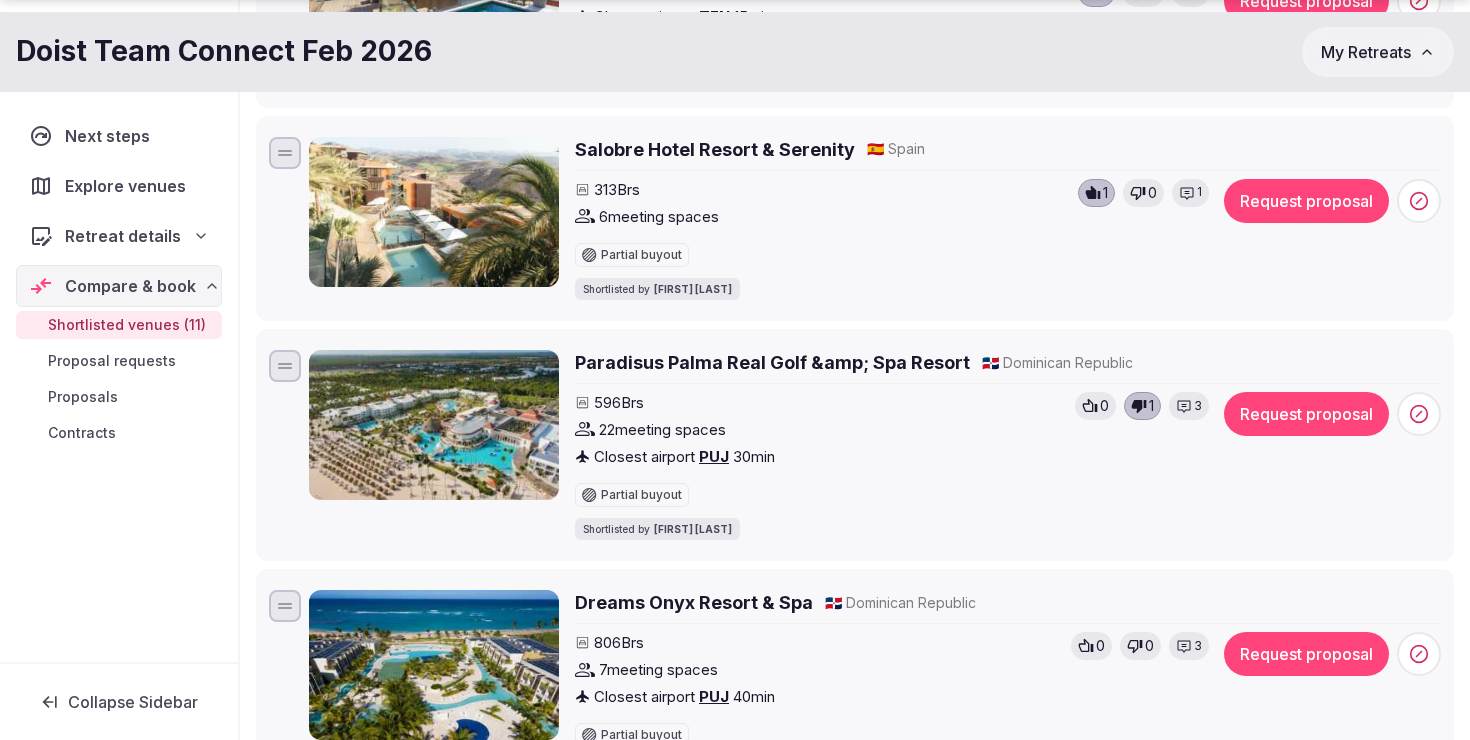 scroll, scrollTop: 1407, scrollLeft: 0, axis: vertical 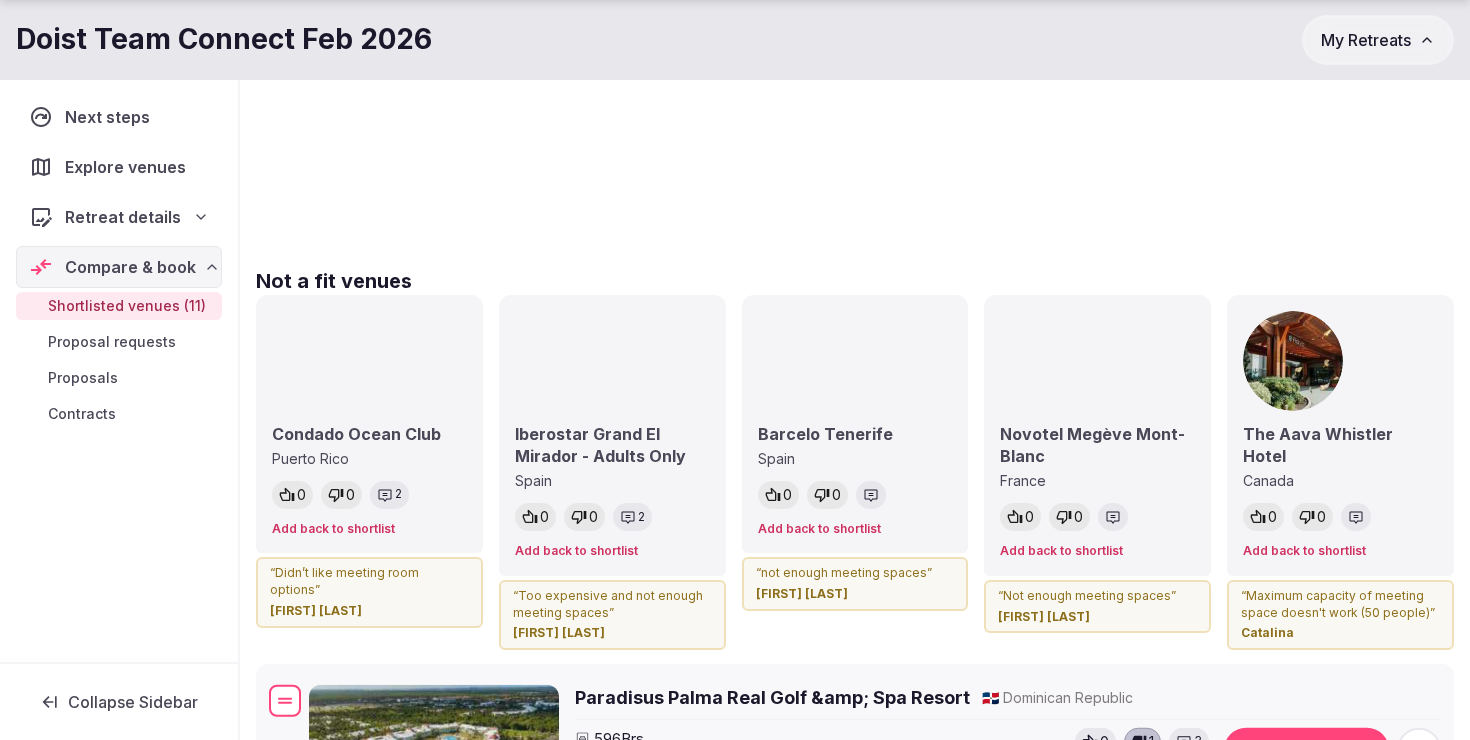 drag, startPoint x: 288, startPoint y: 360, endPoint x: 299, endPoint y: 610, distance: 250.24188 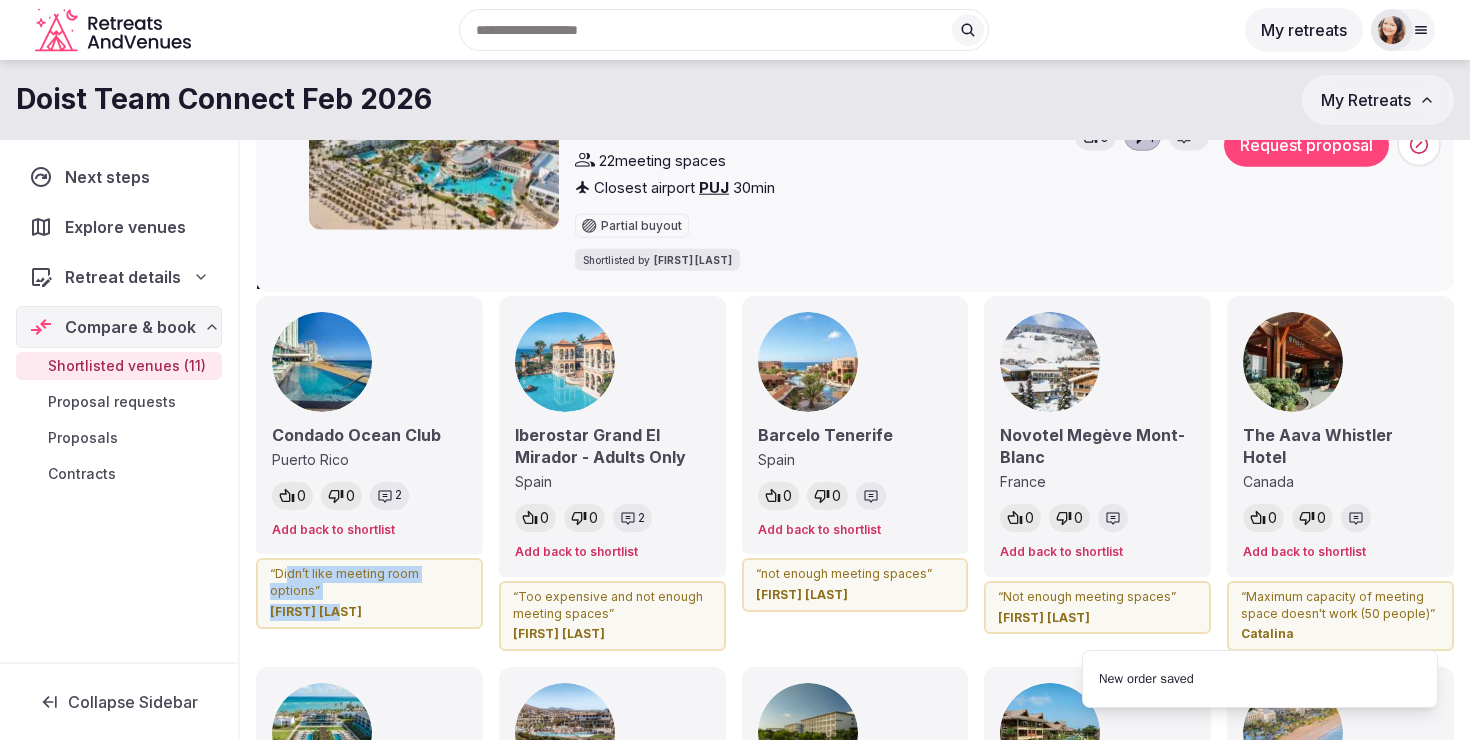 drag, startPoint x: 299, startPoint y: 610, endPoint x: 285, endPoint y: 576, distance: 36.769554 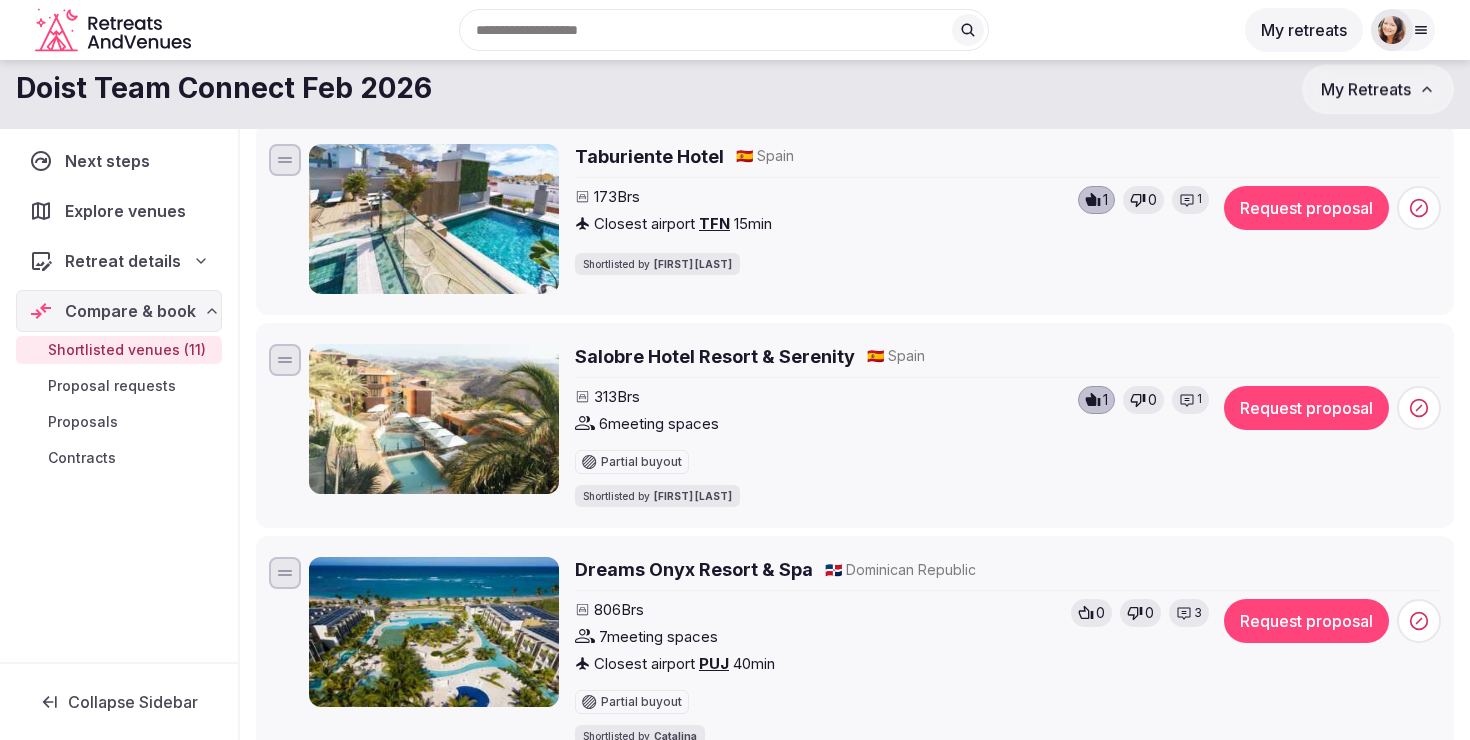 scroll, scrollTop: 1115, scrollLeft: 0, axis: vertical 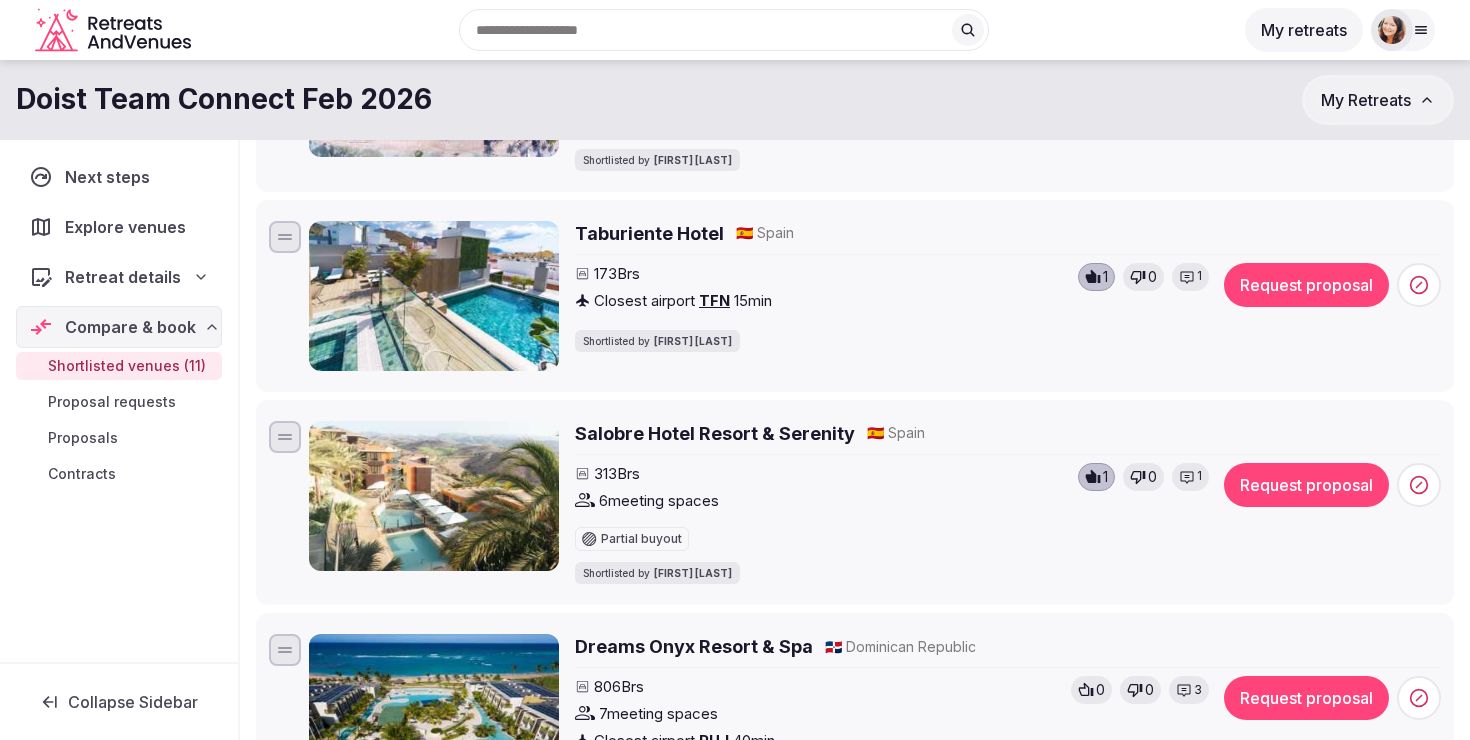 click on "Salobre Hotel Resort & Serenity" at bounding box center [715, 433] 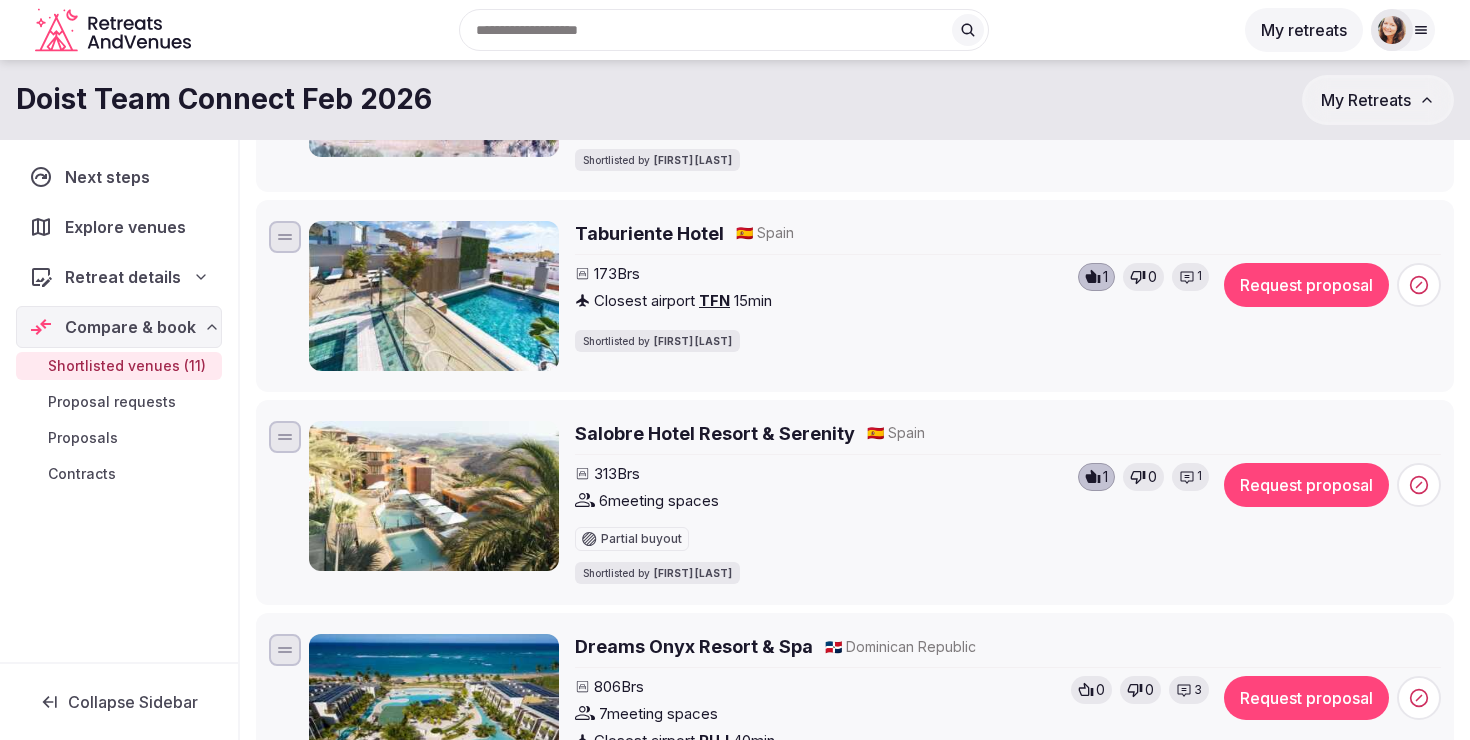 click on "1" at bounding box center [1190, 477] 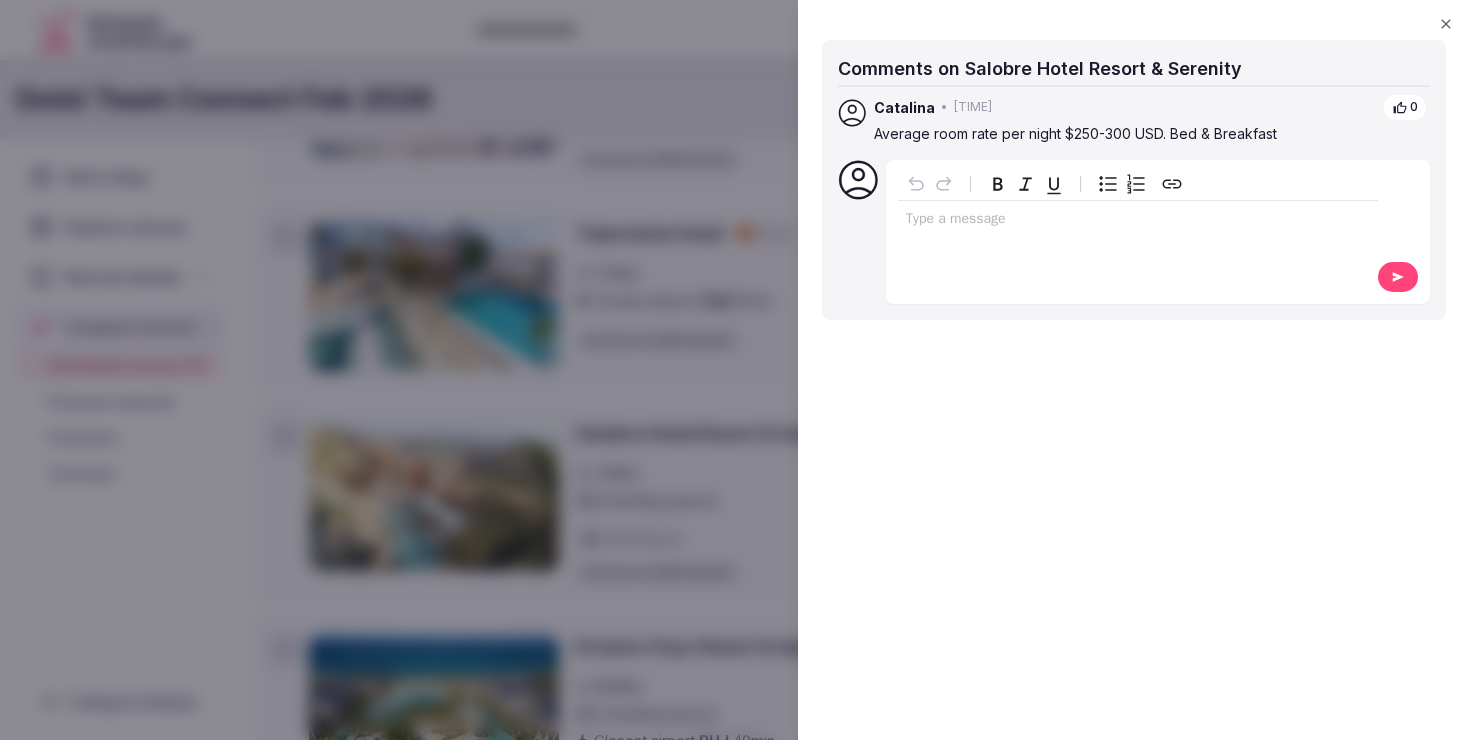 click on "Type a message" at bounding box center (1138, 230) 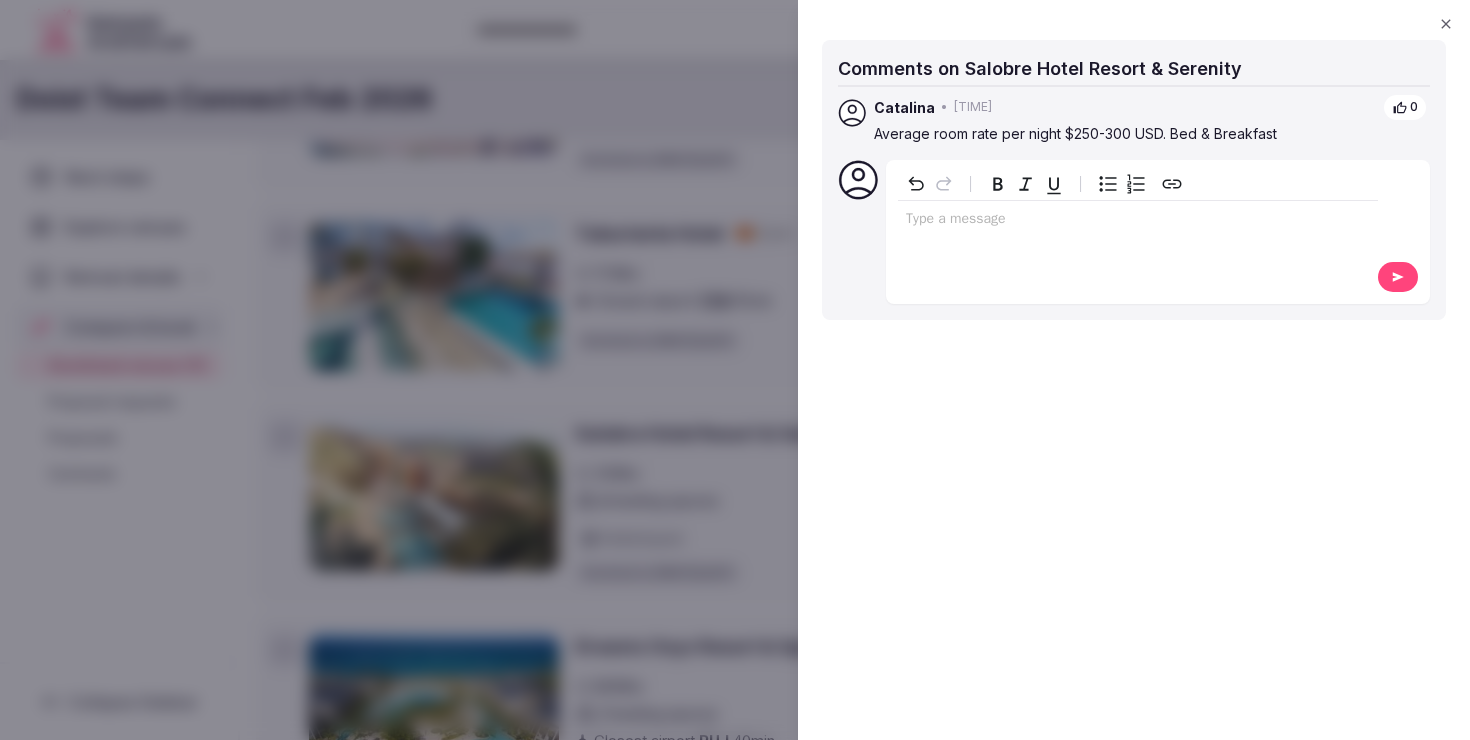 type 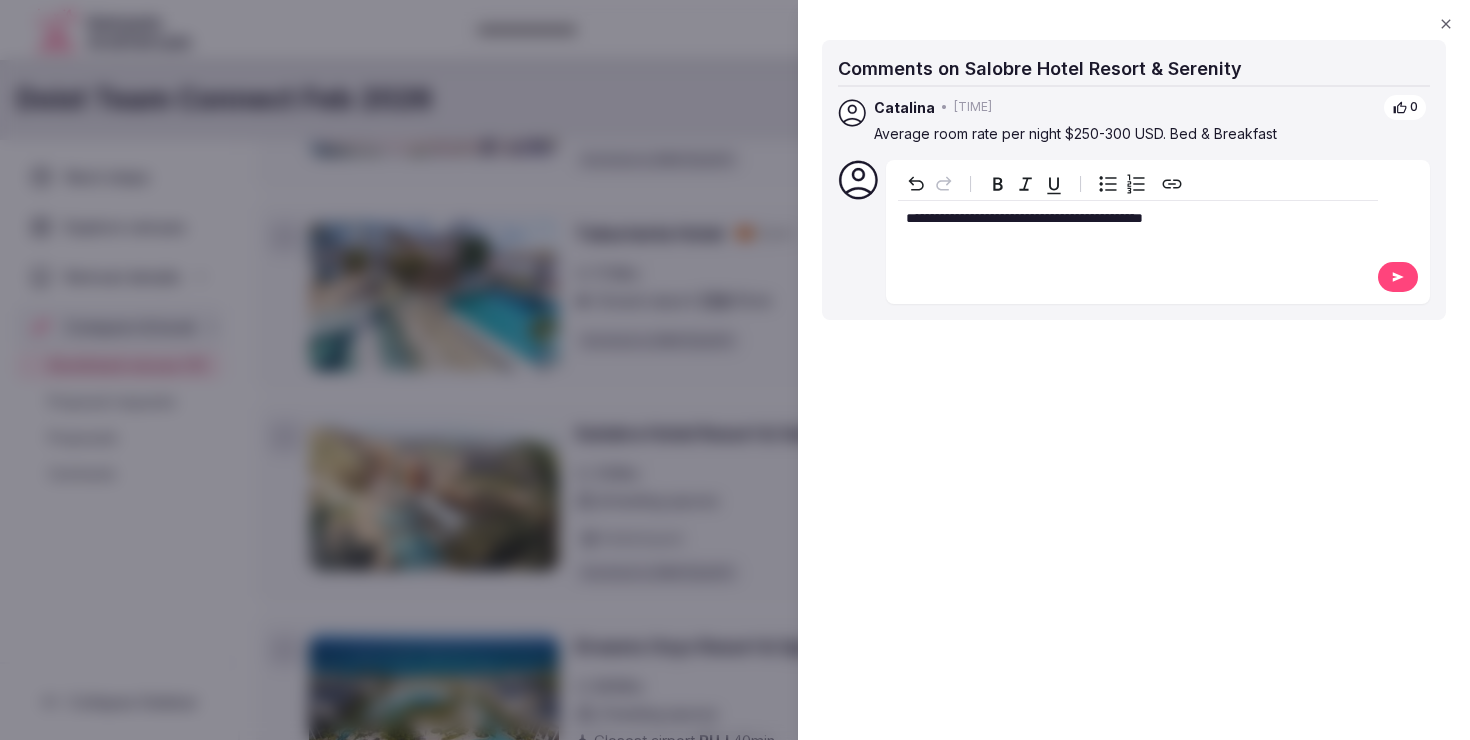click on "**********" at bounding box center [1024, 218] 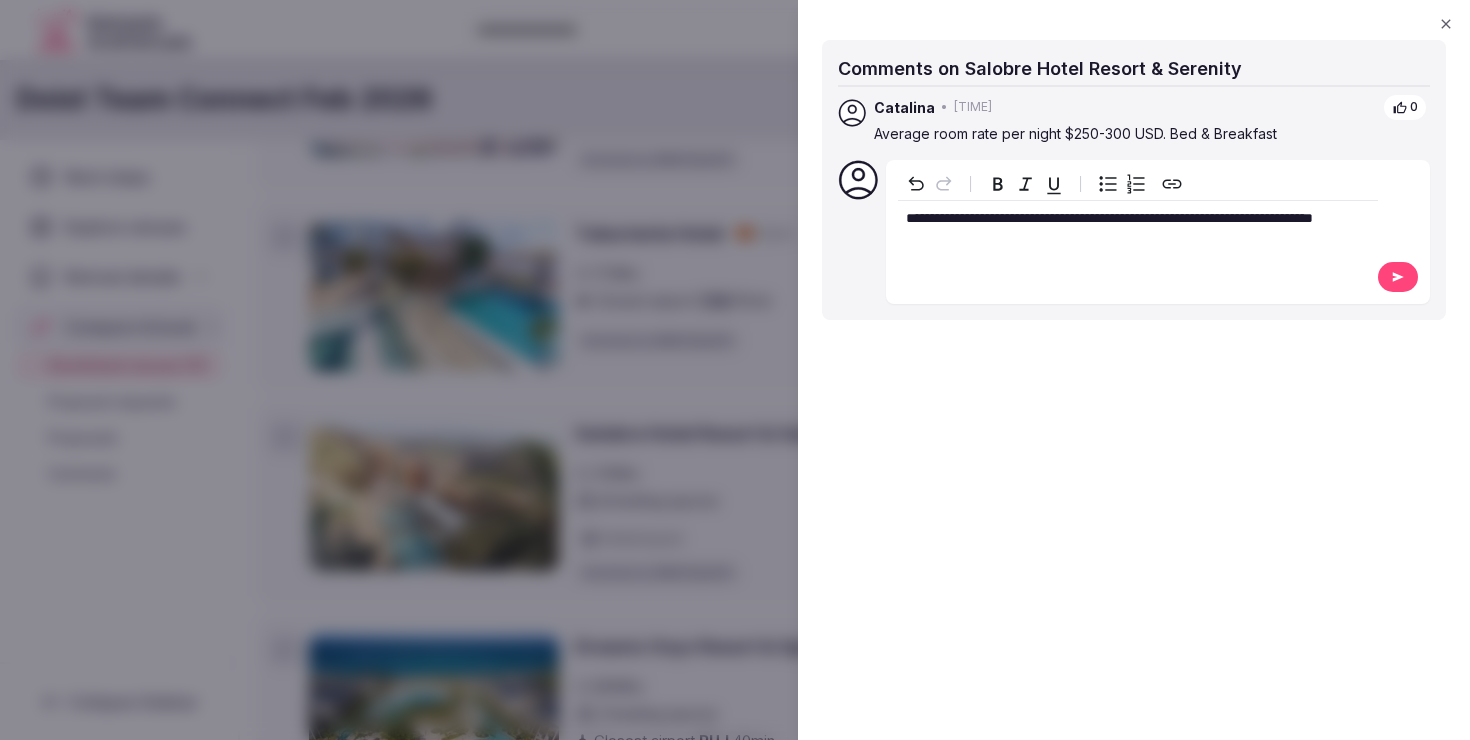 click on "**********" at bounding box center [1109, 218] 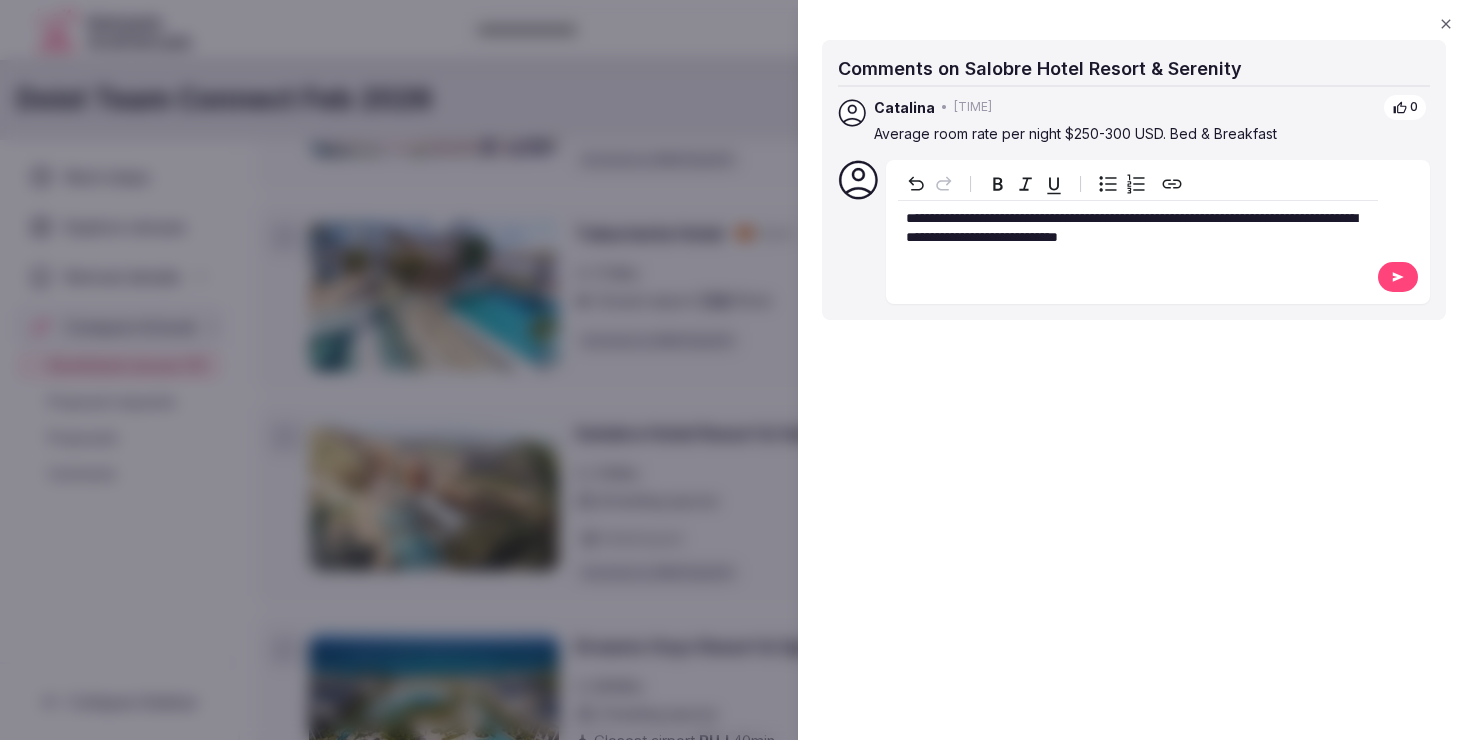 click on "**********" at bounding box center [1131, 228] 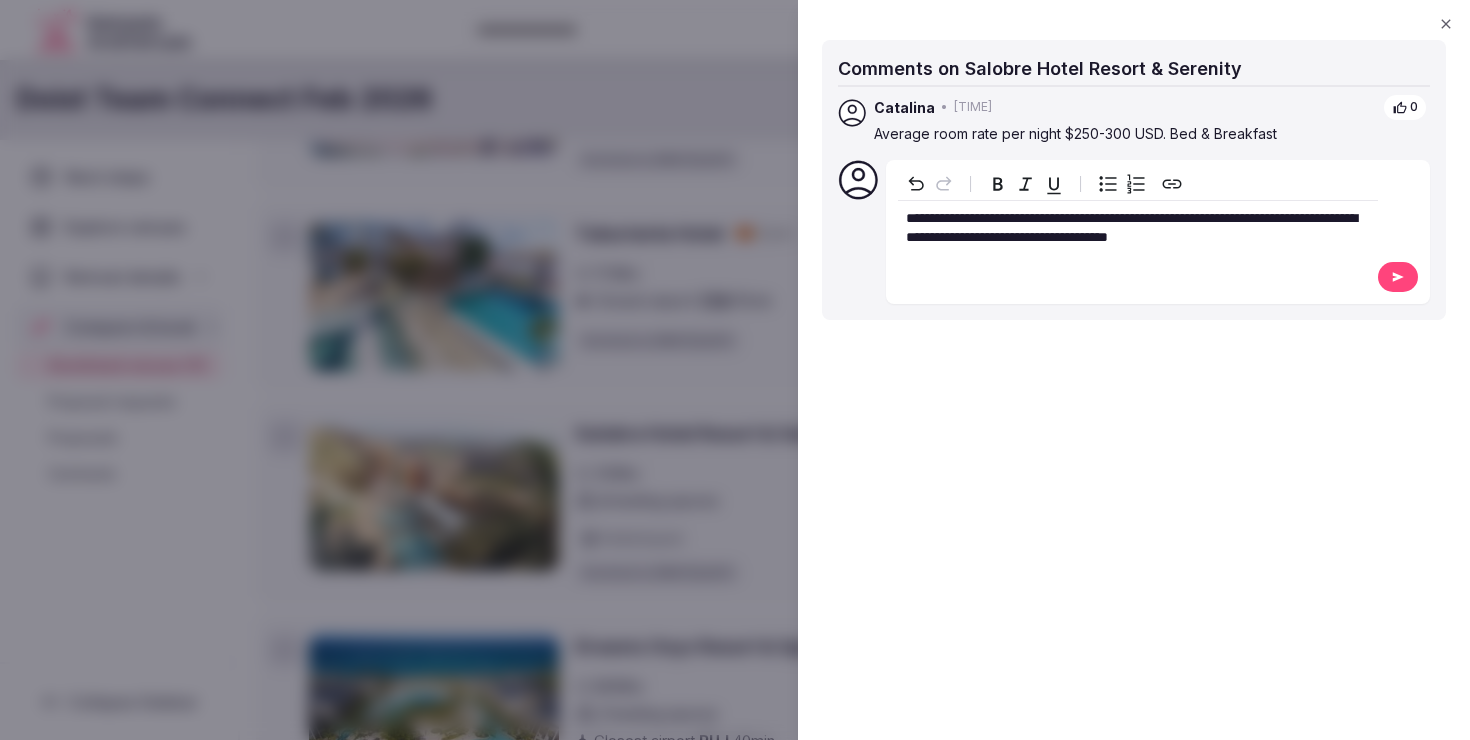 click on "**********" at bounding box center (1158, 232) 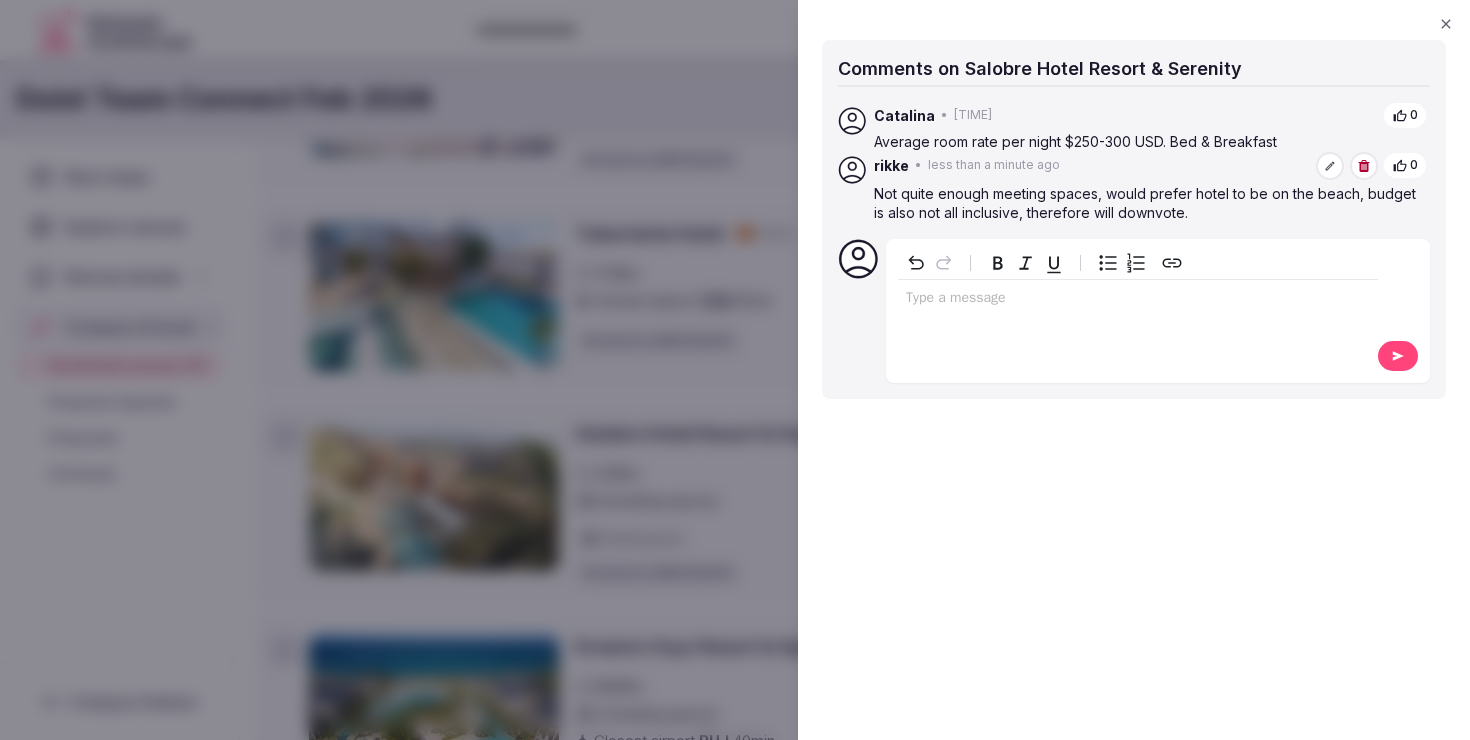 click at bounding box center [735, 370] 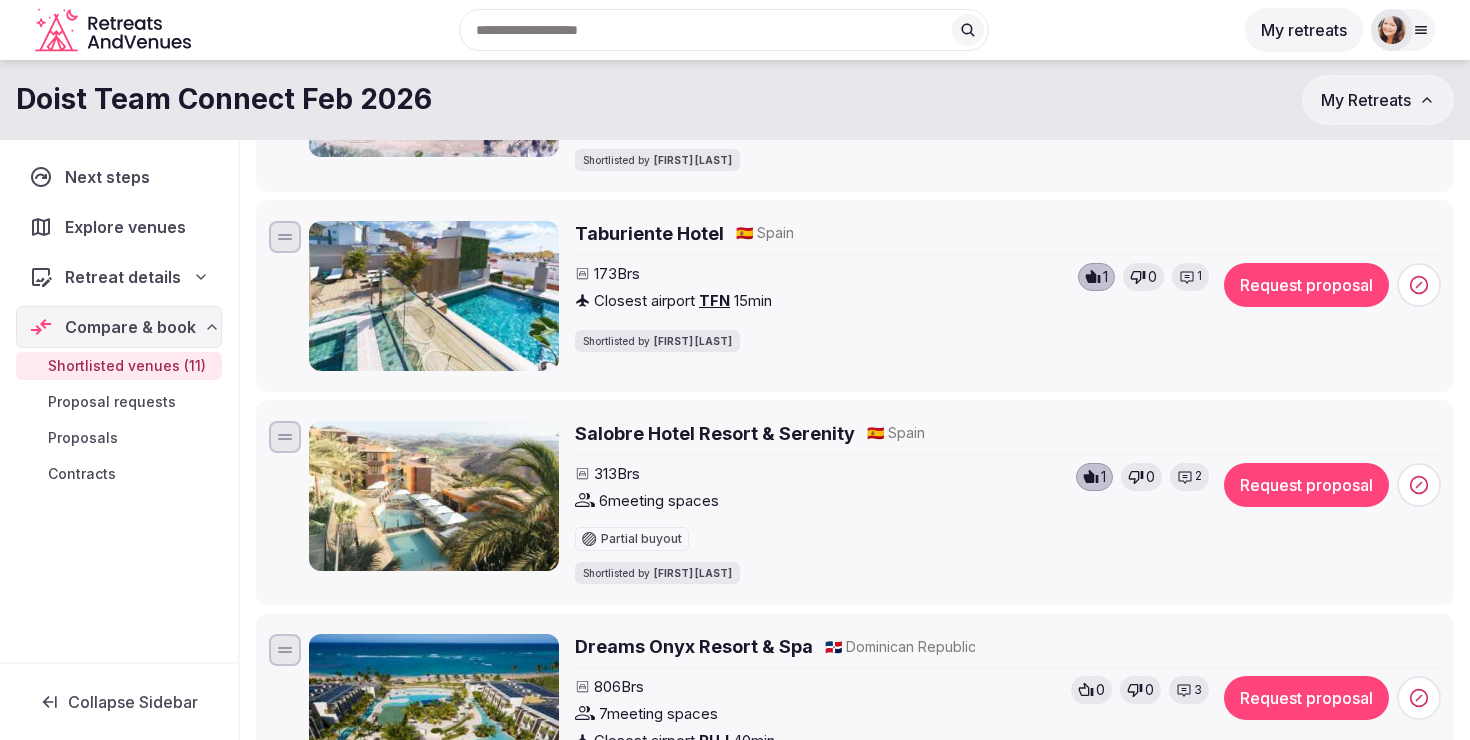 click 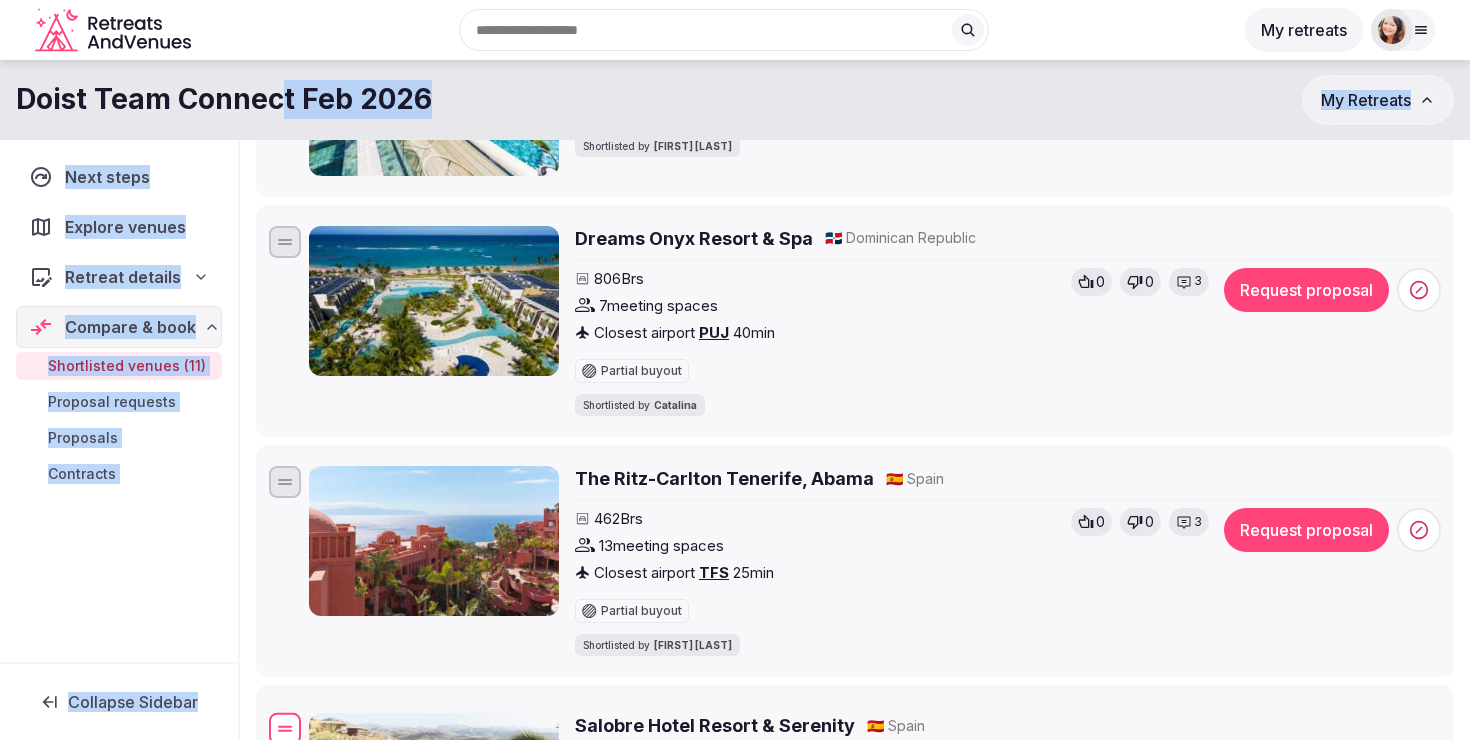 scroll, scrollTop: 897, scrollLeft: 0, axis: vertical 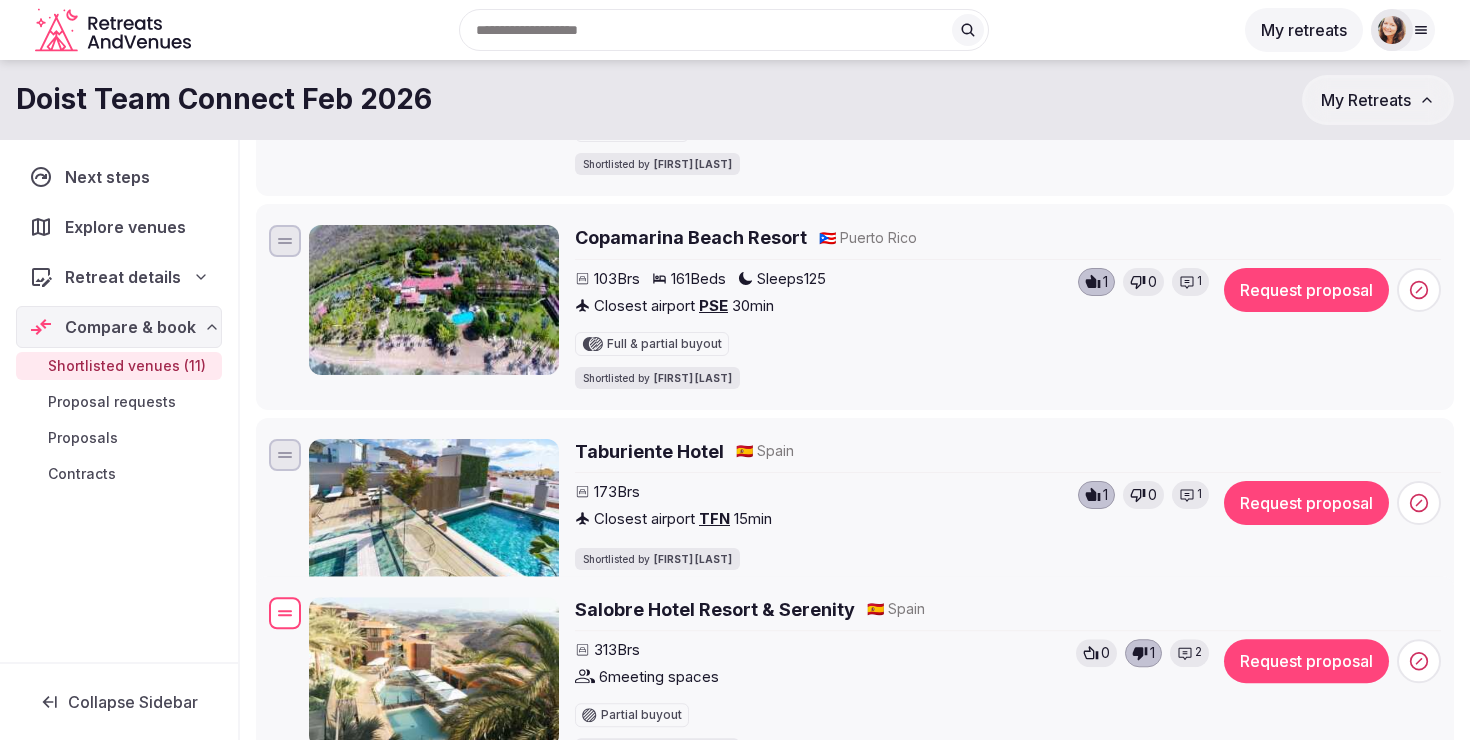 drag, startPoint x: 282, startPoint y: 428, endPoint x: 379, endPoint y: 605, distance: 201.83656 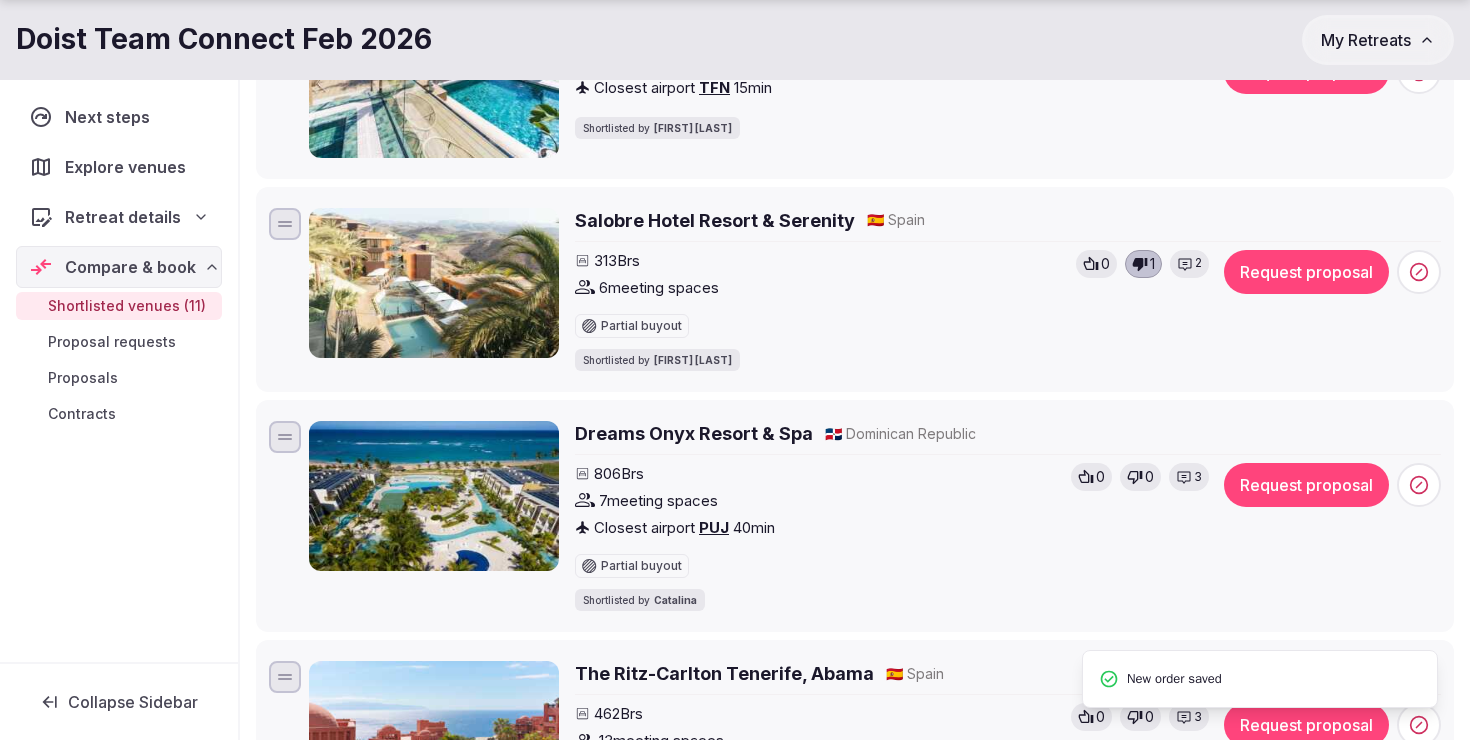 scroll, scrollTop: 1335, scrollLeft: 0, axis: vertical 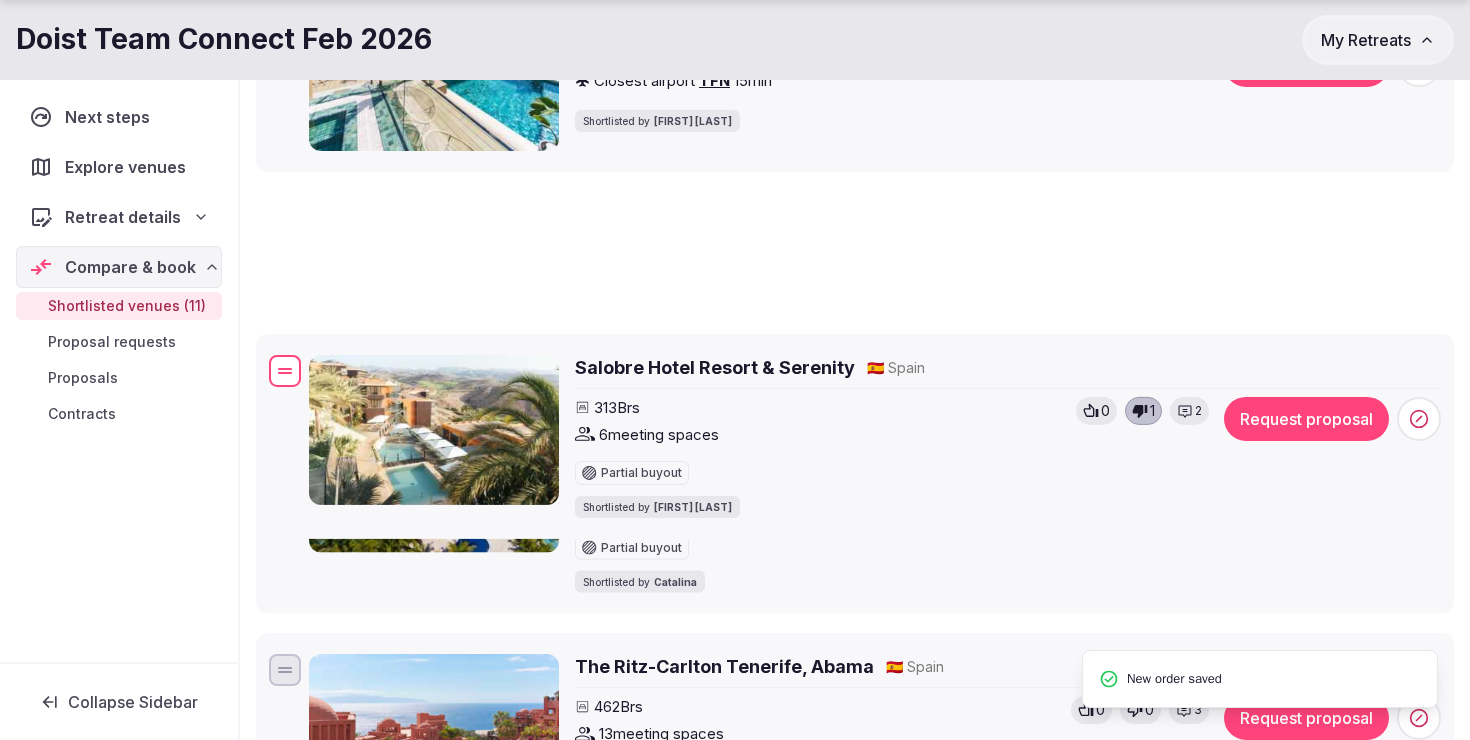 drag, startPoint x: 283, startPoint y: 212, endPoint x: 267, endPoint y: 418, distance: 206.62042 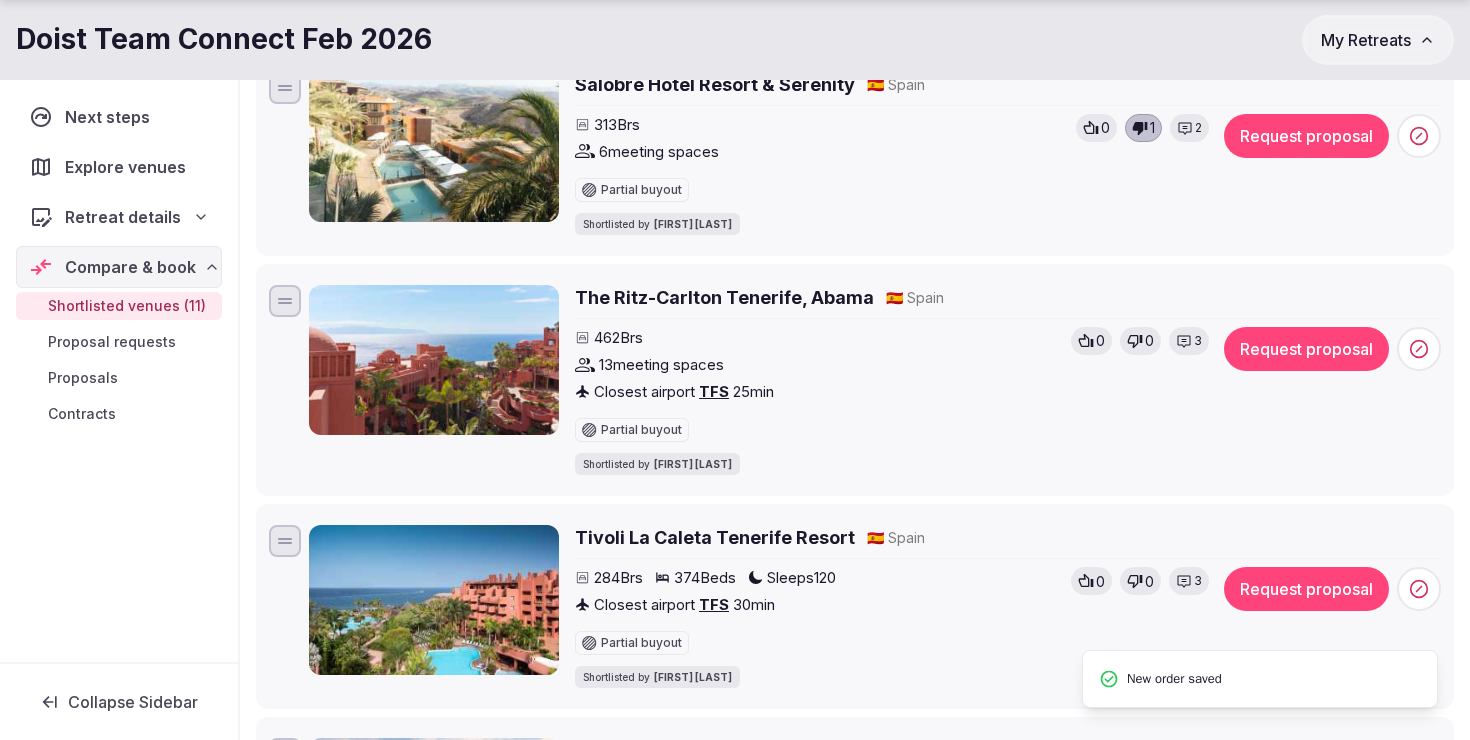 scroll, scrollTop: 1706, scrollLeft: 0, axis: vertical 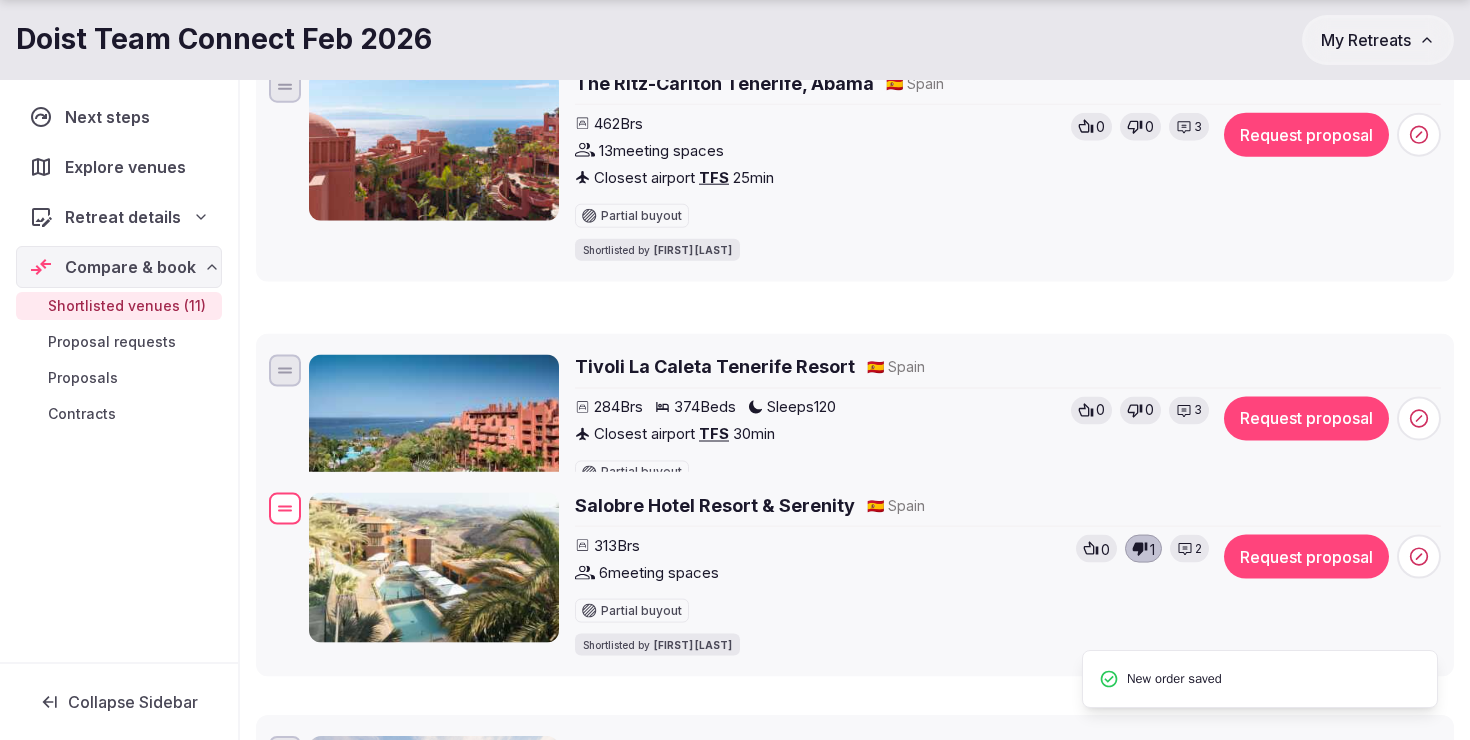 drag, startPoint x: 283, startPoint y: 89, endPoint x: 259, endPoint y: 515, distance: 426.6755 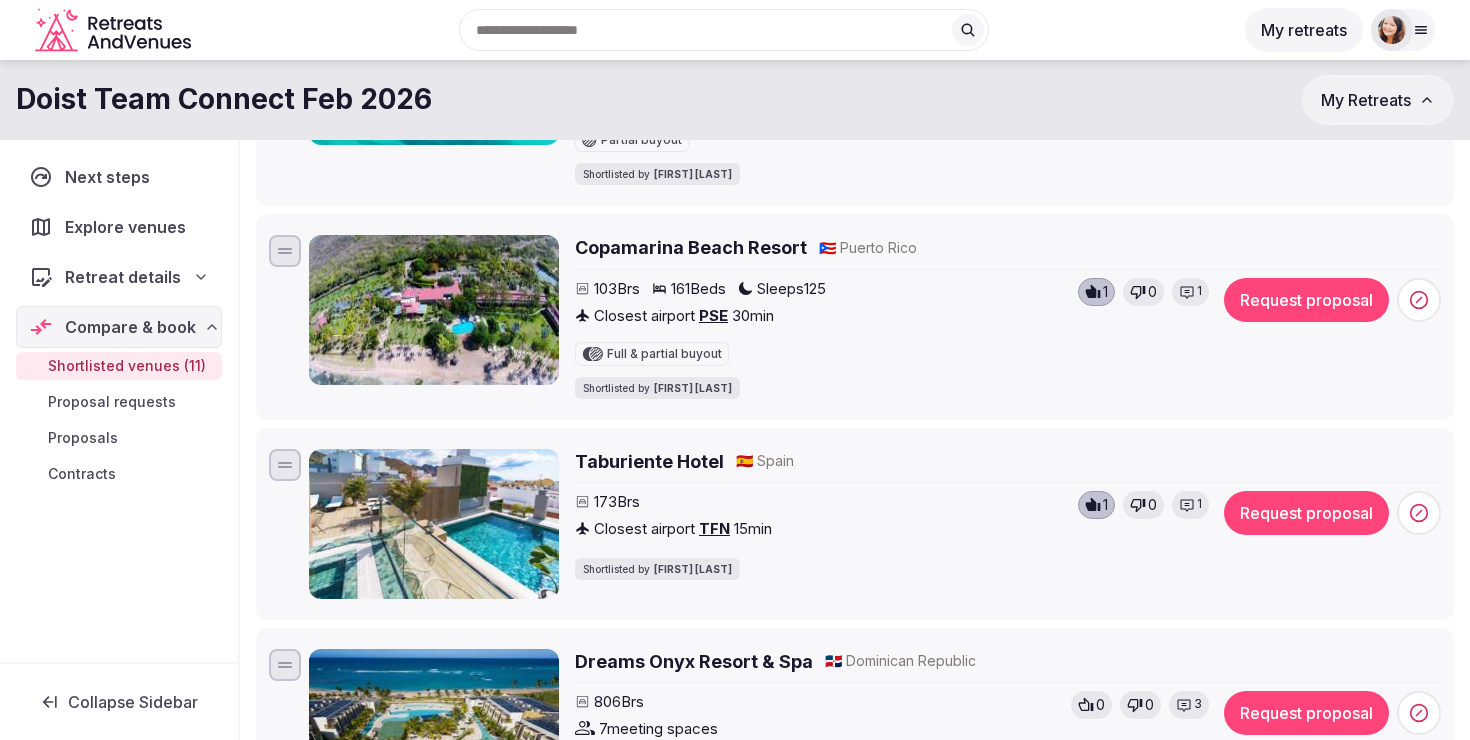 scroll, scrollTop: 883, scrollLeft: 0, axis: vertical 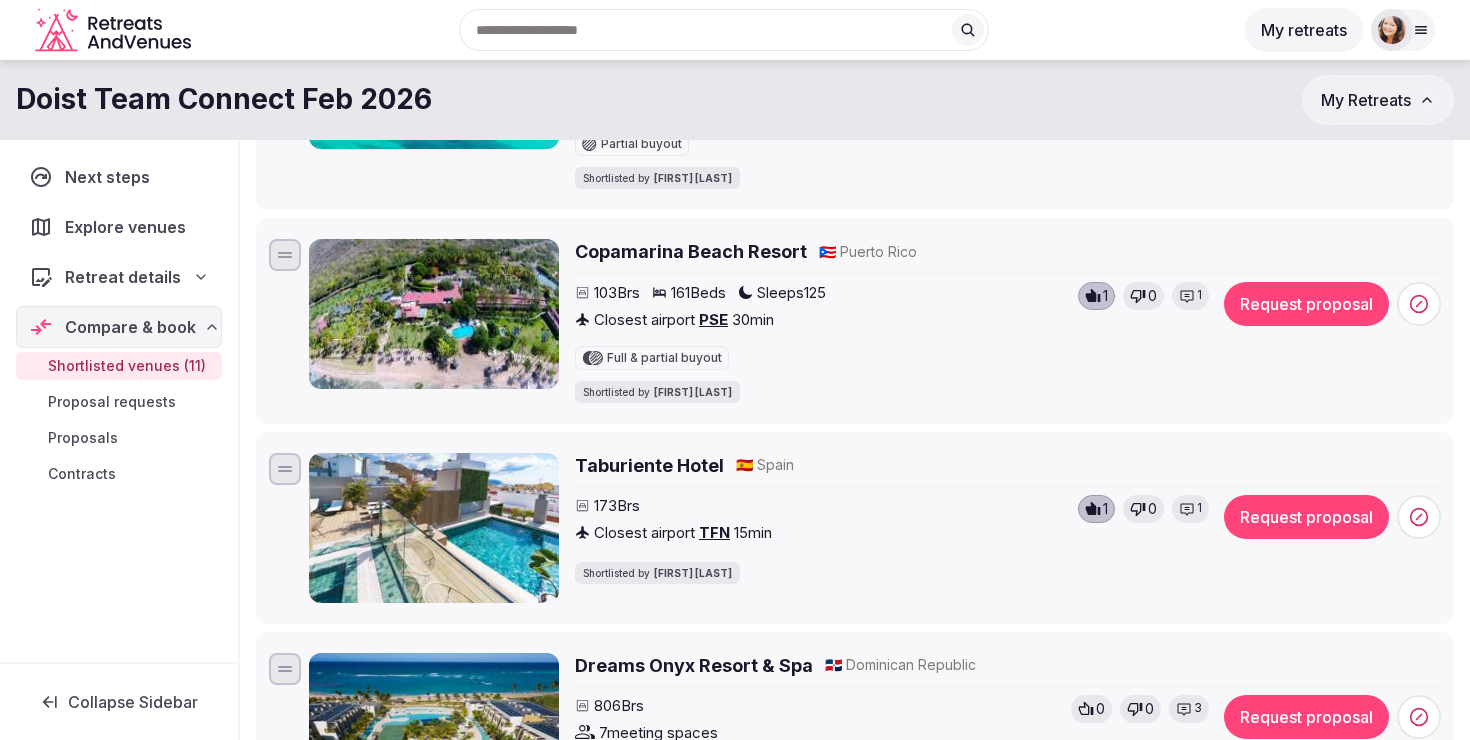 click on "Taburiente Hotel" at bounding box center (649, 465) 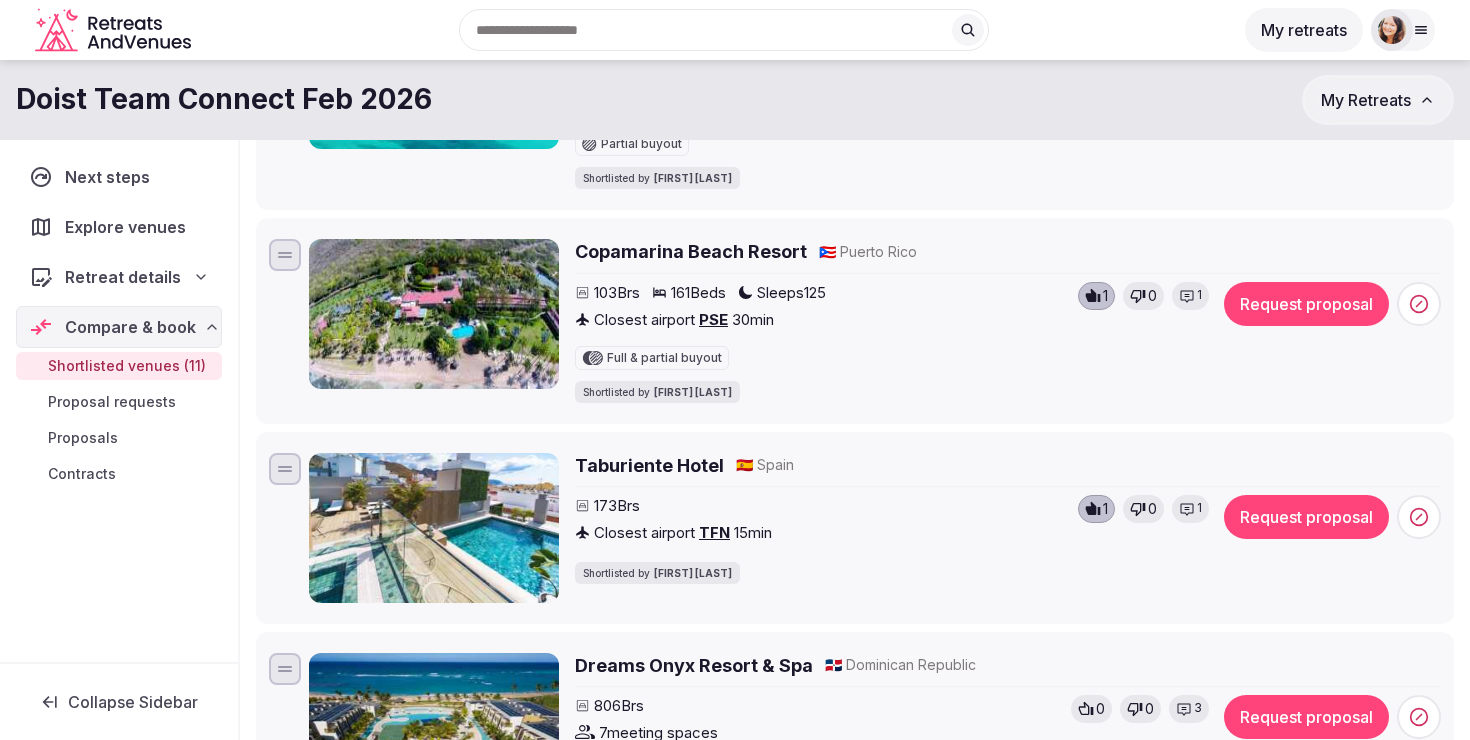 click 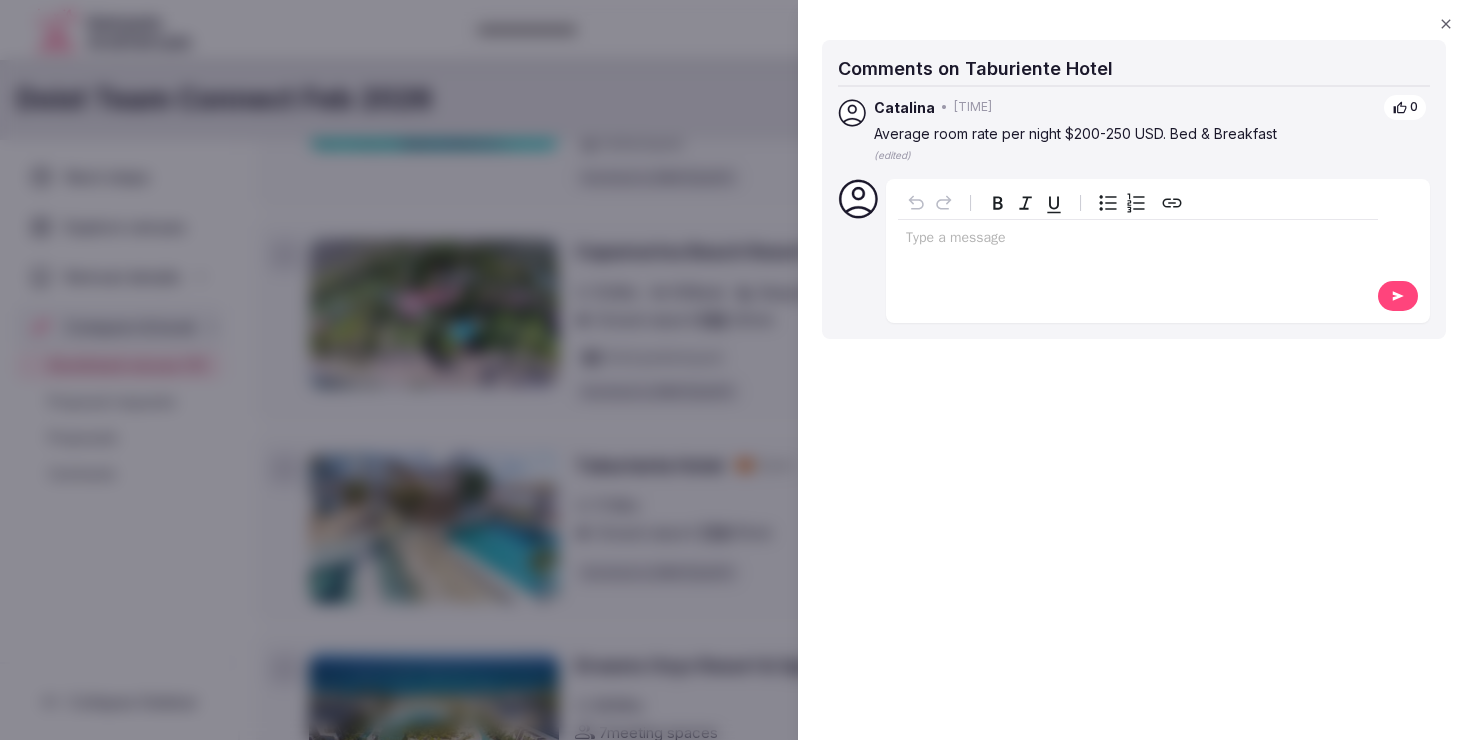 click at bounding box center [1138, 240] 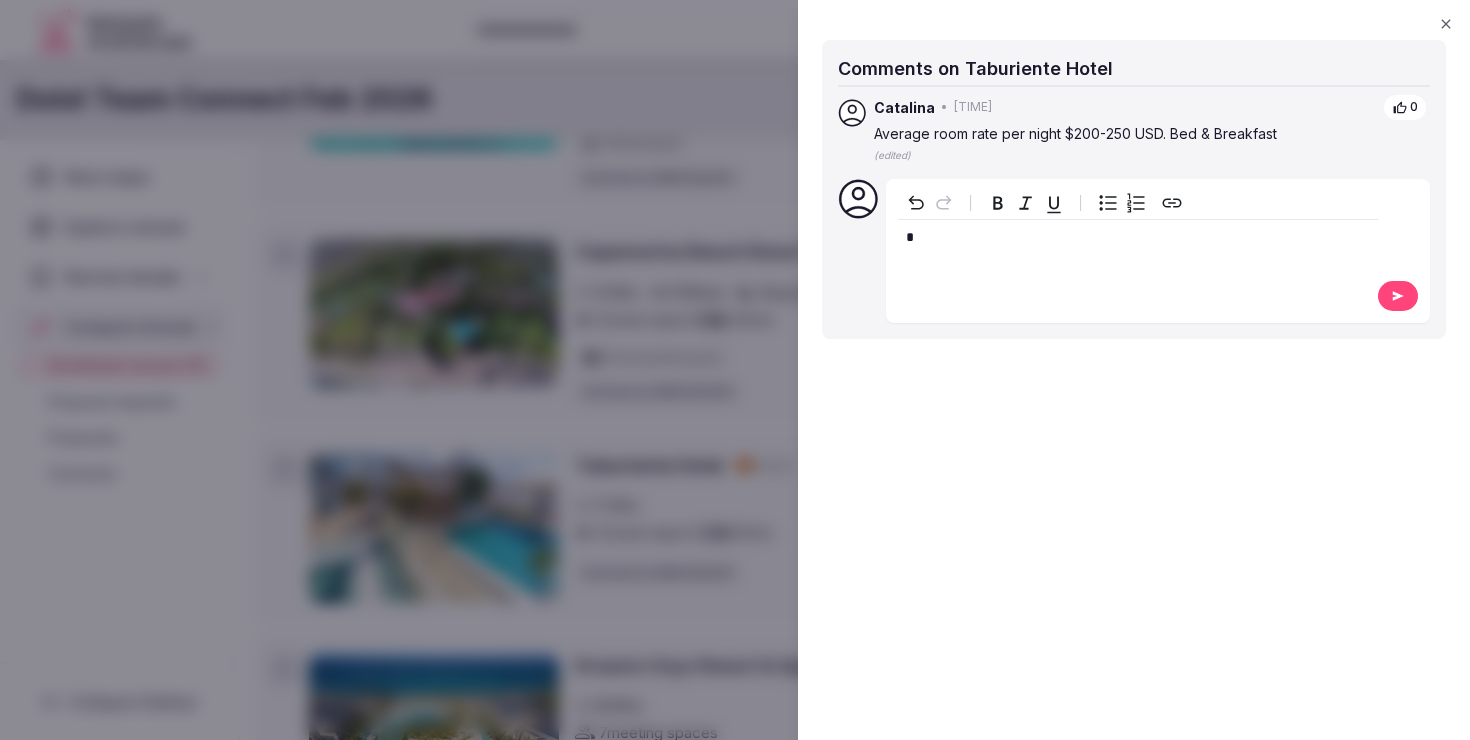 type 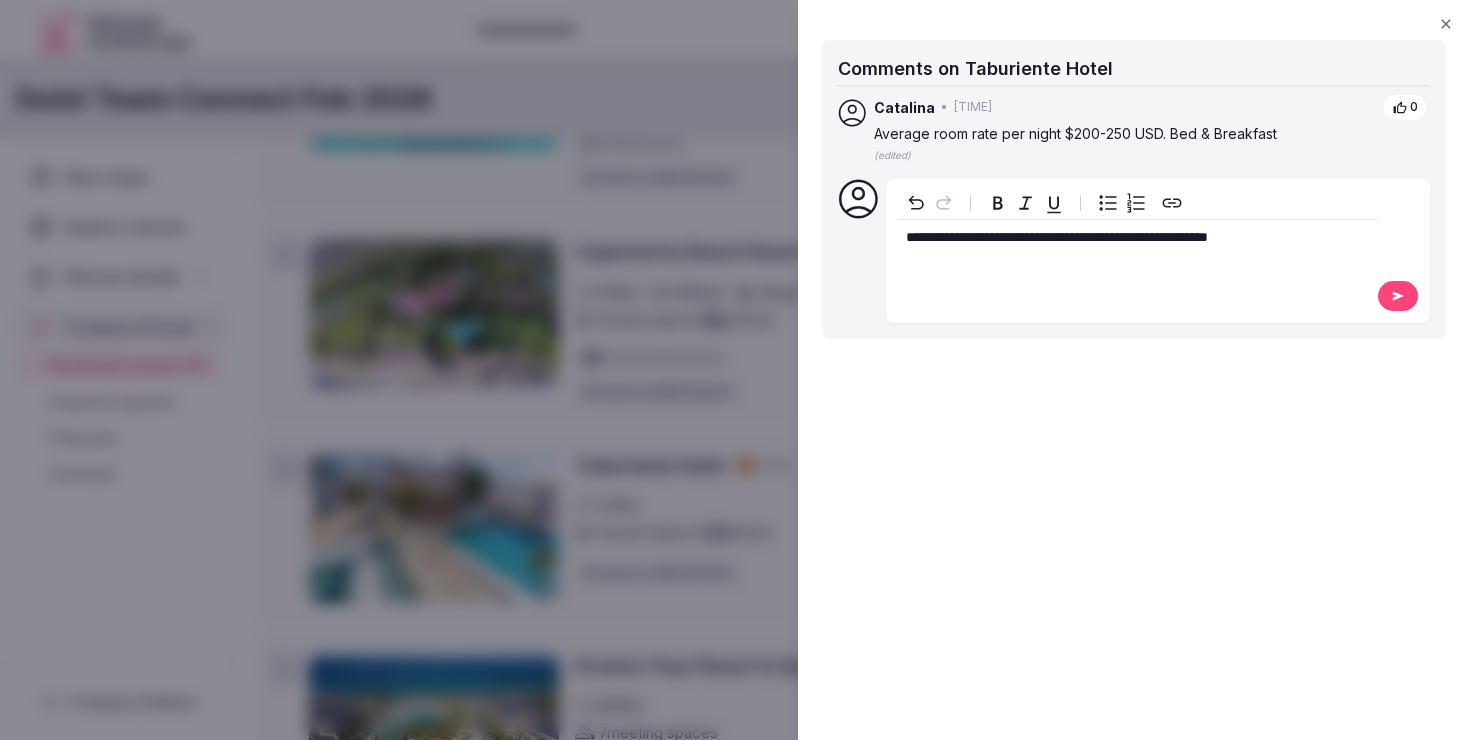 click on "**********" at bounding box center (1057, 237) 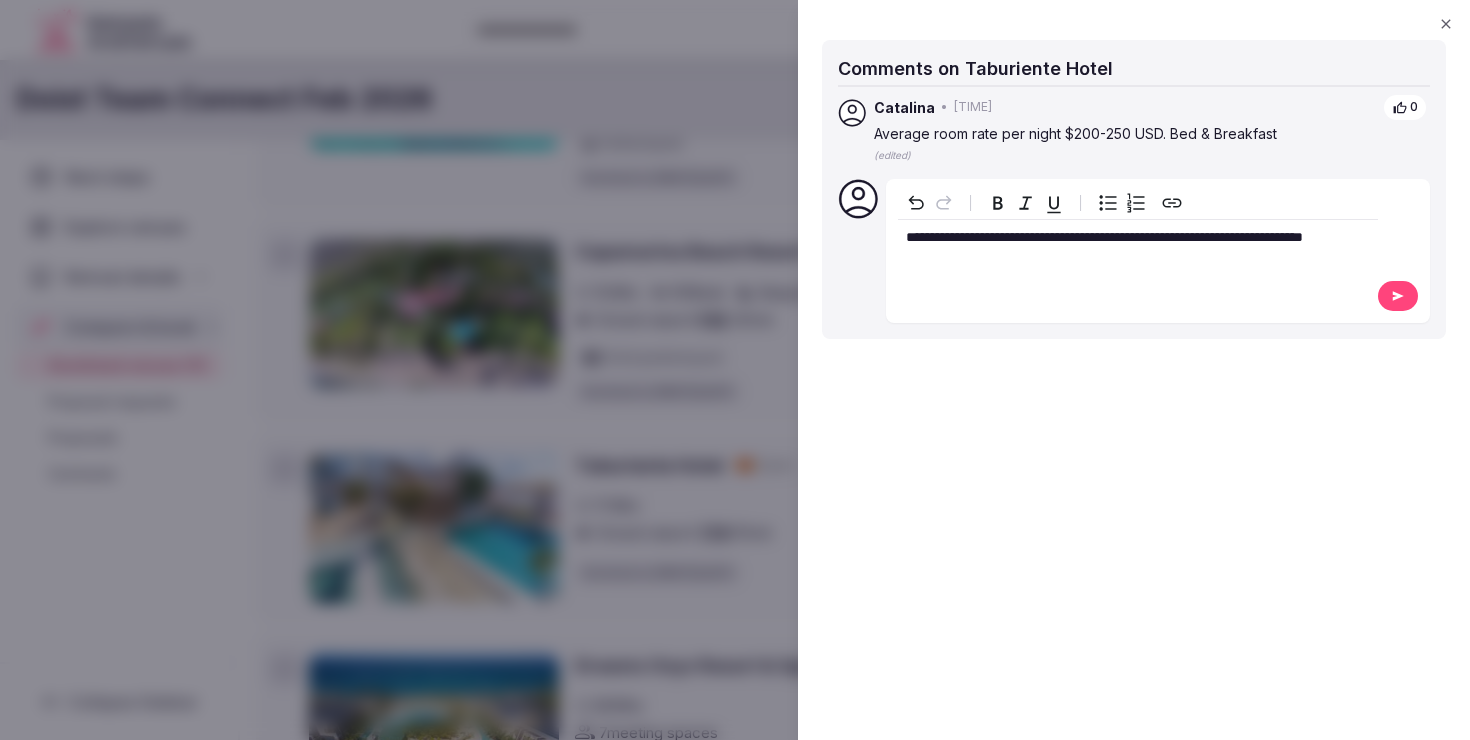 click 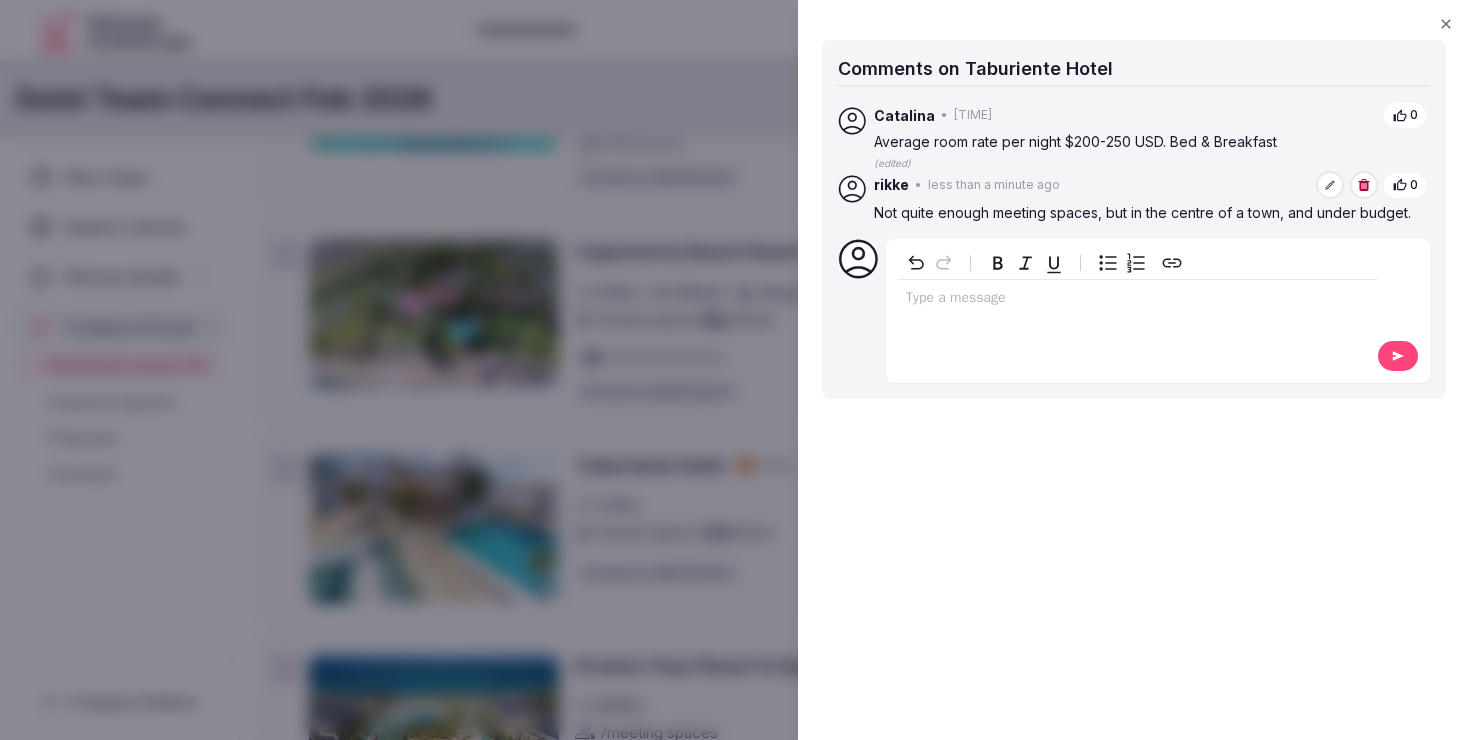 click at bounding box center [735, 370] 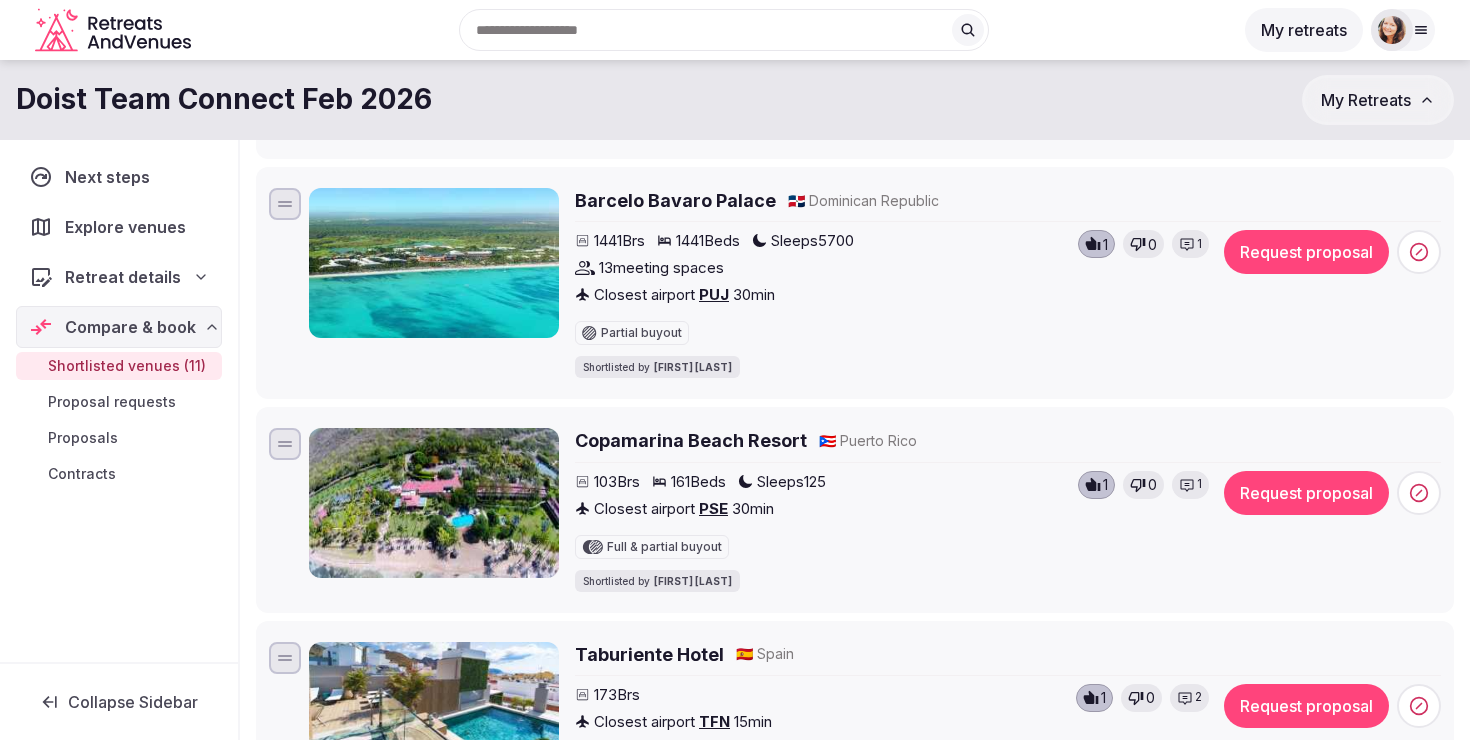 scroll, scrollTop: 689, scrollLeft: 0, axis: vertical 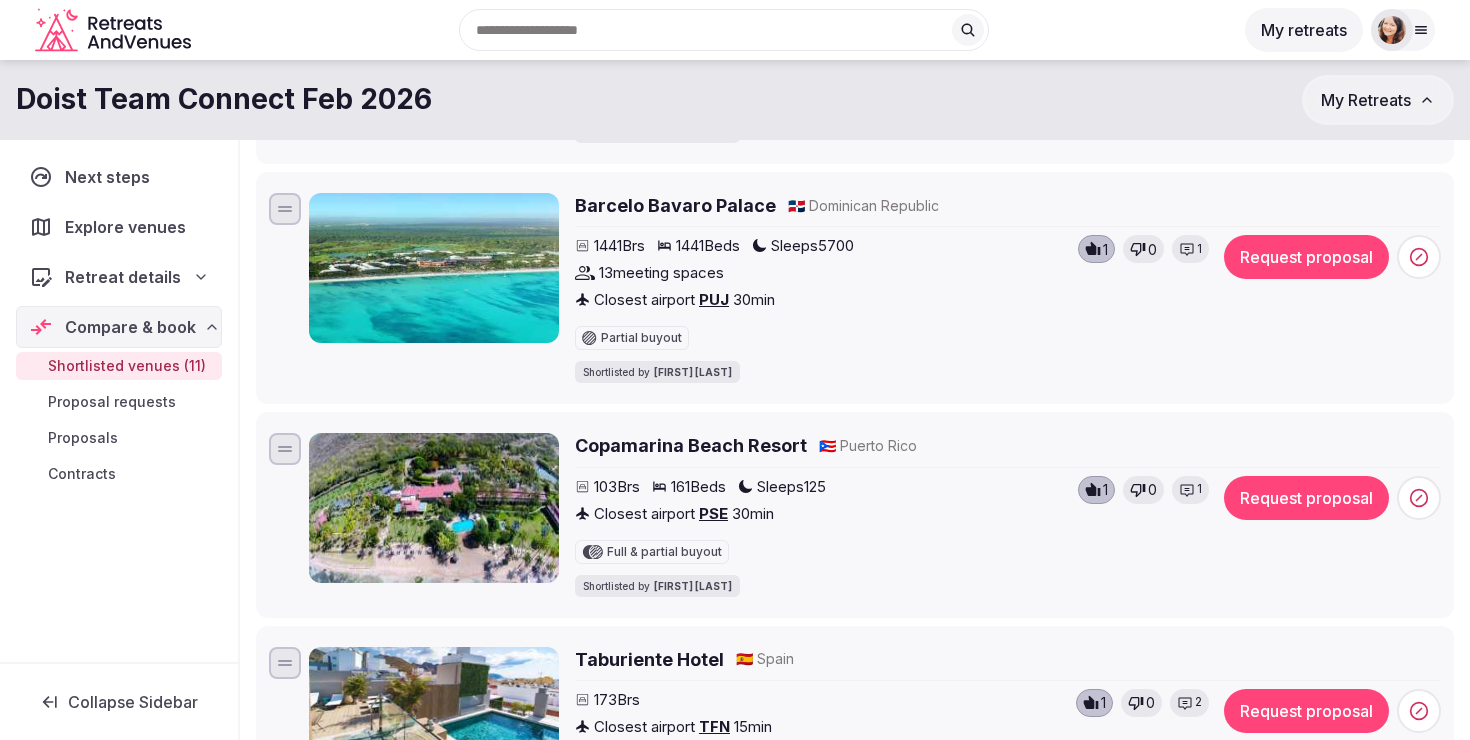 click on "Copamarina Beach Resort" at bounding box center [691, 445] 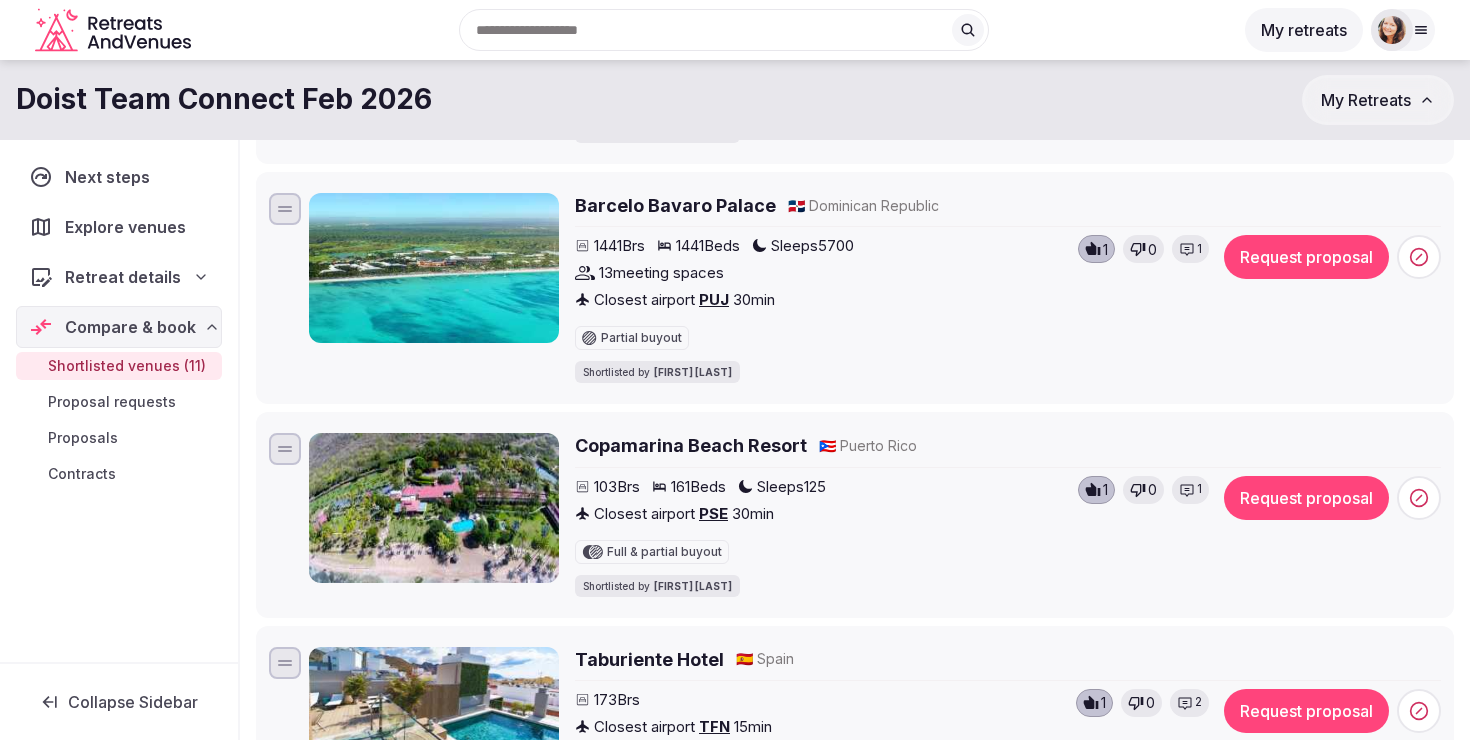 click on "1" at bounding box center (1190, 490) 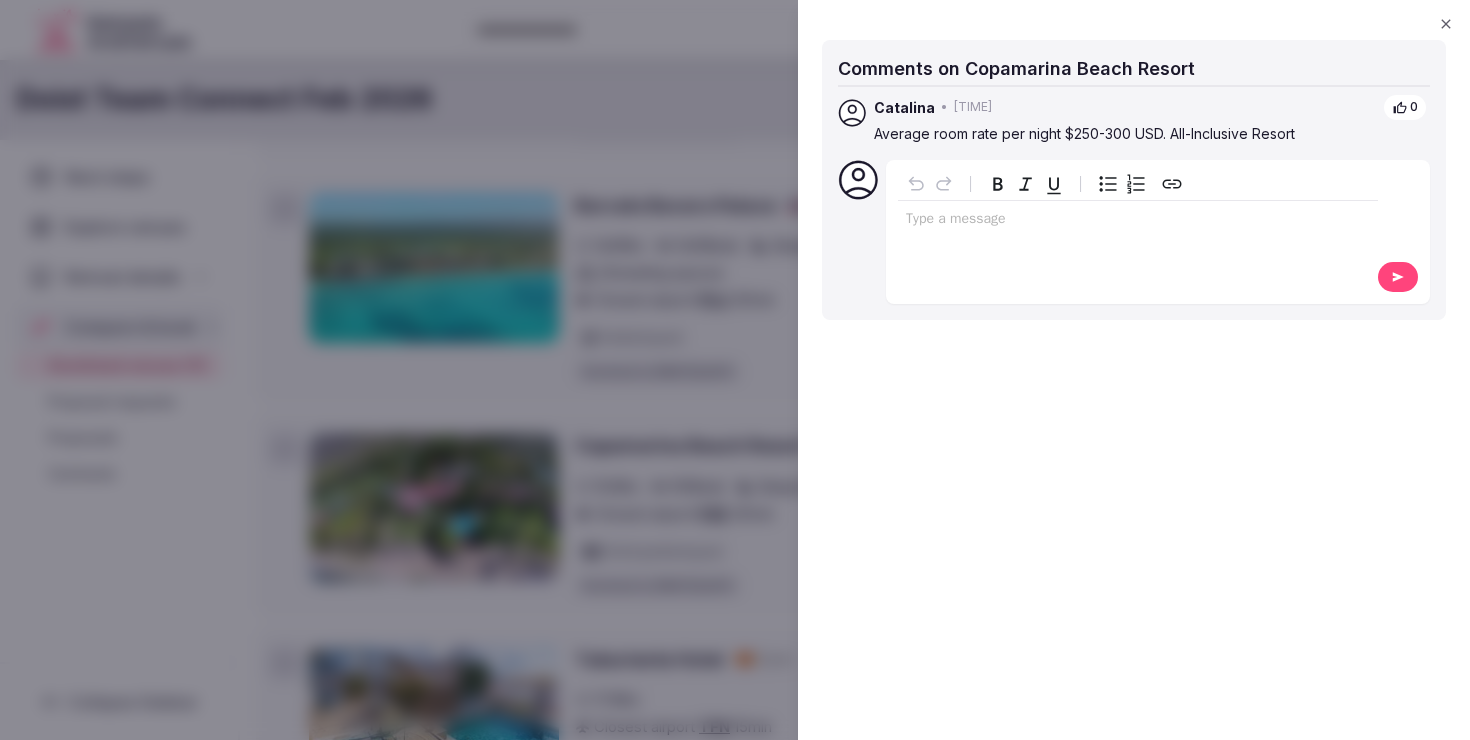 click at bounding box center (735, 370) 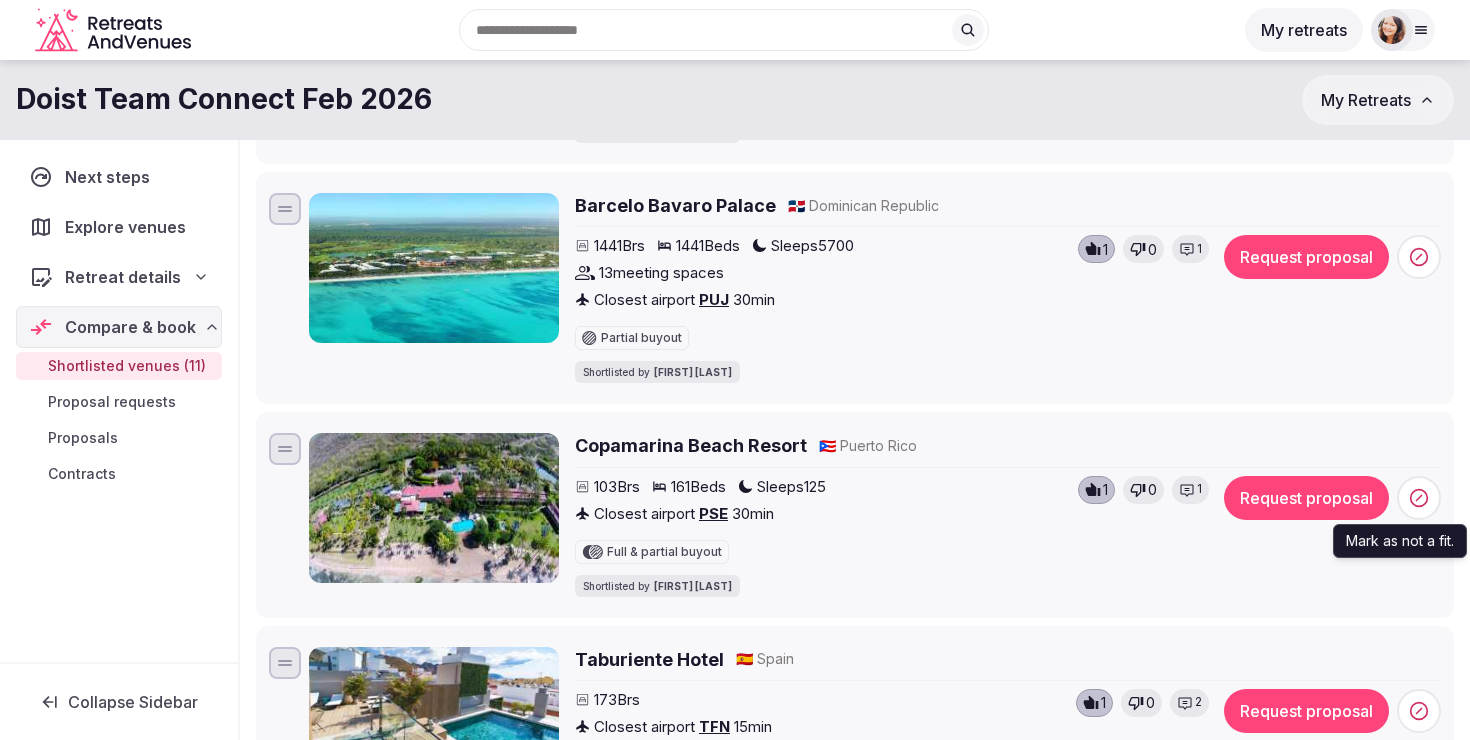 click at bounding box center [1419, 498] 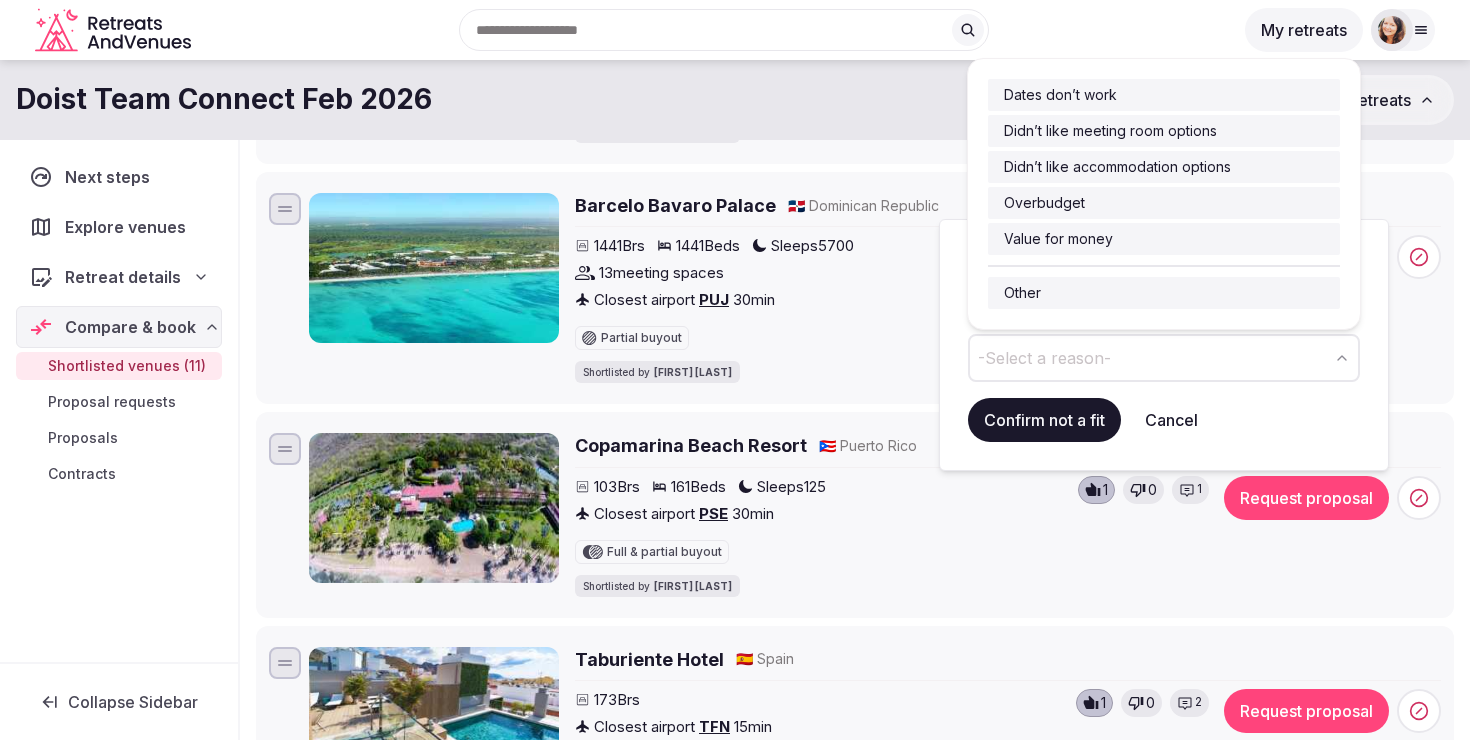 click on "-Select a reason-" at bounding box center (1164, 358) 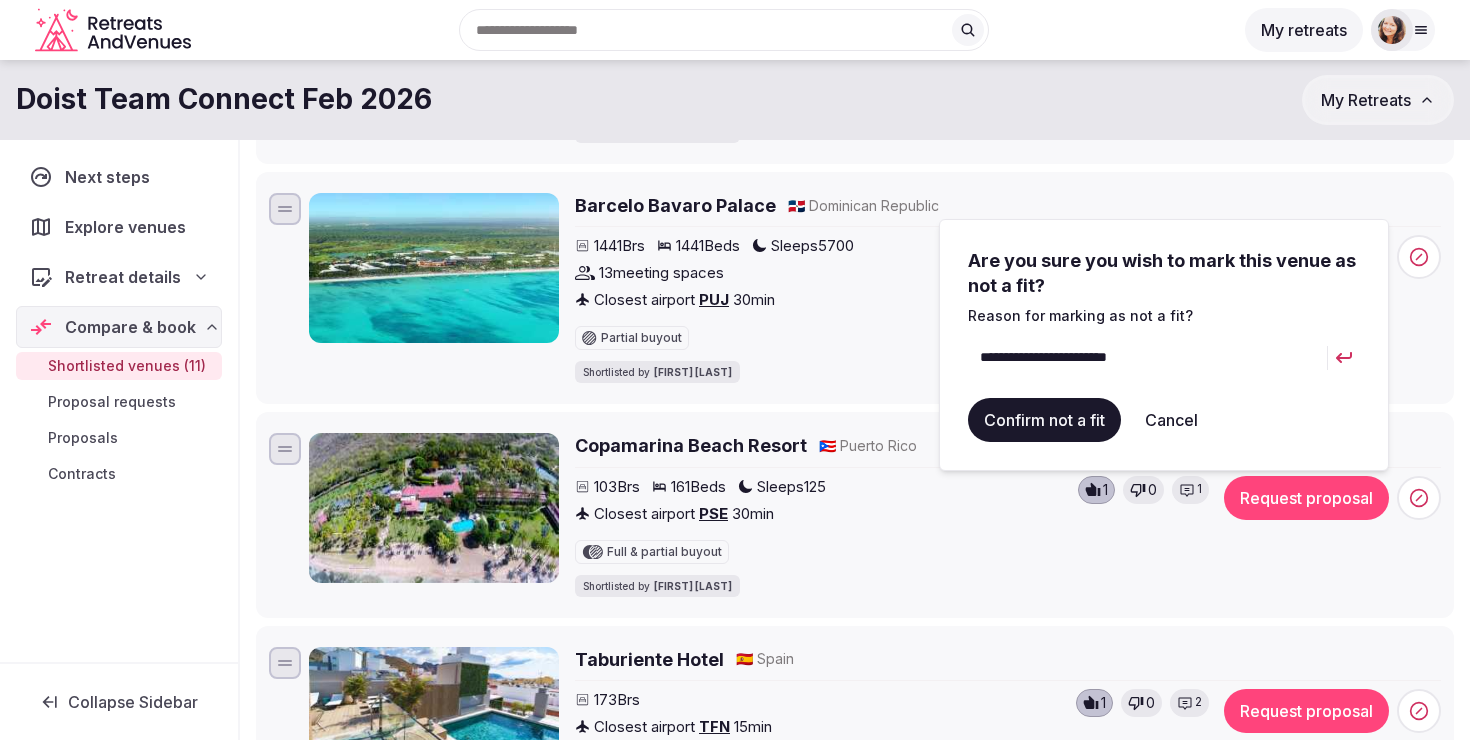 type on "**********" 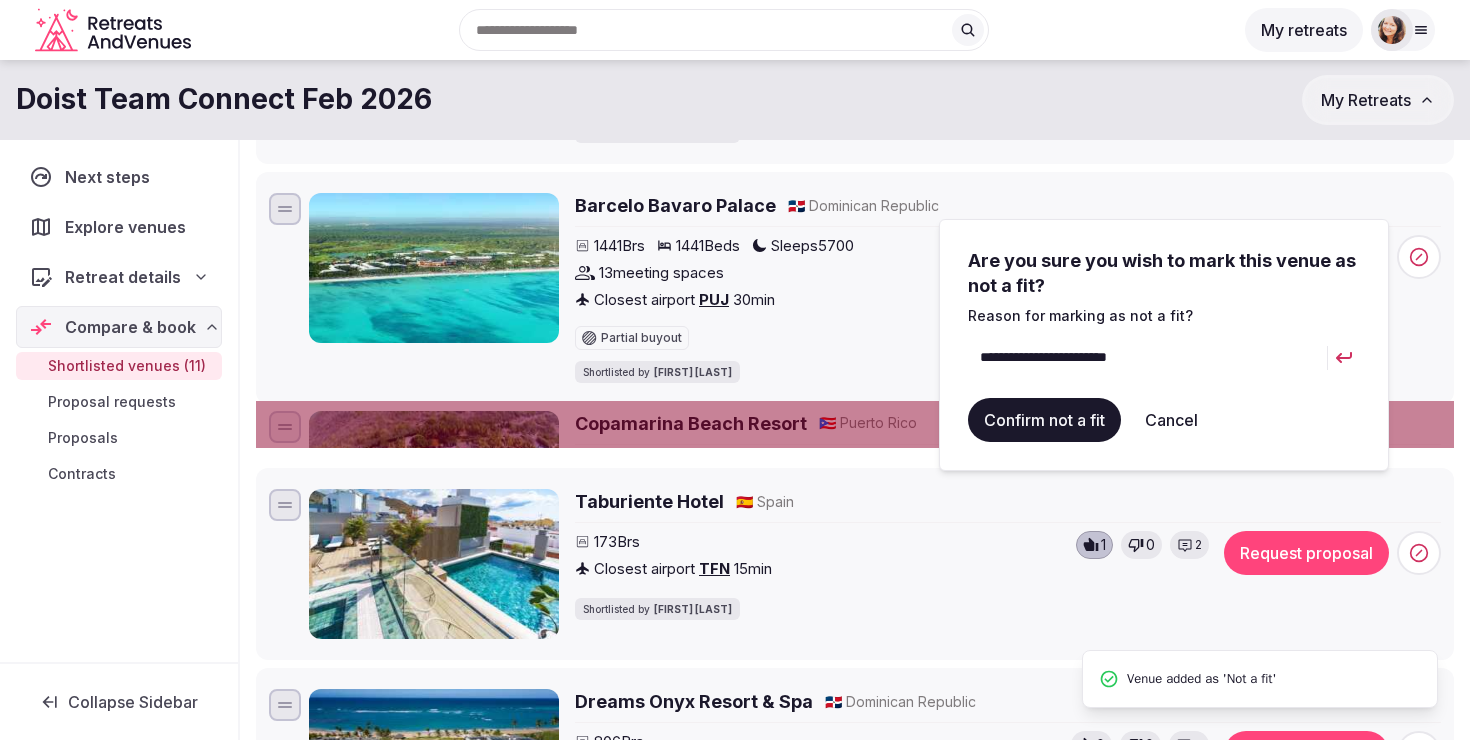 scroll, scrollTop: 0, scrollLeft: 0, axis: both 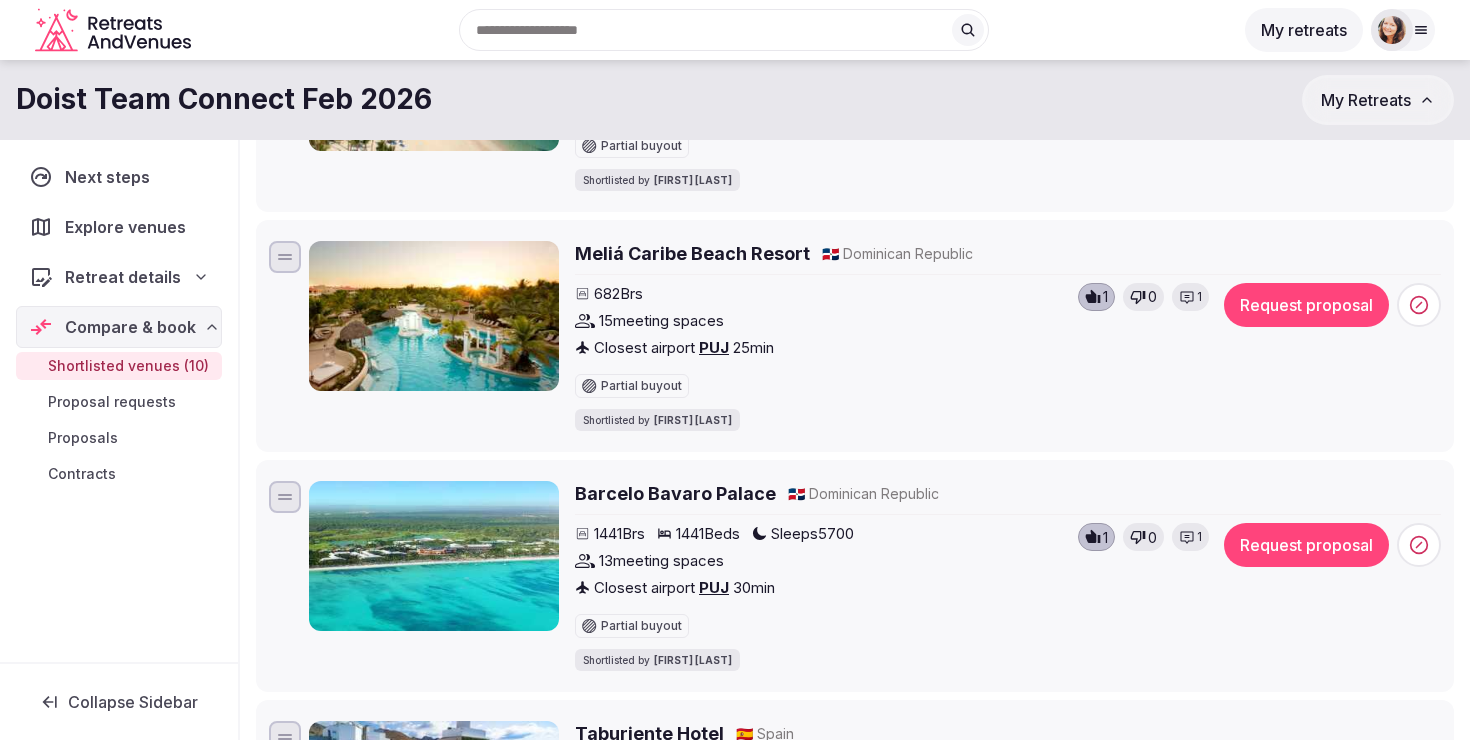 click on "1" at bounding box center (1190, 537) 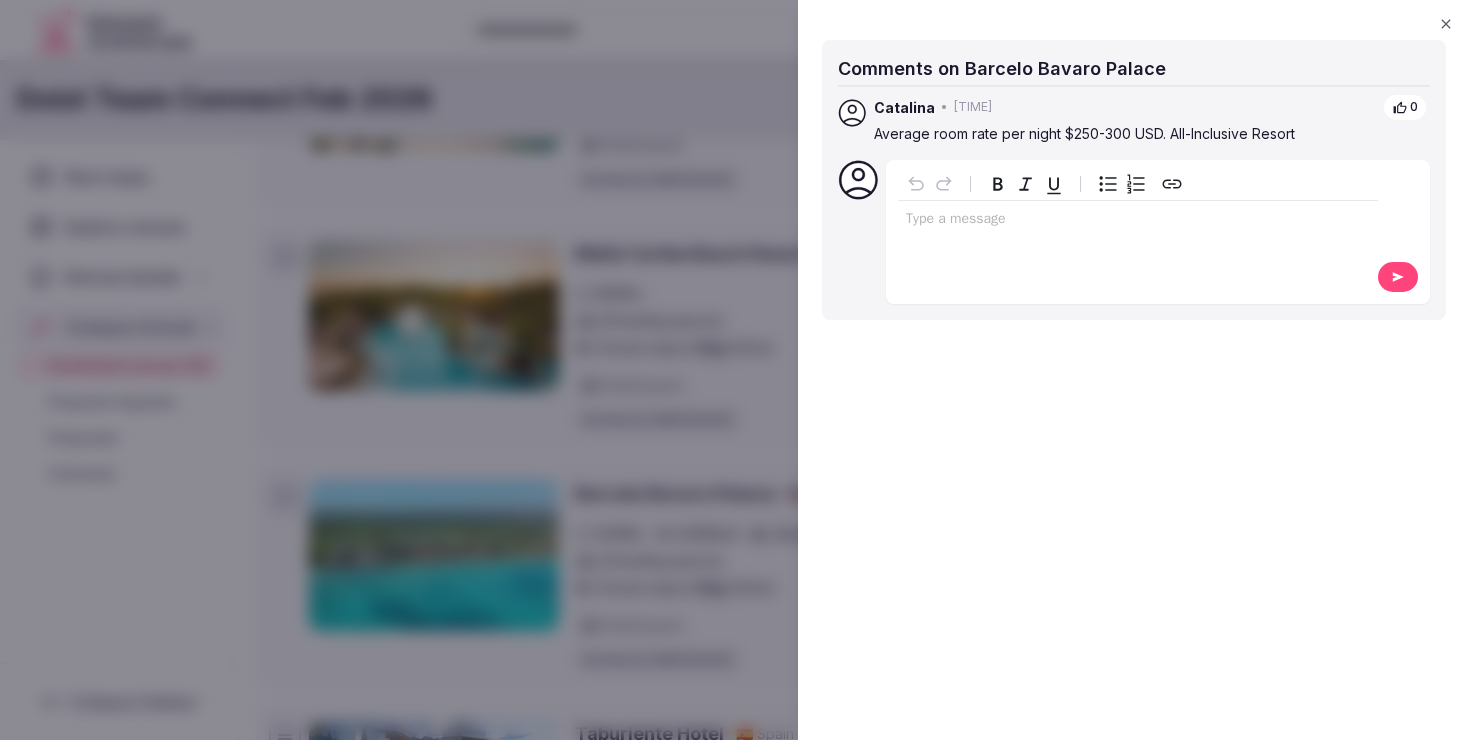 click on "Type a message" at bounding box center [1138, 230] 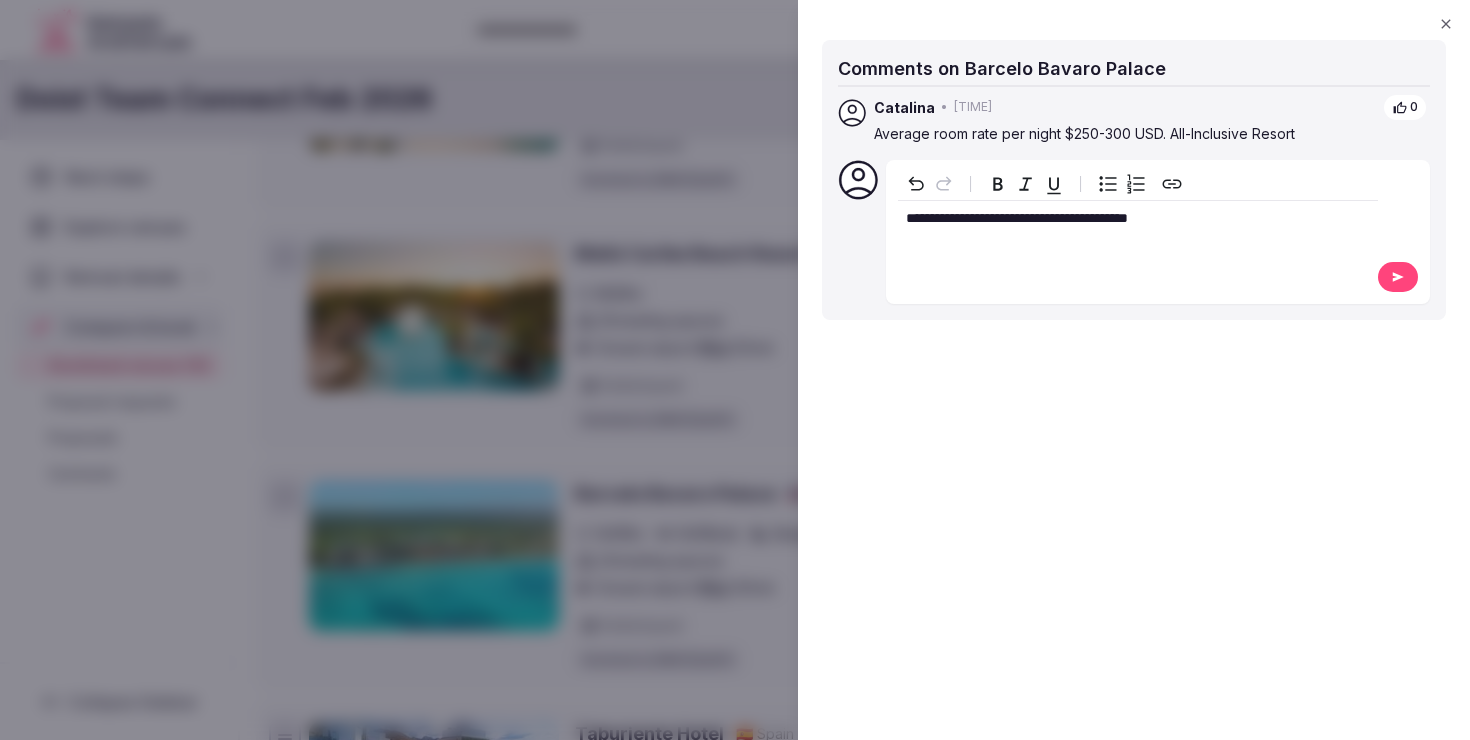 click 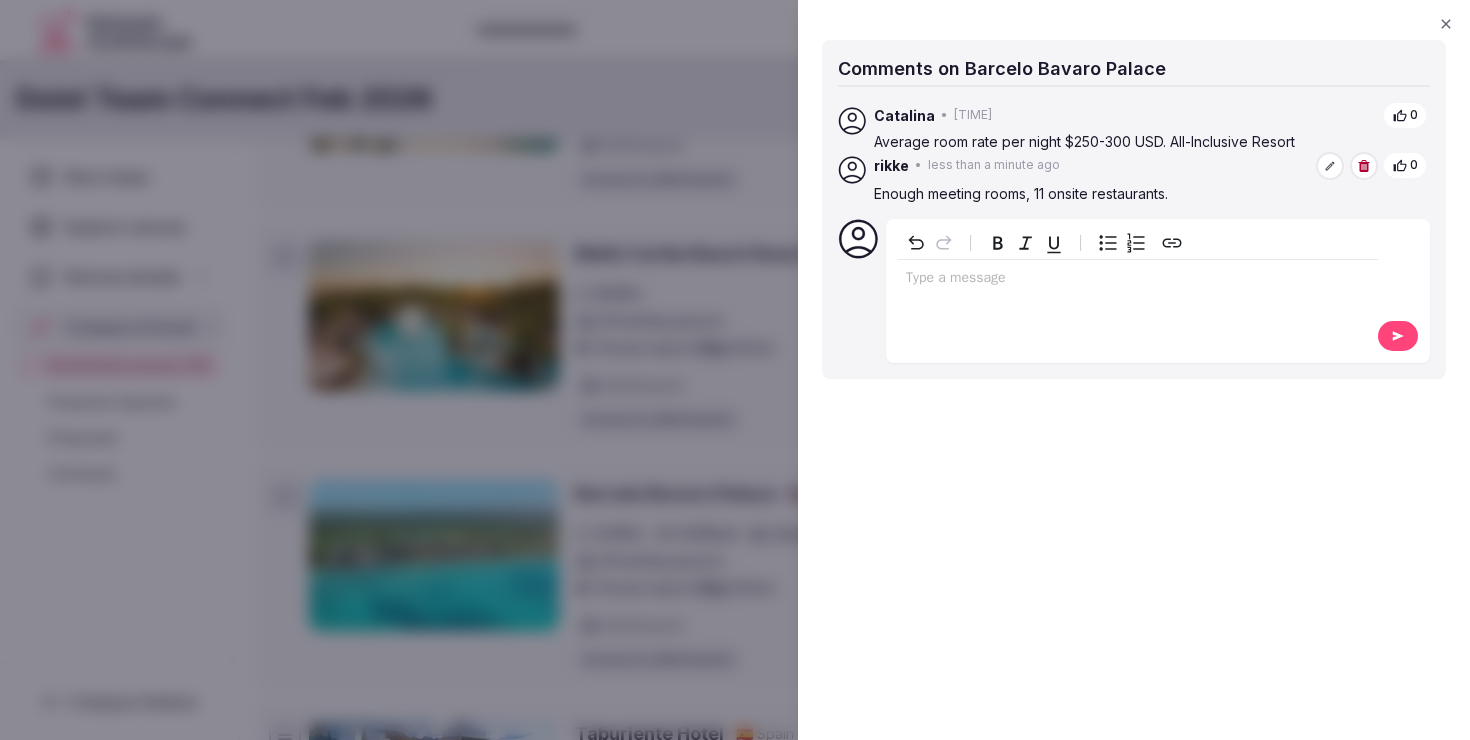 click at bounding box center [735, 370] 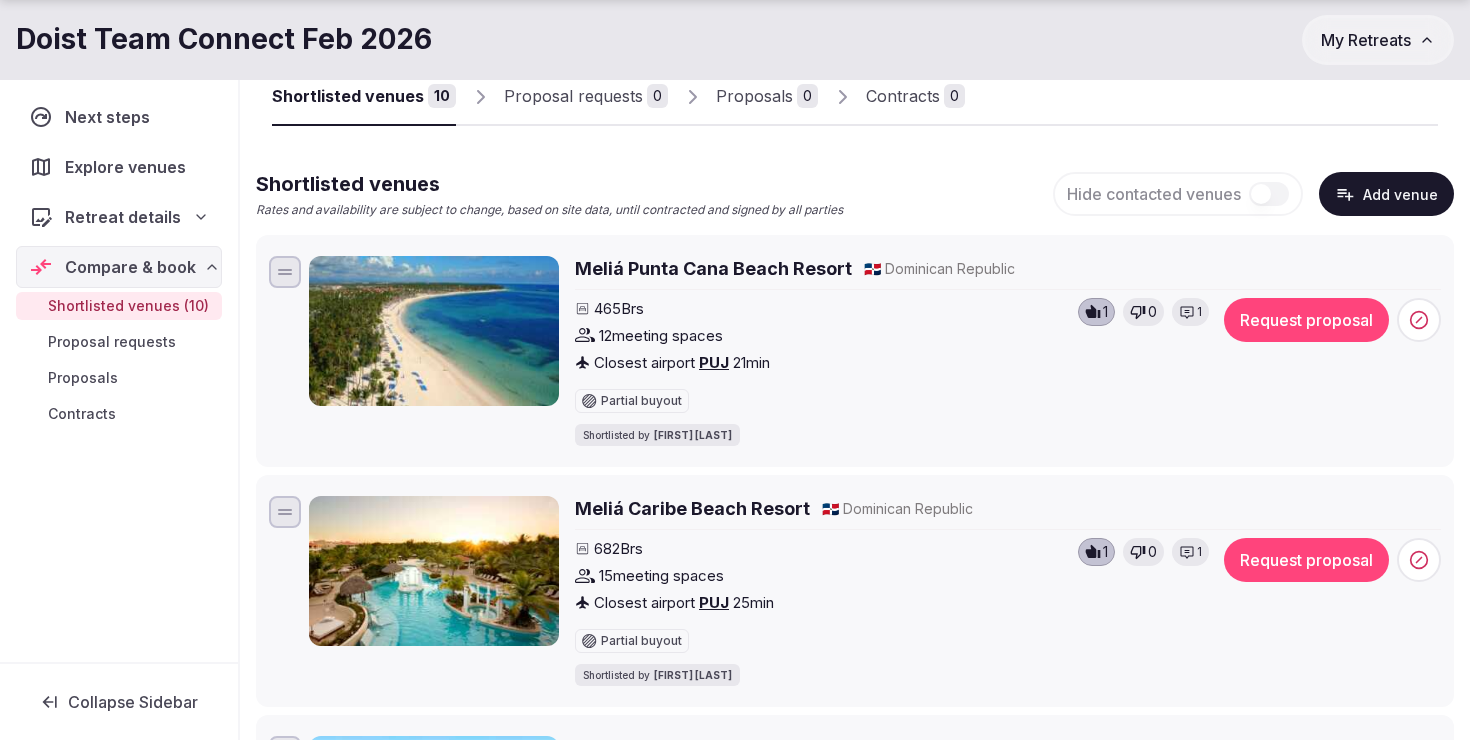 scroll, scrollTop: 149, scrollLeft: 0, axis: vertical 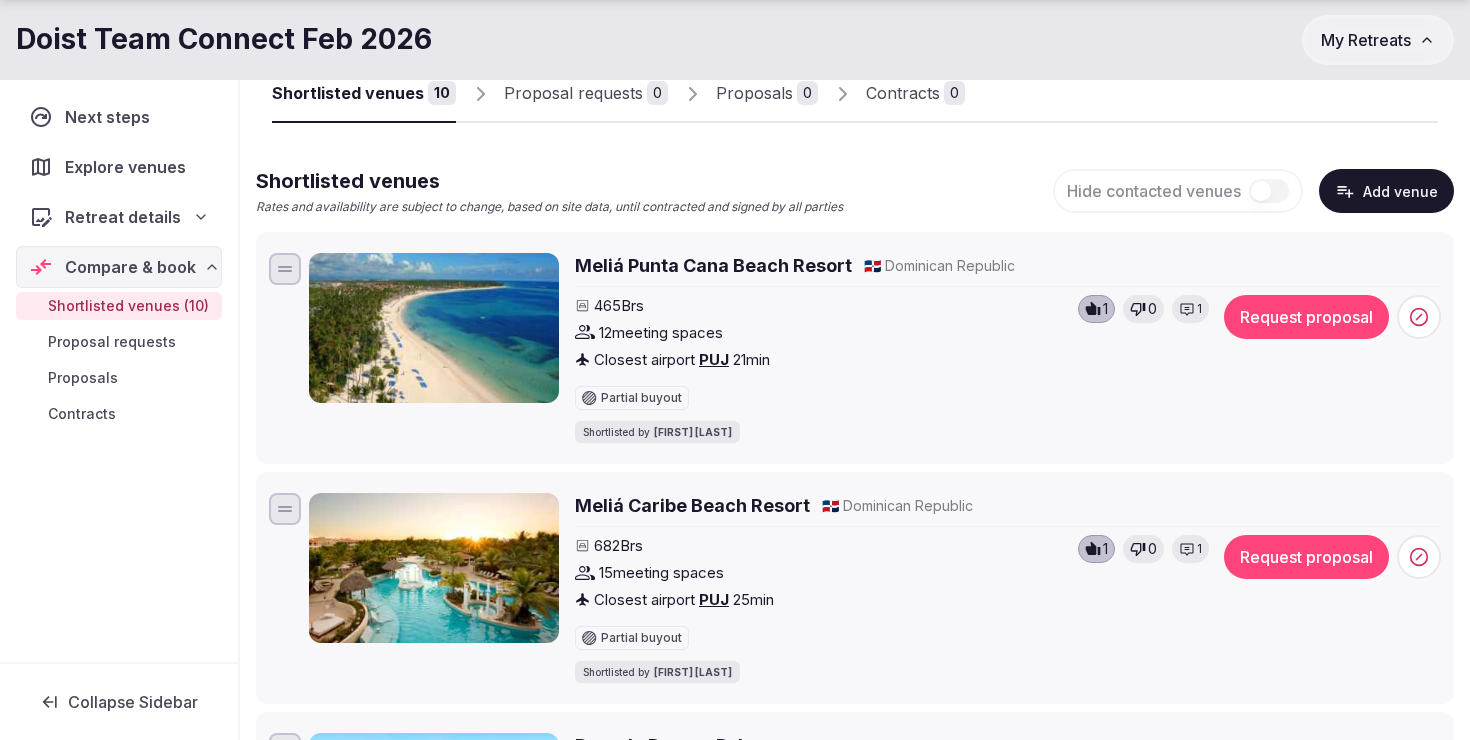 click on "Meliá Caribe Beach Resort" at bounding box center (692, 505) 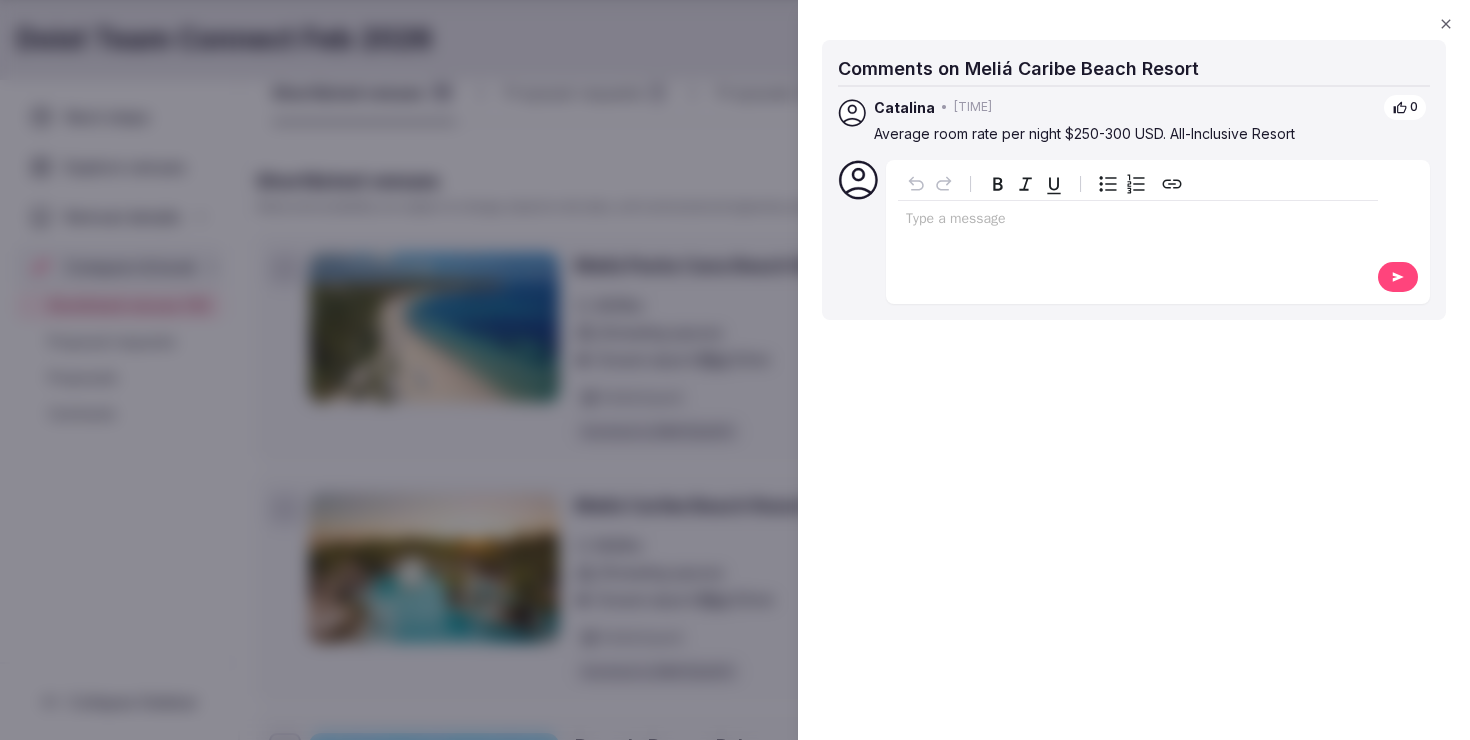 click on "Comments on Meliá Caribe Beach Resort Catalina • about 8 hours ago 0 Average room rate per night $250-300 USD. All-Inclusive Resort Type a message Comments on Meliá Caribe Beach Resort Close" at bounding box center (1134, 370) 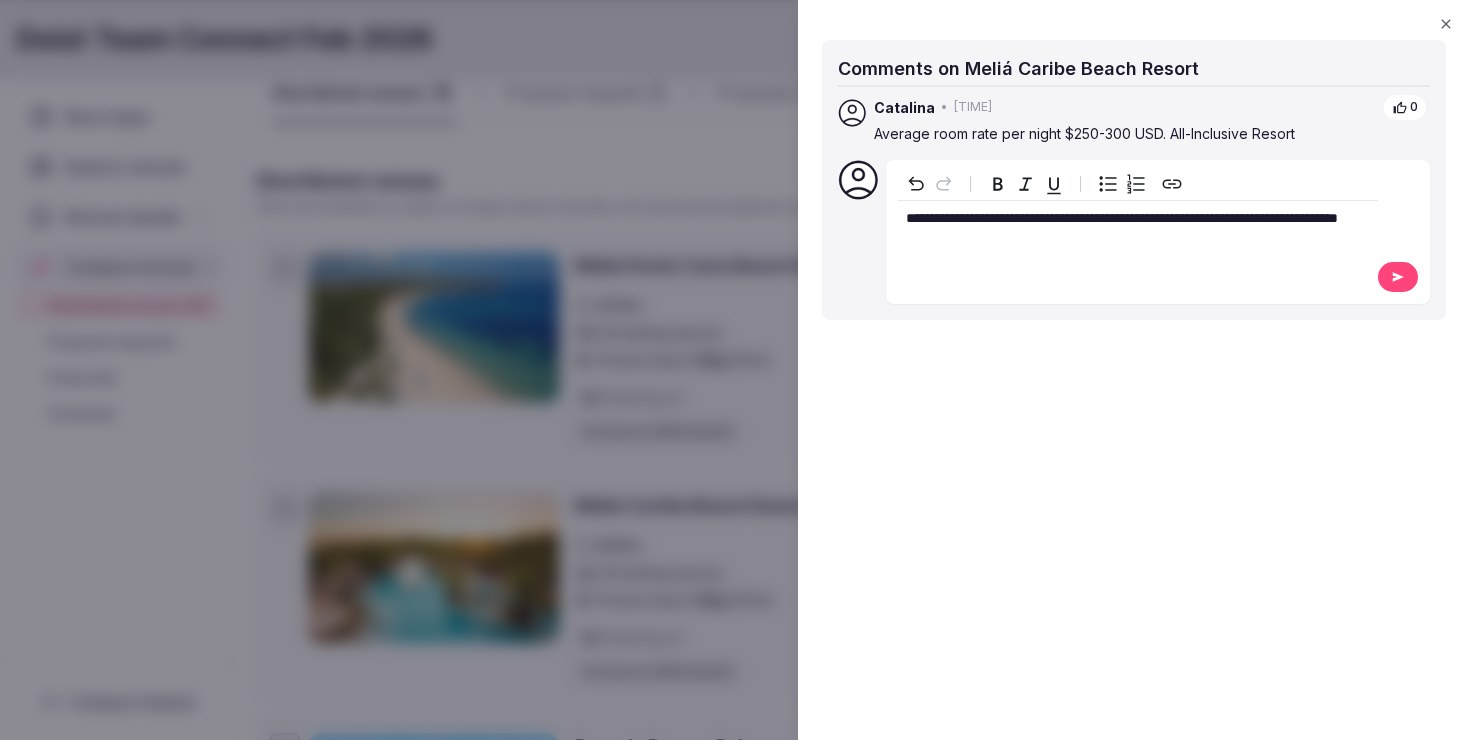 click 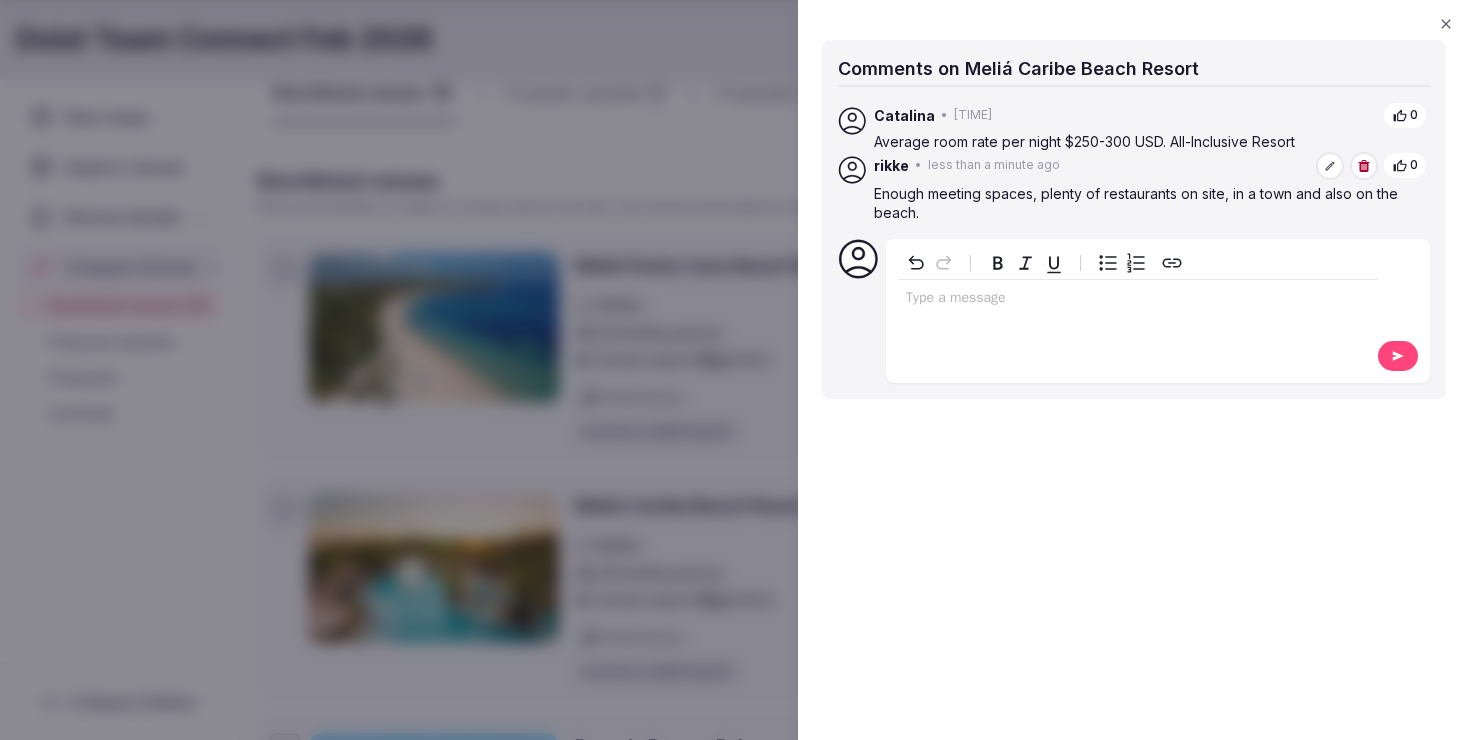 click at bounding box center (735, 370) 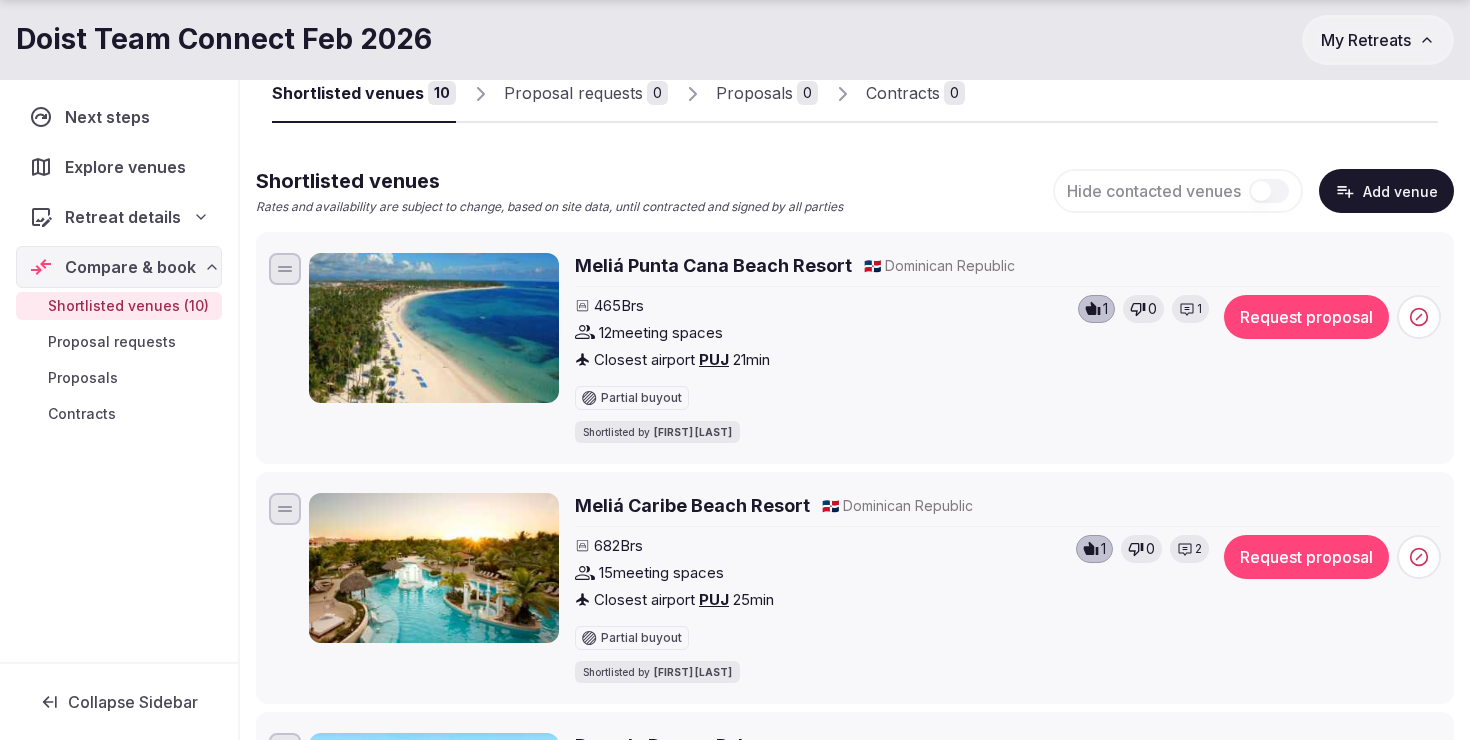 click on "2" at bounding box center [1189, 549] 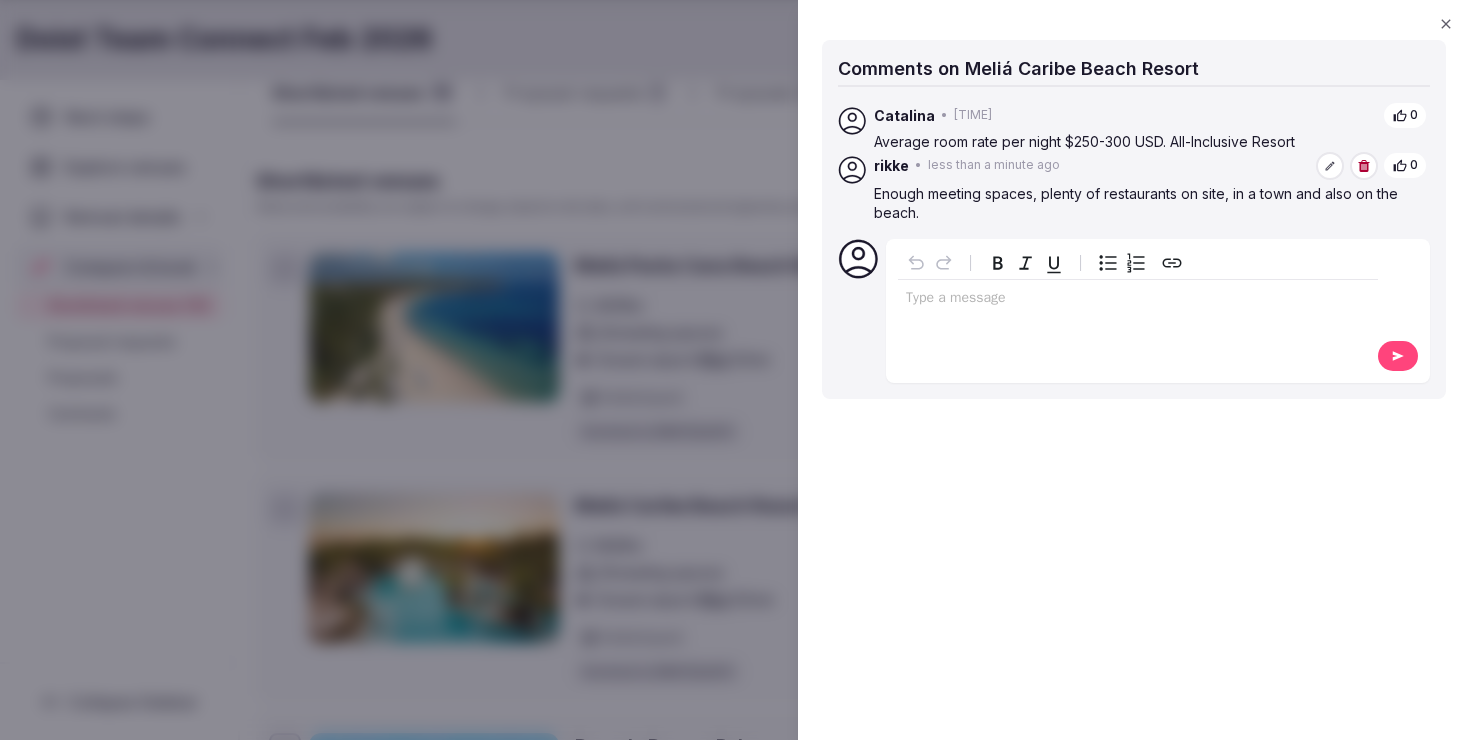 click at bounding box center (735, 370) 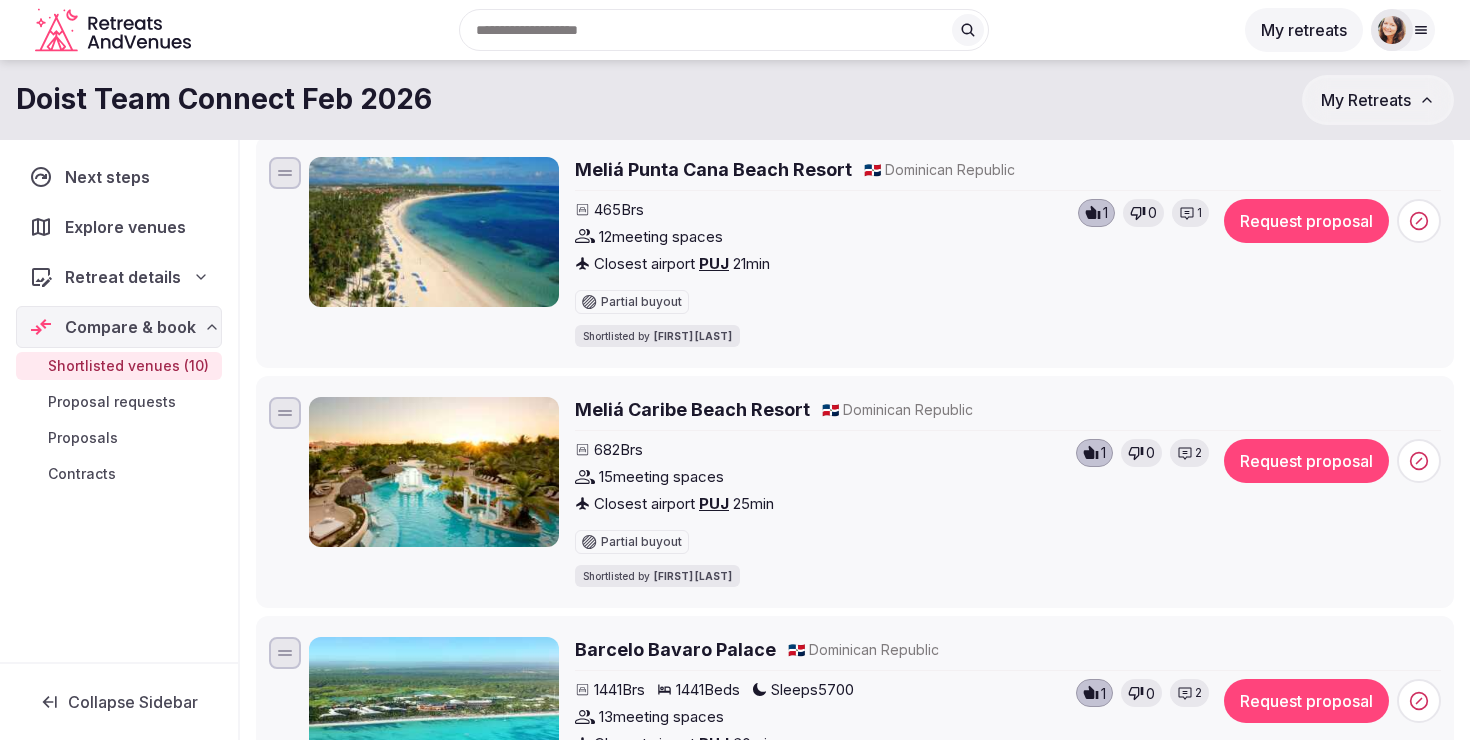 scroll, scrollTop: 212, scrollLeft: 0, axis: vertical 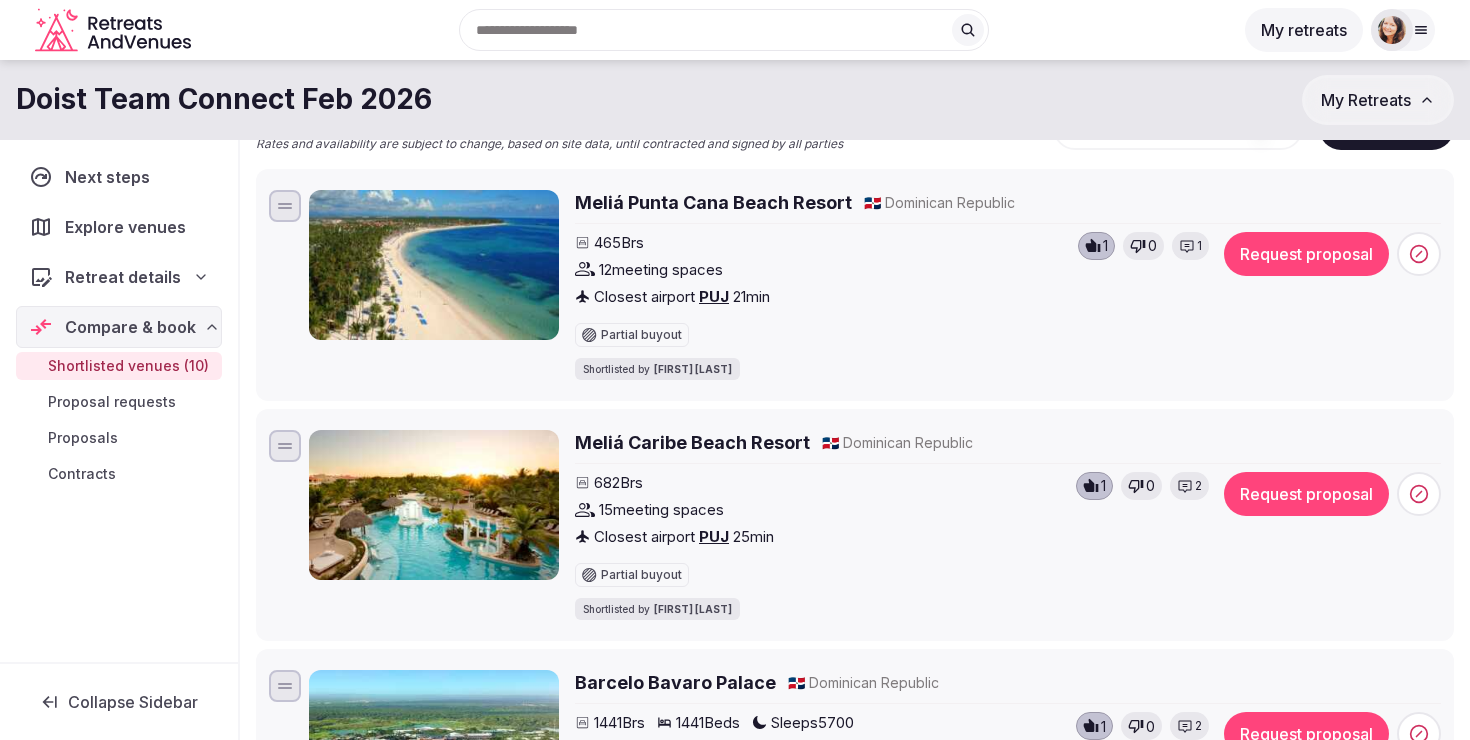 click on "Meliá Punta Cana Beach Resort" at bounding box center [713, 202] 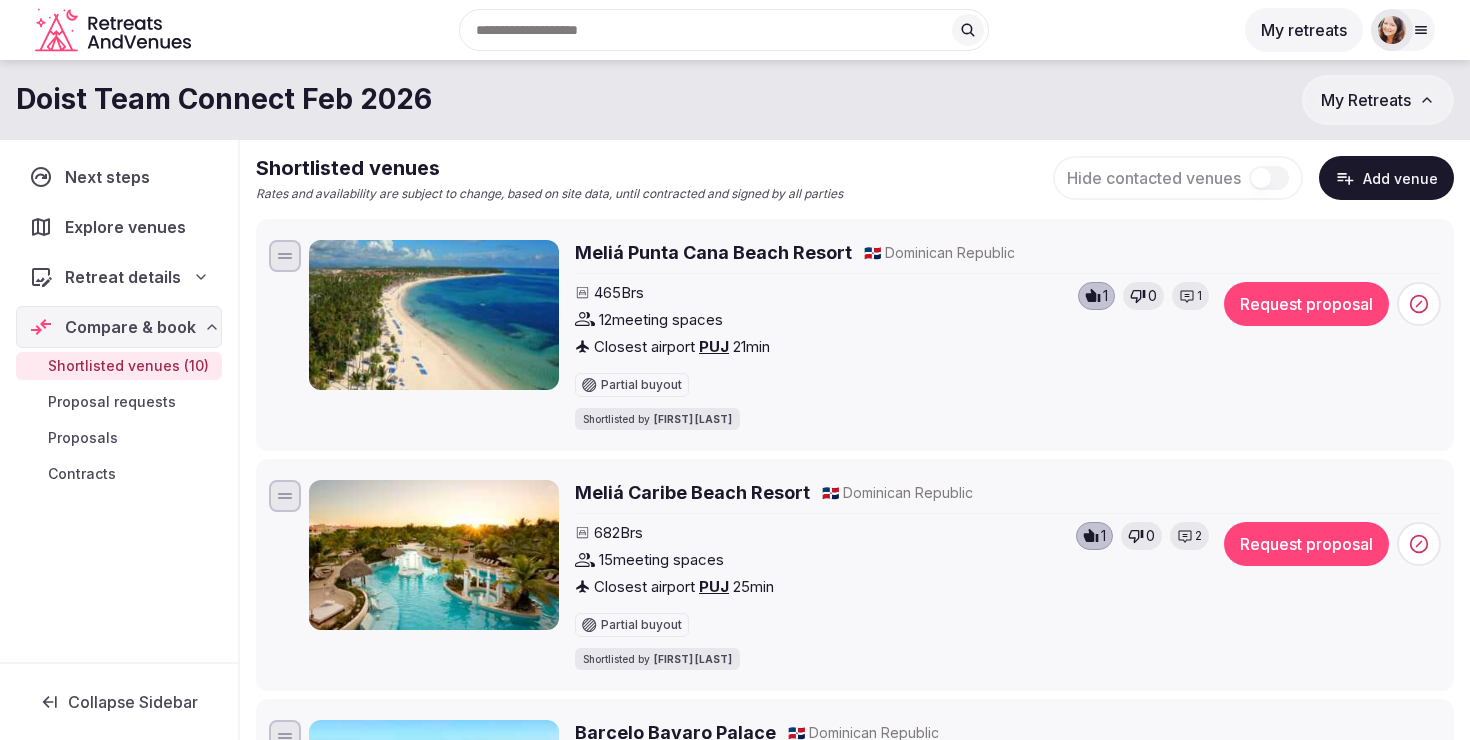 scroll, scrollTop: 113, scrollLeft: 0, axis: vertical 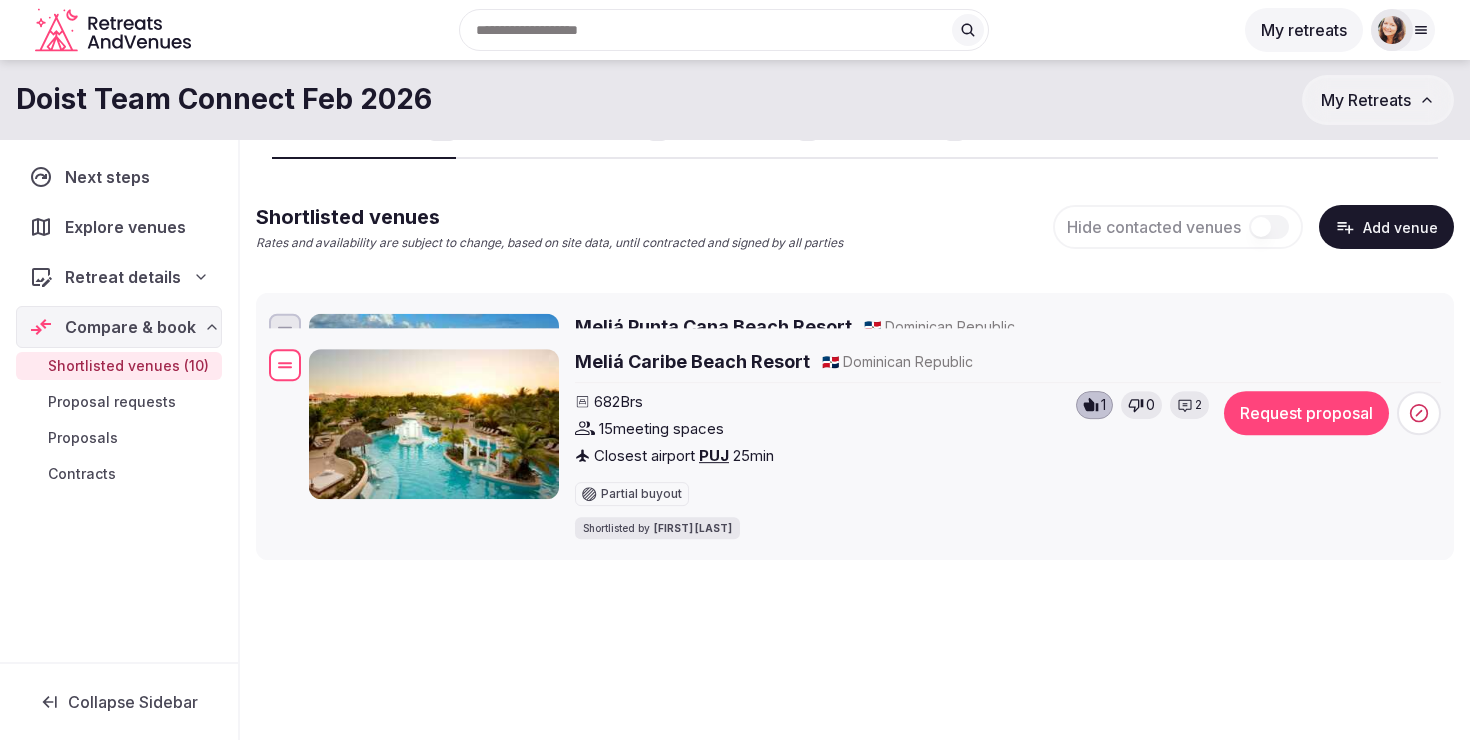 drag, startPoint x: 280, startPoint y: 542, endPoint x: 276, endPoint y: 357, distance: 185.04324 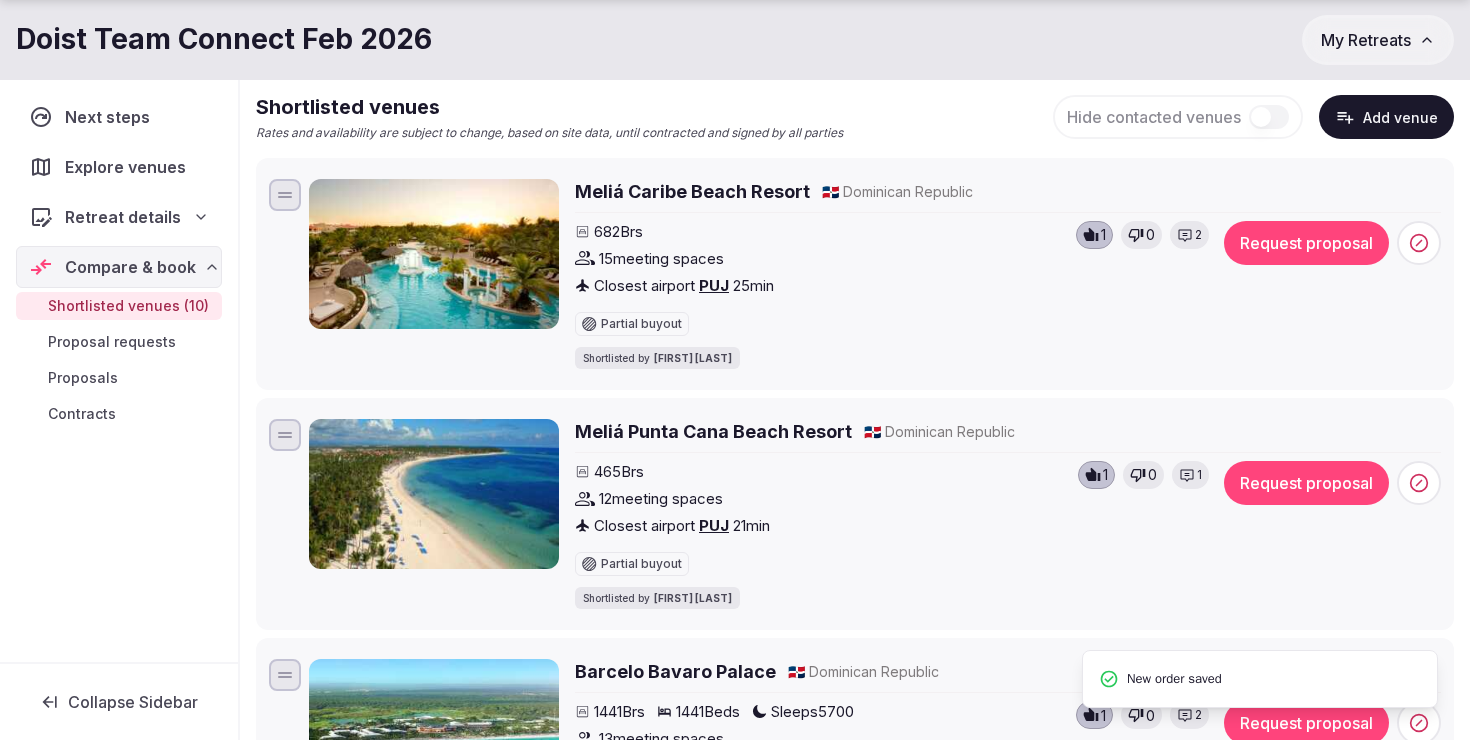 scroll, scrollTop: 226, scrollLeft: 0, axis: vertical 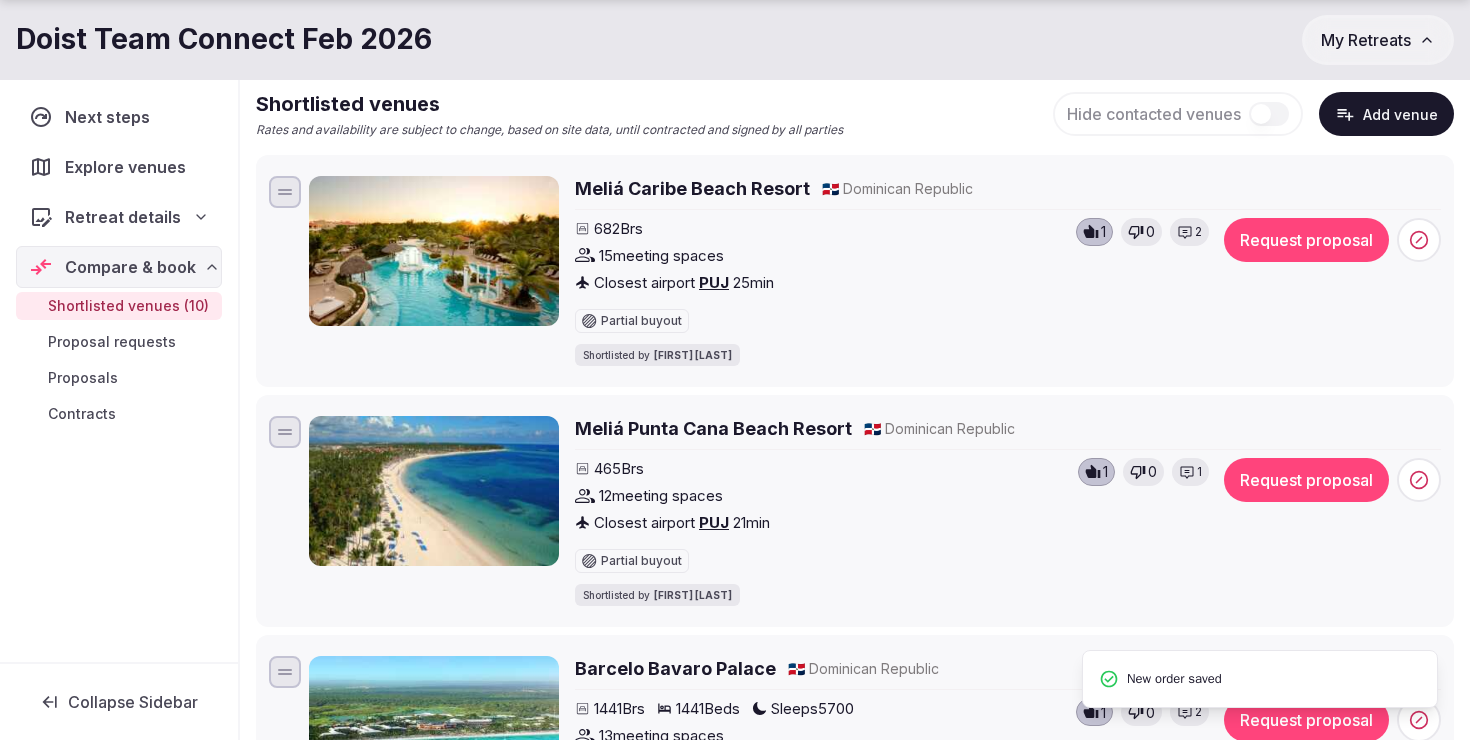 click on "1" at bounding box center [1190, 472] 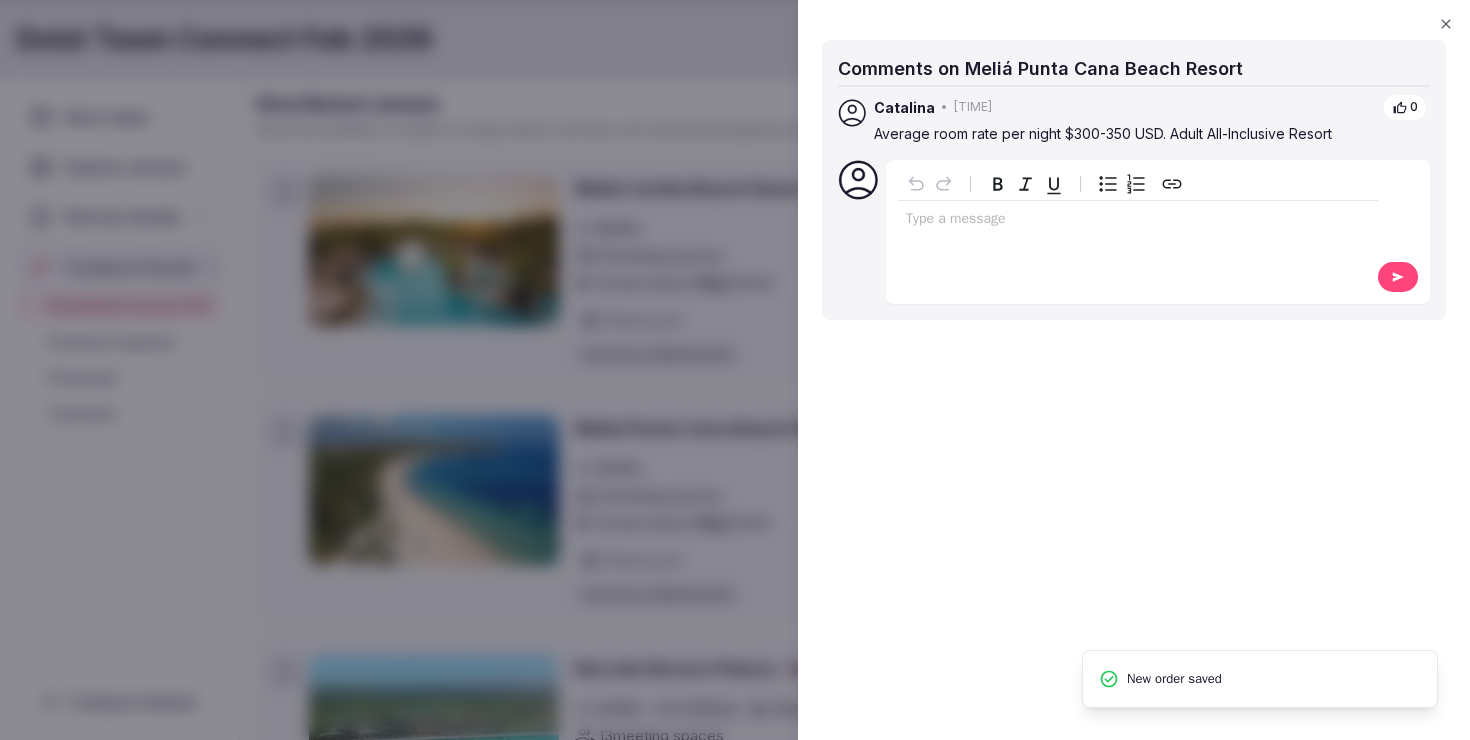 click at bounding box center (1138, 221) 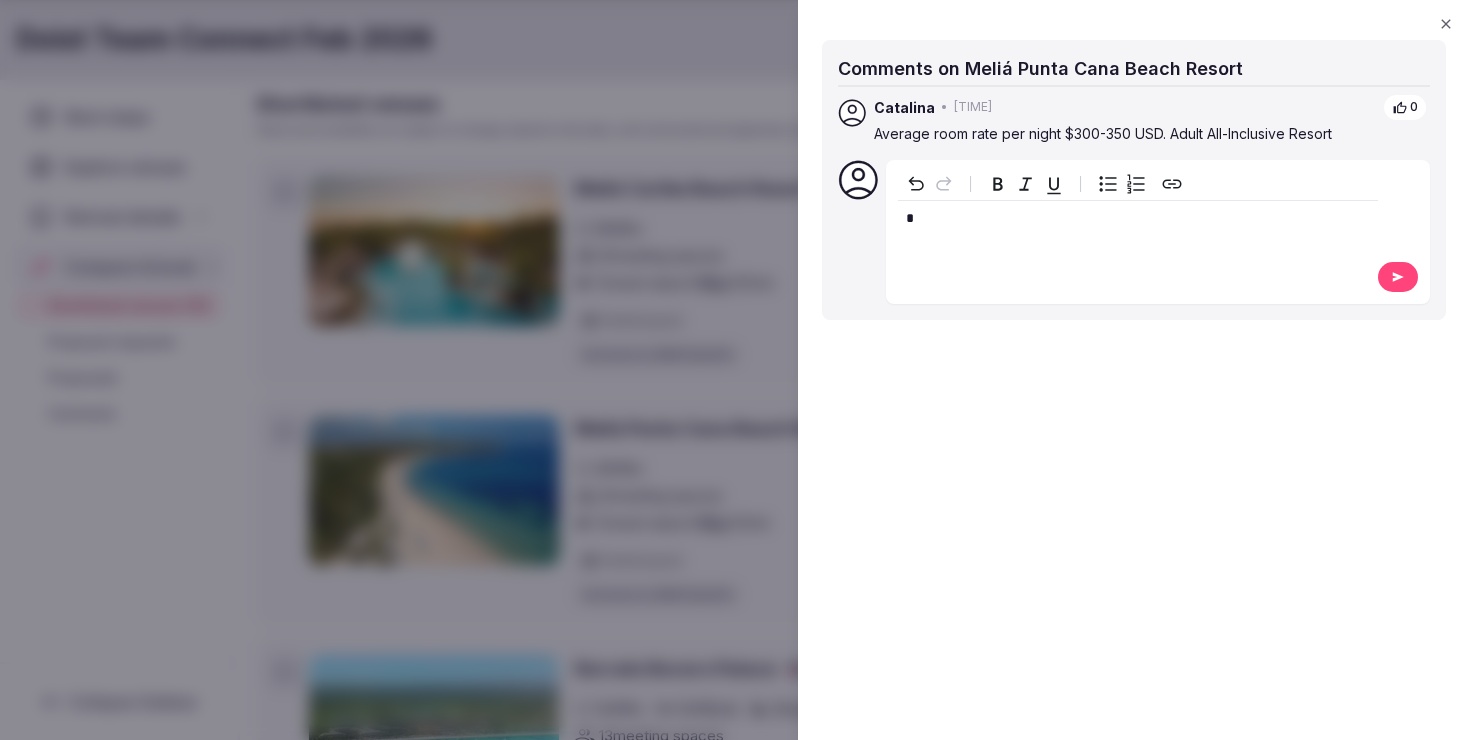 type 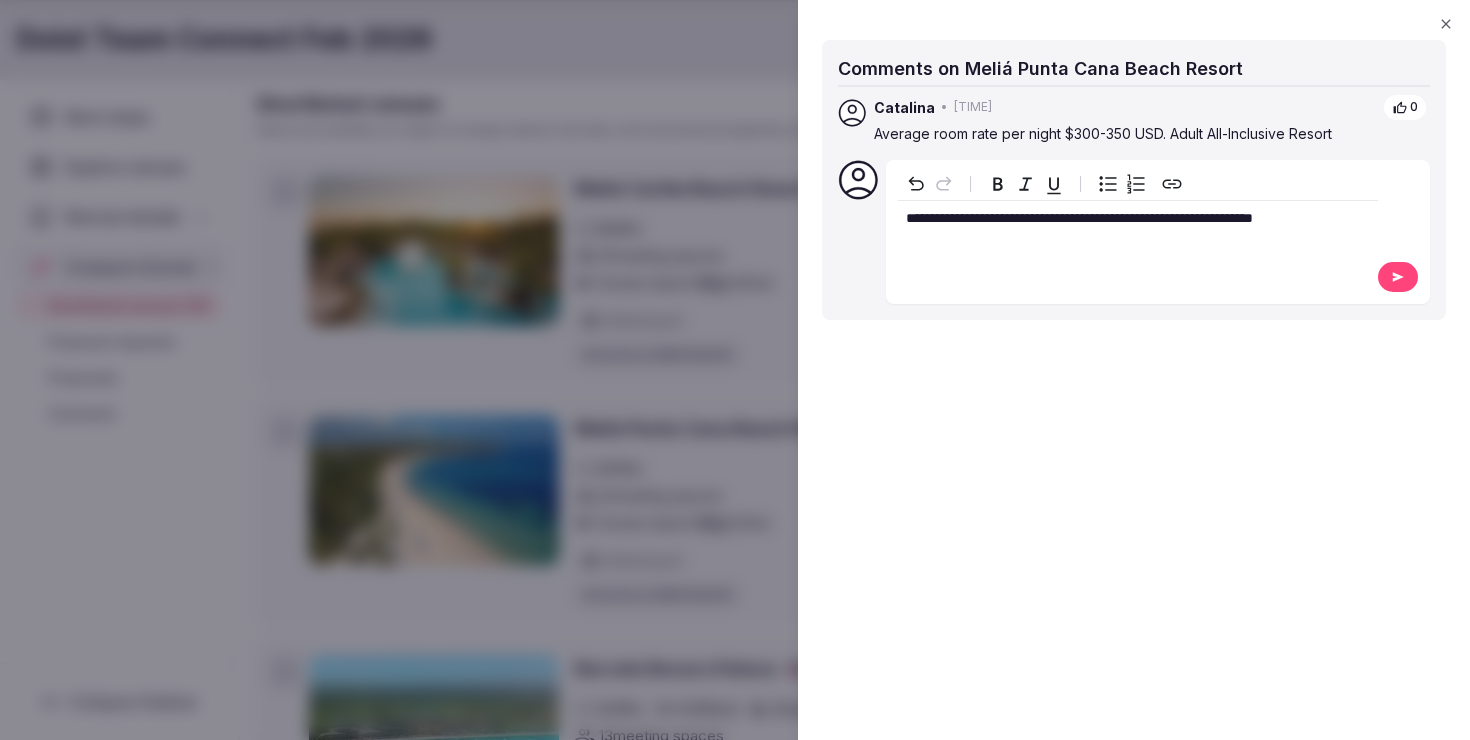 click at bounding box center [1398, 277] 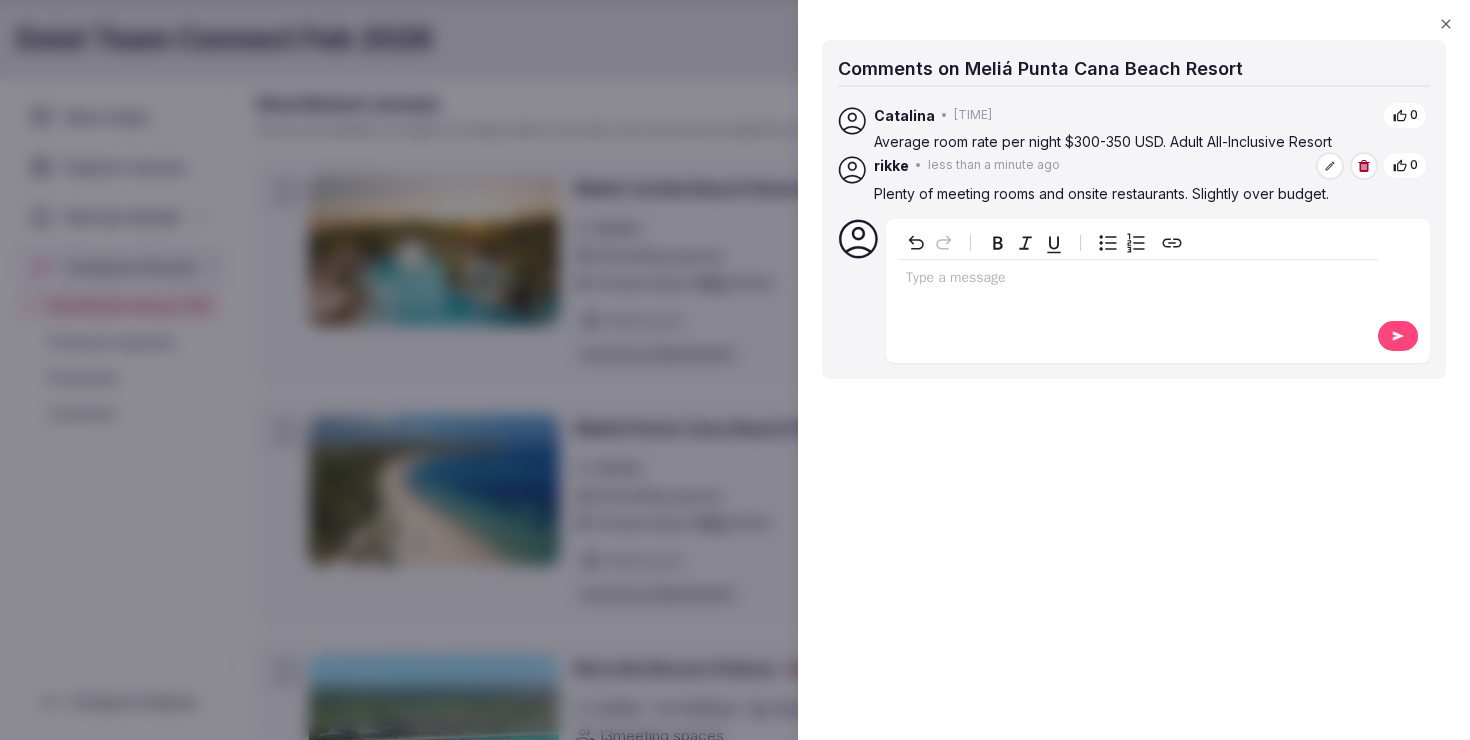 click at bounding box center (735, 370) 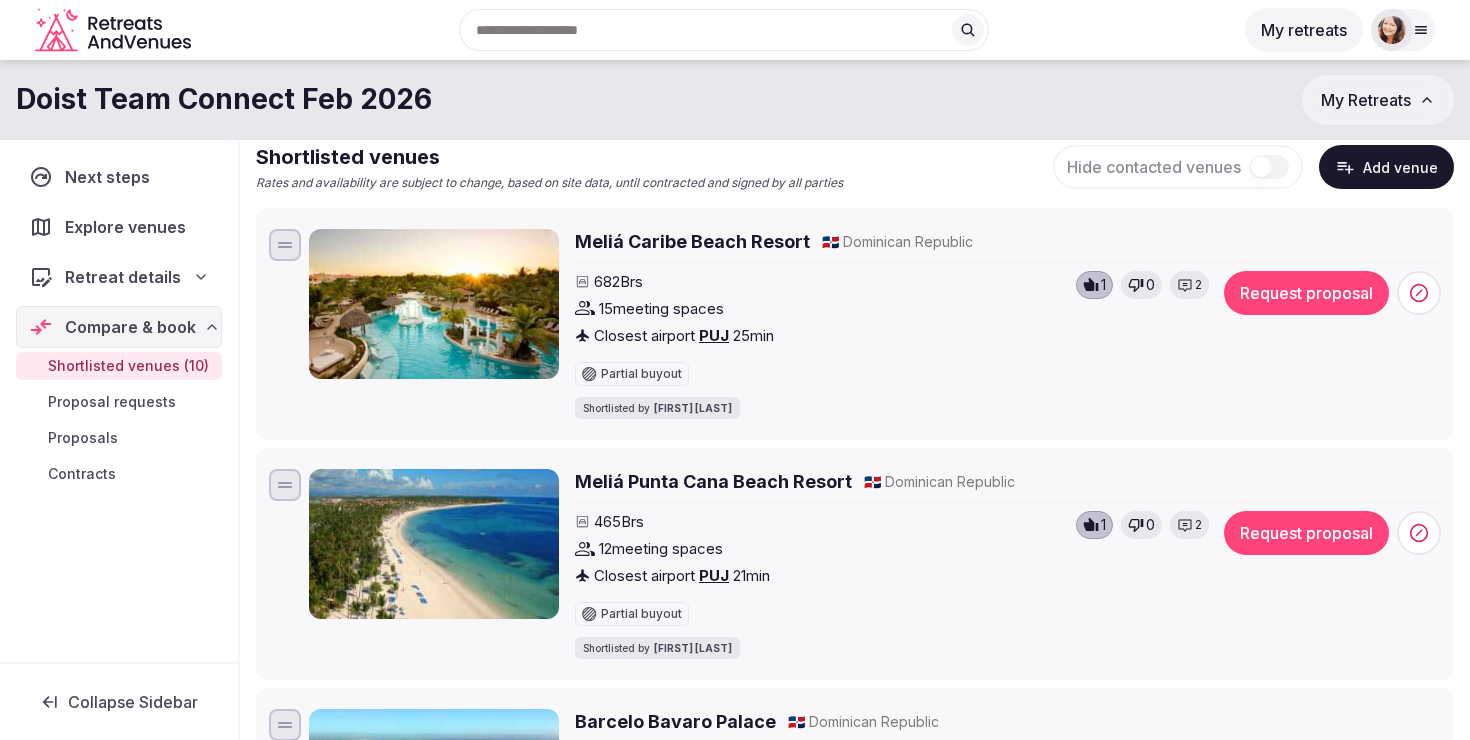 scroll, scrollTop: 171, scrollLeft: 0, axis: vertical 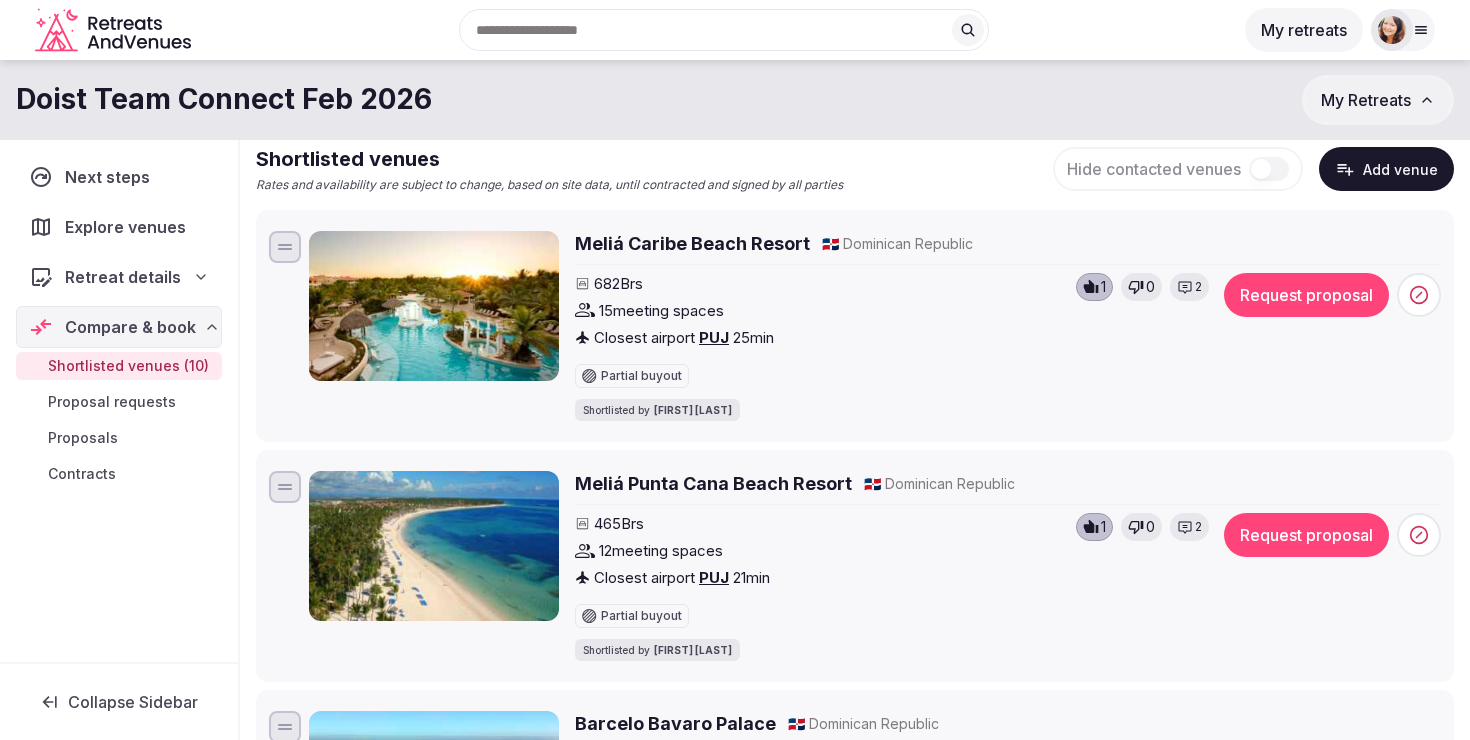 click on "Meliá Caribe Beach Resort" at bounding box center (692, 243) 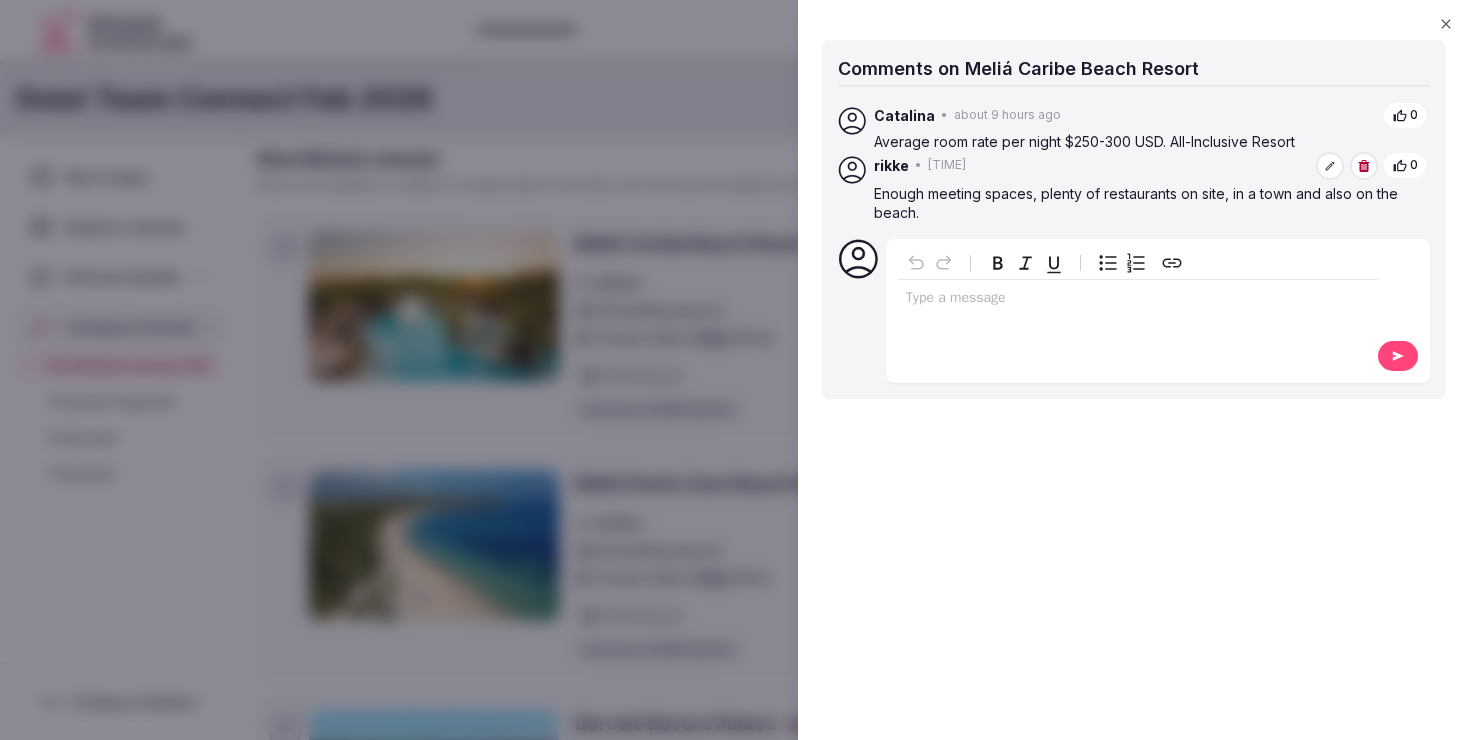 click at bounding box center [735, 370] 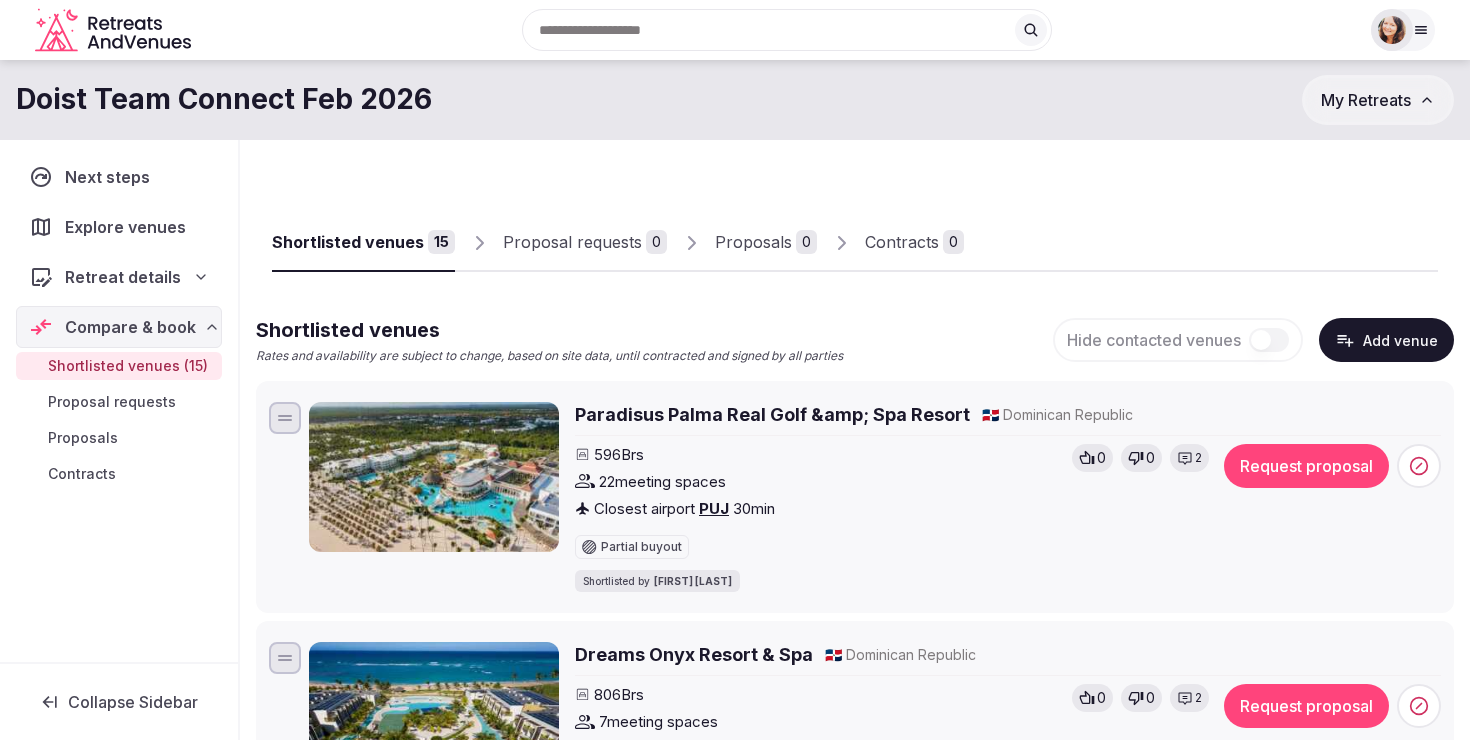 scroll, scrollTop: 0, scrollLeft: 0, axis: both 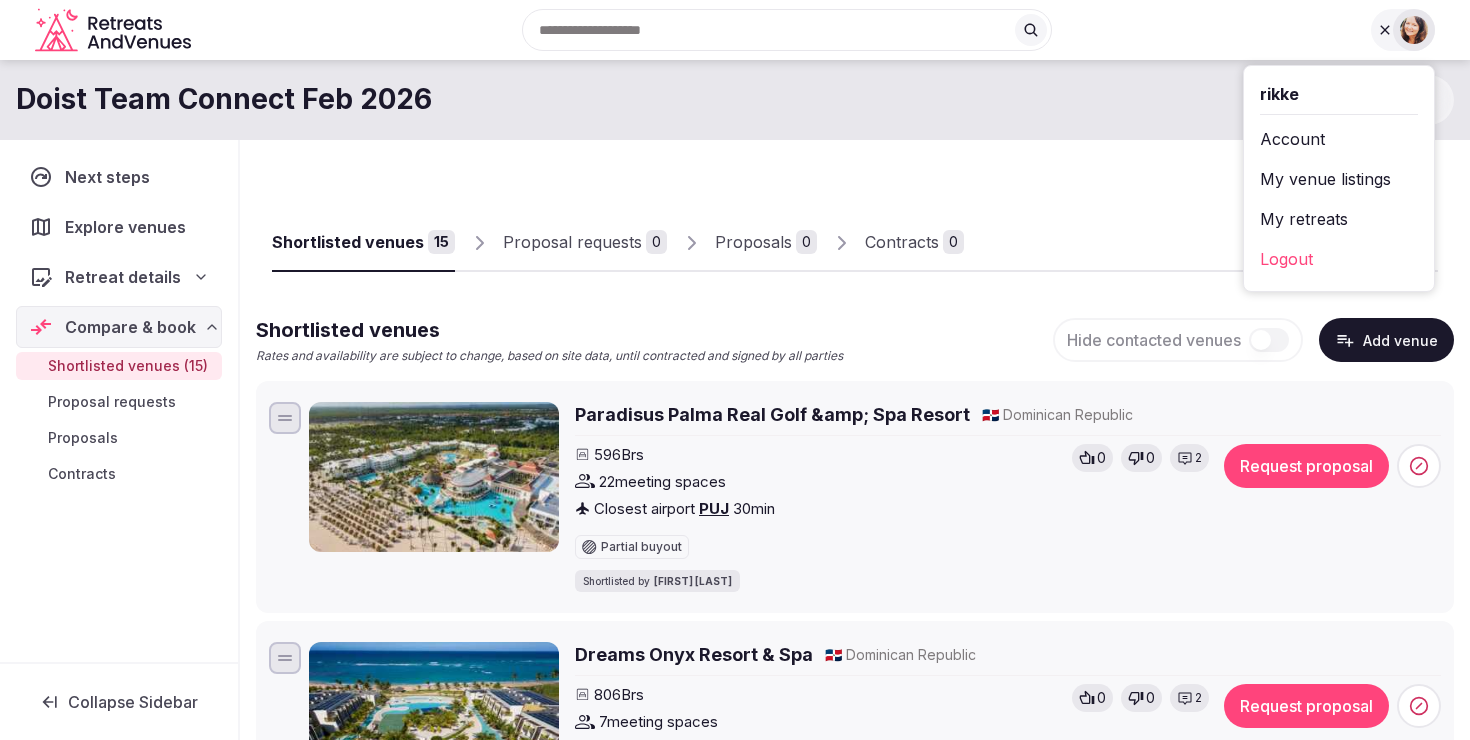click on "Logout" at bounding box center (1339, 259) 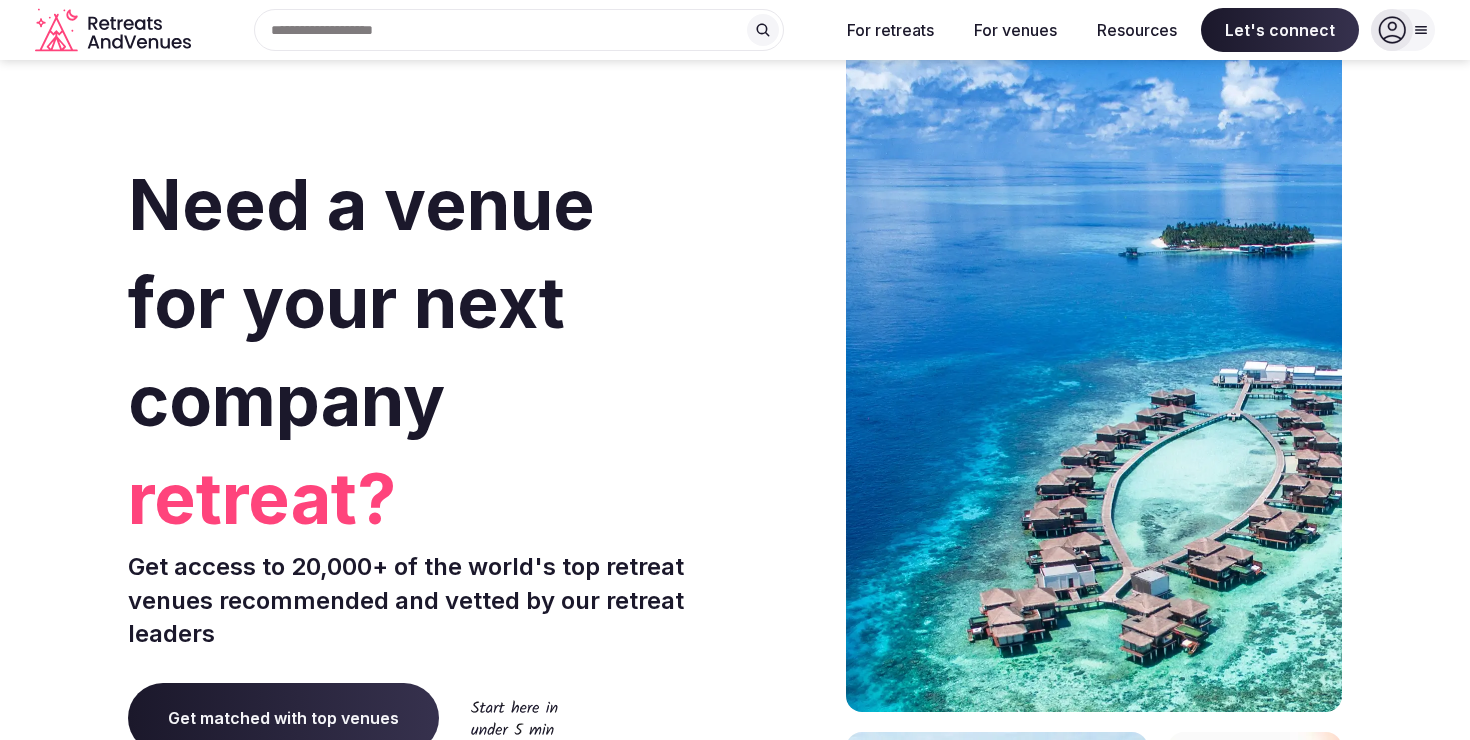 scroll, scrollTop: 0, scrollLeft: 0, axis: both 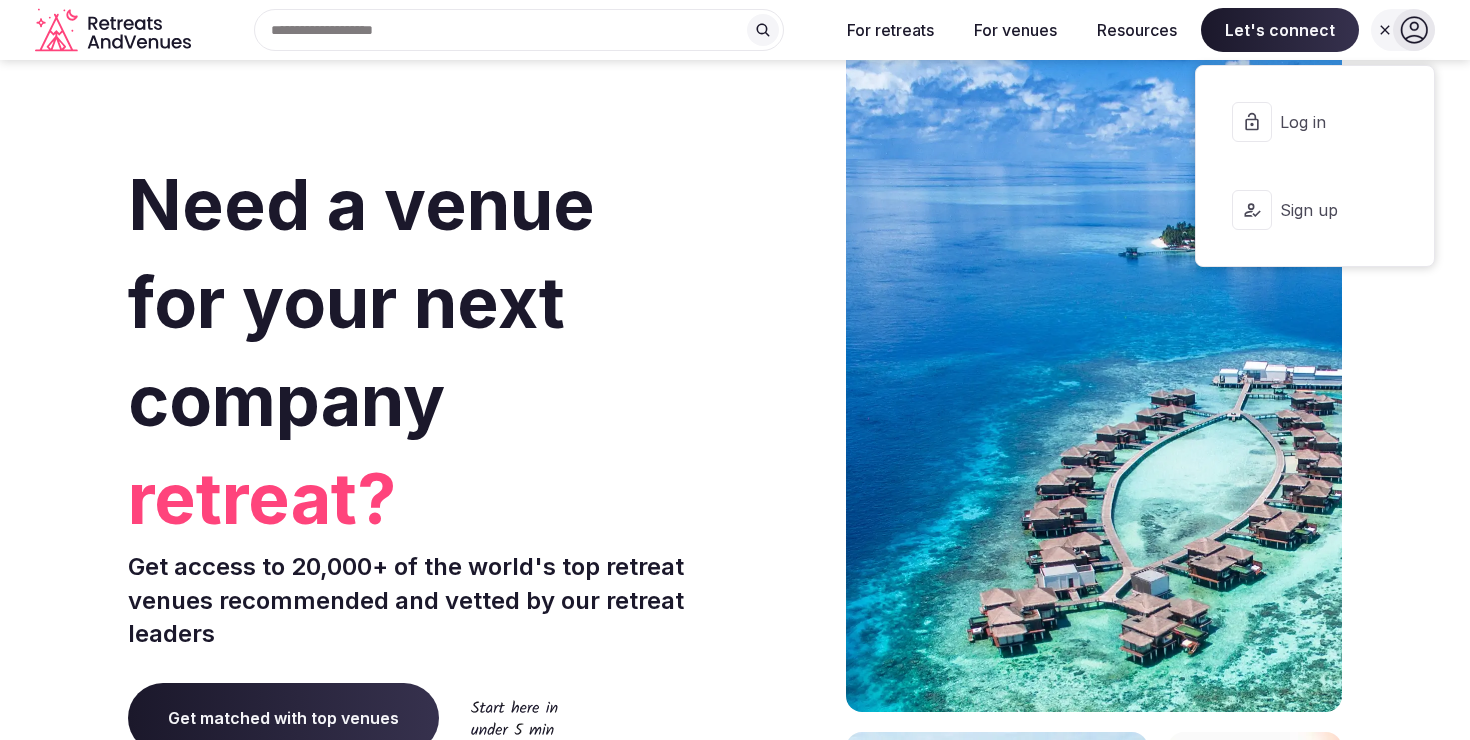 click on "Log in" at bounding box center (1328, 122) 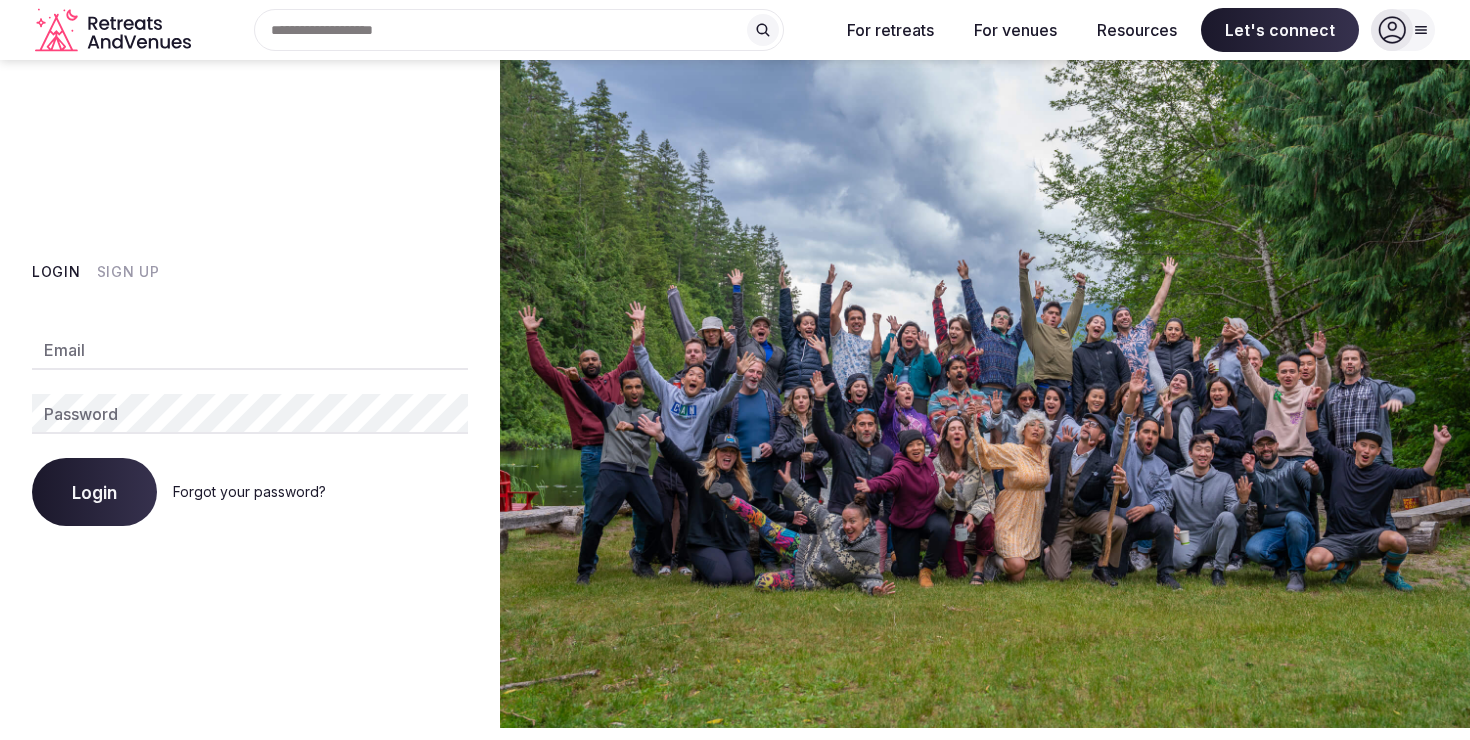 type 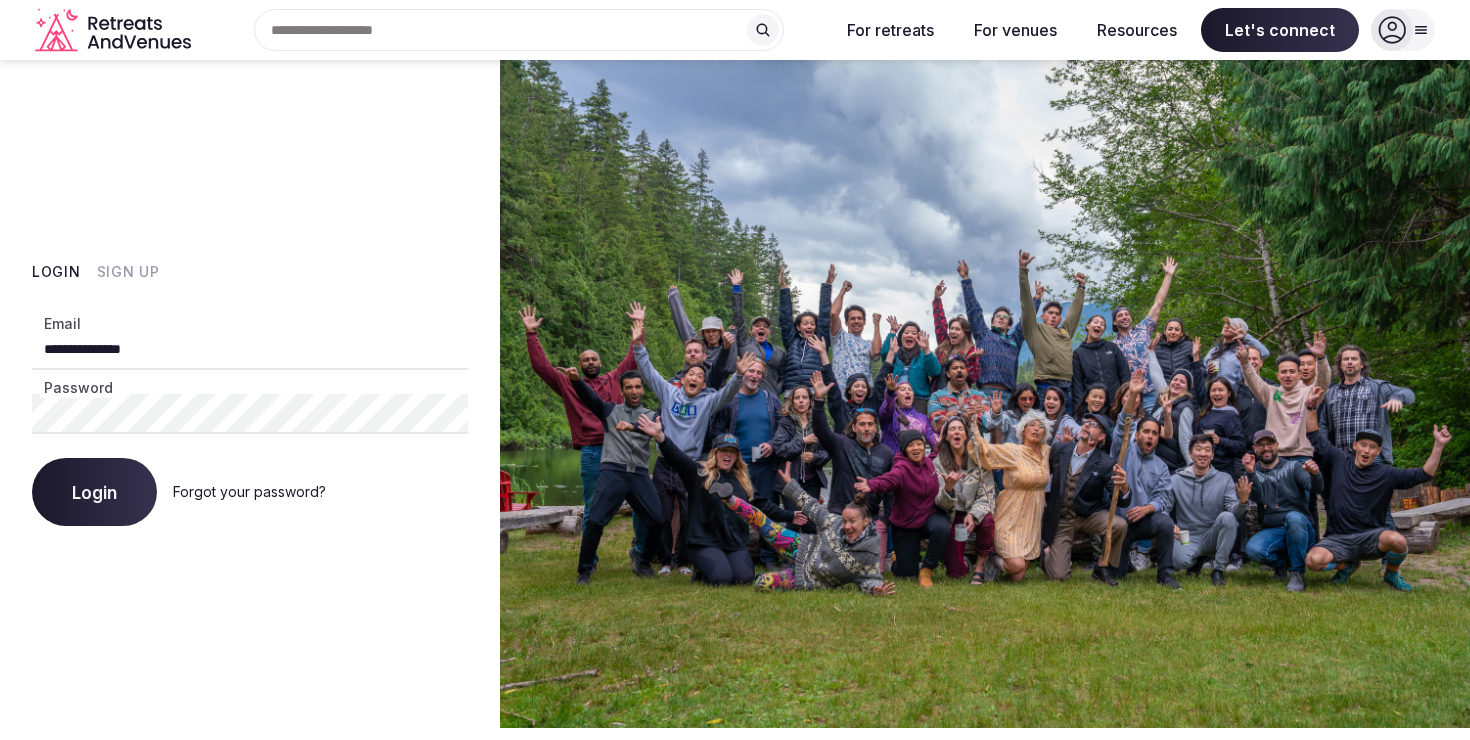 click on "Login" at bounding box center [94, 492] 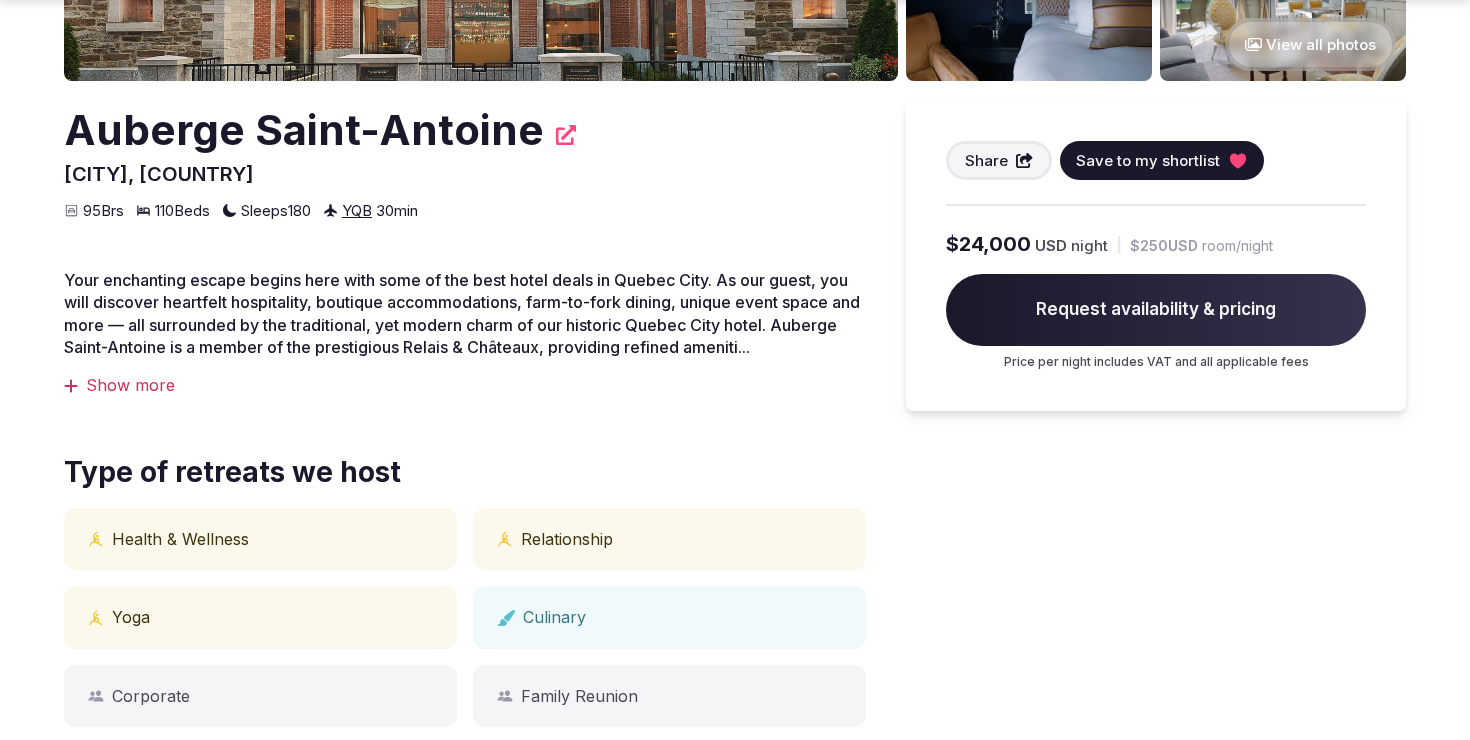 scroll, scrollTop: 509, scrollLeft: 0, axis: vertical 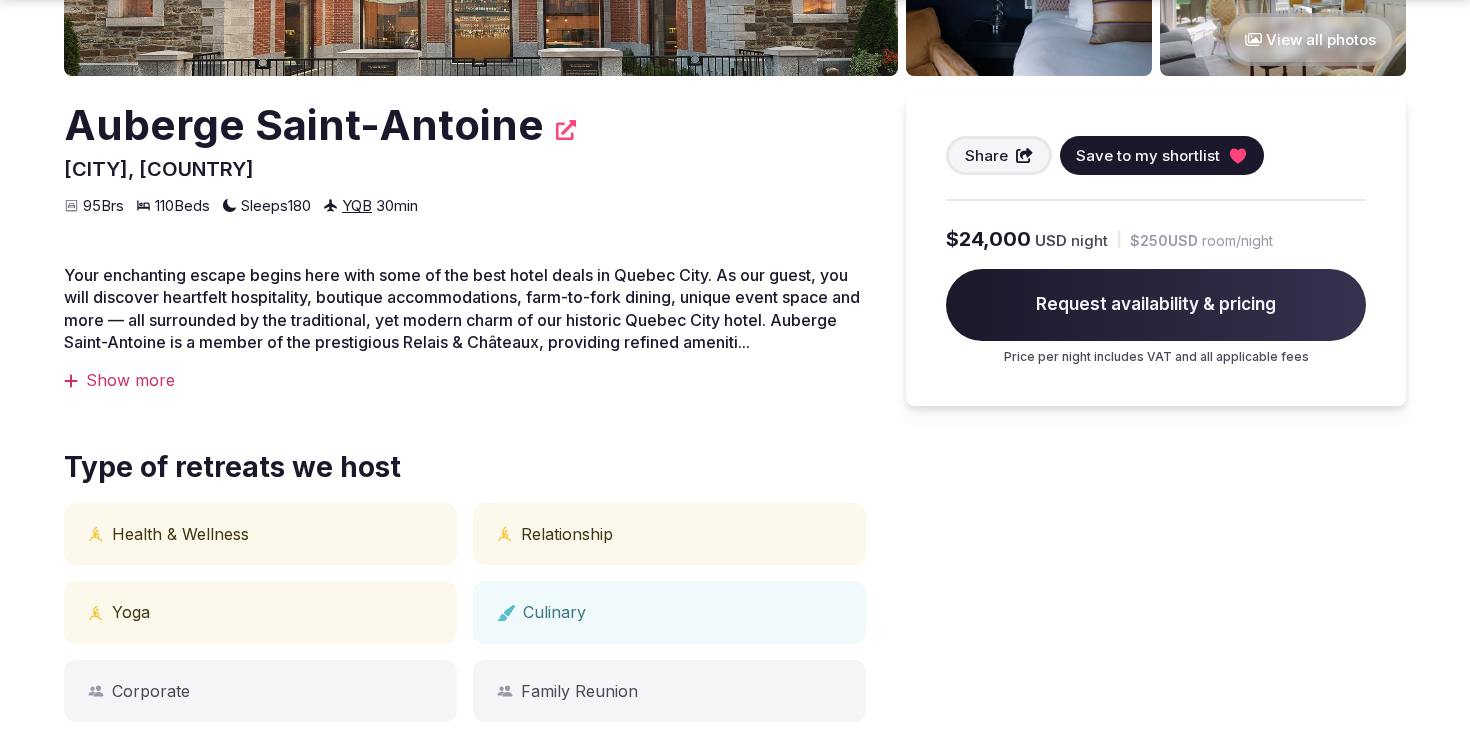 click on "Show more" at bounding box center [465, 380] 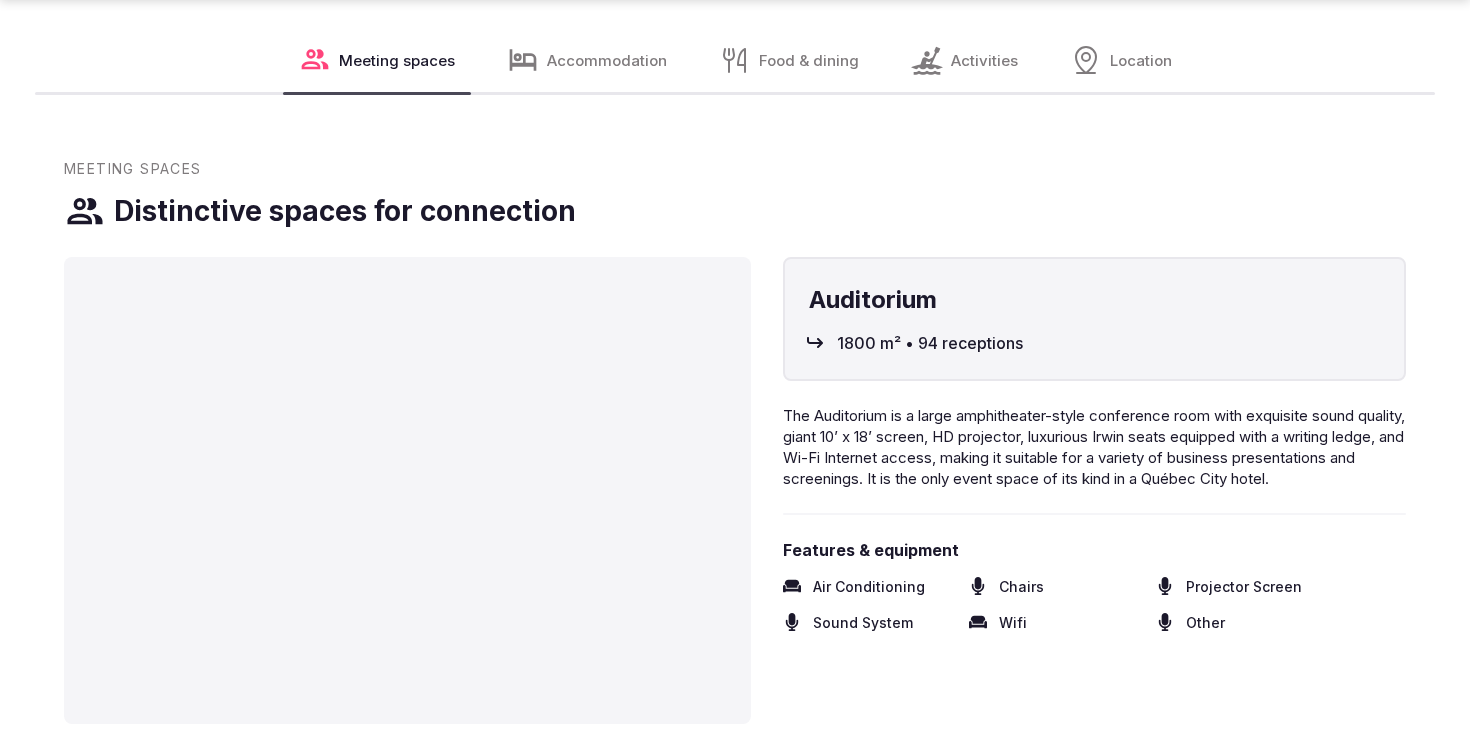 scroll, scrollTop: 2226, scrollLeft: 0, axis: vertical 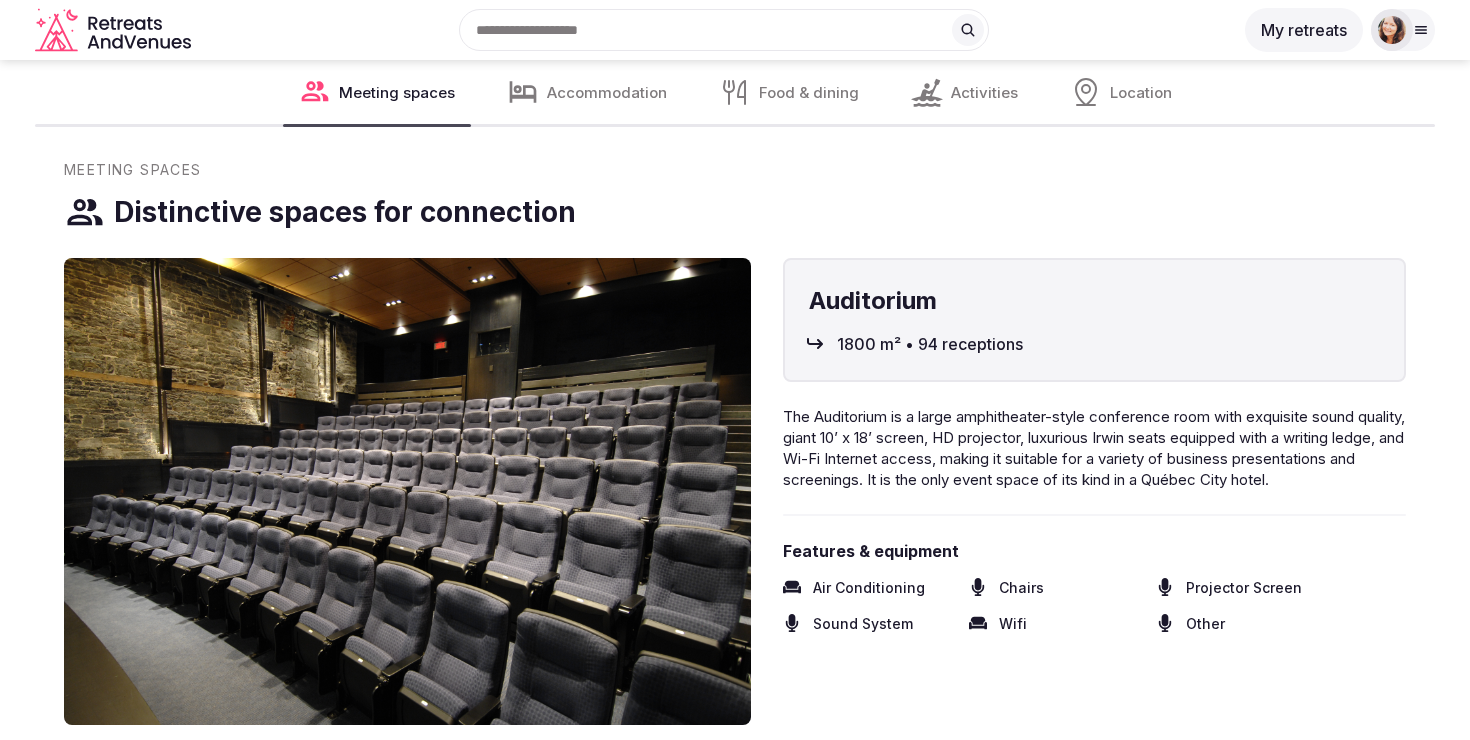 click on "Location" at bounding box center [1141, 92] 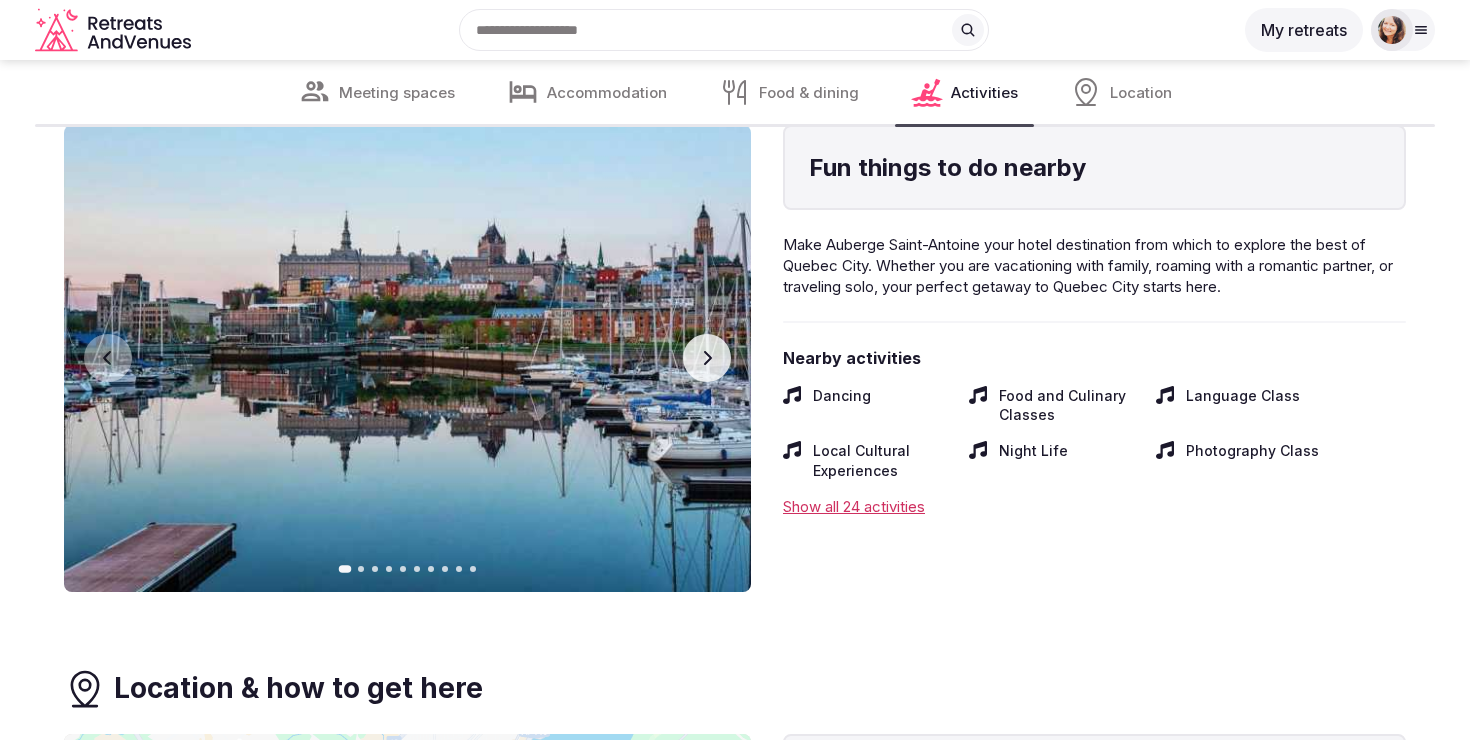scroll, scrollTop: 7591, scrollLeft: 0, axis: vertical 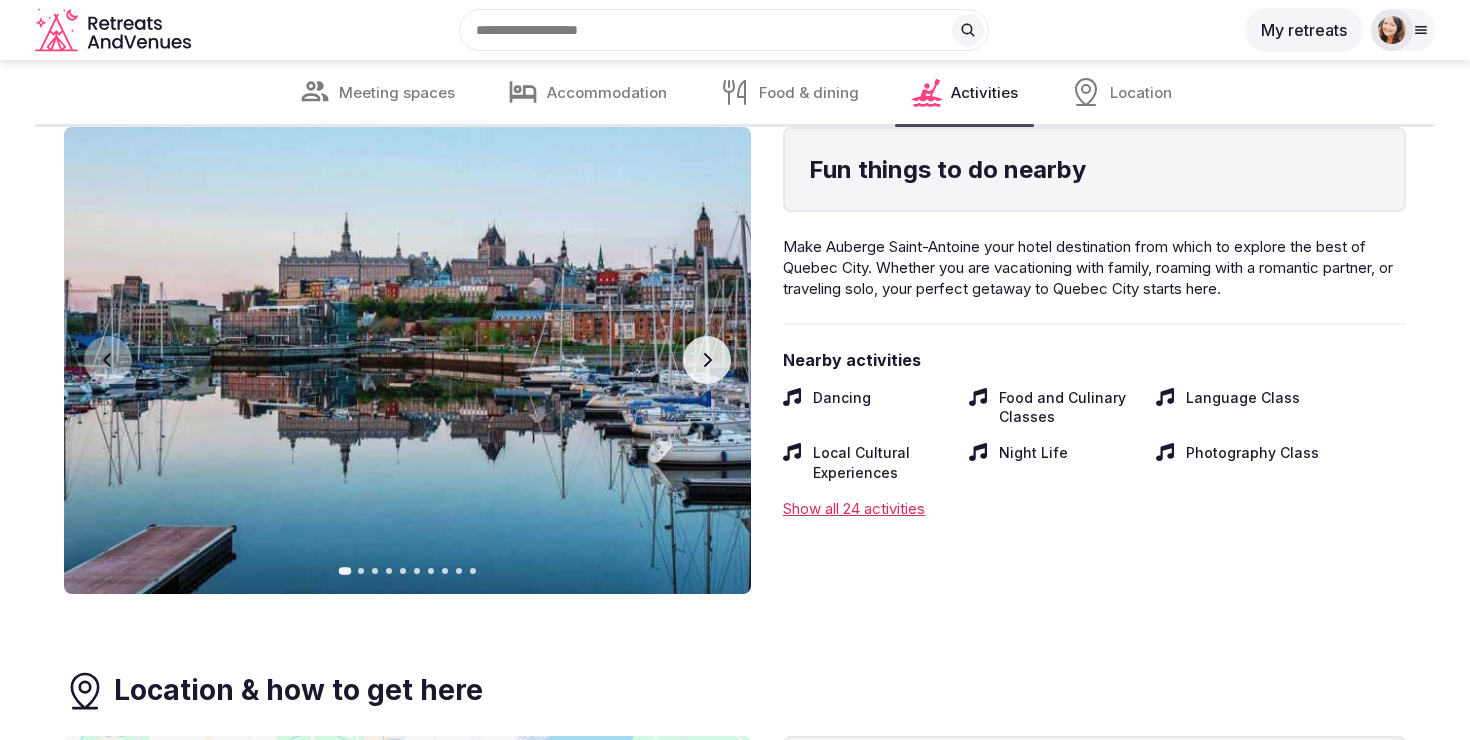 click 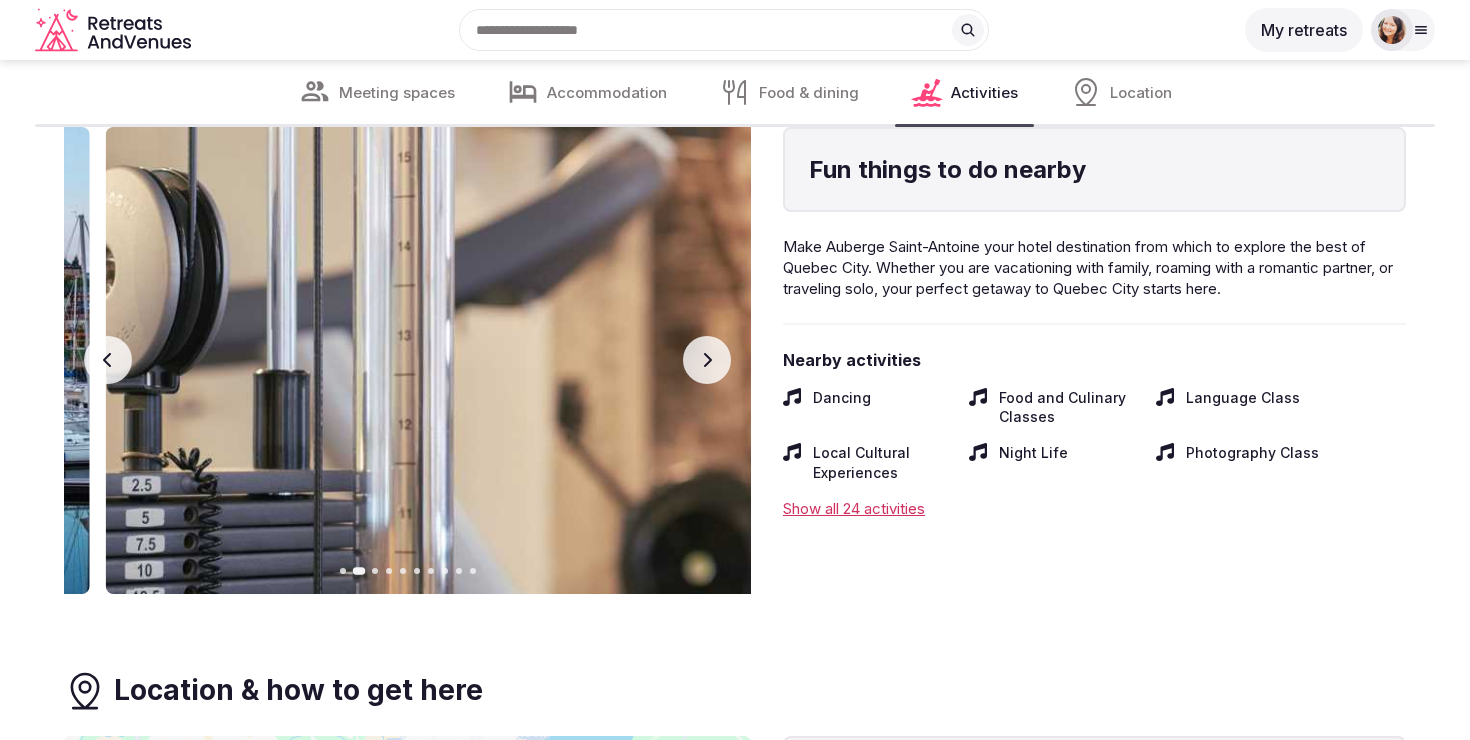 click 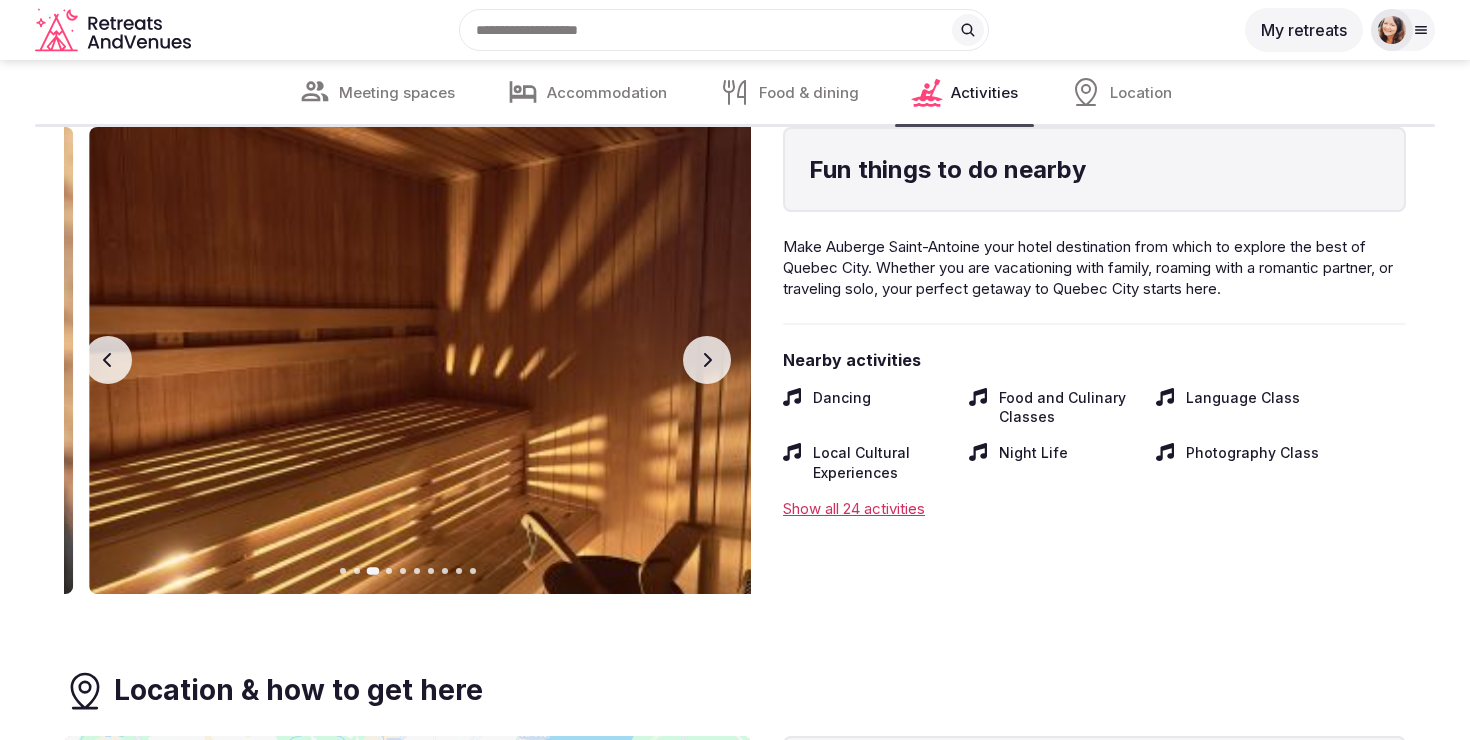 click 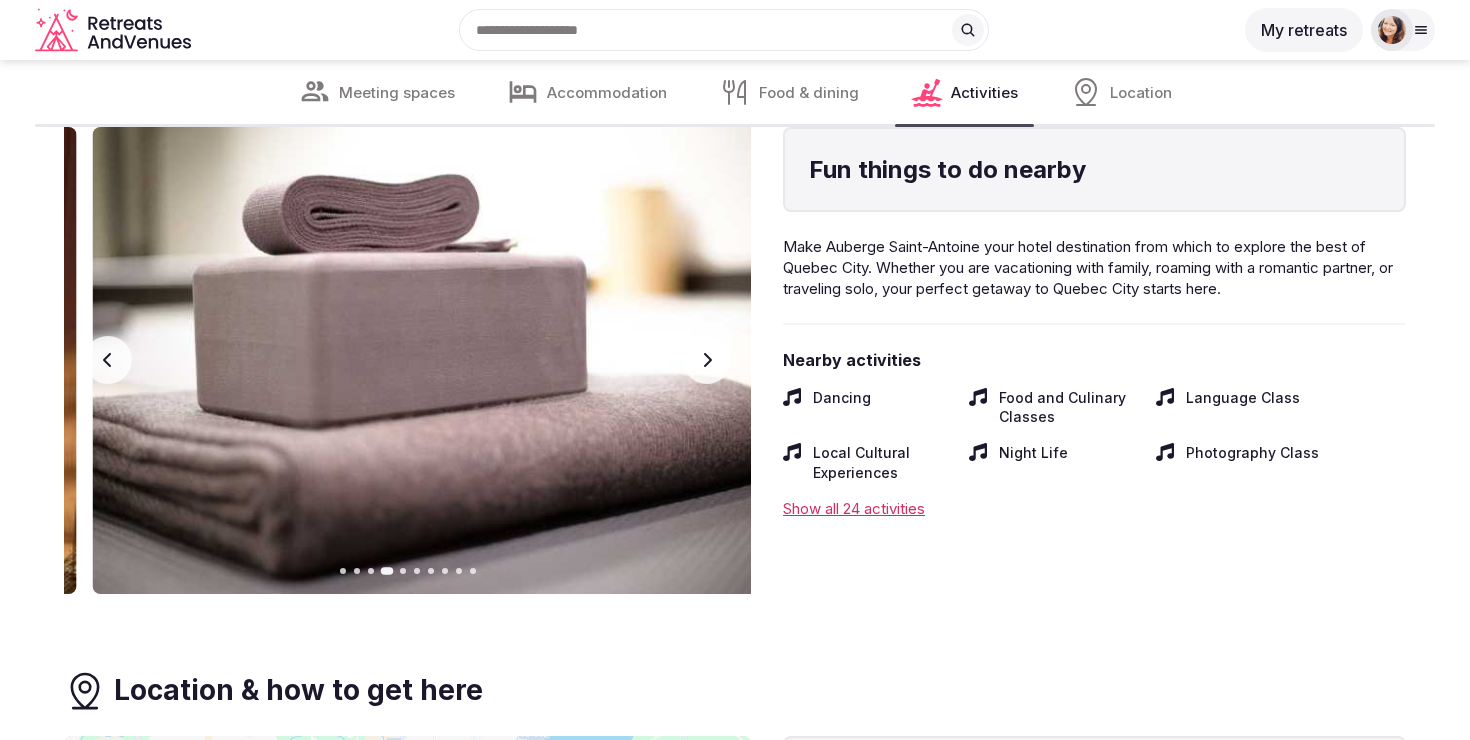 click 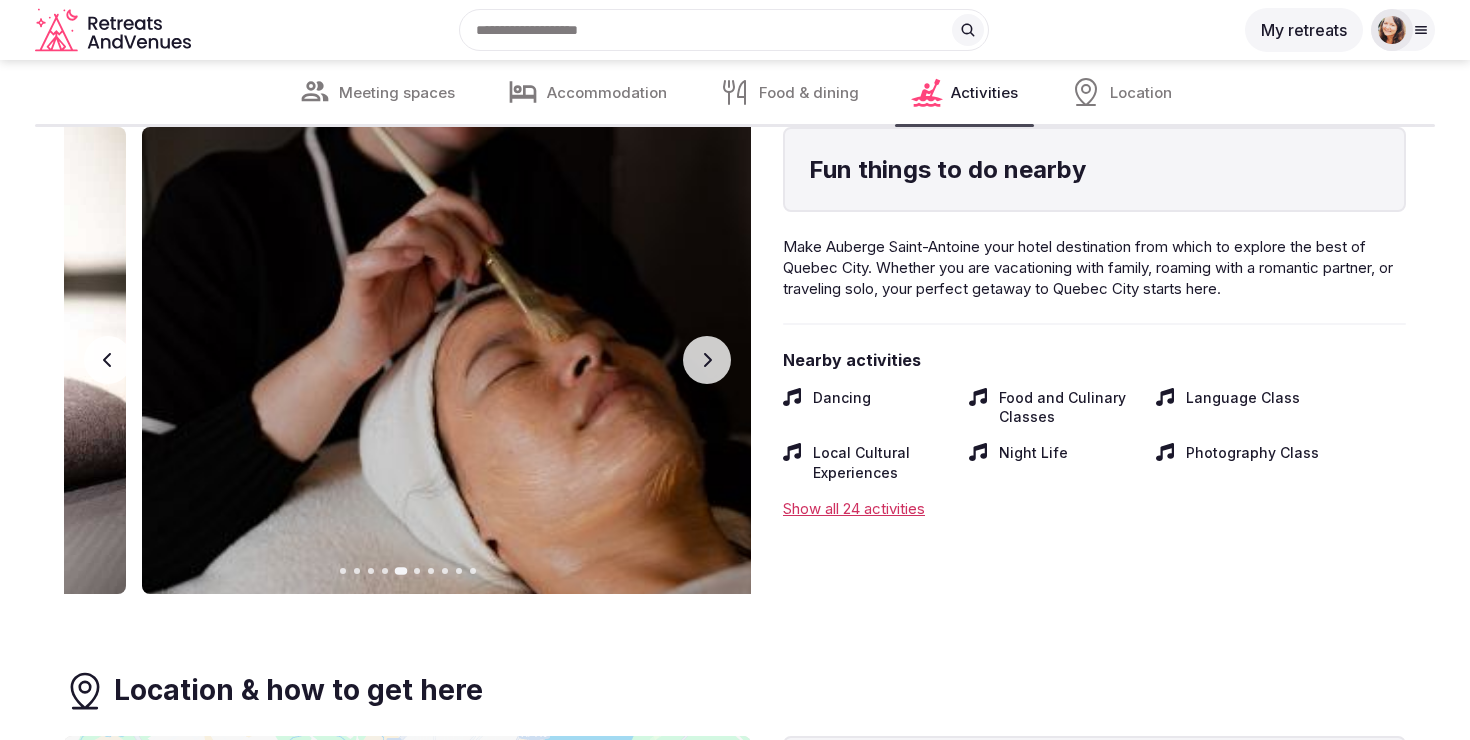 click 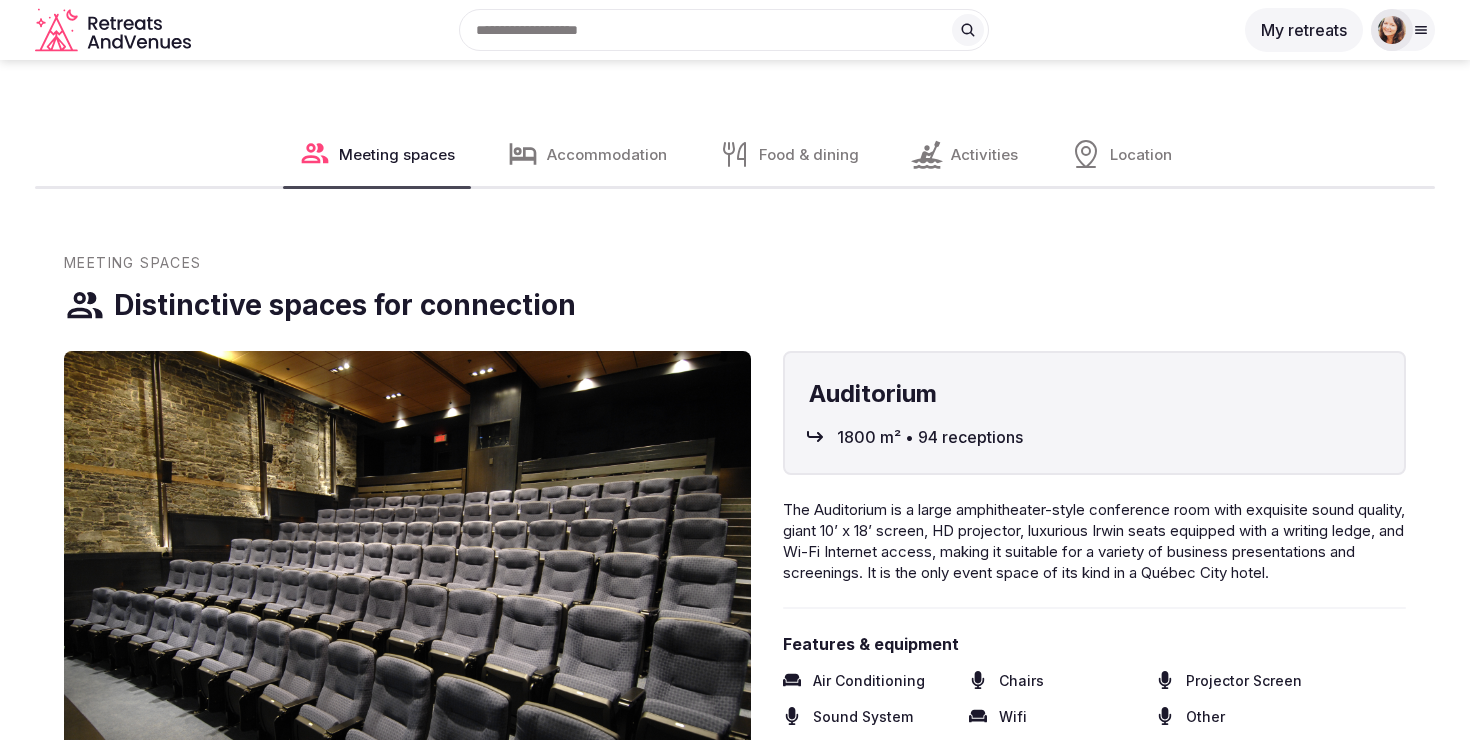 scroll, scrollTop: 2091, scrollLeft: 0, axis: vertical 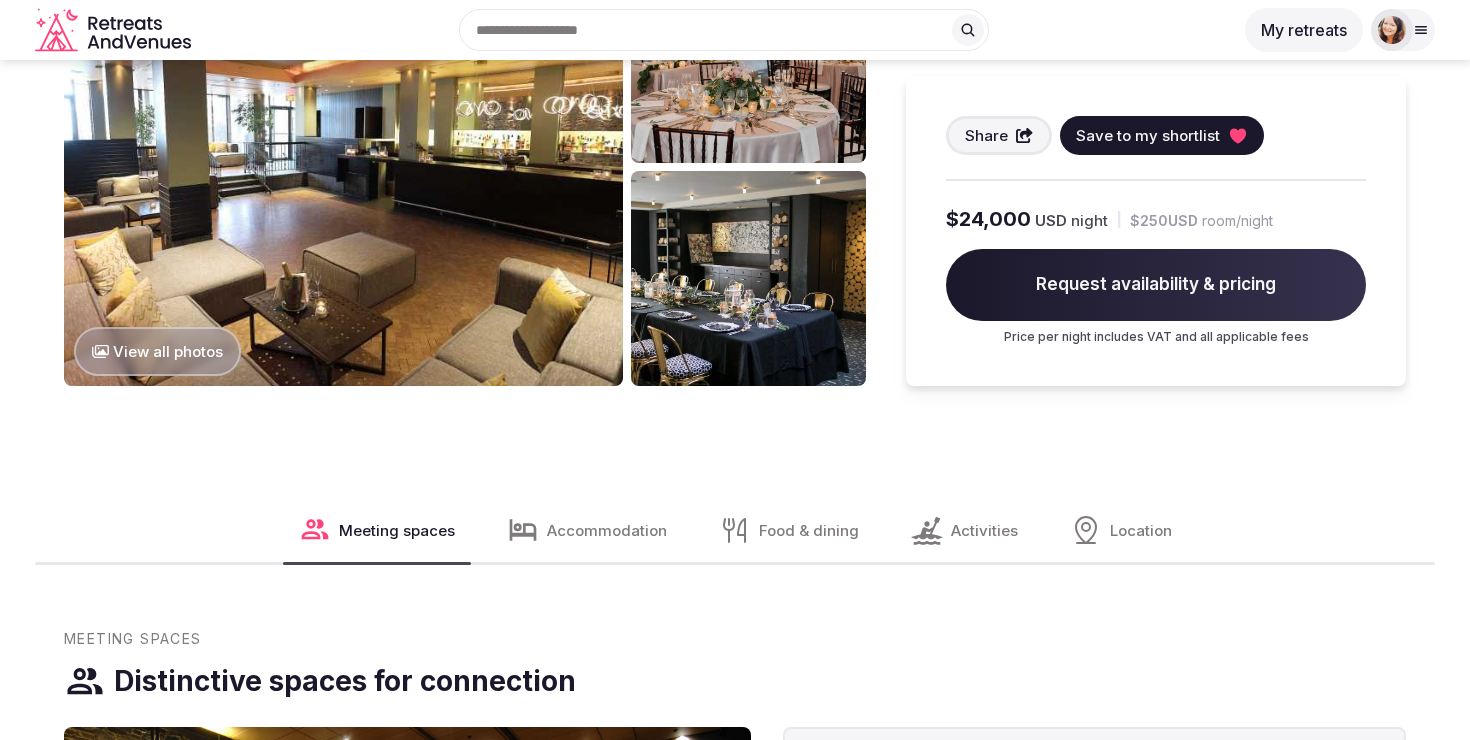 click on "Location" at bounding box center [1121, 530] 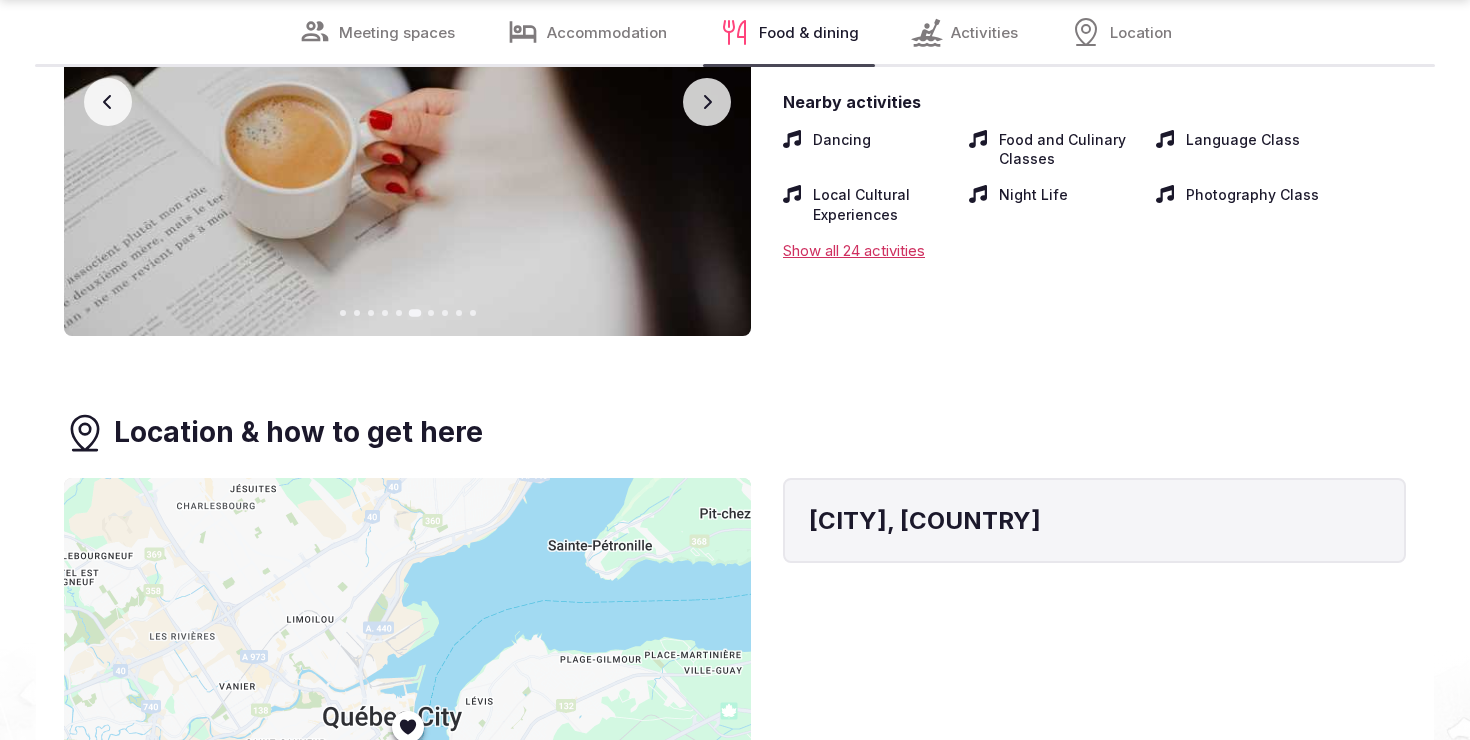 scroll, scrollTop: 8212, scrollLeft: 0, axis: vertical 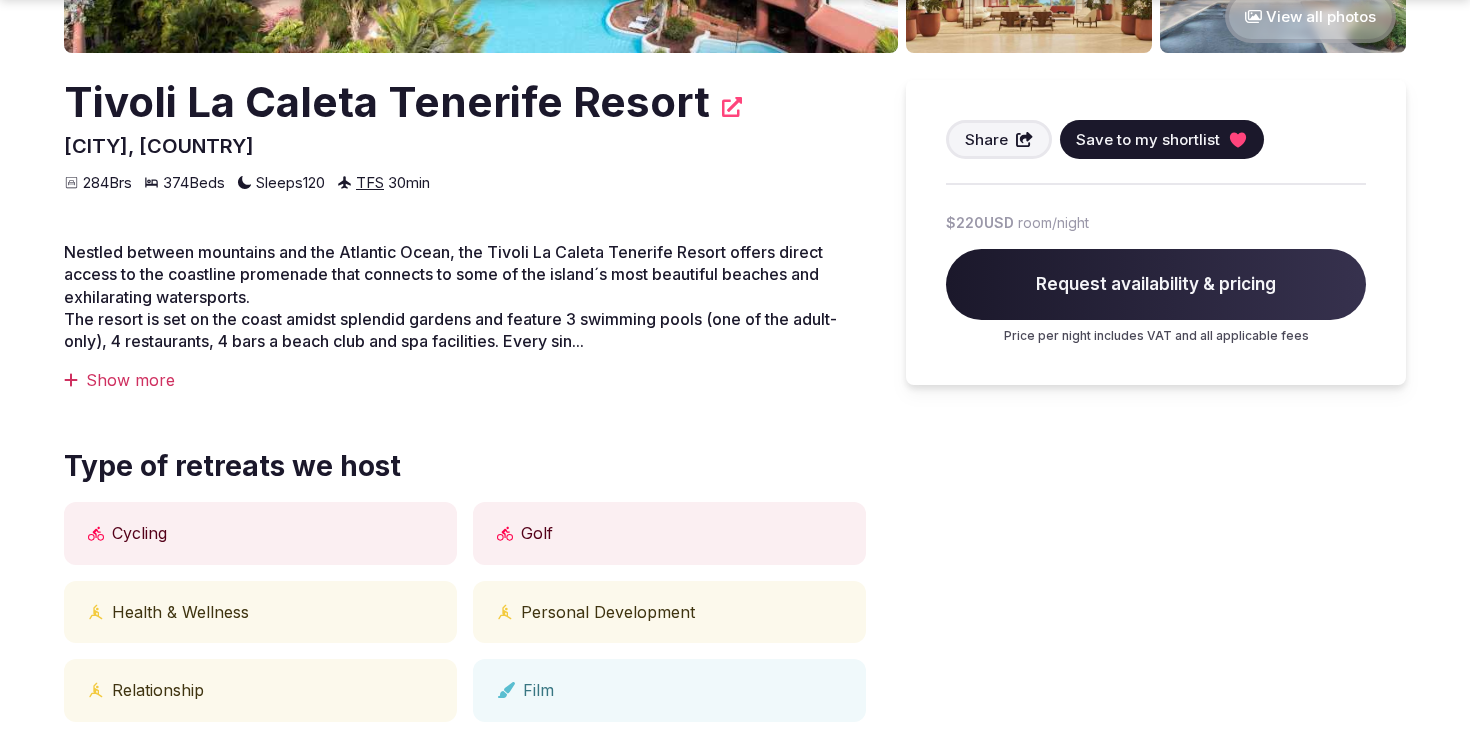 click on "Show more" at bounding box center [465, 380] 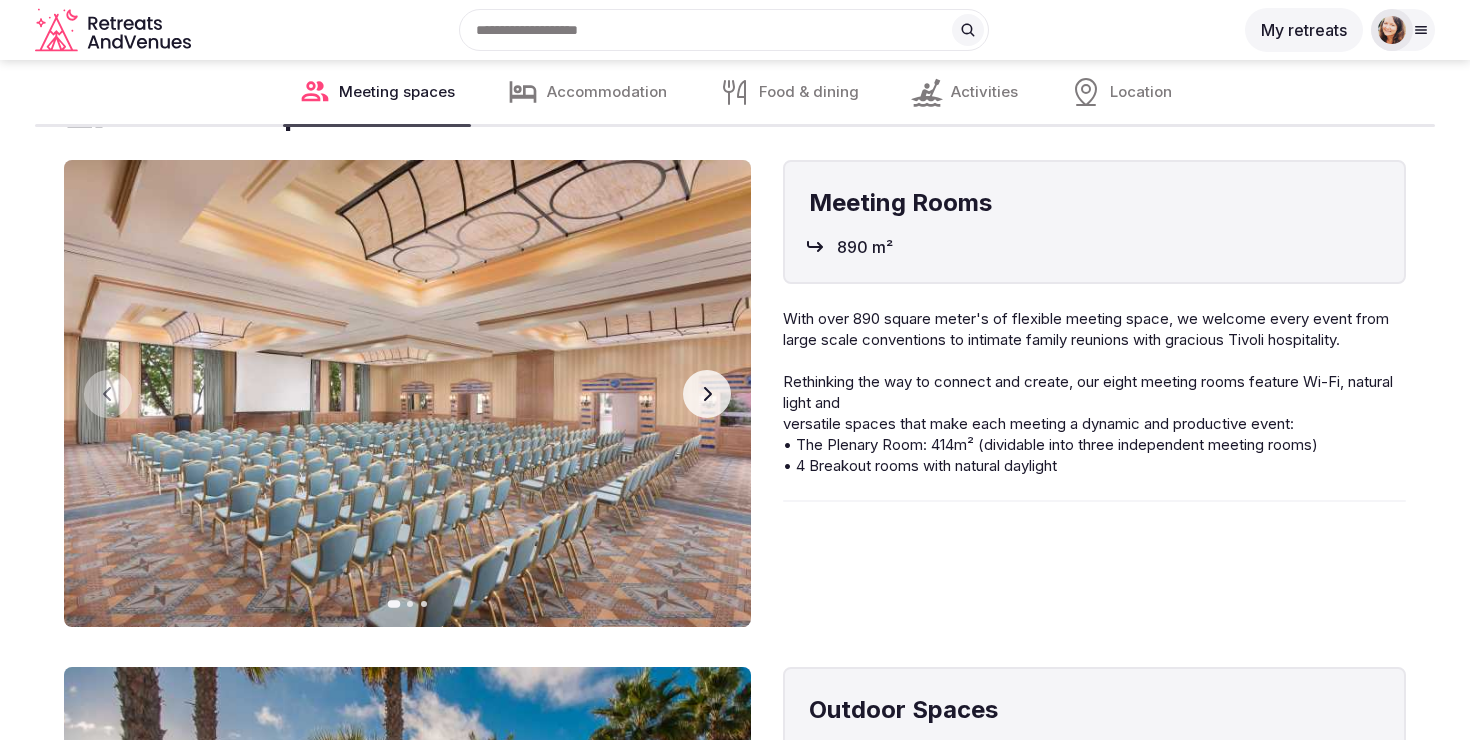 scroll, scrollTop: 2300, scrollLeft: 0, axis: vertical 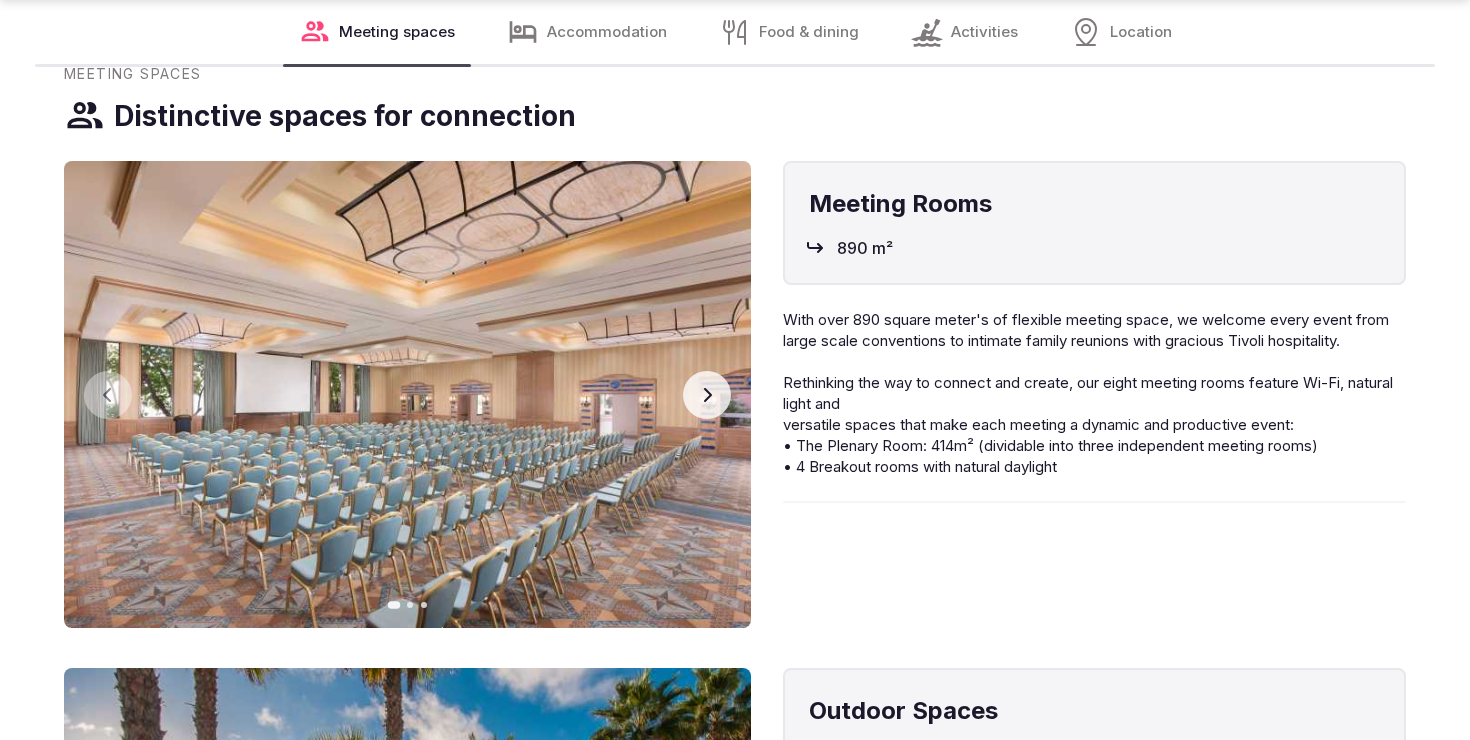 click 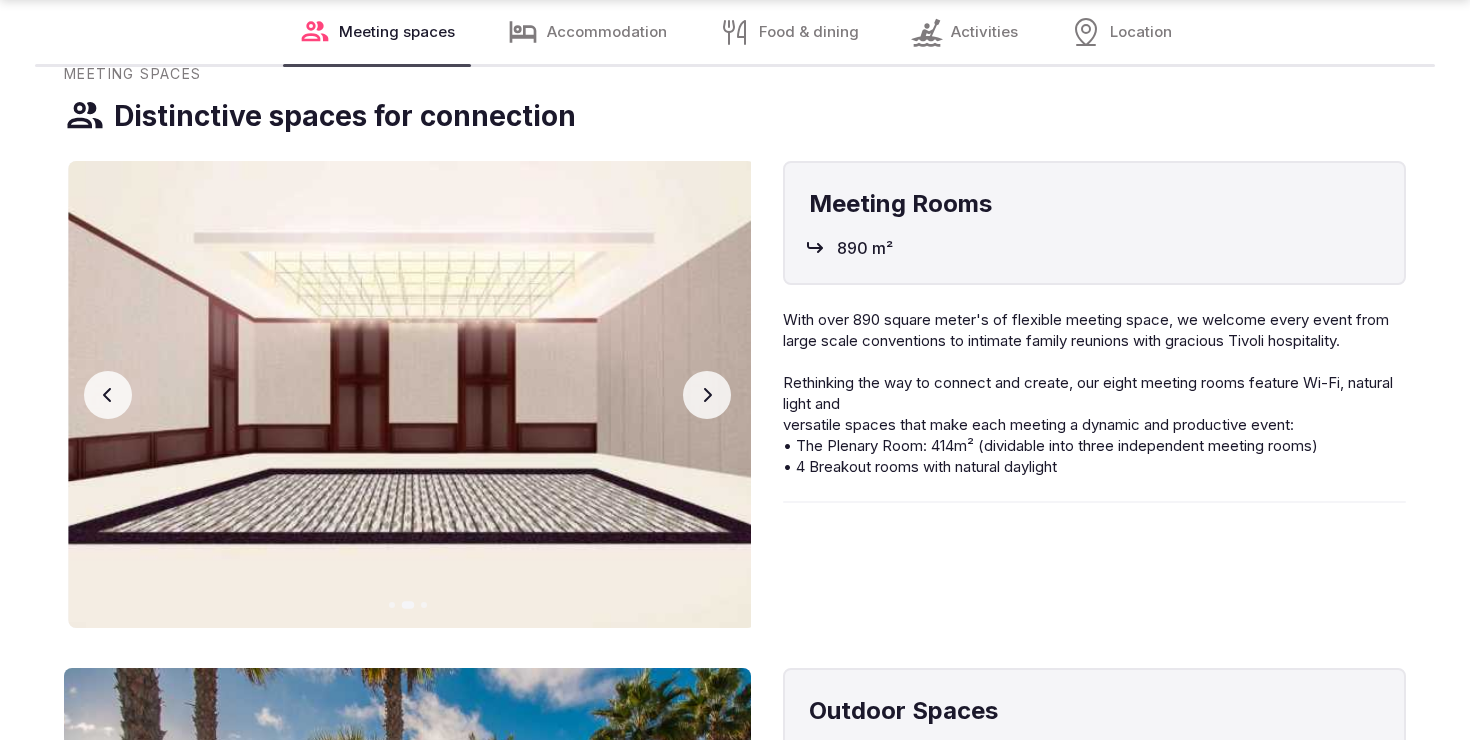 click 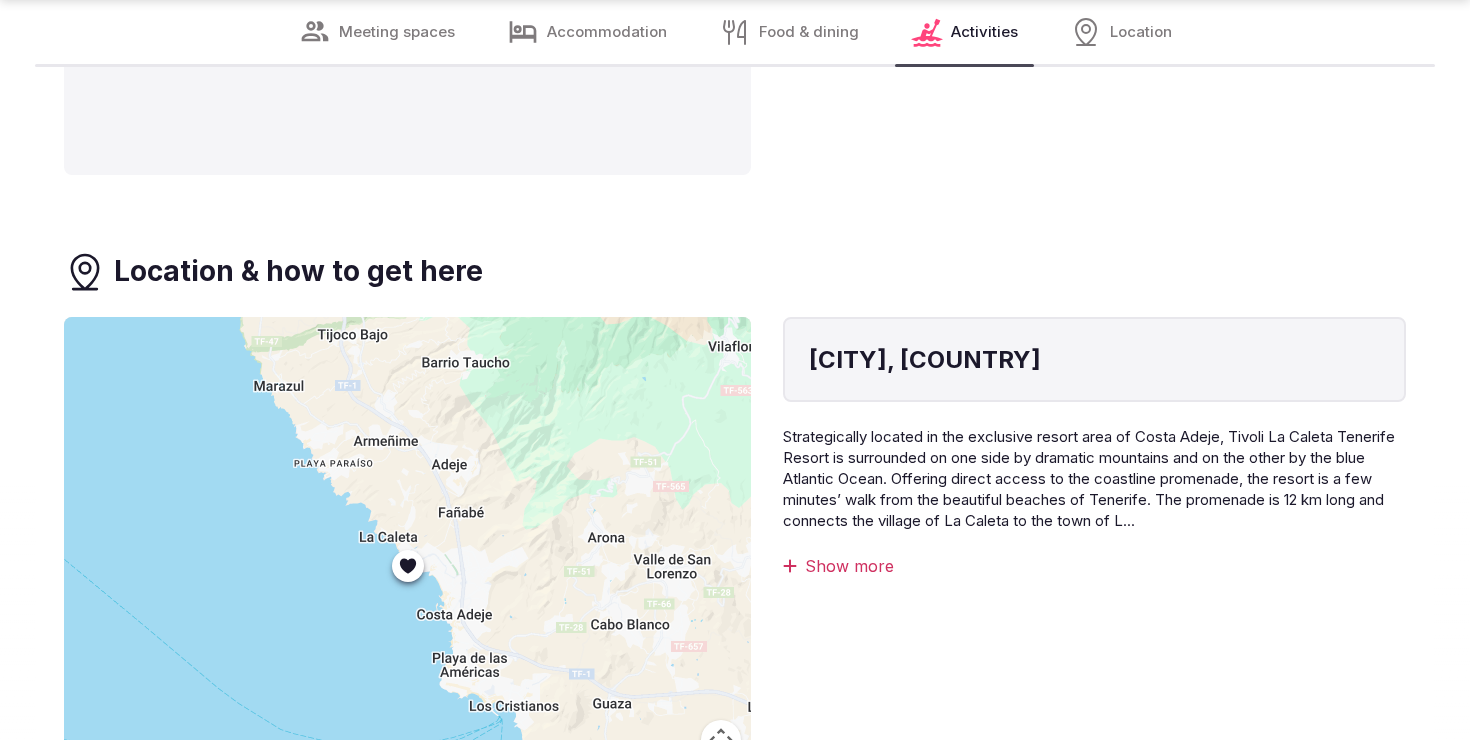 scroll, scrollTop: 6882, scrollLeft: 0, axis: vertical 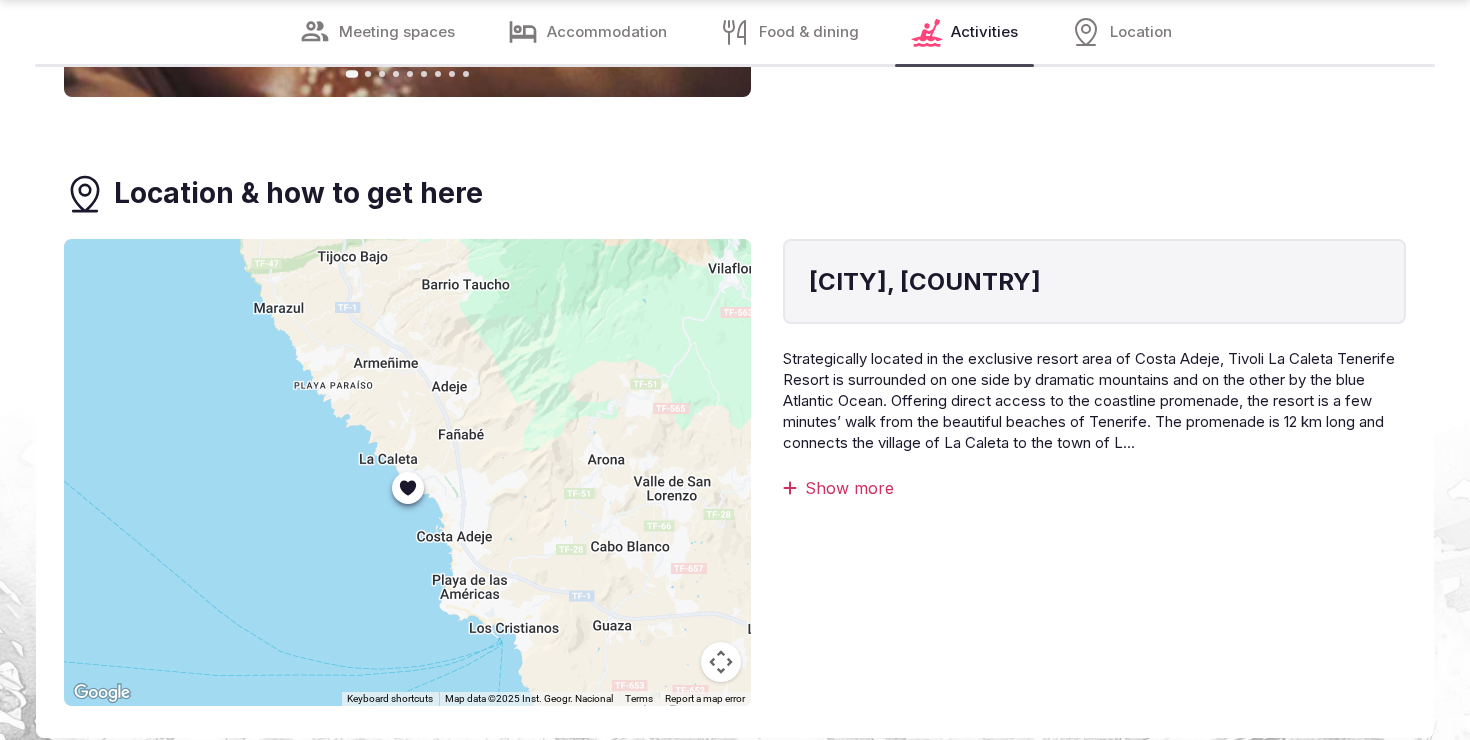 click at bounding box center (721, 662) 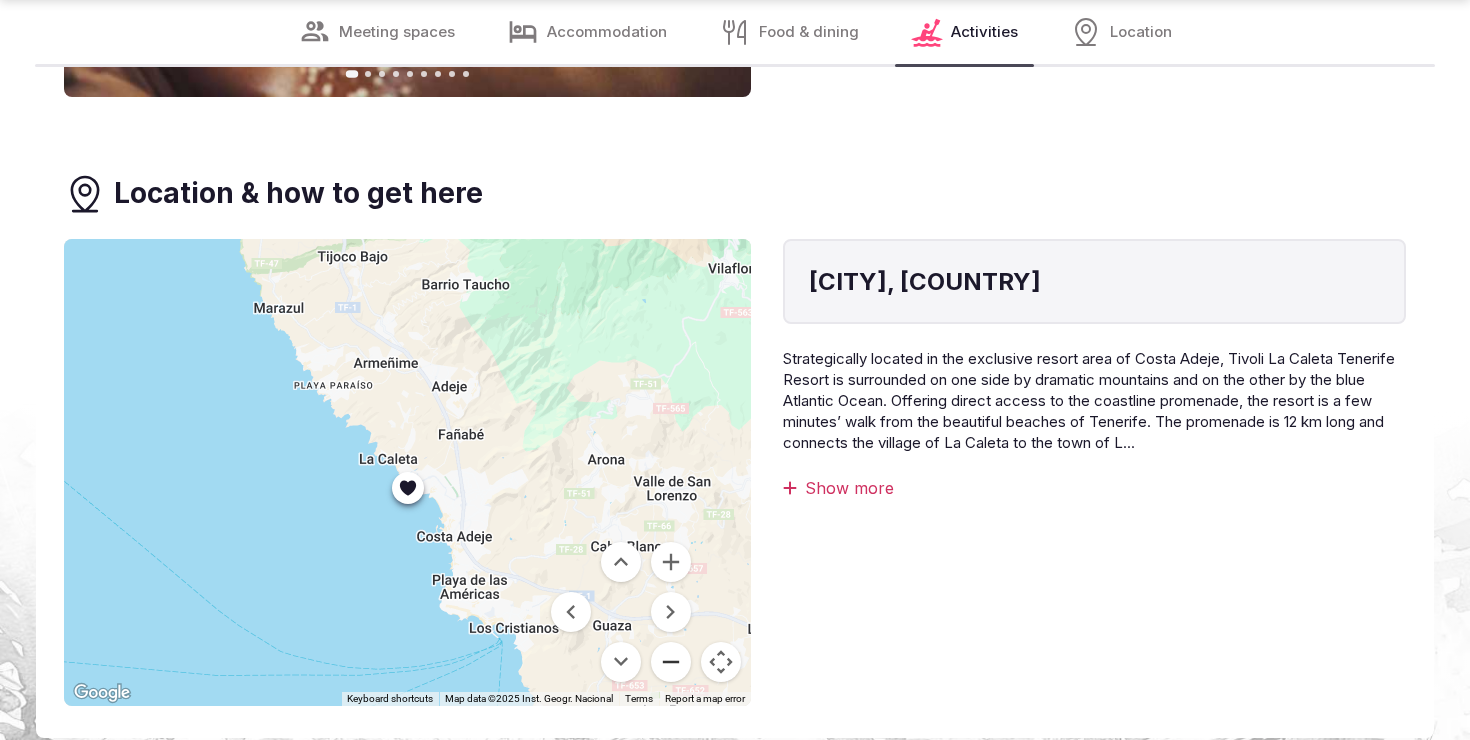 click at bounding box center (671, 662) 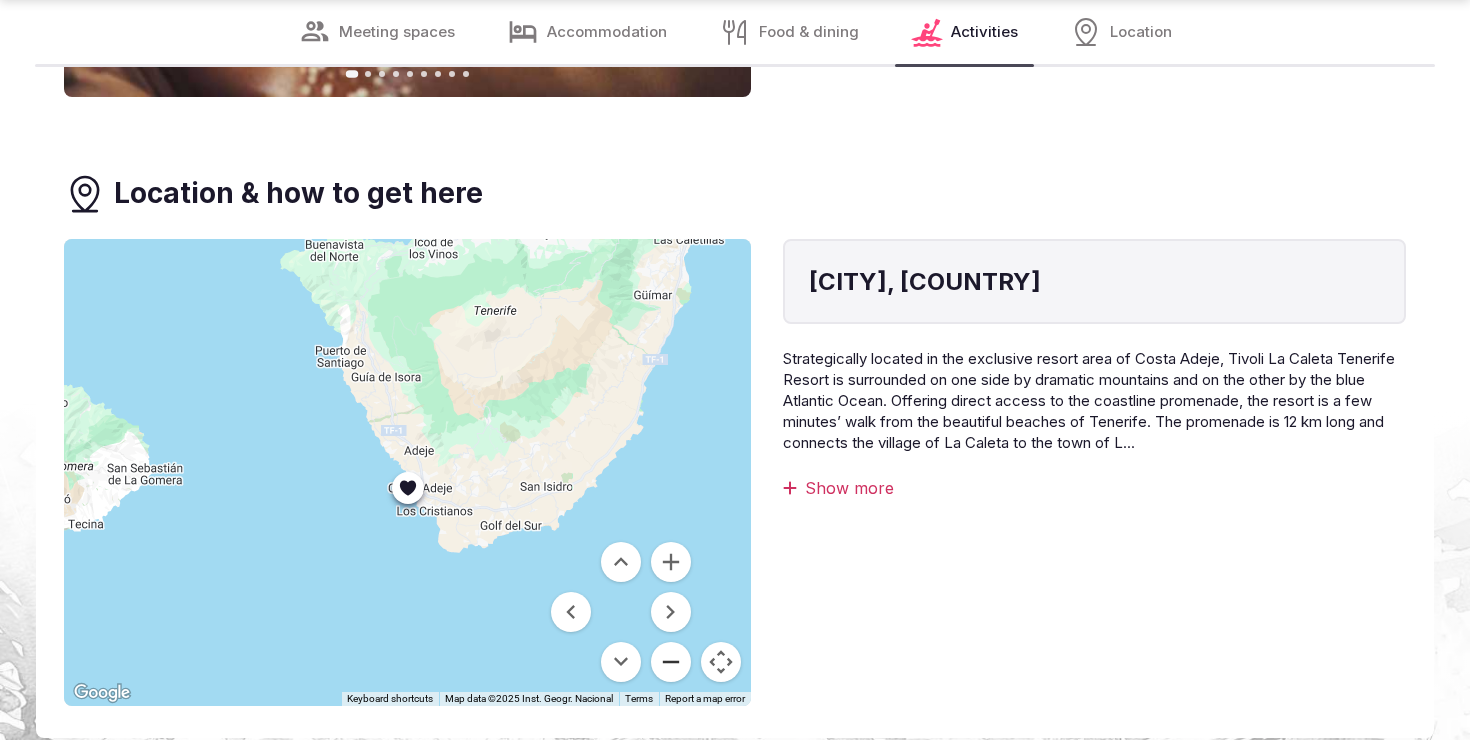 click at bounding box center (671, 662) 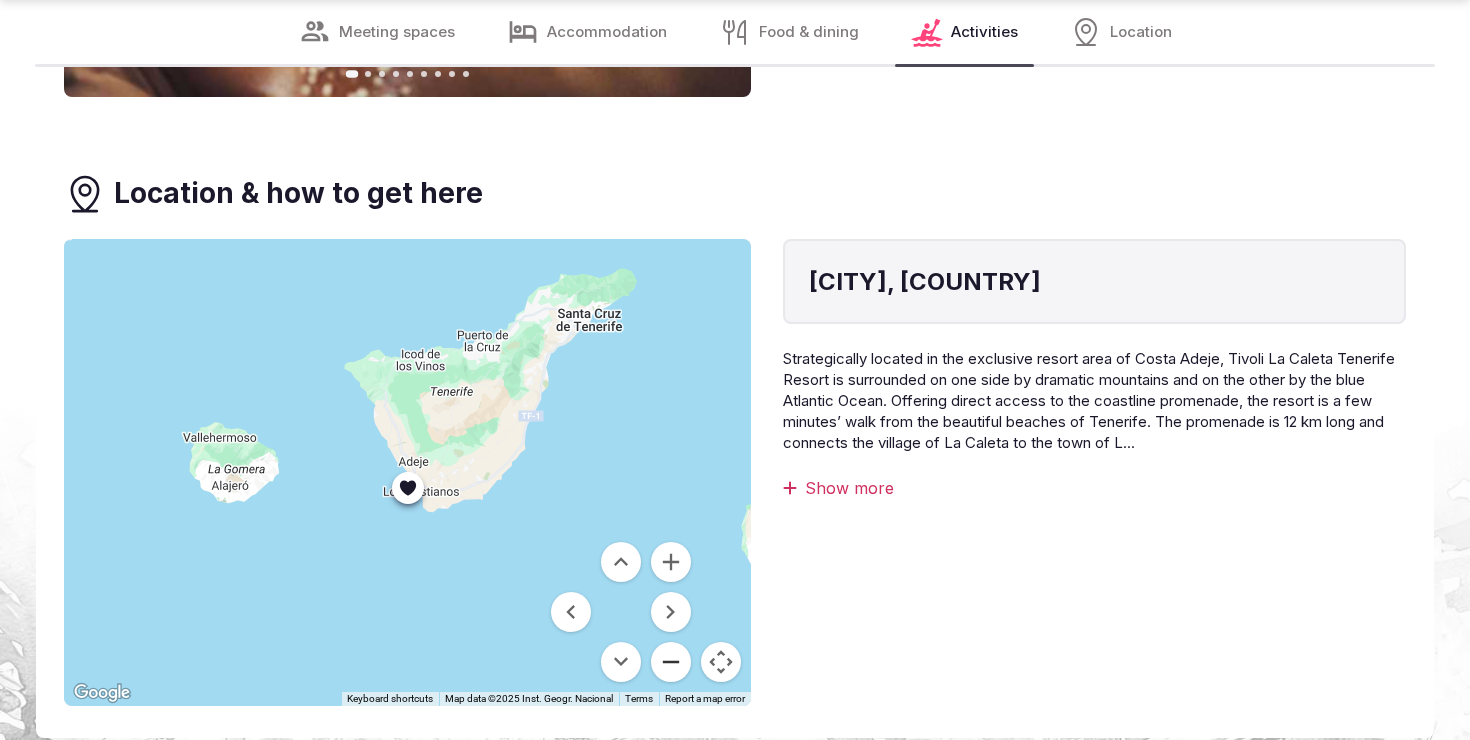click at bounding box center (671, 662) 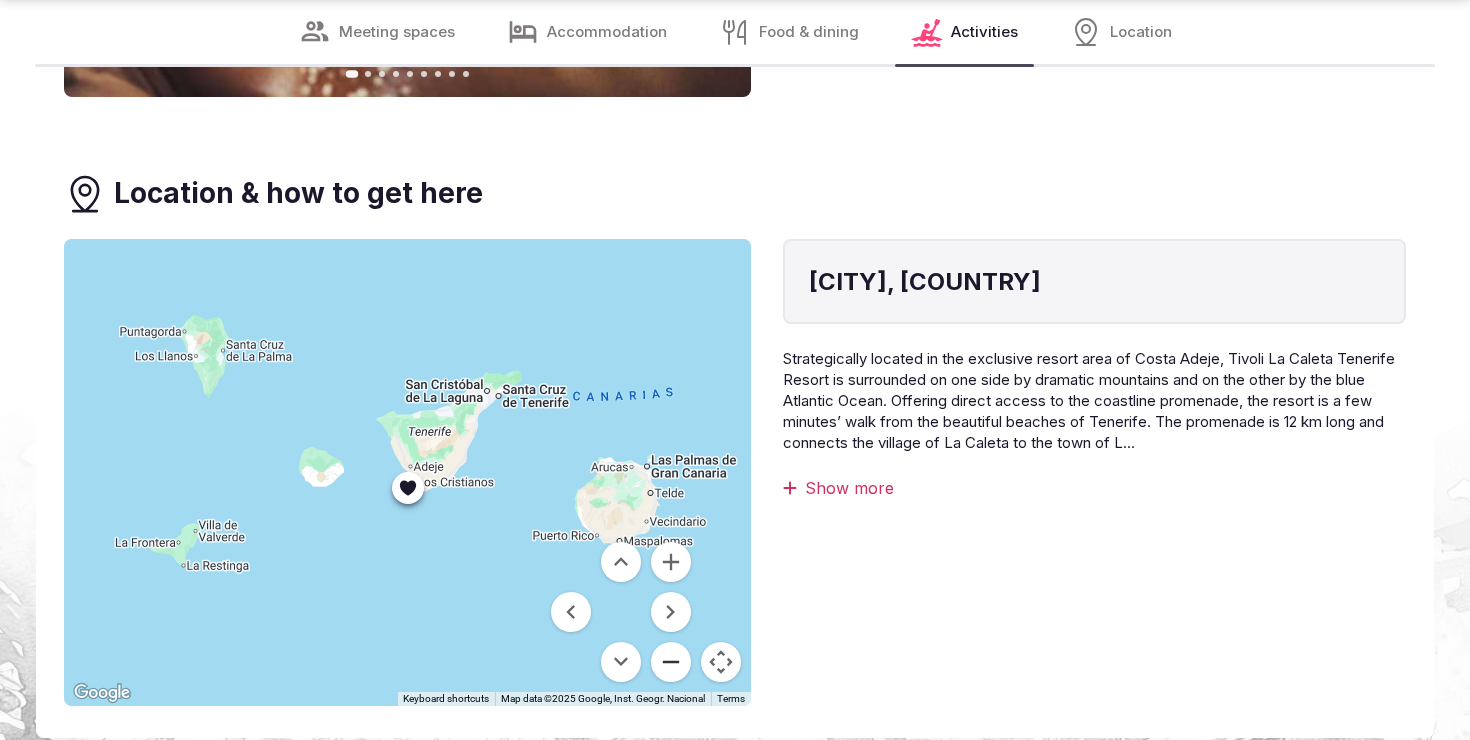 click at bounding box center [671, 662] 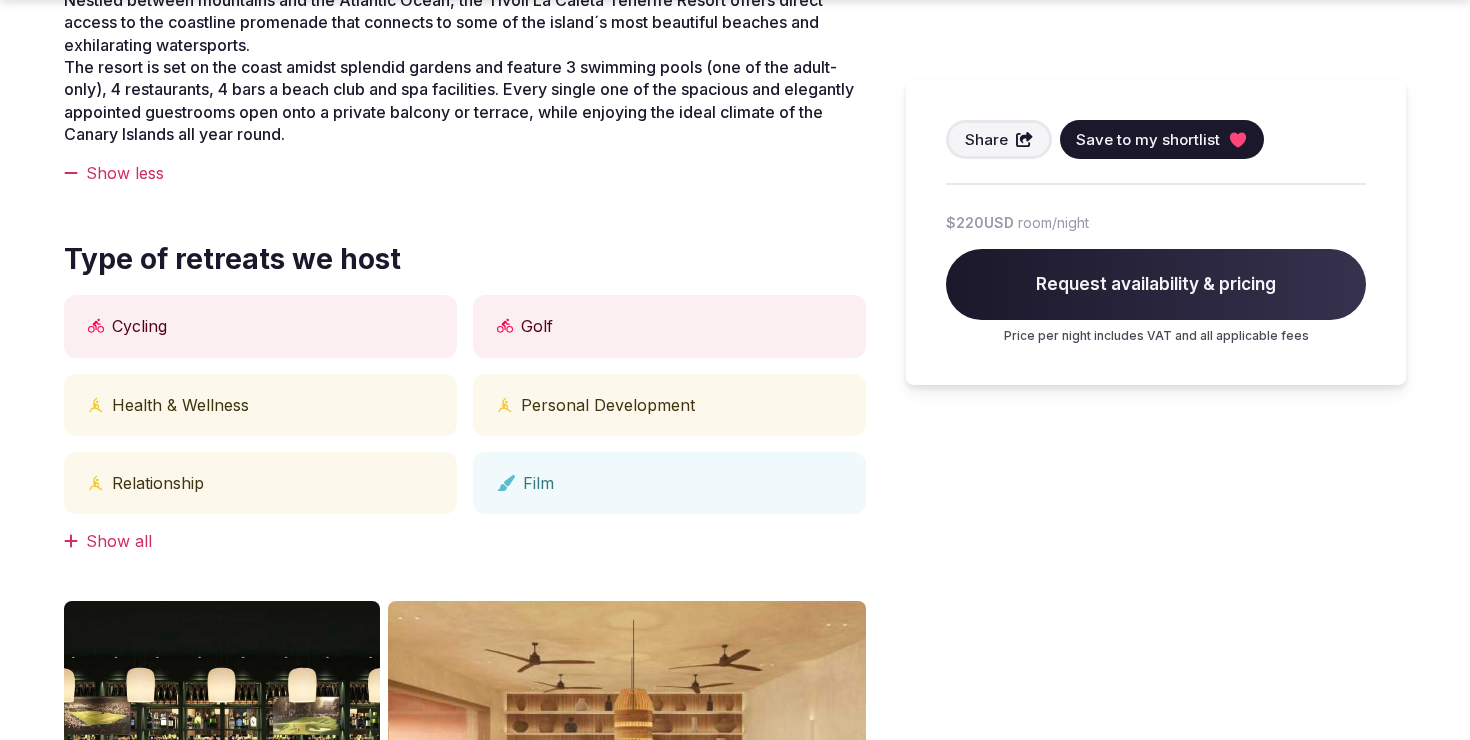 scroll, scrollTop: 810, scrollLeft: 0, axis: vertical 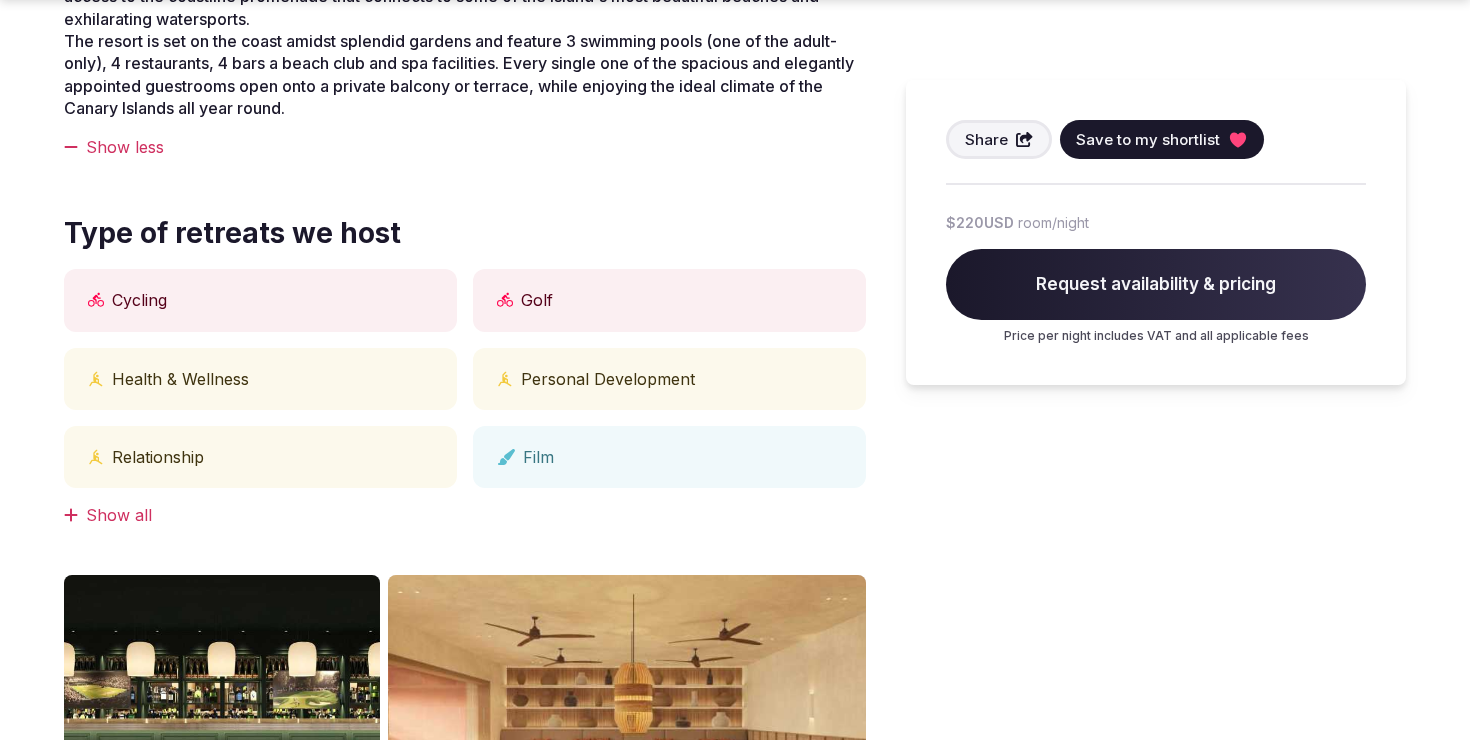 click on "Show all" at bounding box center [465, 515] 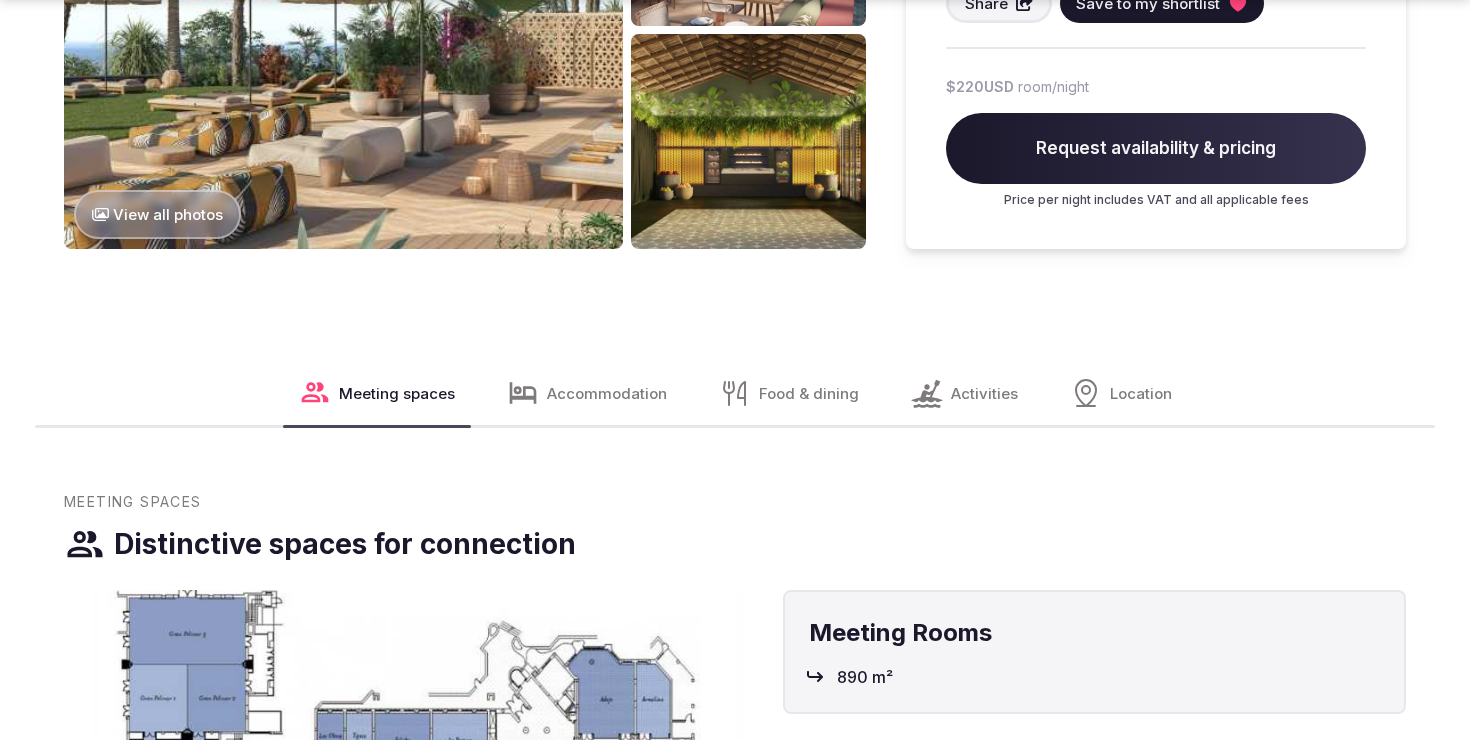 scroll, scrollTop: 2062, scrollLeft: 0, axis: vertical 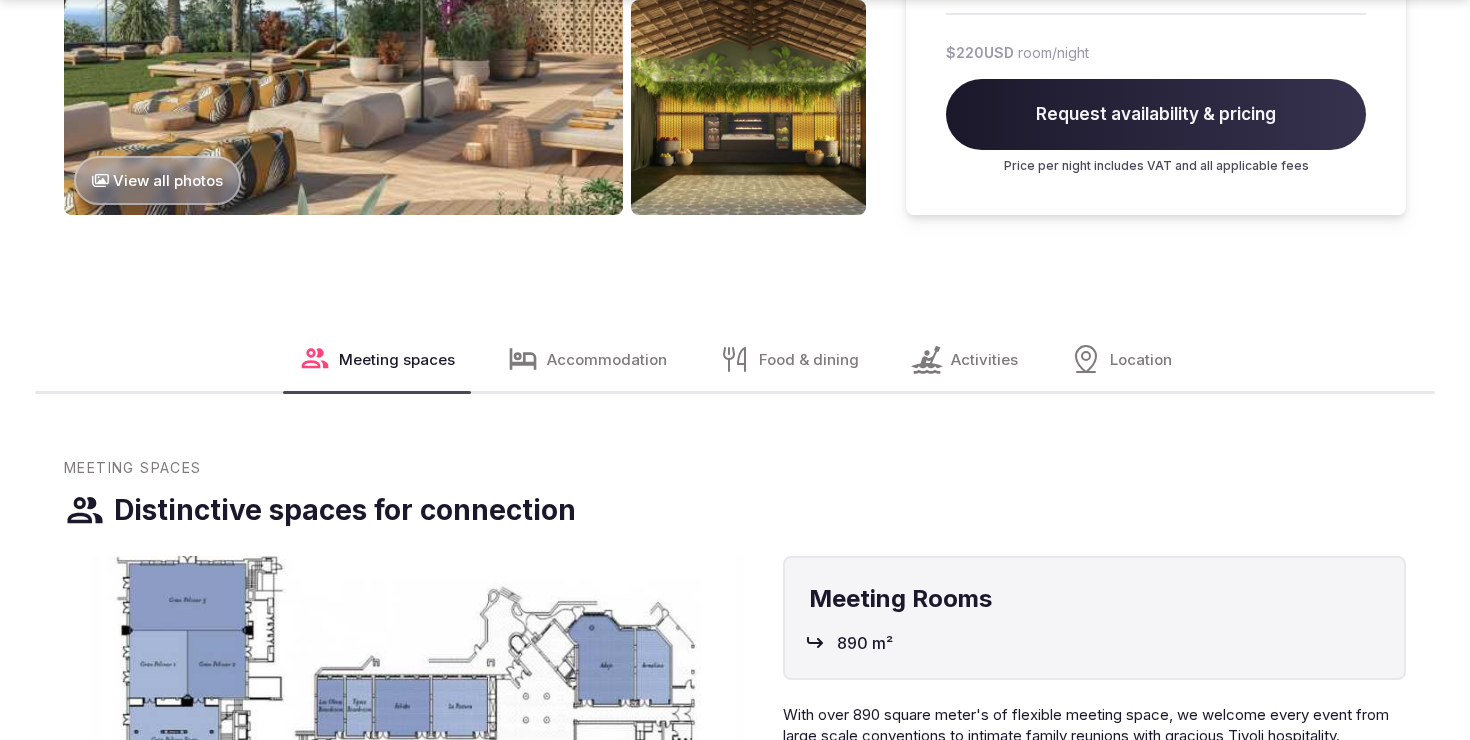 click on "Food & dining" at bounding box center [789, 359] 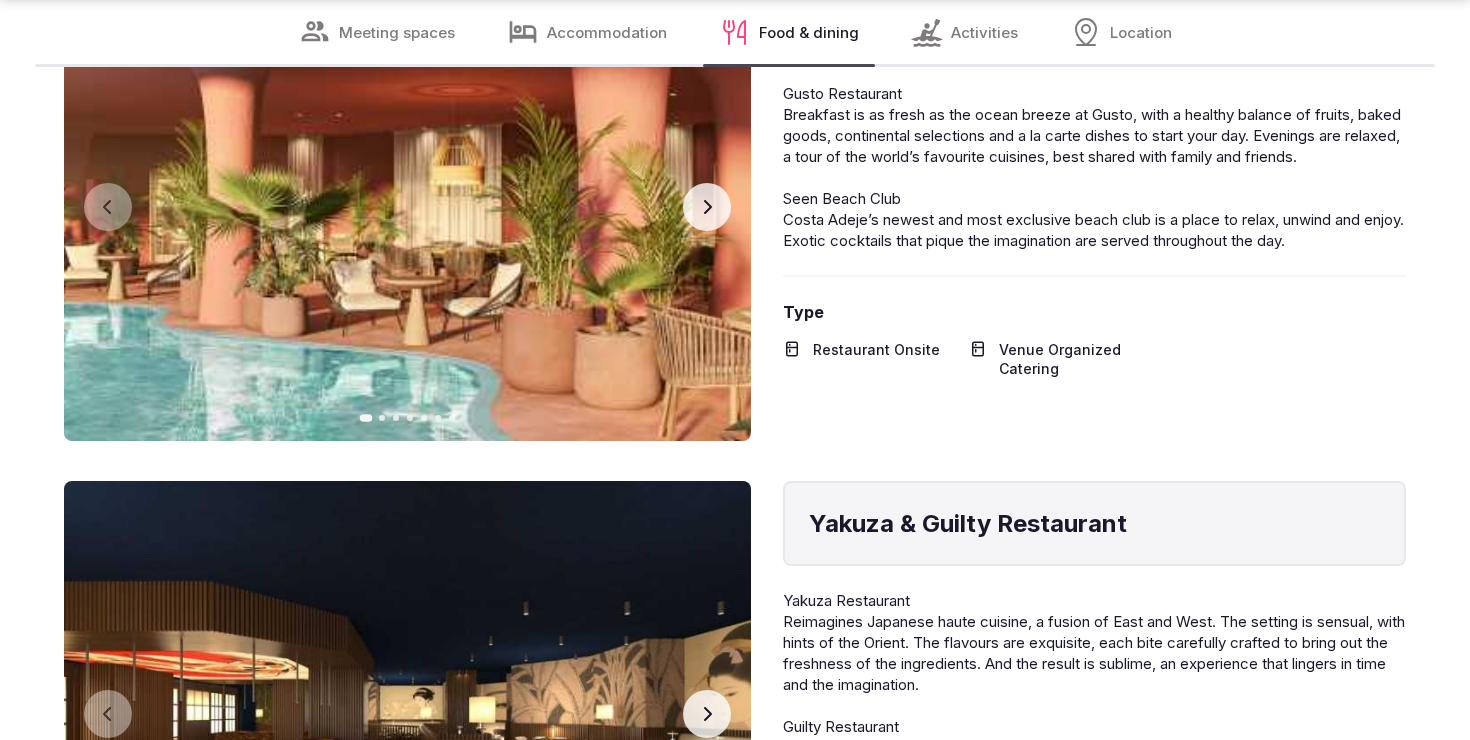 scroll, scrollTop: 5255, scrollLeft: 0, axis: vertical 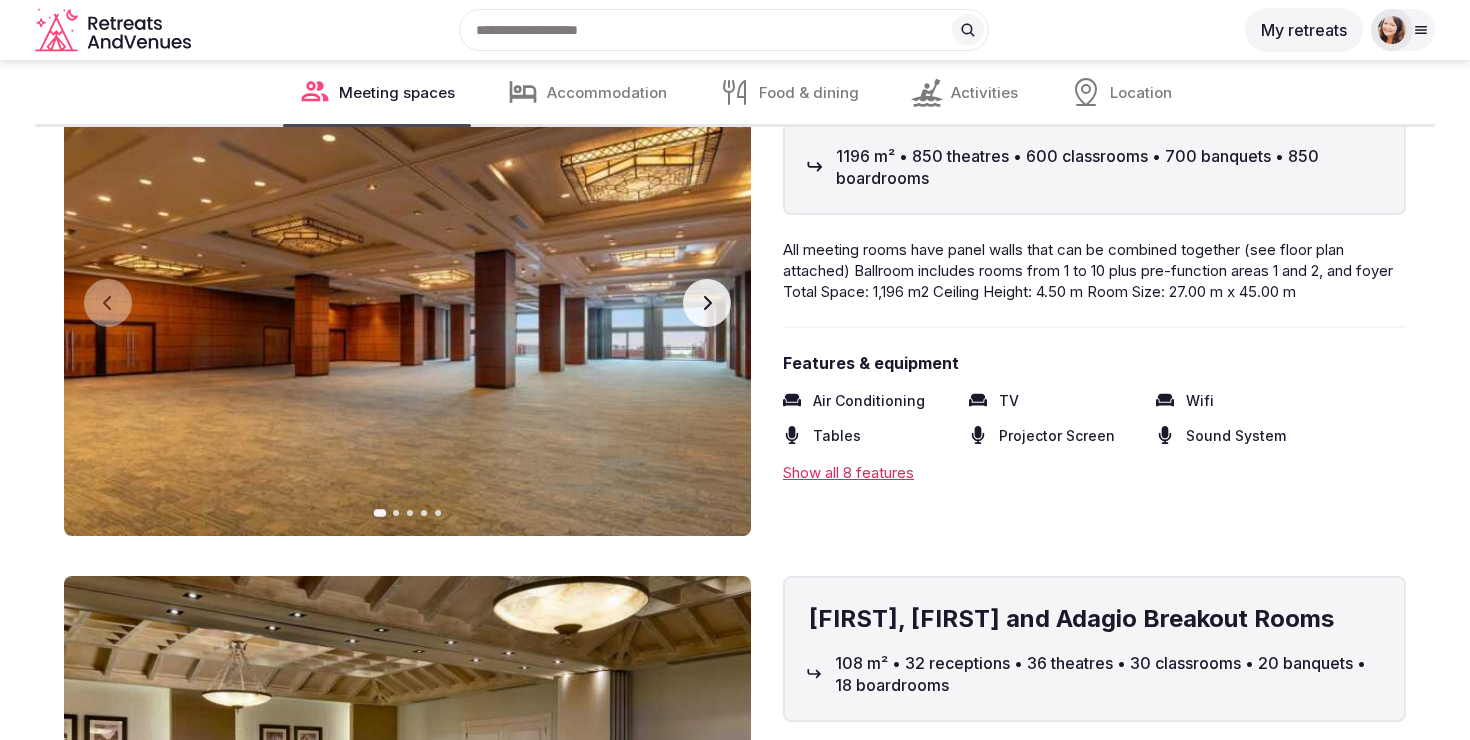 click on "Show all 8 features" at bounding box center (1094, 472) 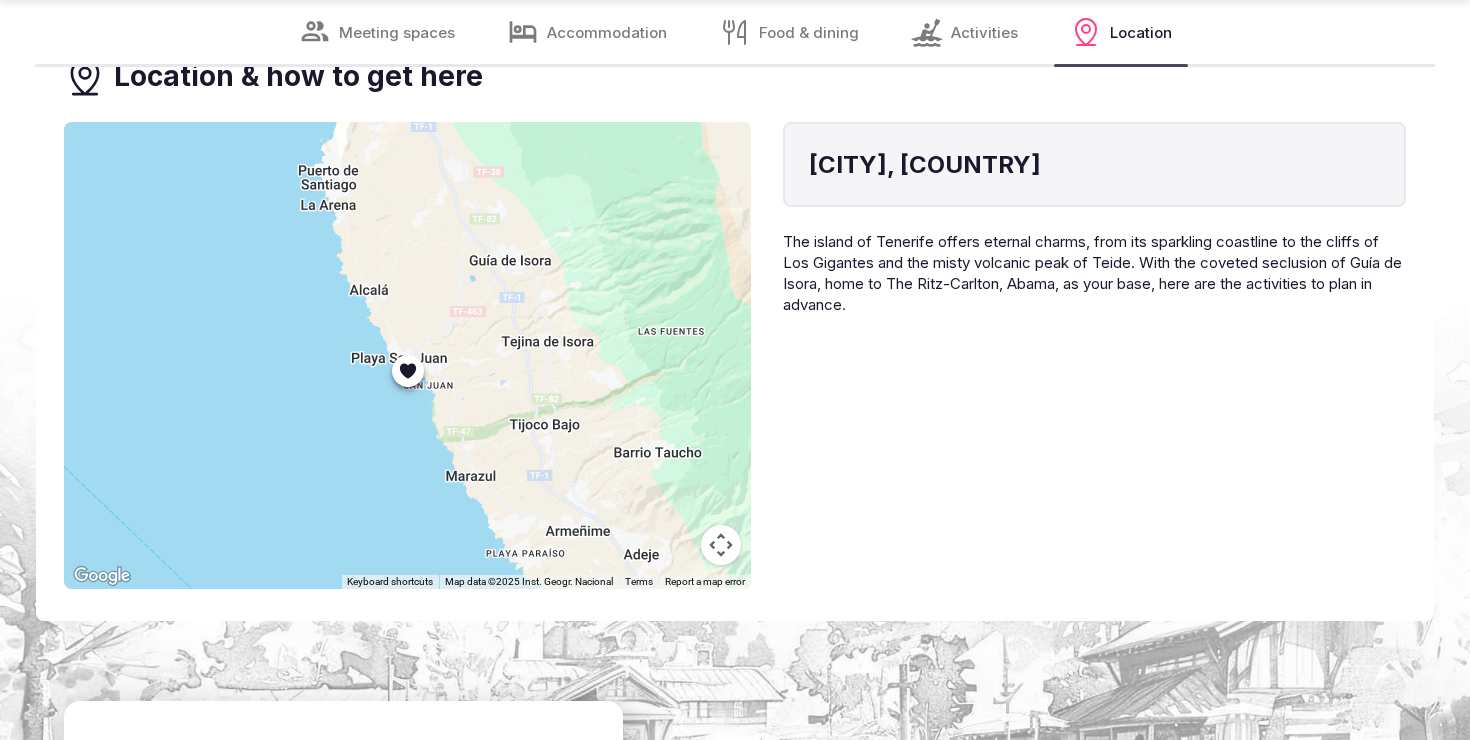 scroll, scrollTop: 17818, scrollLeft: 0, axis: vertical 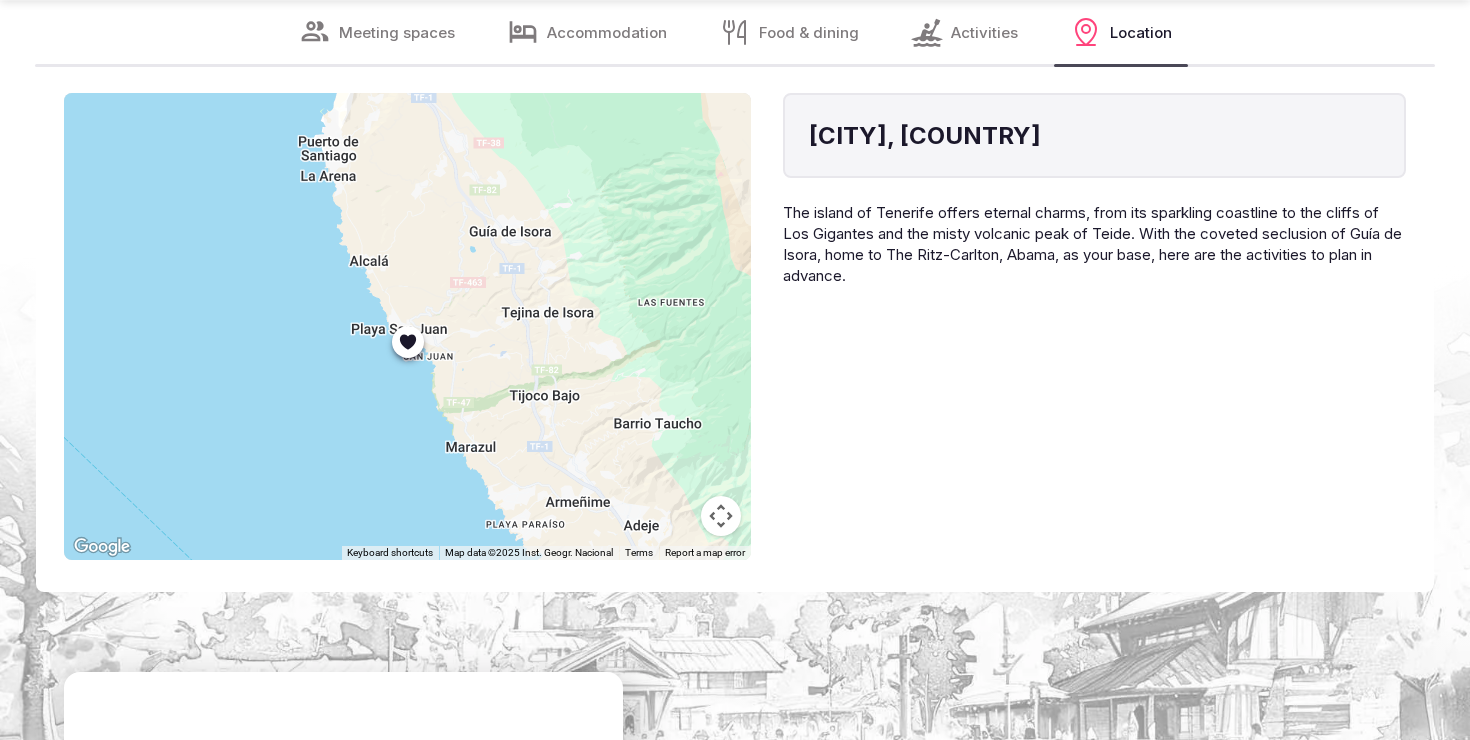 click at bounding box center (721, 516) 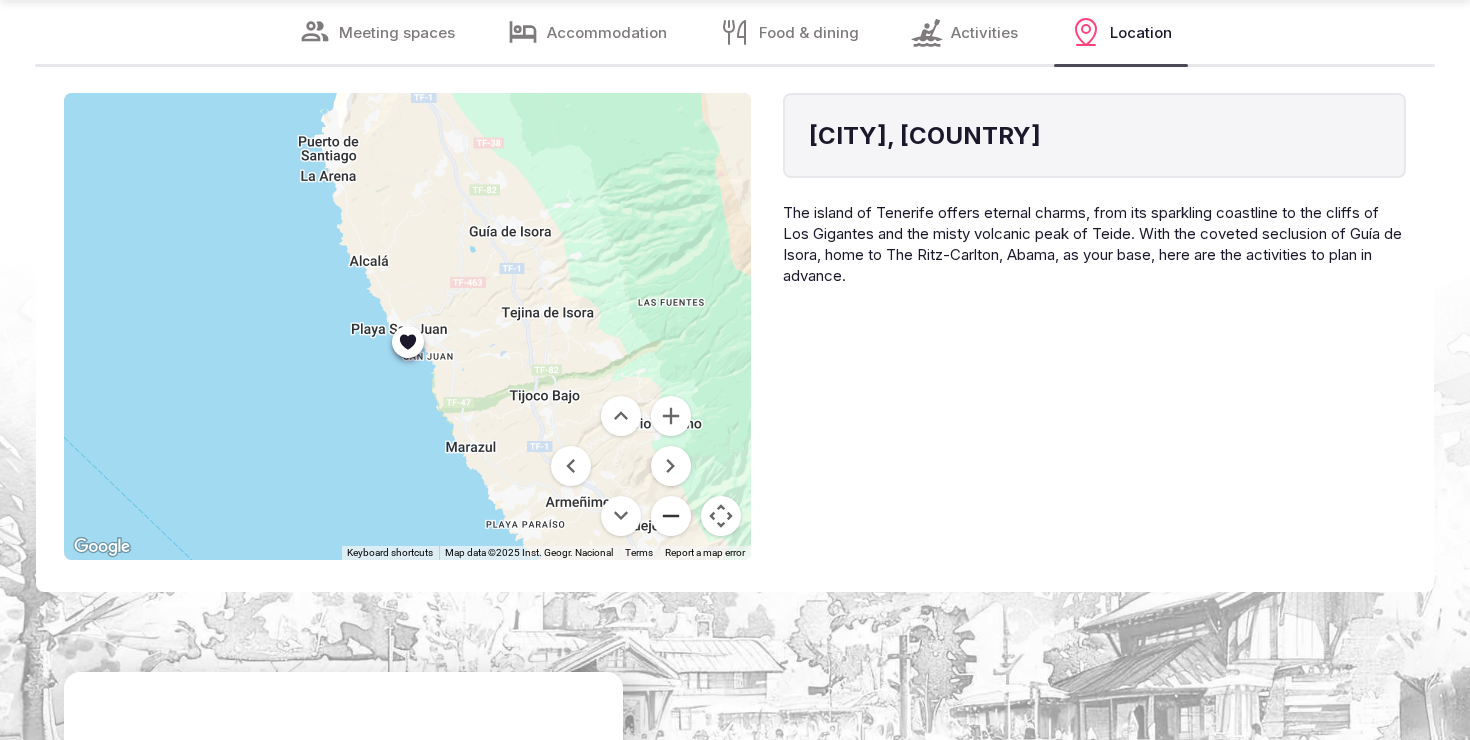 click at bounding box center [671, 516] 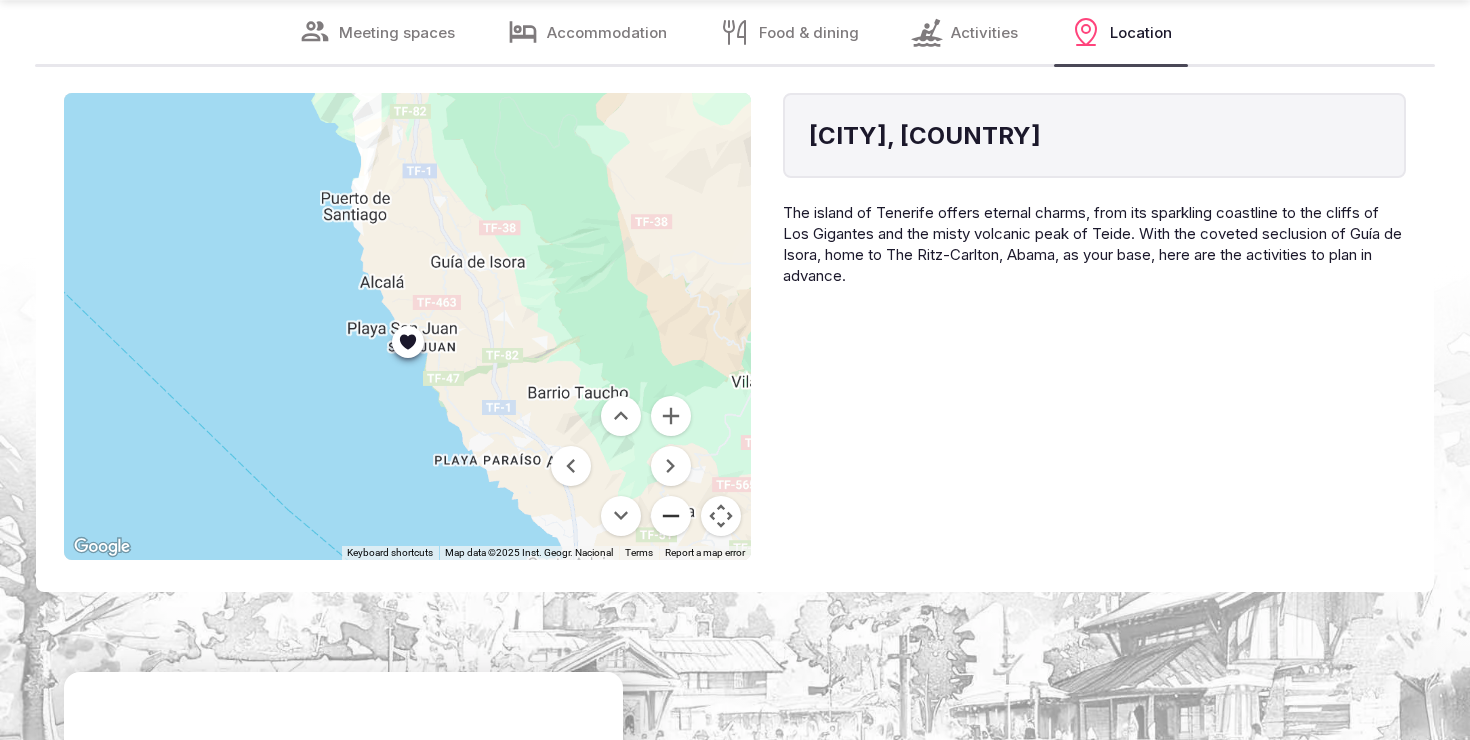 click at bounding box center [671, 516] 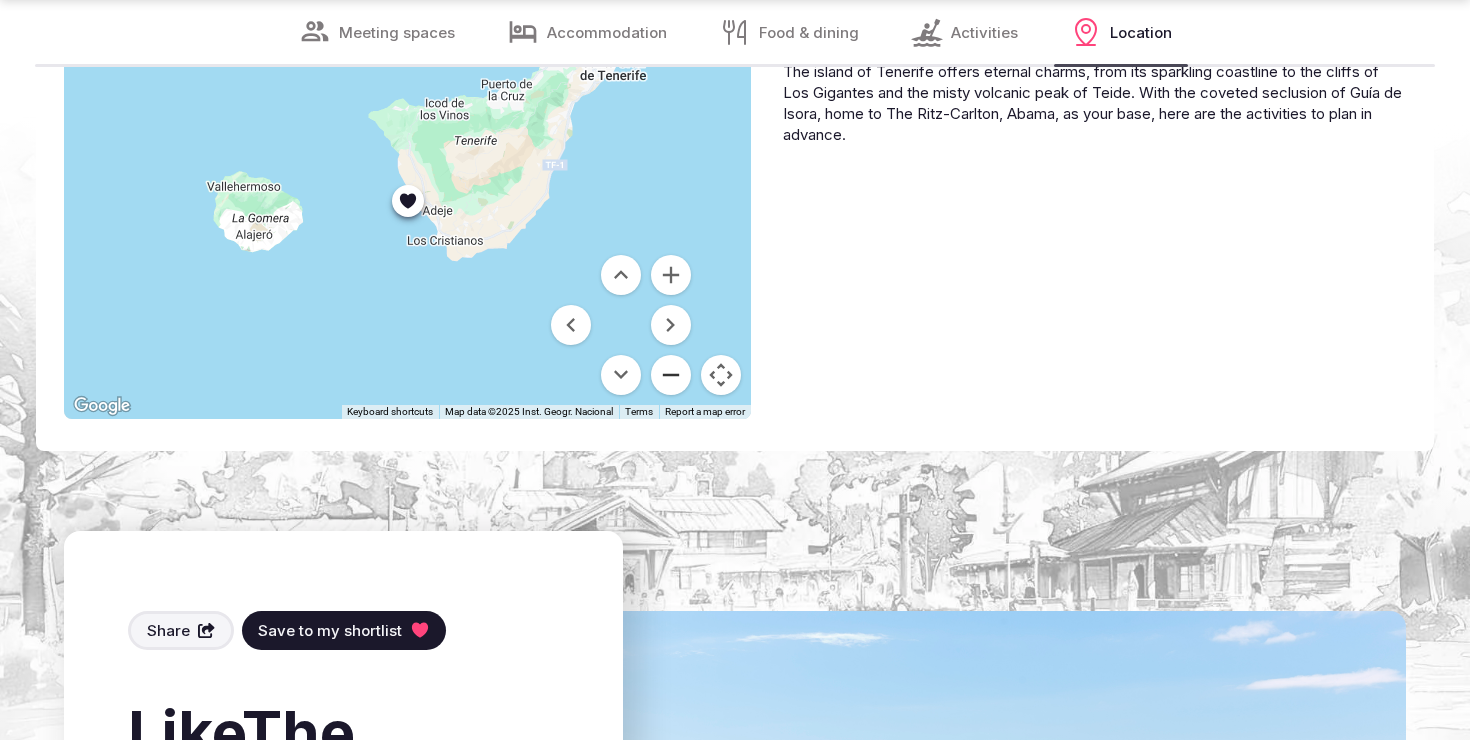 scroll, scrollTop: 18578, scrollLeft: 0, axis: vertical 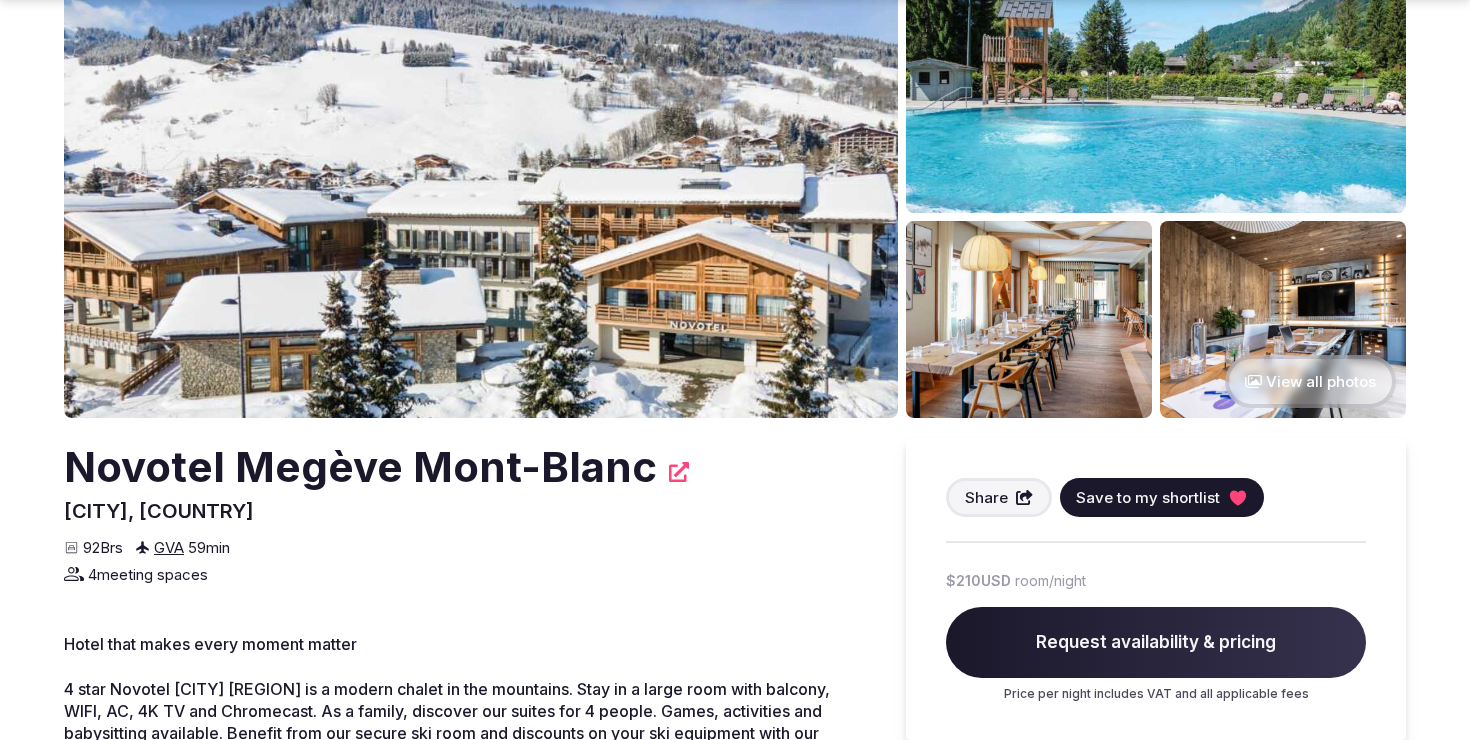click on "View all photos" at bounding box center [1310, 381] 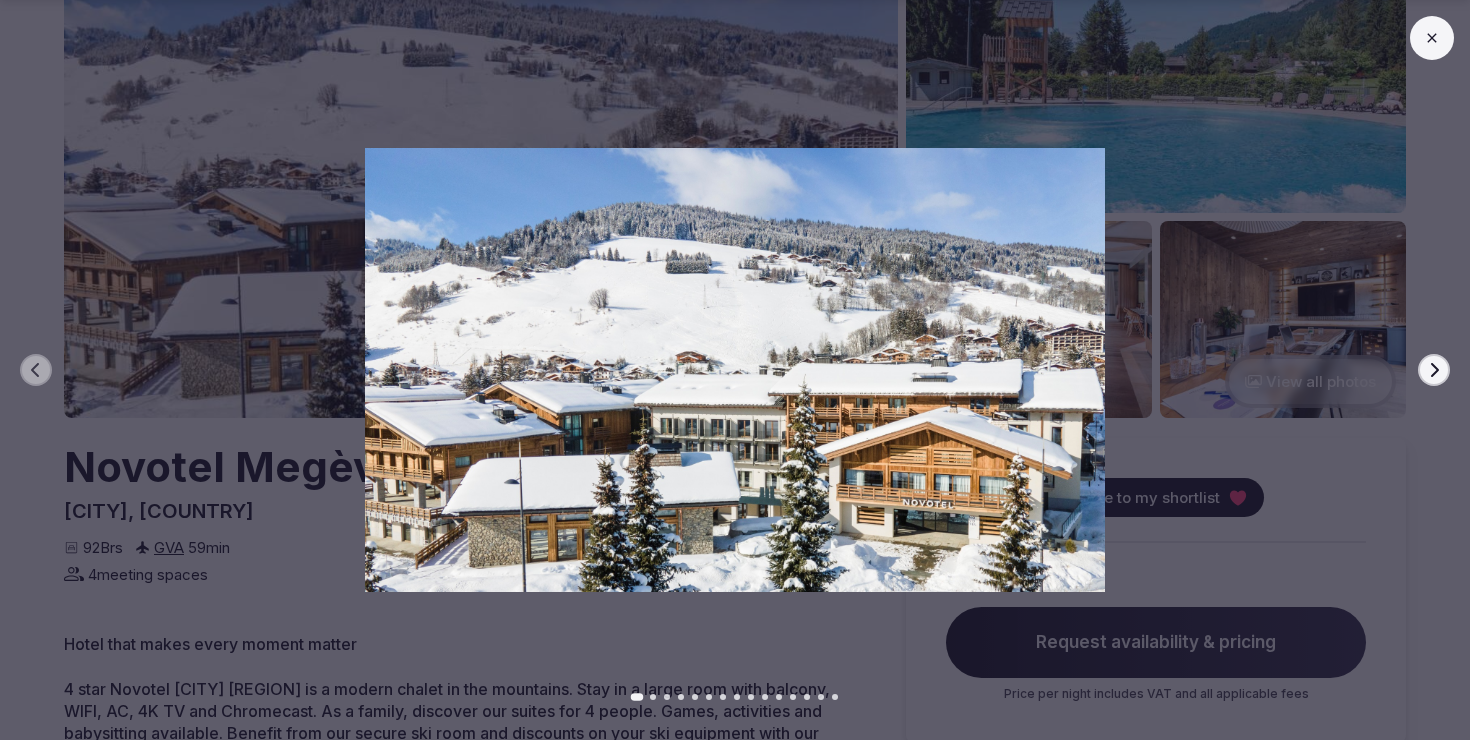 click 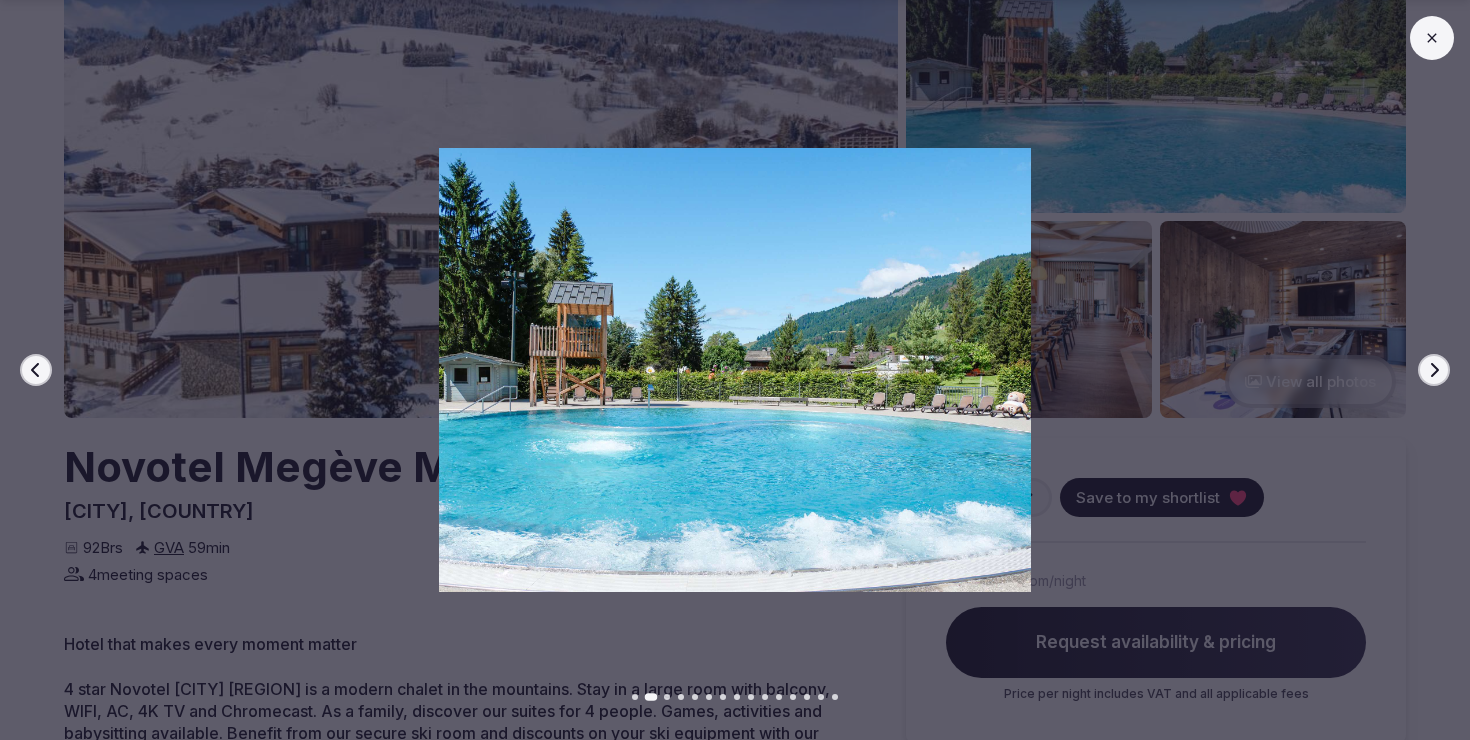 click 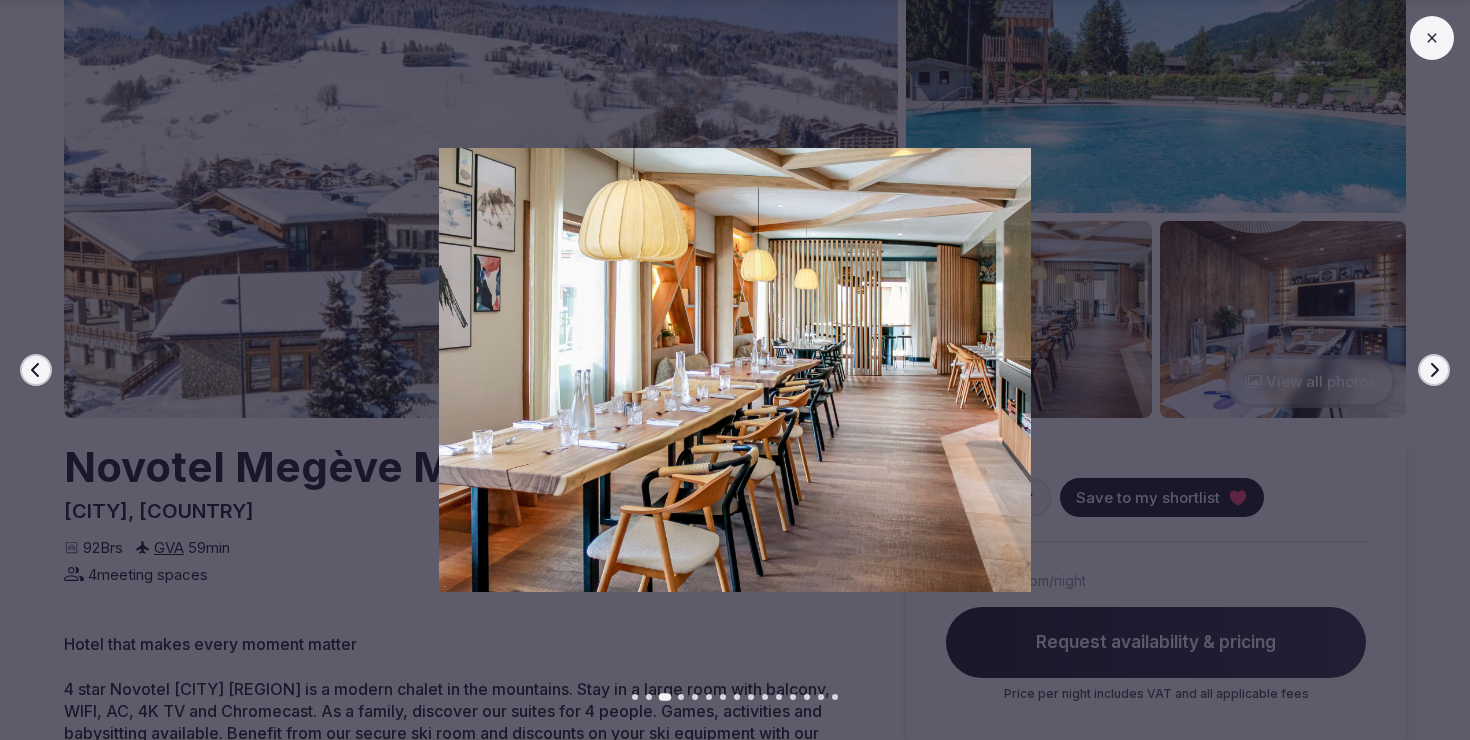 click 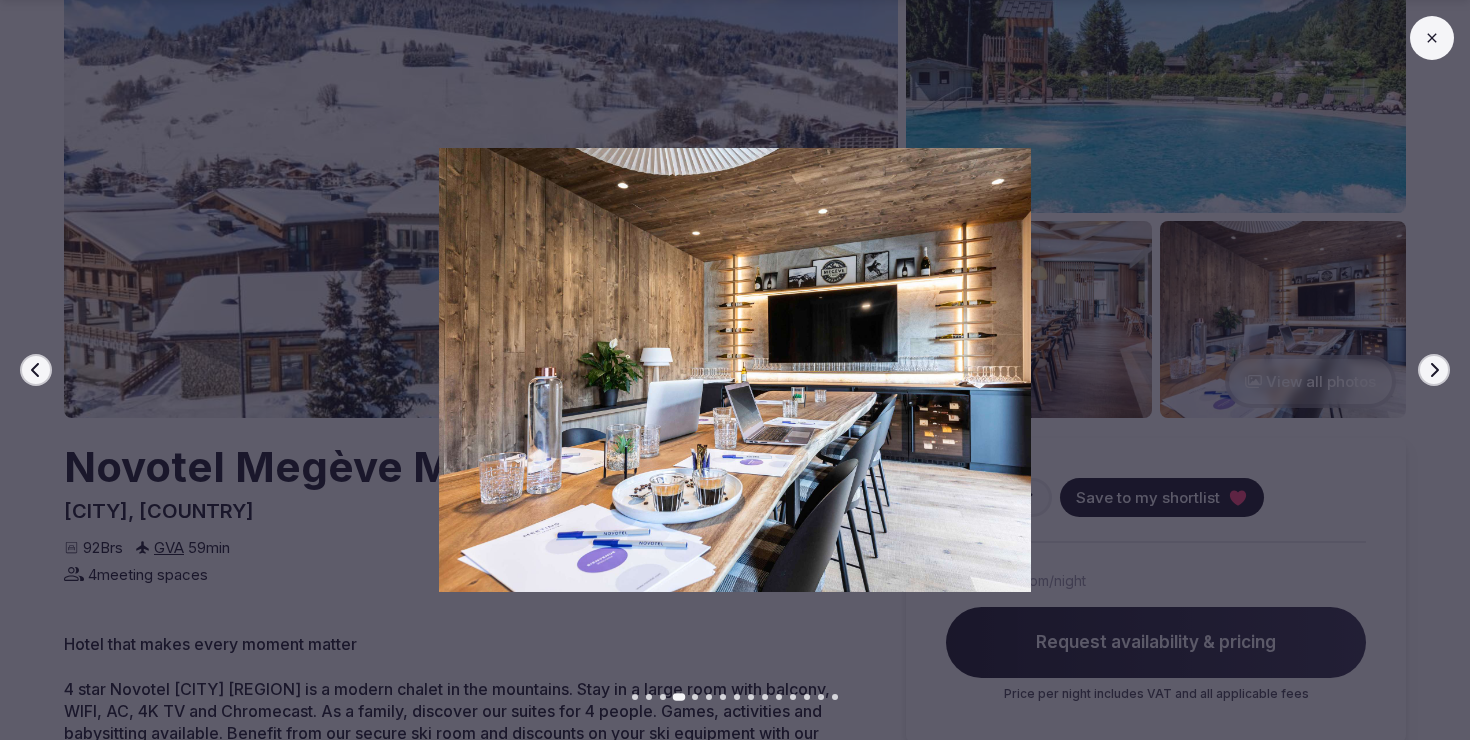 click 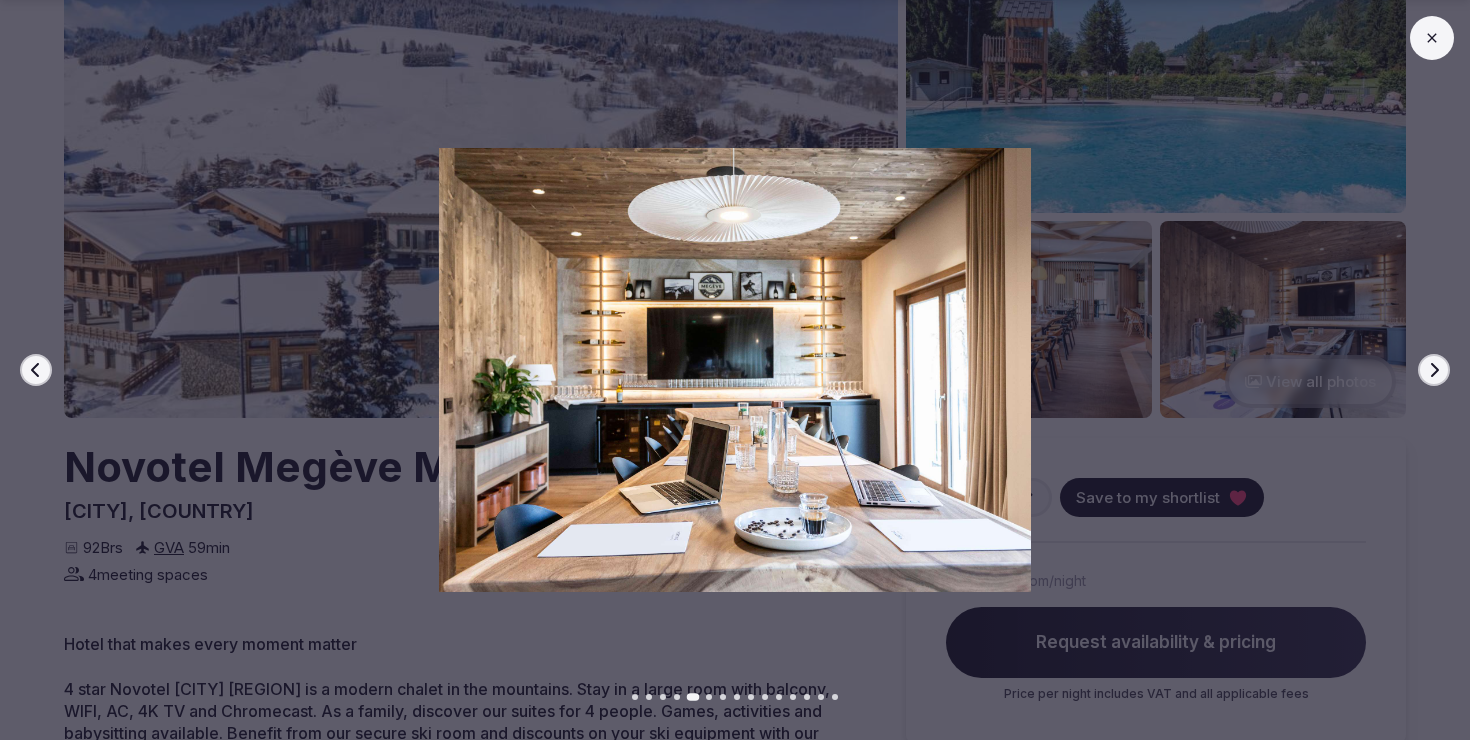 click 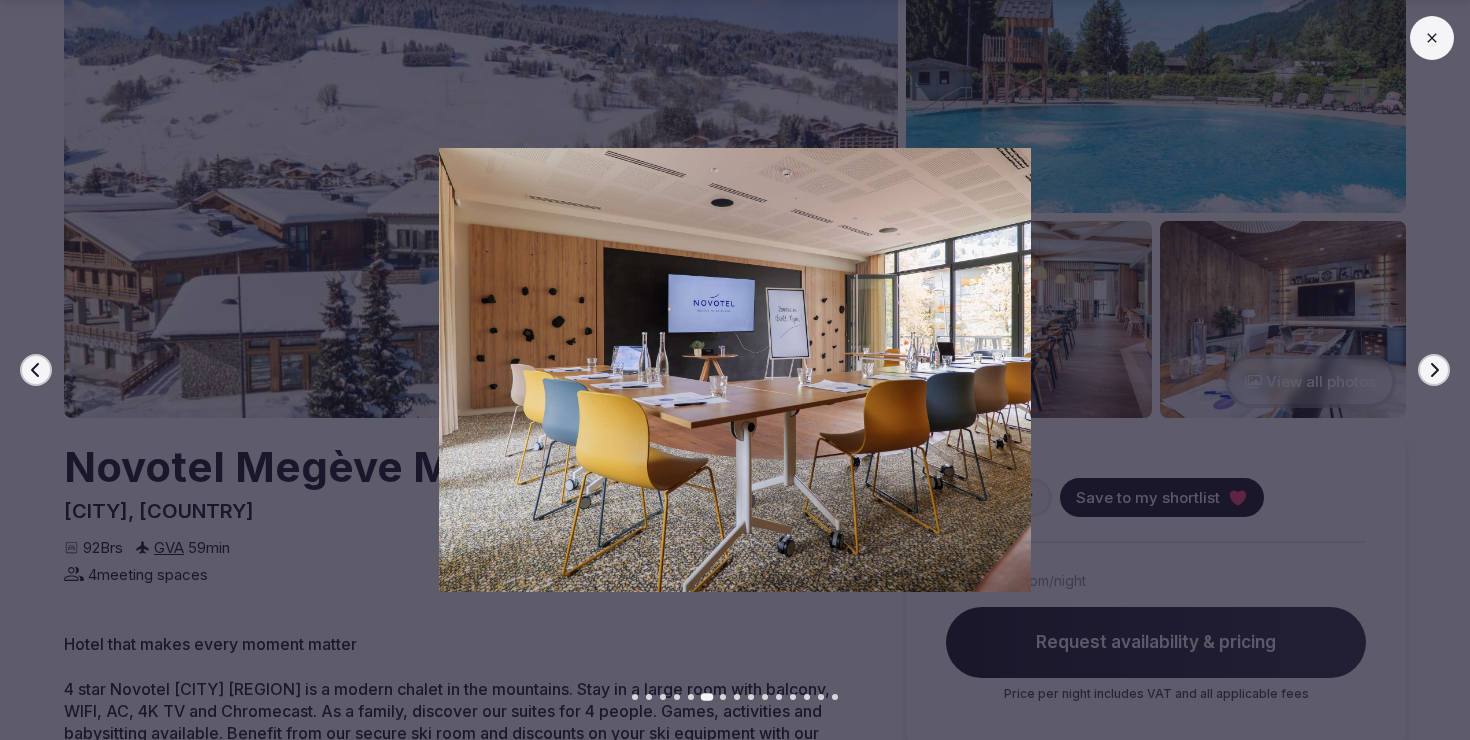 click 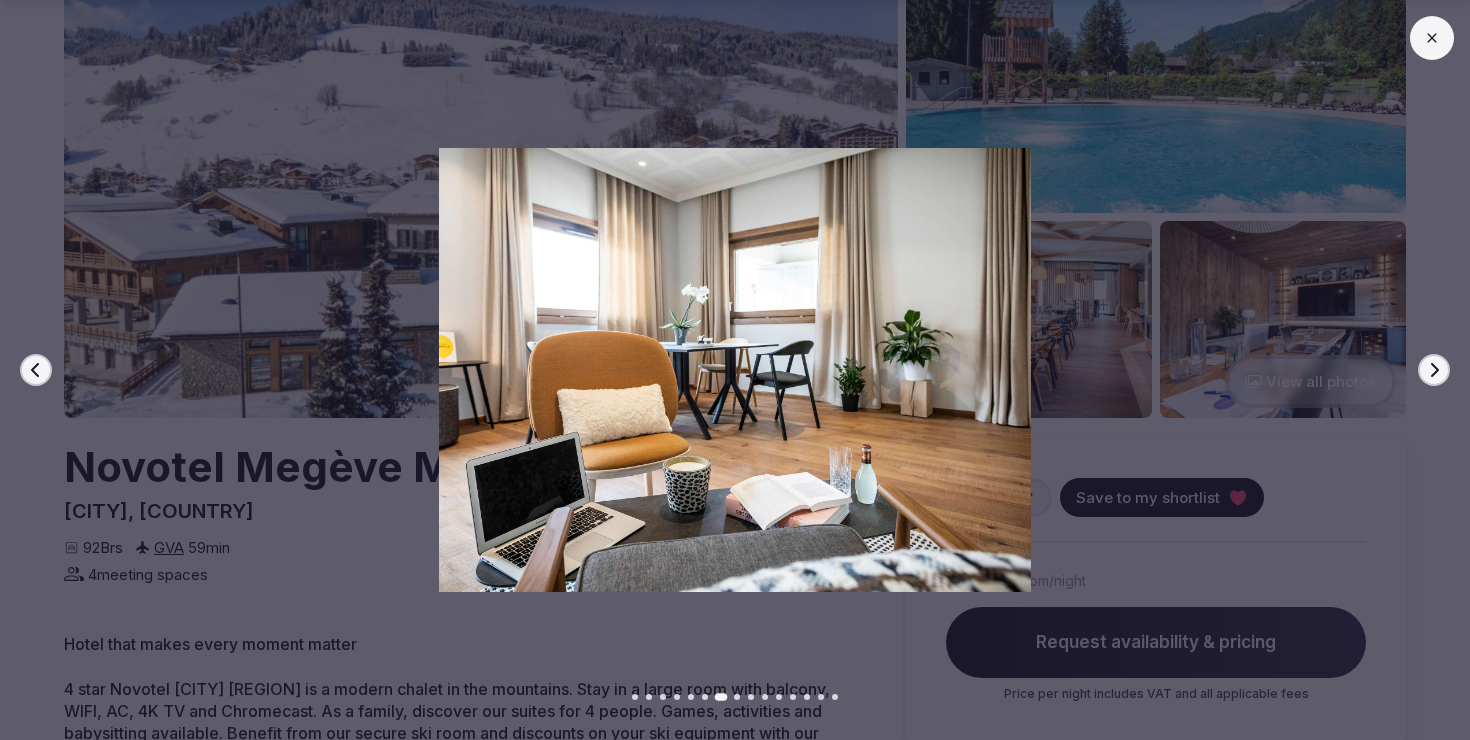 click 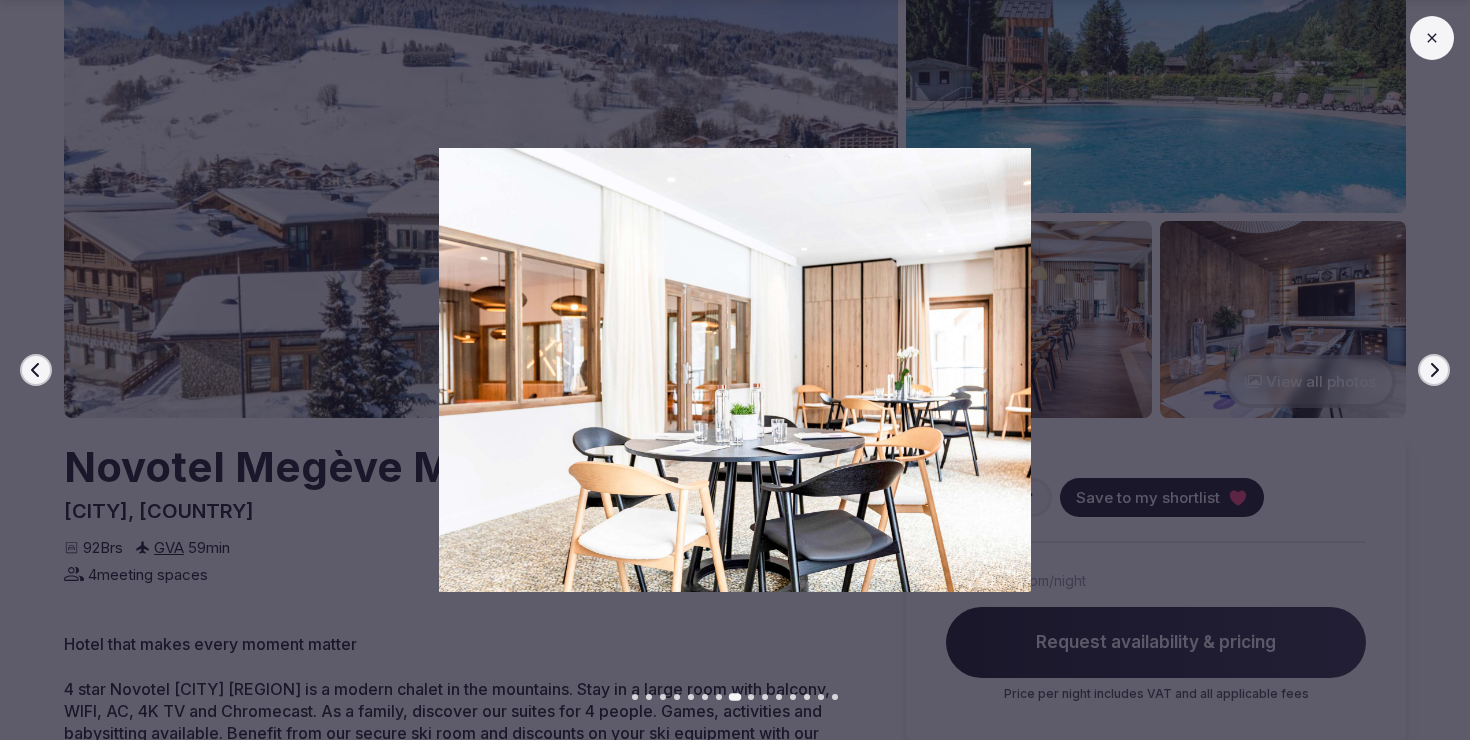 click 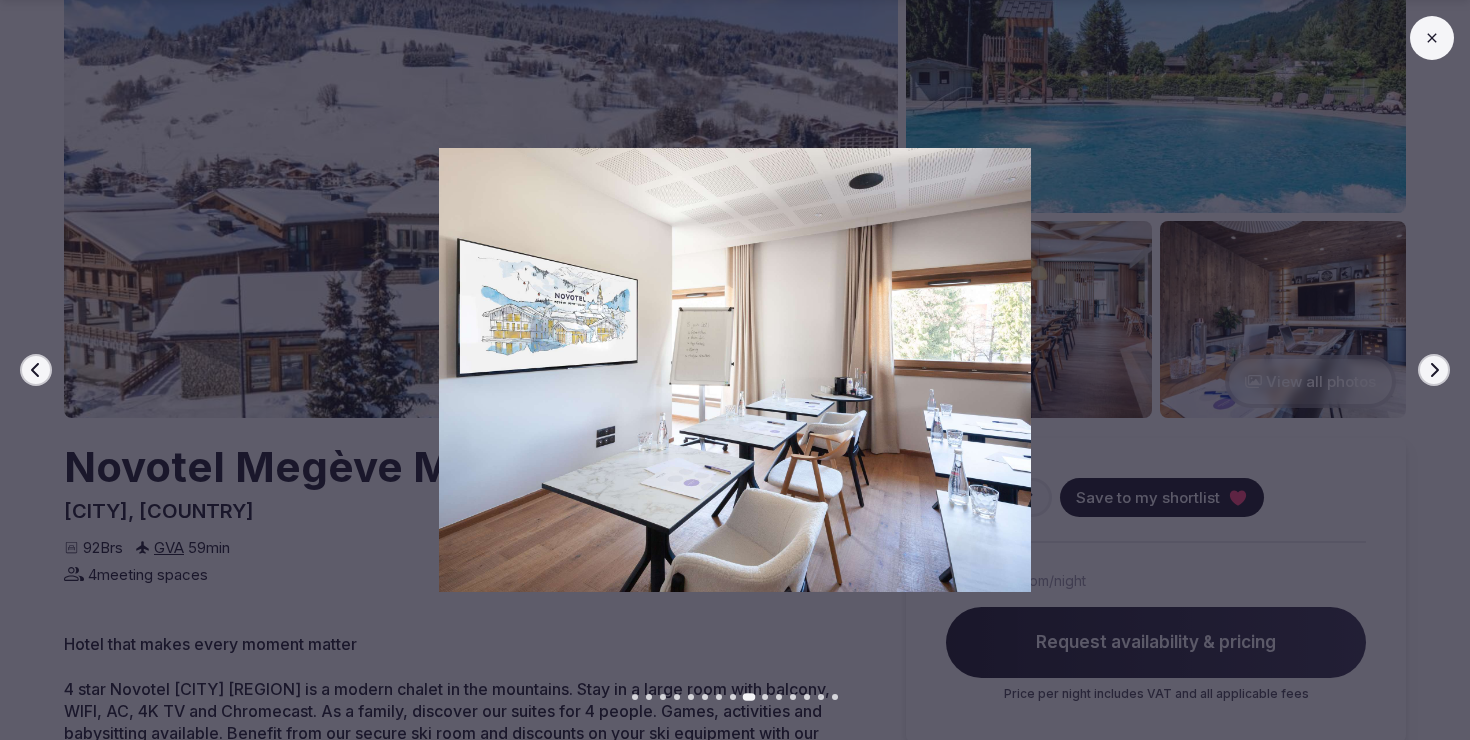 click 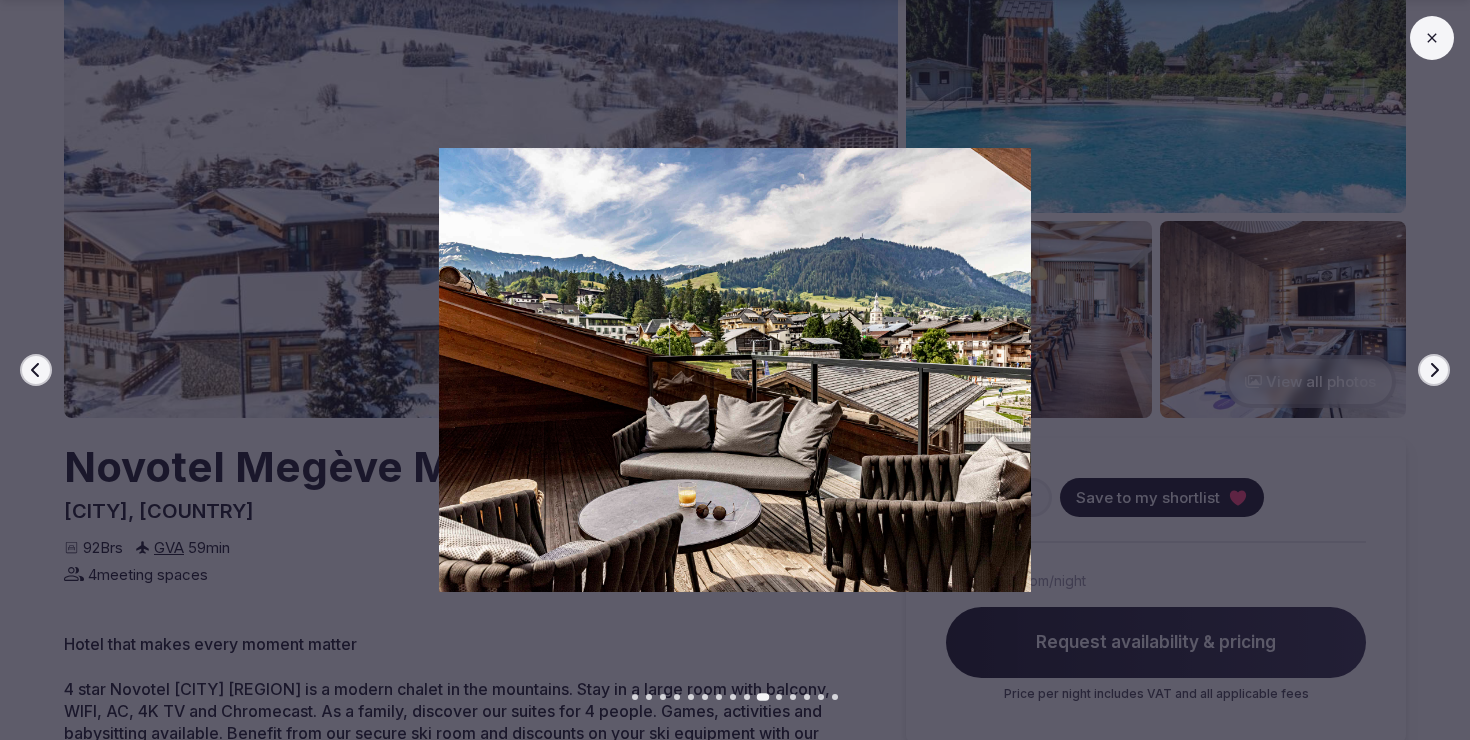 click 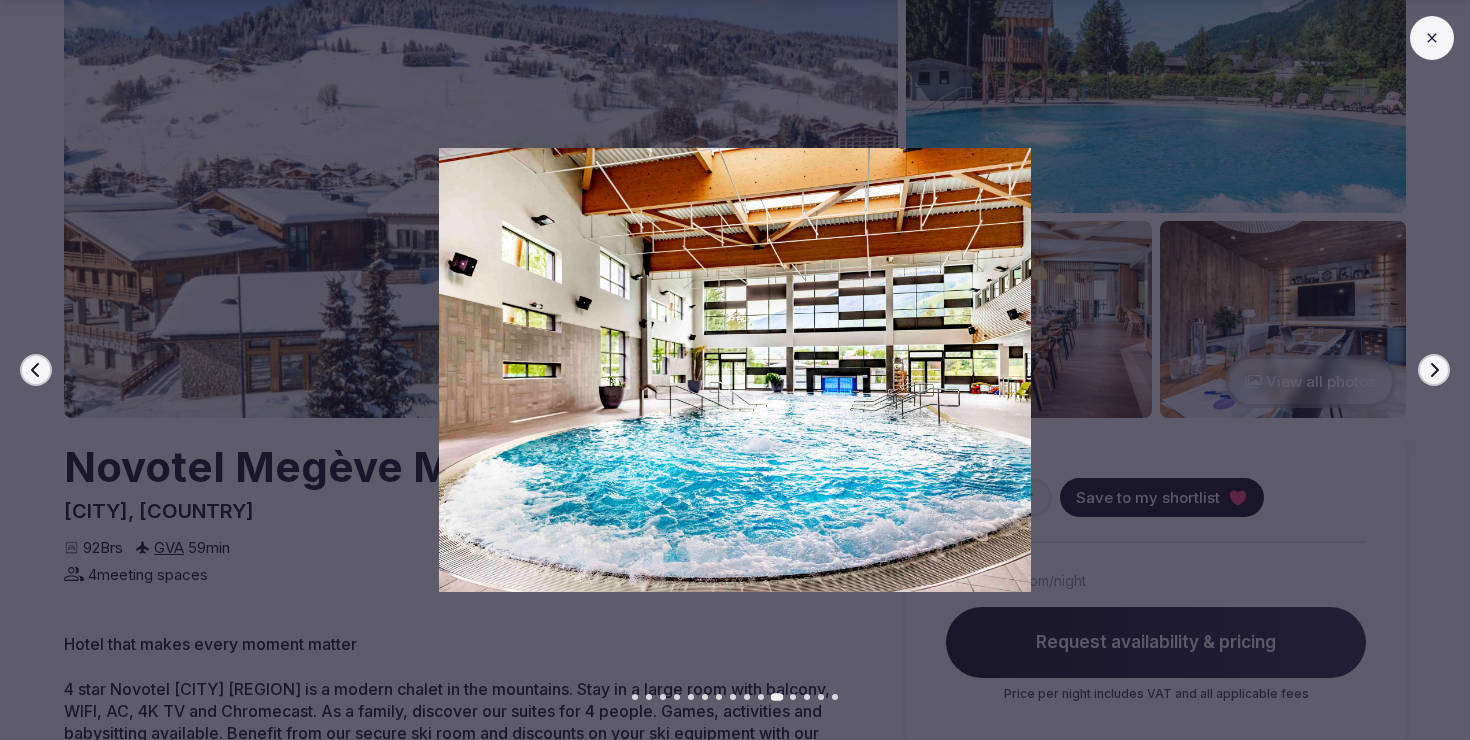 click 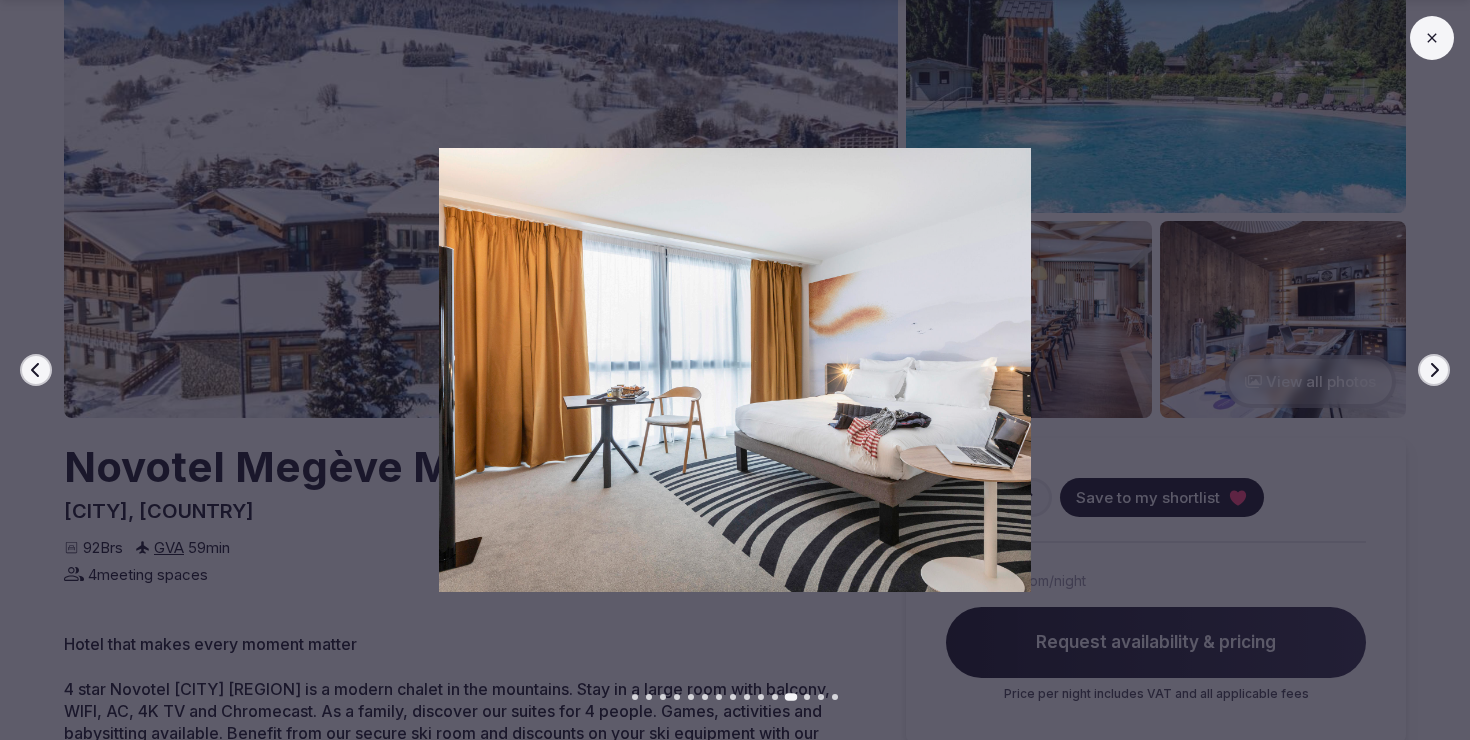 click 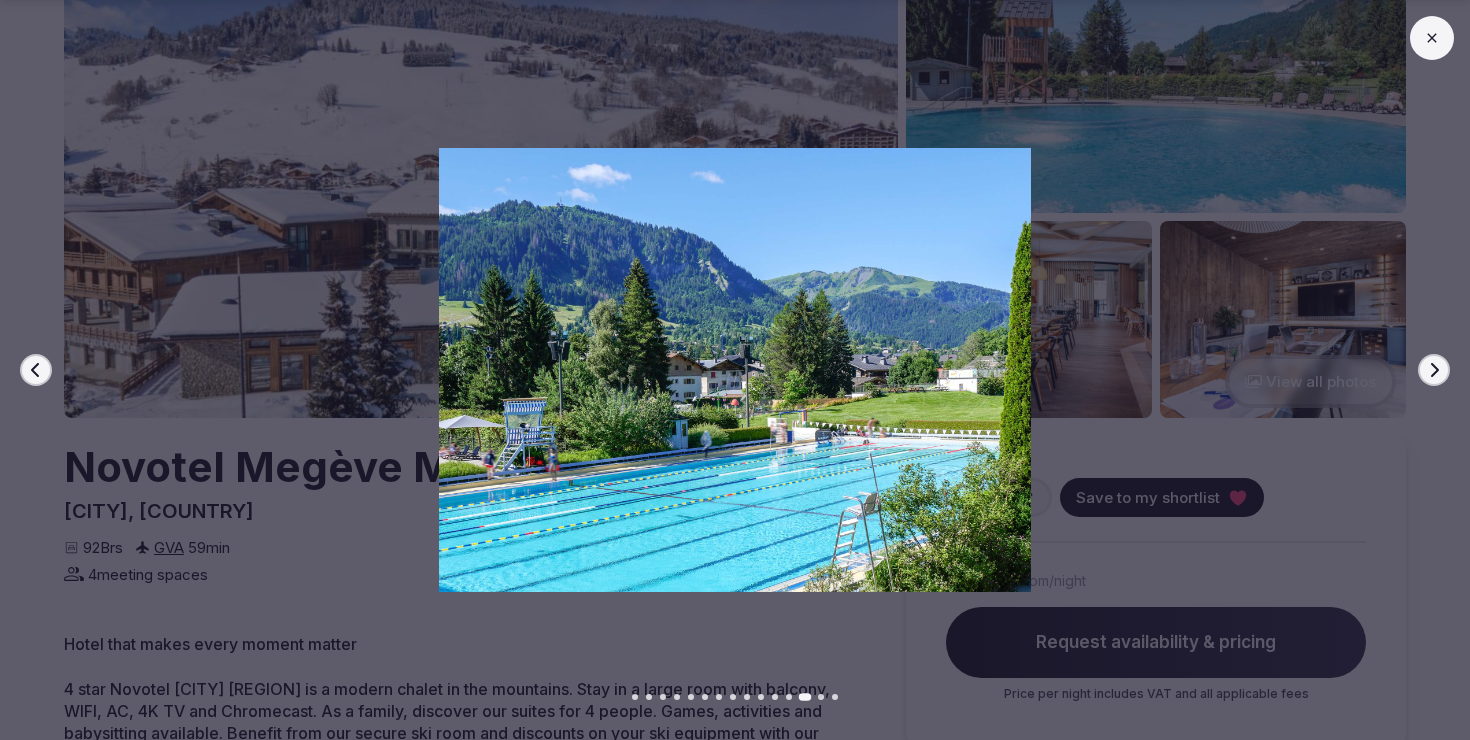 click 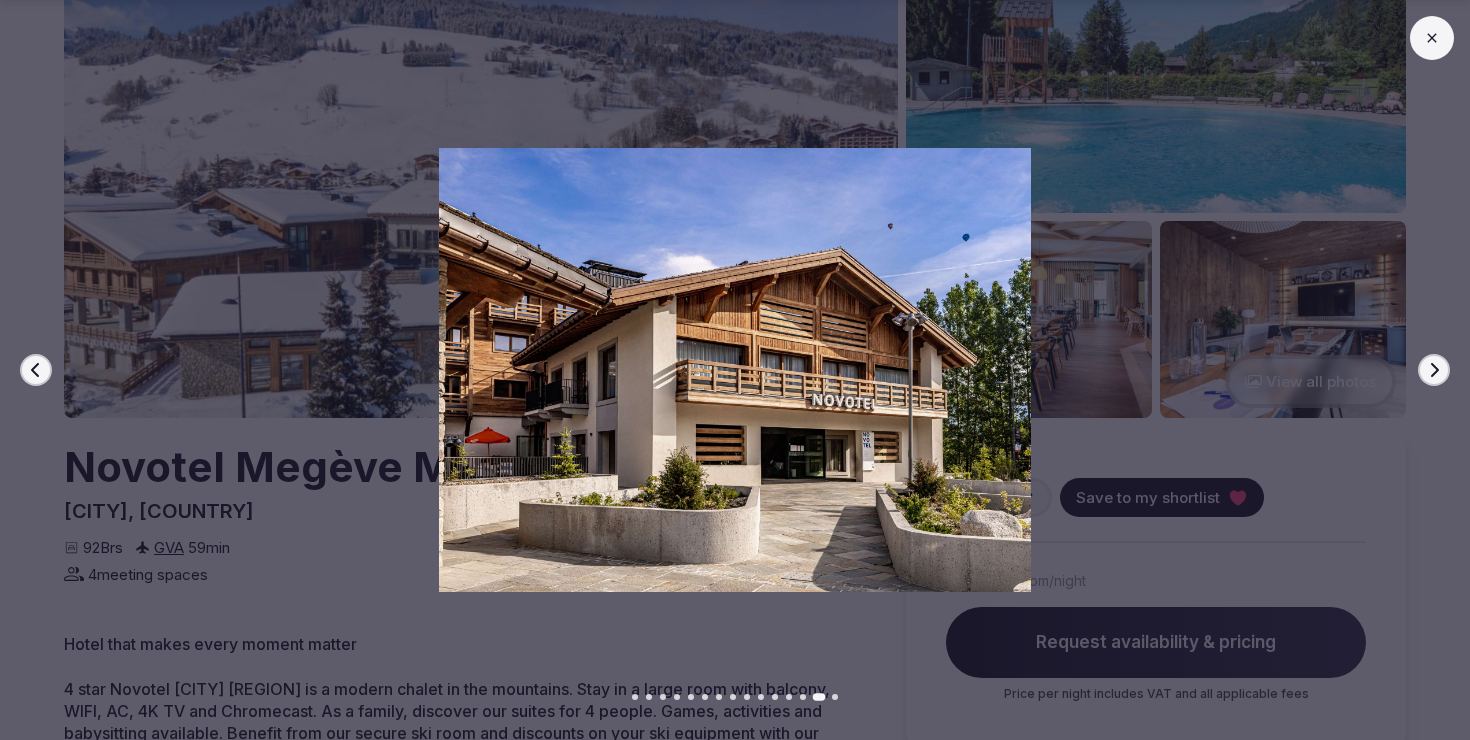 click 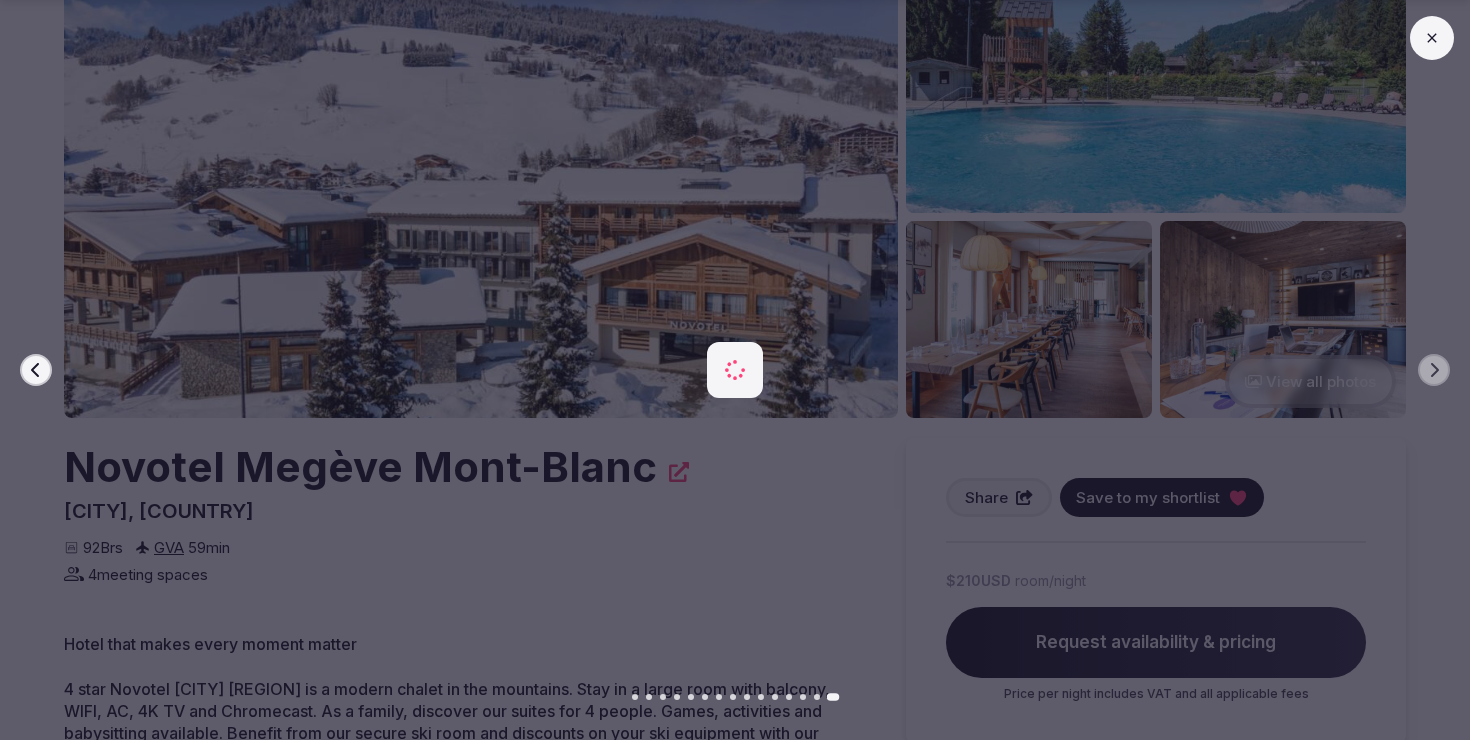click at bounding box center [727, 370] 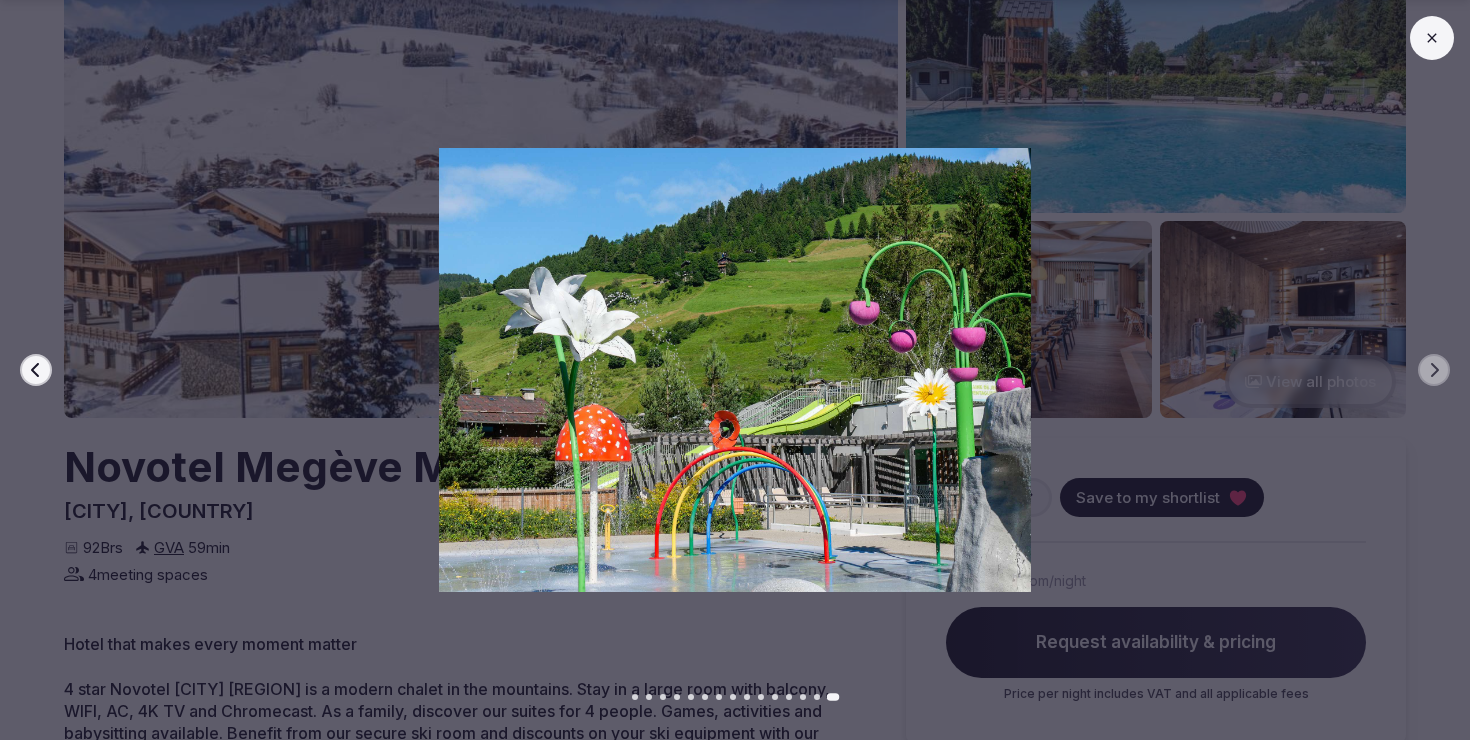 click at bounding box center [727, 370] 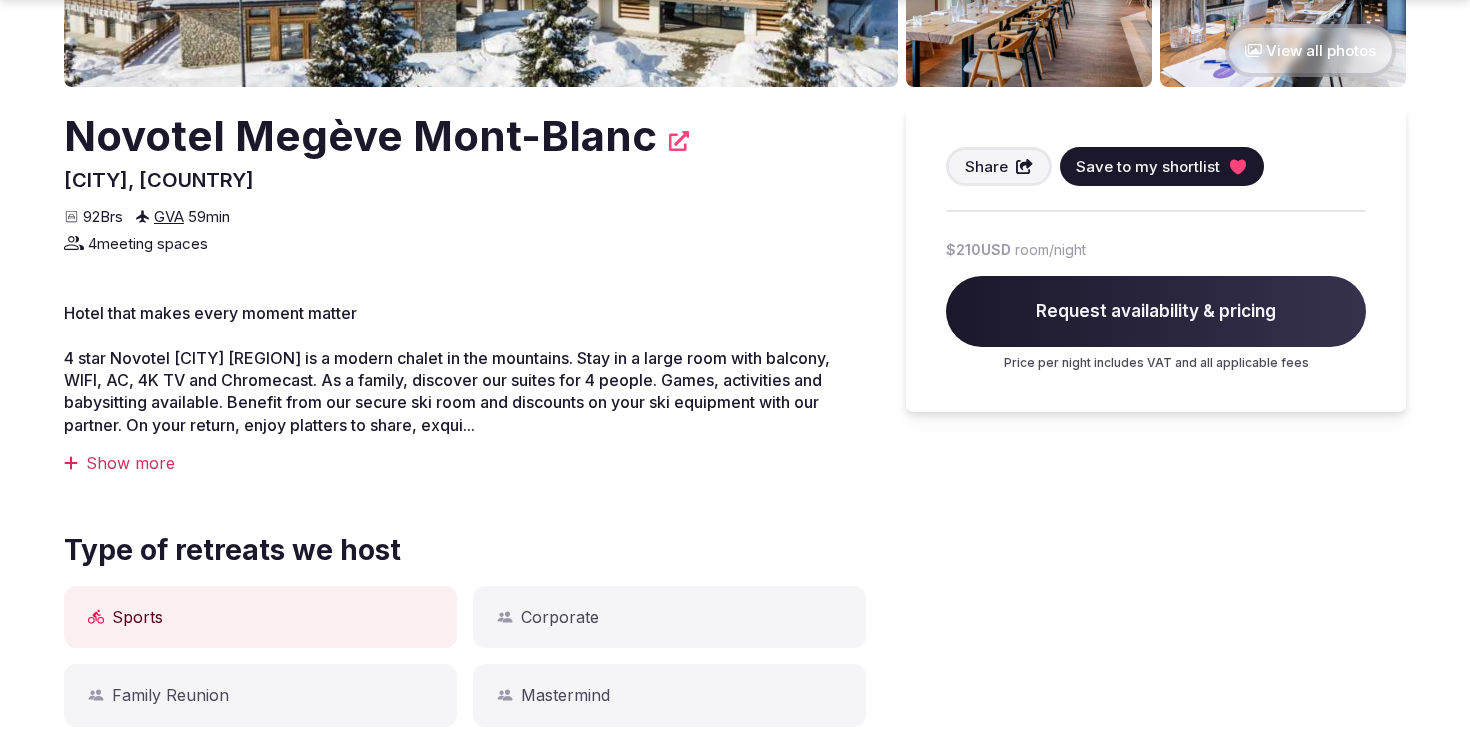 scroll, scrollTop: 501, scrollLeft: 0, axis: vertical 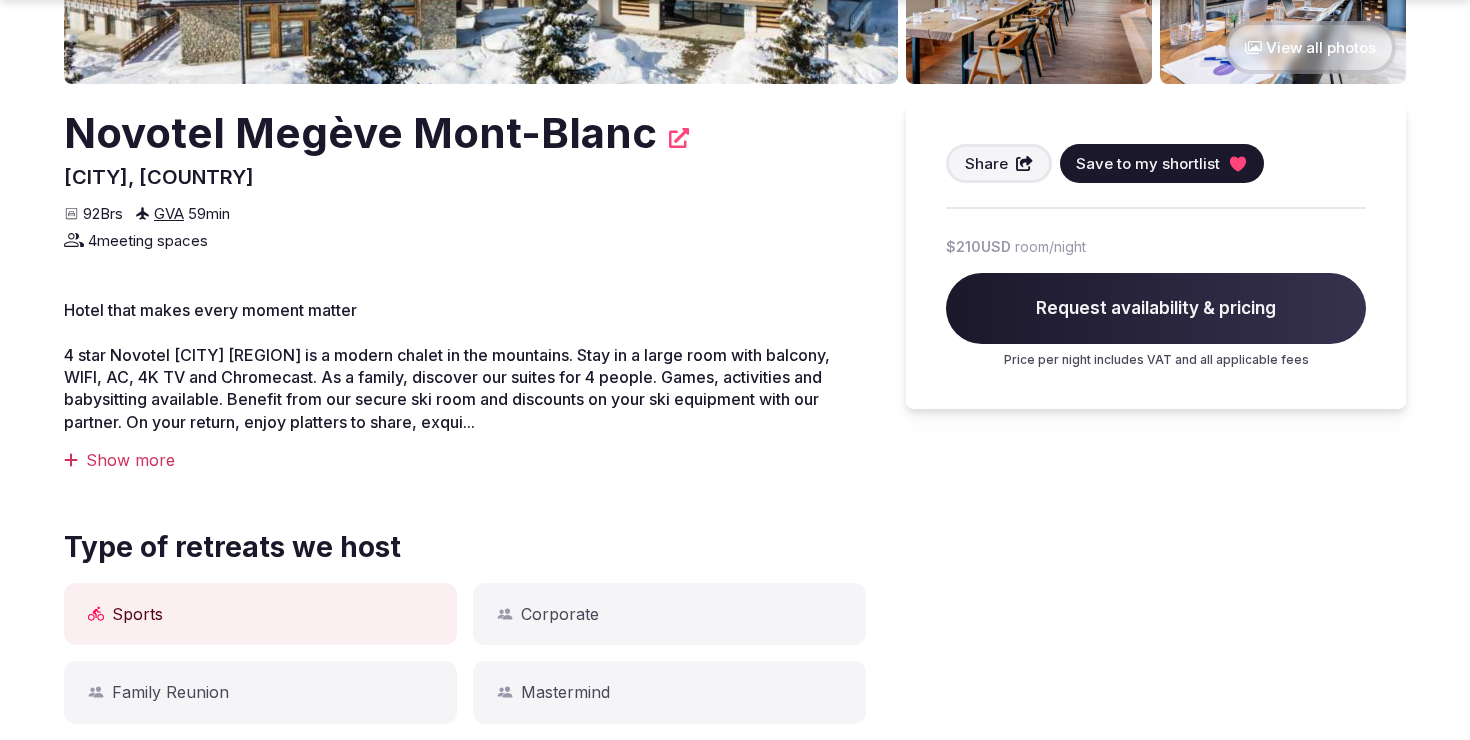 click on "Show more" at bounding box center [465, 460] 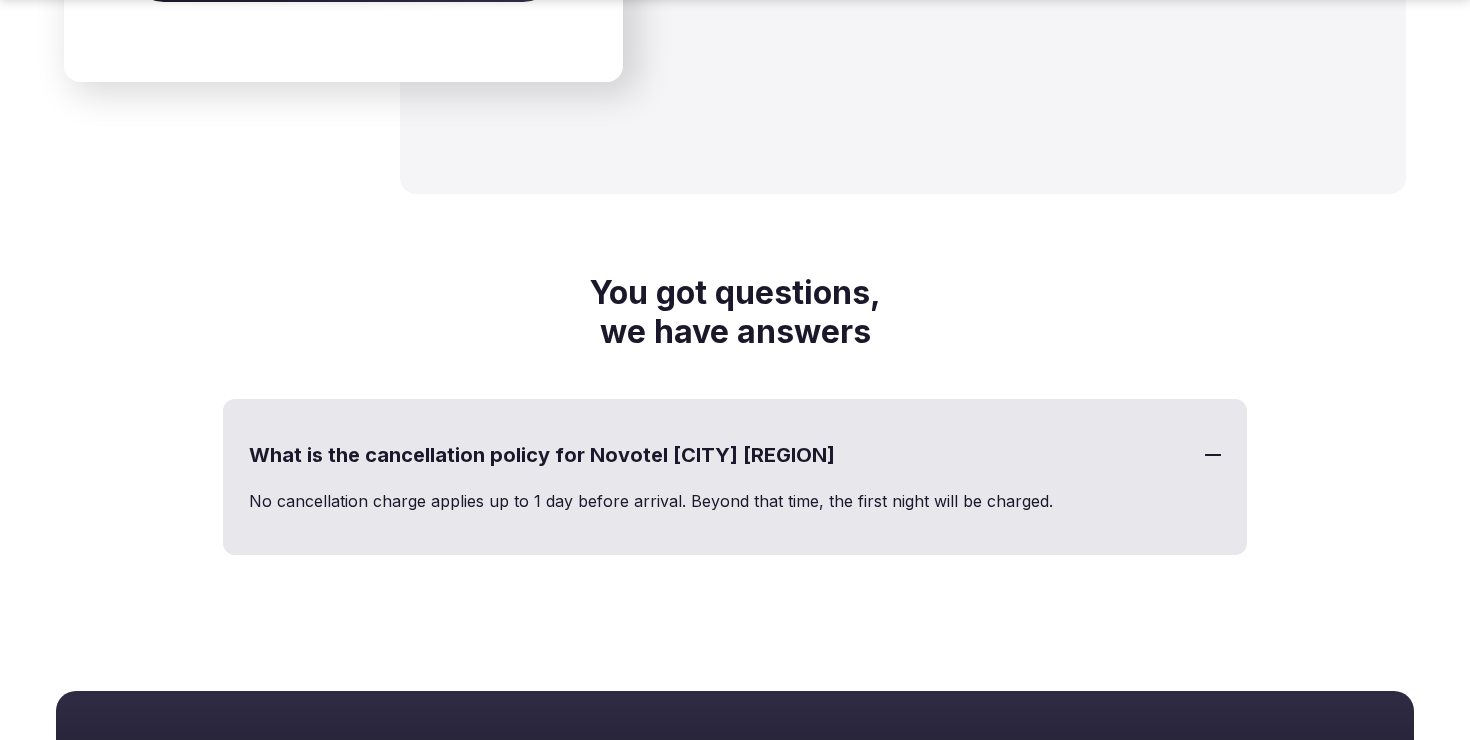 scroll, scrollTop: 6700, scrollLeft: 0, axis: vertical 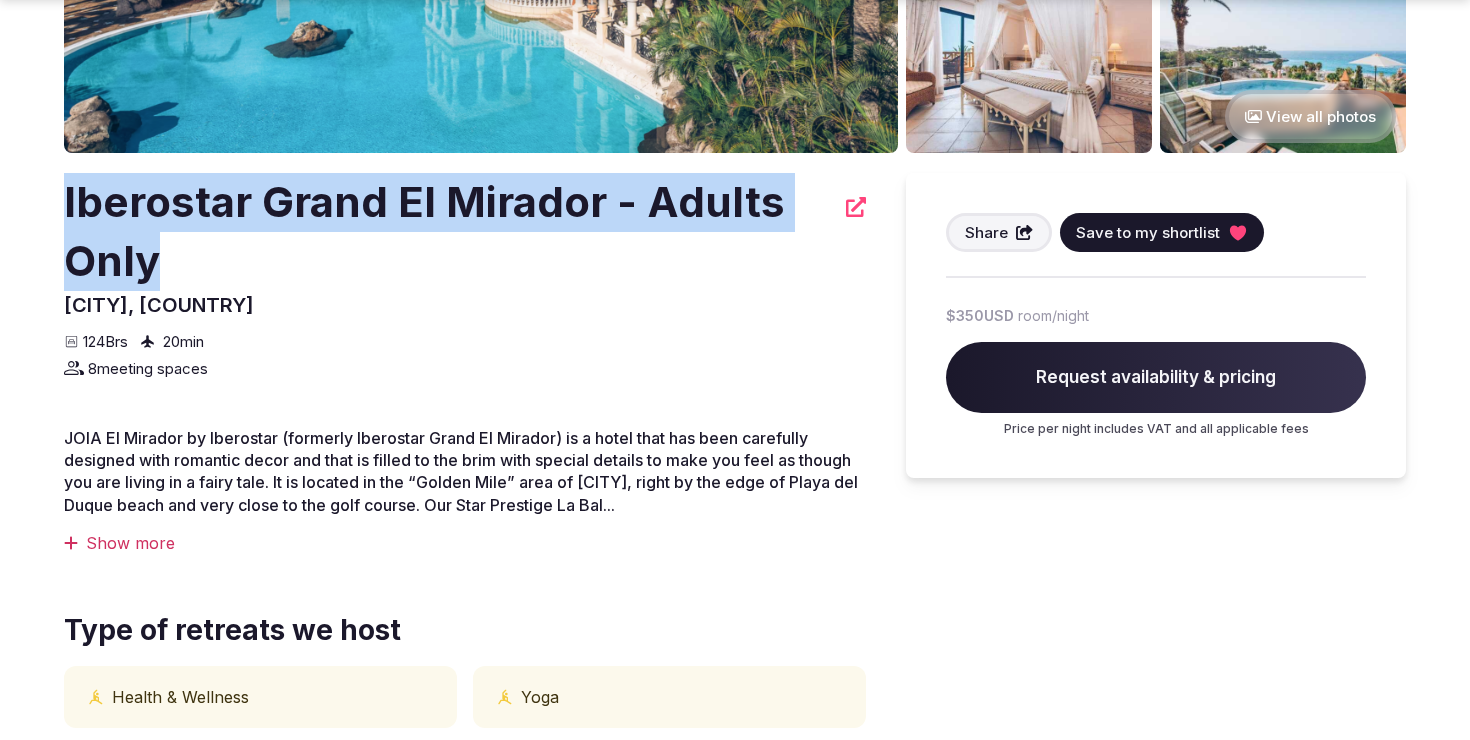drag, startPoint x: 188, startPoint y: 279, endPoint x: 44, endPoint y: 199, distance: 164.73009 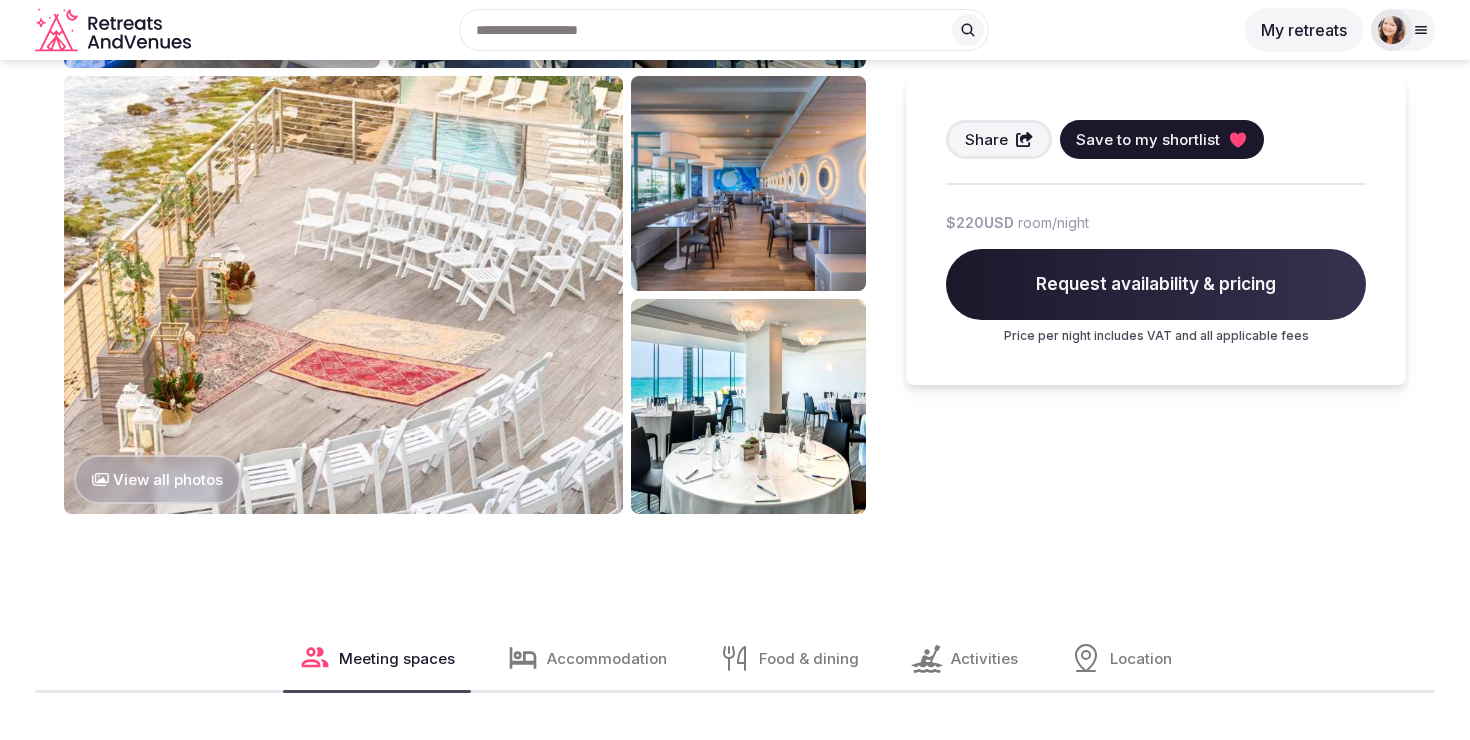 scroll, scrollTop: 0, scrollLeft: 0, axis: both 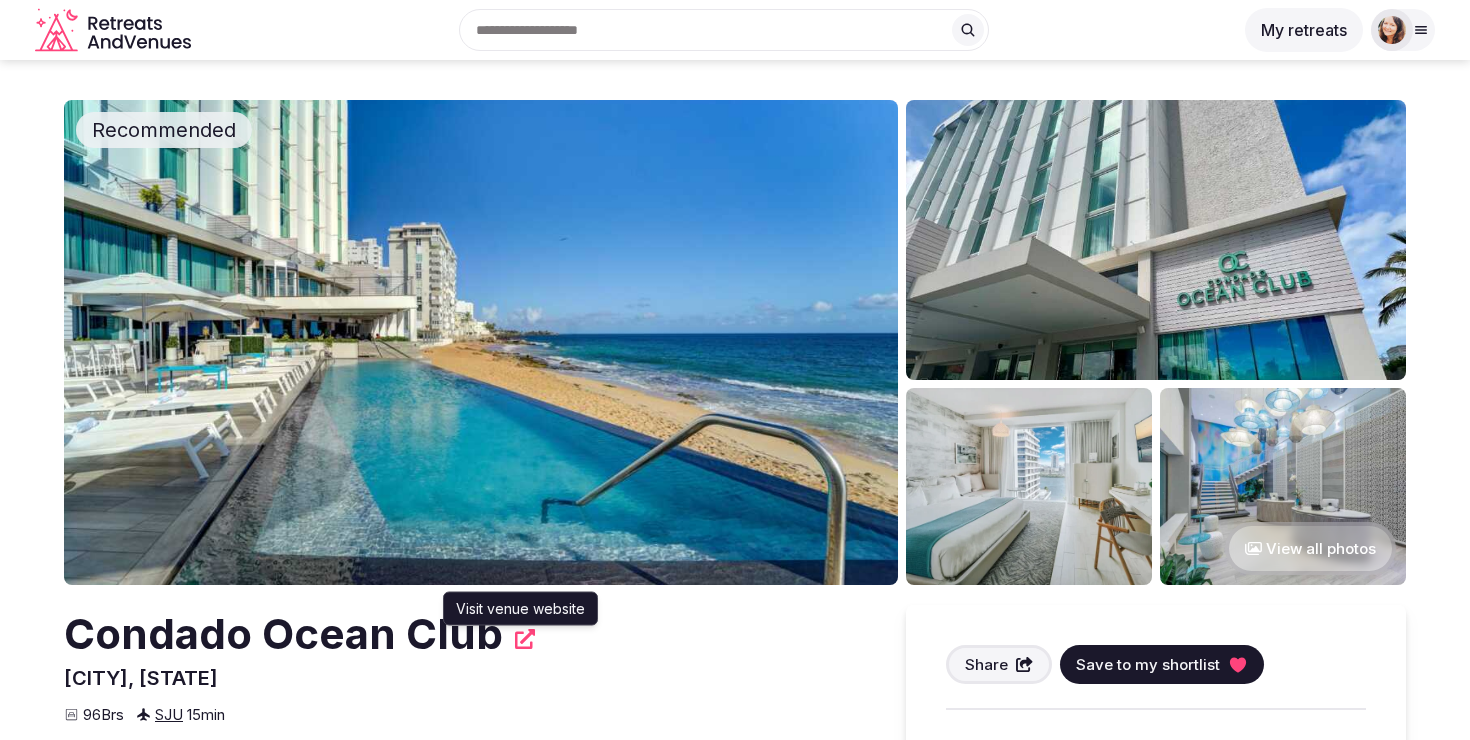 click 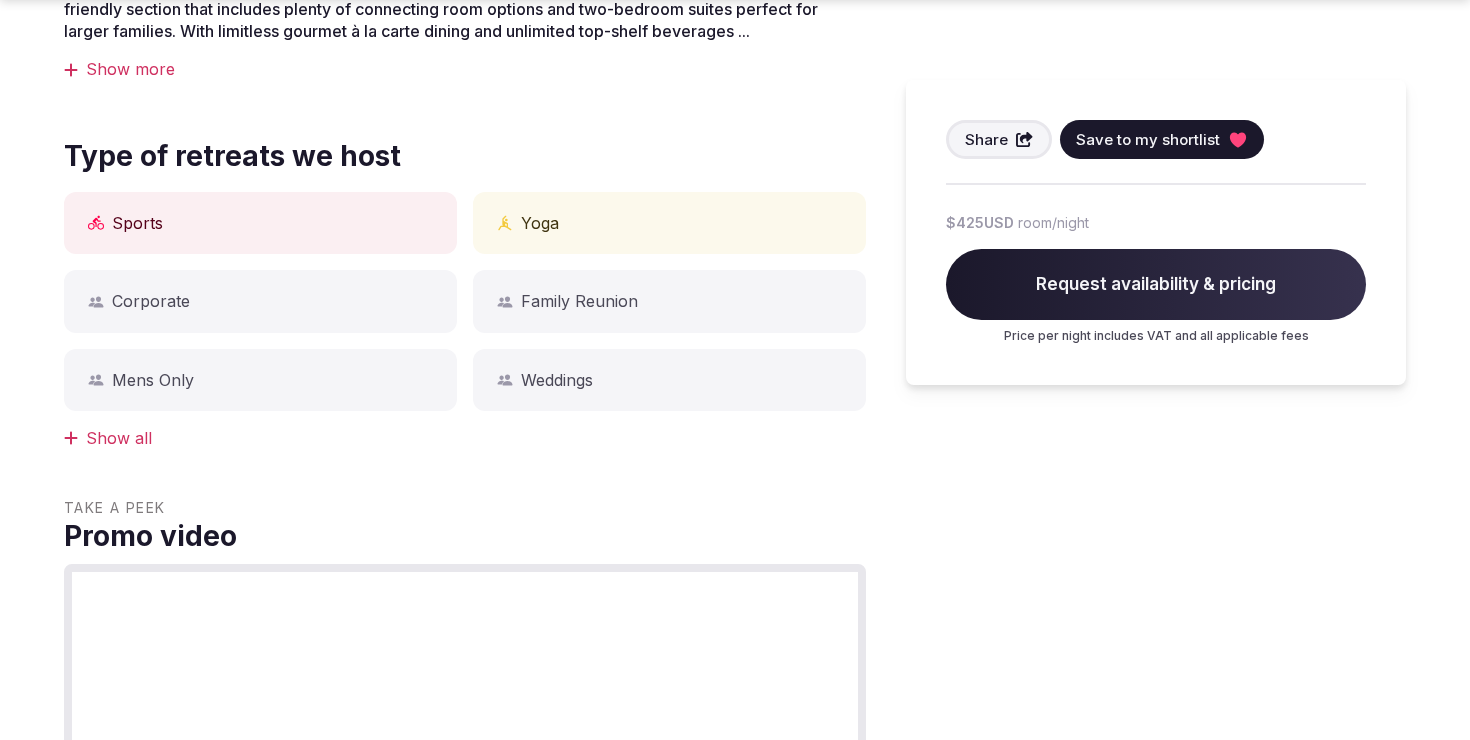 scroll, scrollTop: 896, scrollLeft: 0, axis: vertical 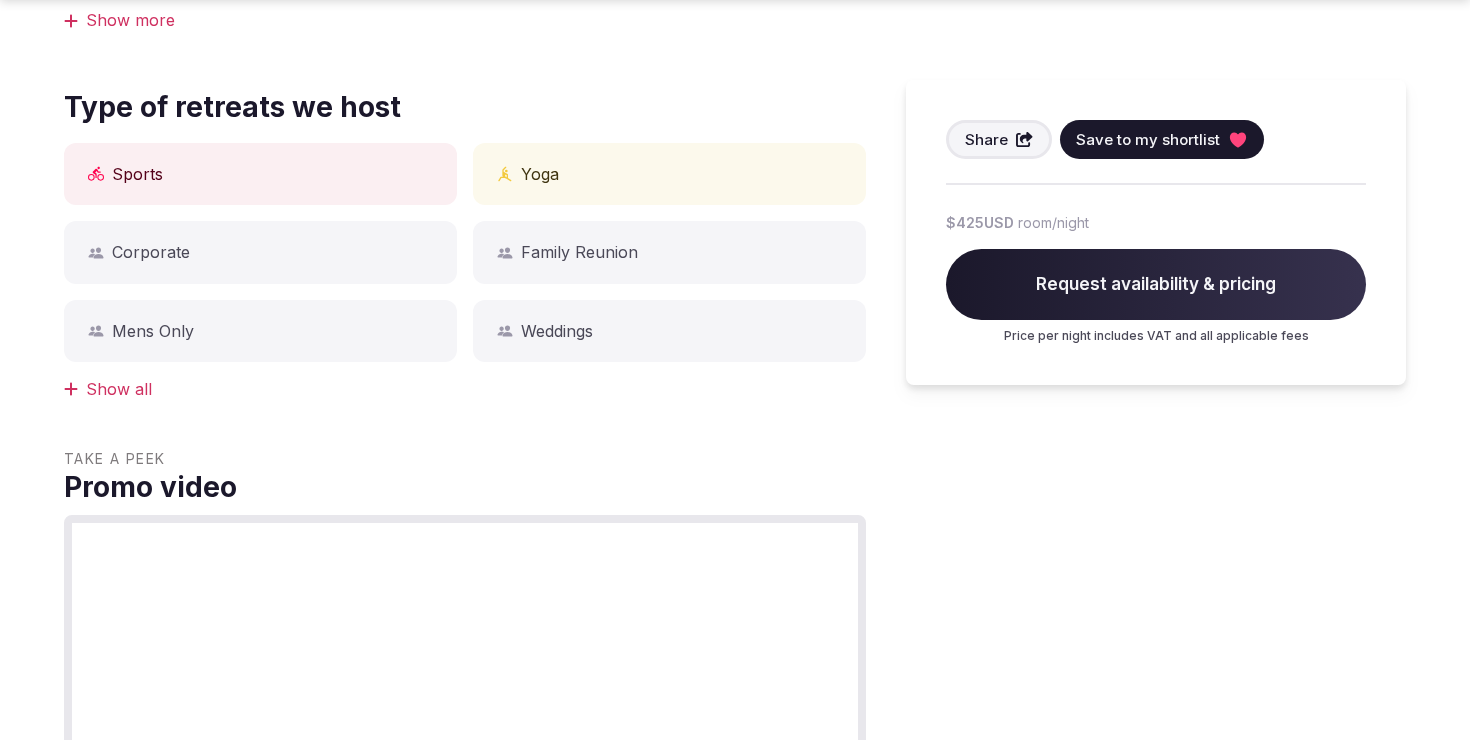 click on "Show all" at bounding box center (465, 389) 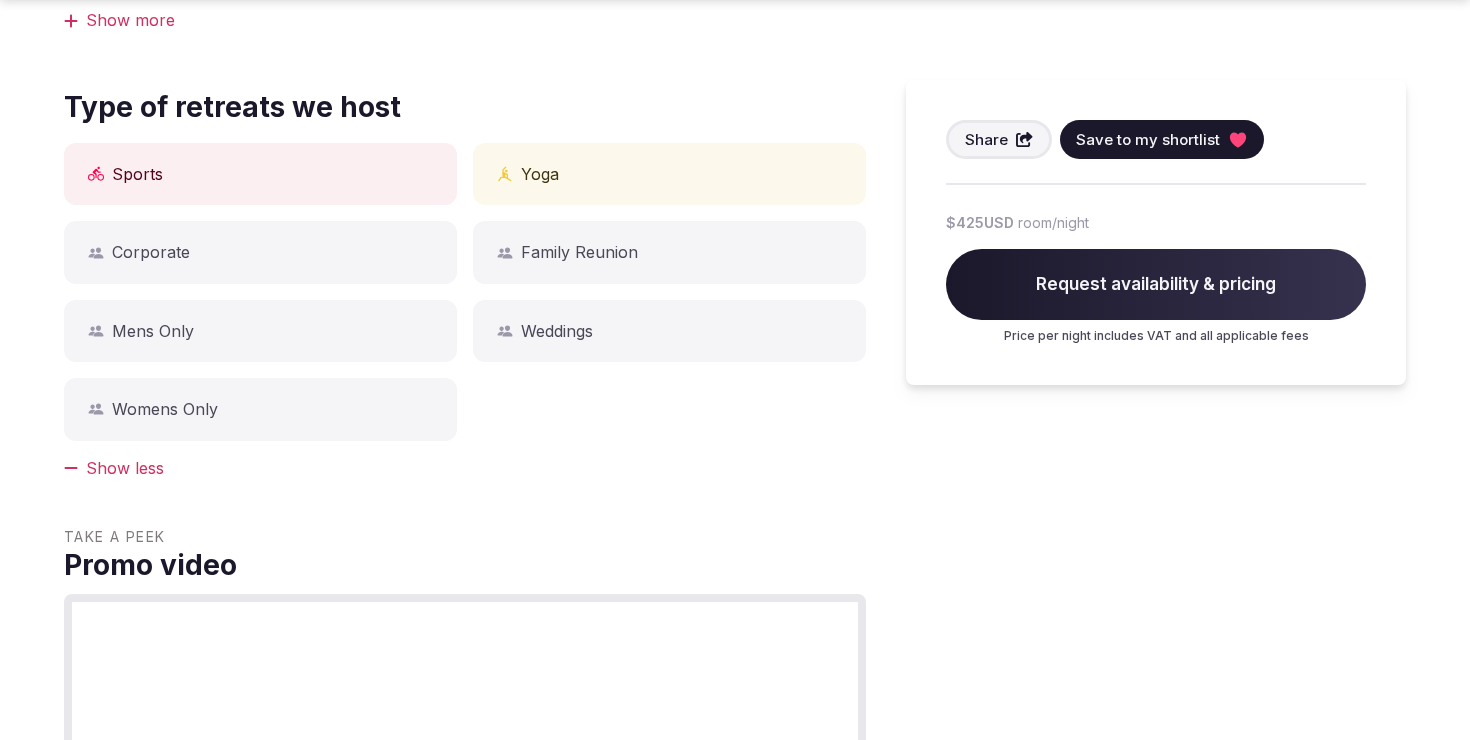 click on "Mens Only" at bounding box center (260, 331) 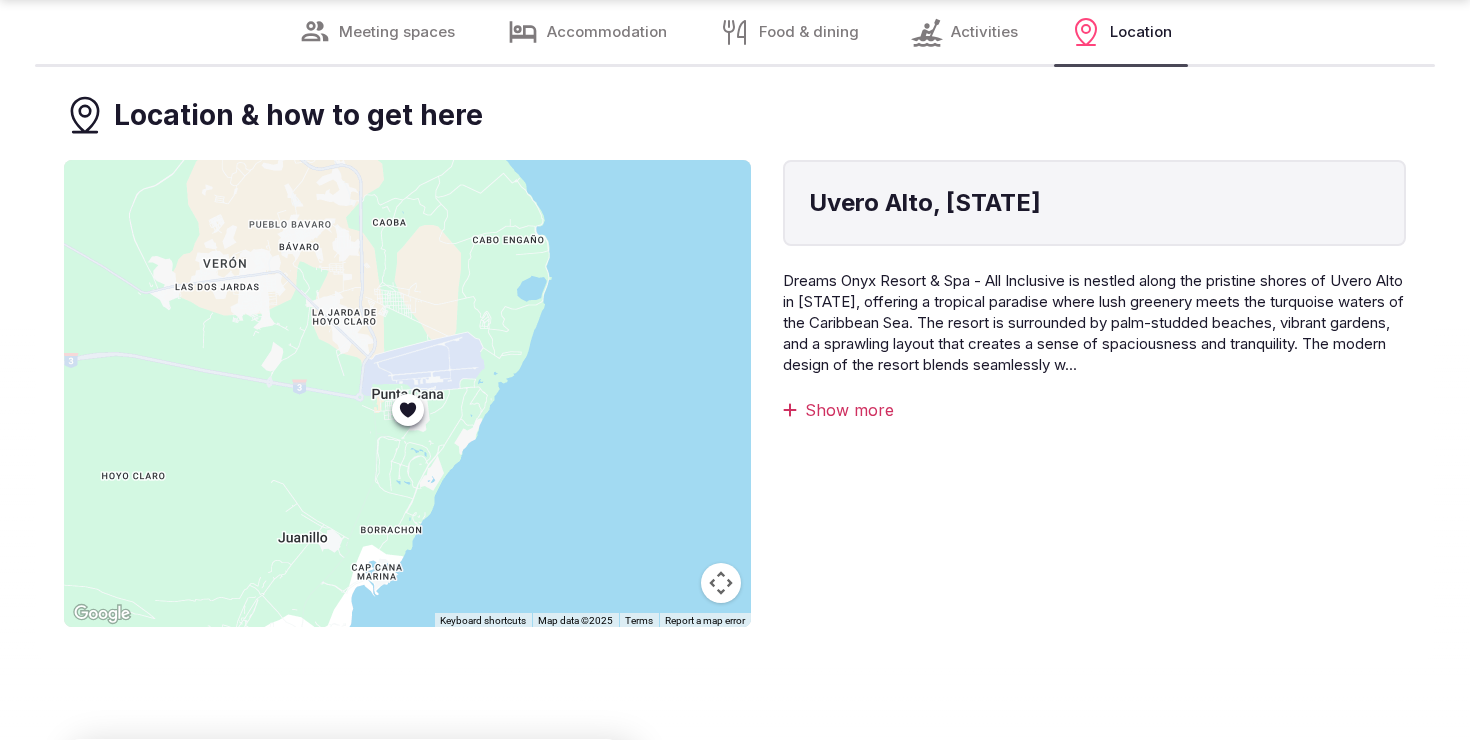 scroll, scrollTop: 13763, scrollLeft: 0, axis: vertical 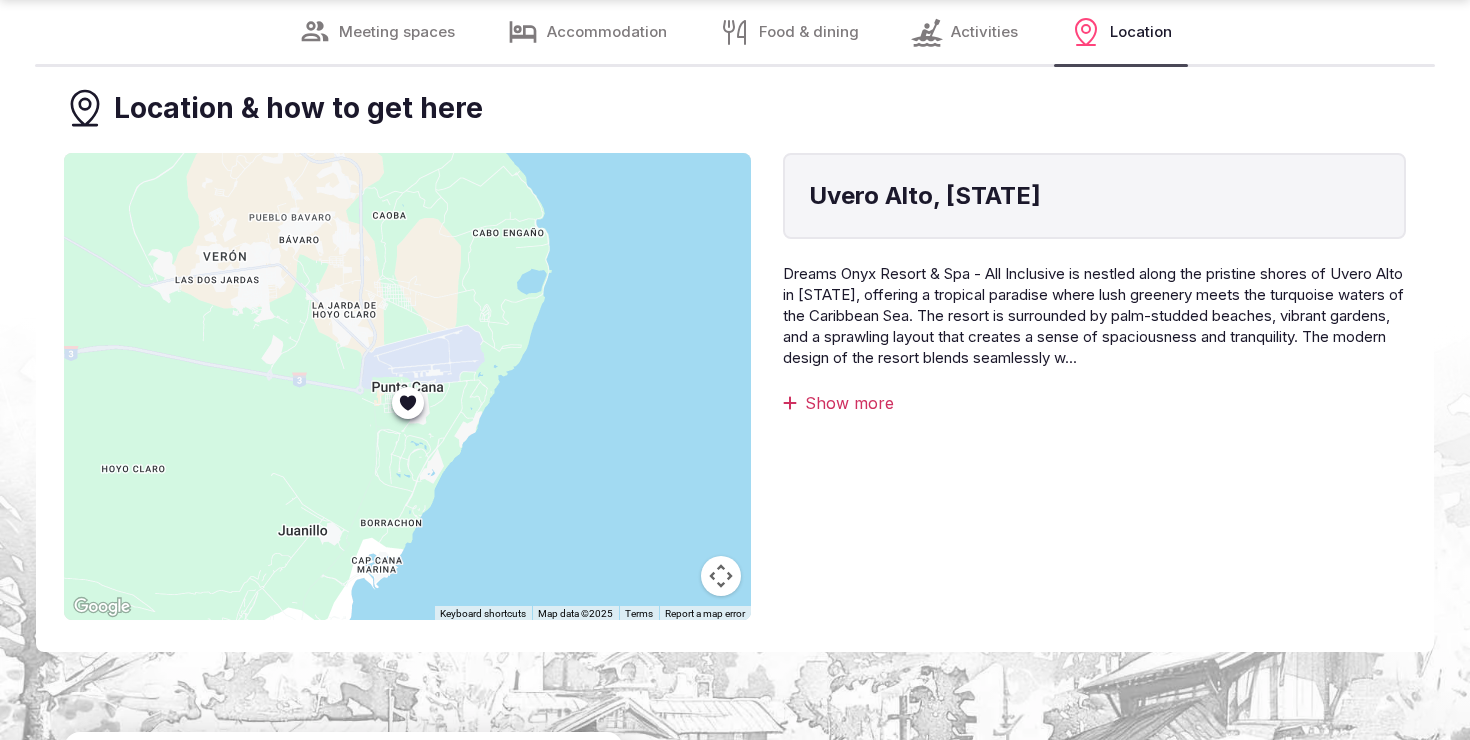 click at bounding box center (407, 386) 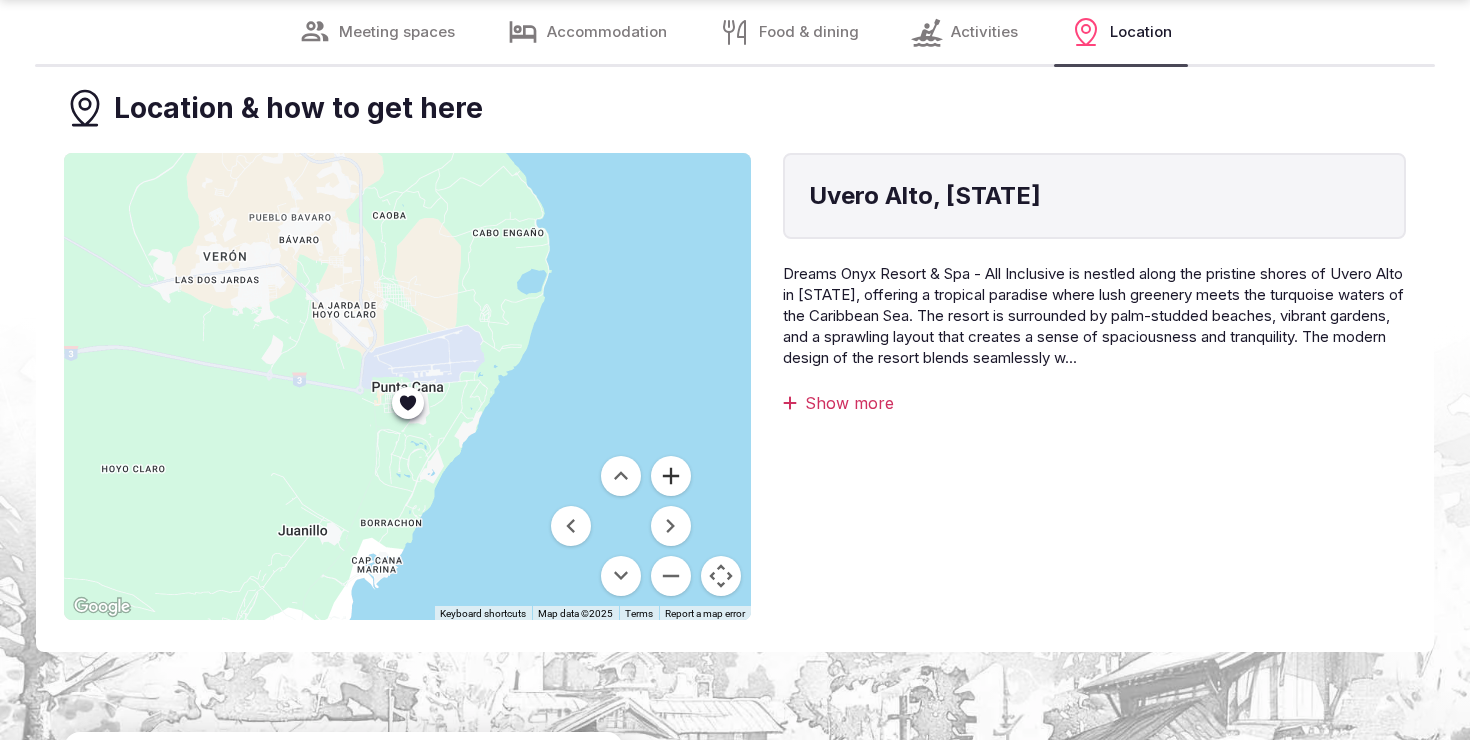 click at bounding box center [671, 476] 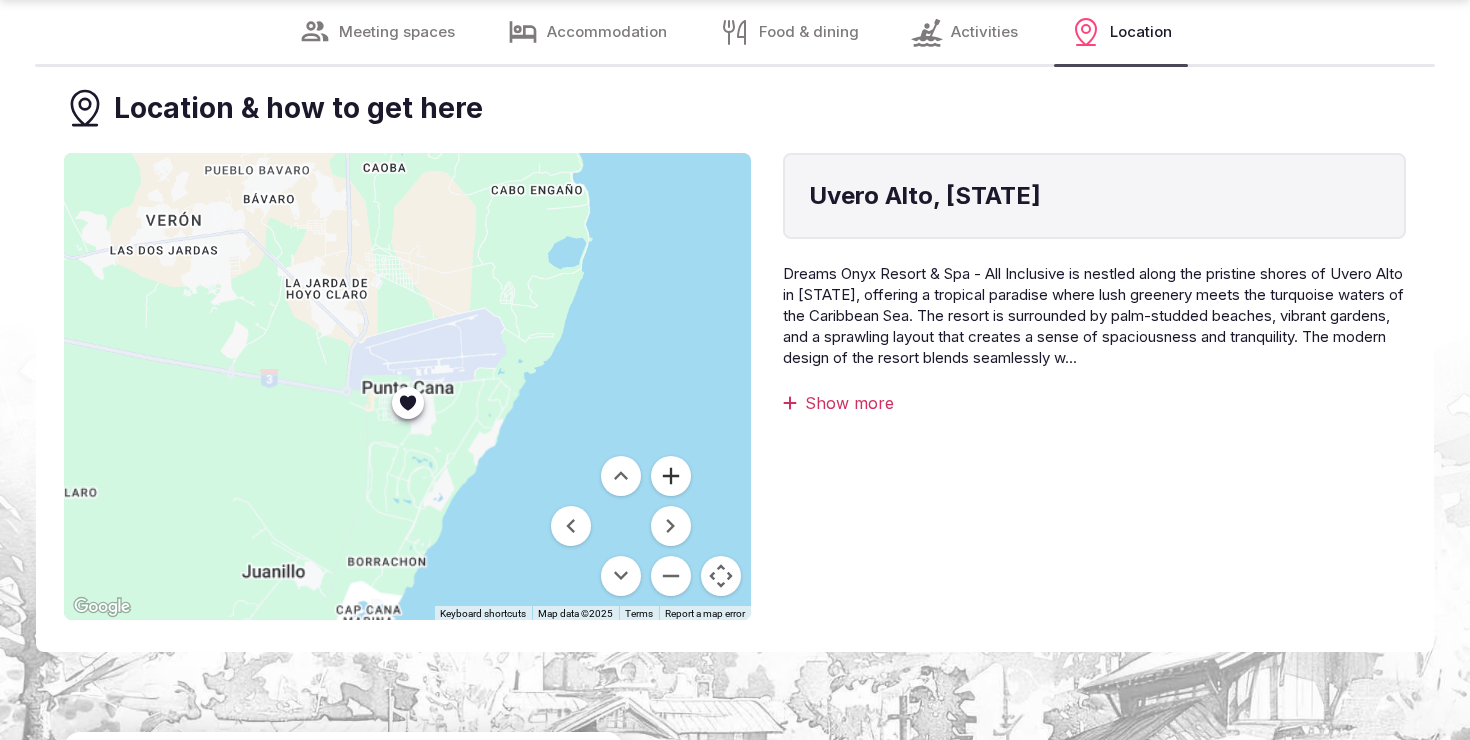 click at bounding box center [671, 476] 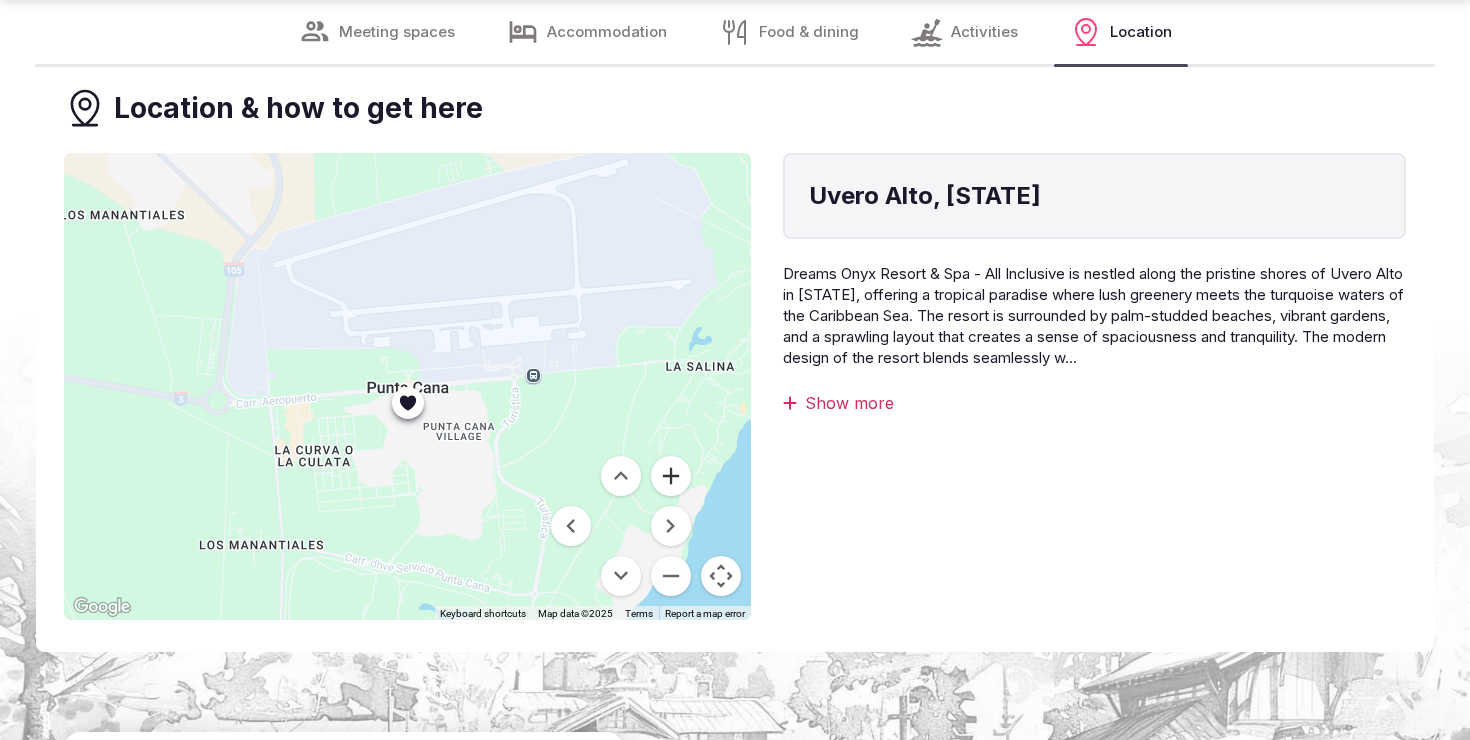 click at bounding box center [671, 476] 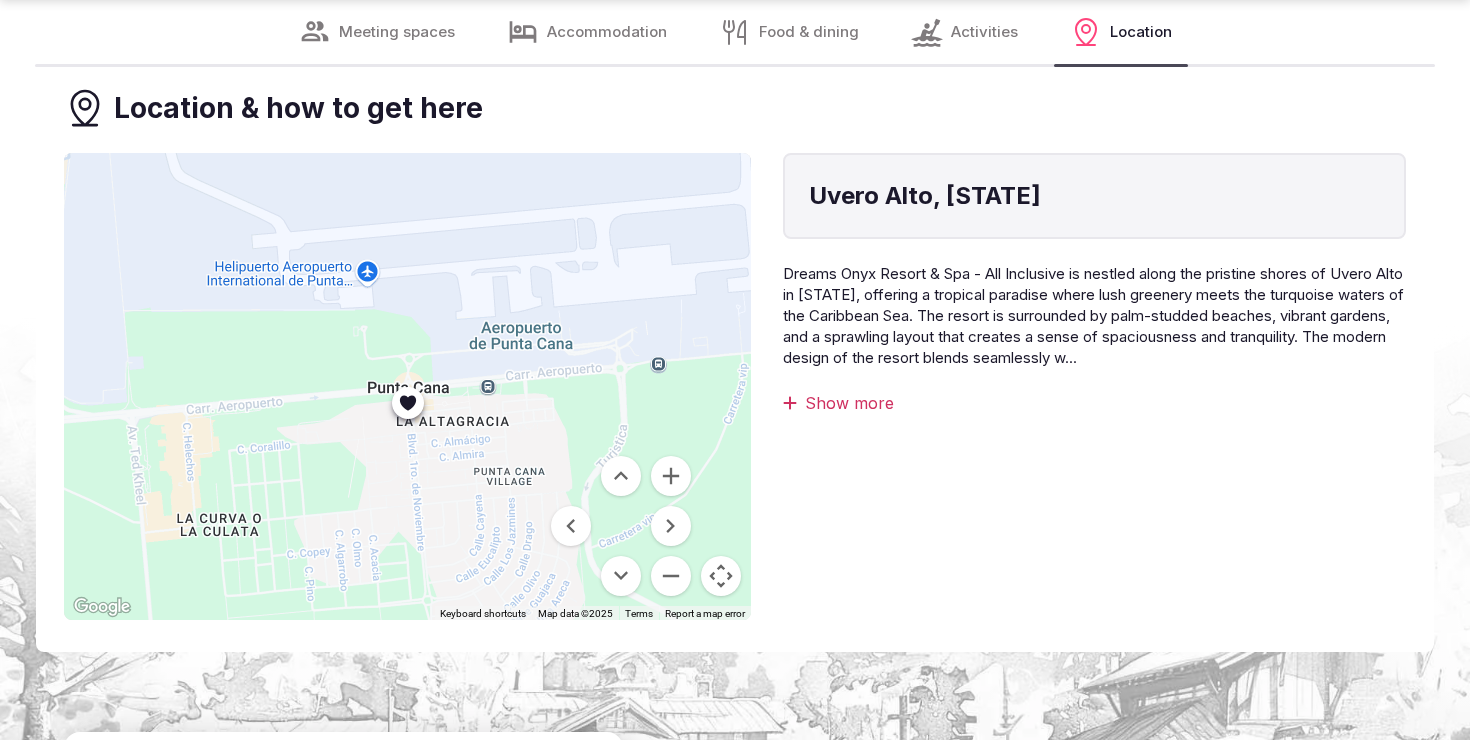 click on "Show more" at bounding box center [1094, 403] 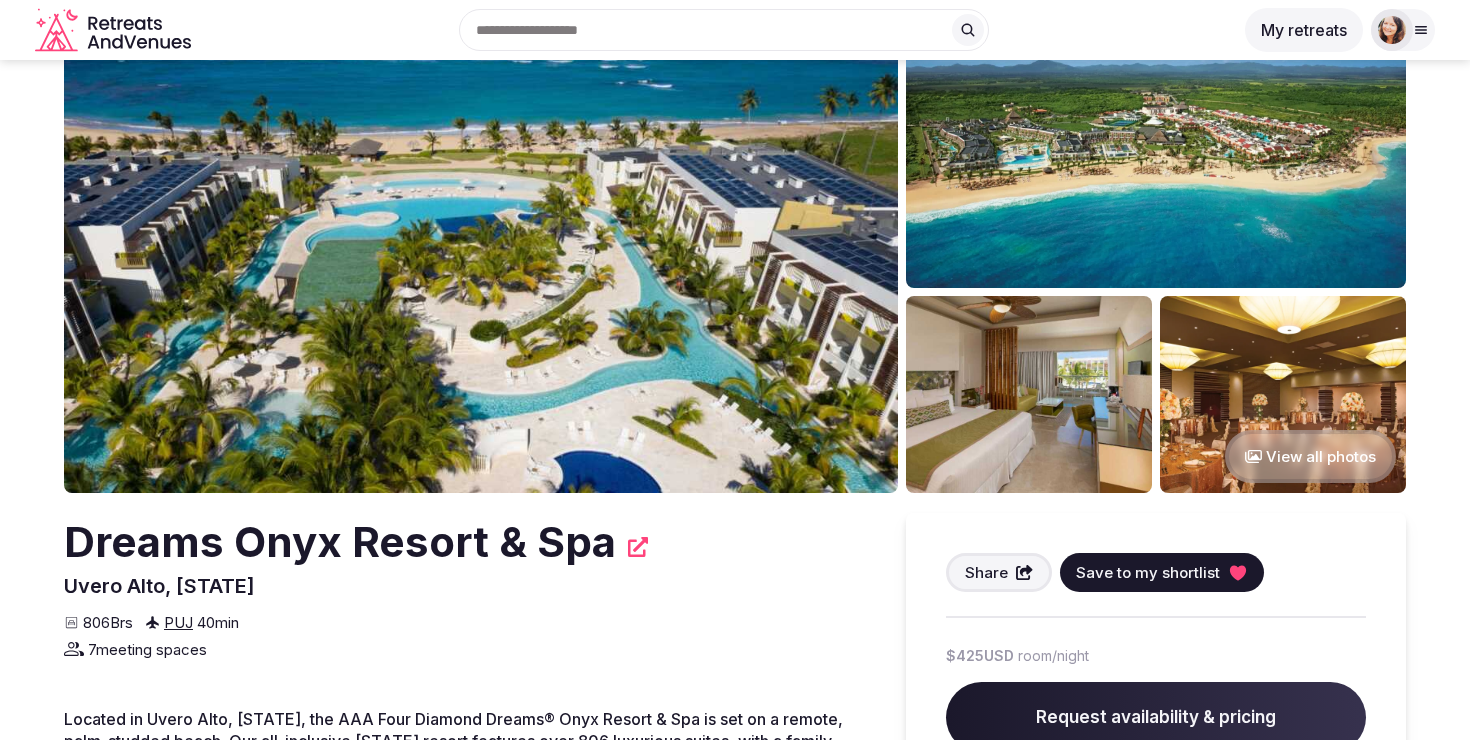 scroll, scrollTop: 0, scrollLeft: 0, axis: both 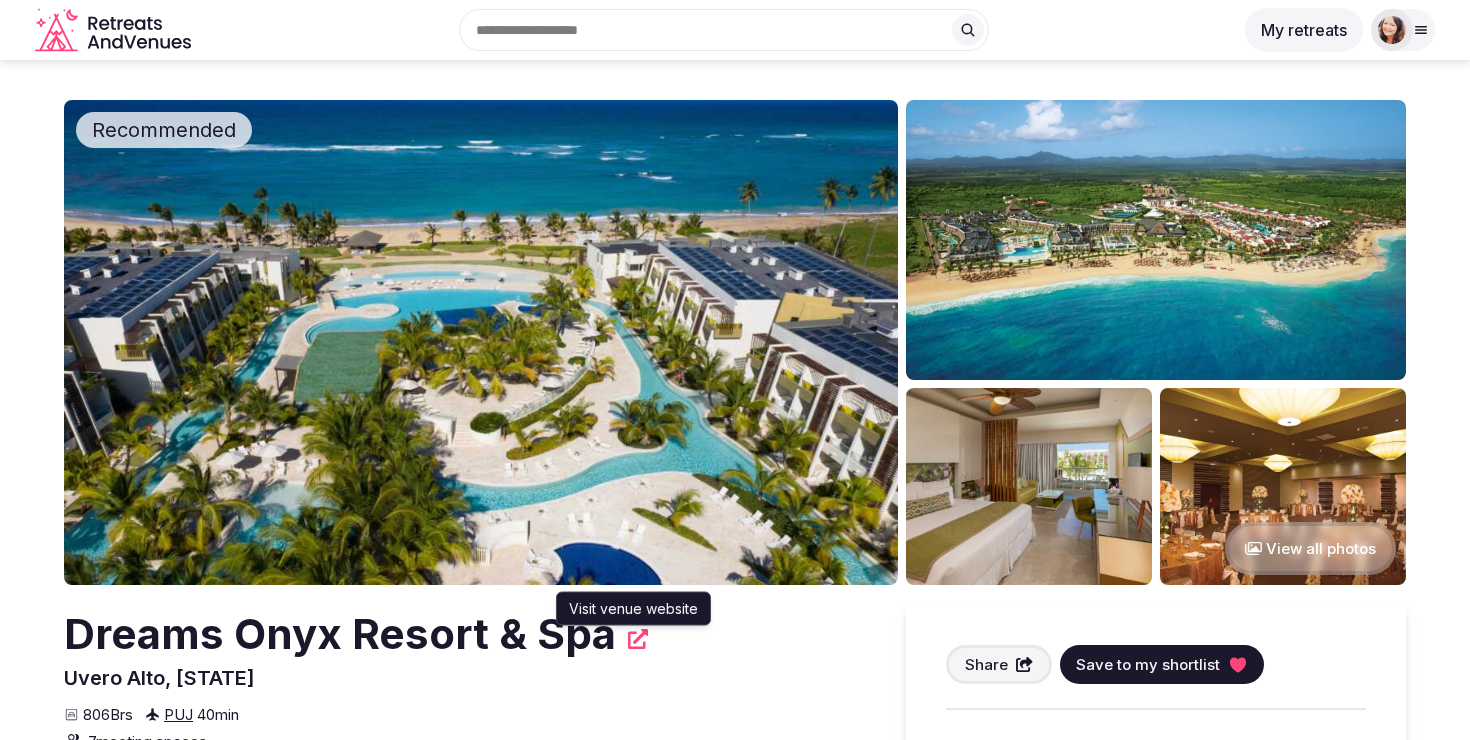 click 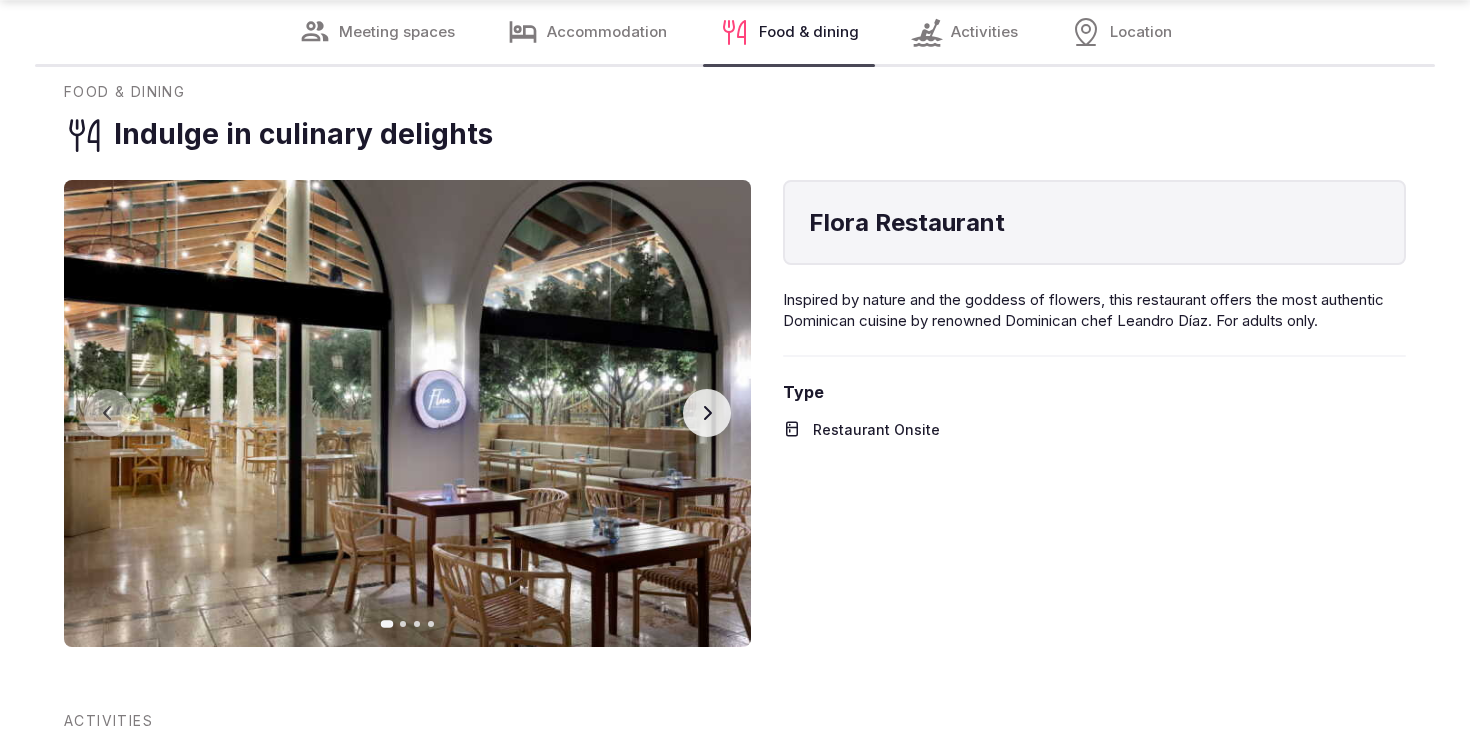scroll, scrollTop: 3332, scrollLeft: 0, axis: vertical 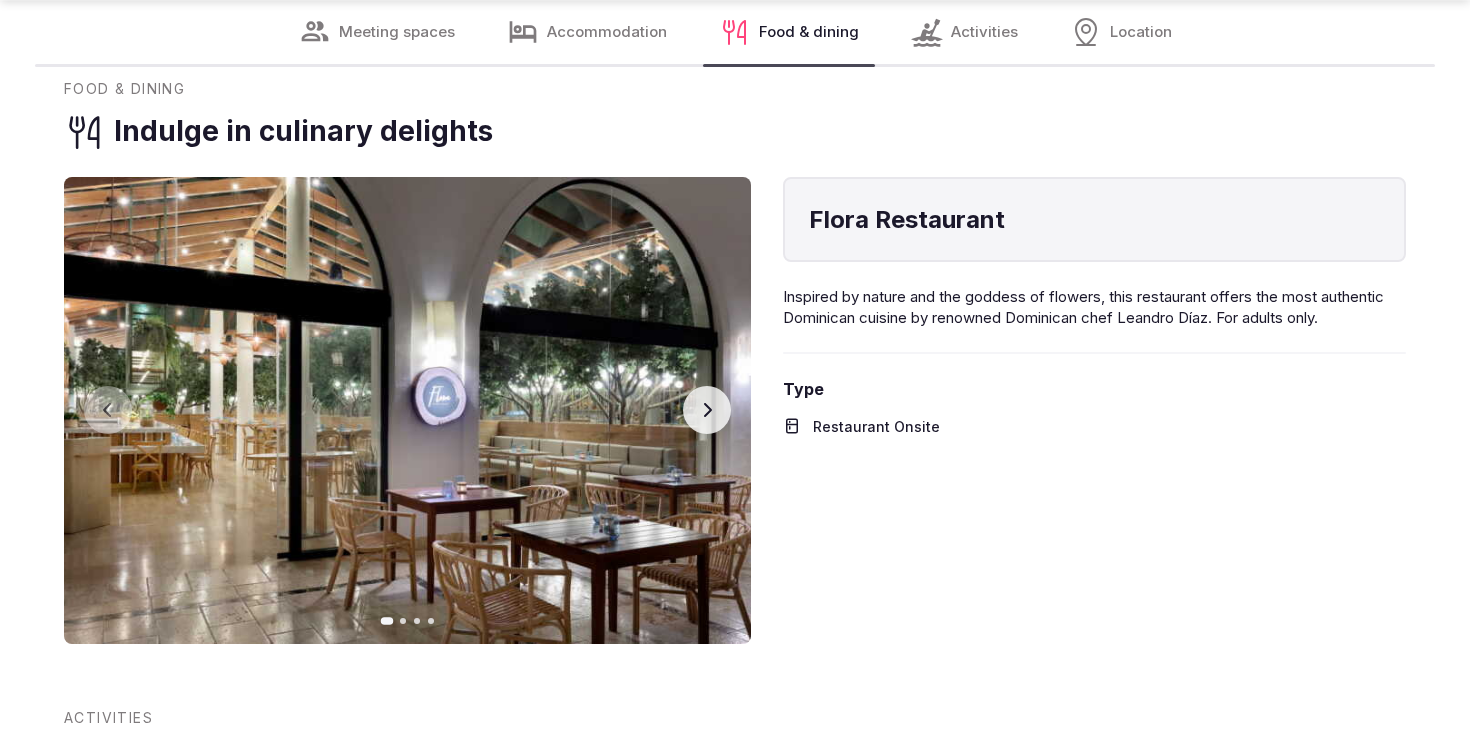 click 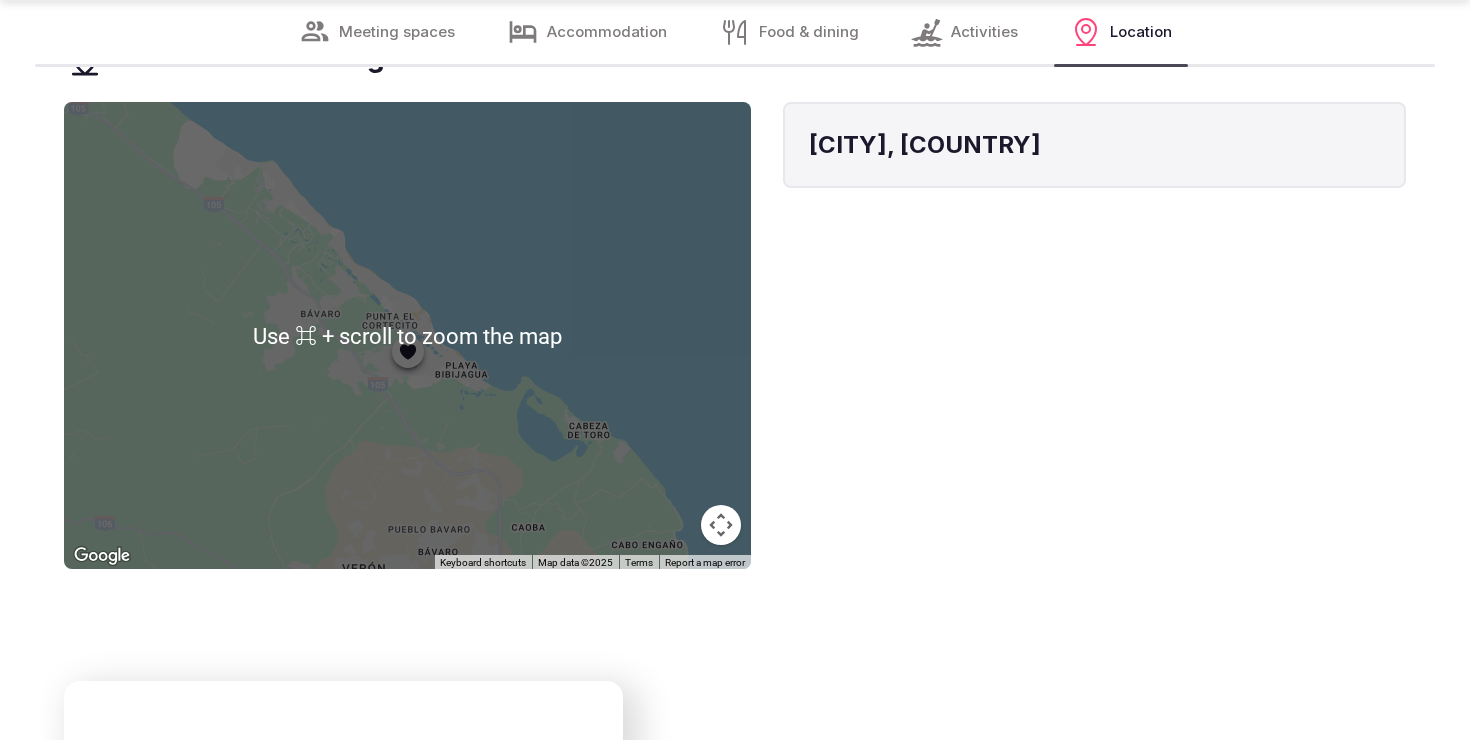 scroll, scrollTop: 4645, scrollLeft: 0, axis: vertical 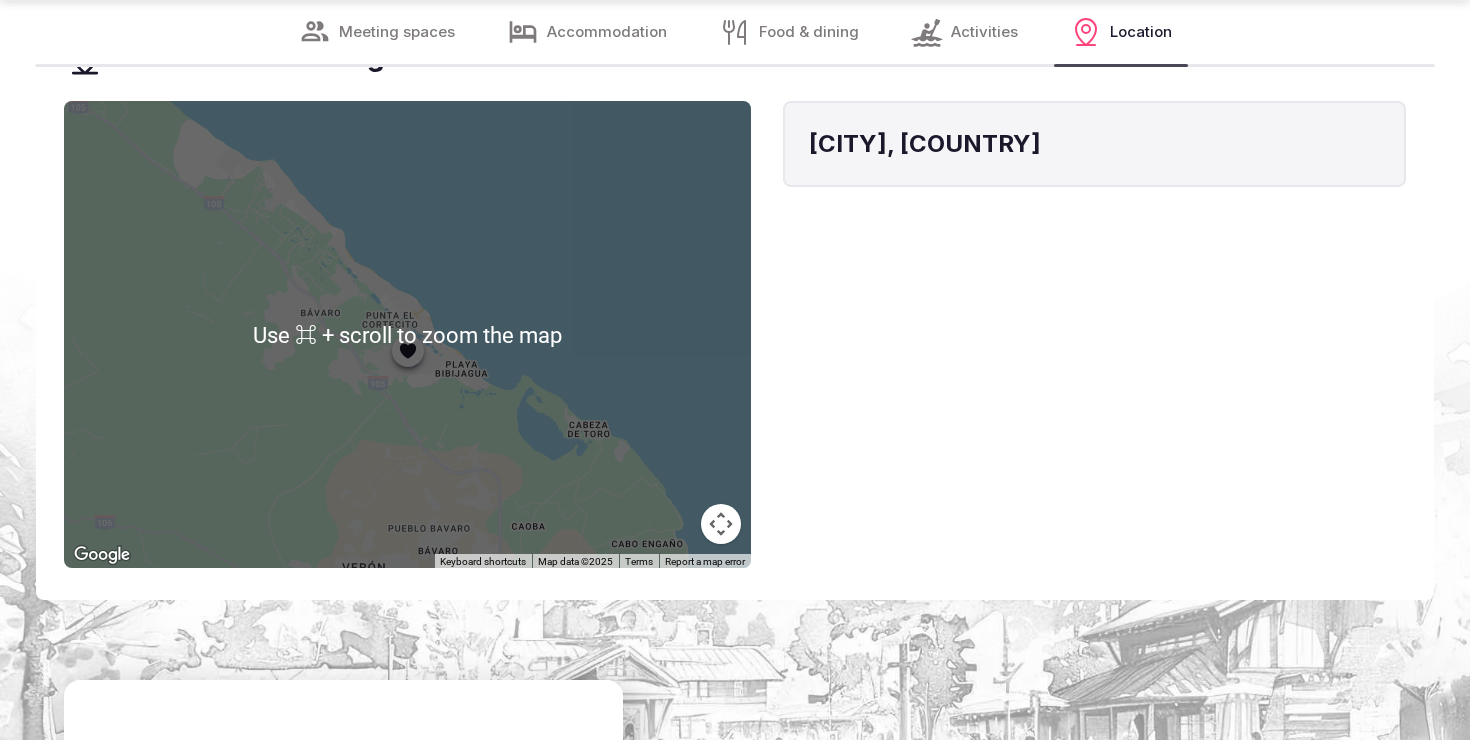 click at bounding box center (721, 524) 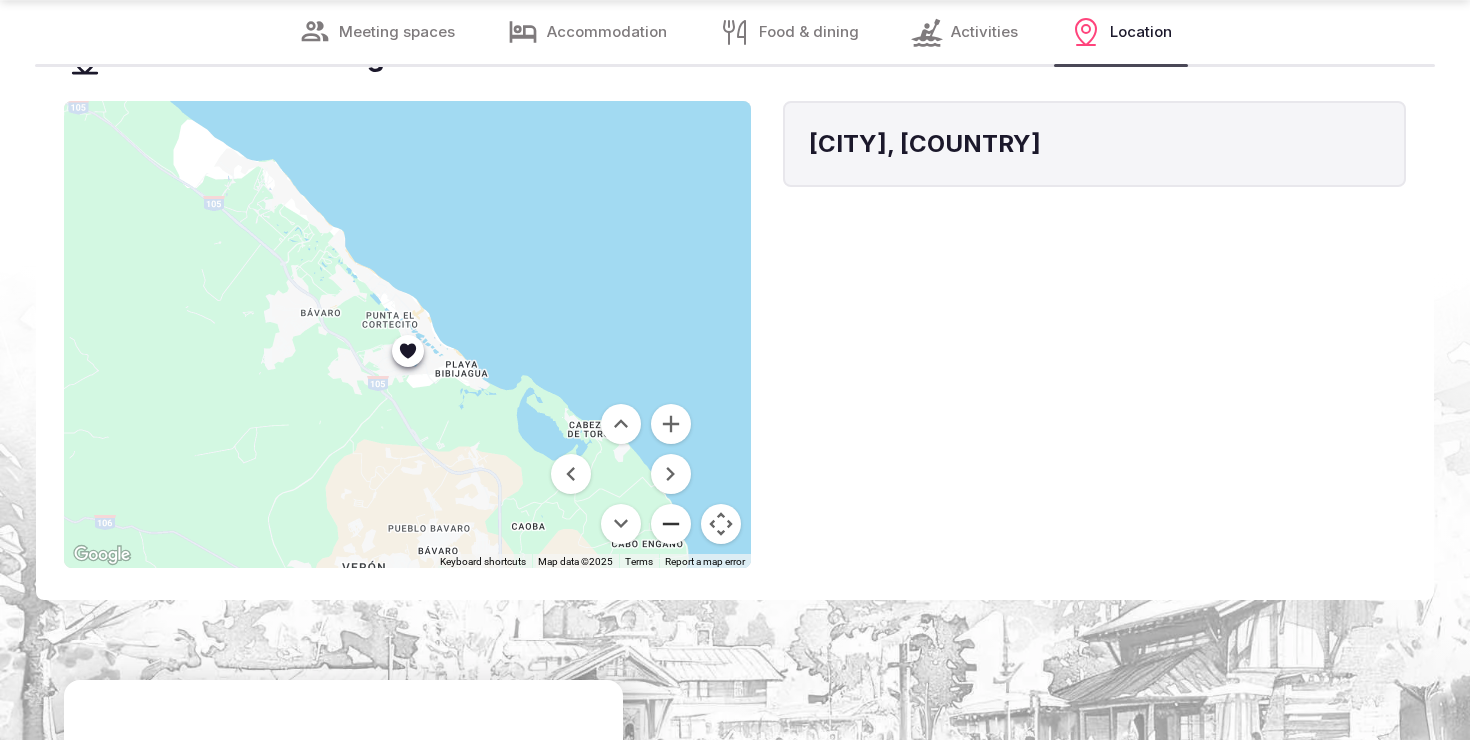 click at bounding box center (671, 524) 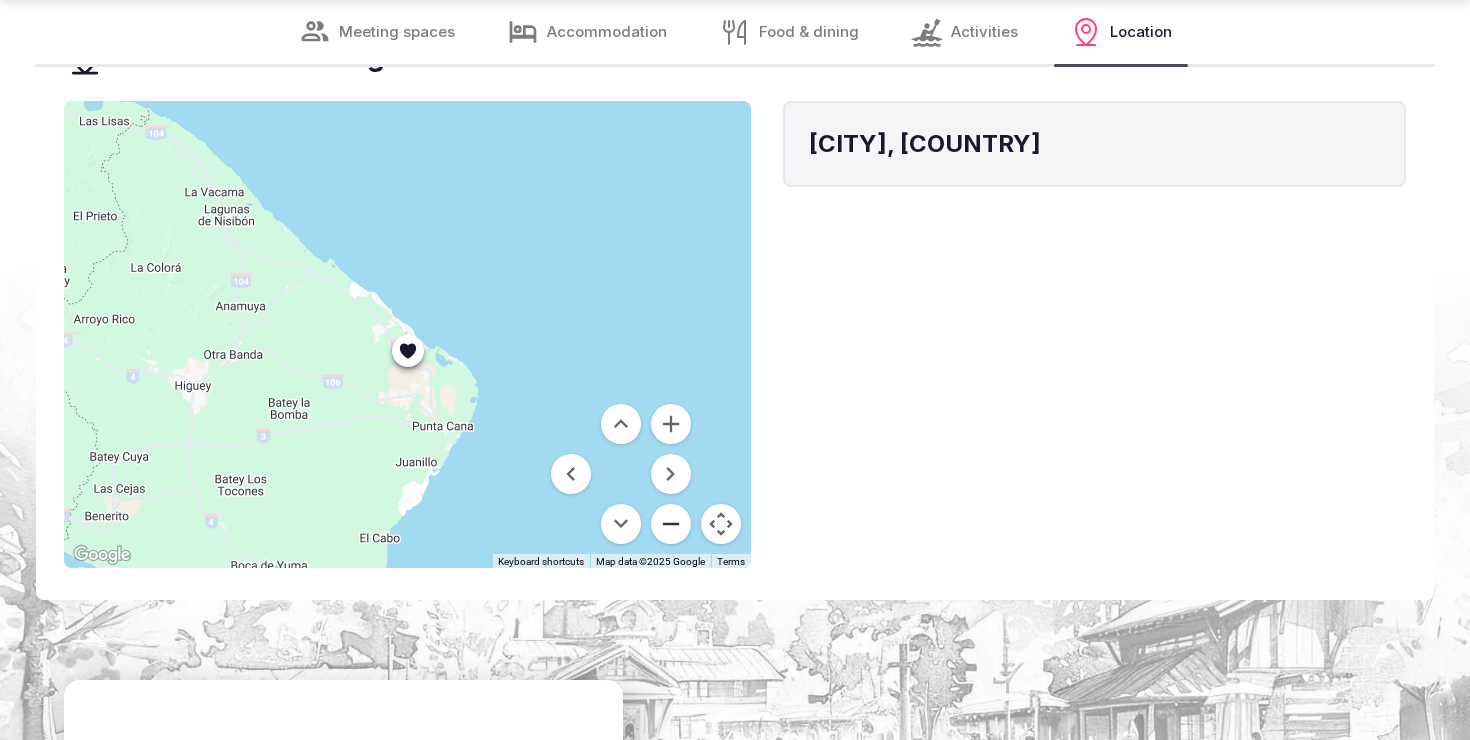 click at bounding box center (671, 524) 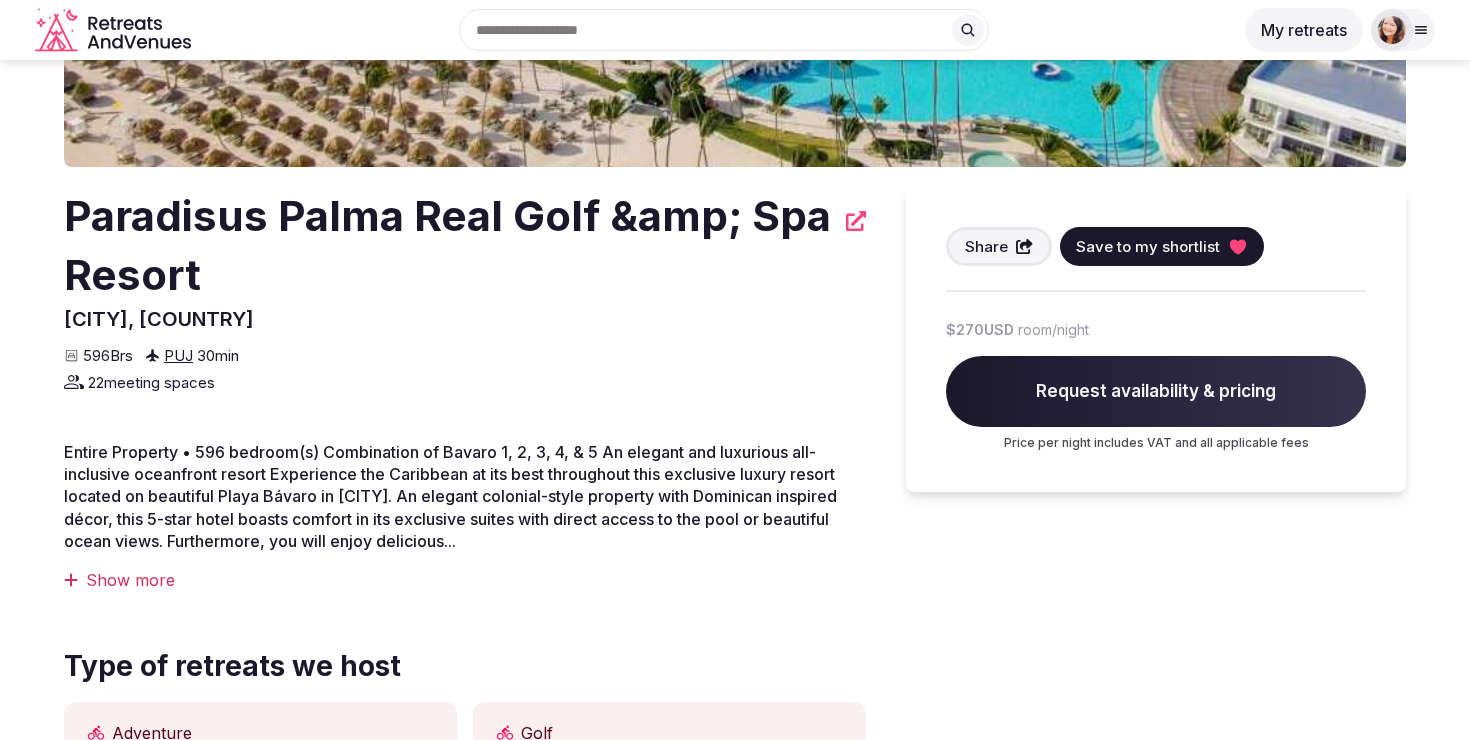 scroll, scrollTop: 339, scrollLeft: 0, axis: vertical 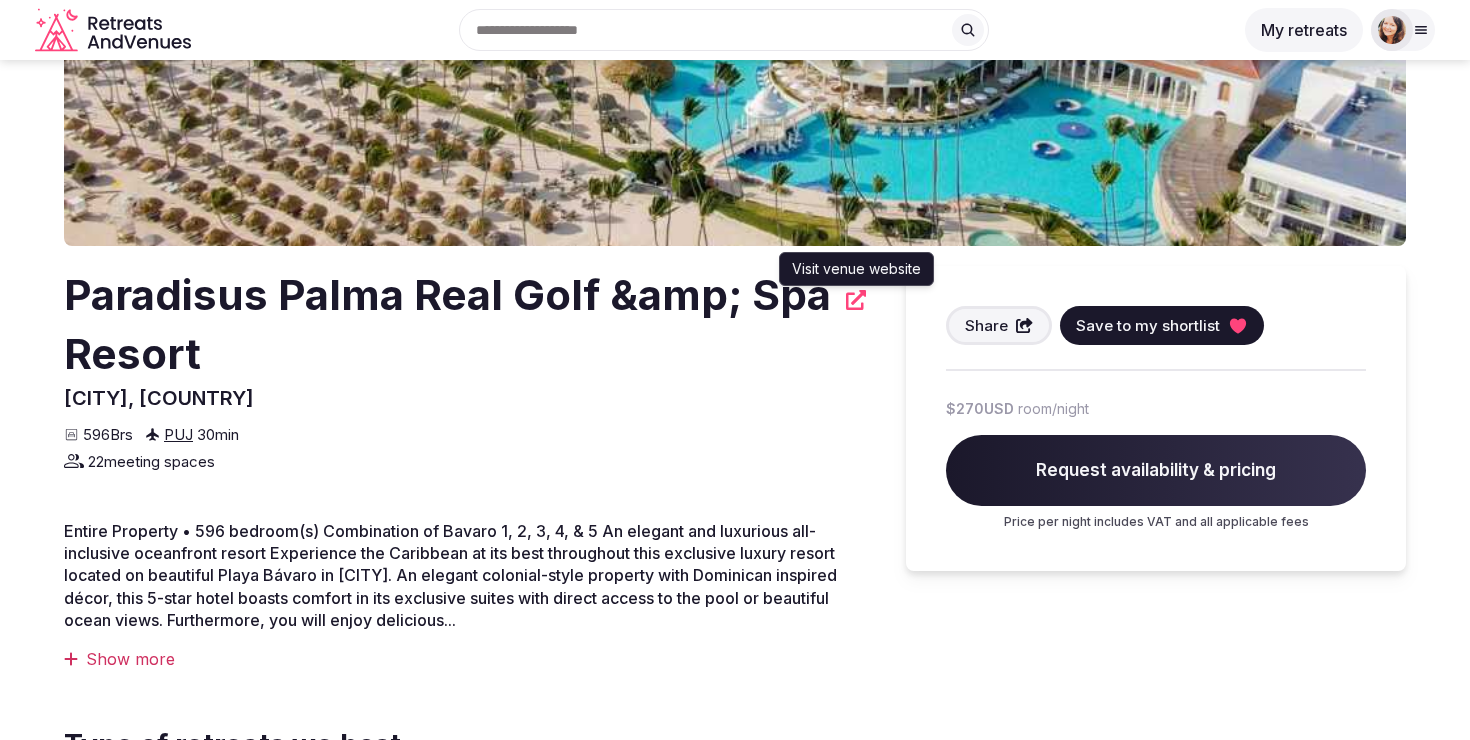 click 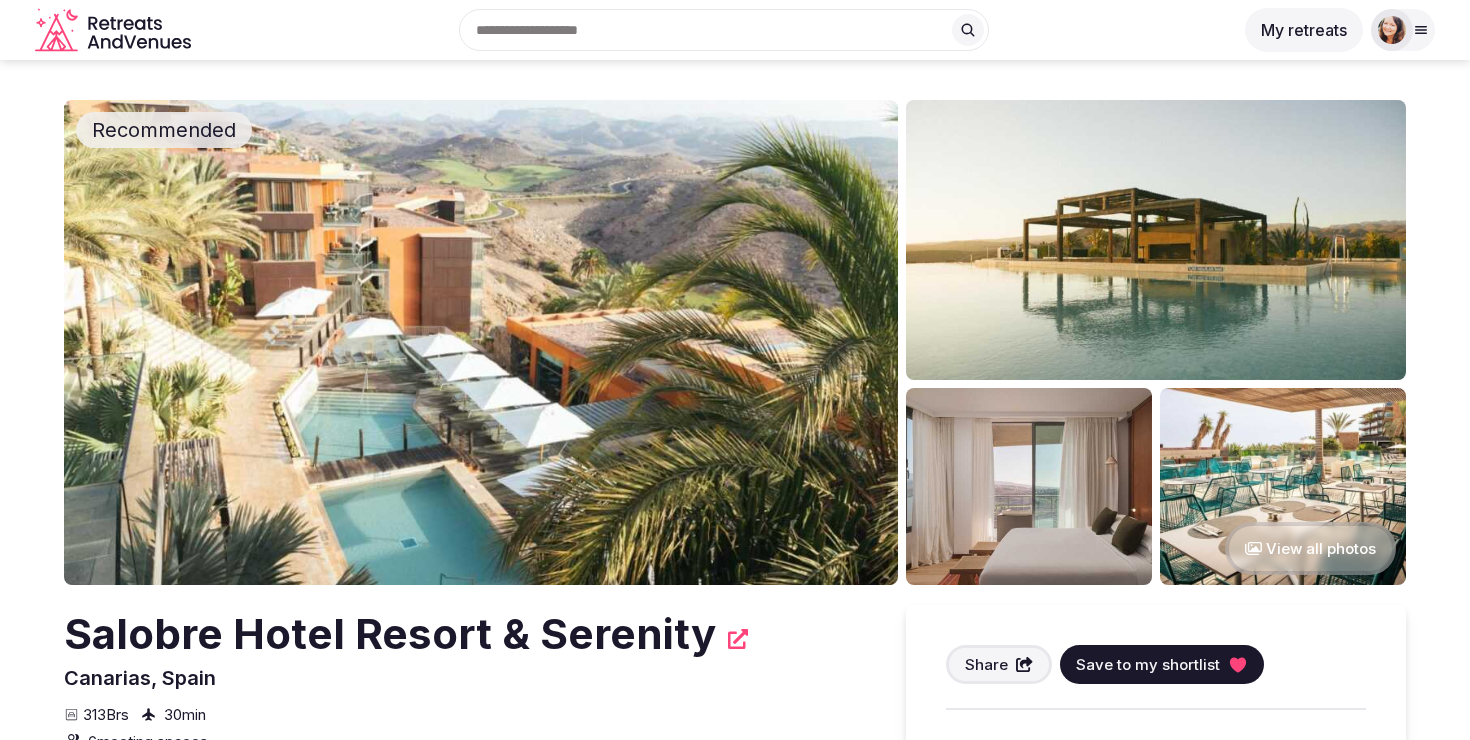 scroll, scrollTop: 0, scrollLeft: 0, axis: both 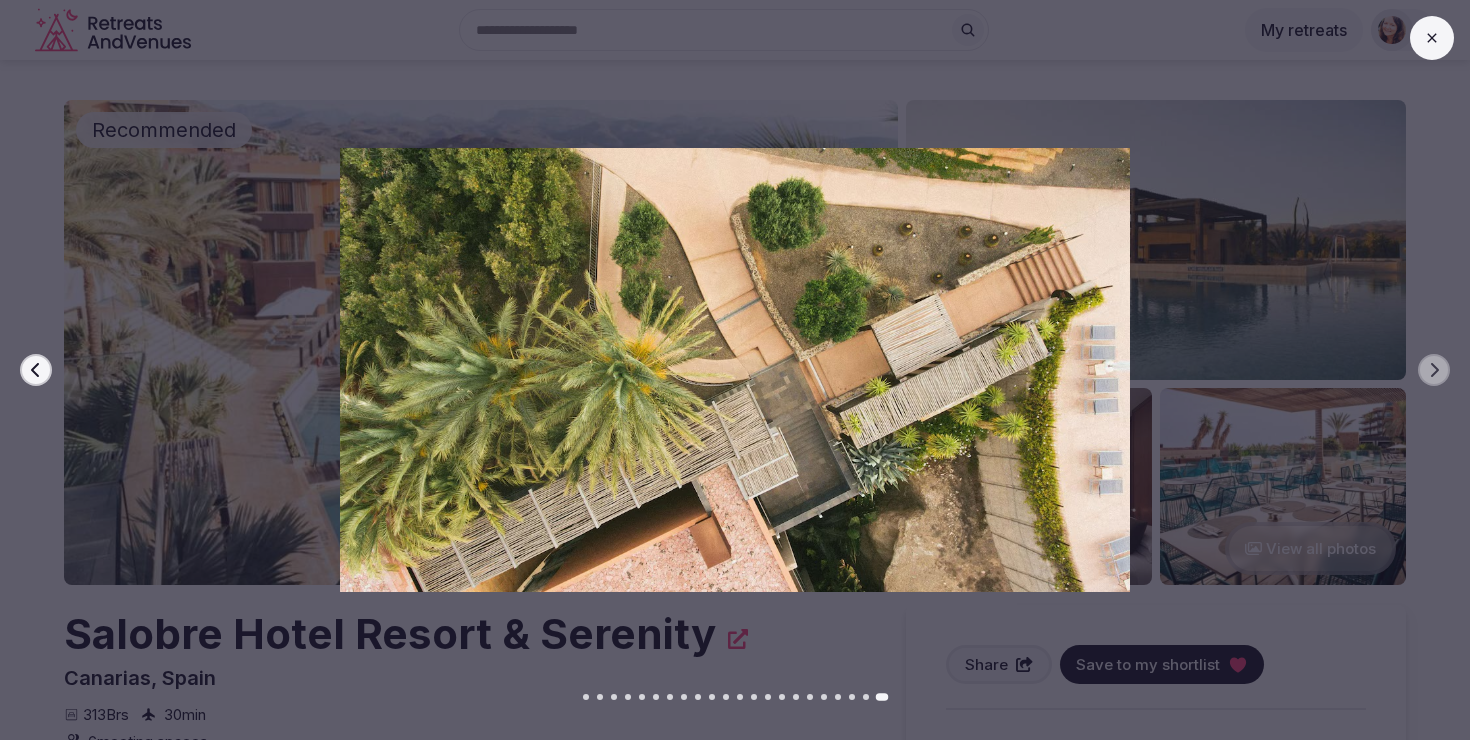 click on "Previous slide Next slide" at bounding box center [735, 370] 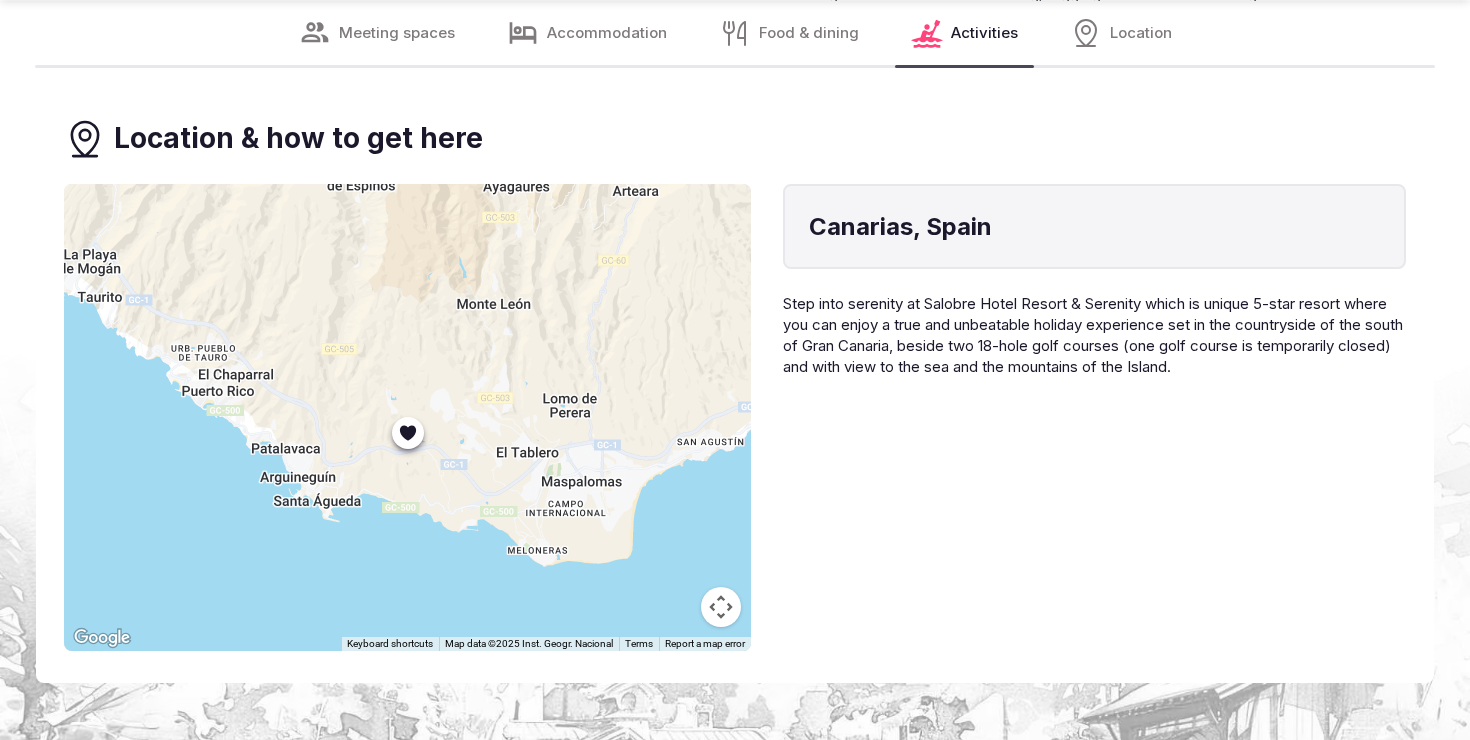scroll, scrollTop: 10252, scrollLeft: 0, axis: vertical 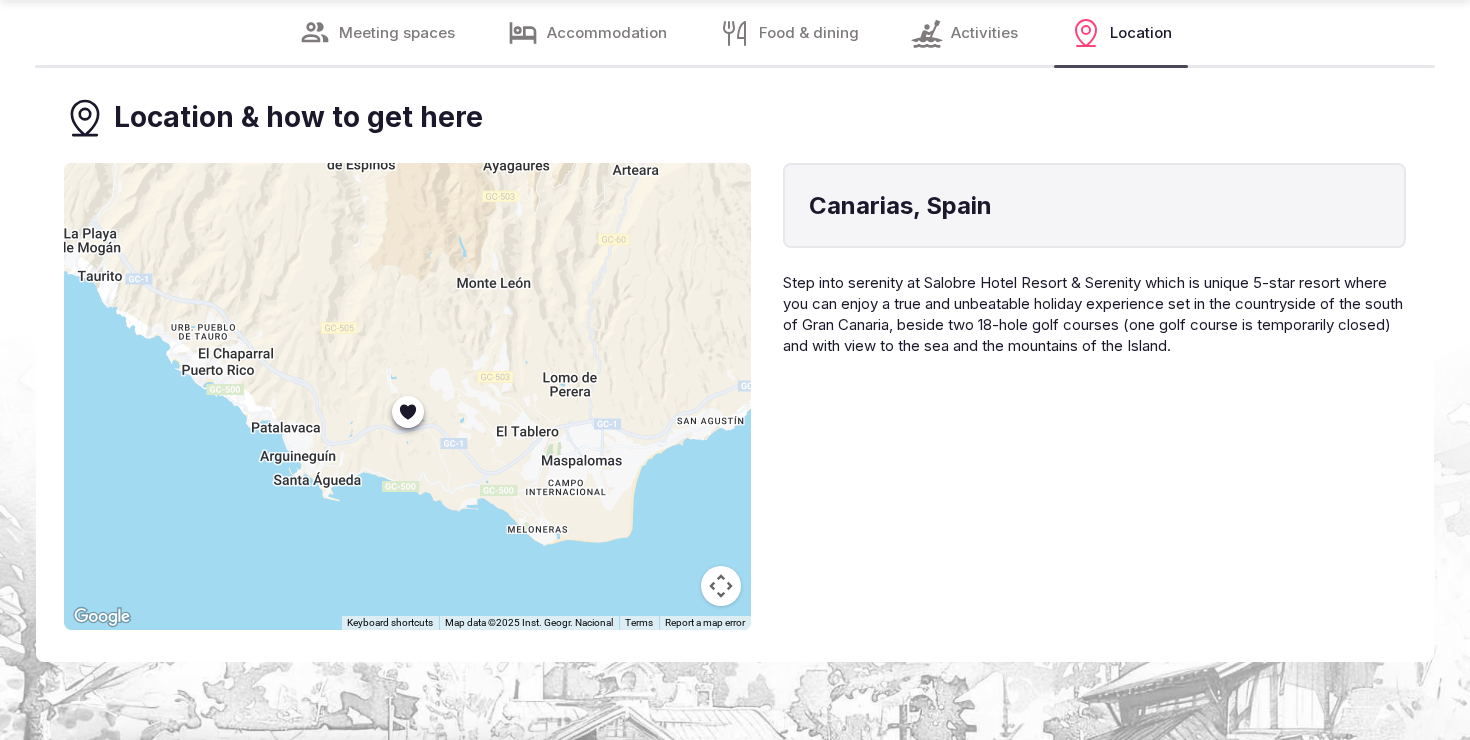 click at bounding box center [721, 586] 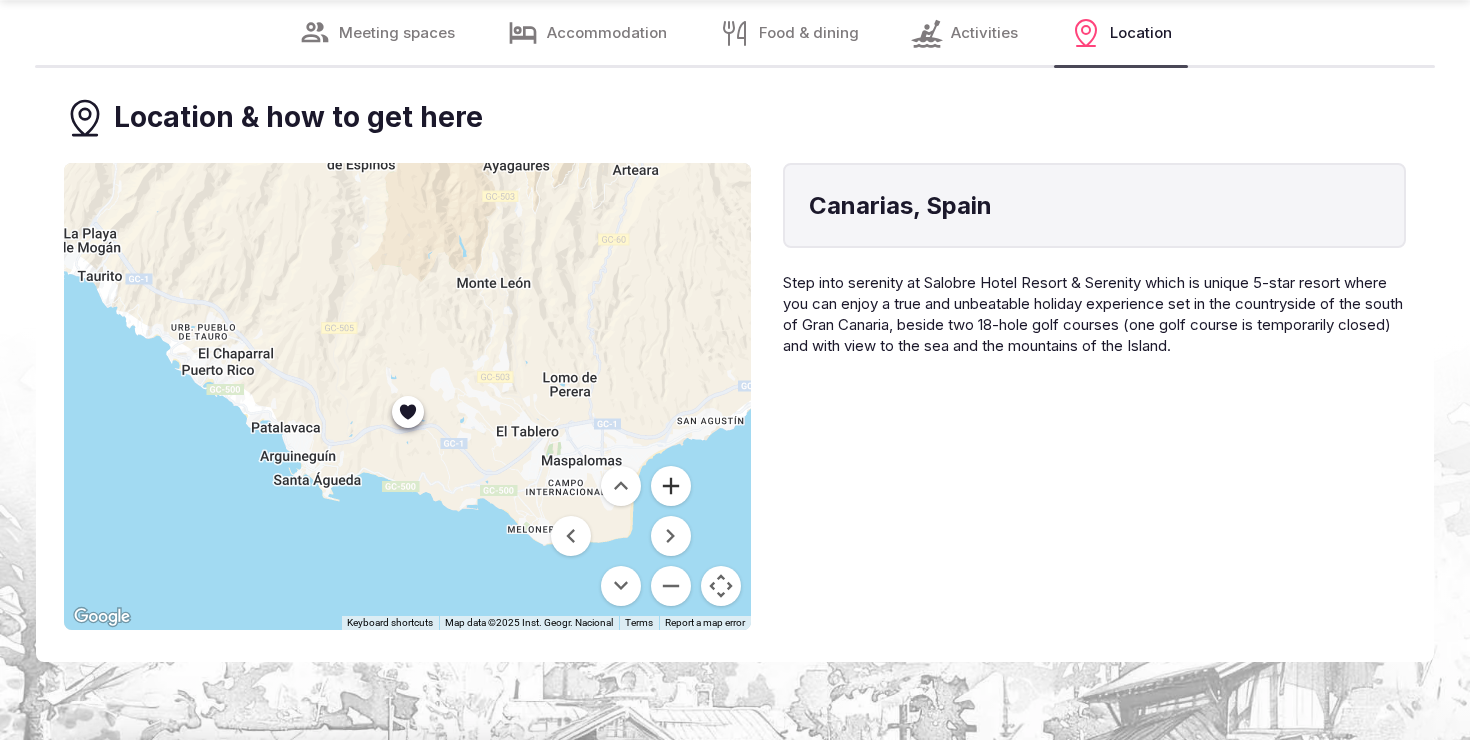 click at bounding box center (671, 486) 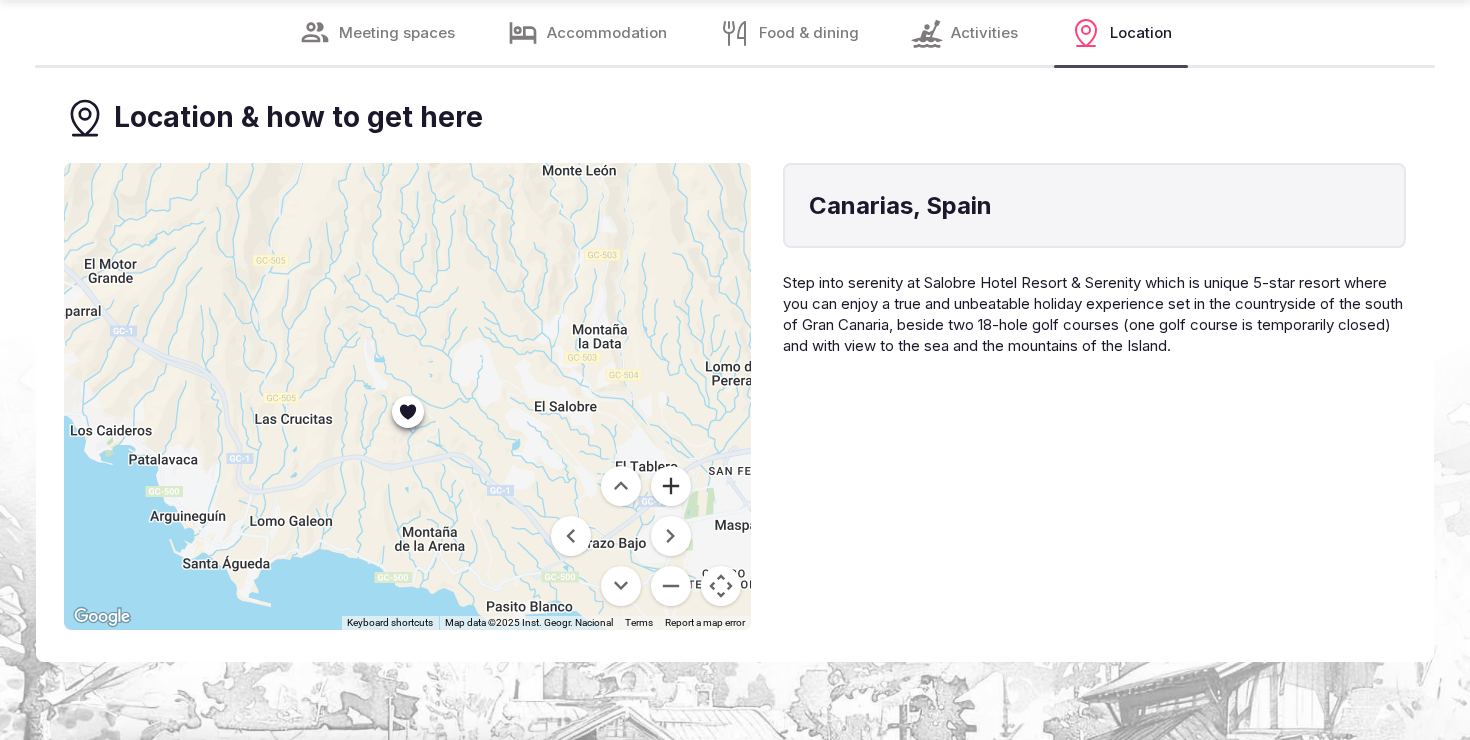 click at bounding box center (671, 486) 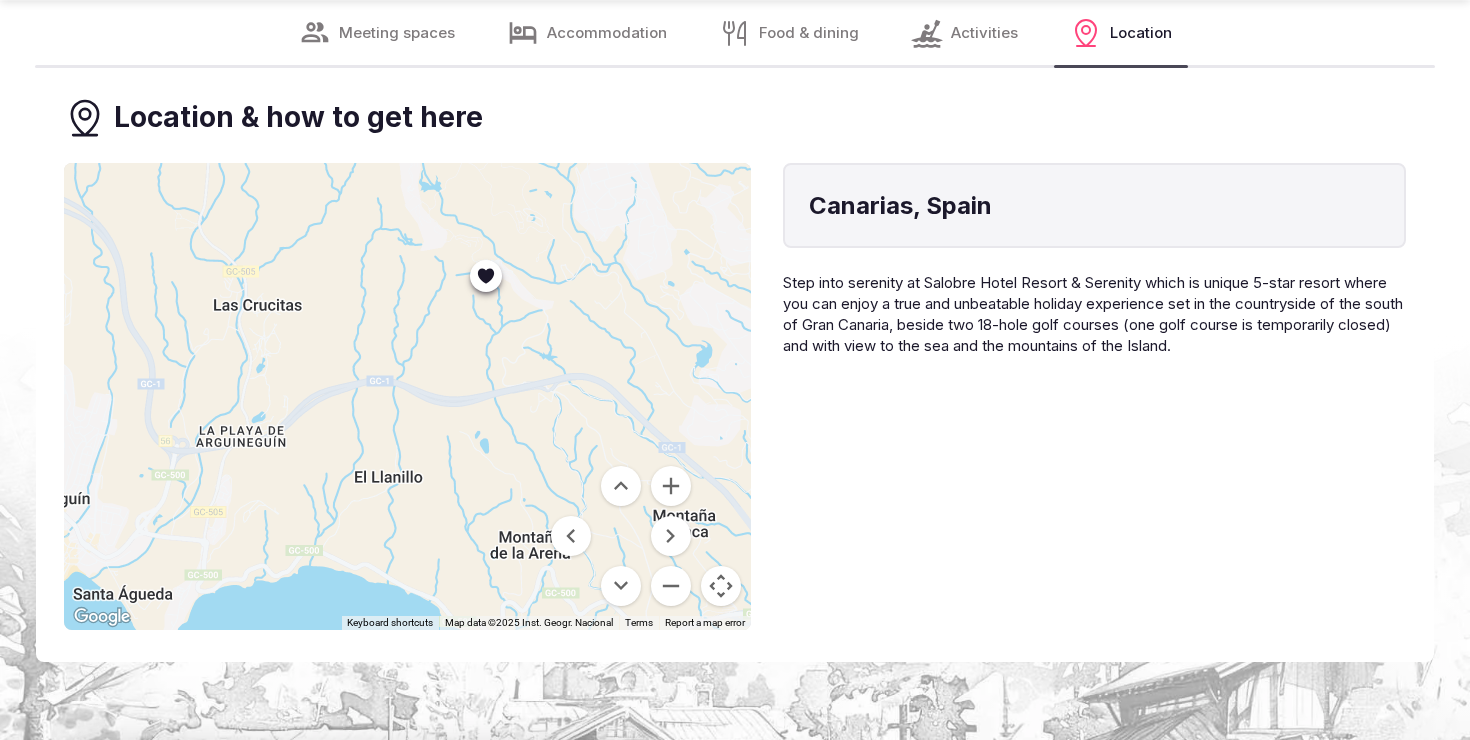 drag, startPoint x: 523, startPoint y: 504, endPoint x: 602, endPoint y: 365, distance: 159.88121 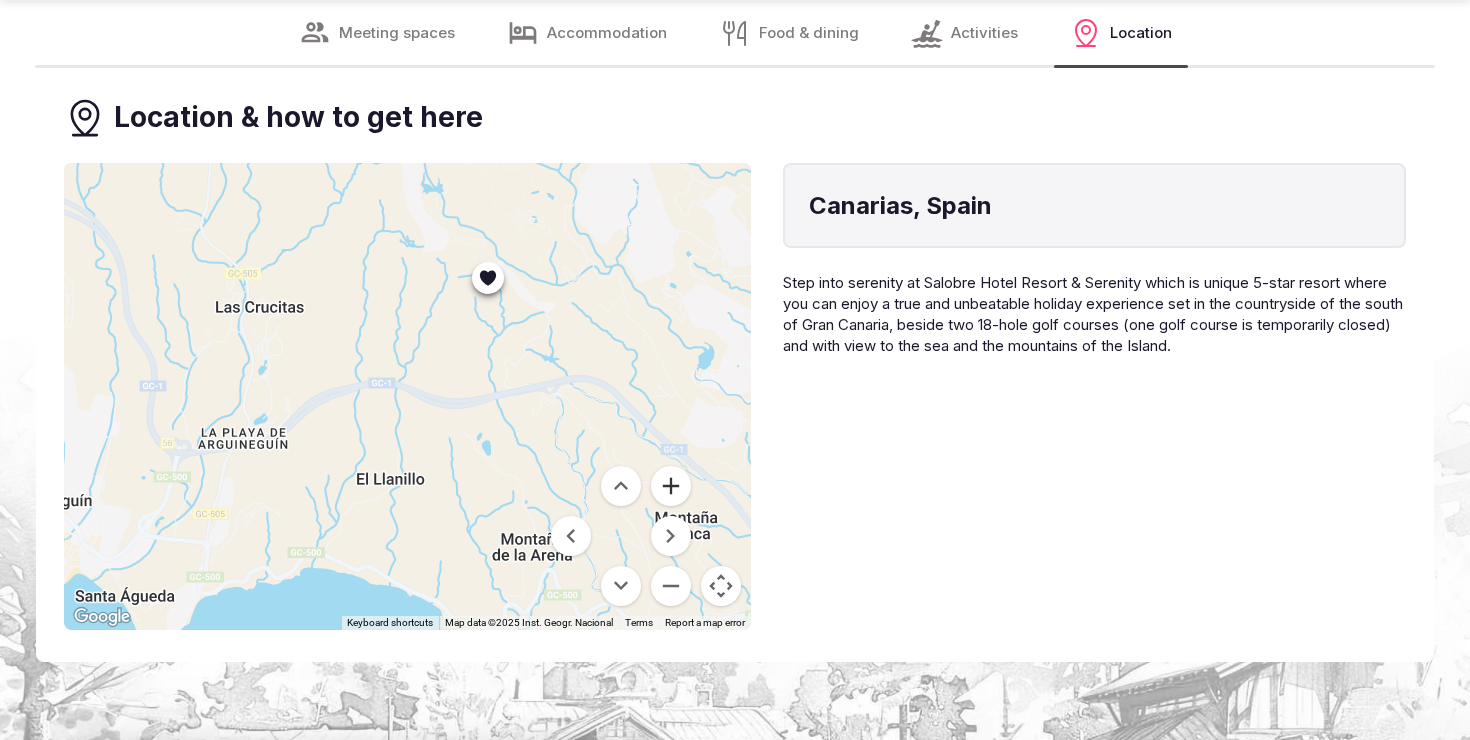 click at bounding box center (671, 486) 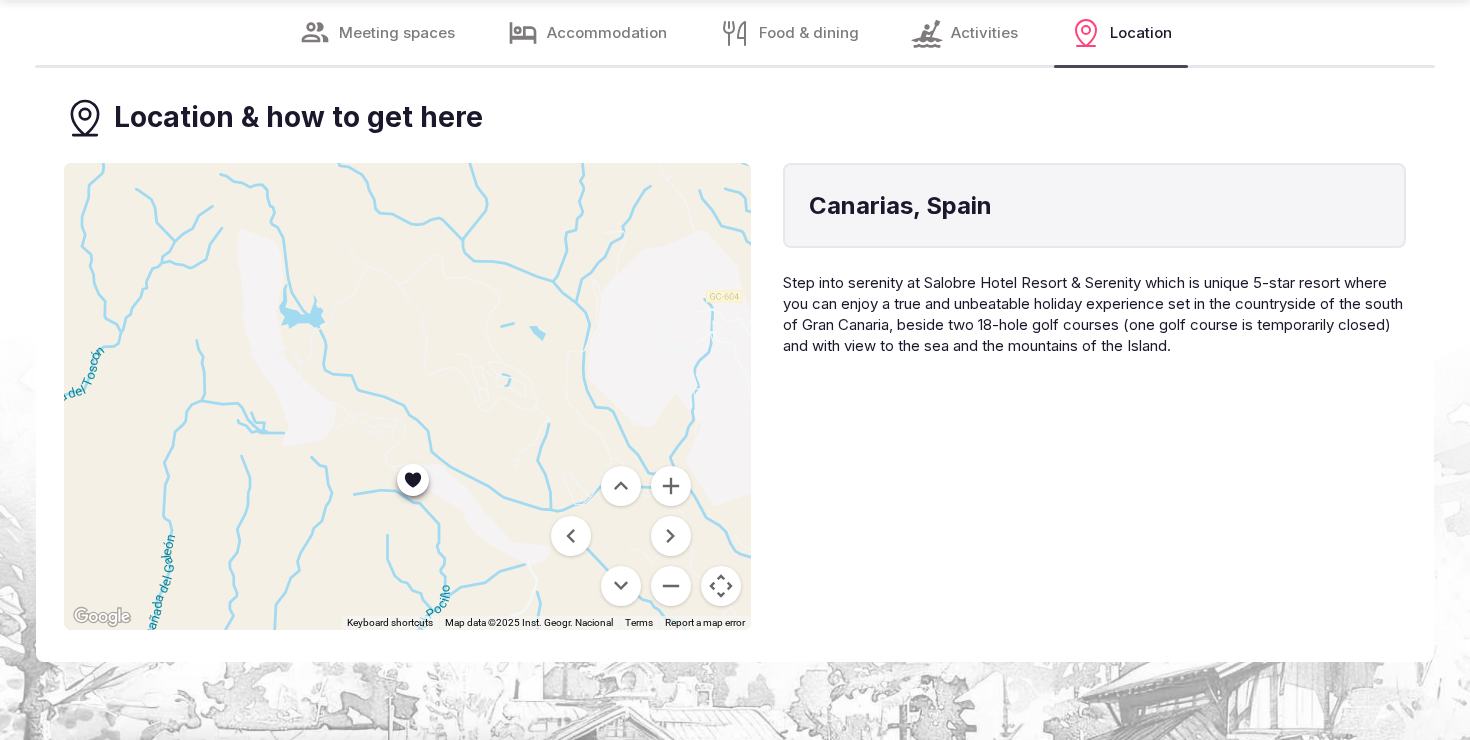 drag, startPoint x: 594, startPoint y: 280, endPoint x: 436, endPoint y: 622, distance: 376.73334 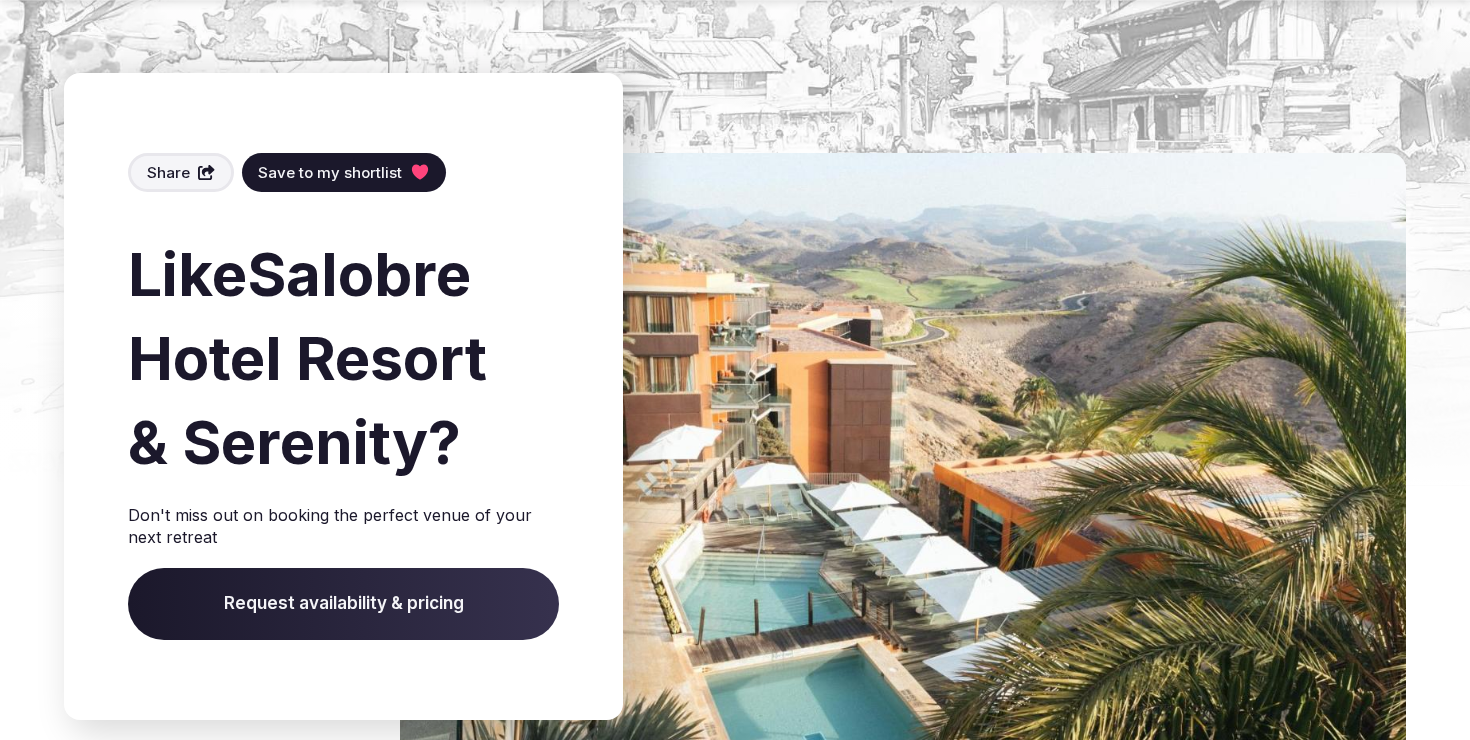 scroll, scrollTop: 10967, scrollLeft: 0, axis: vertical 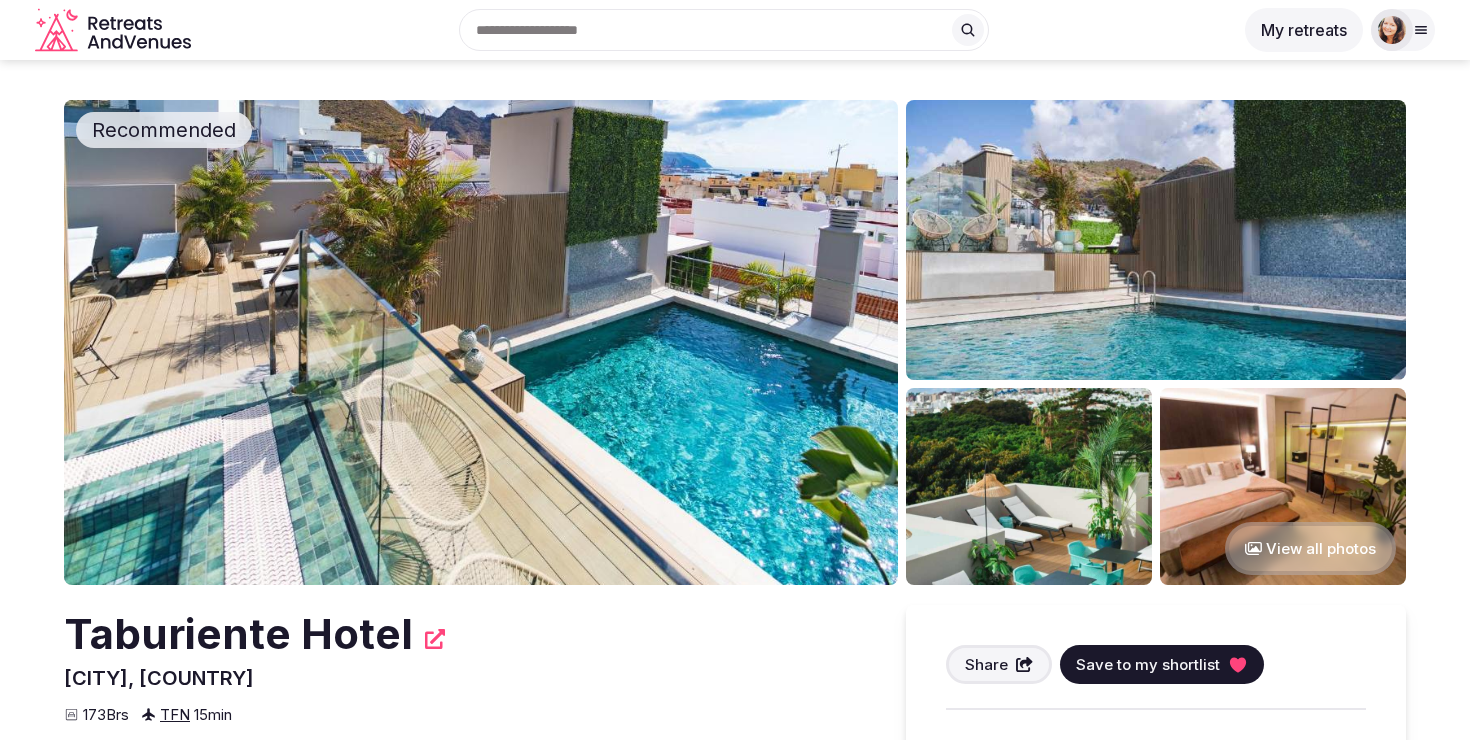 click at bounding box center (481, 342) 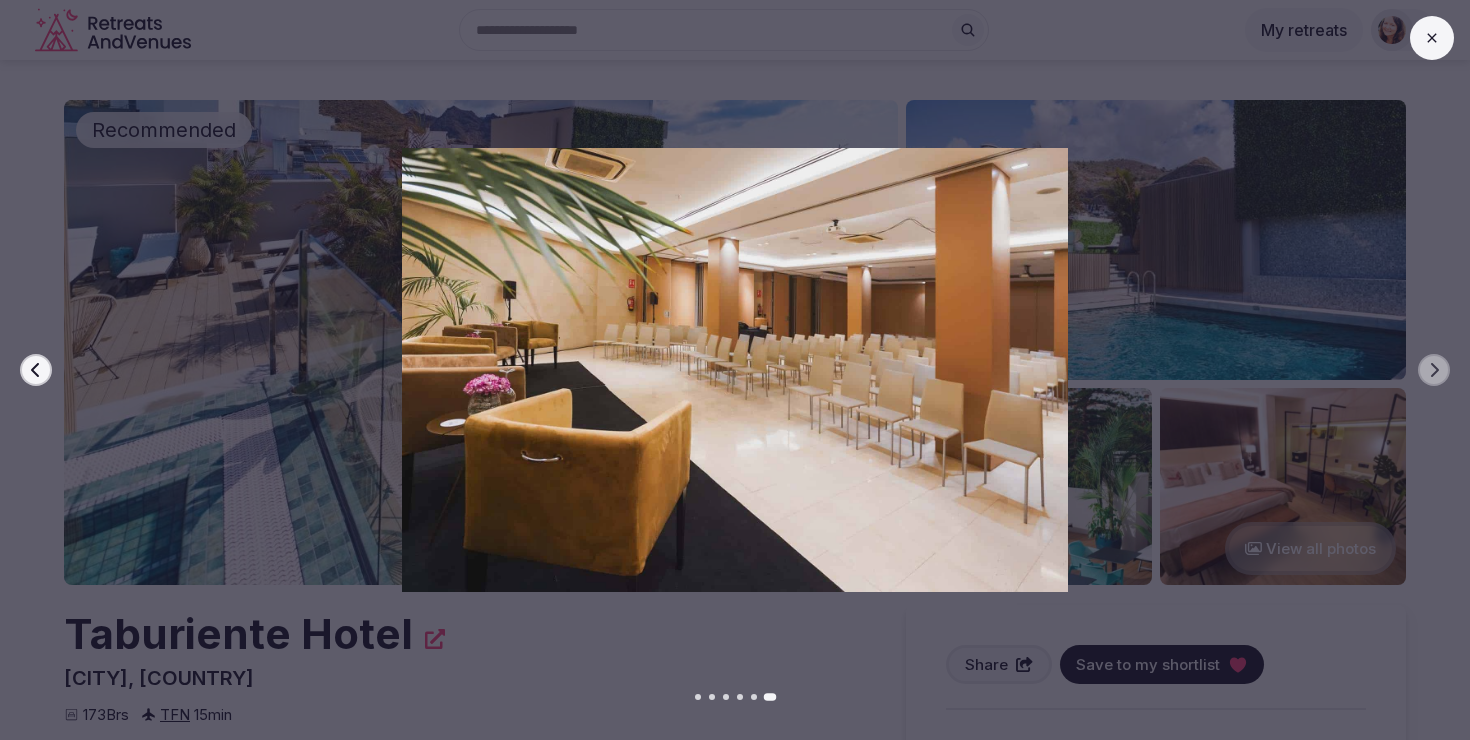 click on "Previous slide Next slide" at bounding box center [735, 370] 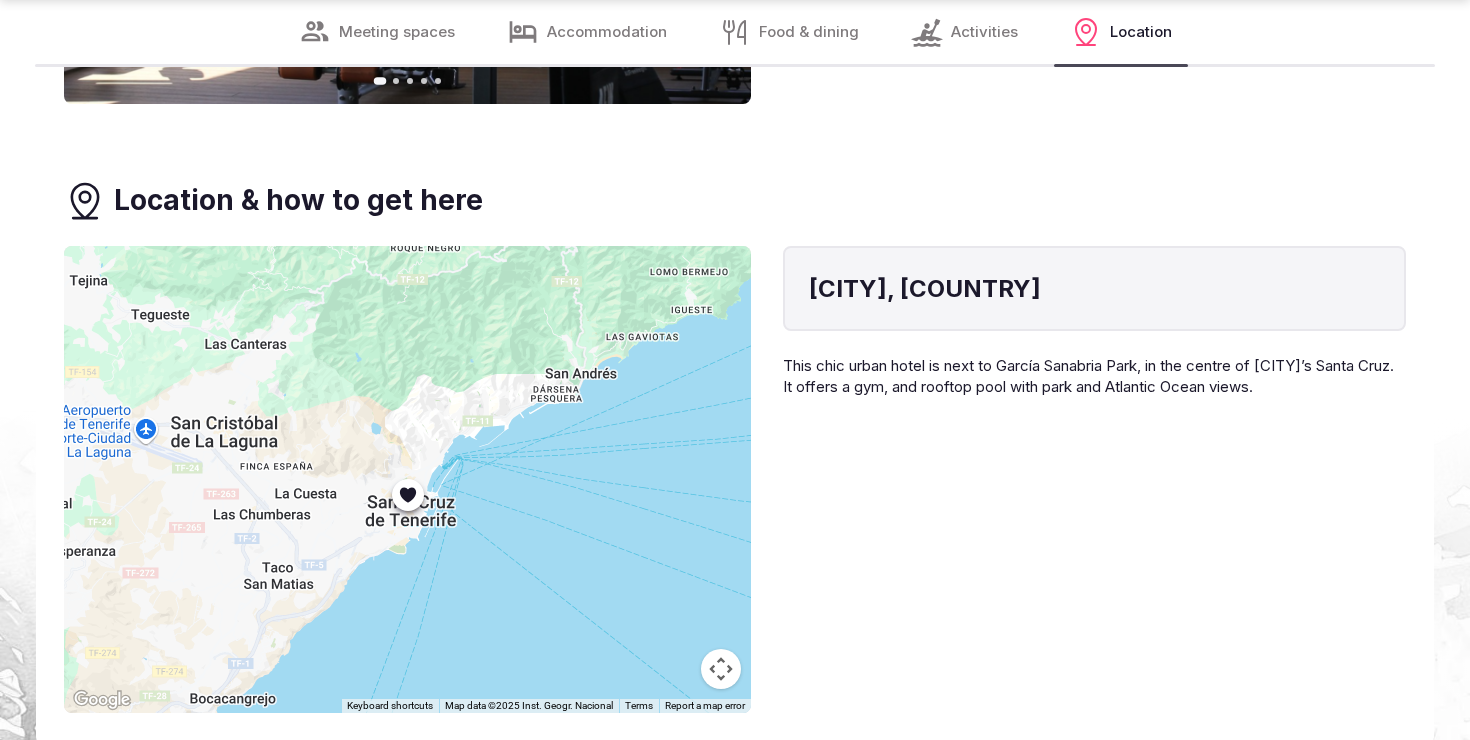 scroll, scrollTop: 3932, scrollLeft: 0, axis: vertical 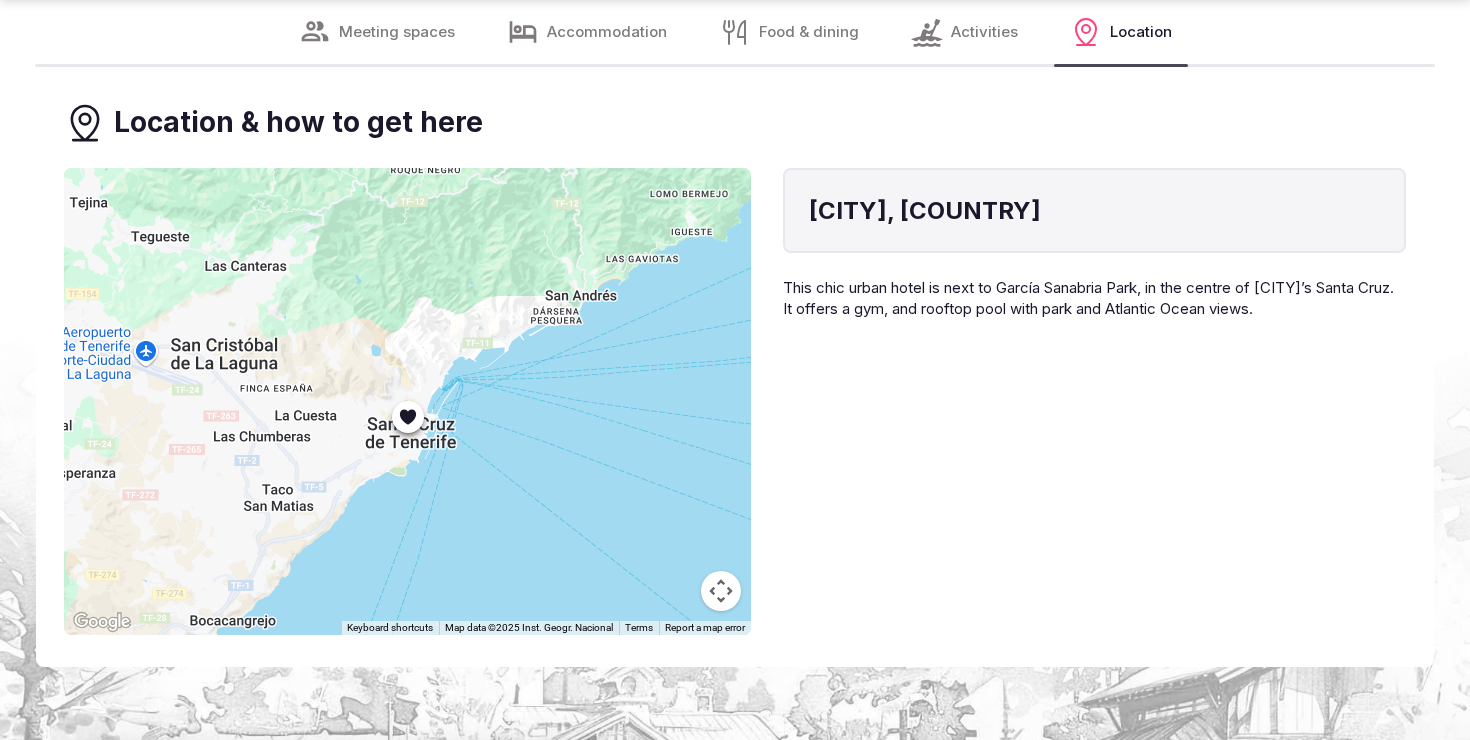 click at bounding box center (721, 591) 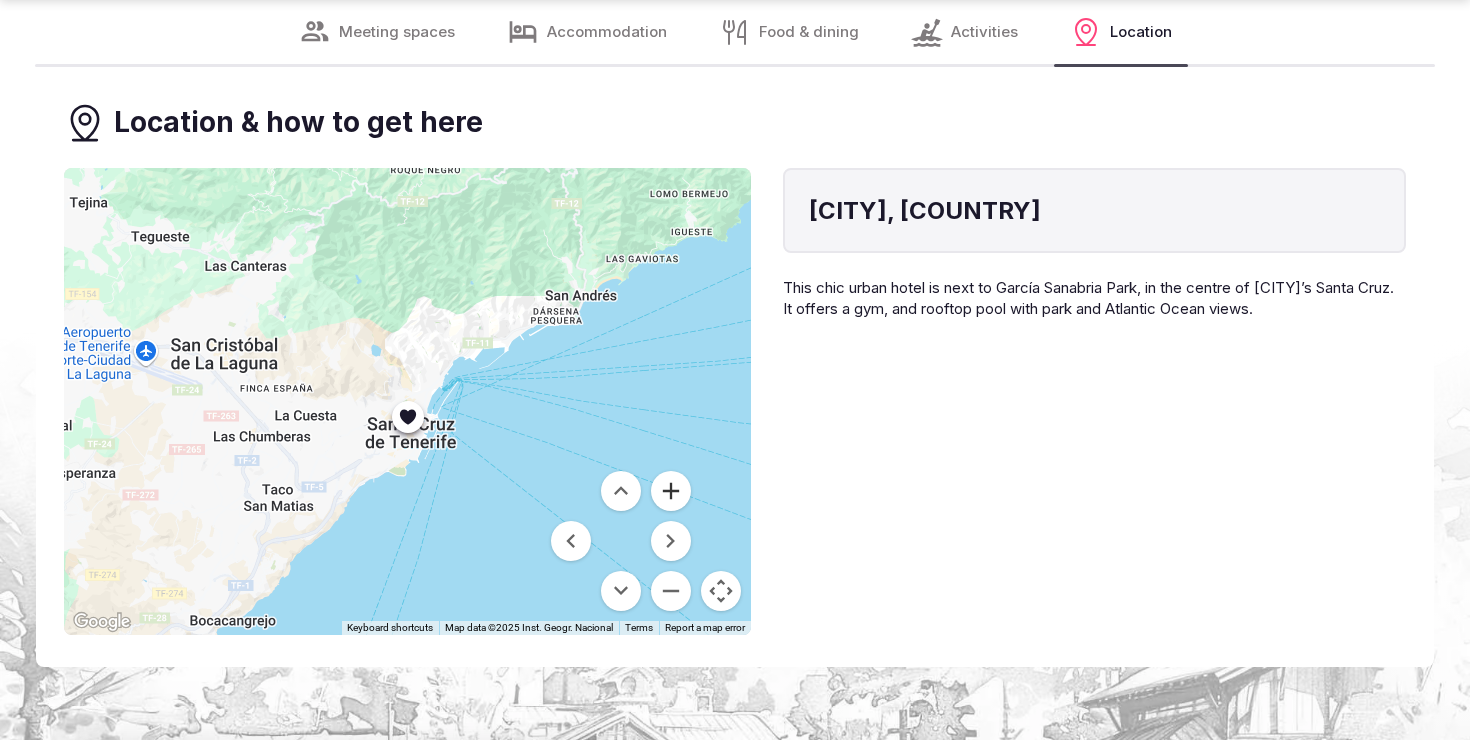 click at bounding box center [671, 491] 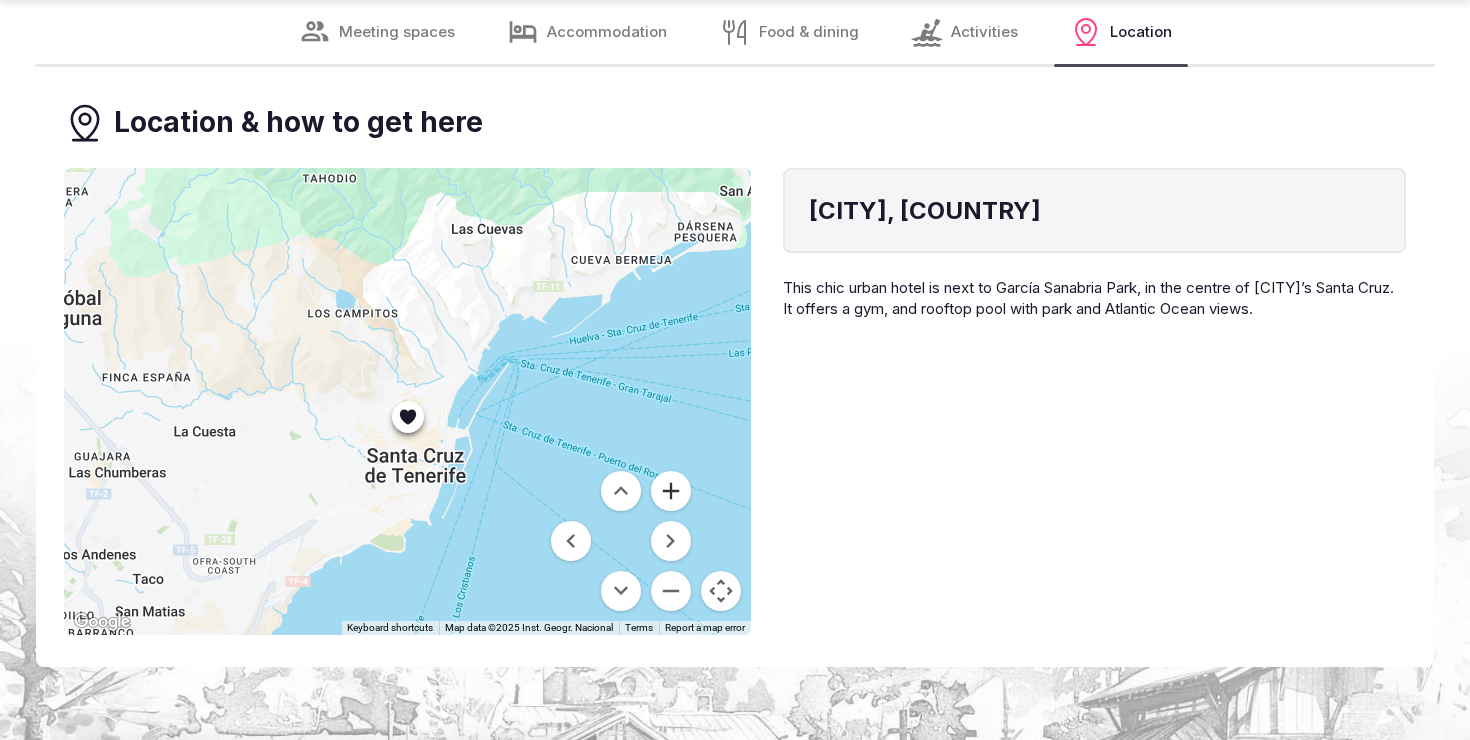 click at bounding box center (671, 491) 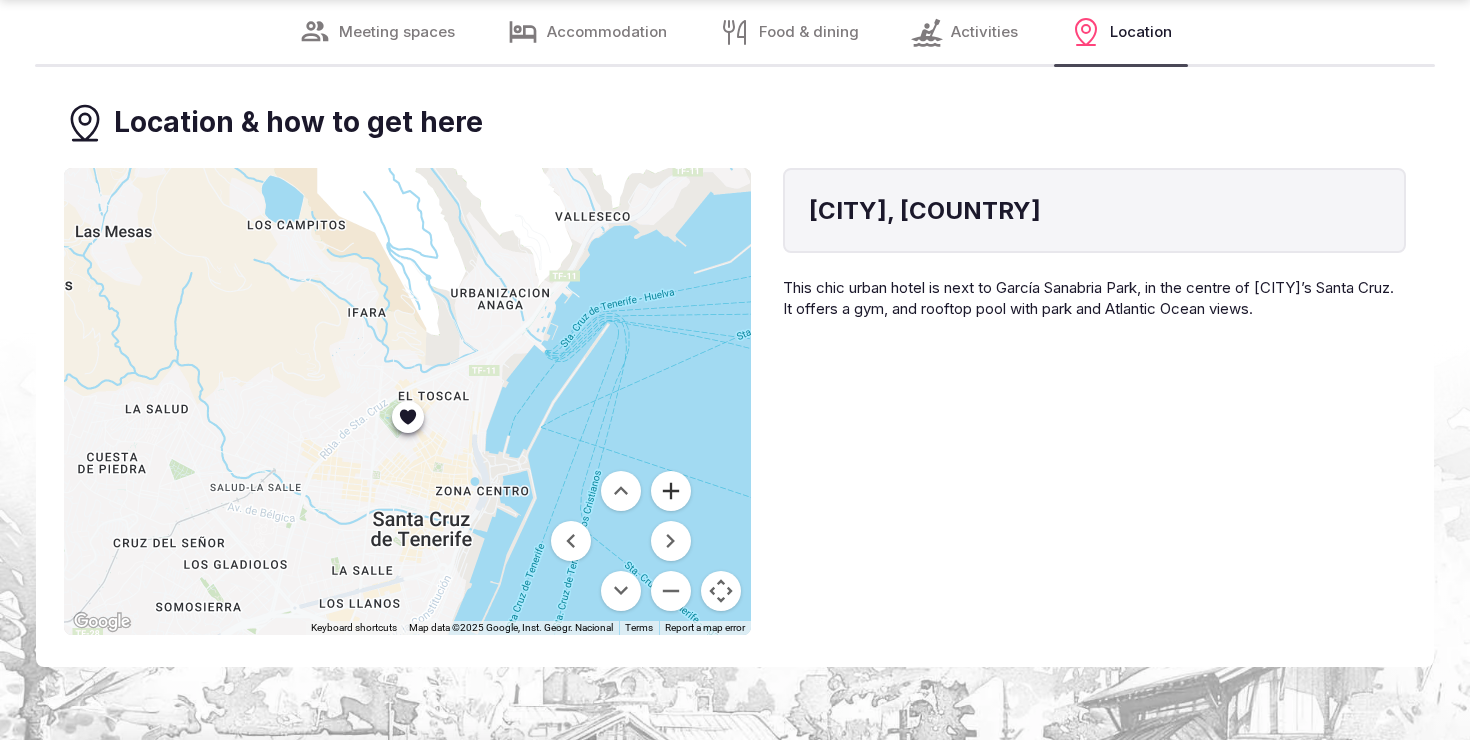 click at bounding box center [671, 491] 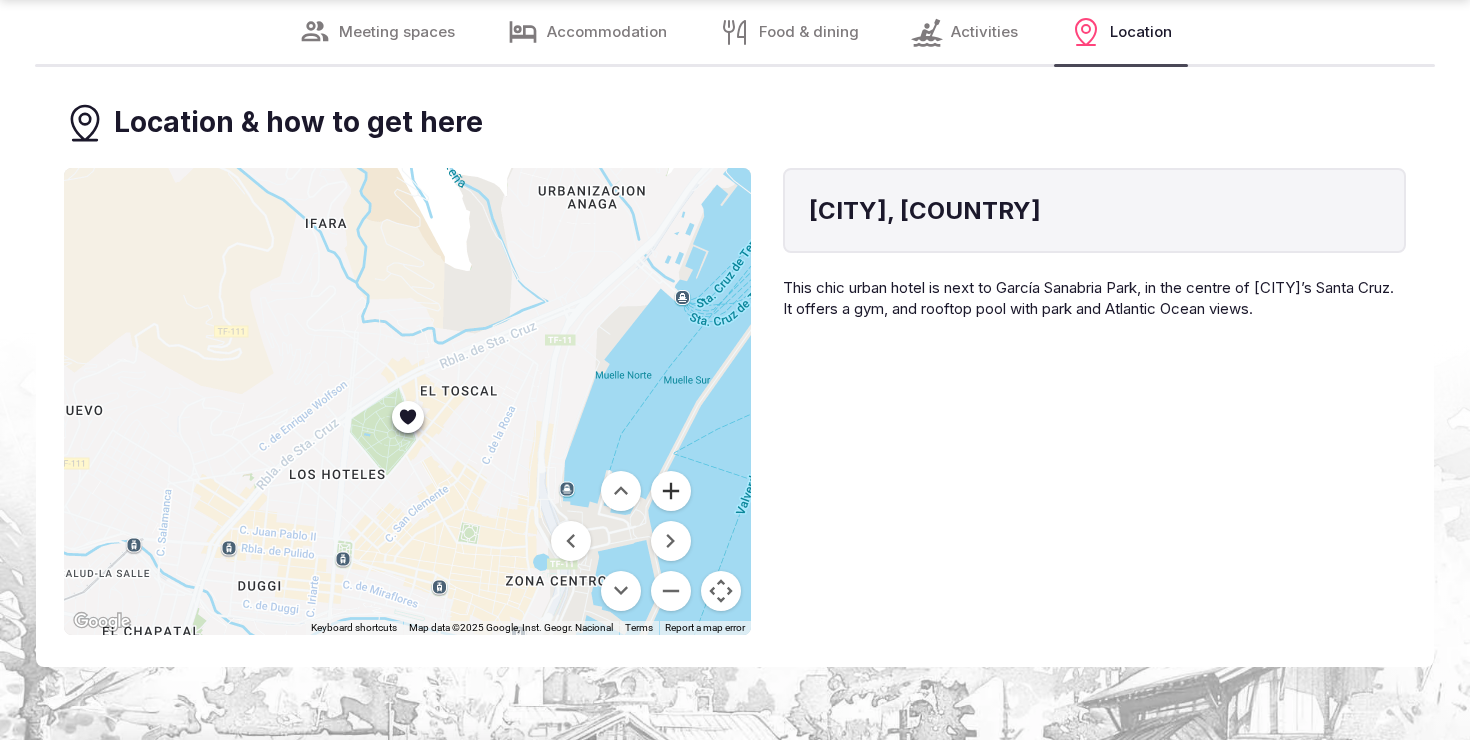 click at bounding box center [671, 491] 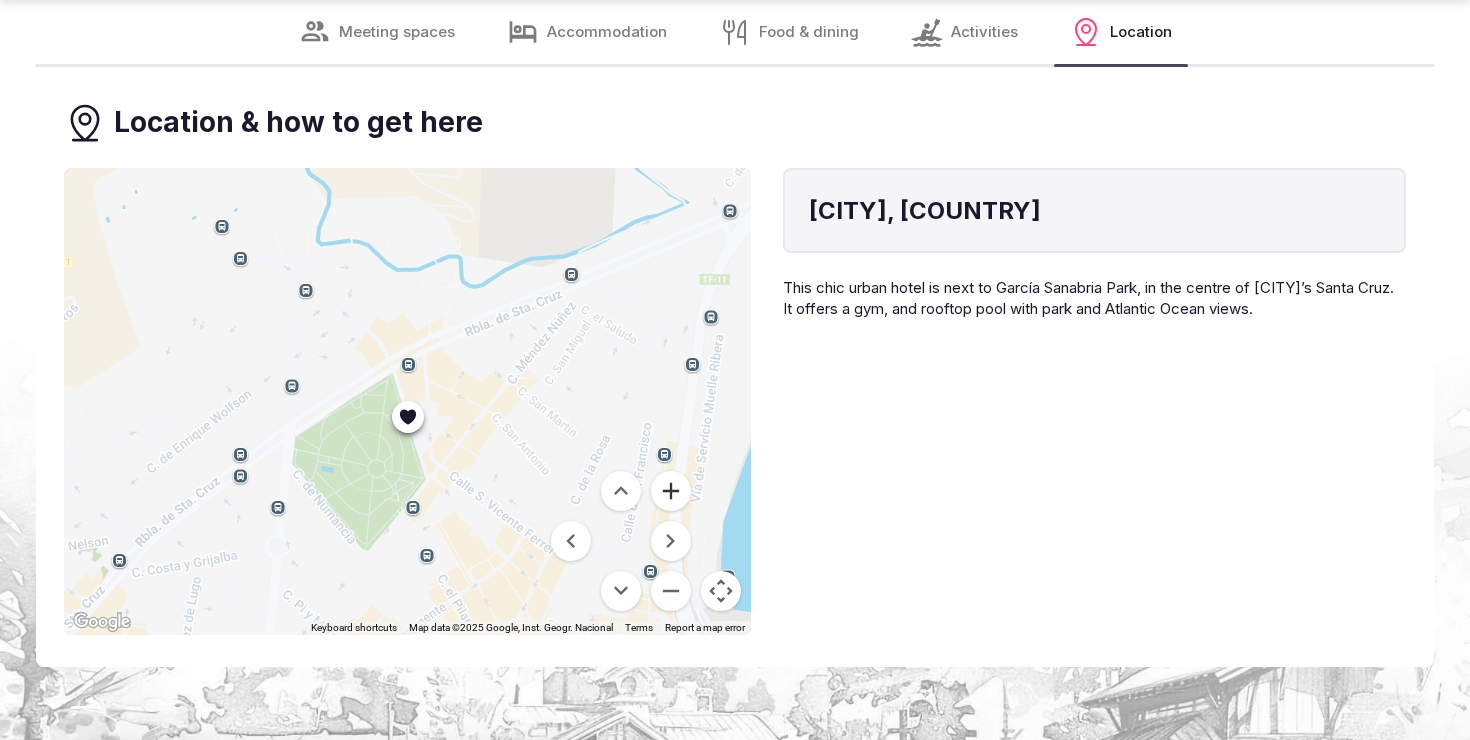 click at bounding box center [671, 491] 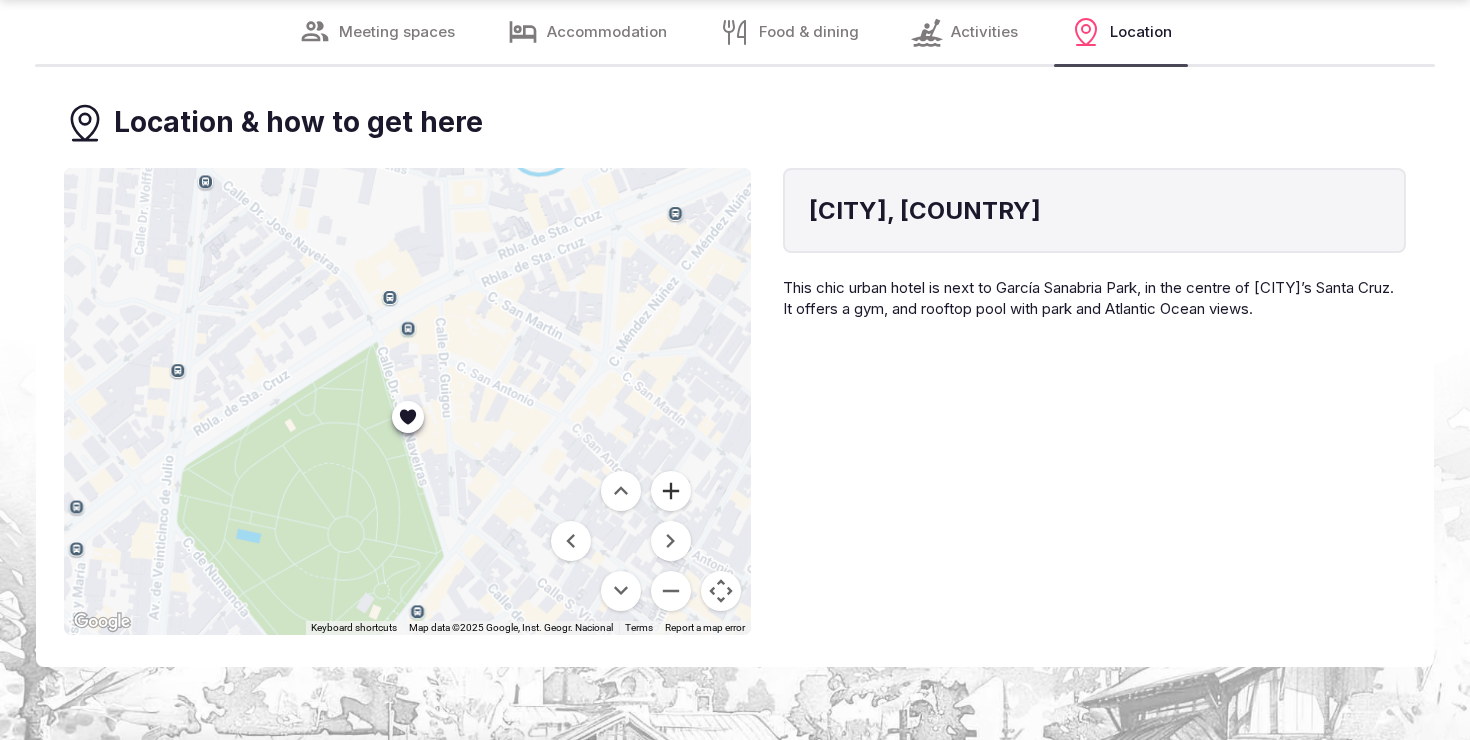 click at bounding box center (671, 491) 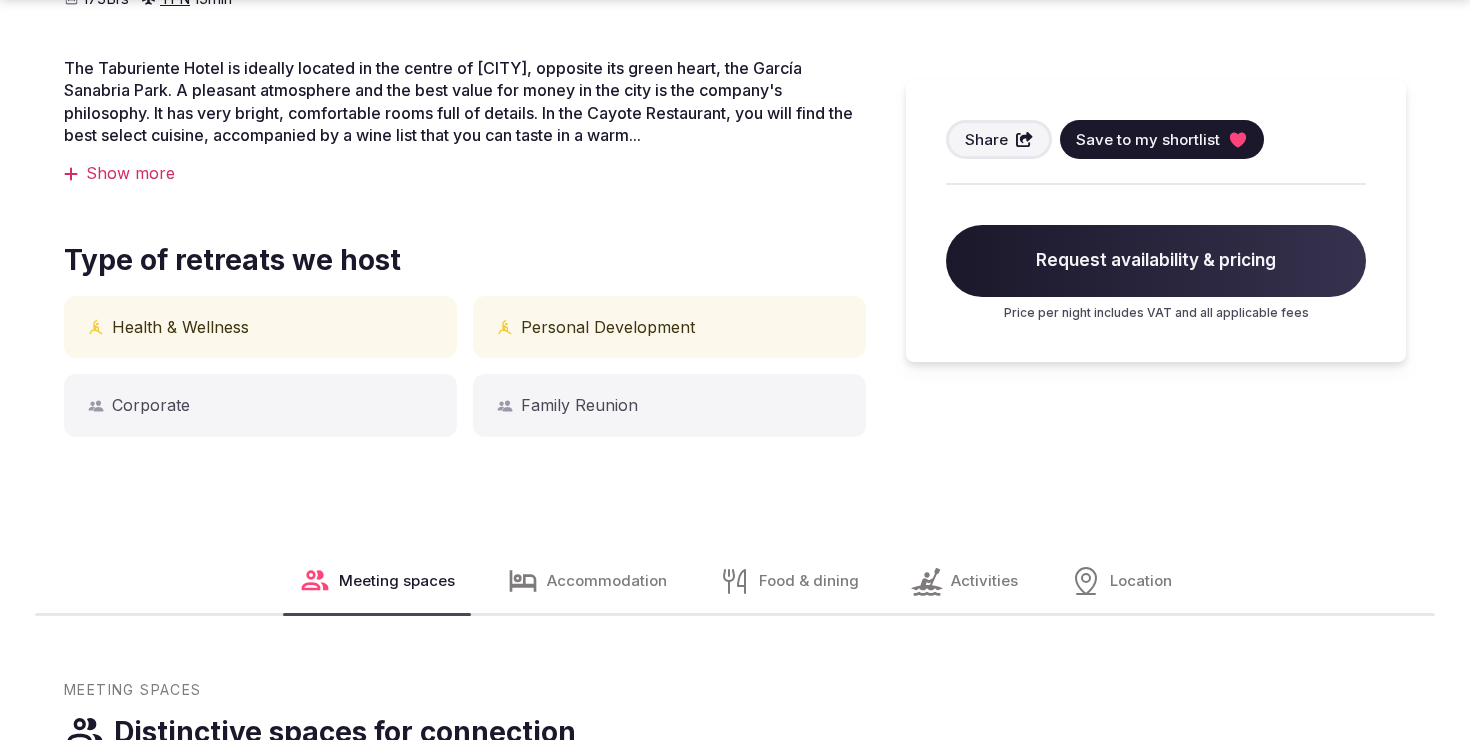 scroll, scrollTop: 743, scrollLeft: 0, axis: vertical 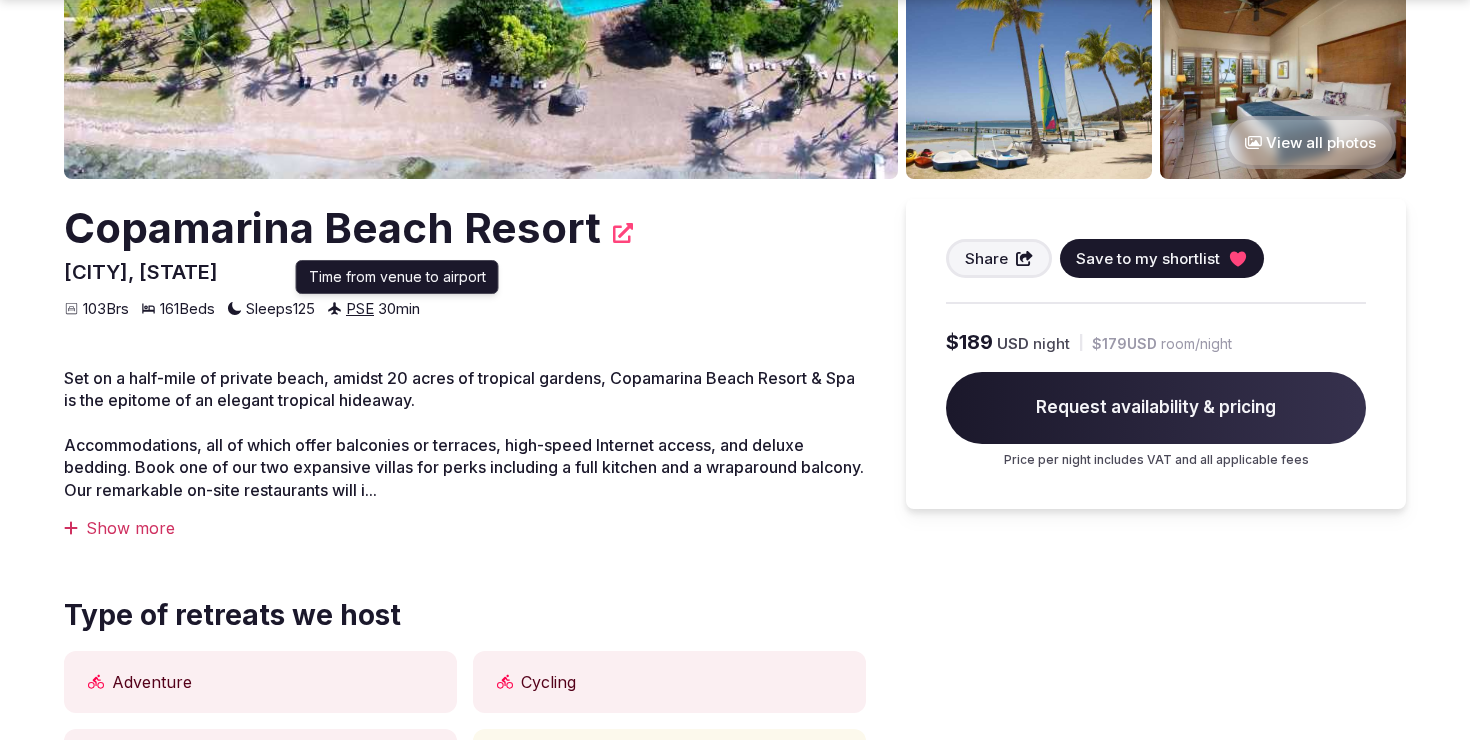 click on "PSE" at bounding box center [360, 308] 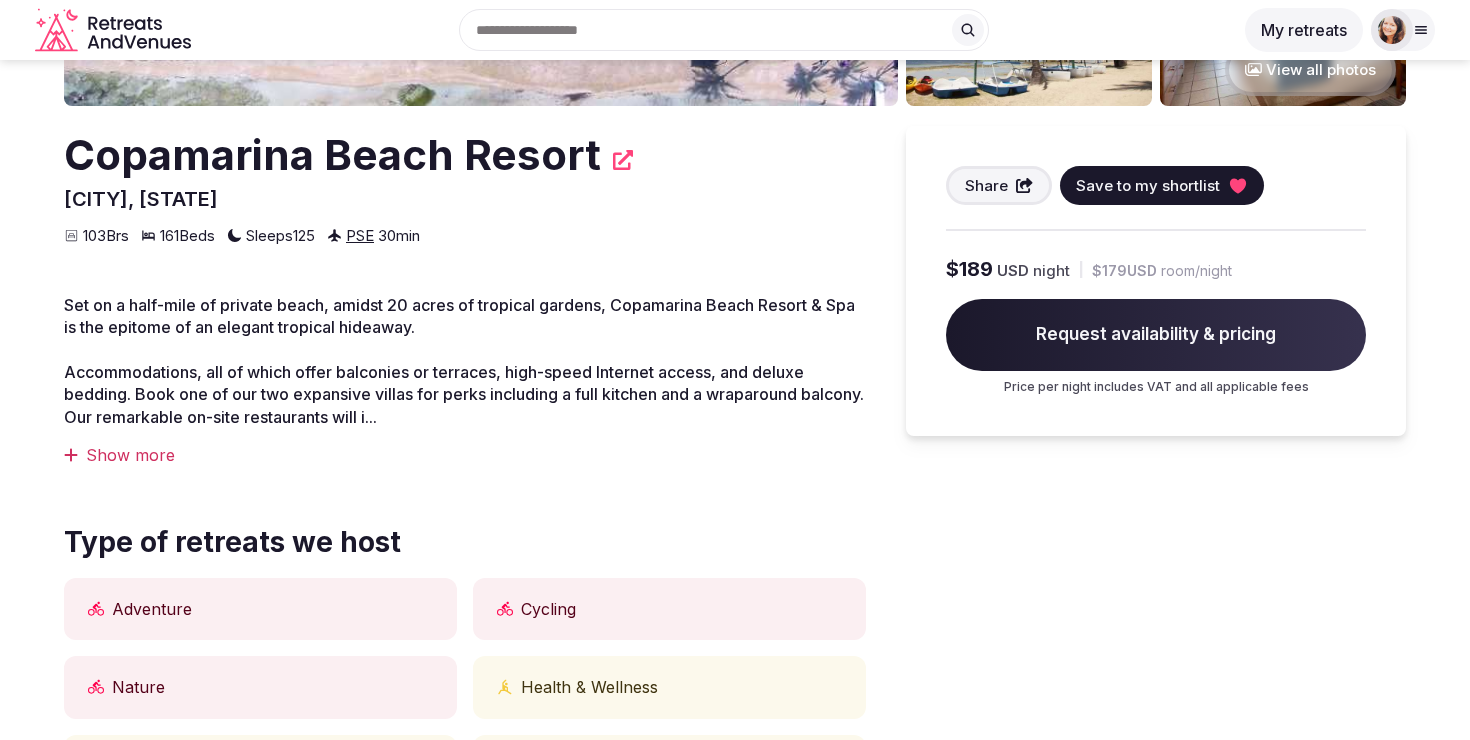 scroll, scrollTop: 430, scrollLeft: 0, axis: vertical 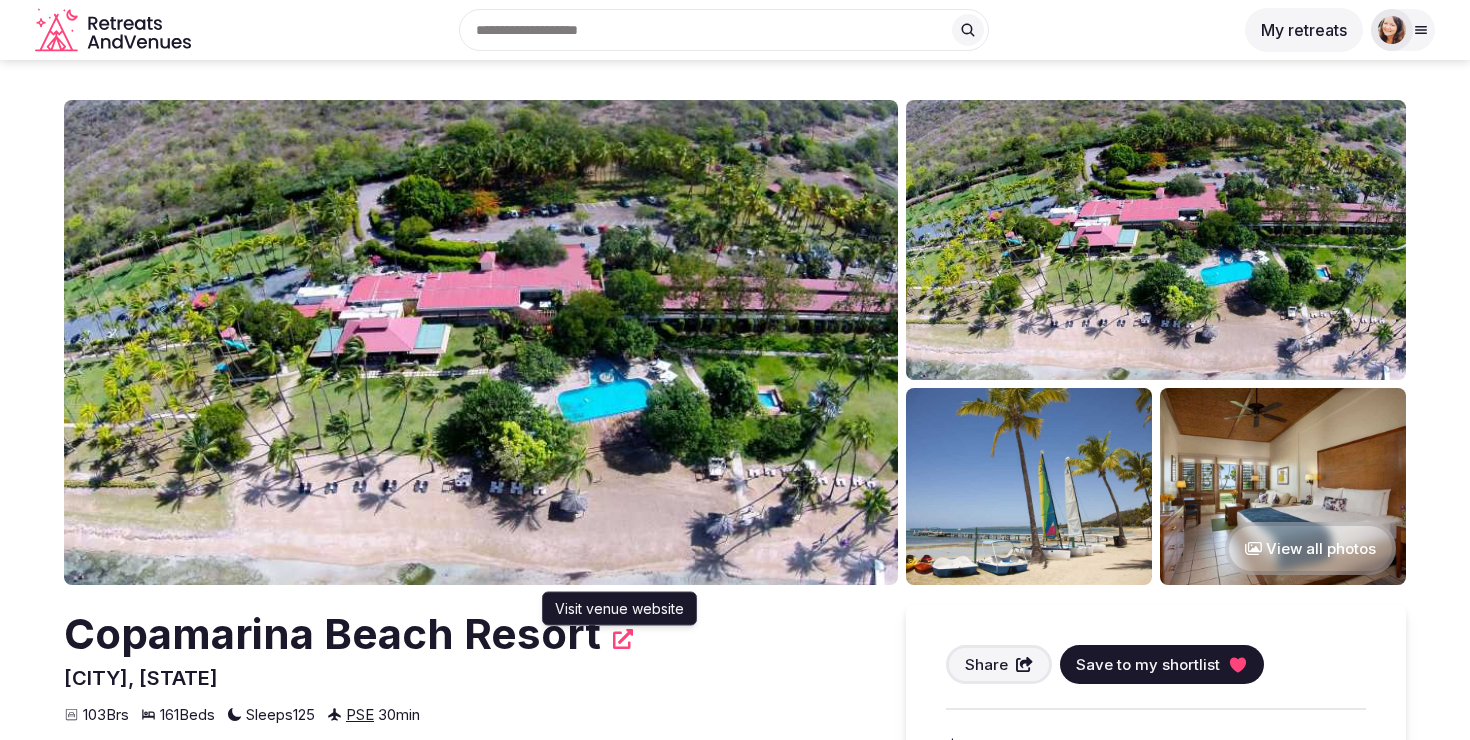 click 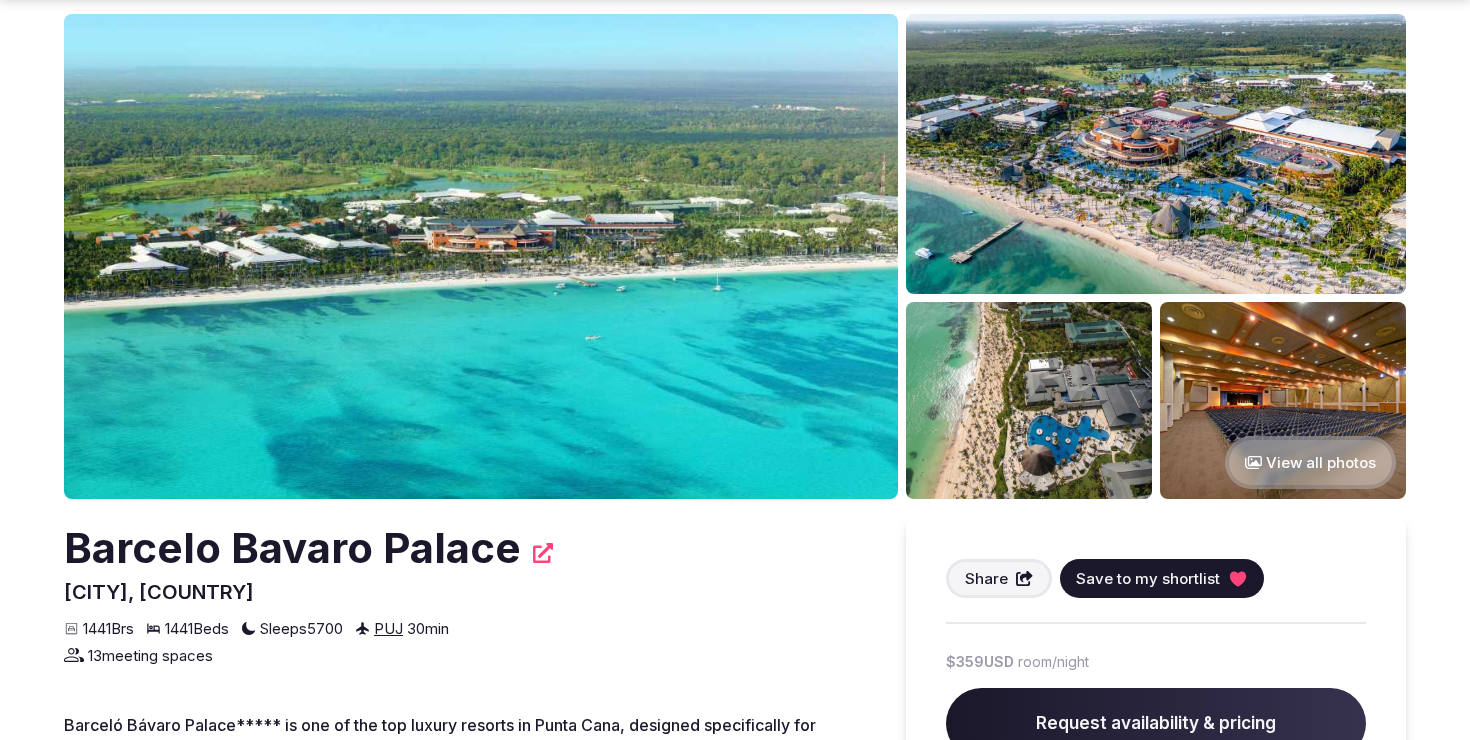 scroll, scrollTop: 121, scrollLeft: 0, axis: vertical 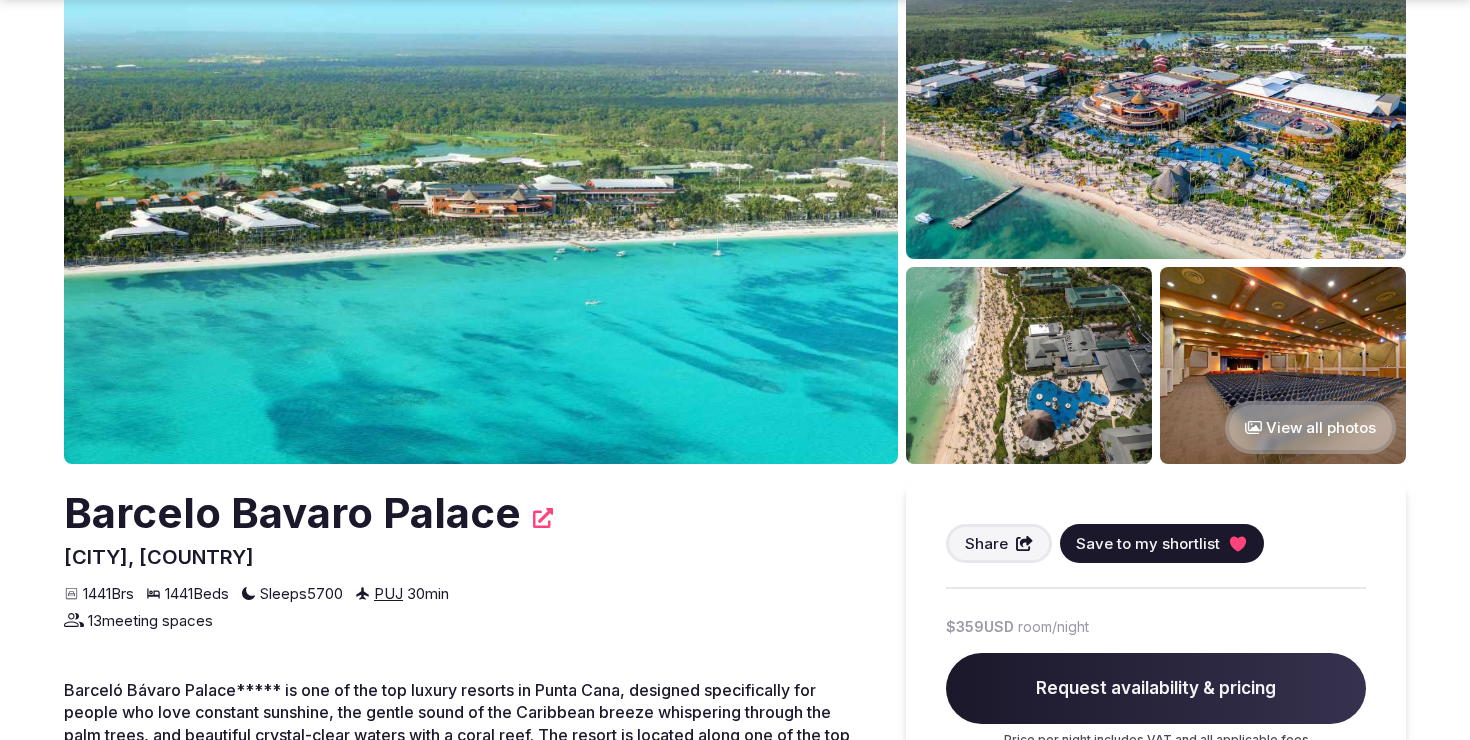 click on "Barcelo Bavaro Palace" at bounding box center [465, 513] 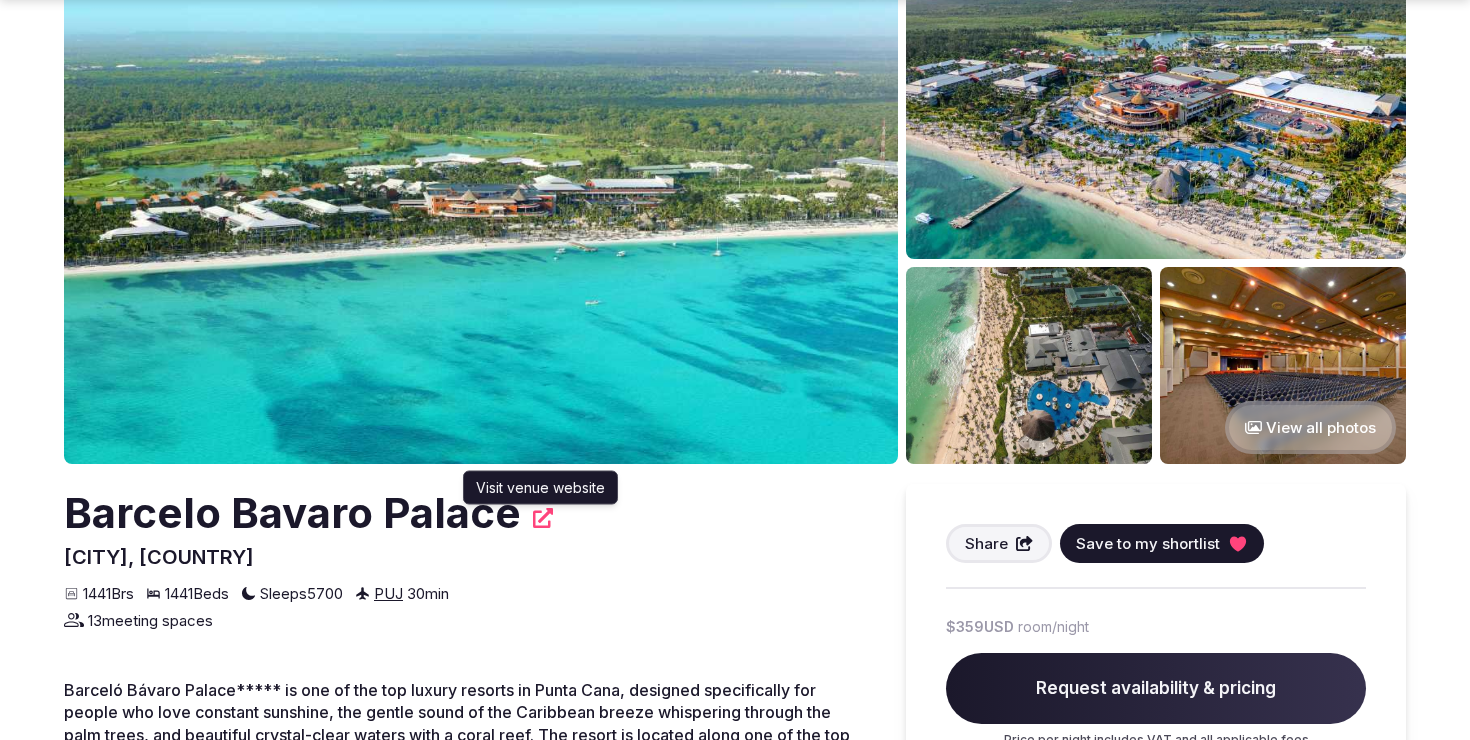 click 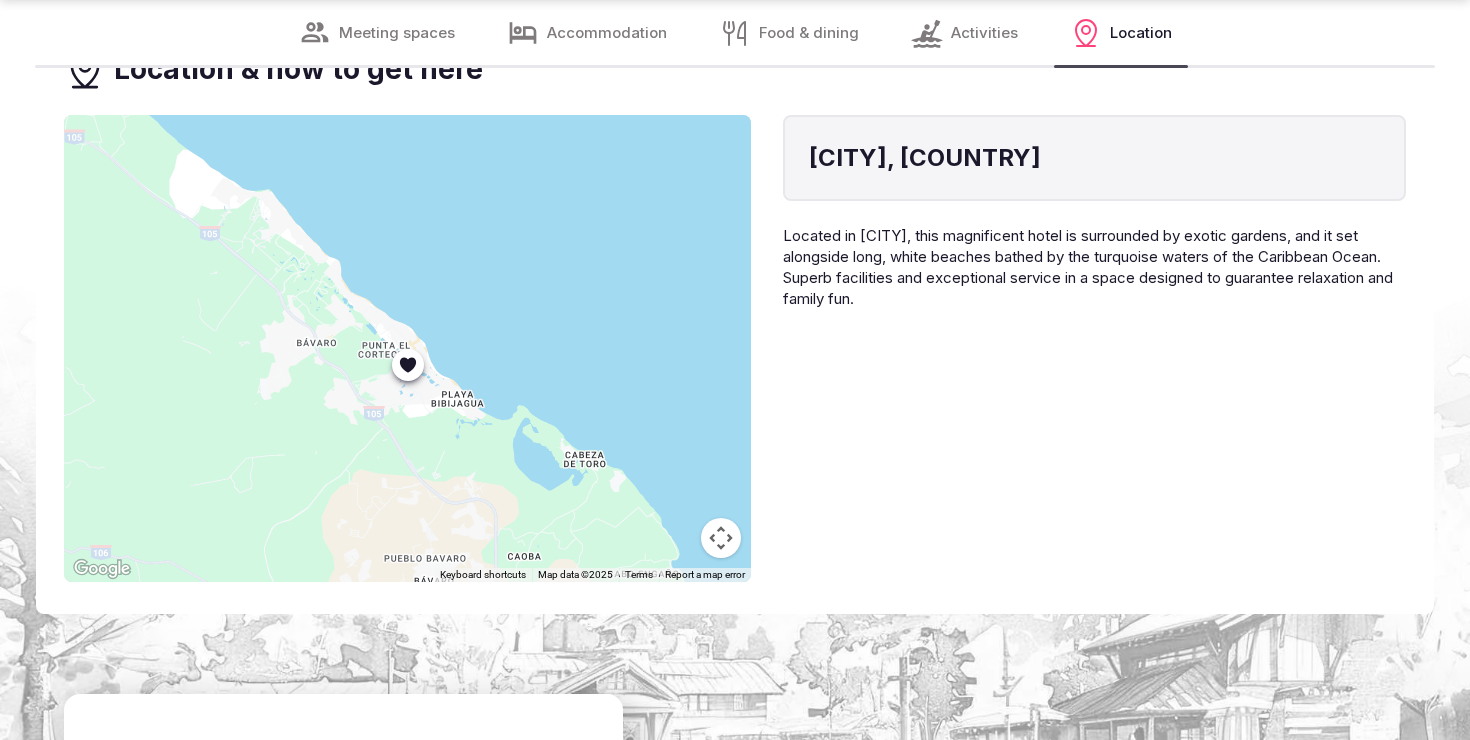 scroll, scrollTop: 11091, scrollLeft: 0, axis: vertical 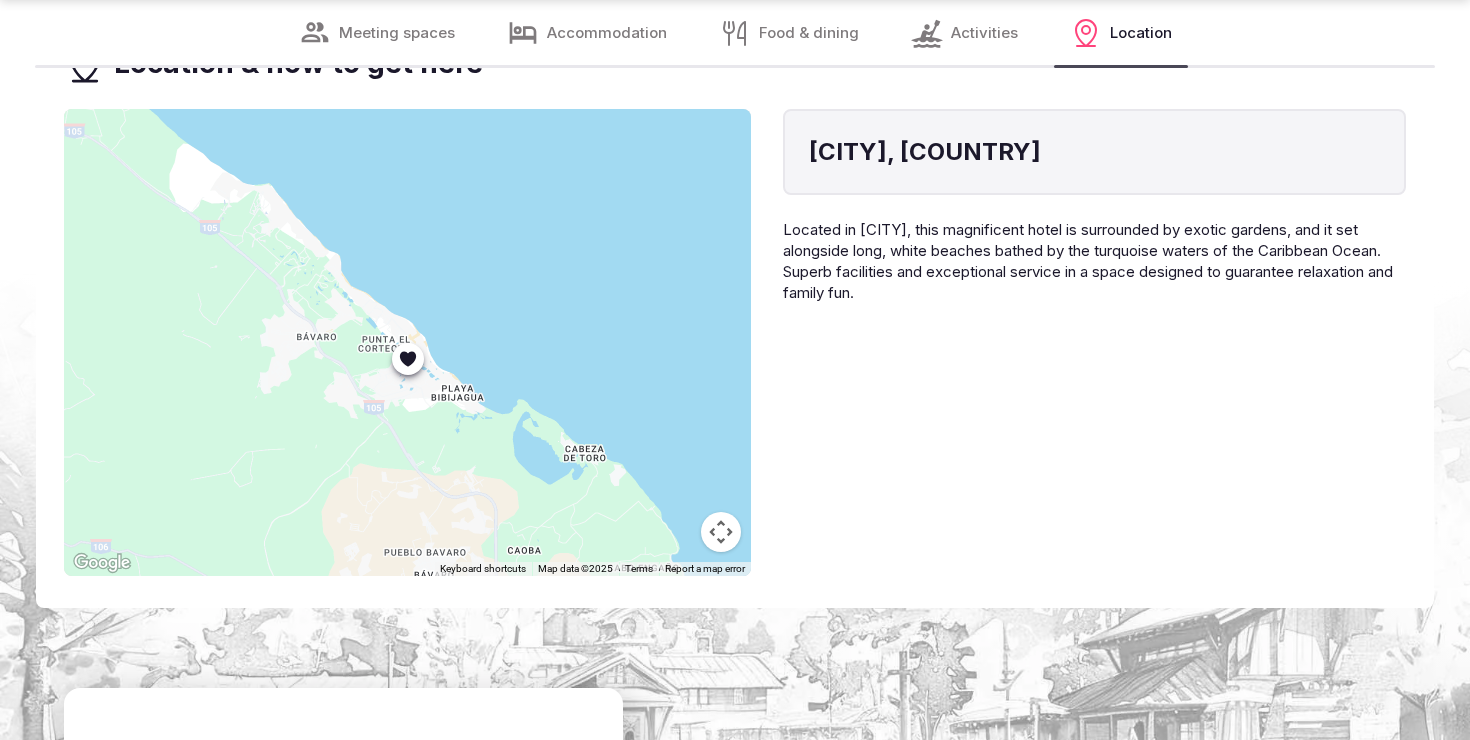 click at bounding box center (721, 532) 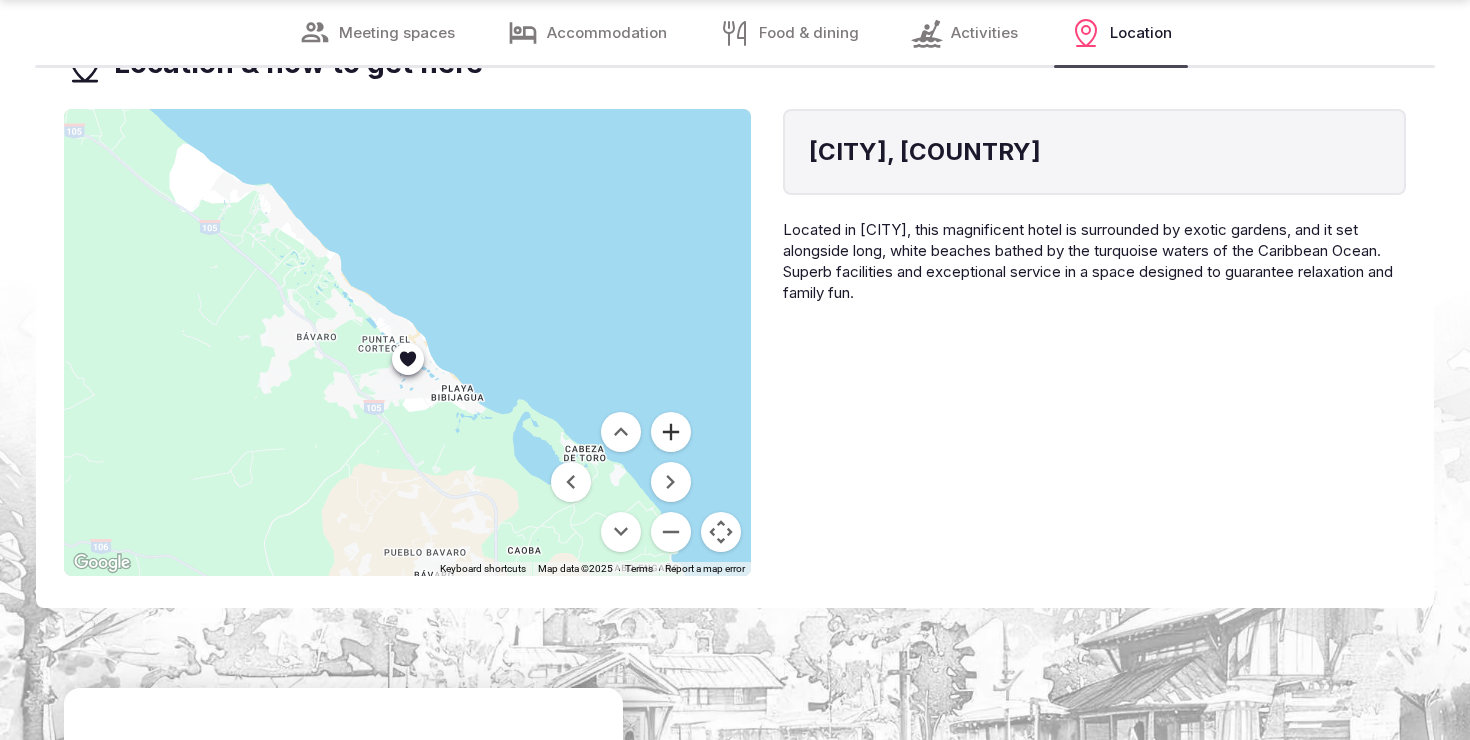 click at bounding box center (671, 432) 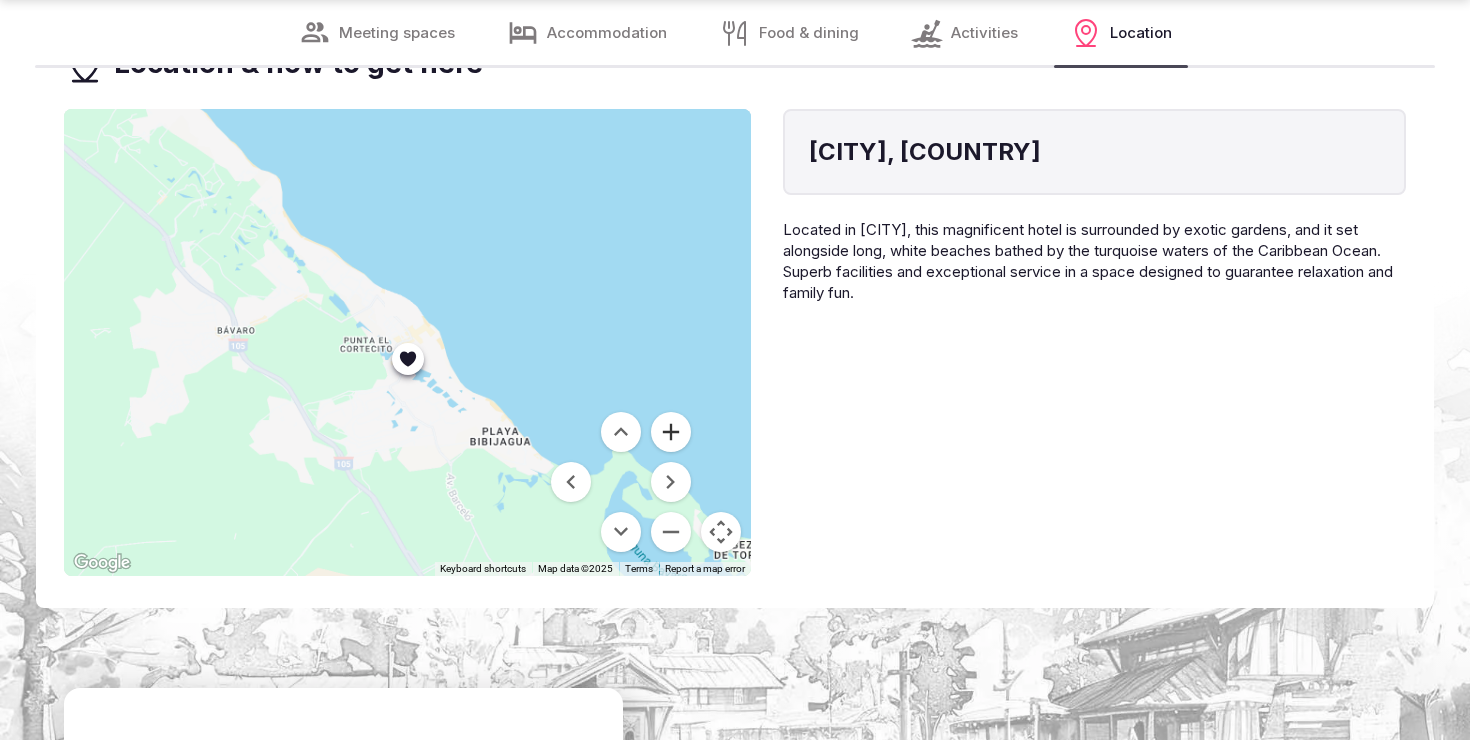 click at bounding box center [671, 432] 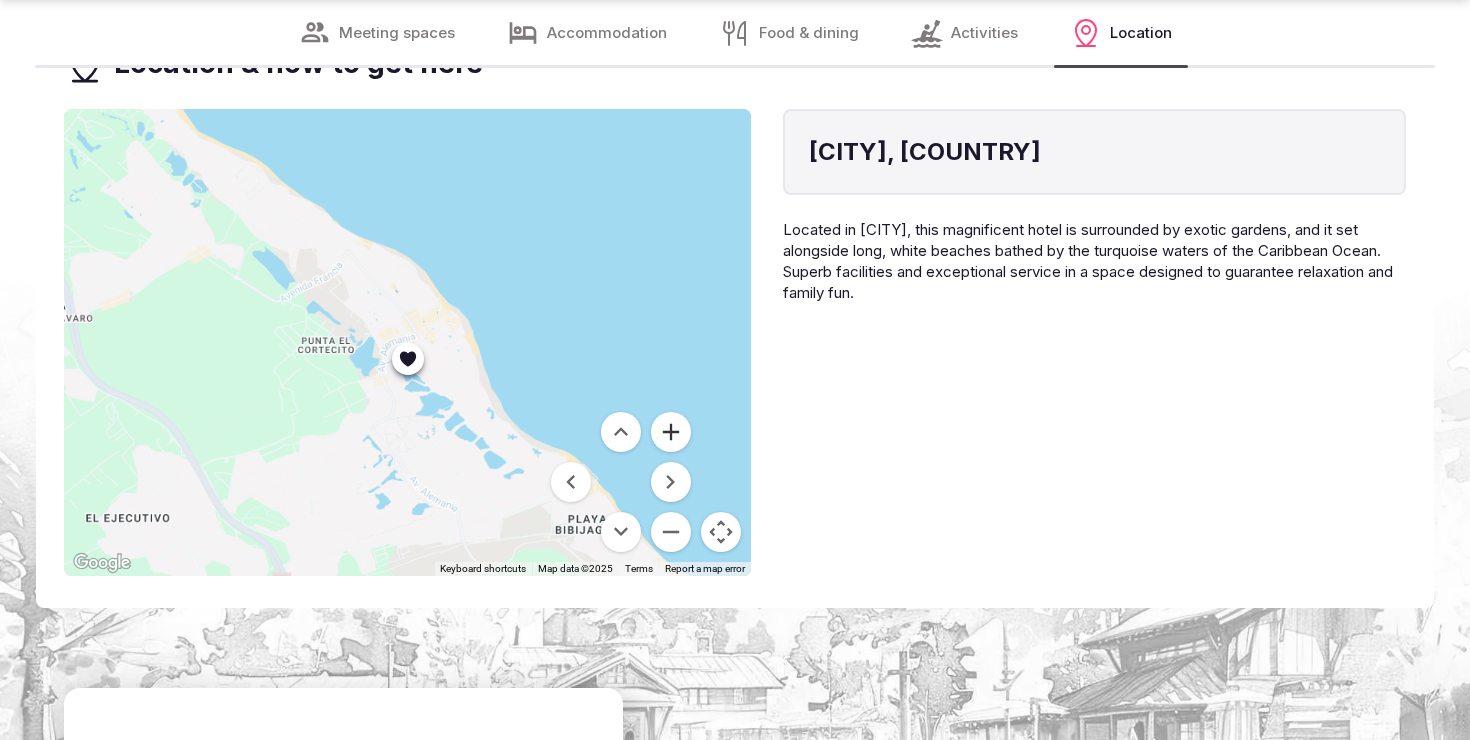 click at bounding box center [671, 432] 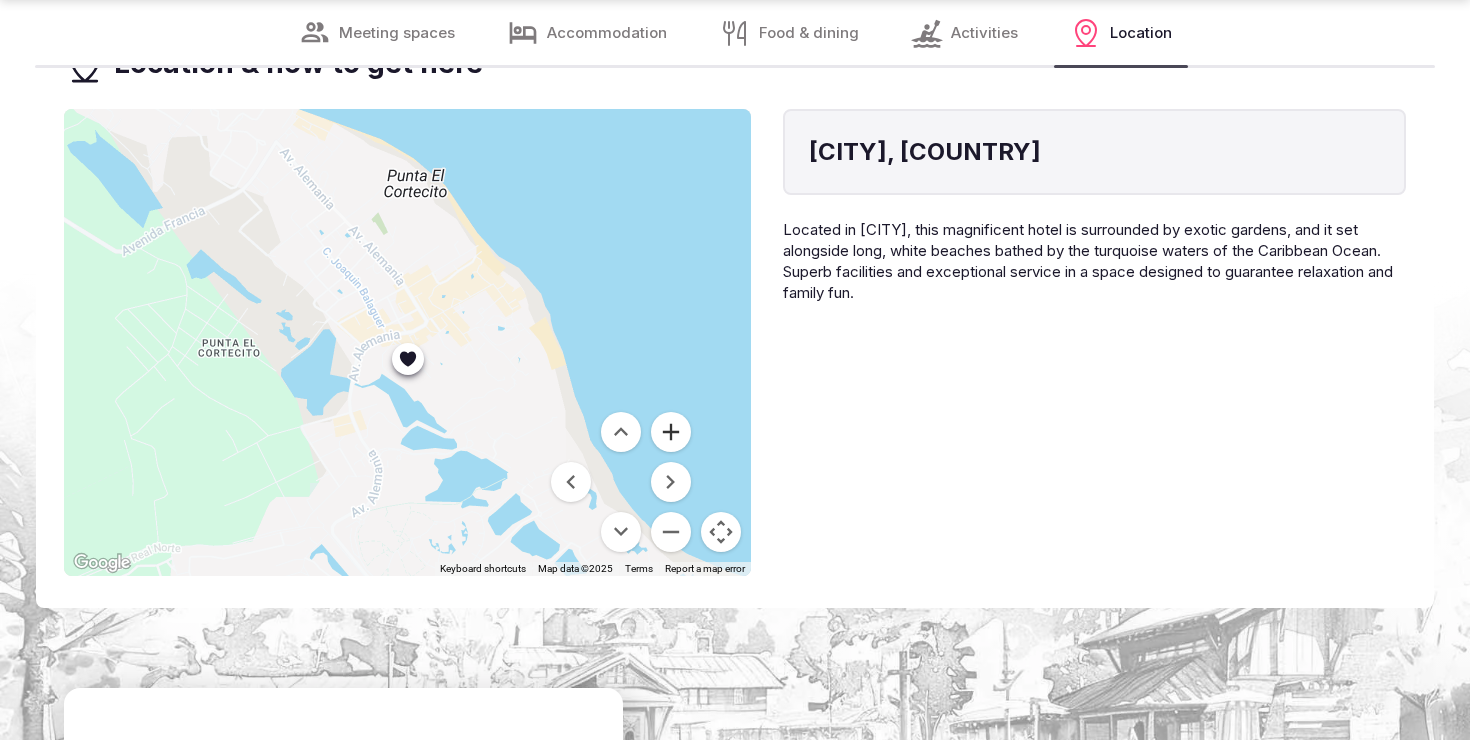 click at bounding box center [671, 432] 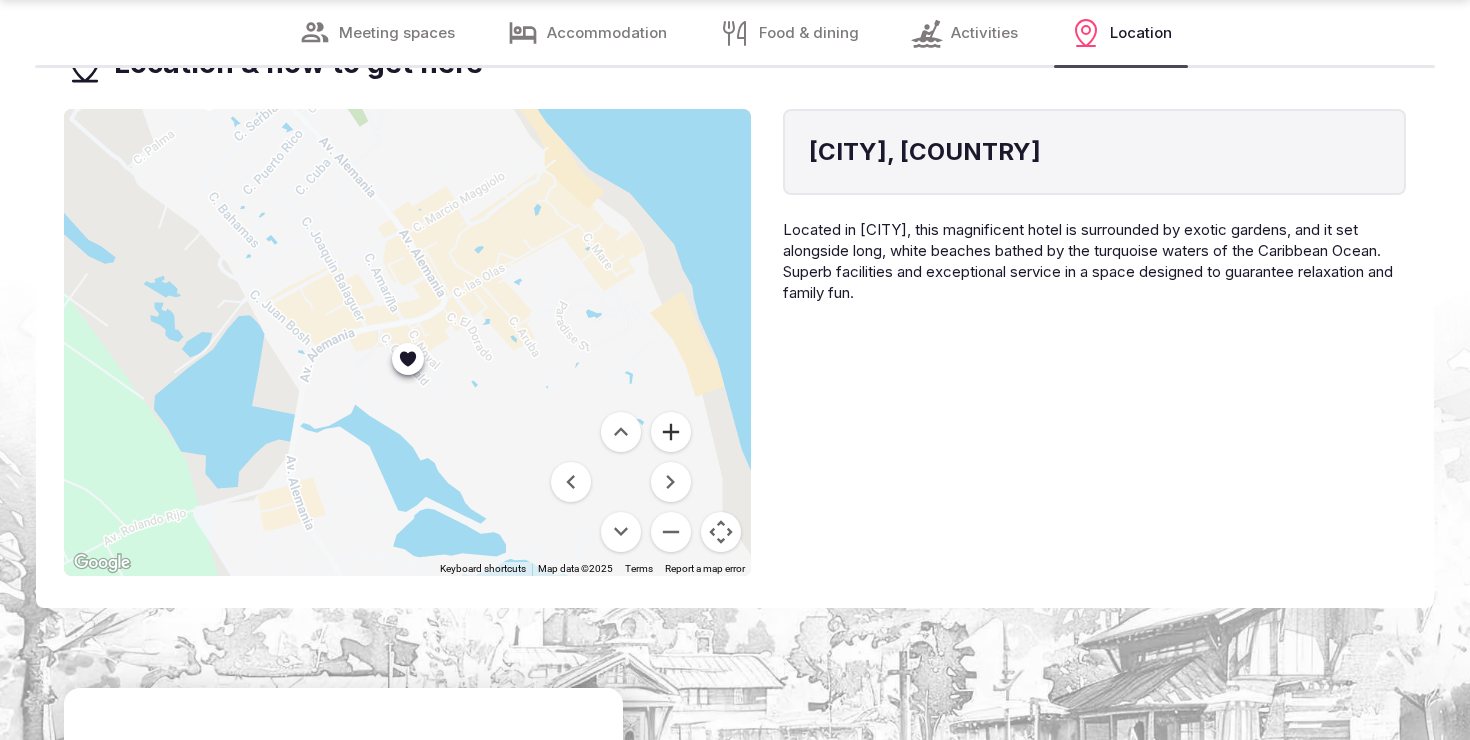 click at bounding box center (671, 432) 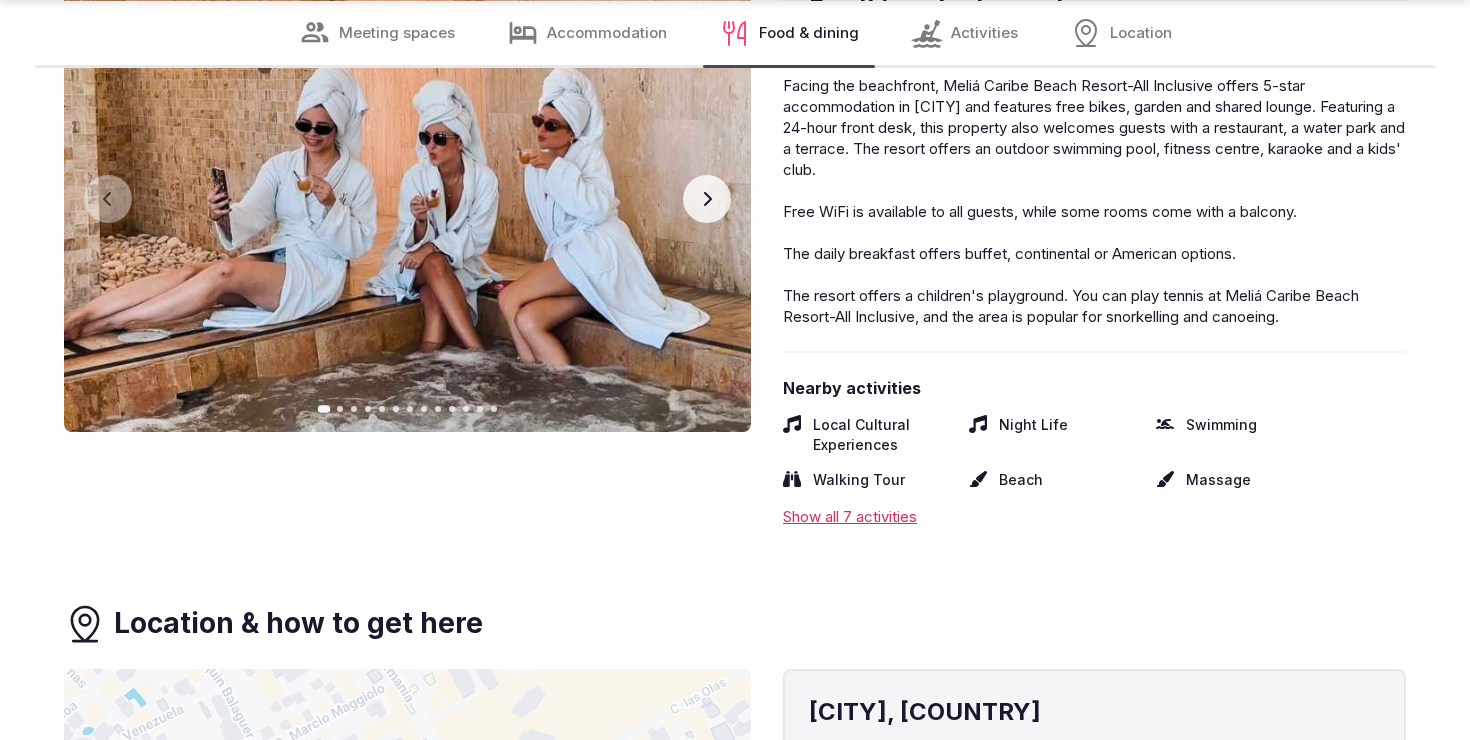 scroll, scrollTop: 10726, scrollLeft: 0, axis: vertical 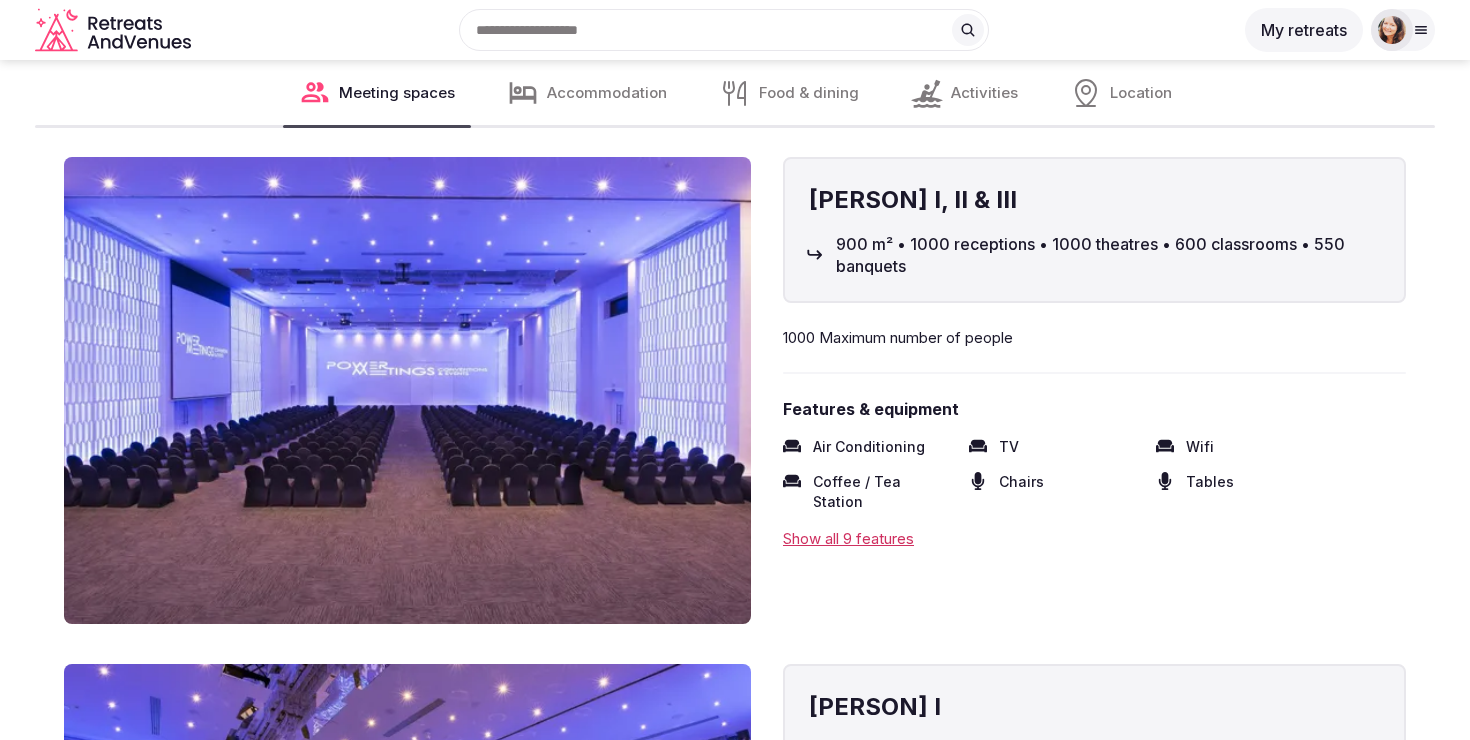 click on "Food & dining" at bounding box center (789, 92) 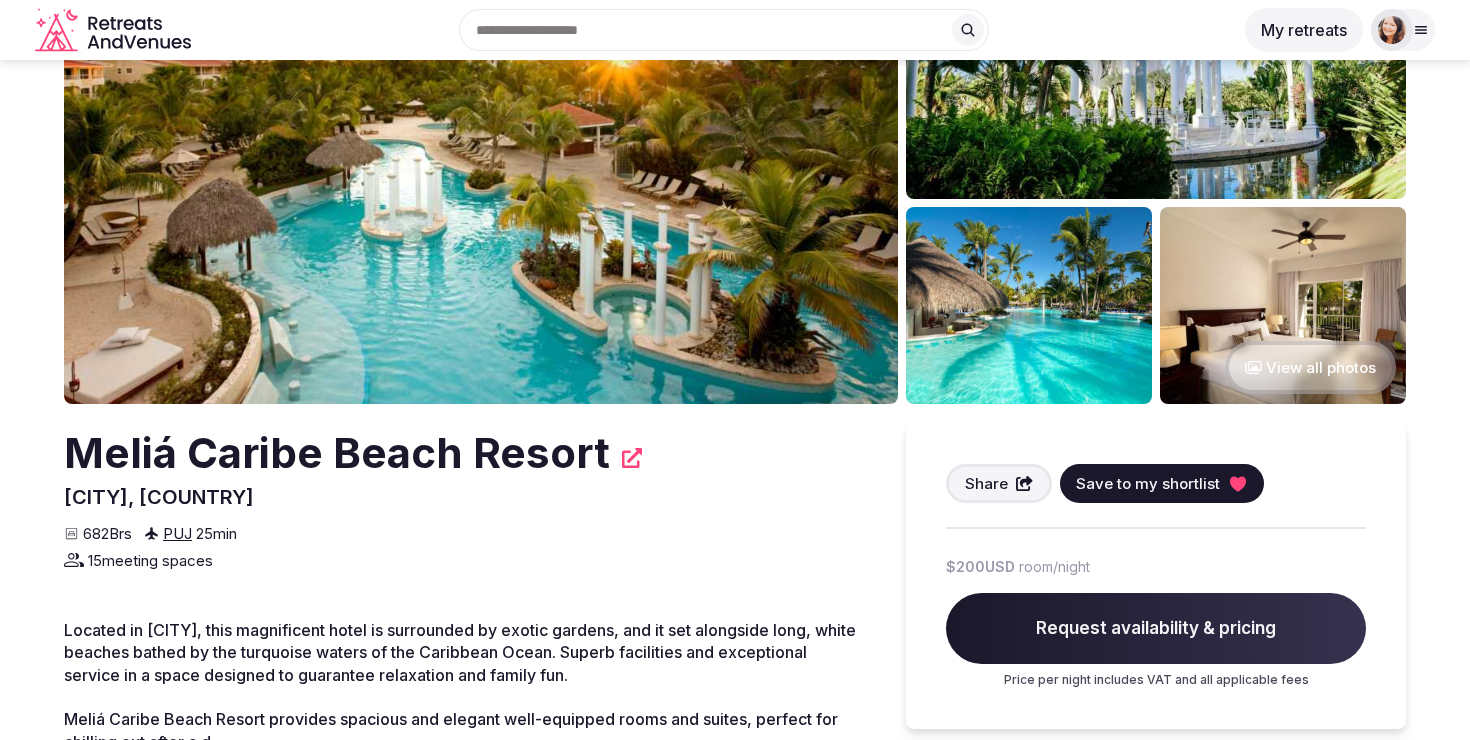 scroll, scrollTop: 492, scrollLeft: 0, axis: vertical 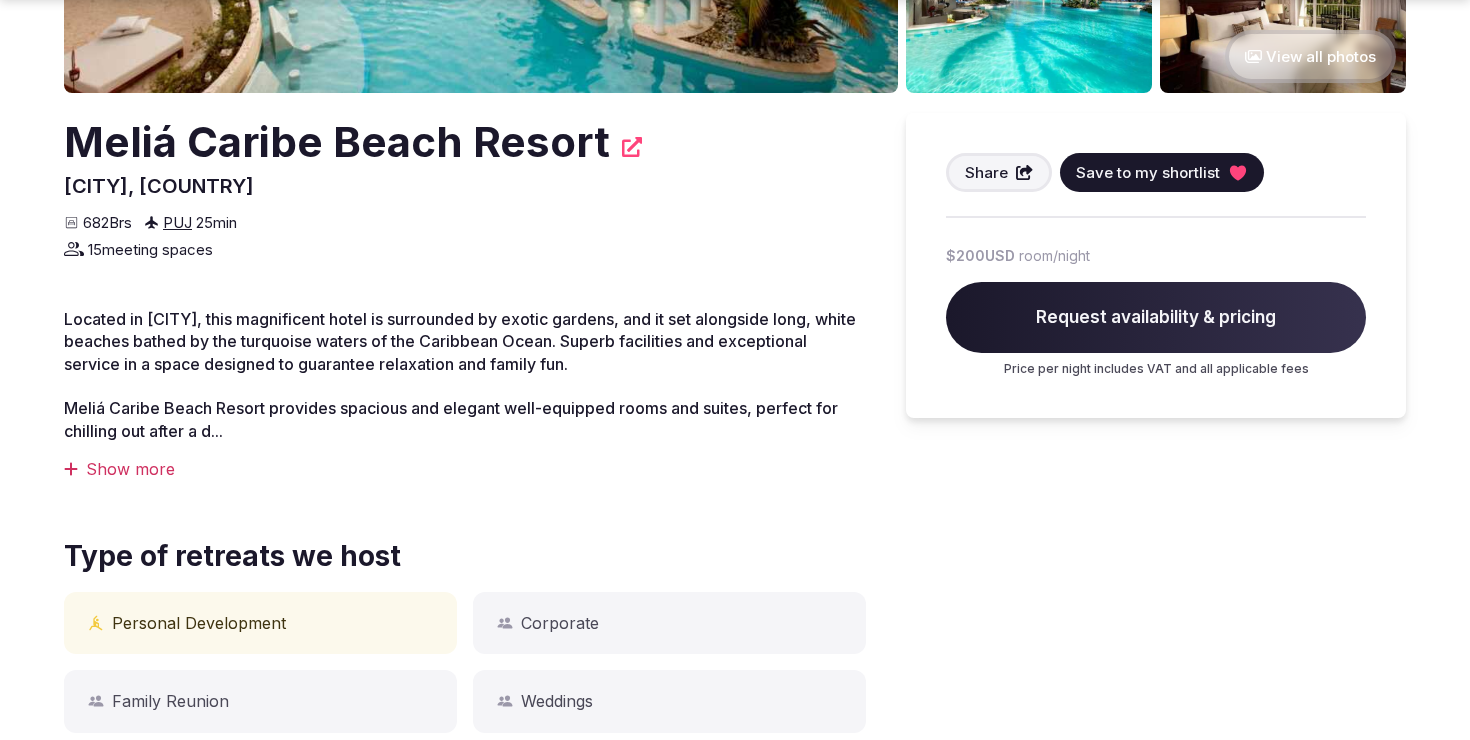 click 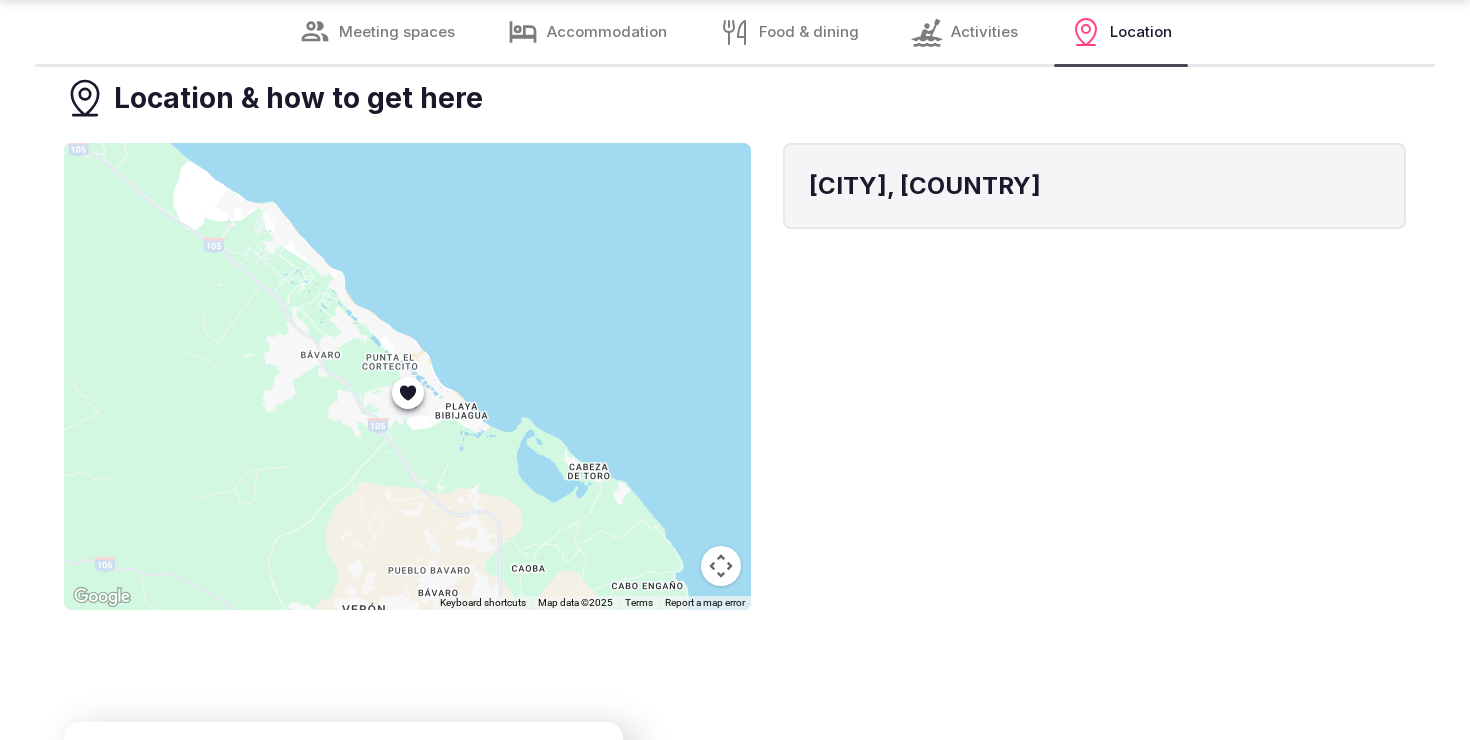 scroll, scrollTop: 14648, scrollLeft: 0, axis: vertical 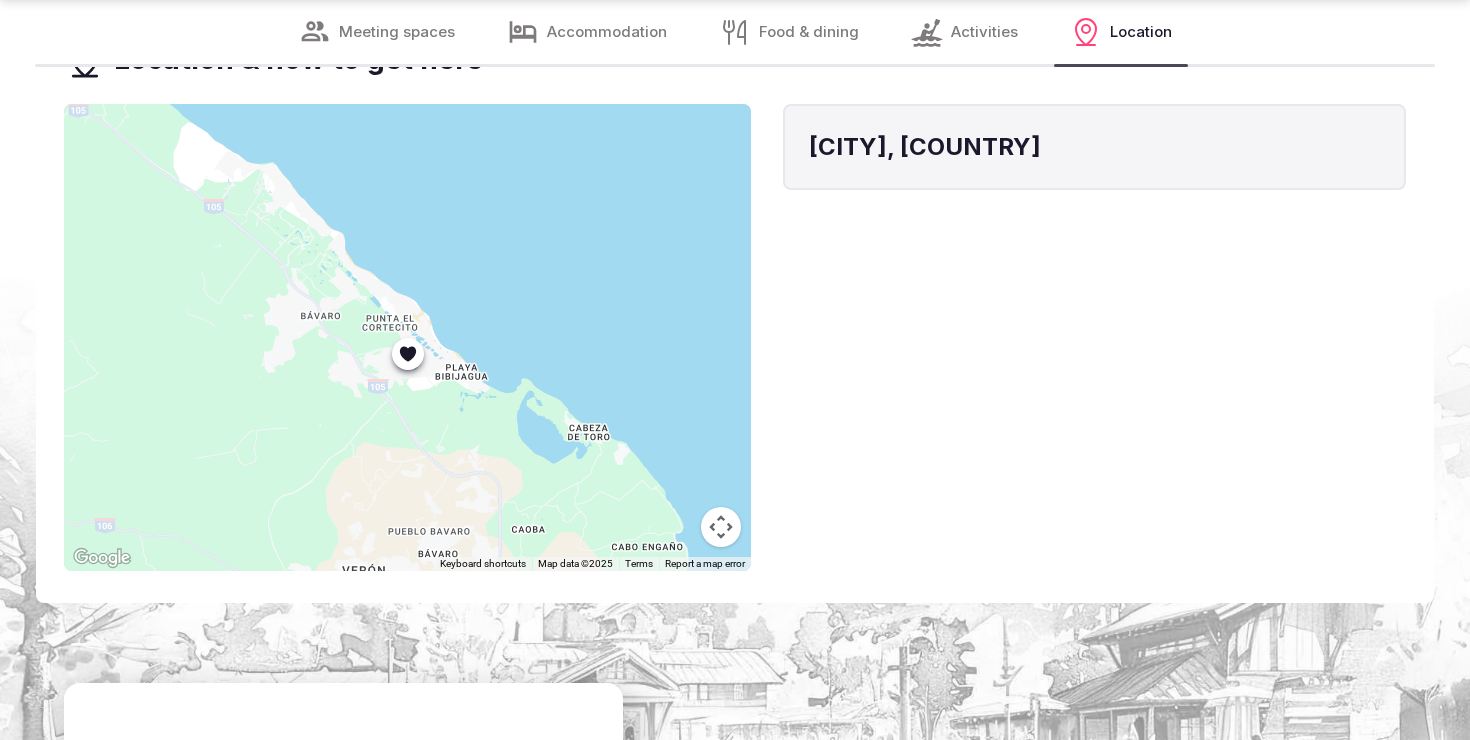 click at bounding box center [407, 337] 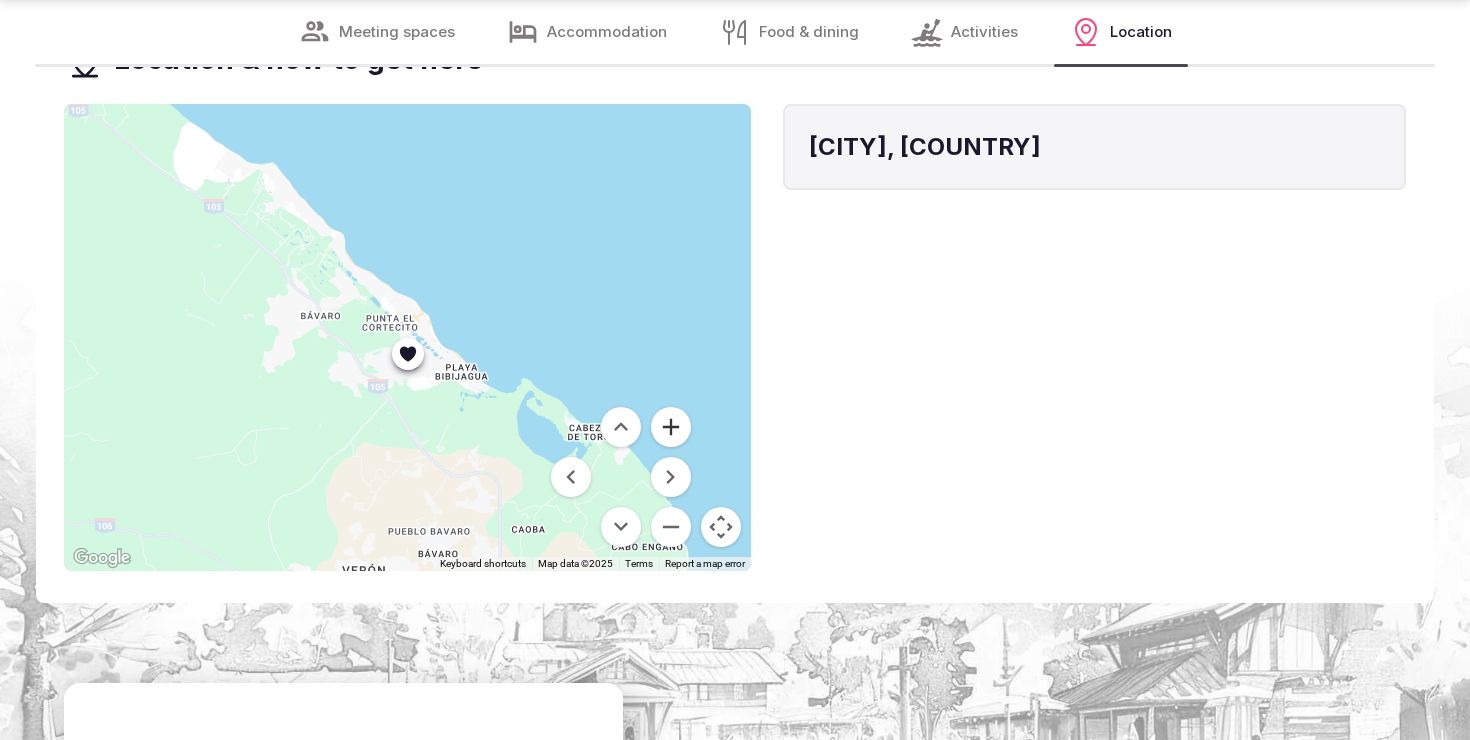 click at bounding box center (671, 427) 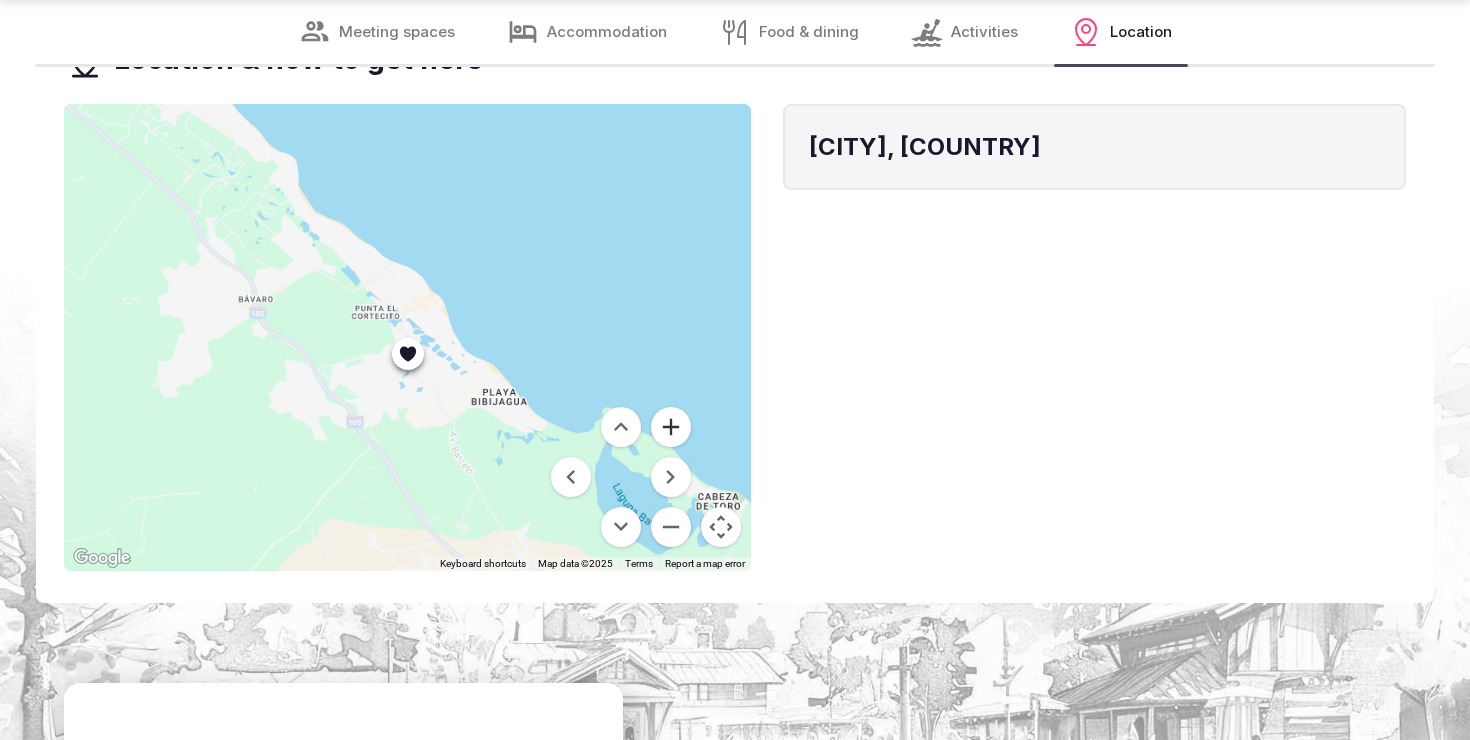 click at bounding box center [671, 427] 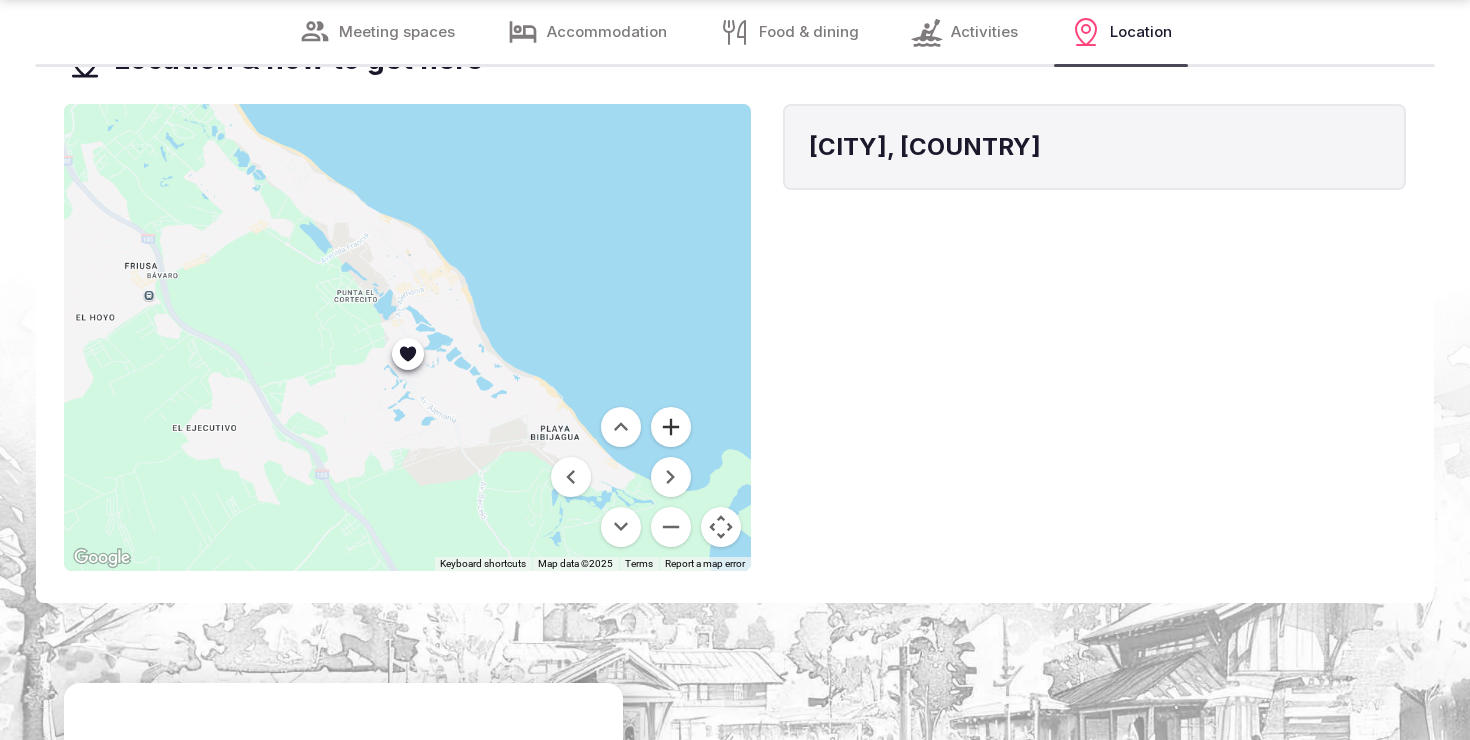 click at bounding box center (671, 427) 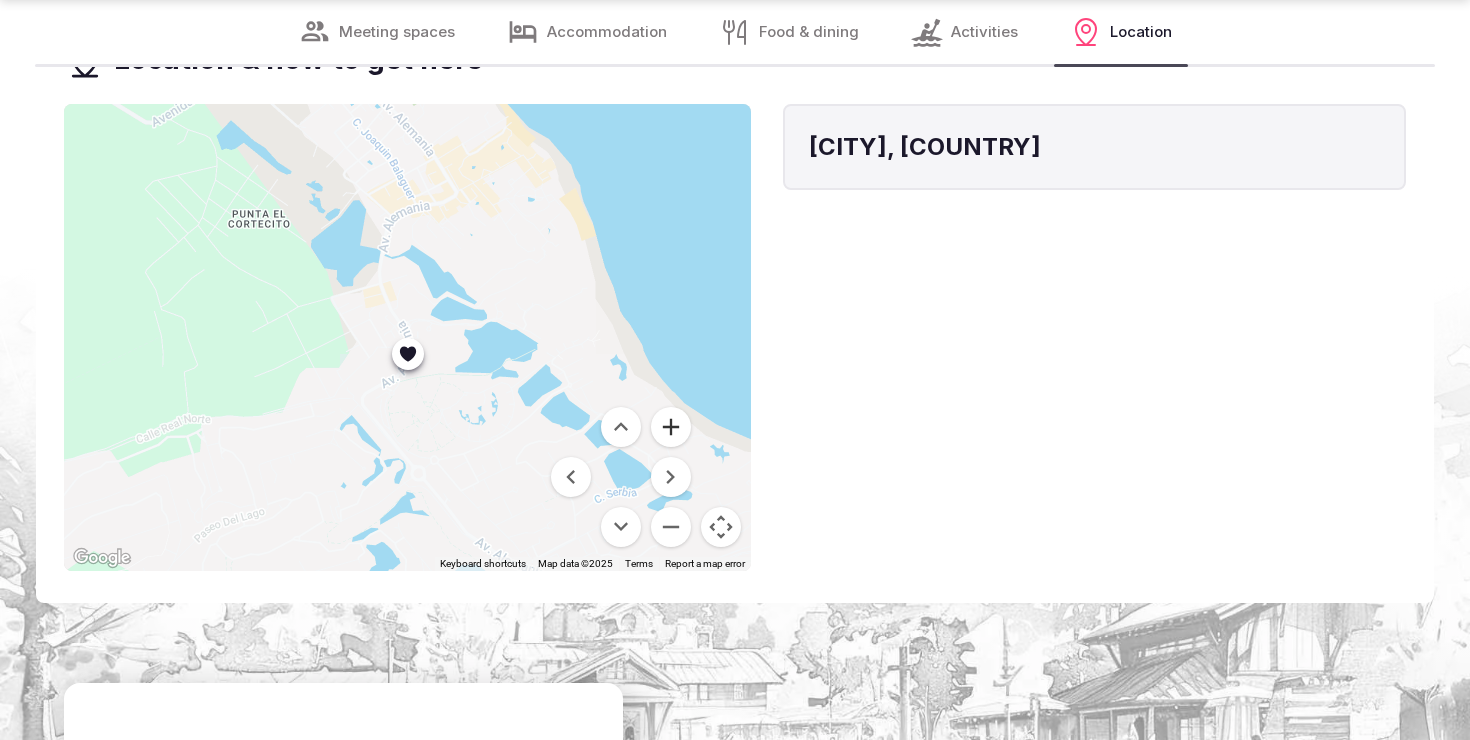 click at bounding box center [671, 427] 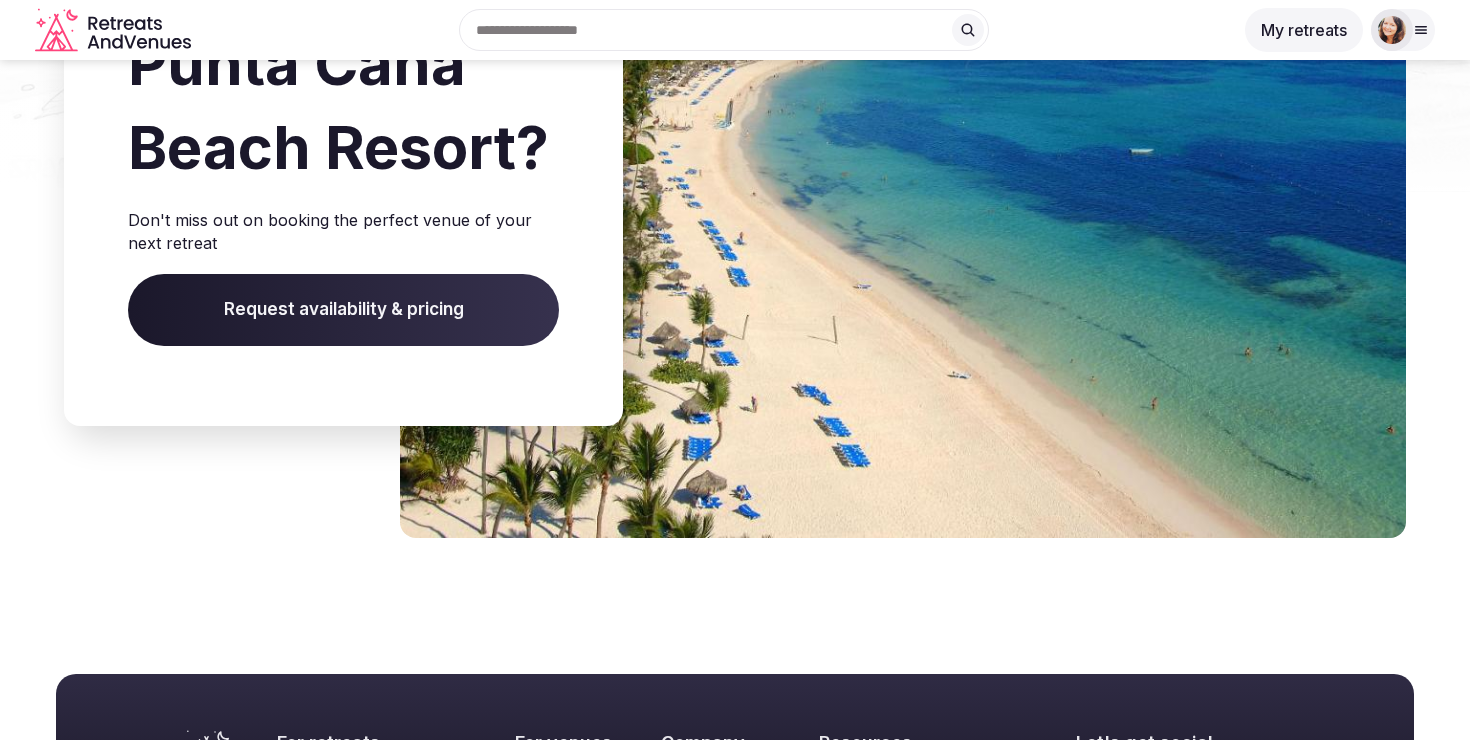 scroll, scrollTop: 15154, scrollLeft: 0, axis: vertical 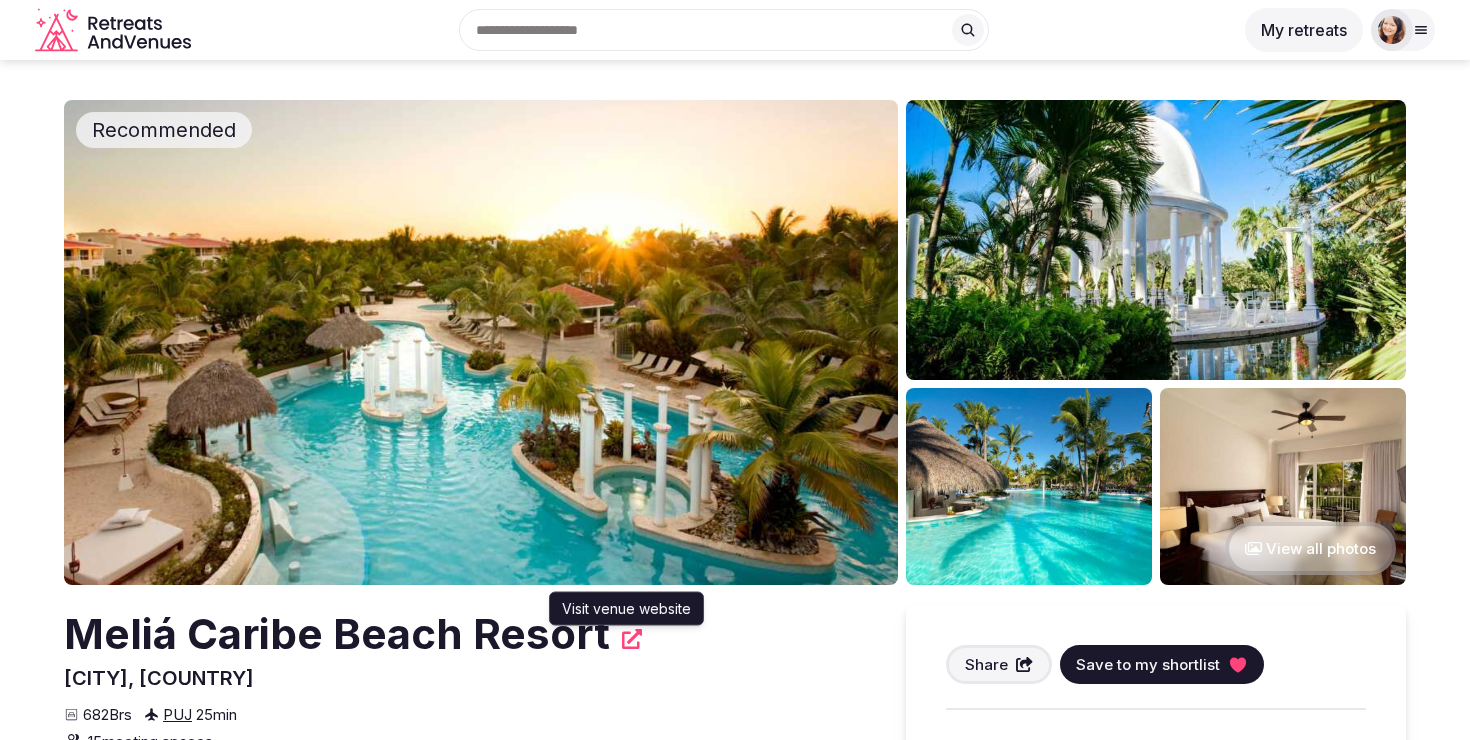 click 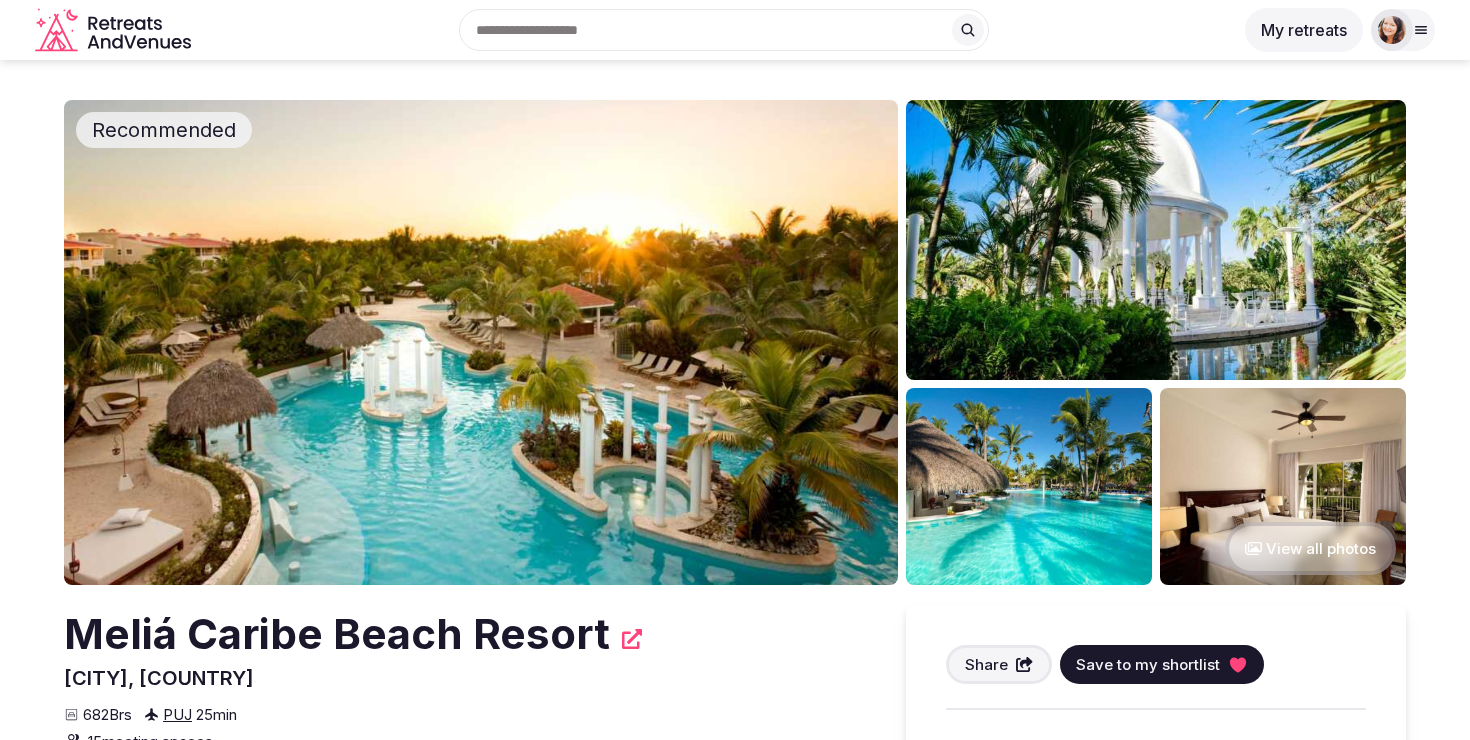 click on "682  Brs [AIRPORT_CODE] 25  min 15  meeting spaces" at bounding box center (465, 722) 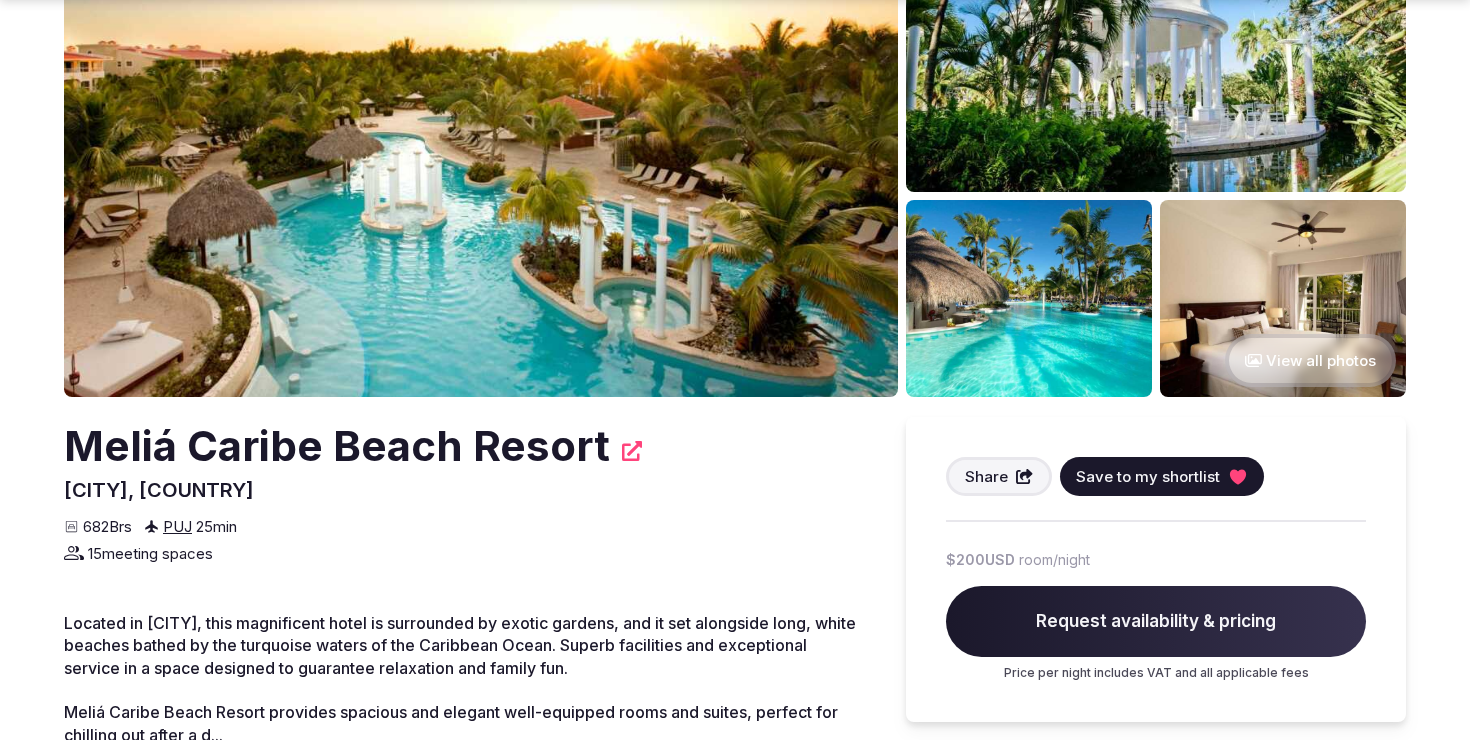 scroll, scrollTop: 189, scrollLeft: 0, axis: vertical 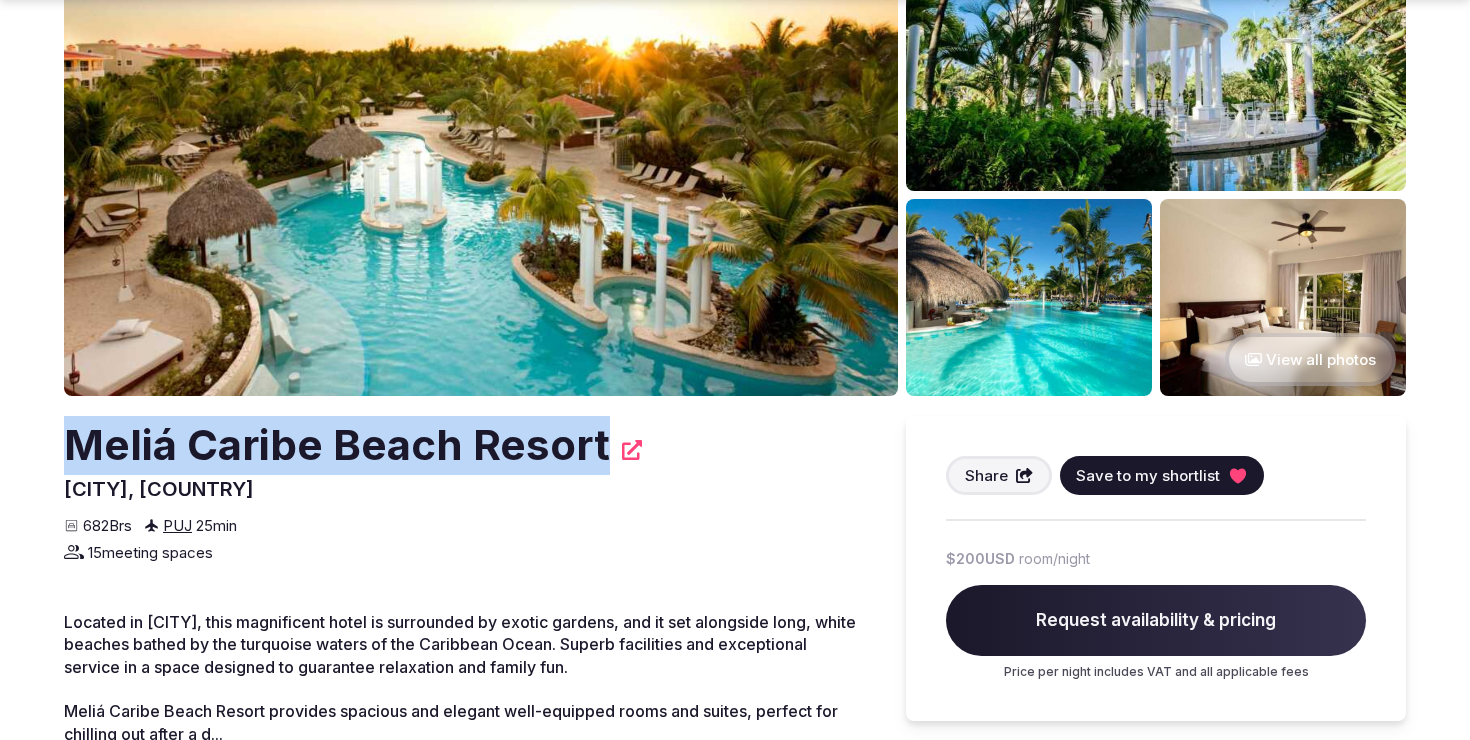 drag, startPoint x: 608, startPoint y: 454, endPoint x: 80, endPoint y: 448, distance: 528.0341 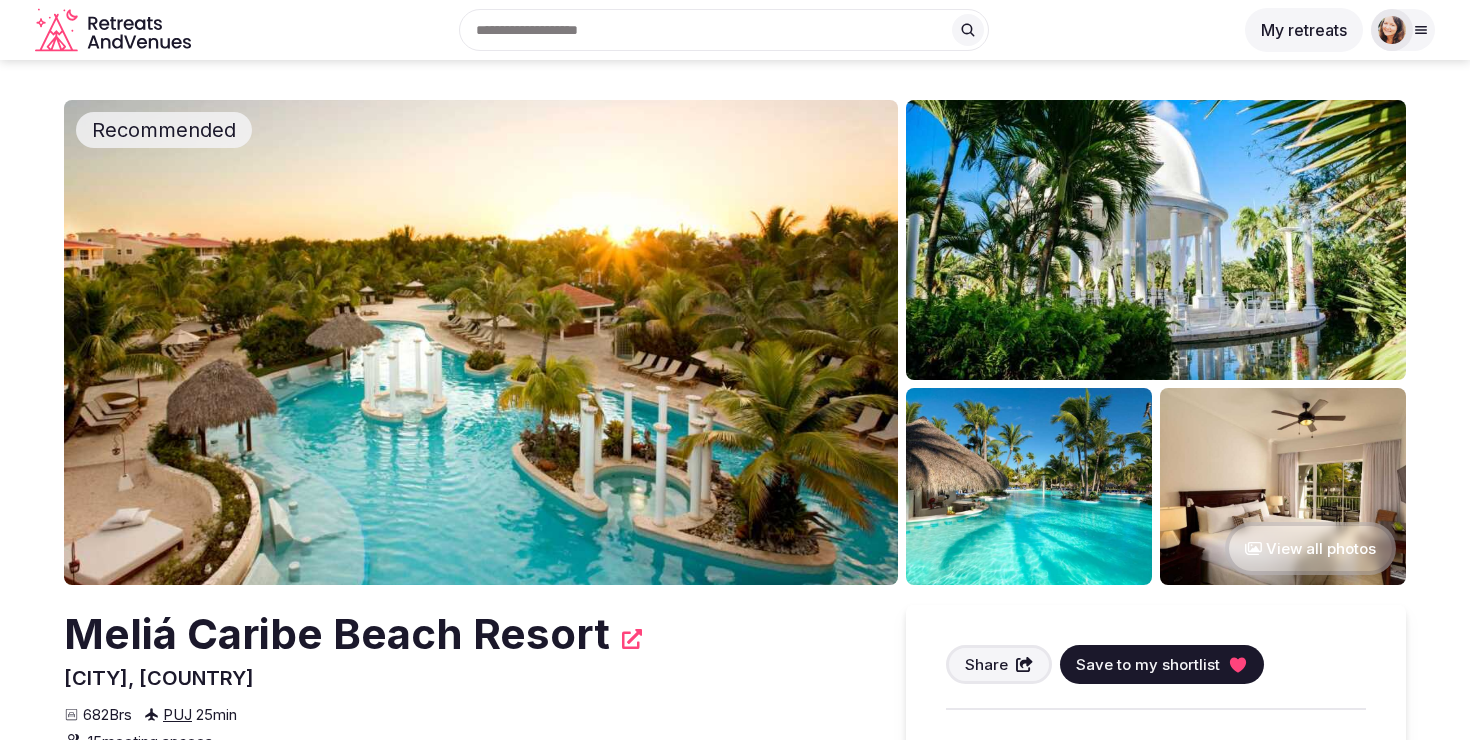 scroll, scrollTop: 0, scrollLeft: 0, axis: both 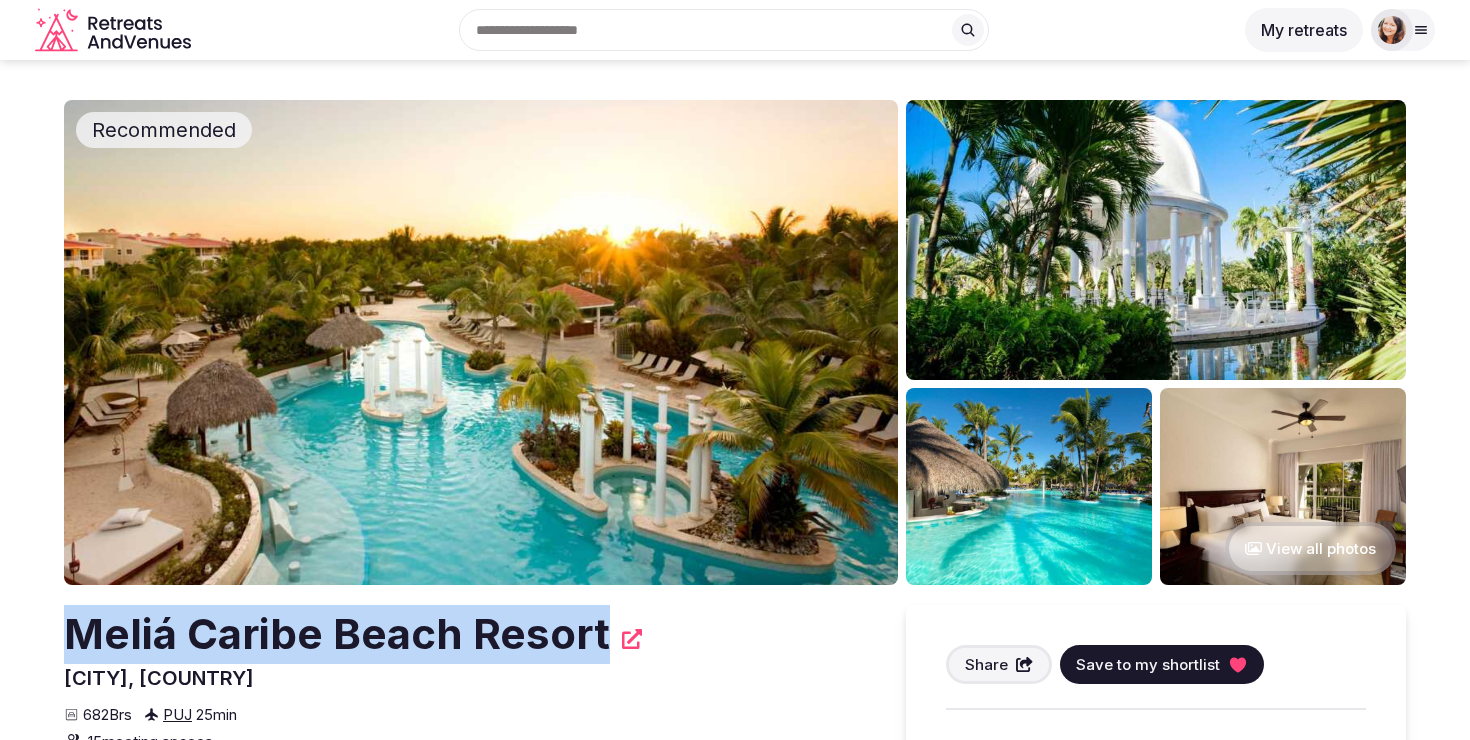 drag, startPoint x: 601, startPoint y: 636, endPoint x: 4, endPoint y: 619, distance: 597.242 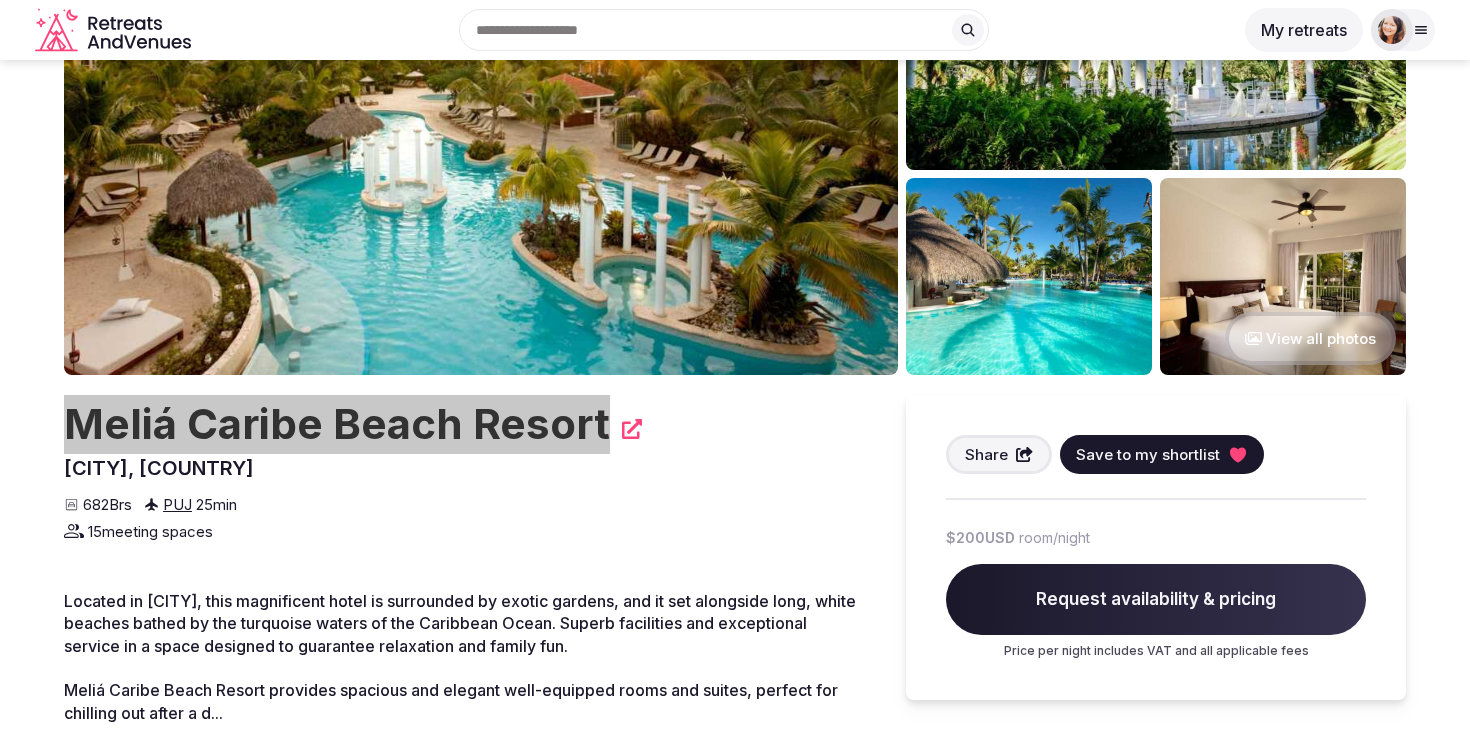 scroll, scrollTop: 189, scrollLeft: 0, axis: vertical 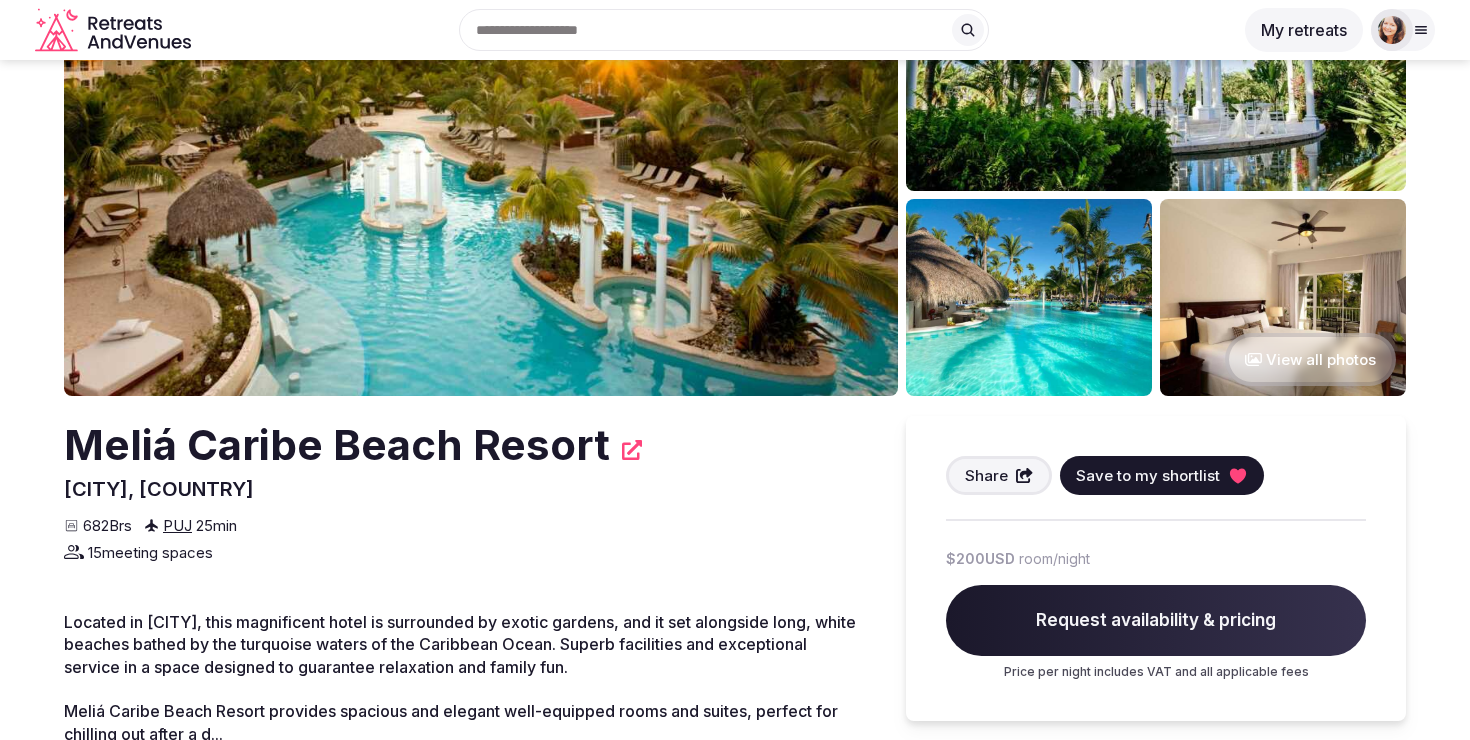 click on "Meliá Caribe Beach Resort" at bounding box center [465, 445] 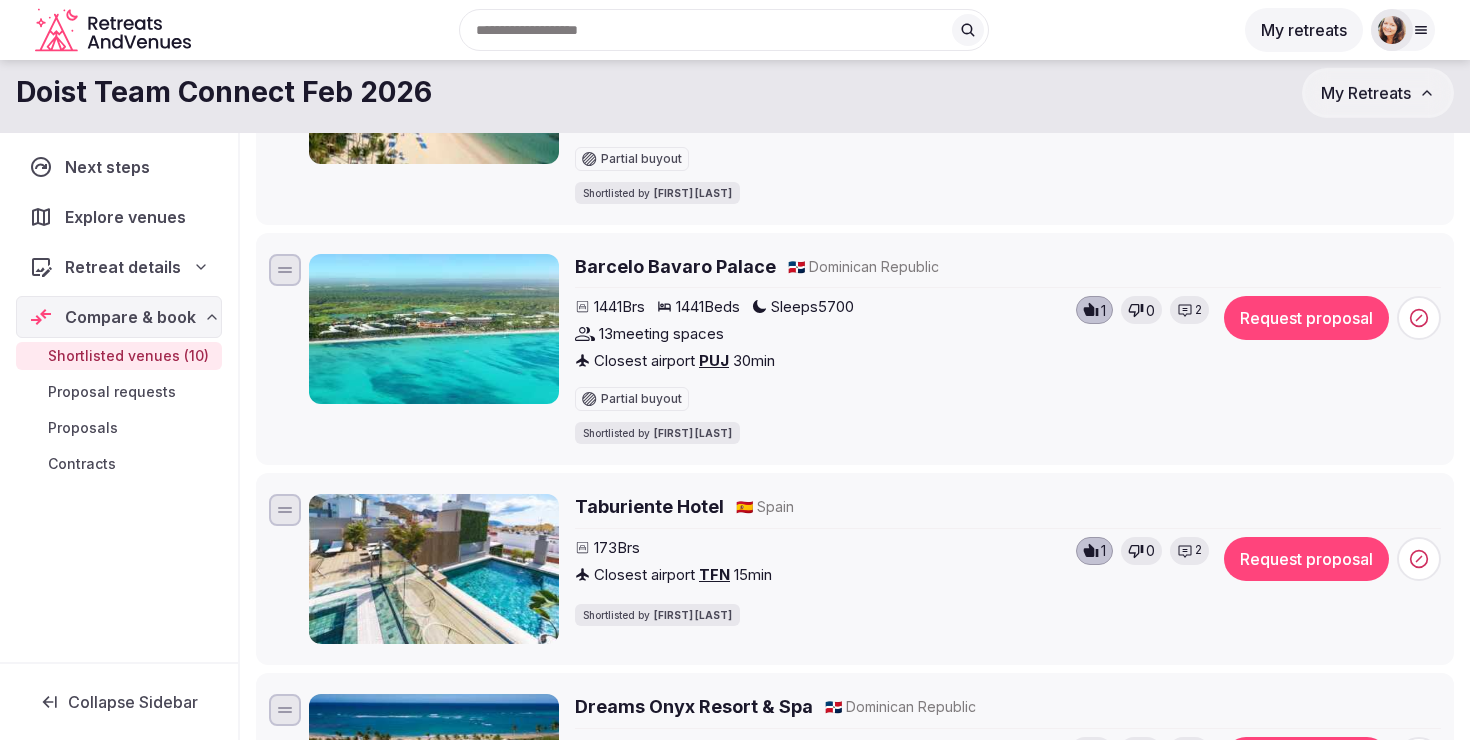 scroll, scrollTop: 0, scrollLeft: 0, axis: both 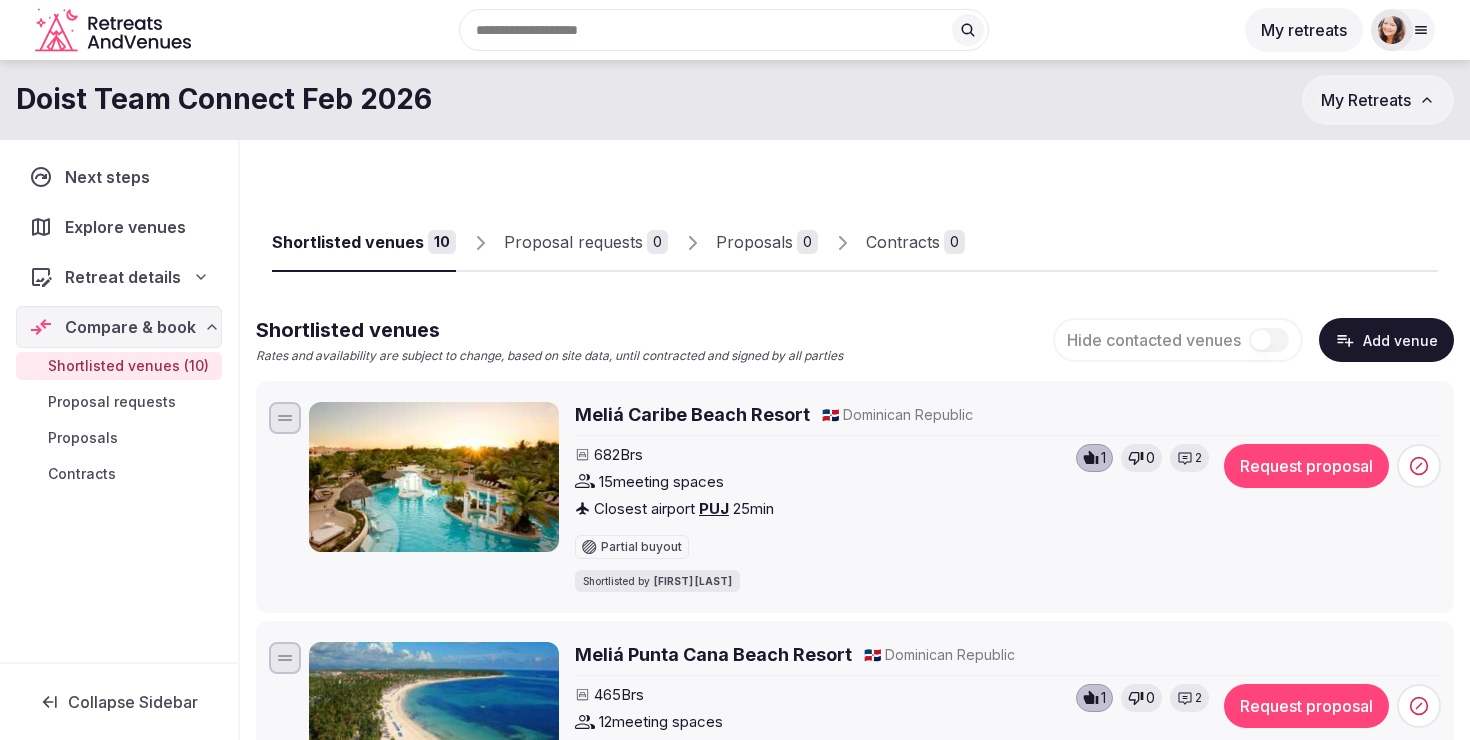 click on "Contracts" at bounding box center [82, 474] 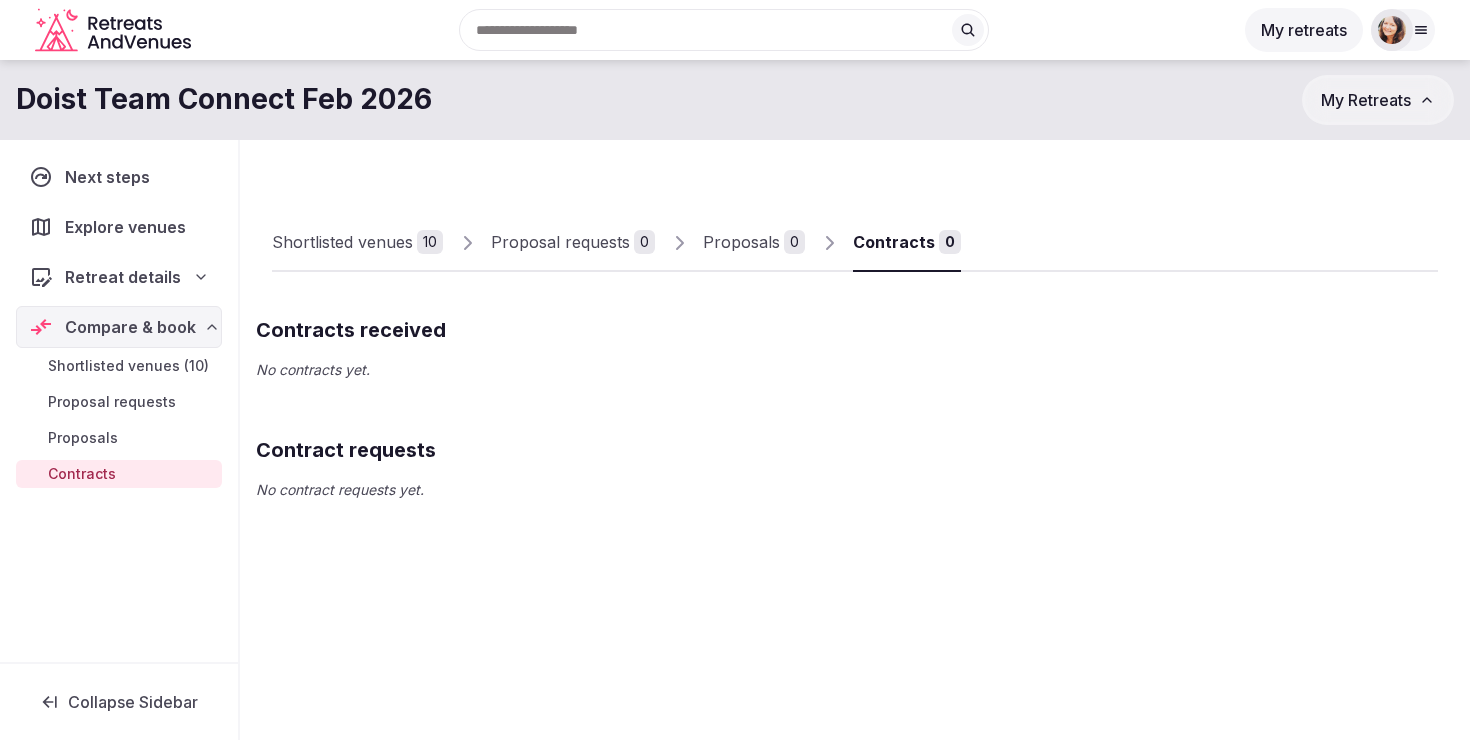 click on "Proposals" at bounding box center (83, 438) 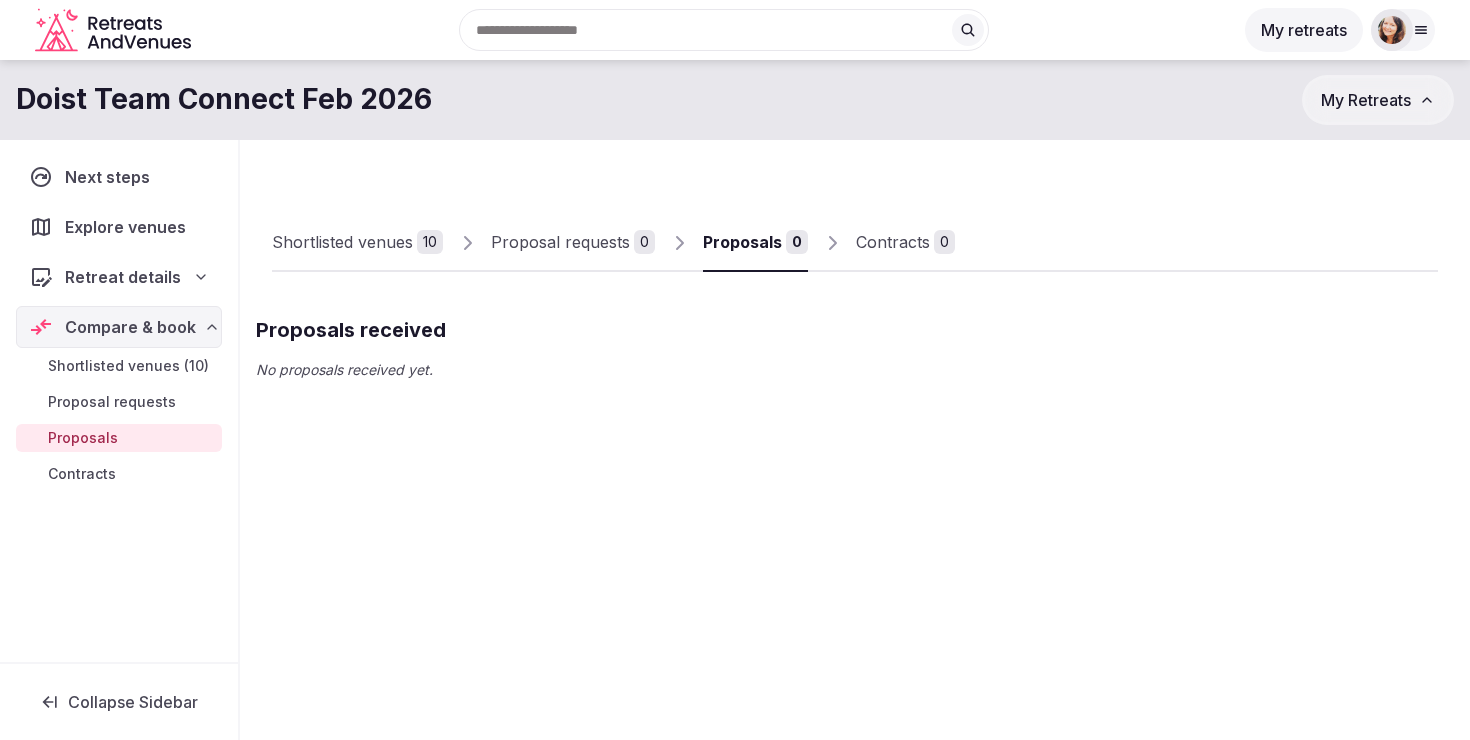 click on "Proposal requests" at bounding box center [112, 402] 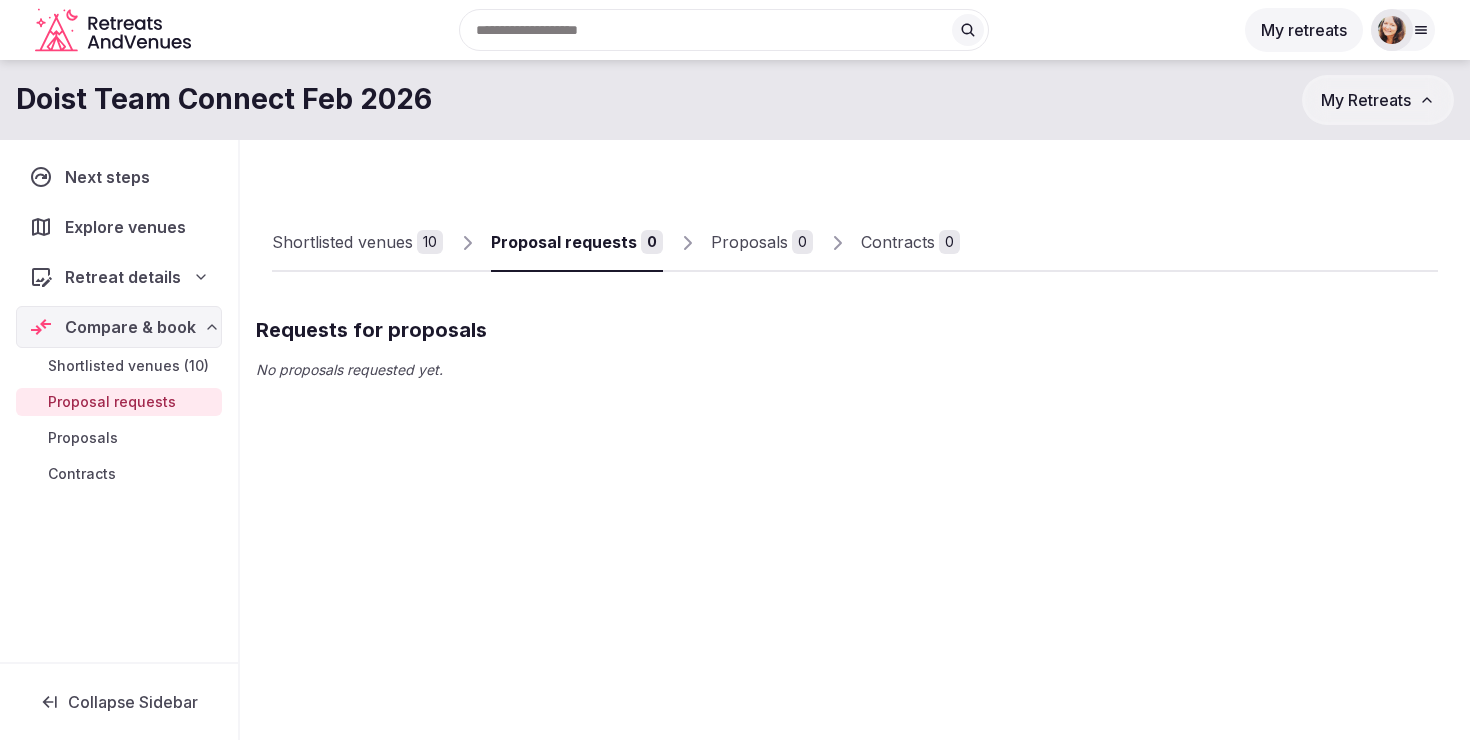 click on "Shortlisted venues (10)" at bounding box center [128, 366] 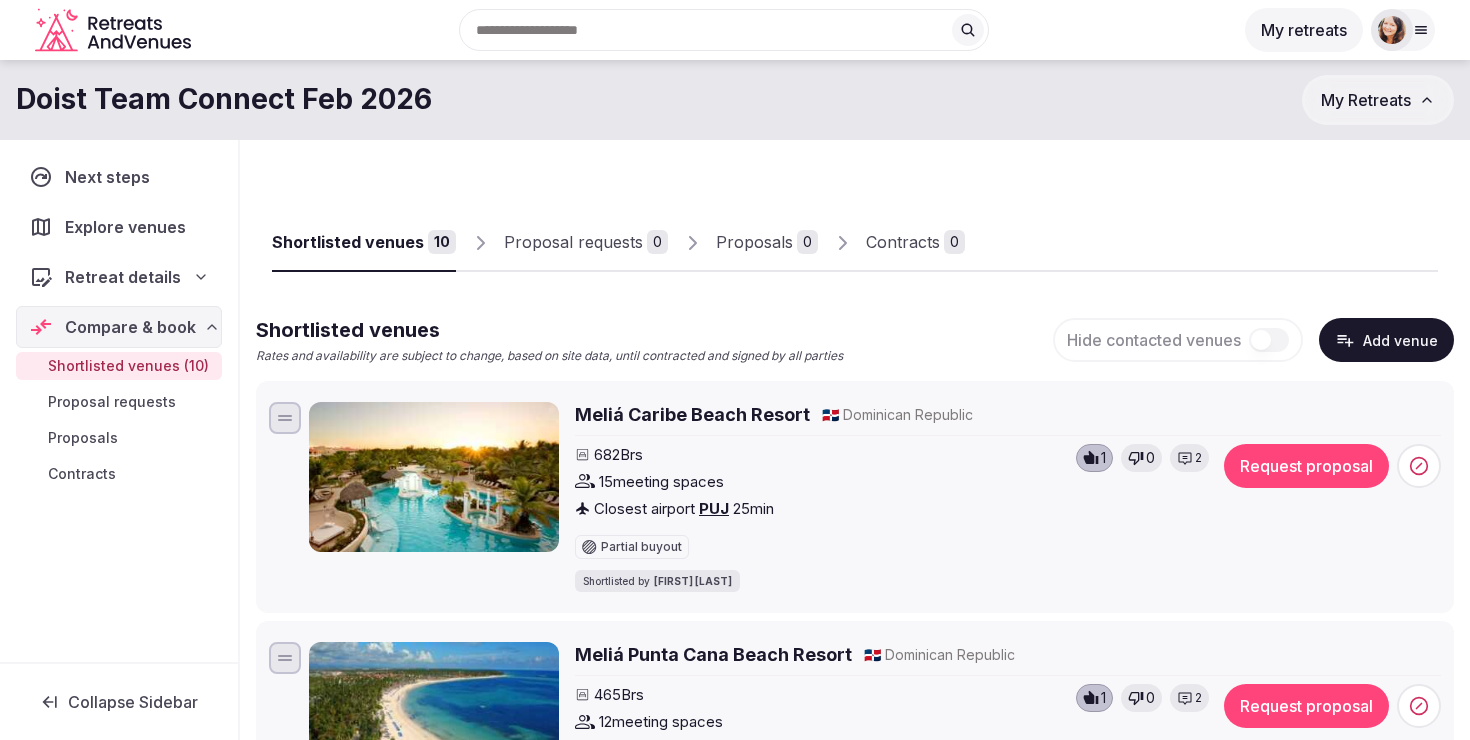 click on "Retreat details" at bounding box center (123, 277) 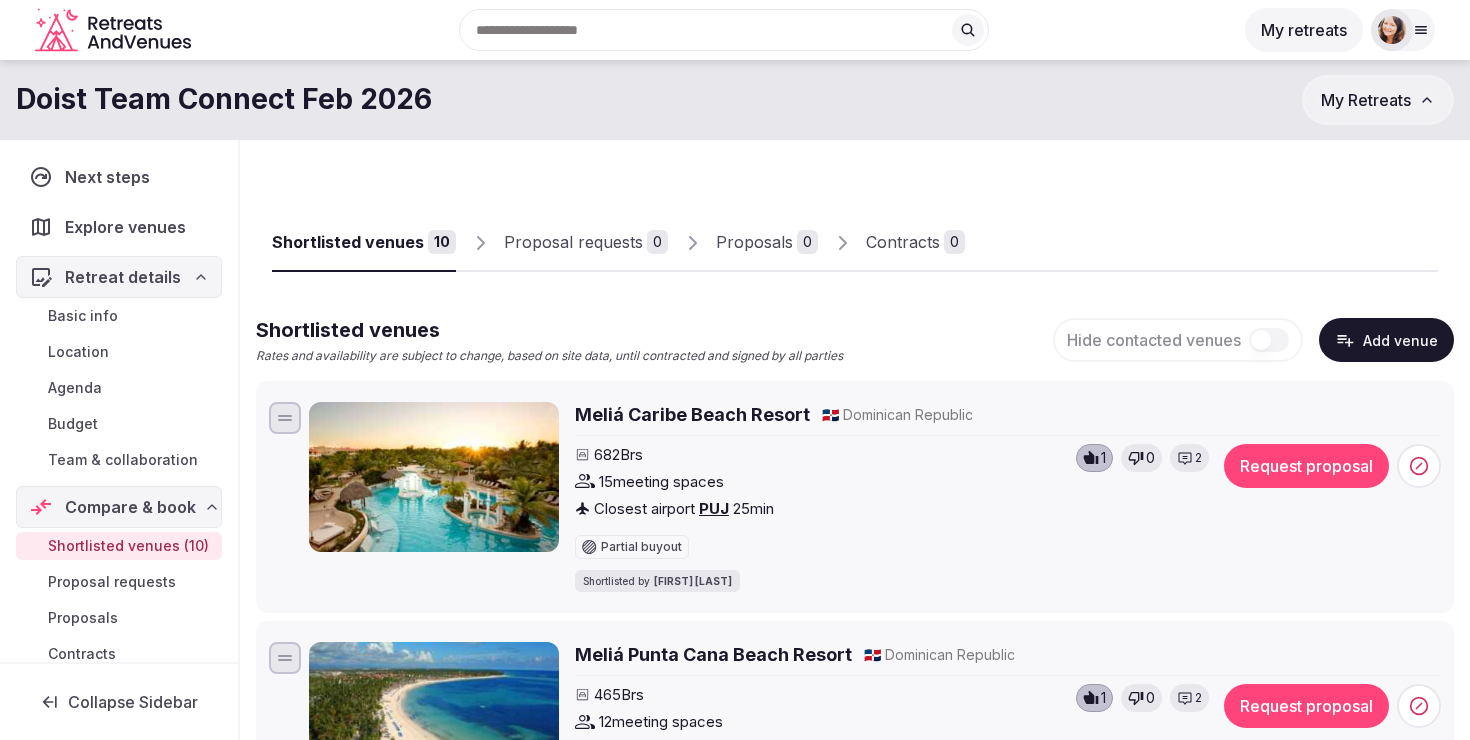 scroll, scrollTop: 26, scrollLeft: 0, axis: vertical 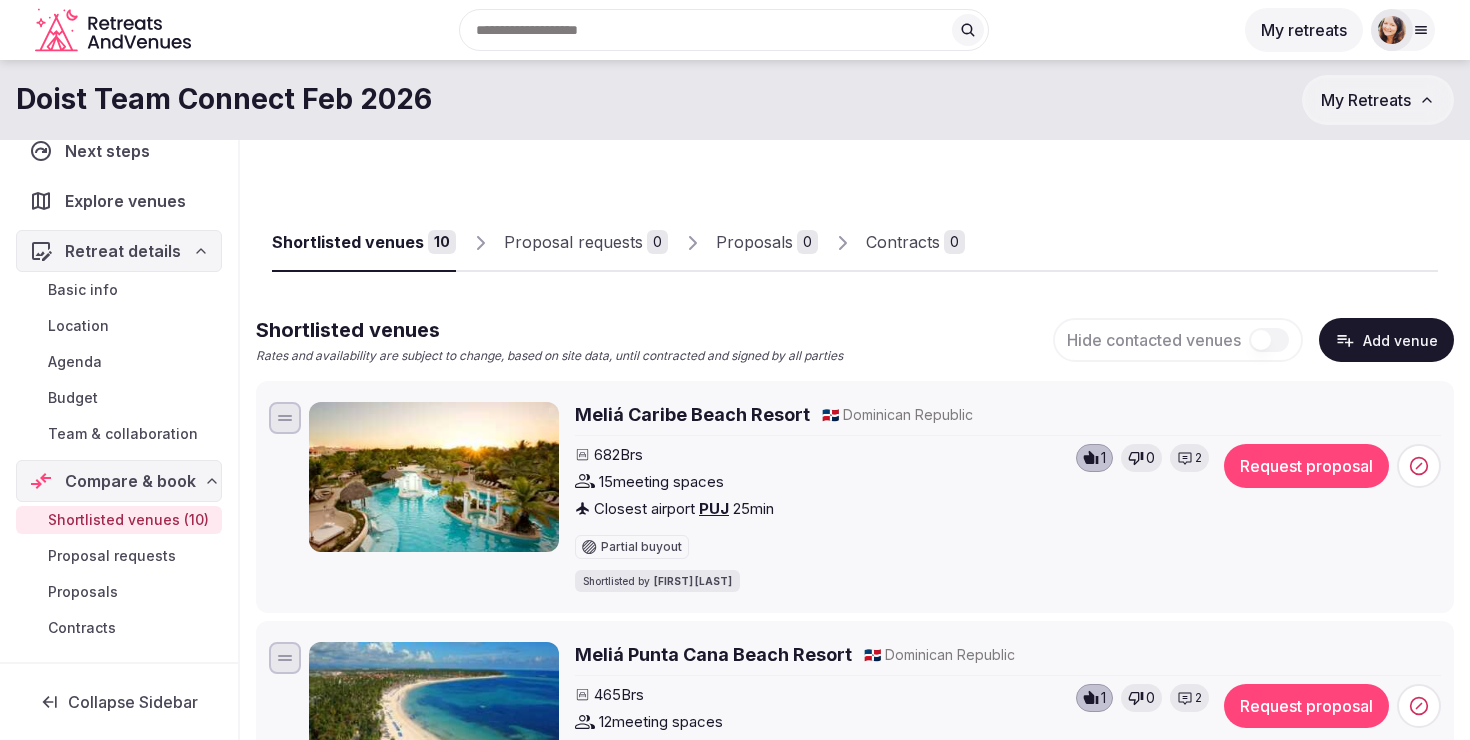 click on "Compare & book" at bounding box center [130, 481] 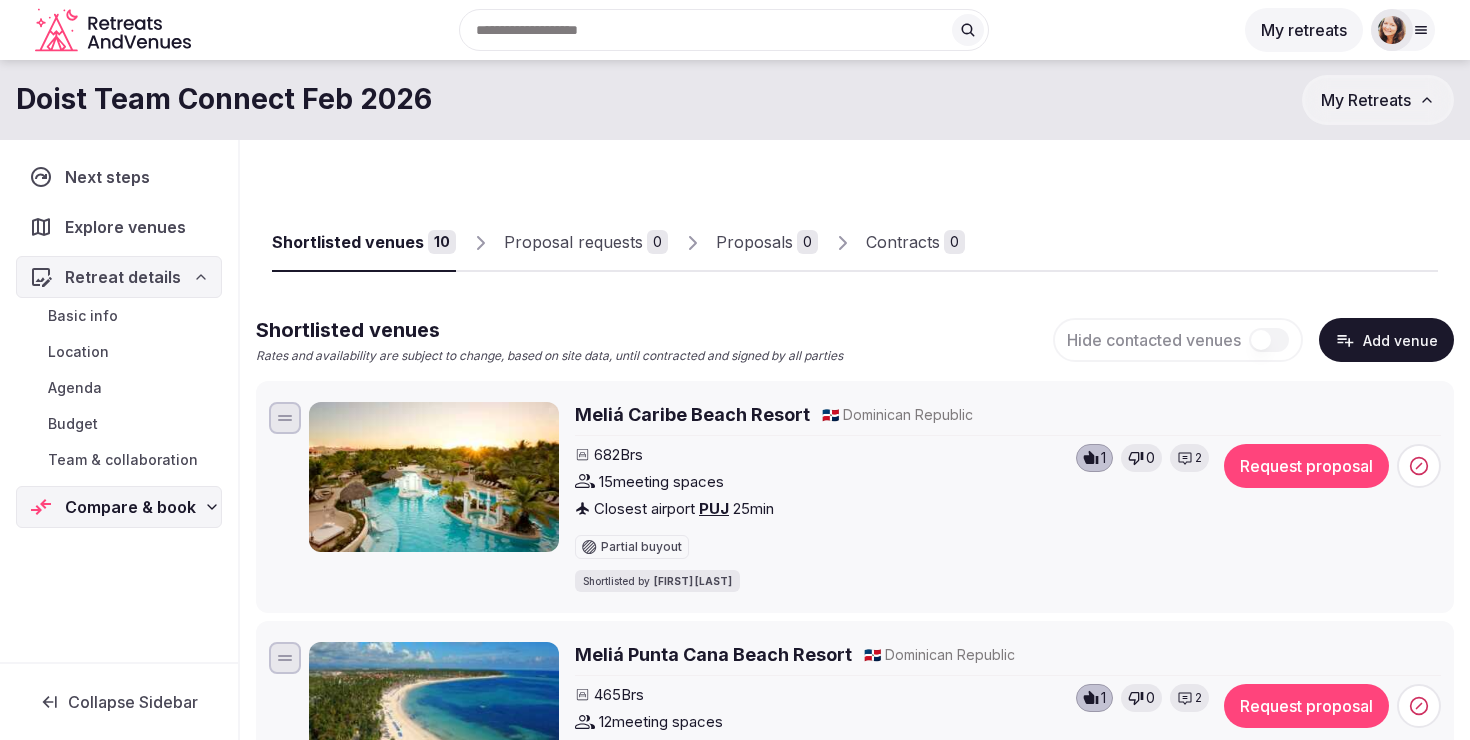 scroll, scrollTop: 0, scrollLeft: 0, axis: both 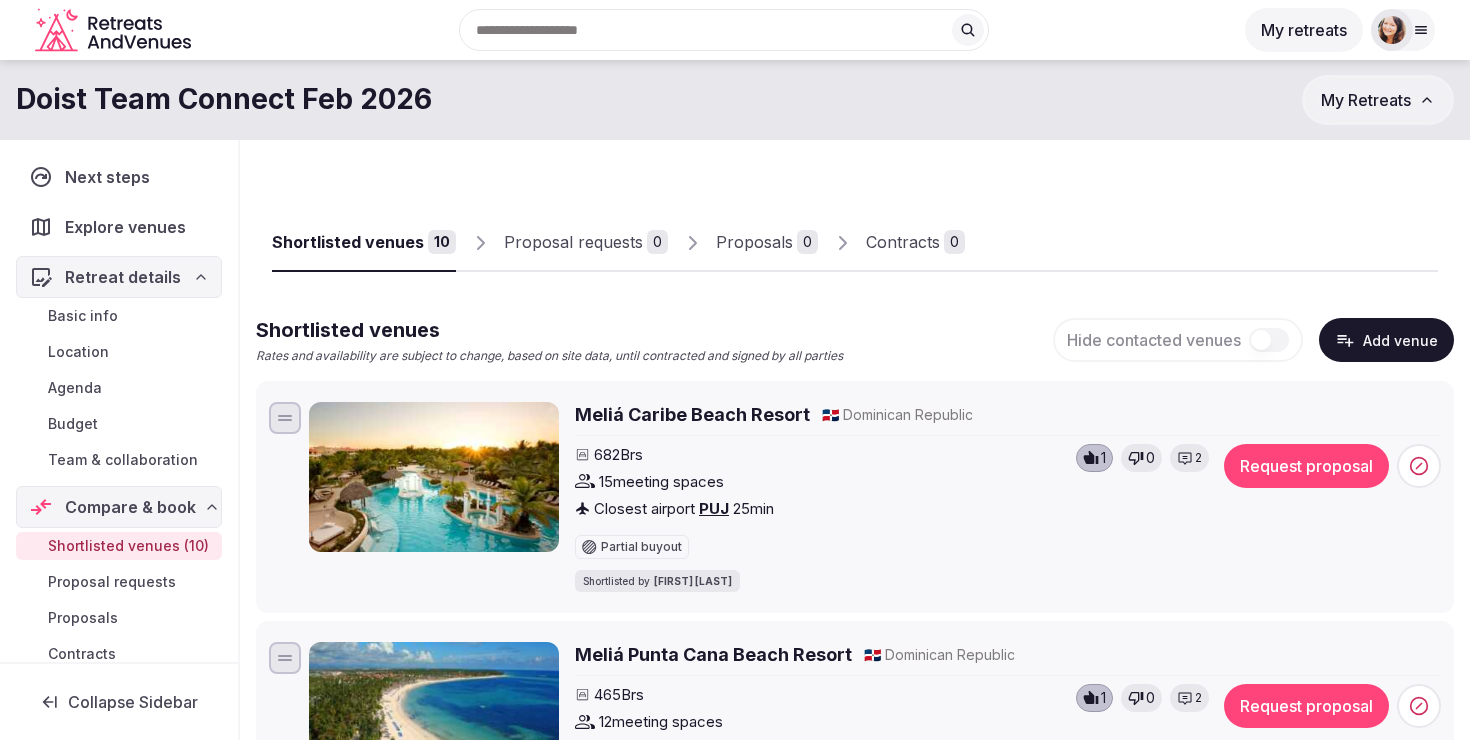 click on "Doist Team Connect Feb 2026" at bounding box center [224, 99] 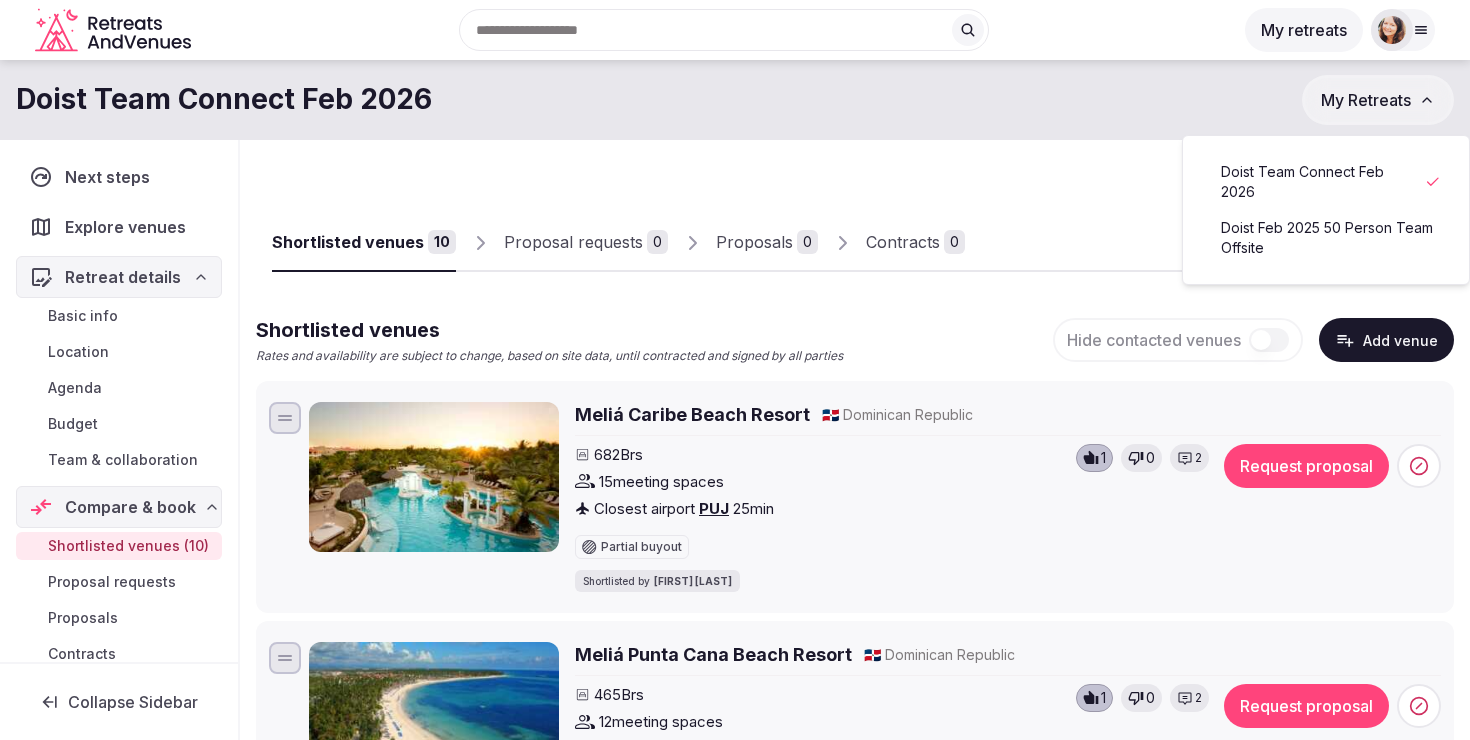 click on "Shortlisted venues 10 Proposal requests 0 Proposals 0 Contracts 0" at bounding box center [855, 226] 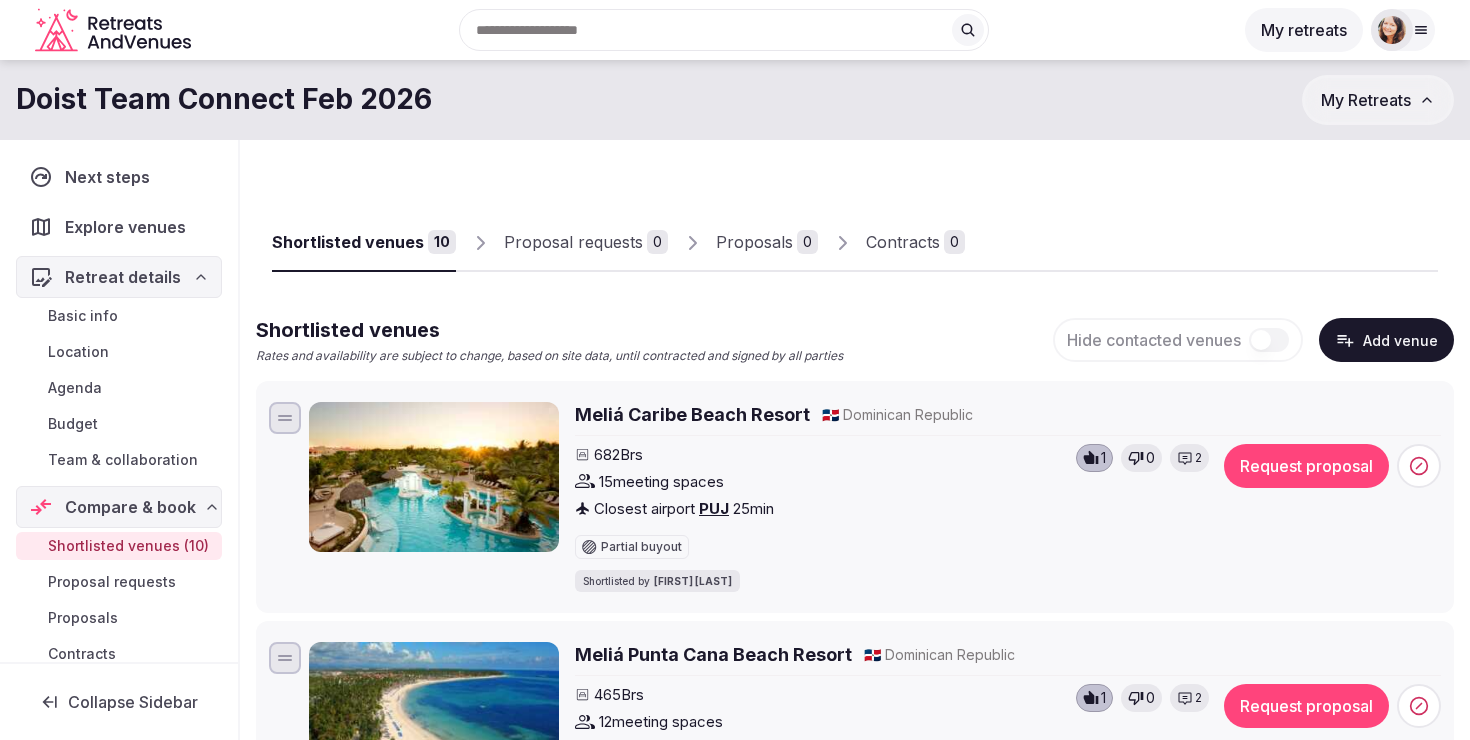 click 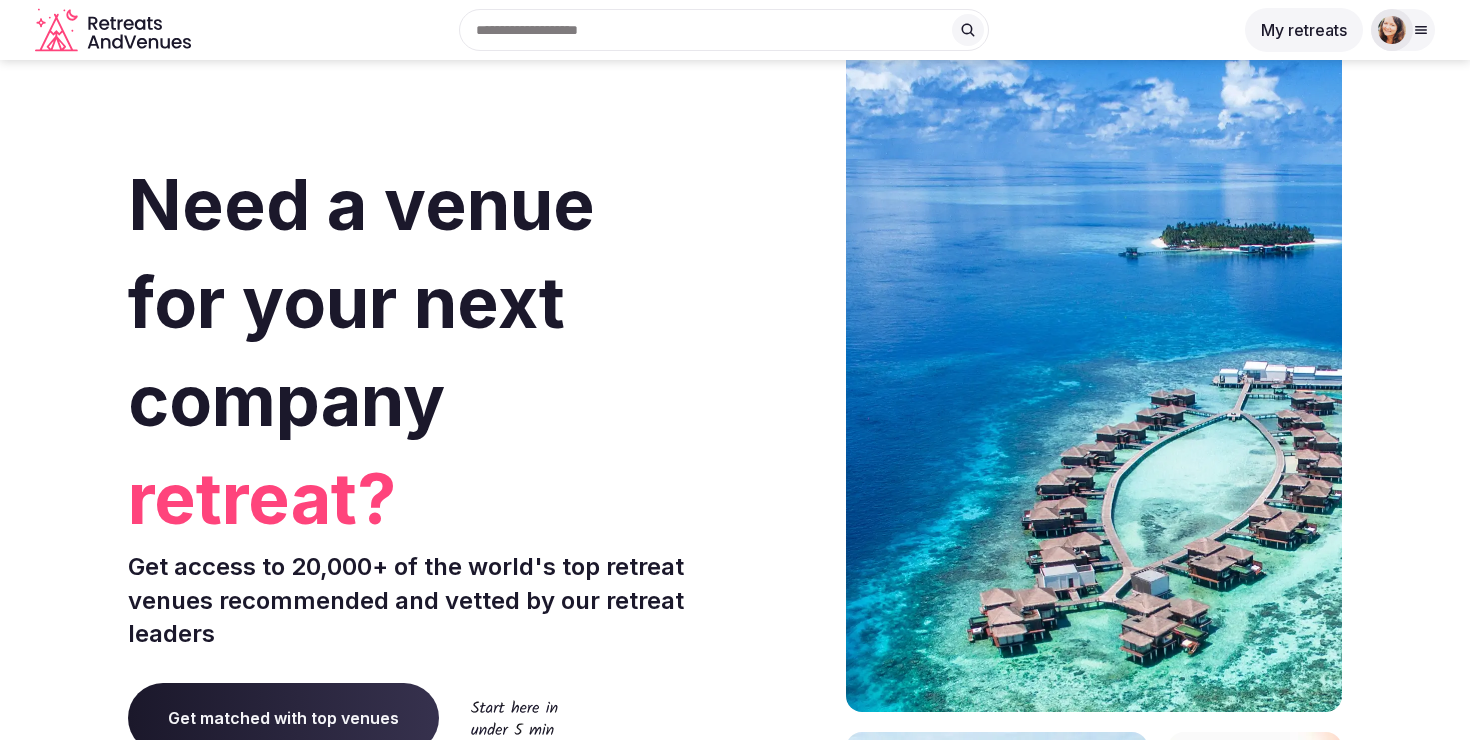 click at bounding box center [1392, 30] 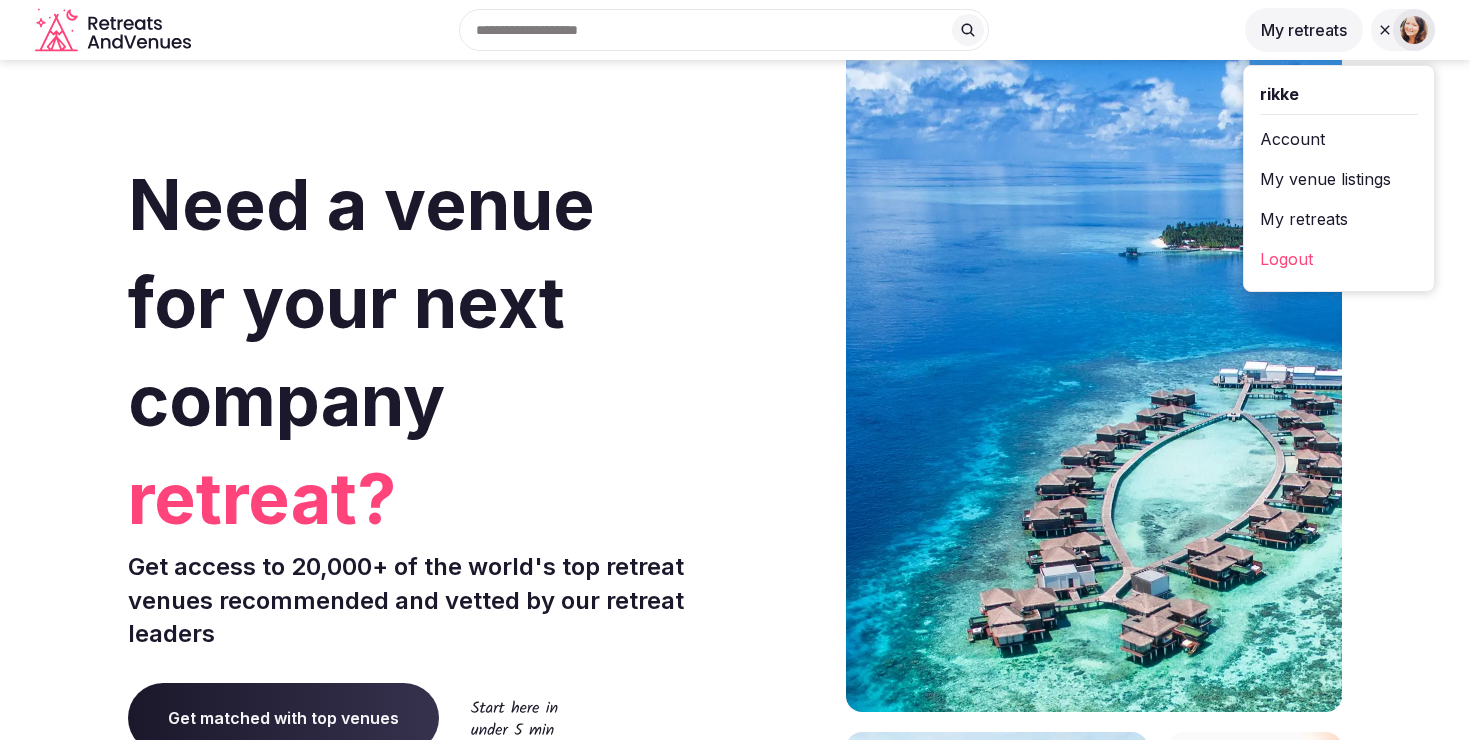 click on "Account" at bounding box center (1339, 139) 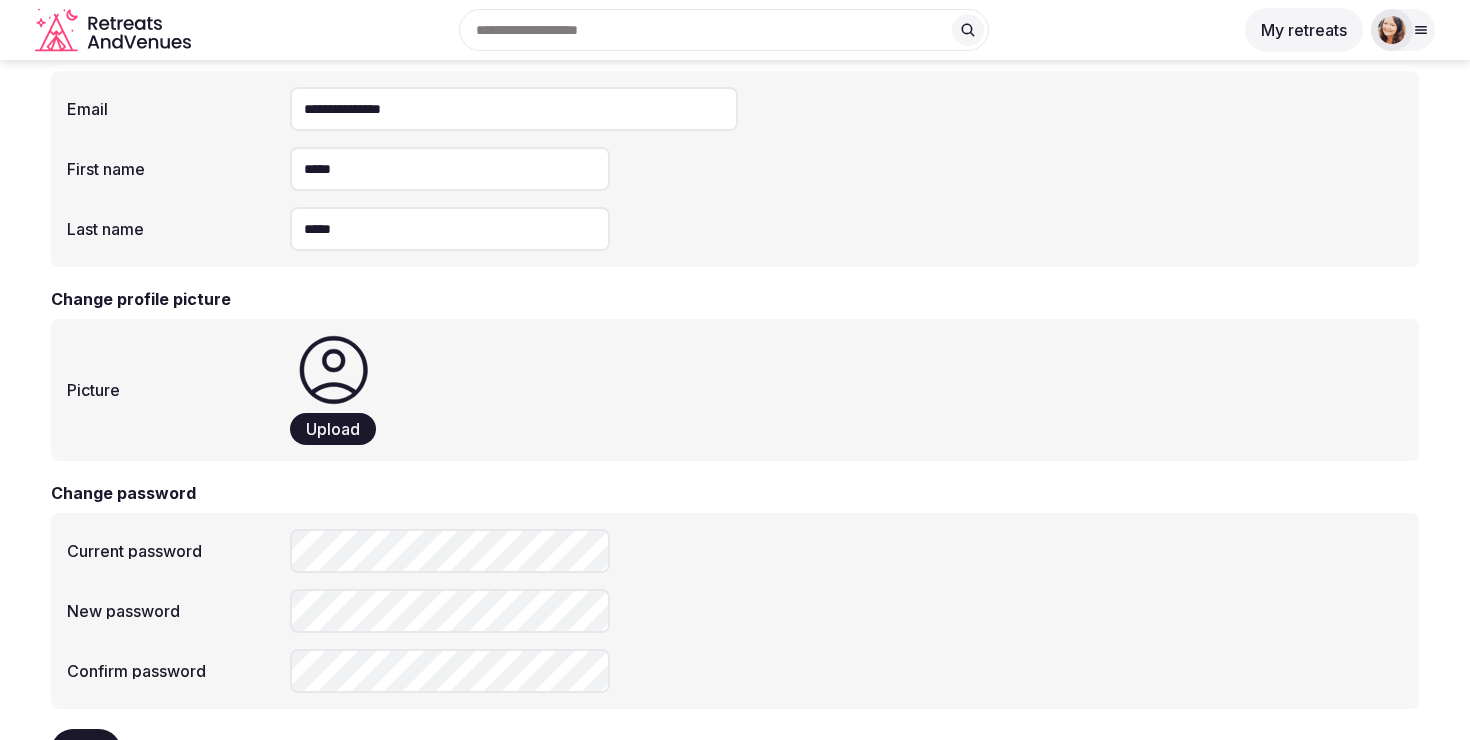 scroll, scrollTop: 0, scrollLeft: 0, axis: both 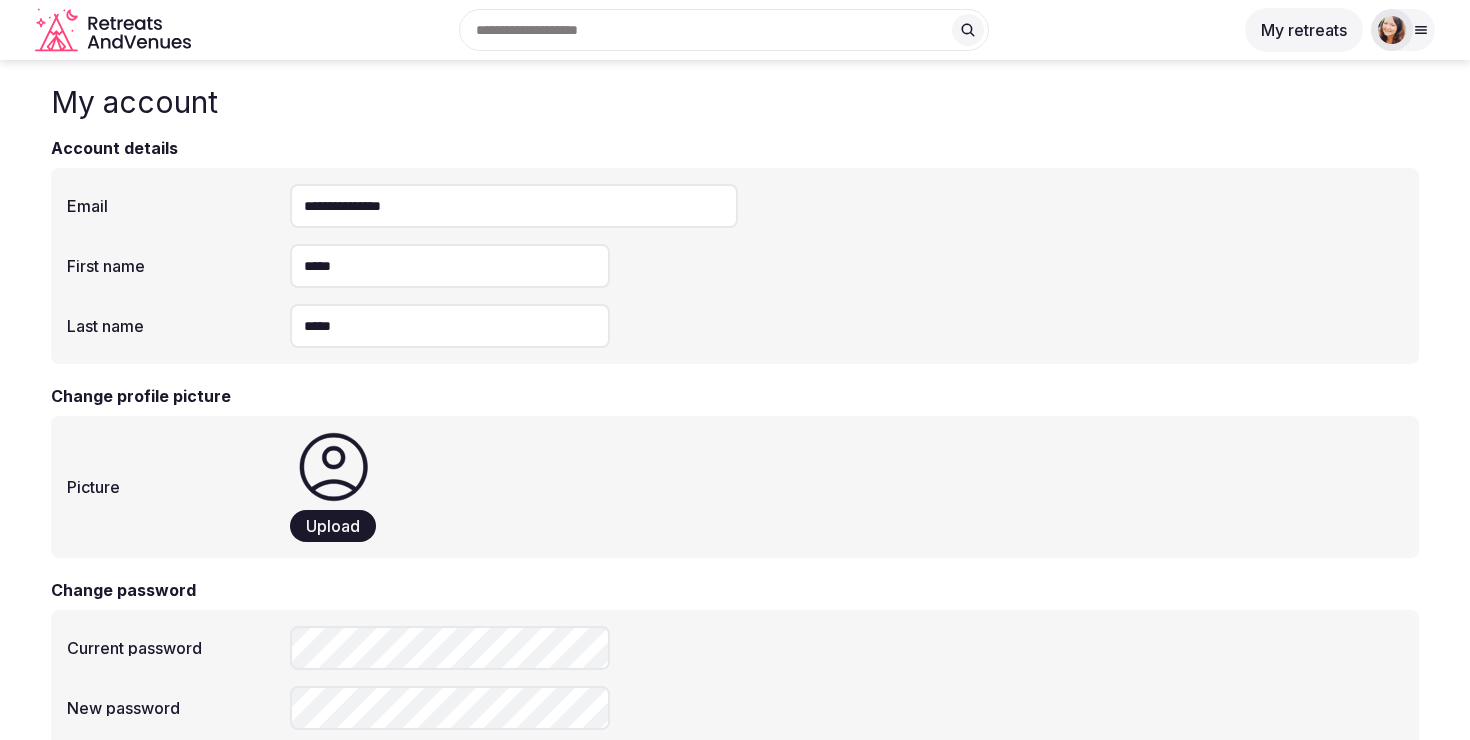 click at bounding box center (1392, 30) 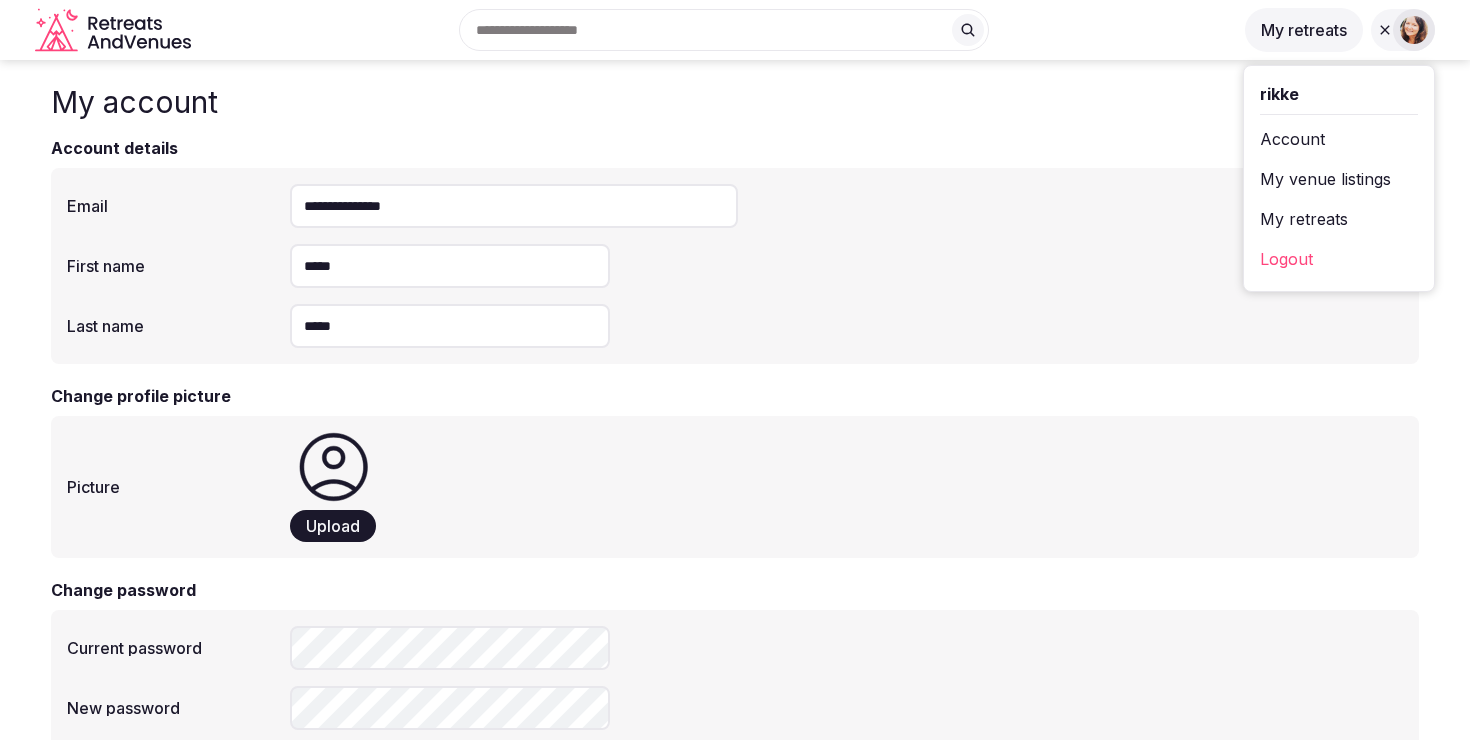 click on "My retreats" at bounding box center (1339, 219) 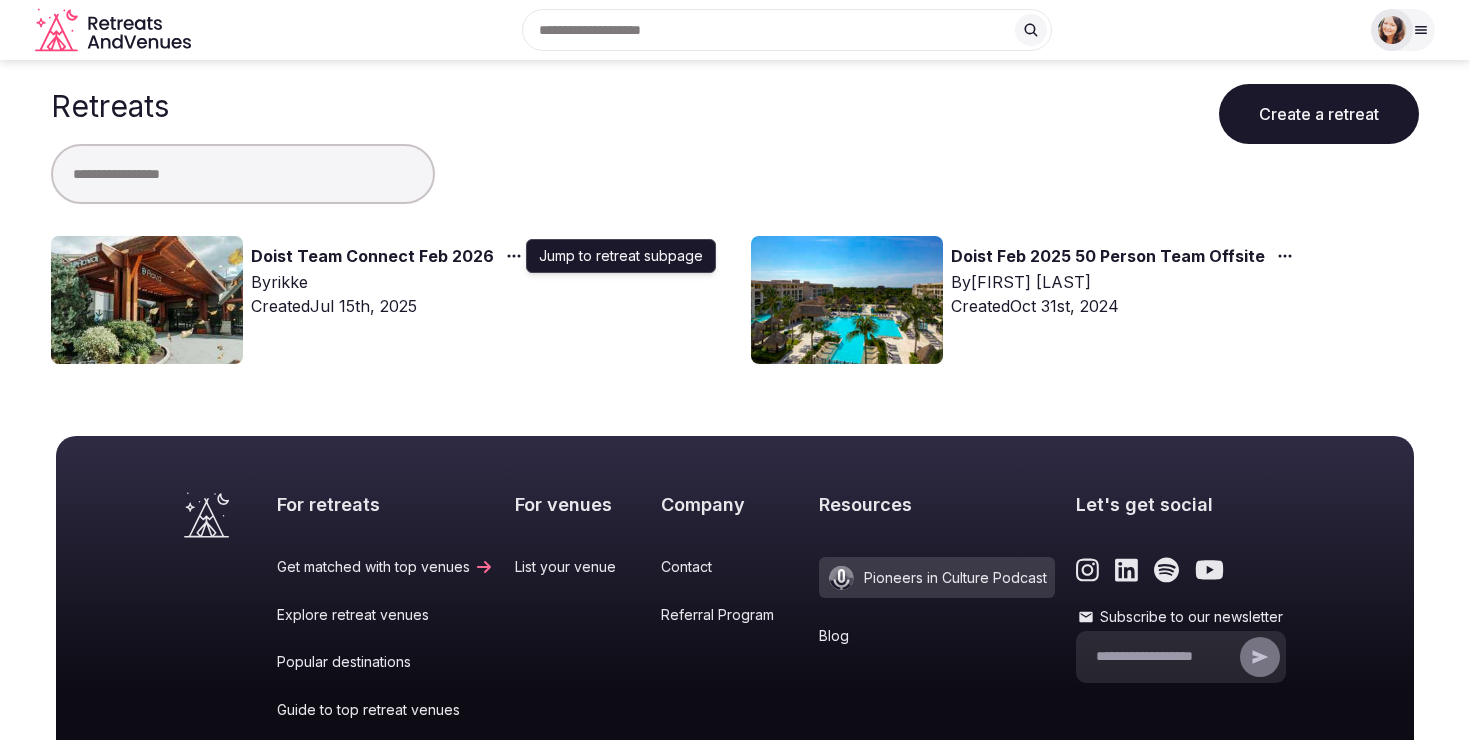 click 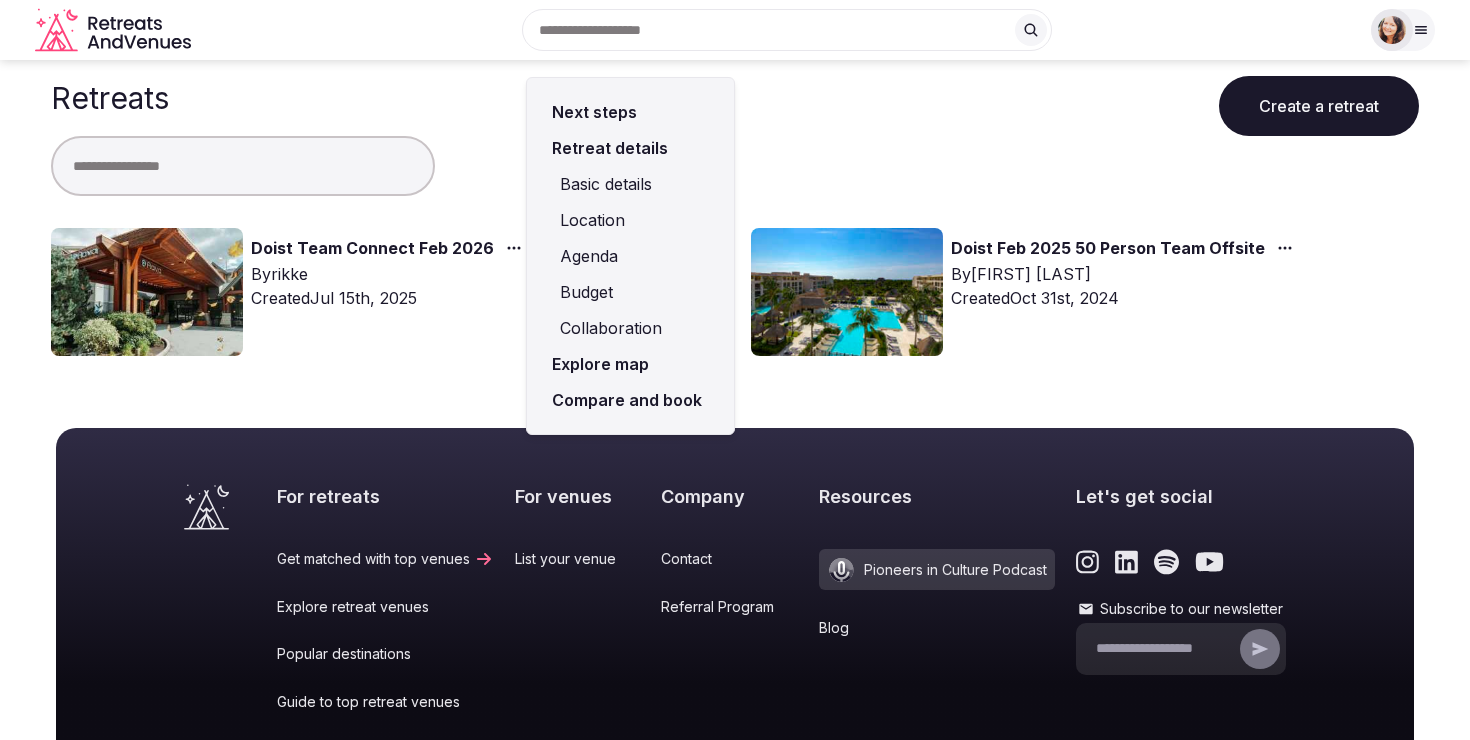 scroll, scrollTop: 0, scrollLeft: 0, axis: both 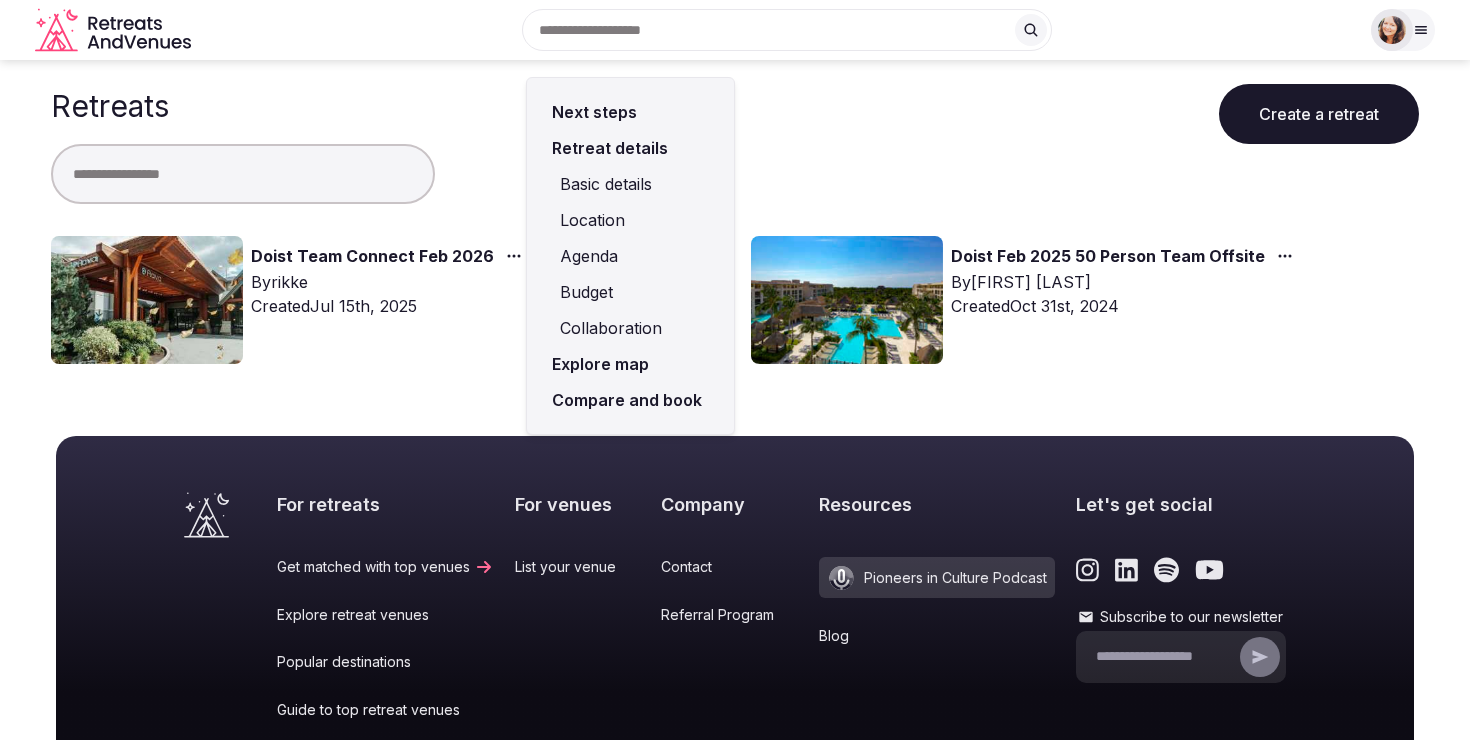 click on "Collaboration" at bounding box center [630, 328] 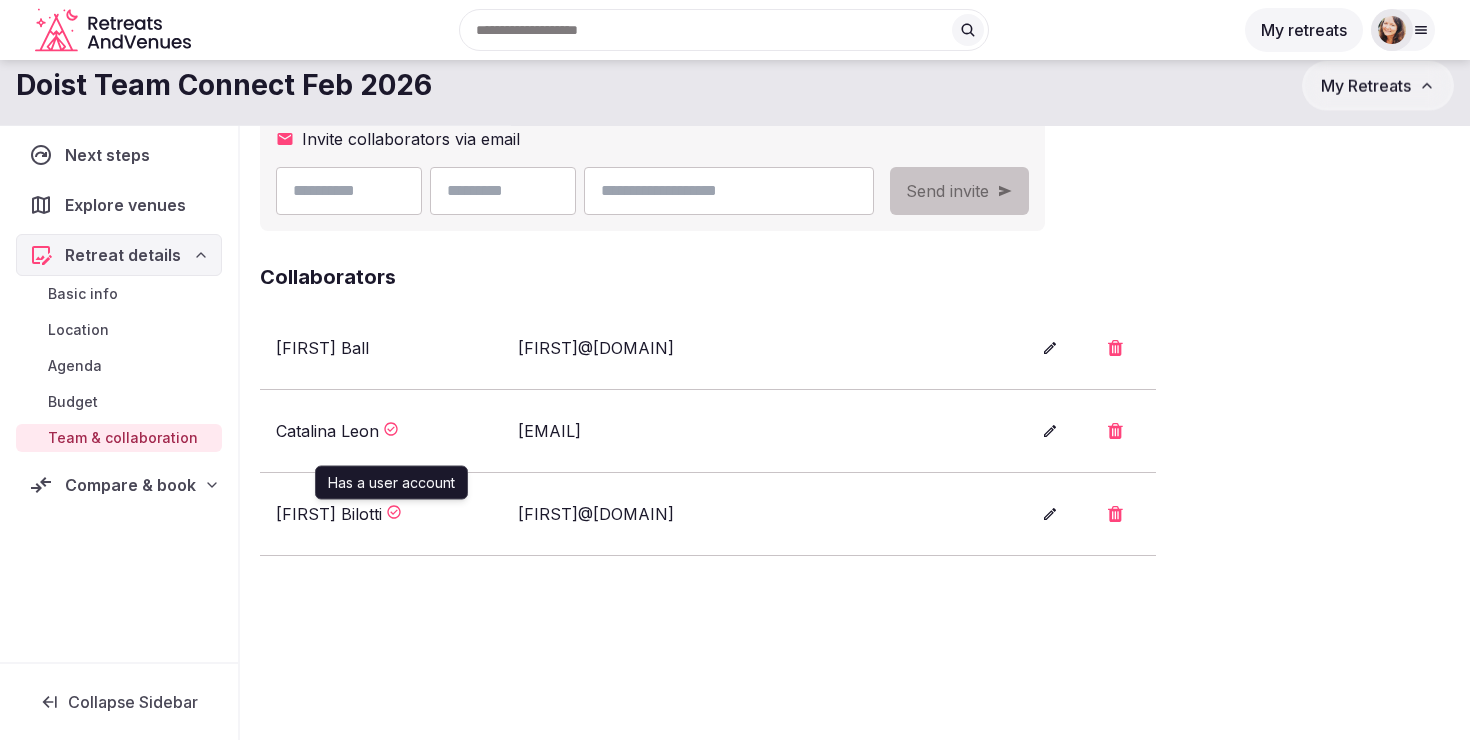 scroll, scrollTop: 179, scrollLeft: 0, axis: vertical 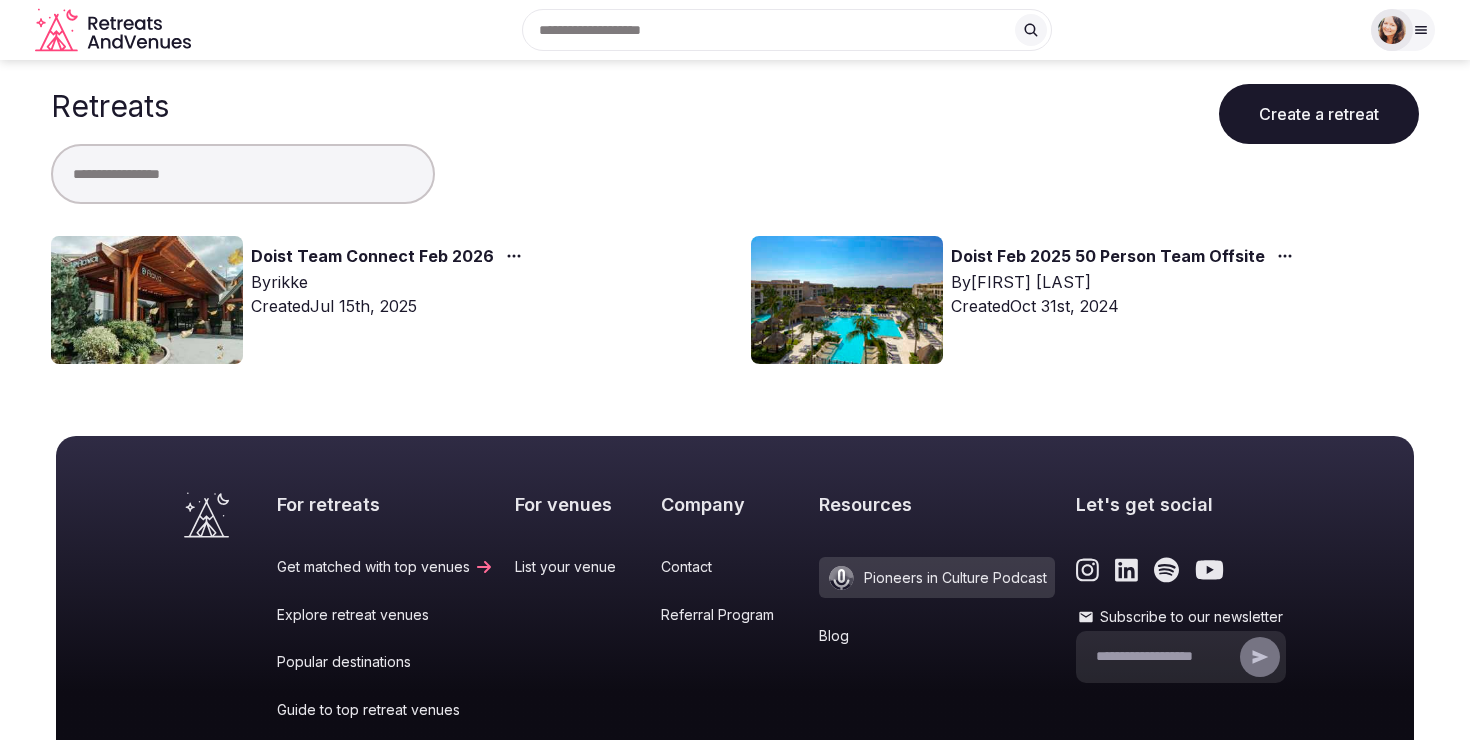 click on "Doist Feb 2025 50 Person Team Offsite" at bounding box center [1108, 257] 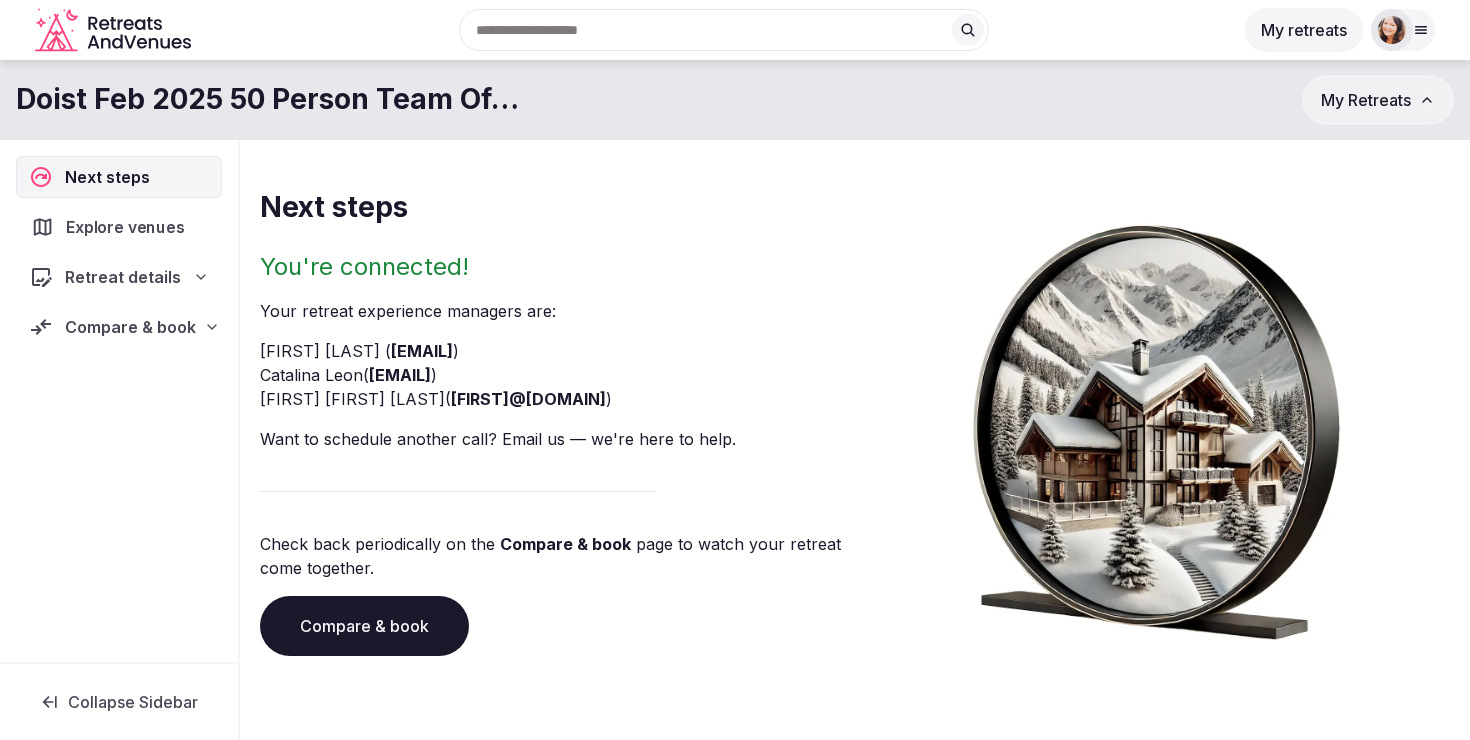click on "Explore venues" at bounding box center [125, 227] 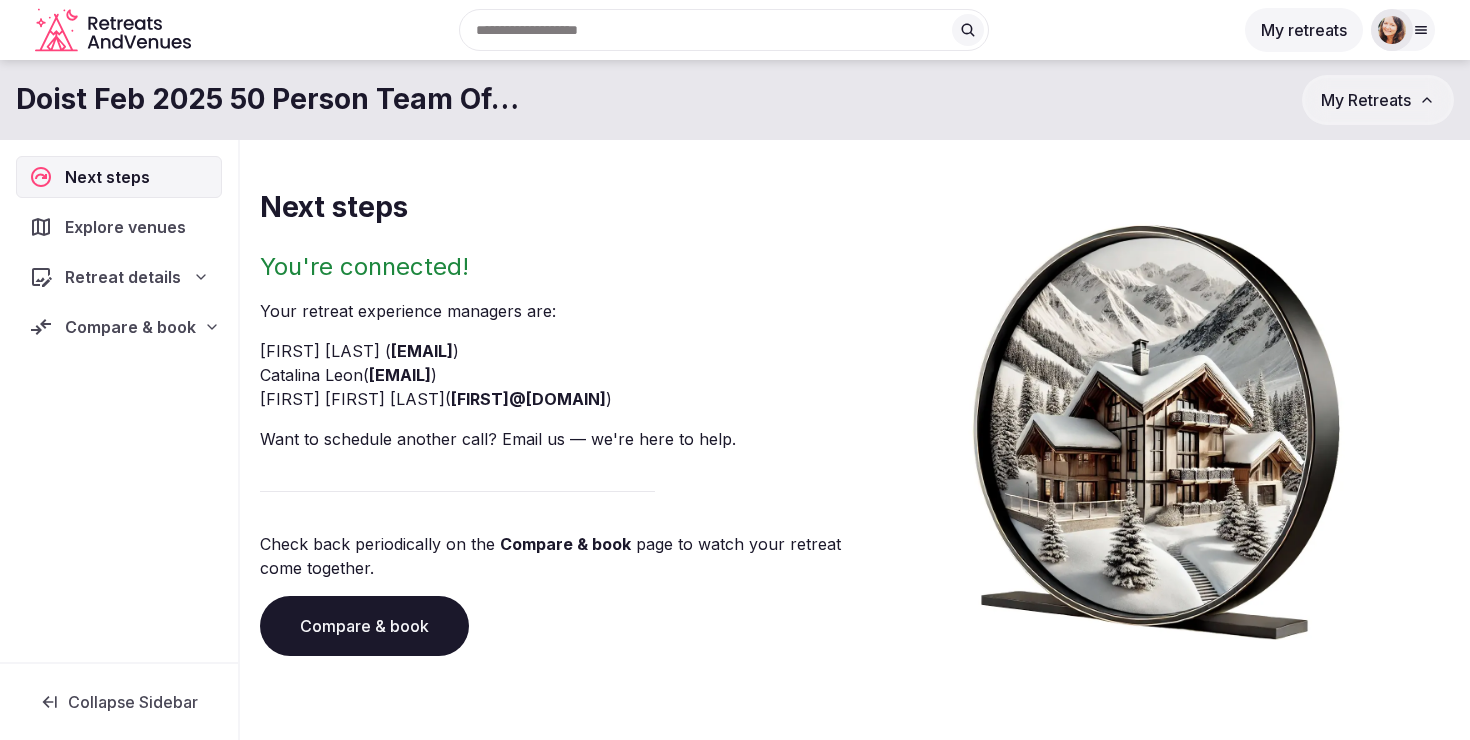 click on "Compare & book" at bounding box center (130, 327) 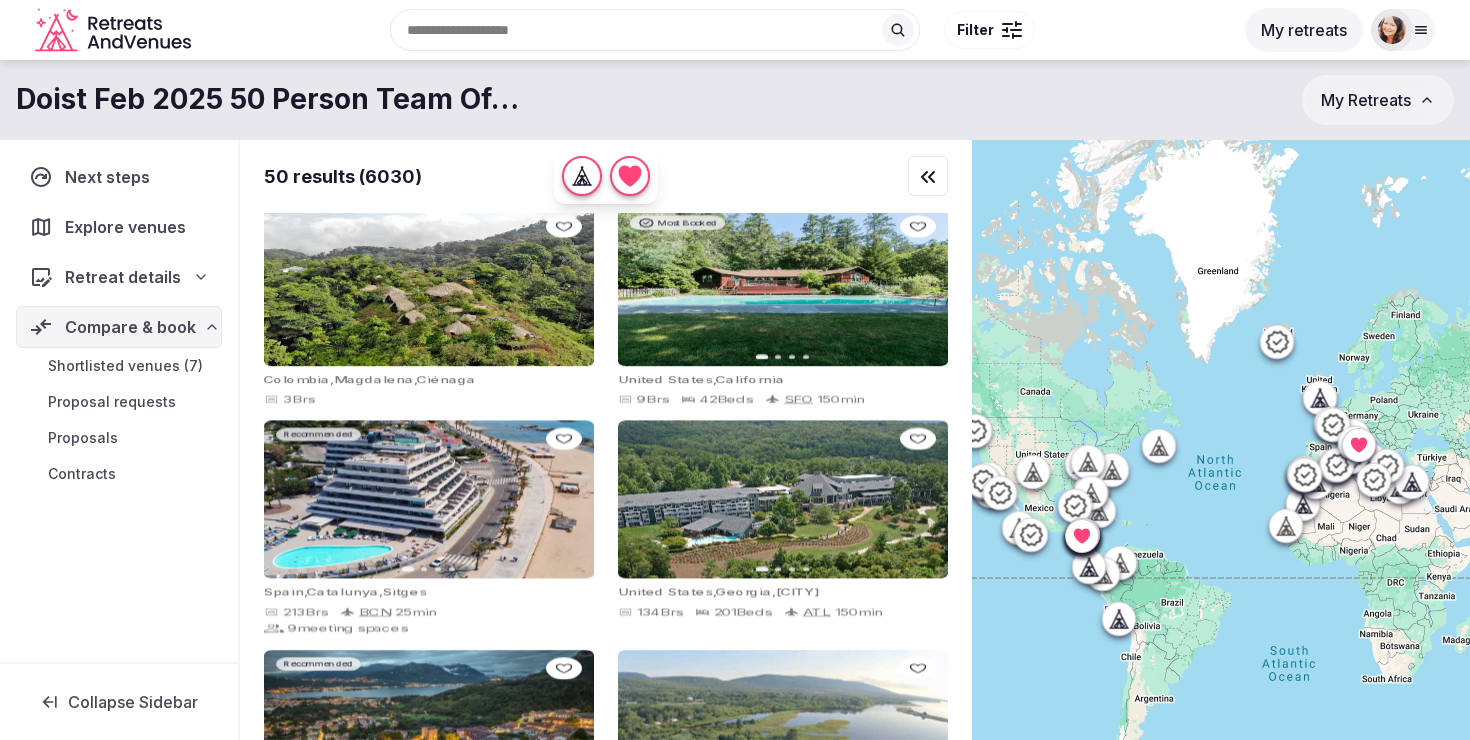 click on "Explore venues" at bounding box center [125, 227] 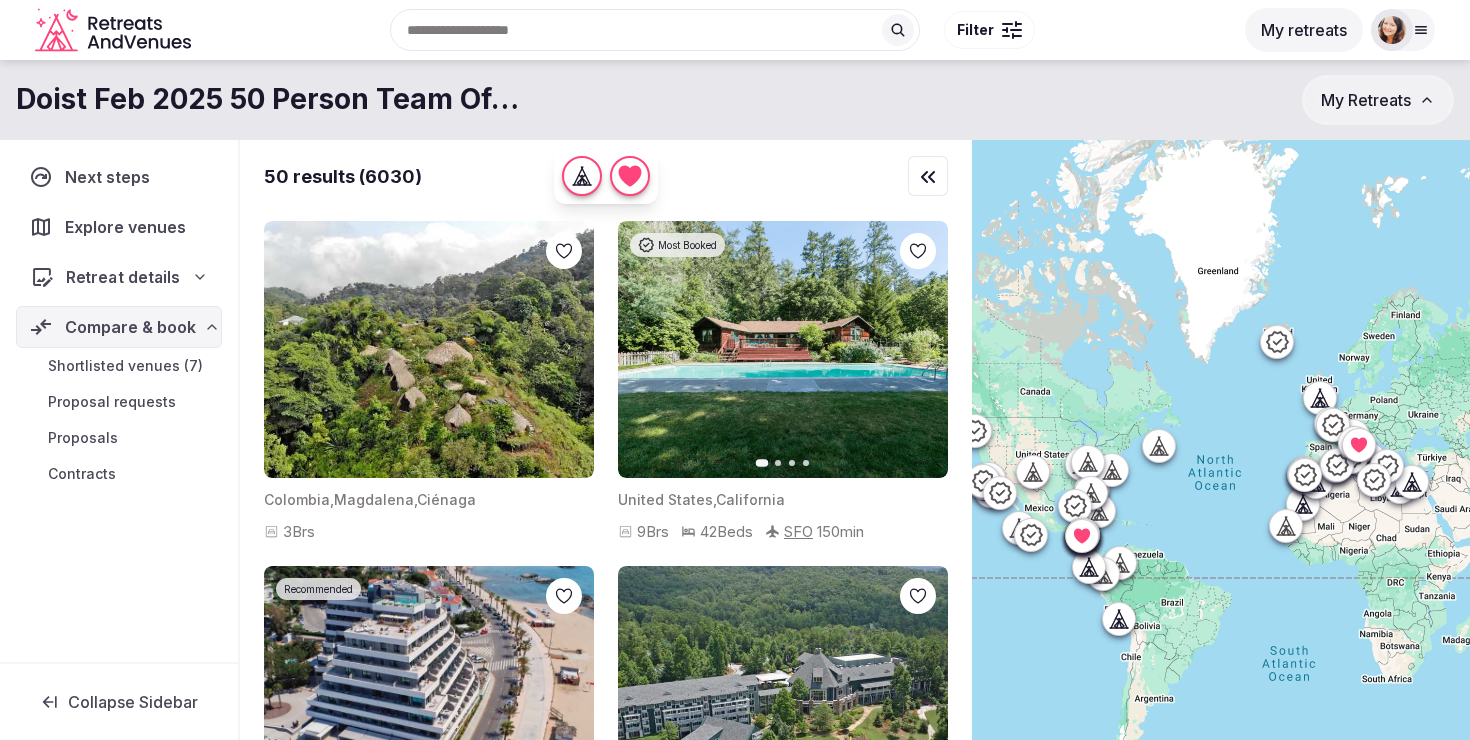 click on "Retreat details" at bounding box center [123, 277] 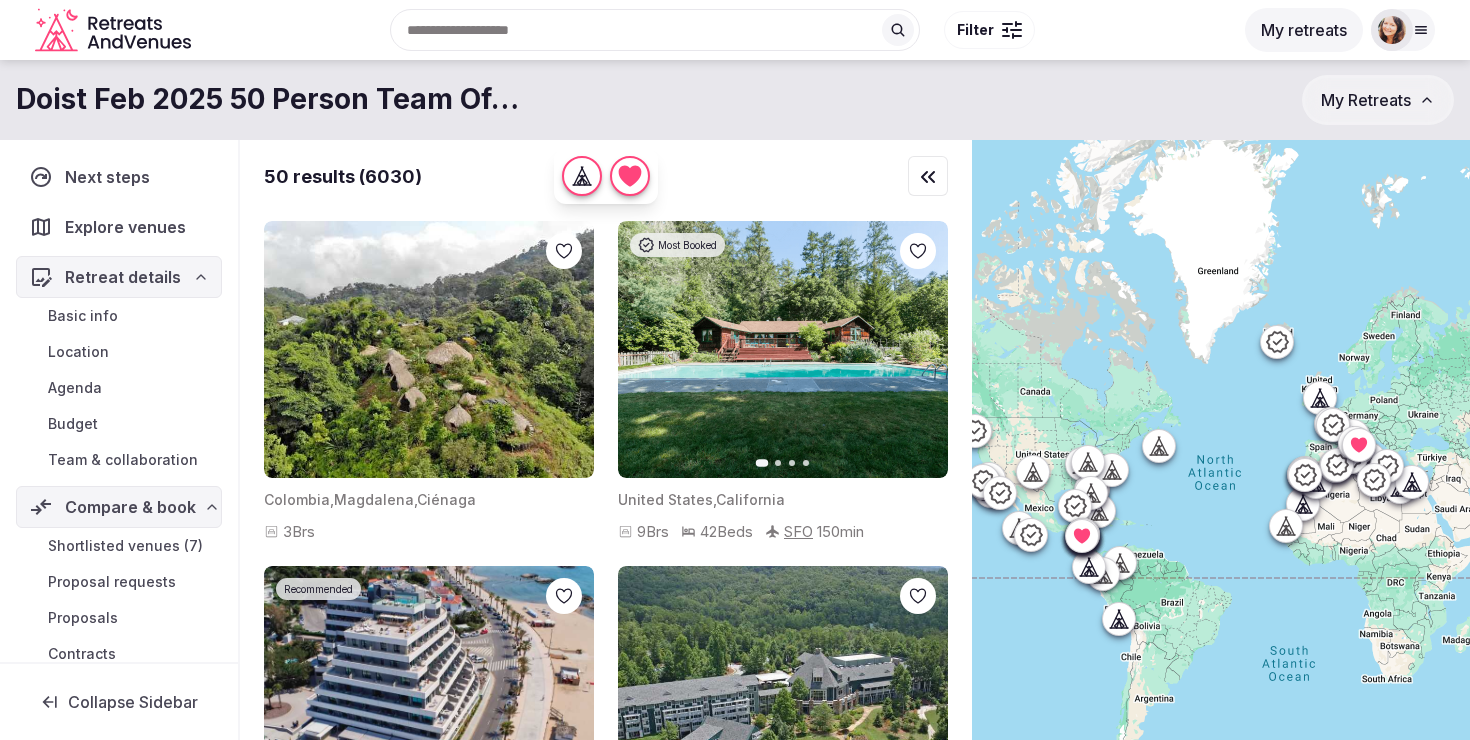 click on "Team & collaboration" at bounding box center (123, 460) 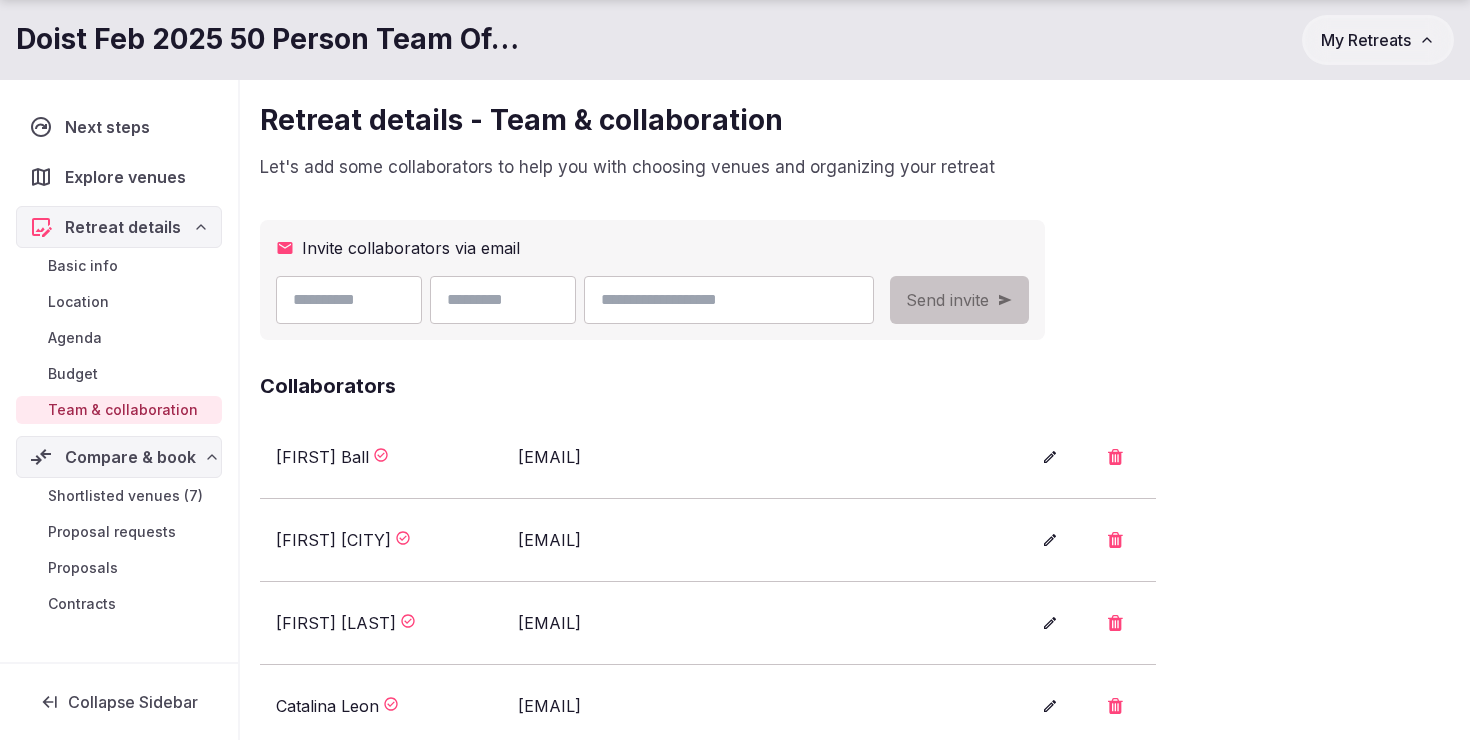 scroll, scrollTop: 95, scrollLeft: 0, axis: vertical 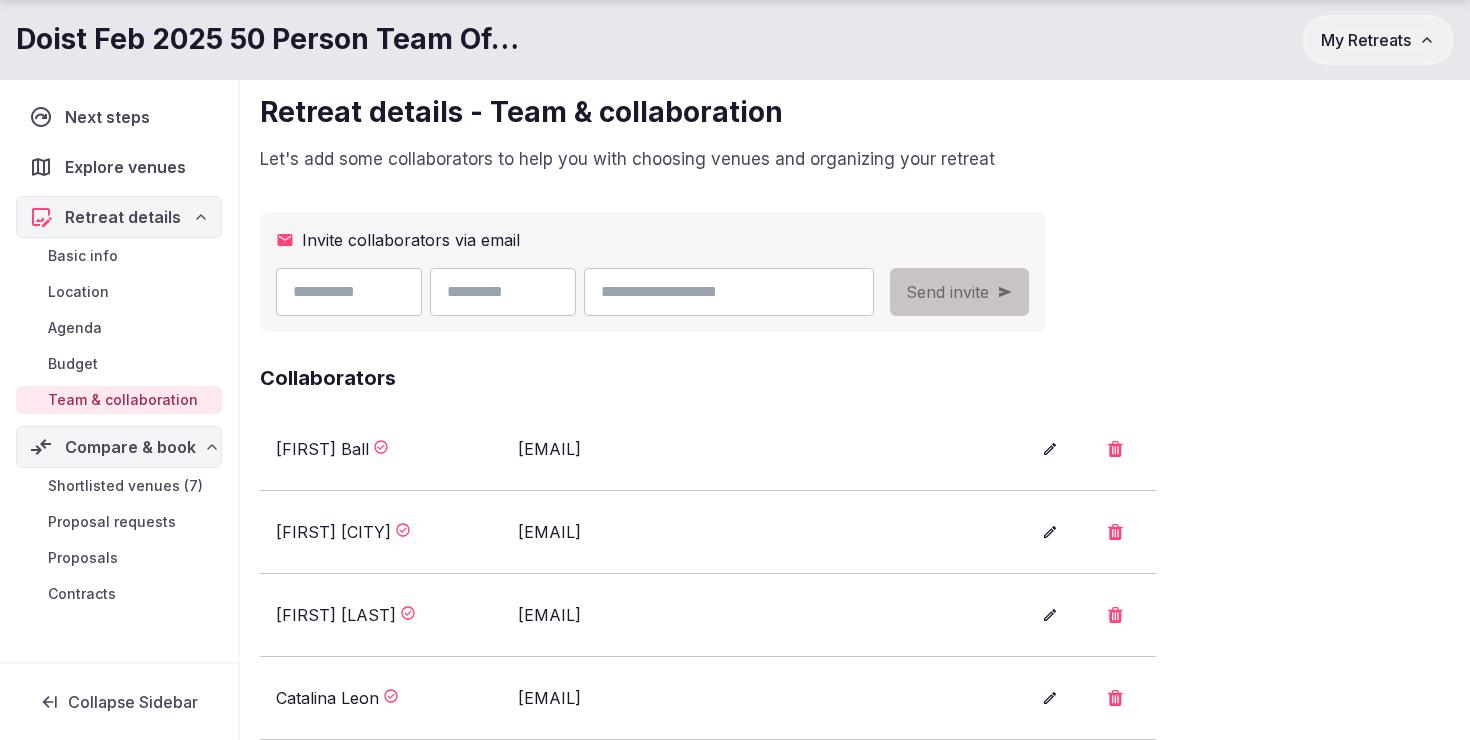drag, startPoint x: 708, startPoint y: 447, endPoint x: 500, endPoint y: 449, distance: 208.00961 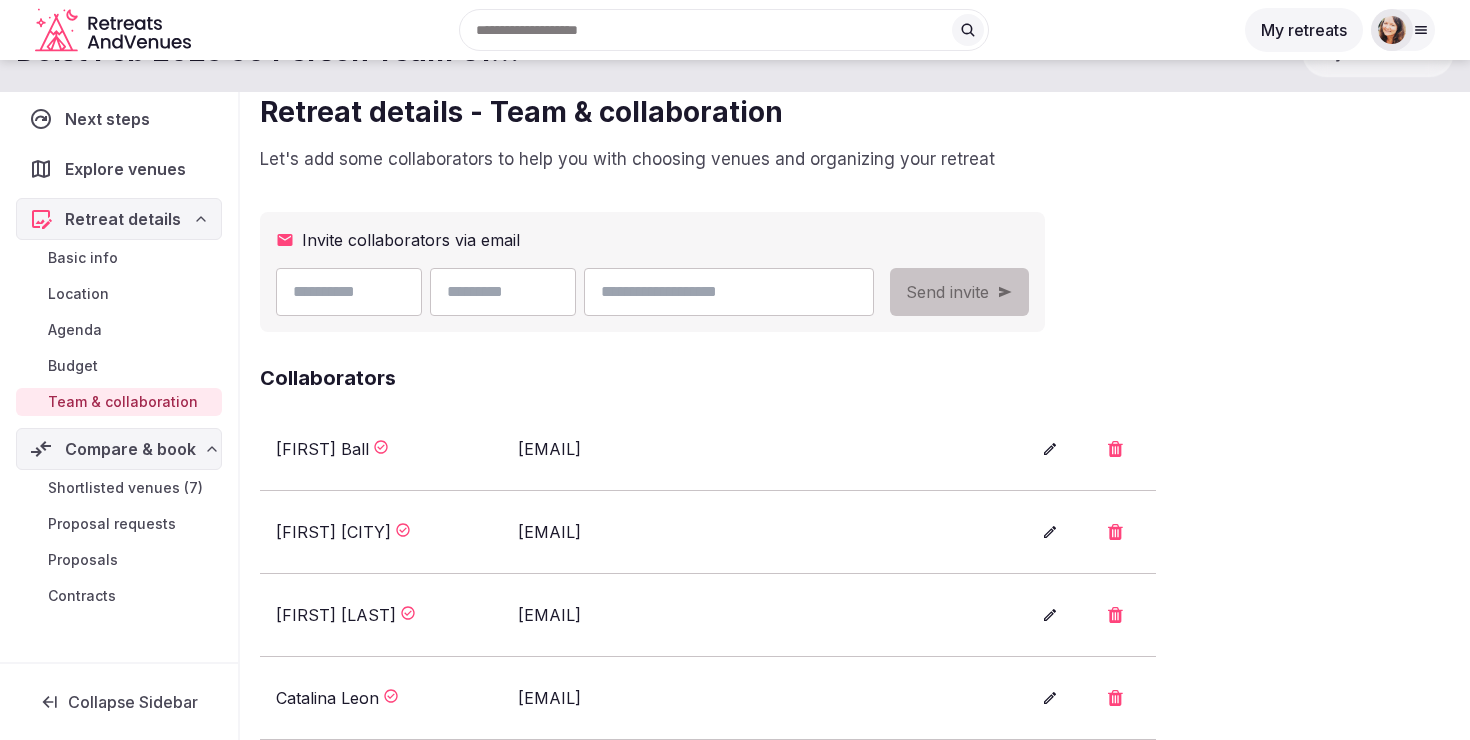 scroll, scrollTop: 0, scrollLeft: 0, axis: both 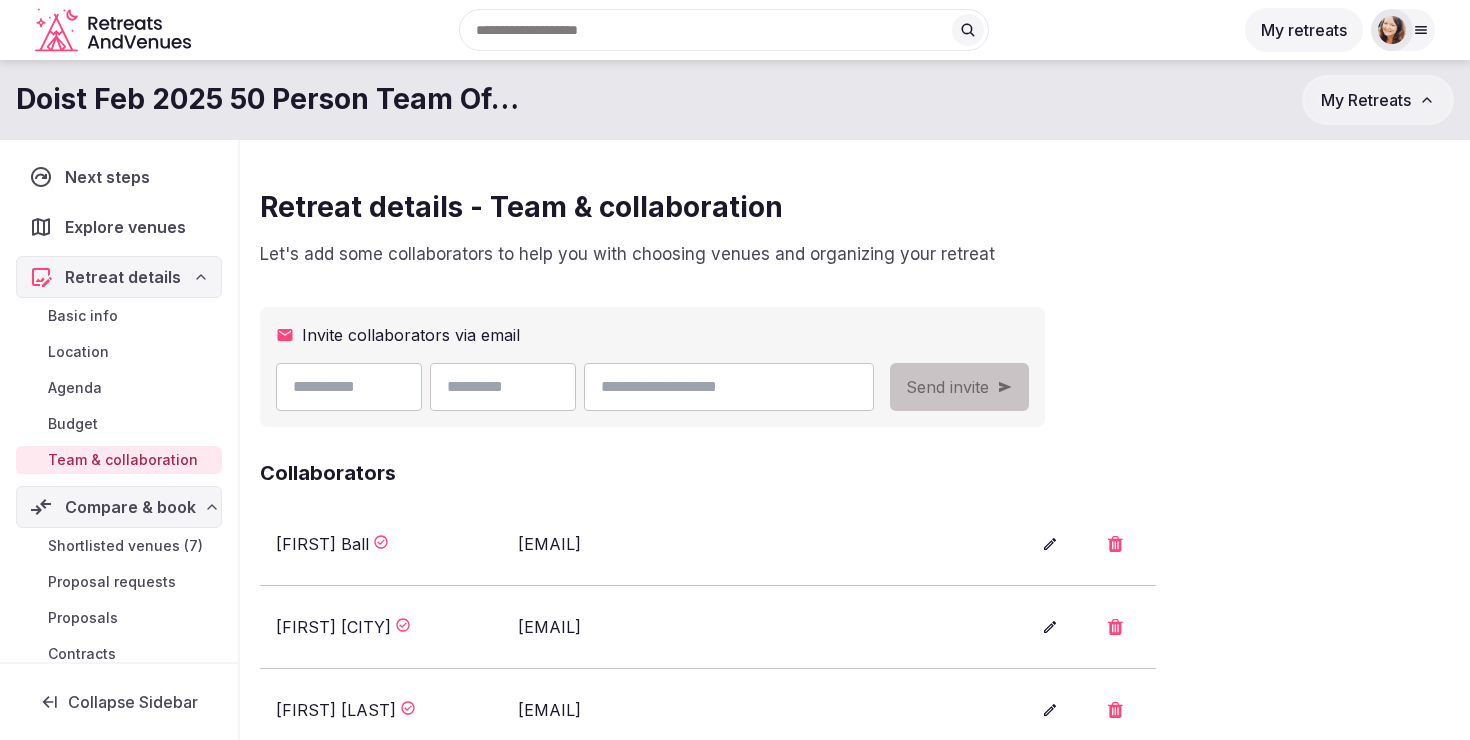 click at bounding box center [1392, 30] 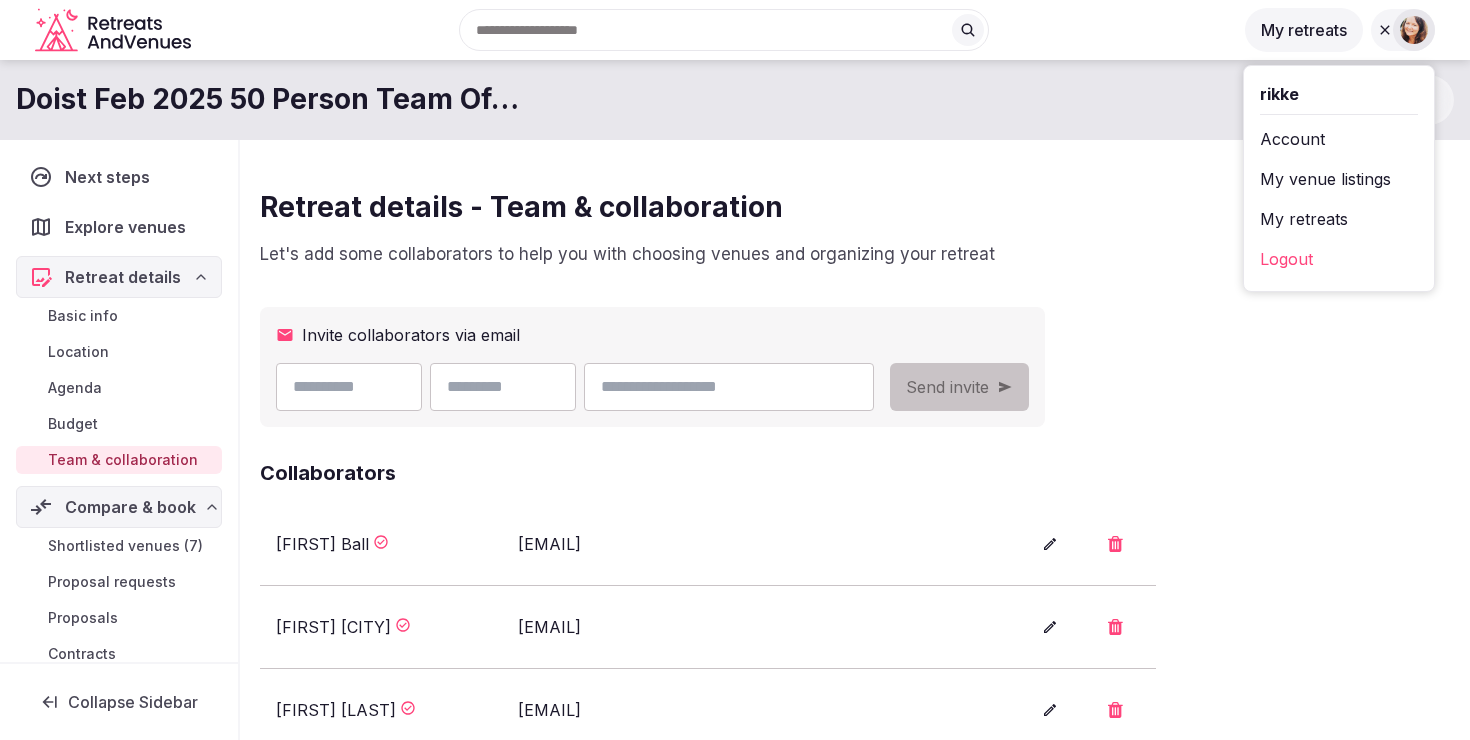 click on "My retreats" at bounding box center [1339, 219] 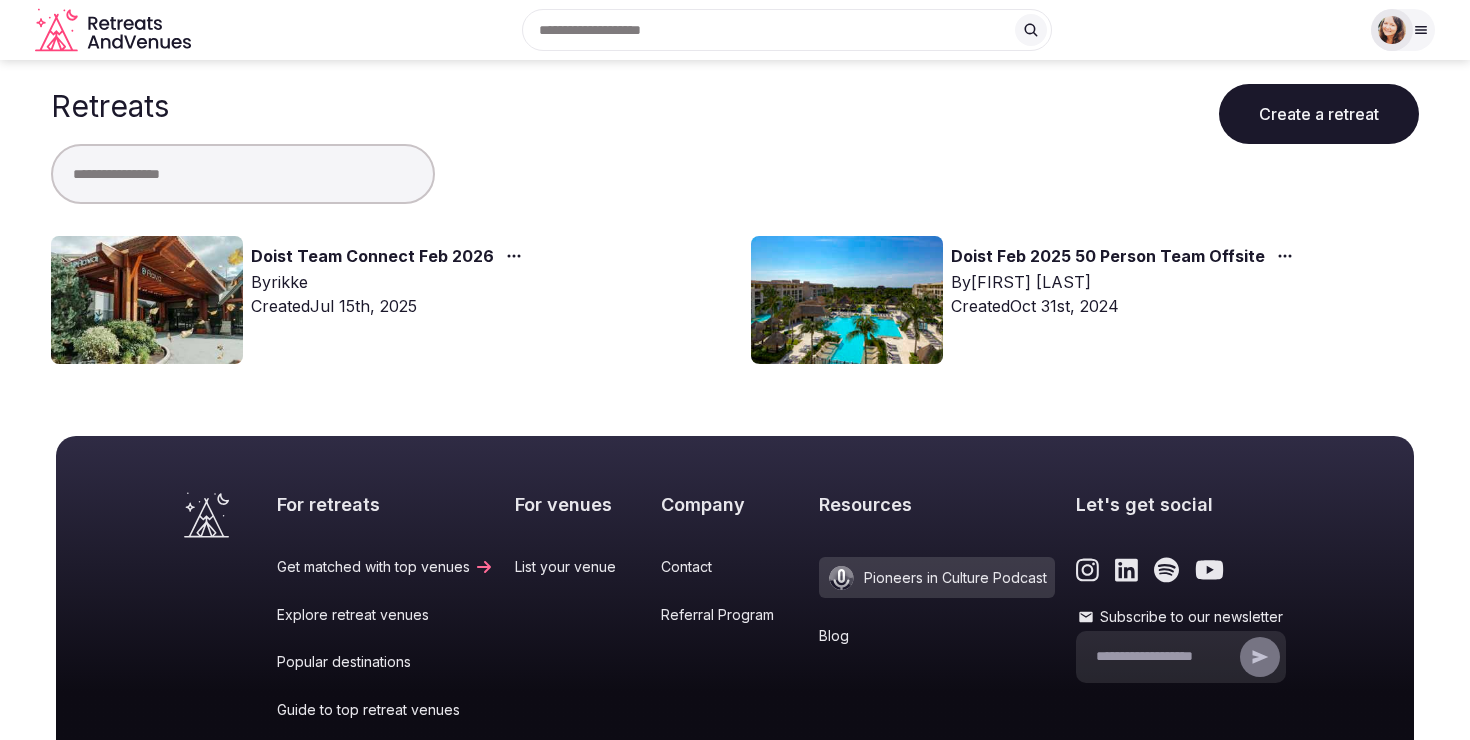 click on "Doist Team Connect Feb 2026" at bounding box center (372, 257) 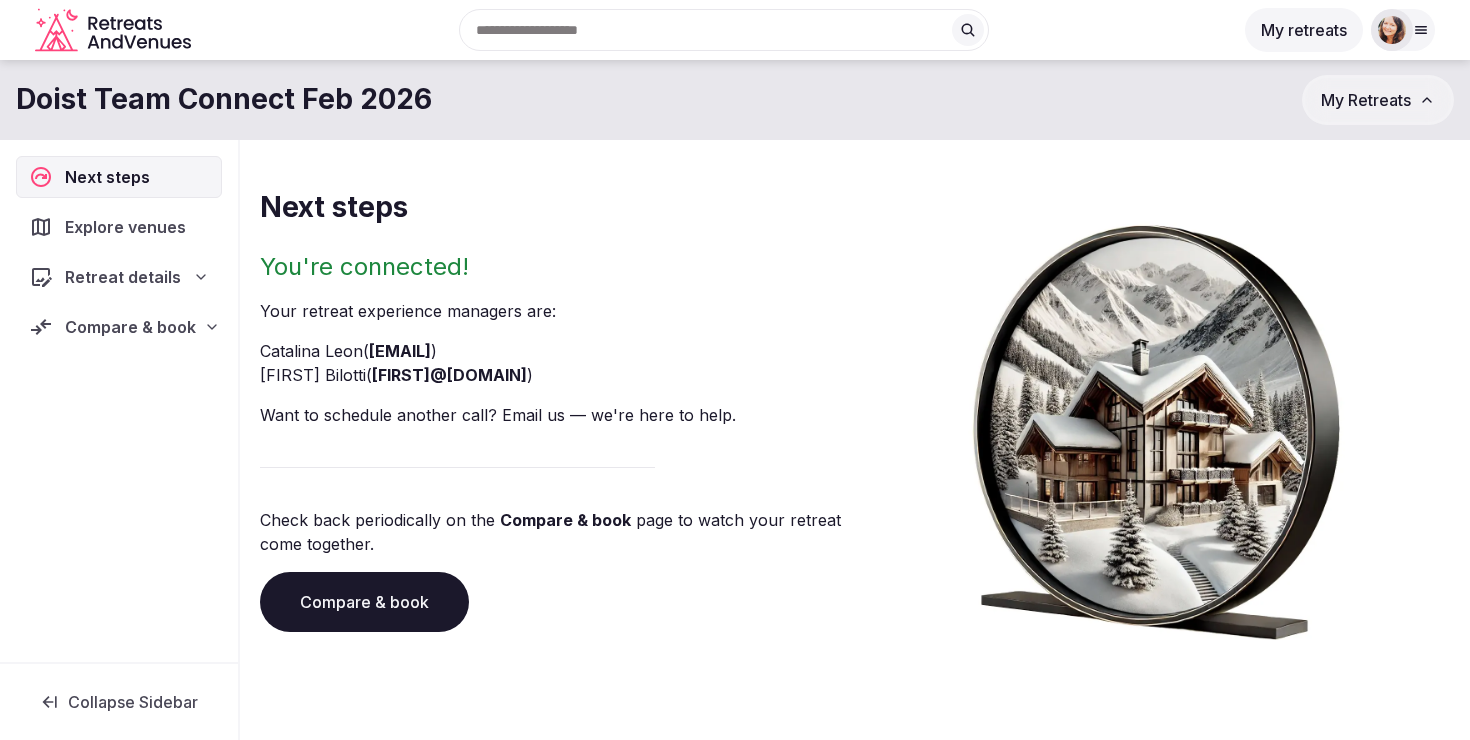 click on "Compare & book" at bounding box center (119, 327) 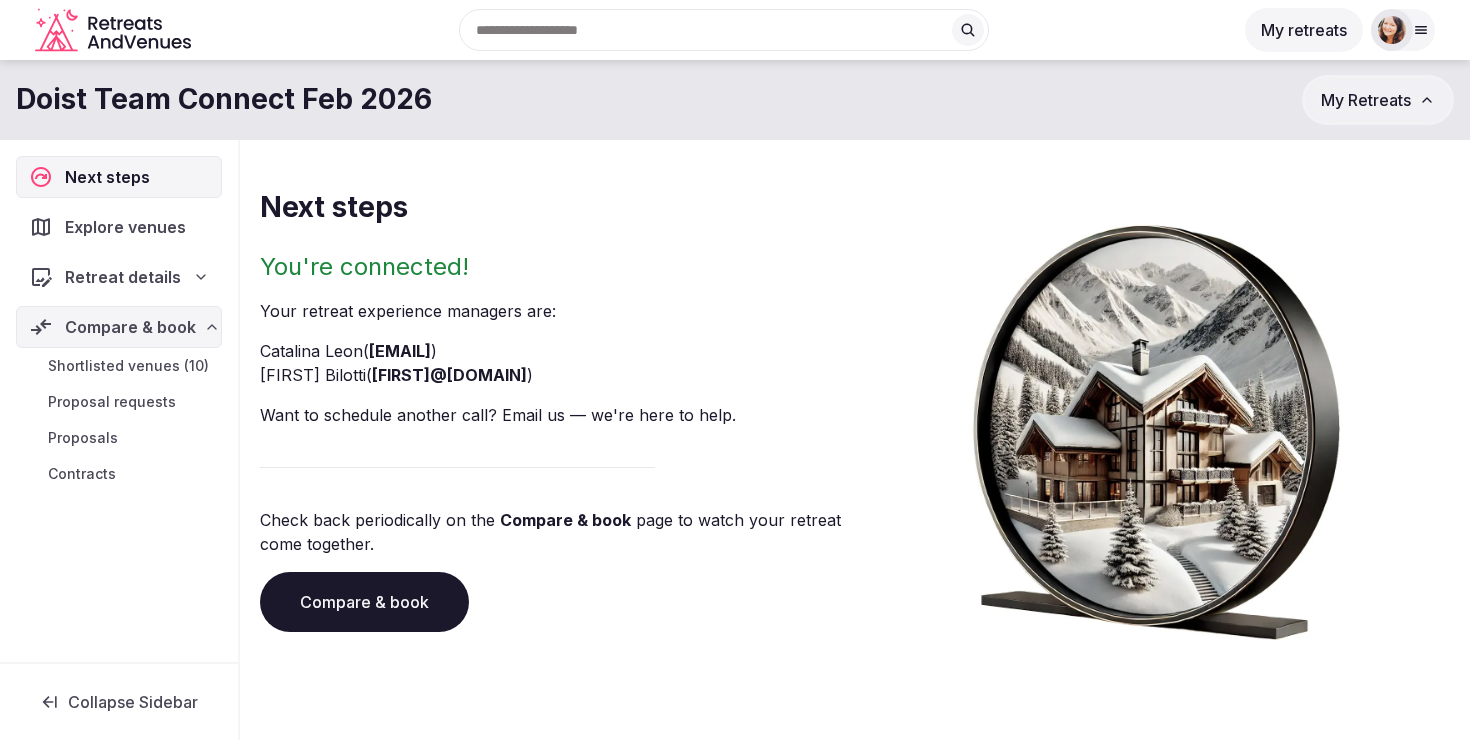 click on "Shortlisted venues (10)" at bounding box center (128, 366) 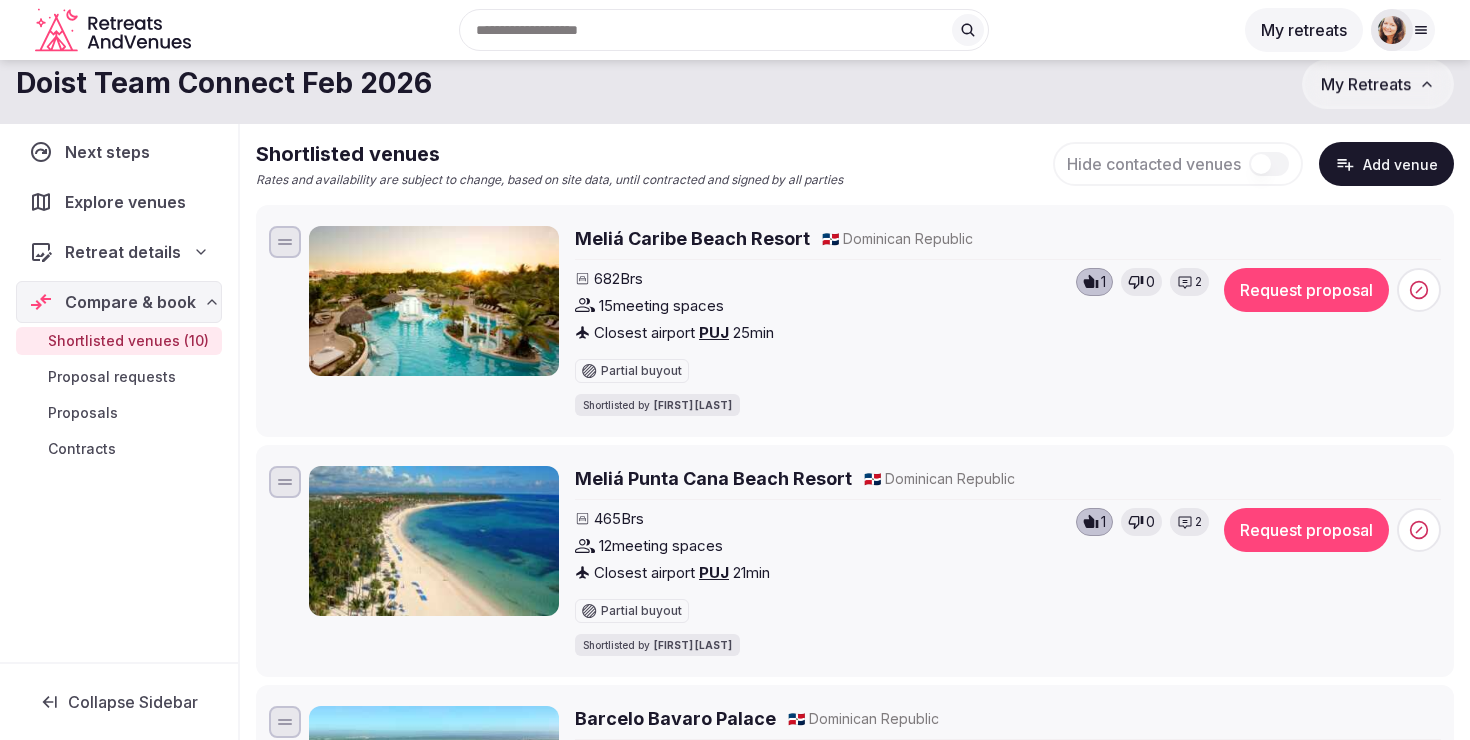 scroll, scrollTop: 97, scrollLeft: 0, axis: vertical 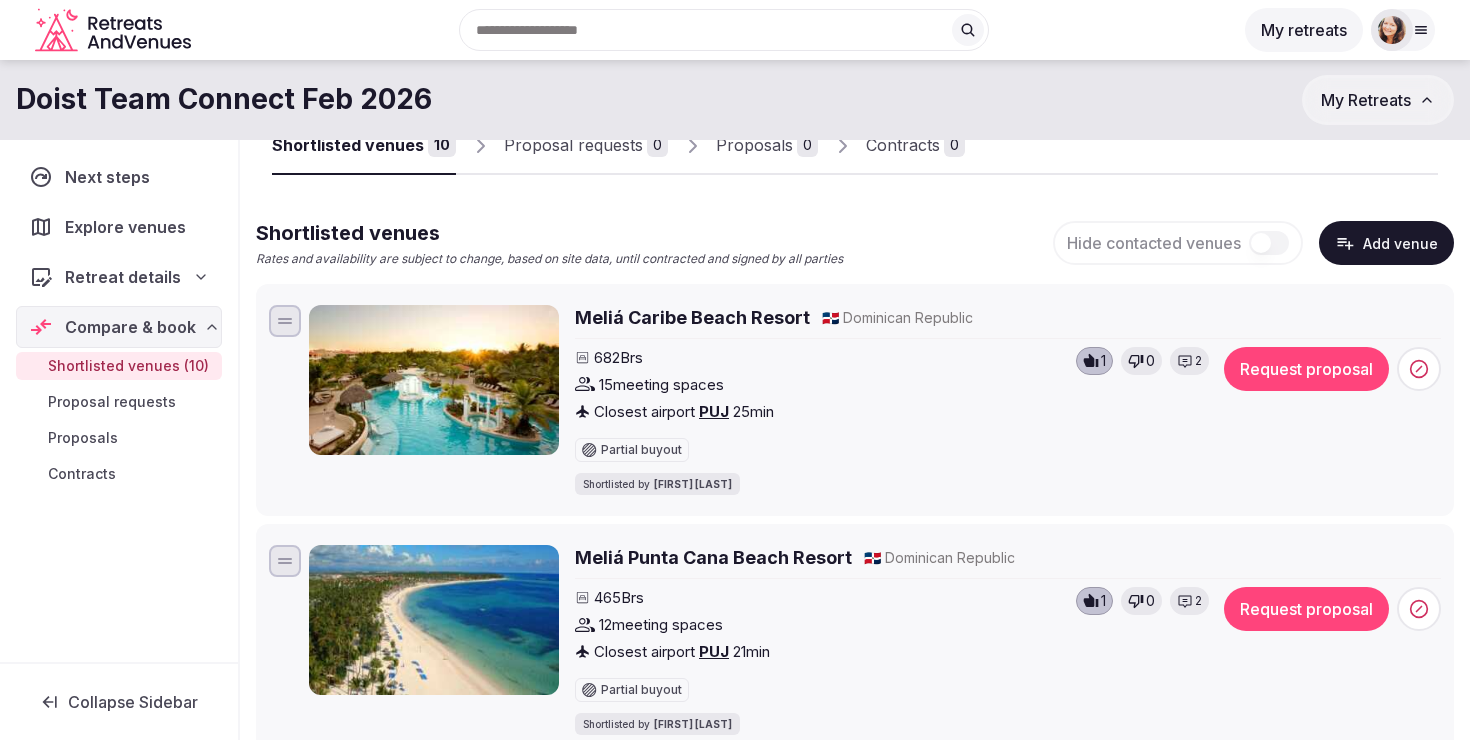 click on "Next steps Explore venues Retreat details Compare & book Shortlisted venues (10) Proposal requests Proposals Contracts" at bounding box center (119, 324) 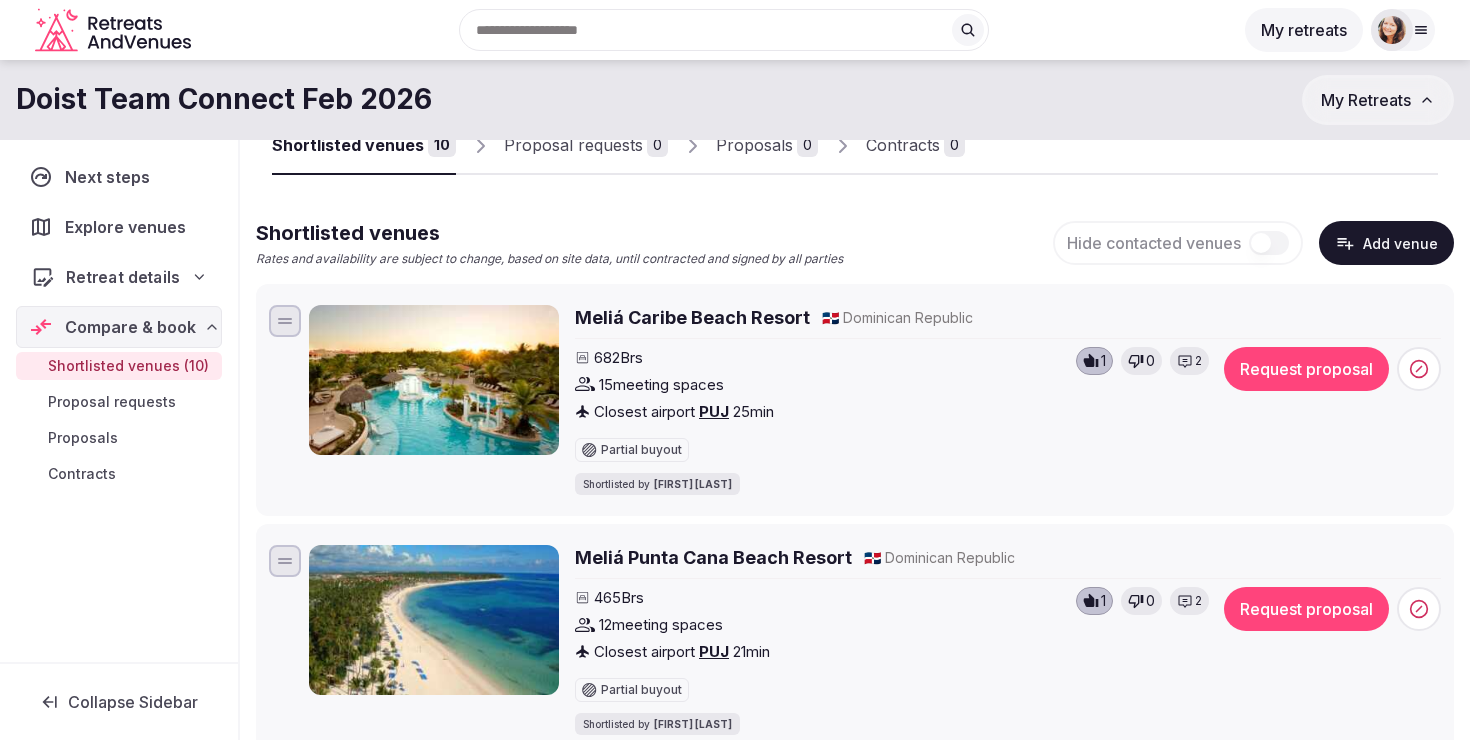 click on "Retreat details" at bounding box center [123, 277] 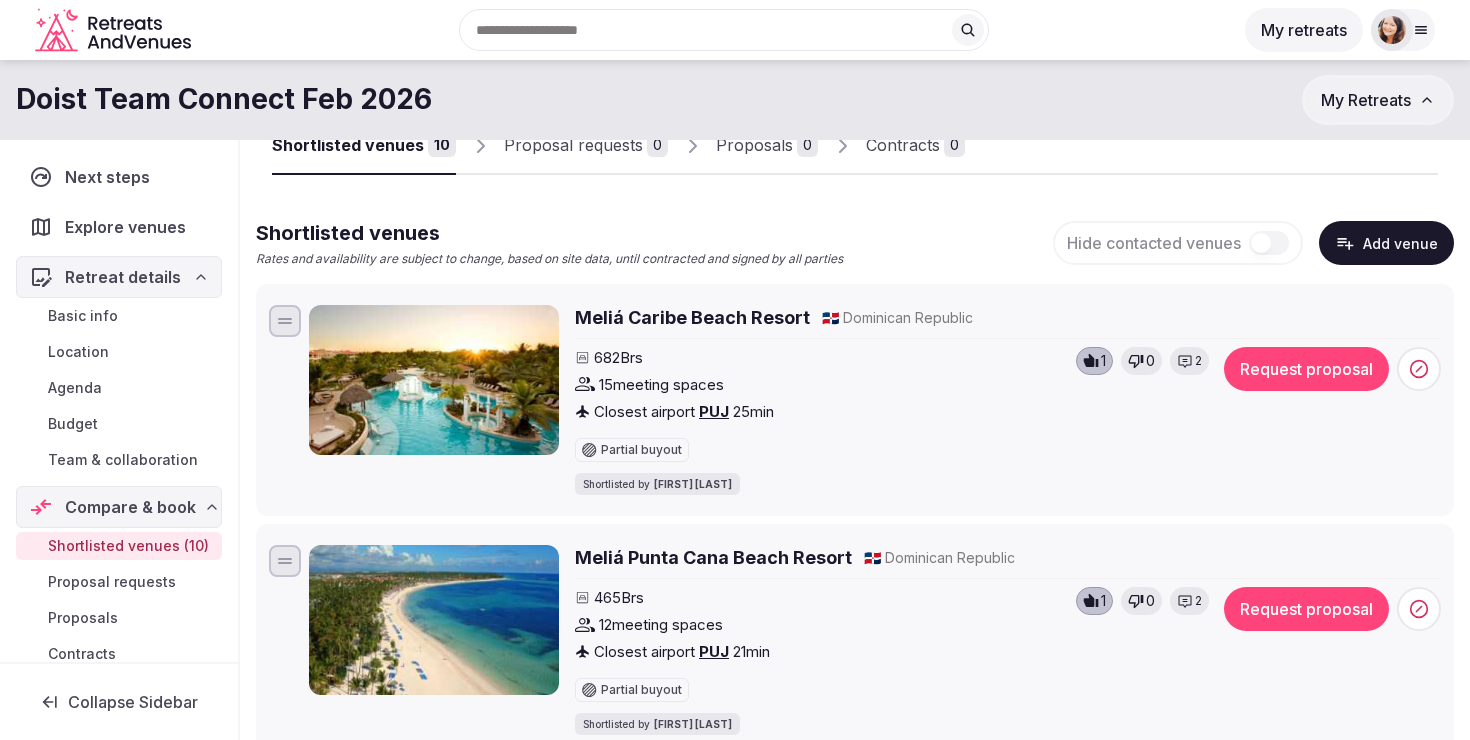 click on "Team & collaboration" at bounding box center [123, 460] 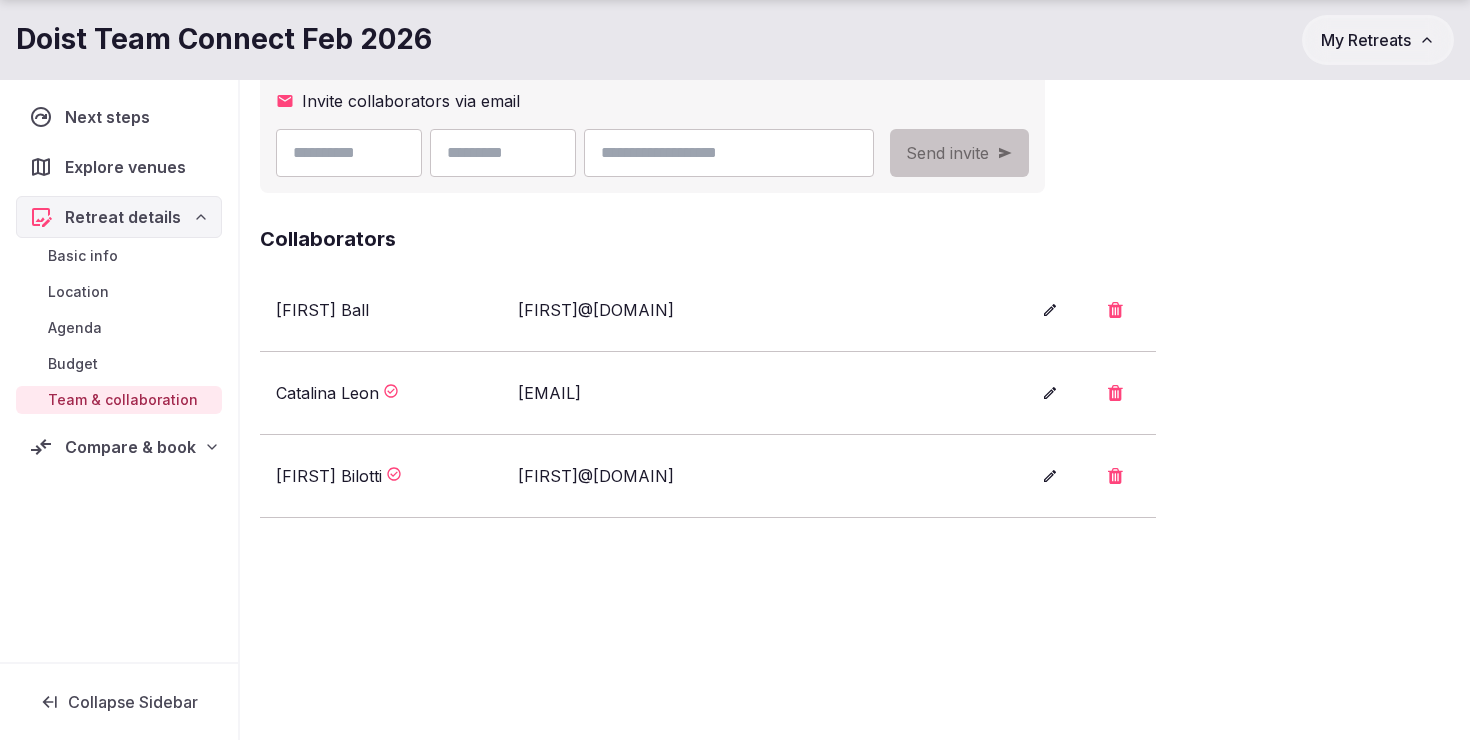 scroll, scrollTop: 284, scrollLeft: 0, axis: vertical 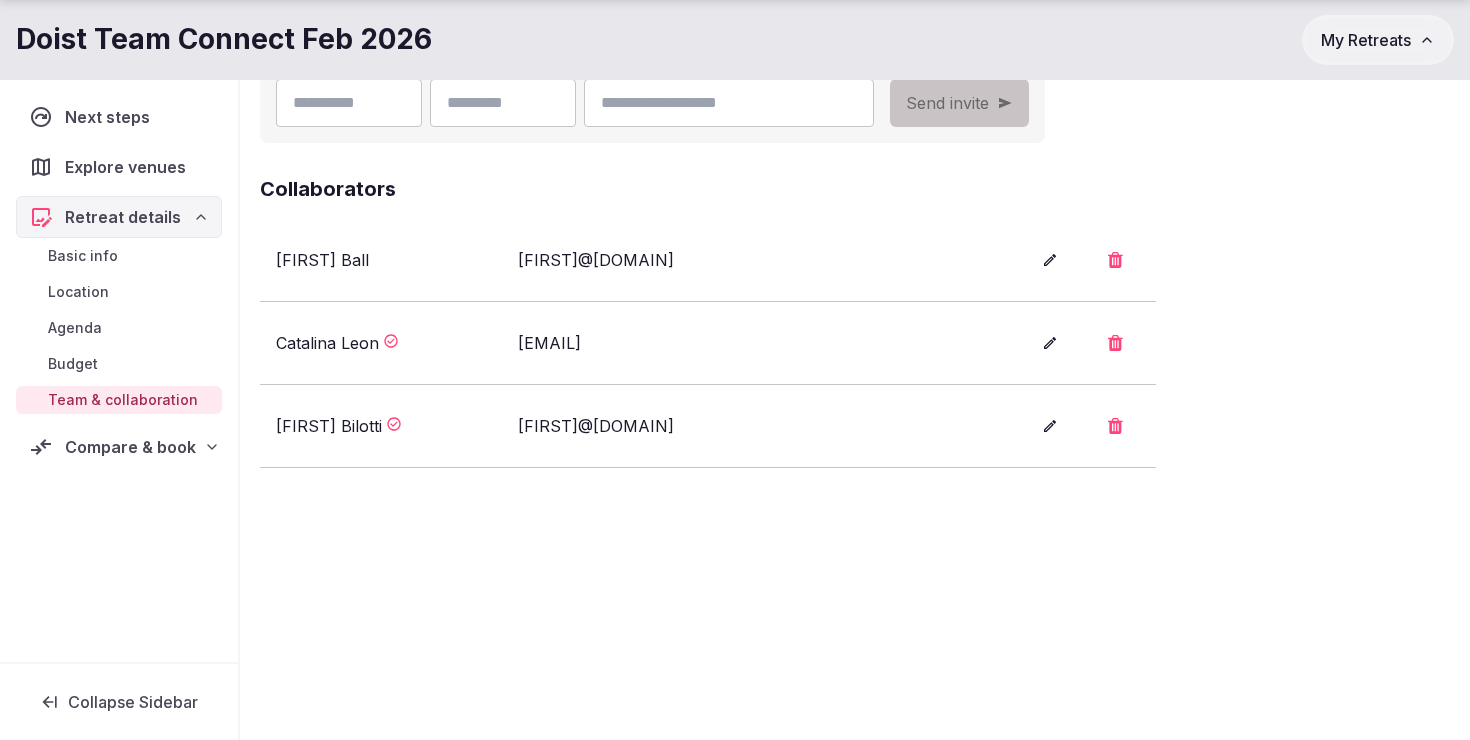 click at bounding box center (1115, 260) 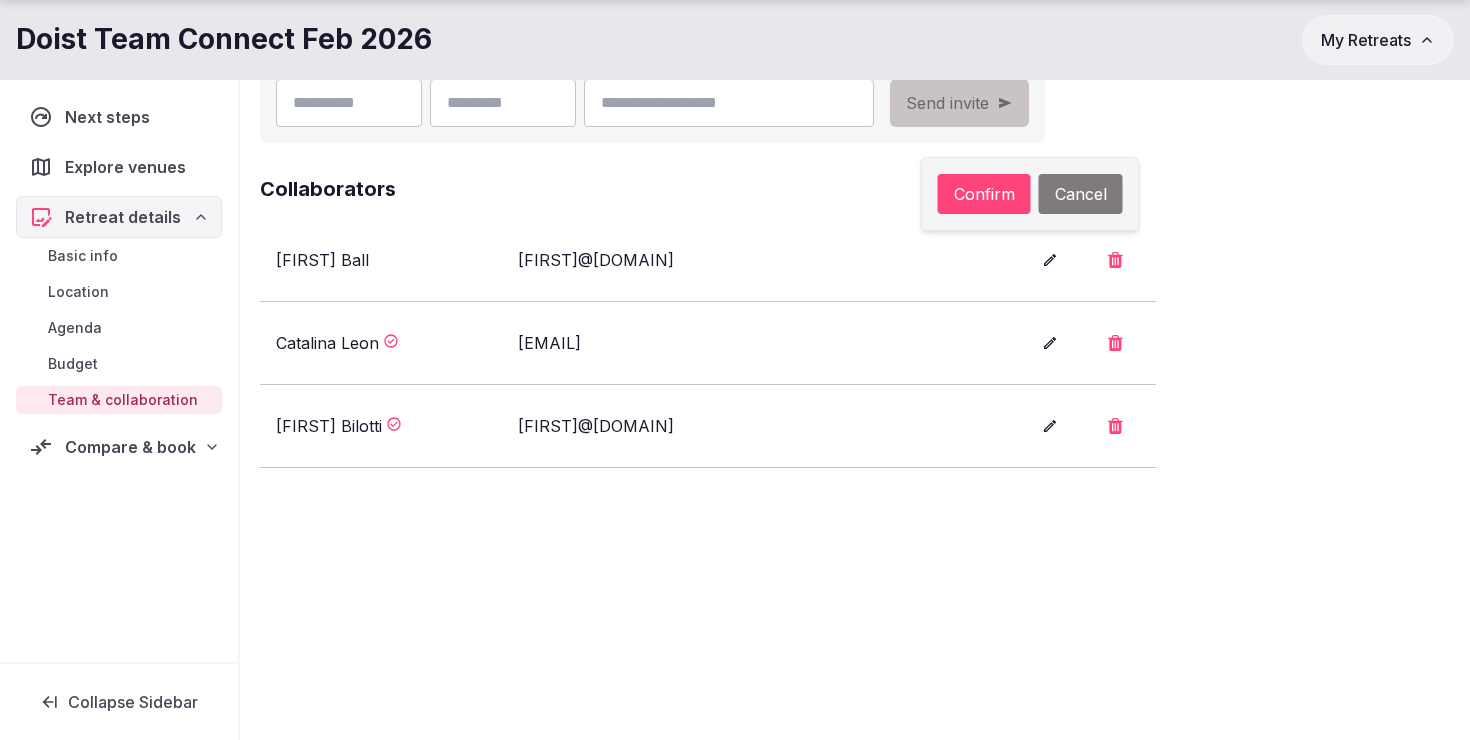 click on "Confirm" at bounding box center [984, 194] 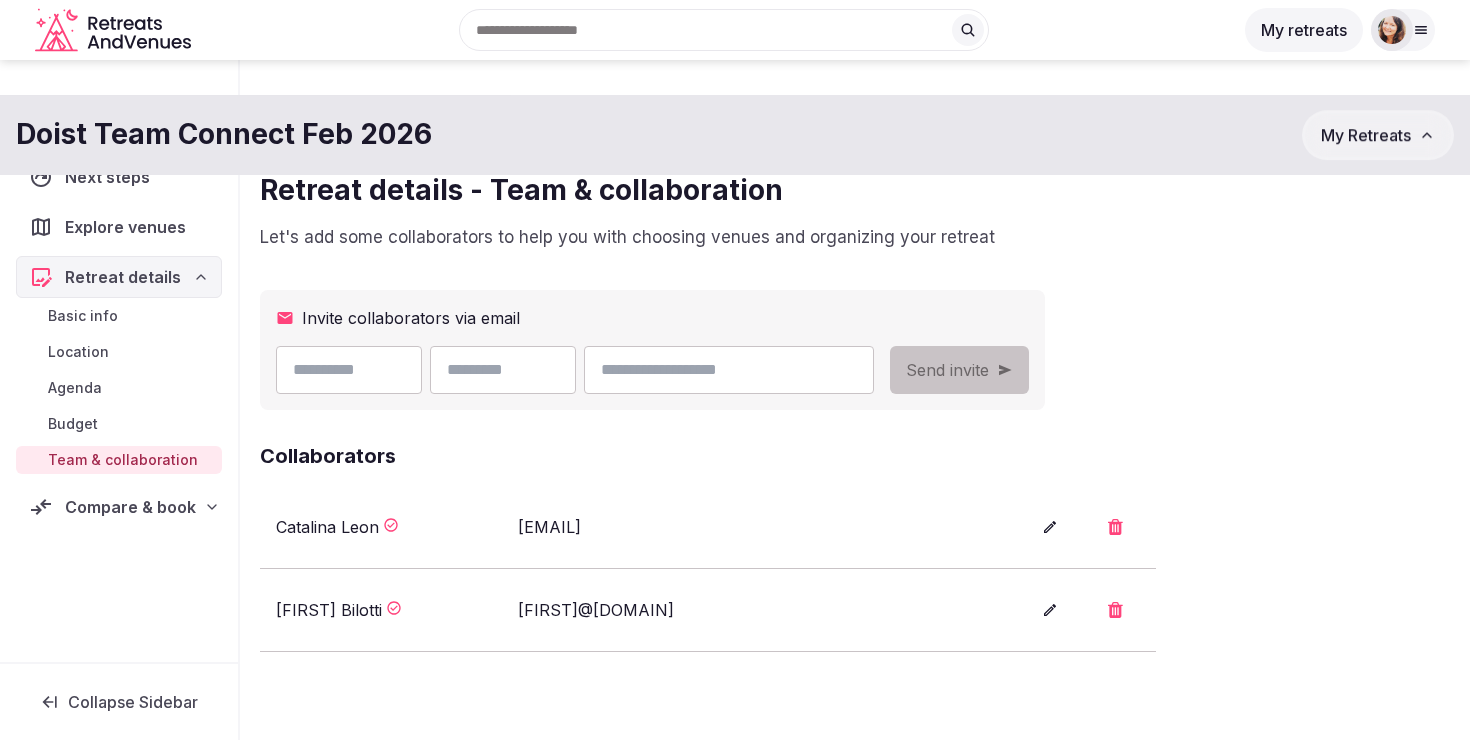 scroll, scrollTop: 0, scrollLeft: 0, axis: both 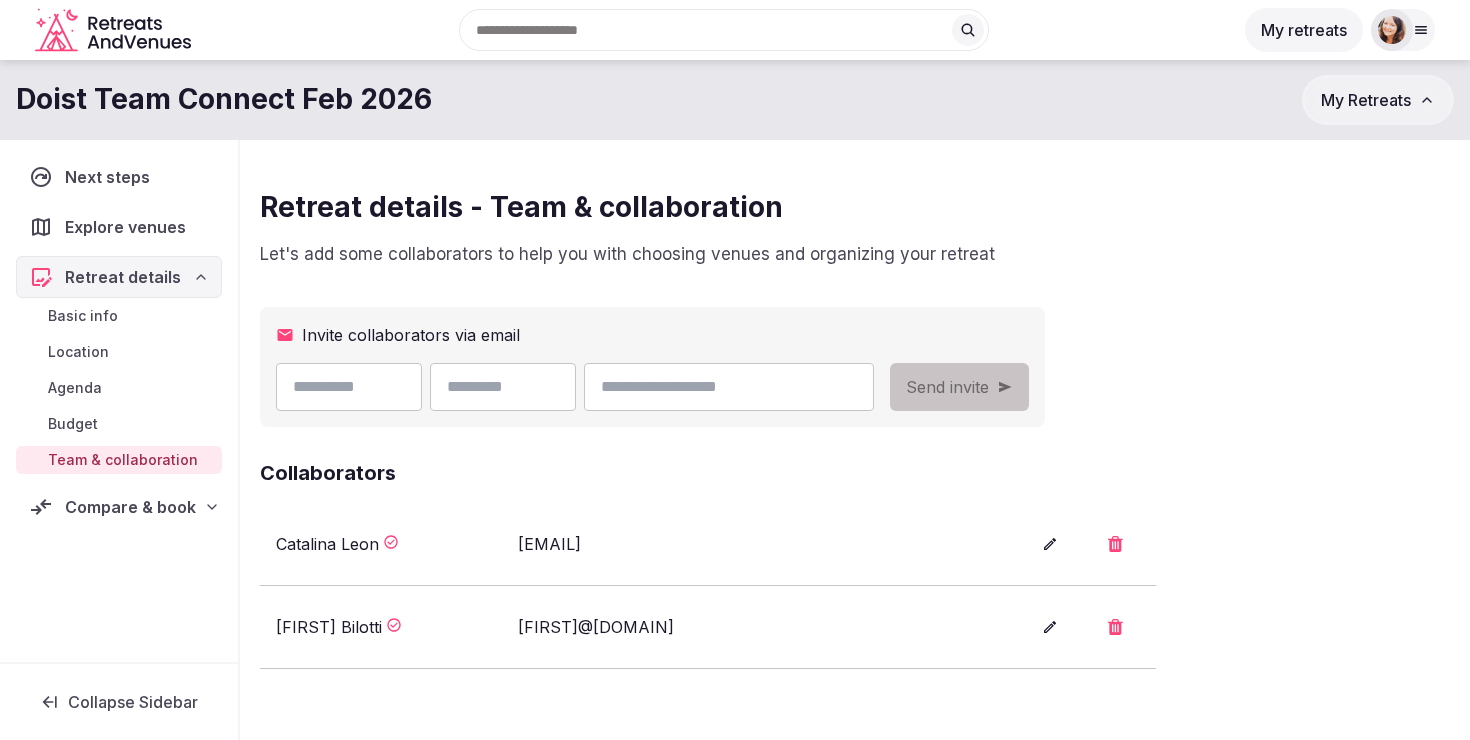 click at bounding box center (349, 387) 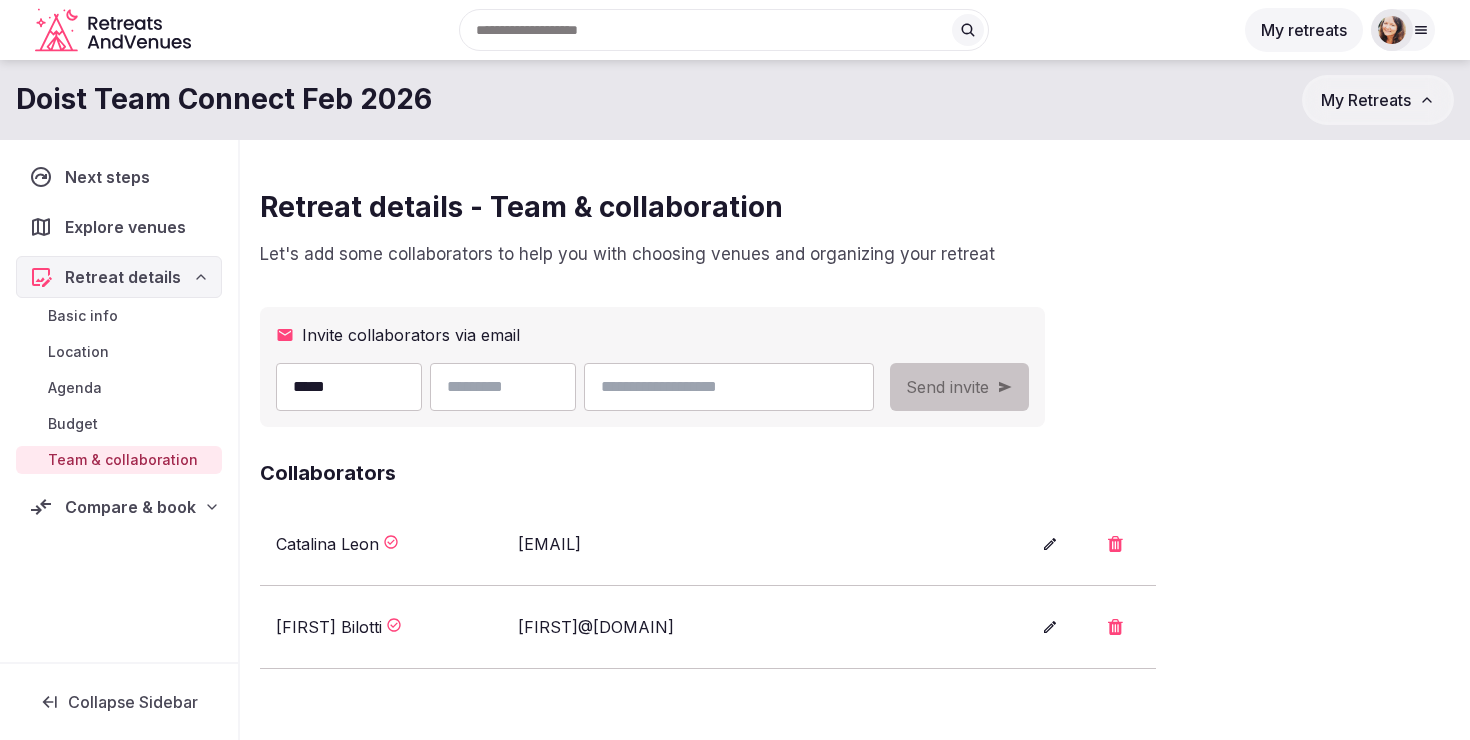 type on "*****" 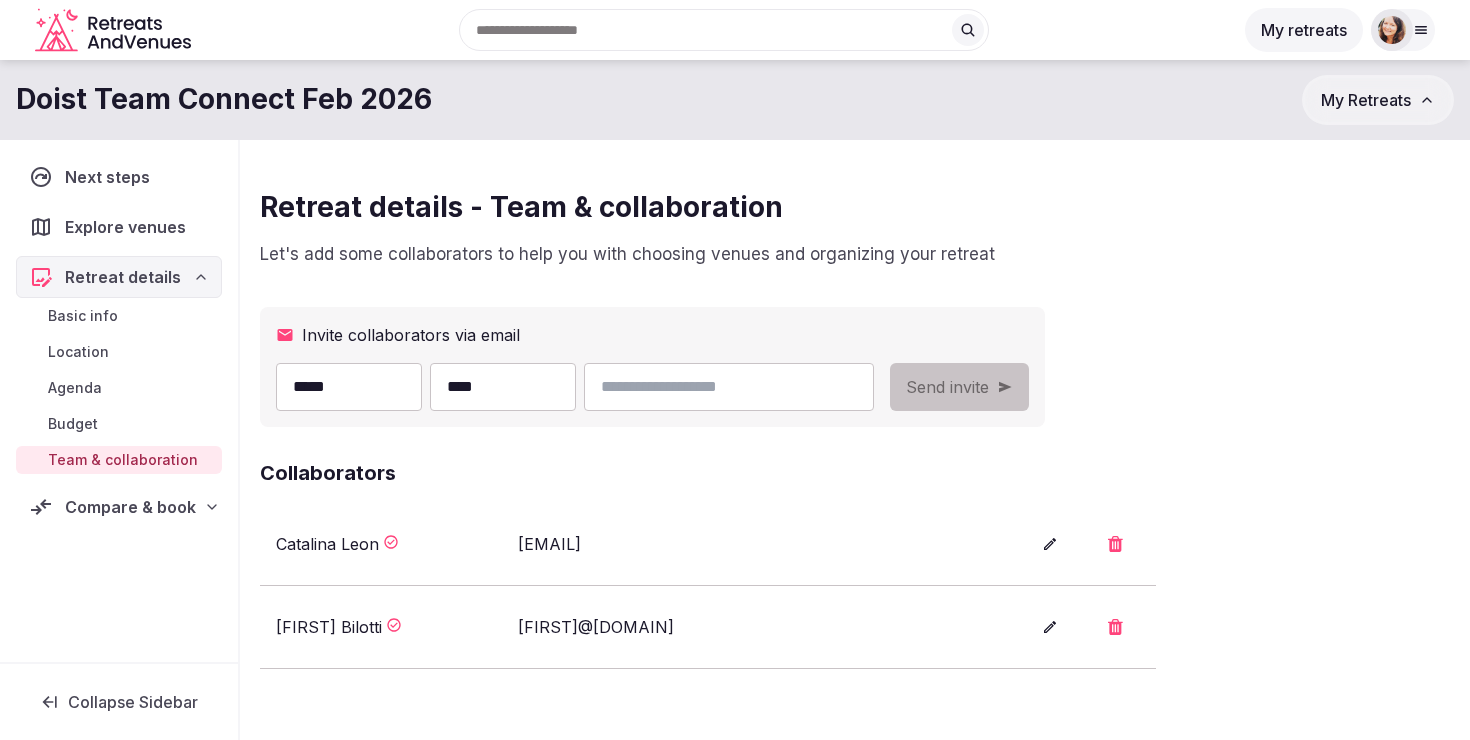 type on "****" 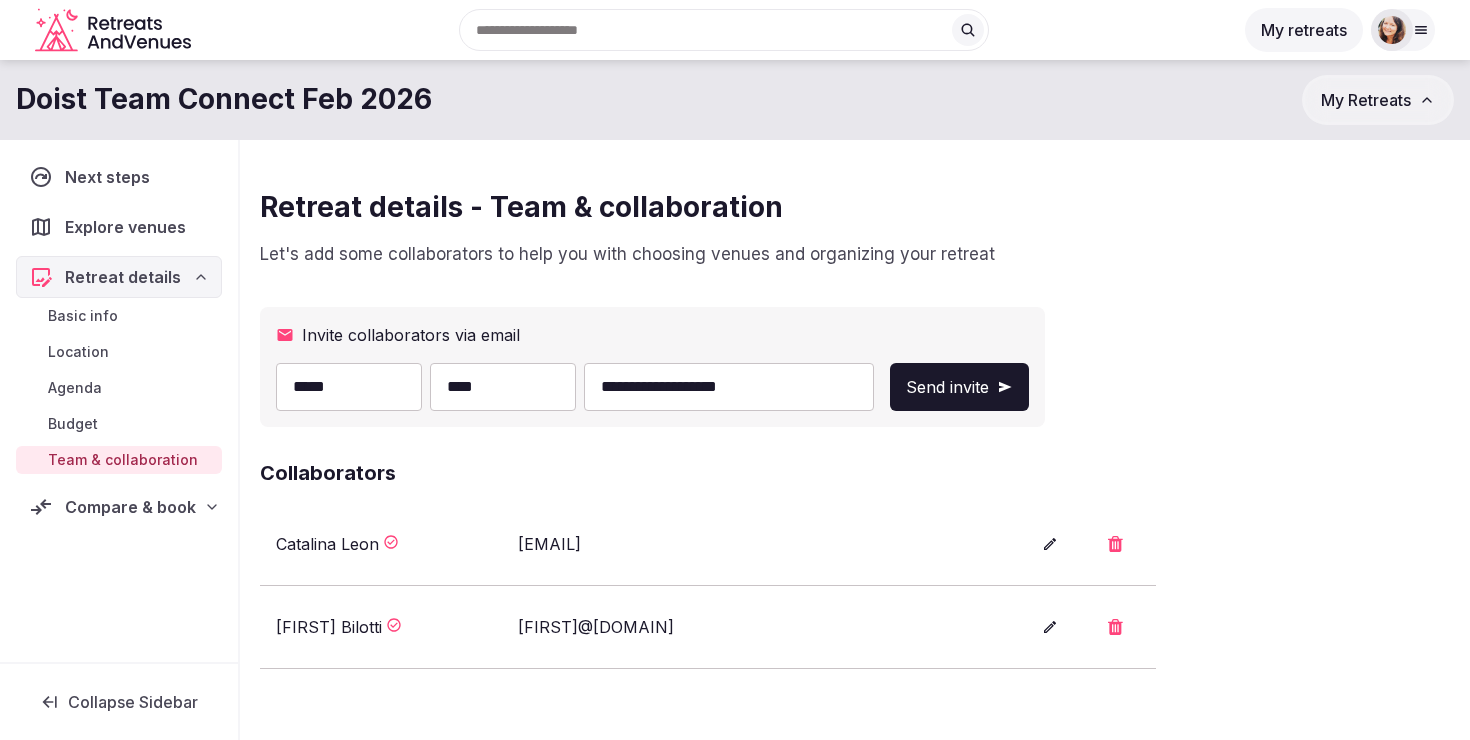 type on "**********" 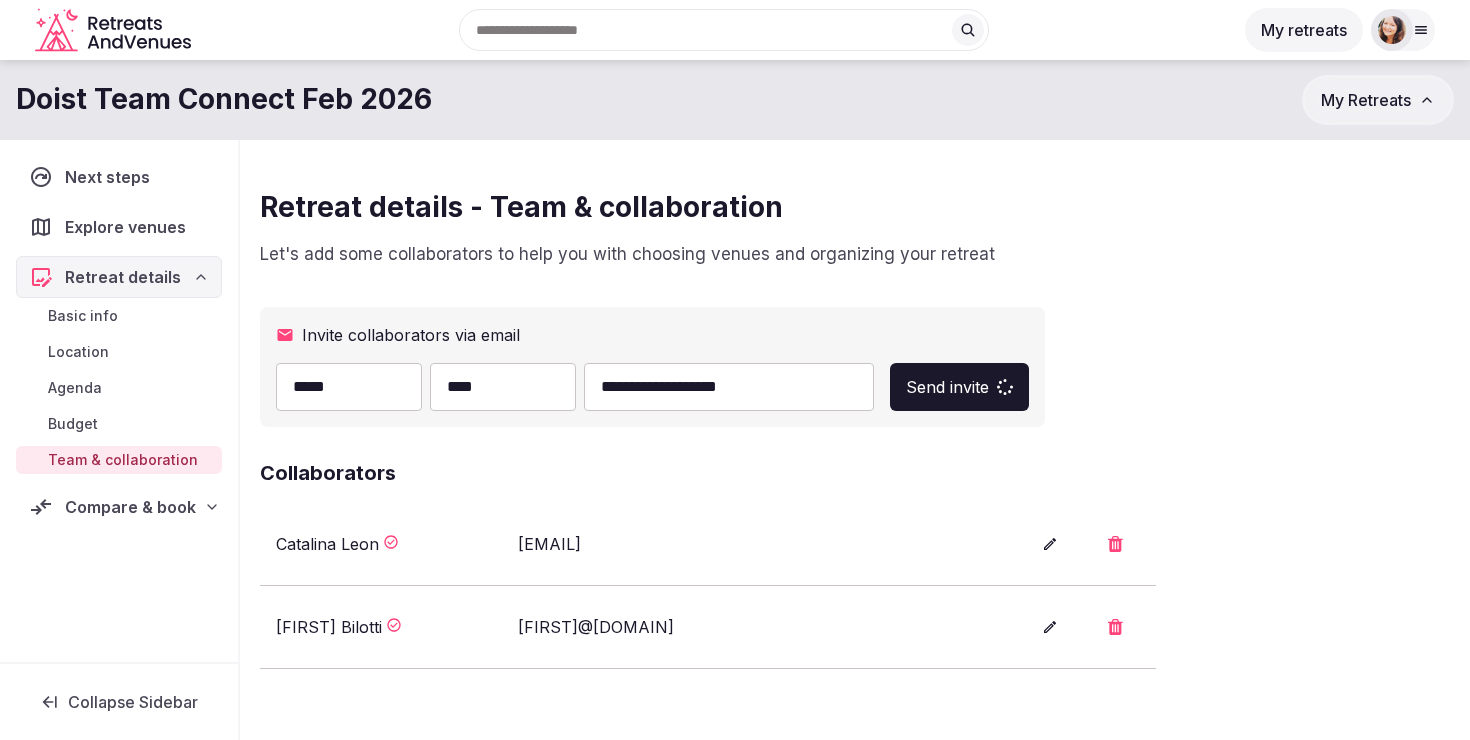 type 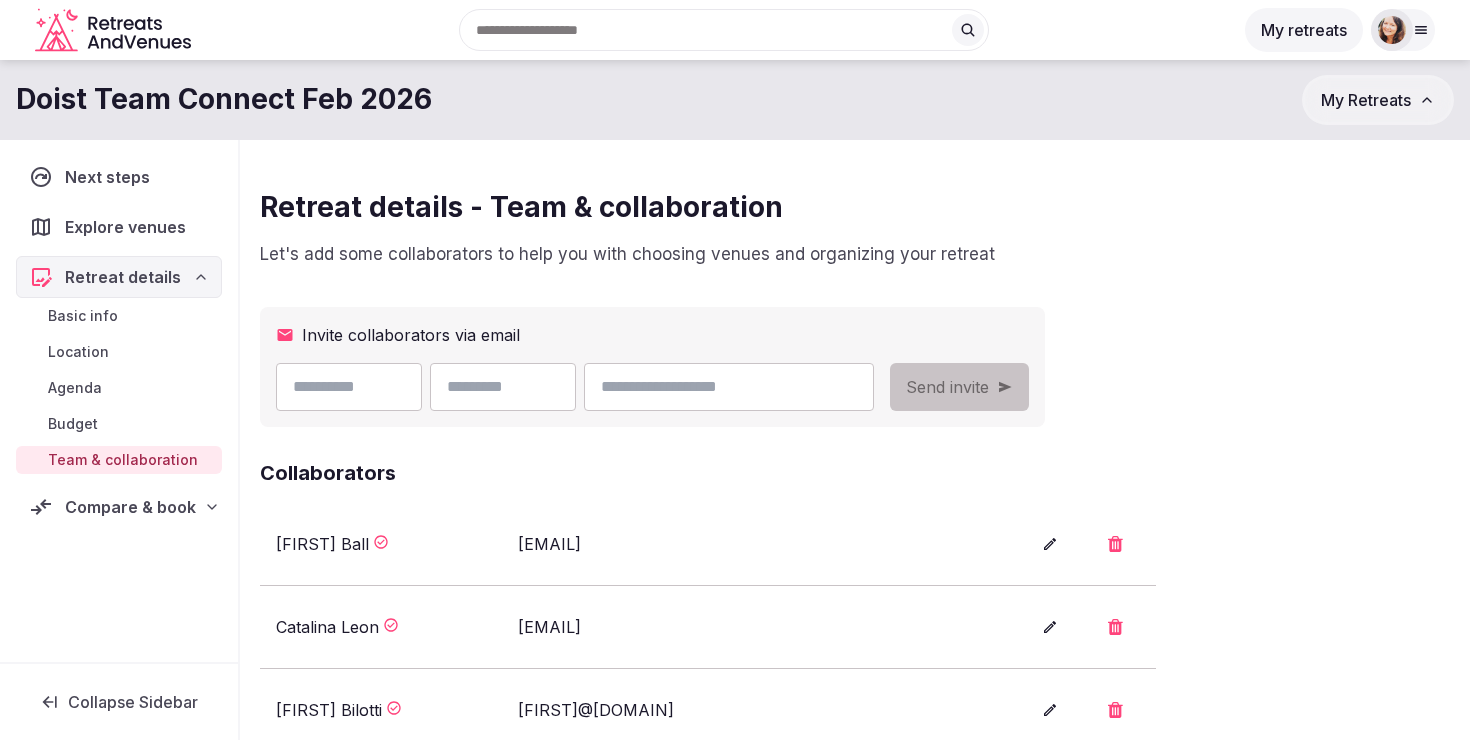 scroll, scrollTop: 85, scrollLeft: 0, axis: vertical 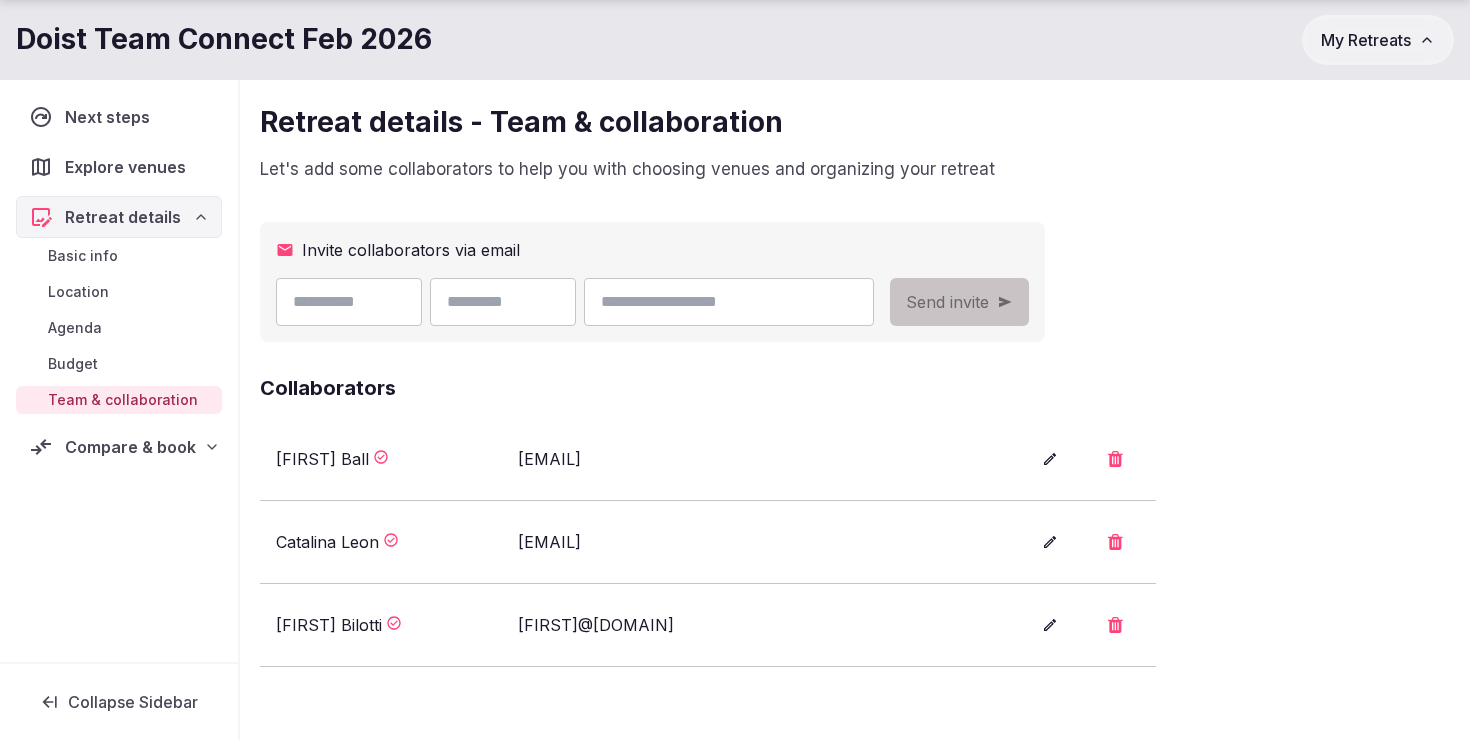 click on "Compare & book" at bounding box center (130, 447) 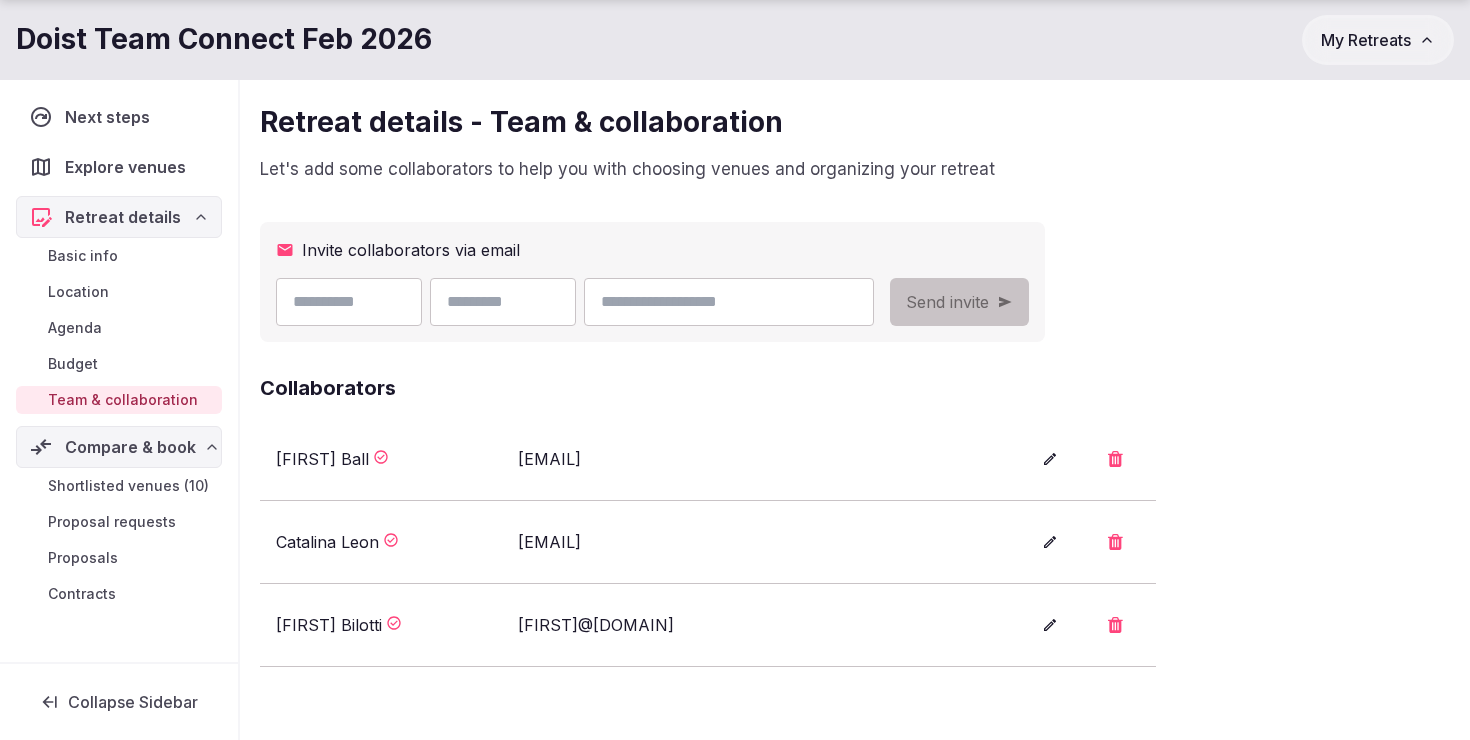 scroll, scrollTop: 143, scrollLeft: 0, axis: vertical 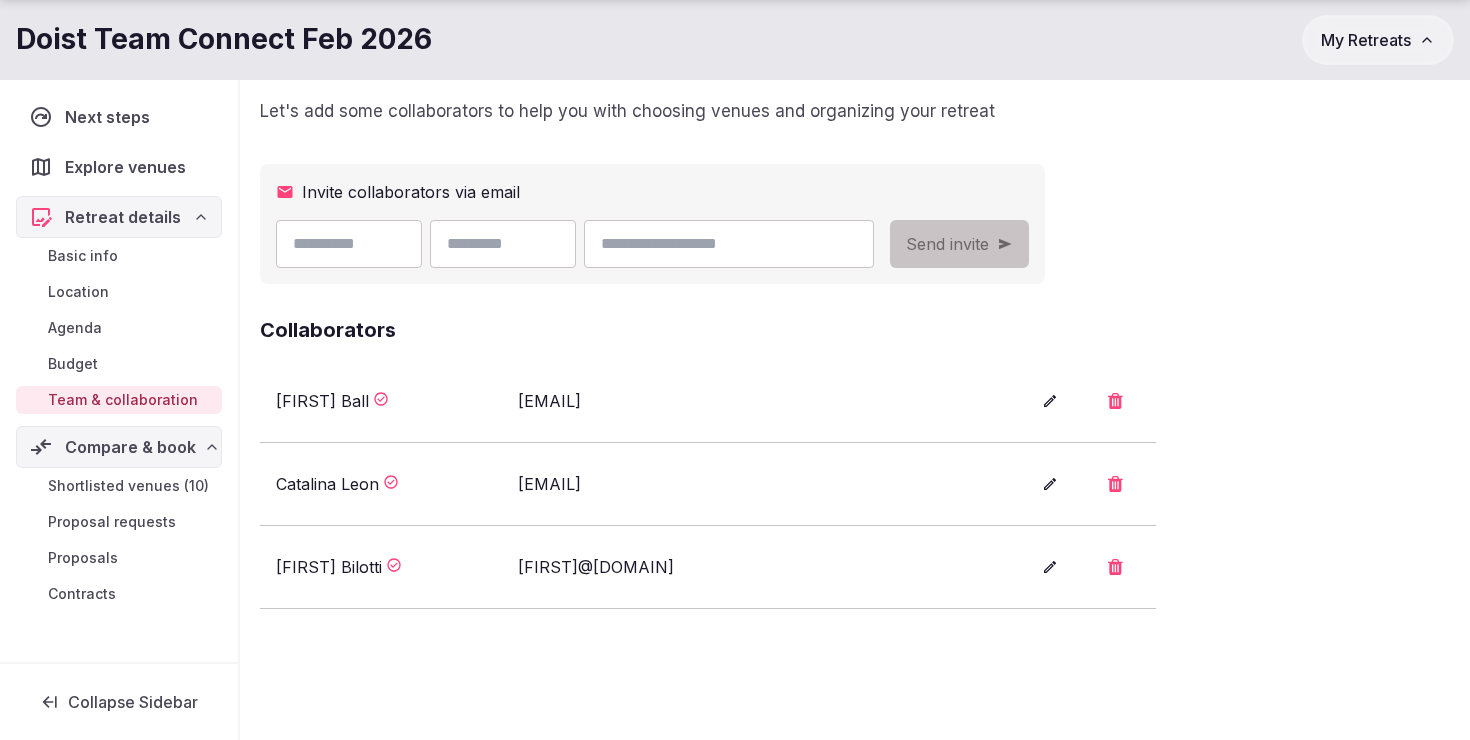 click on "Shortlisted venues (10)" at bounding box center [119, 486] 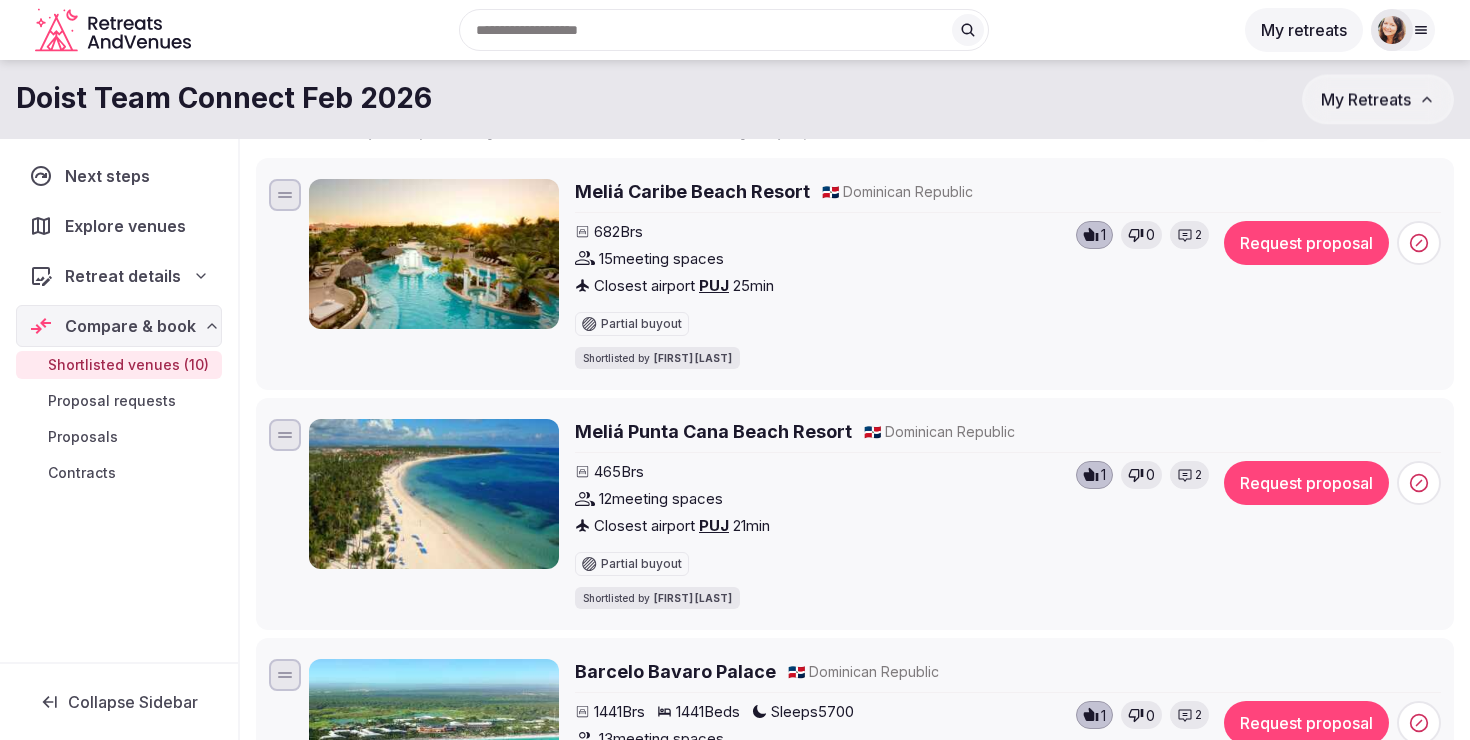 scroll, scrollTop: 194, scrollLeft: 0, axis: vertical 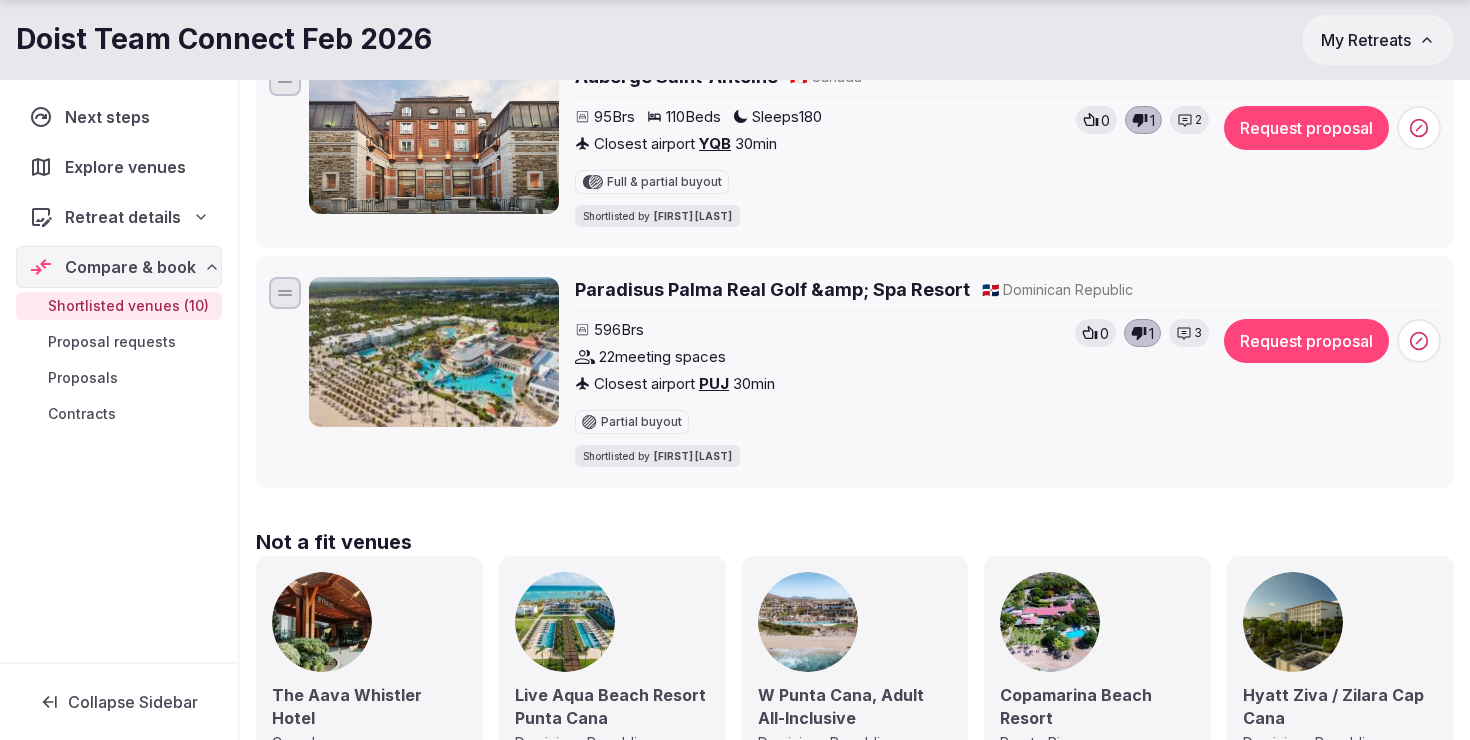 click 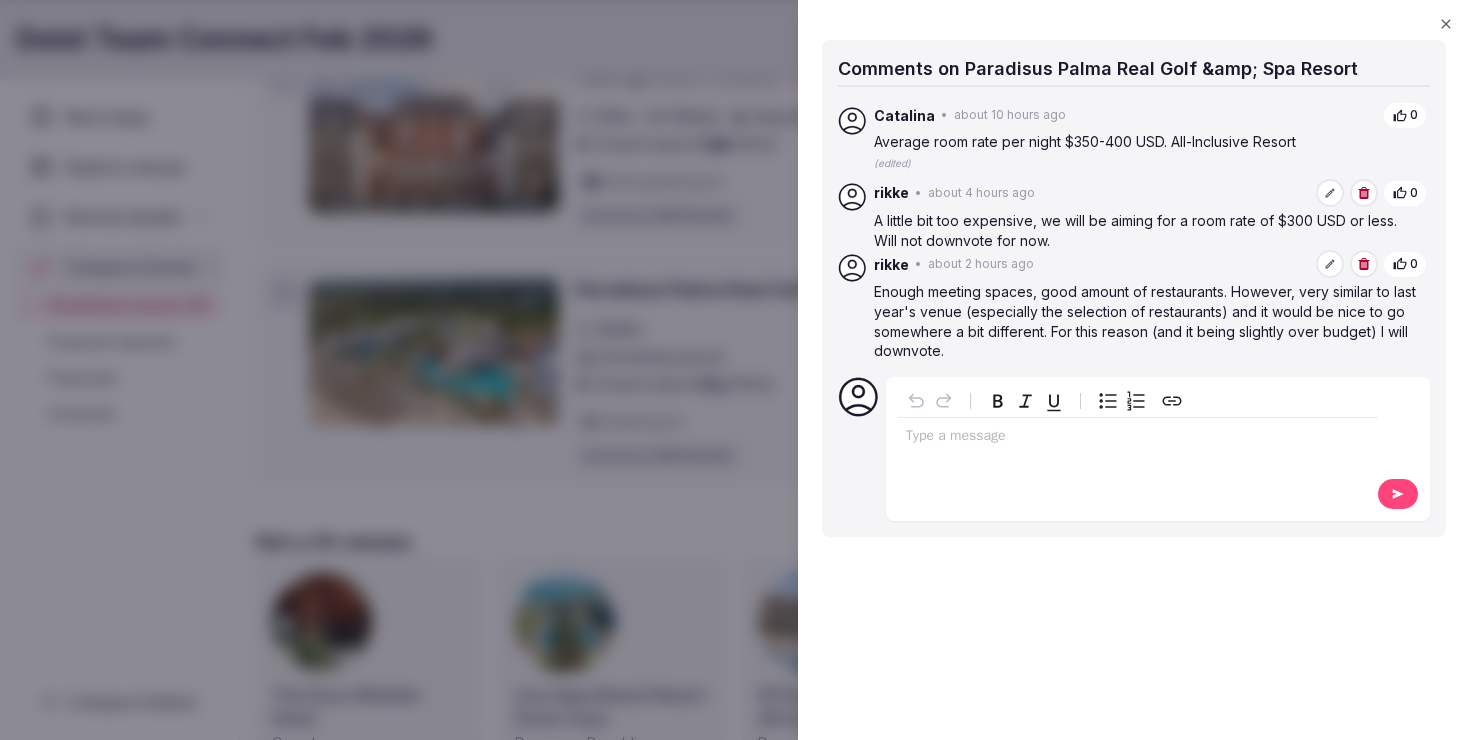 click at bounding box center [735, 370] 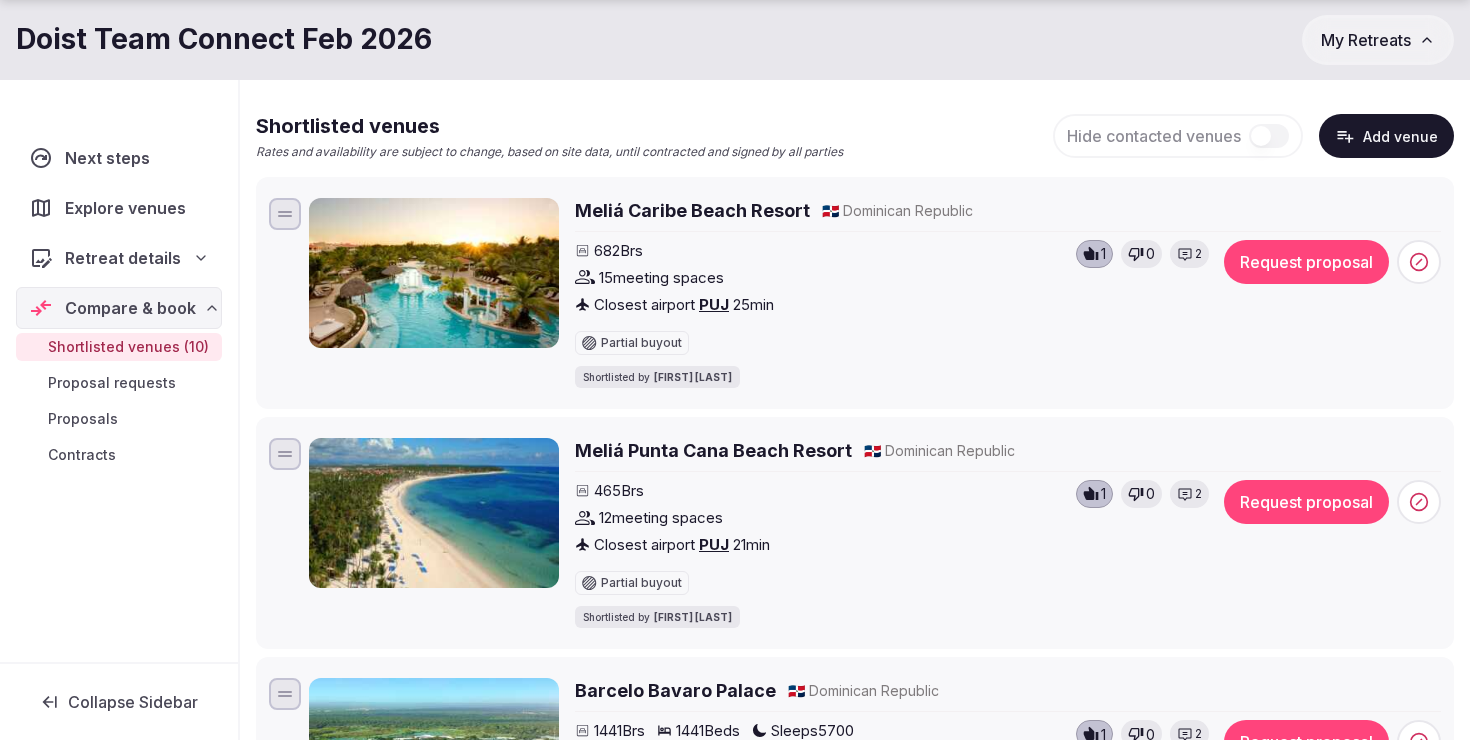 scroll, scrollTop: 247, scrollLeft: 0, axis: vertical 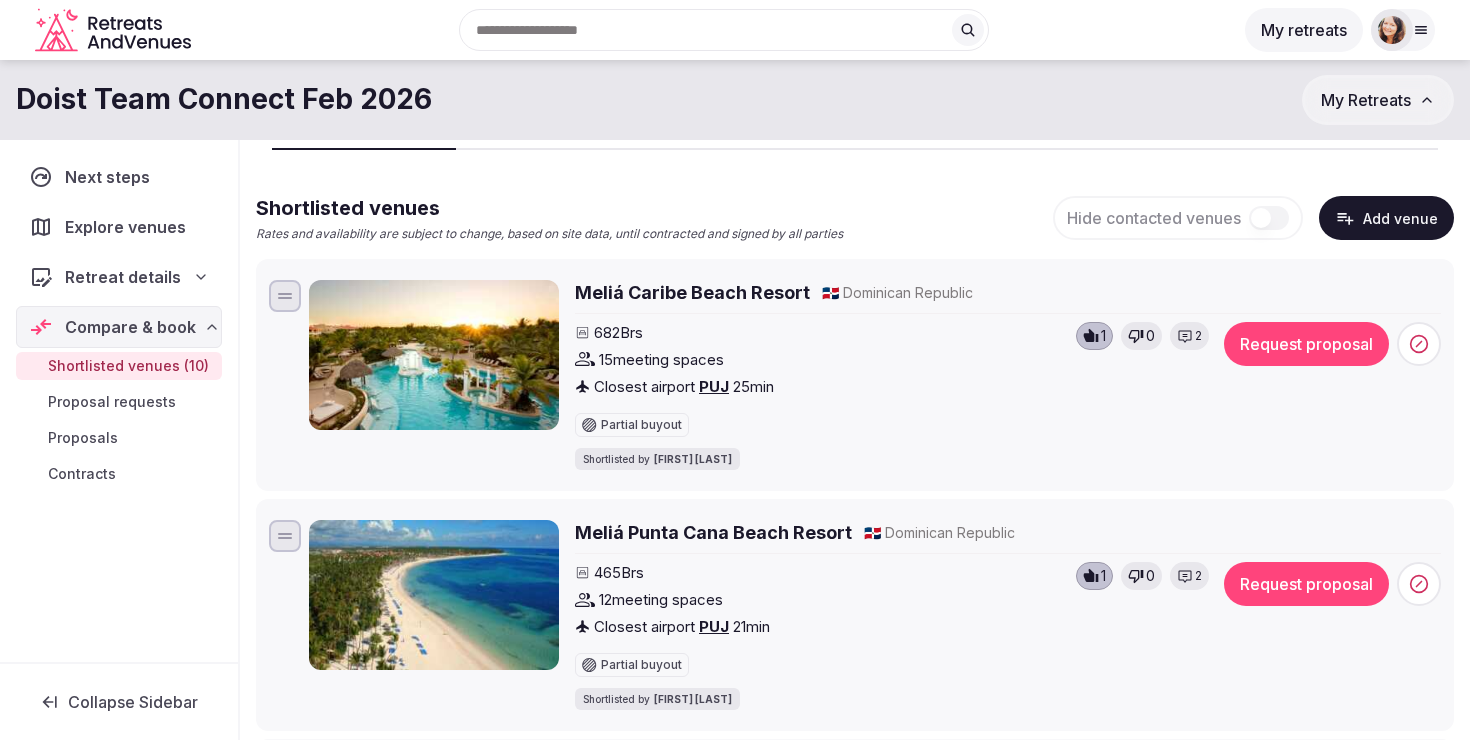 click on "Meliá Caribe Beach Resort" at bounding box center (692, 292) 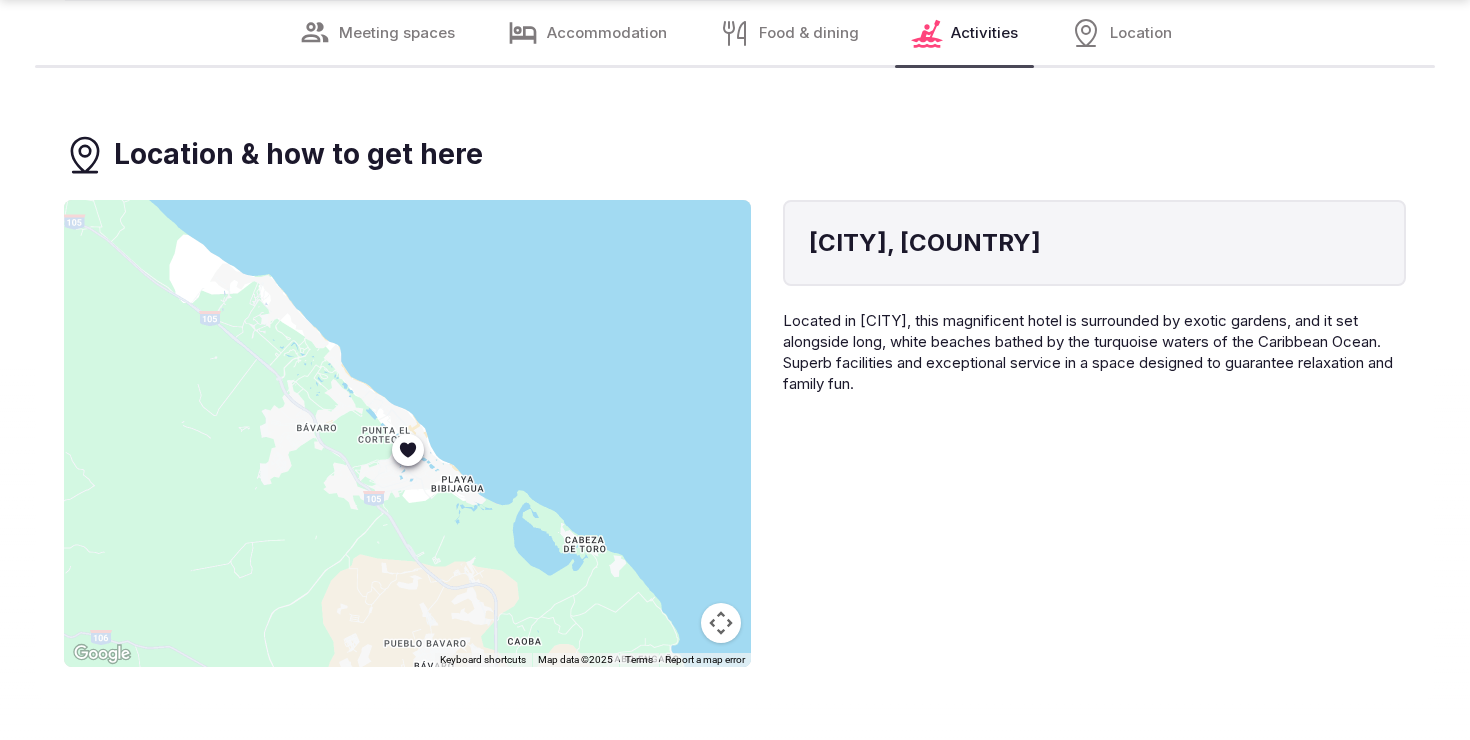 scroll, scrollTop: 11192, scrollLeft: 0, axis: vertical 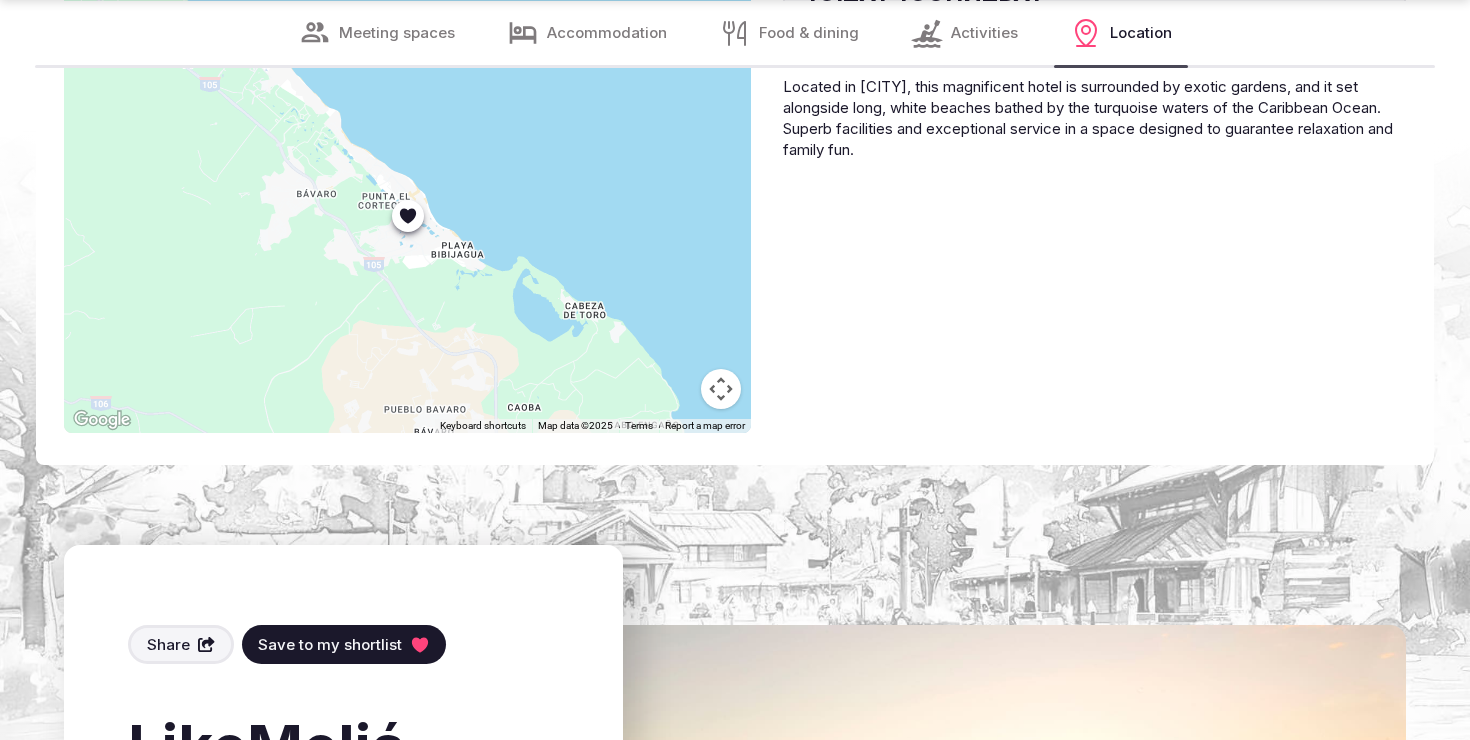 click at bounding box center [721, 389] 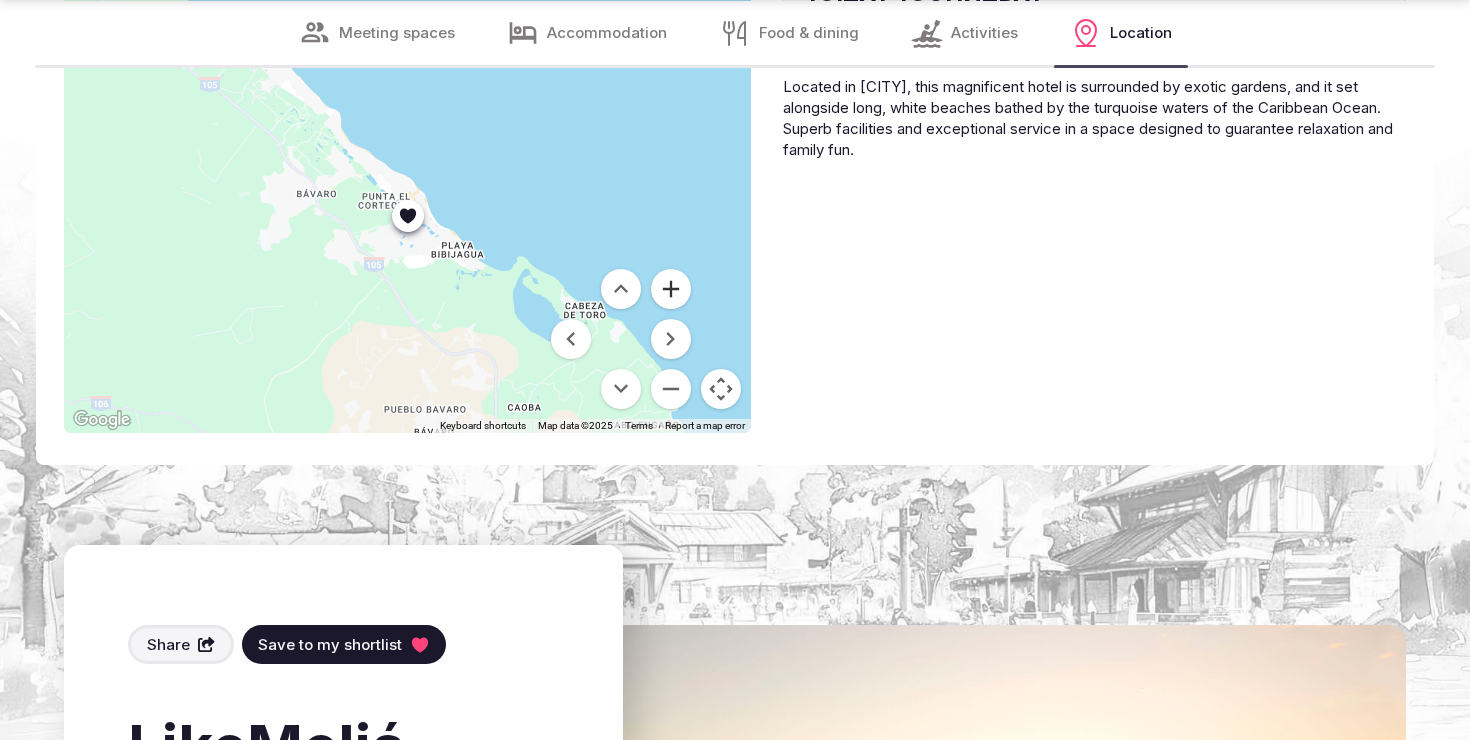 click at bounding box center [671, 289] 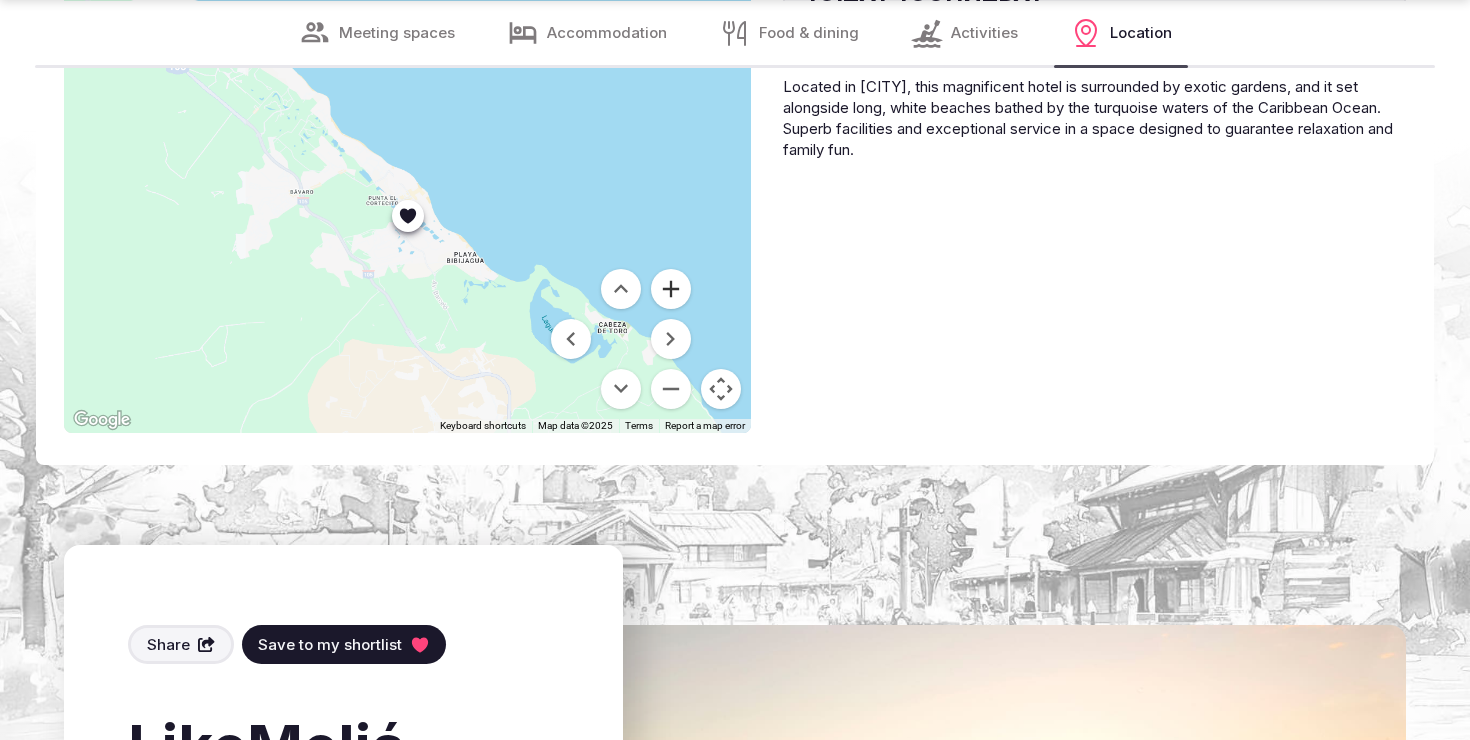 click at bounding box center (671, 289) 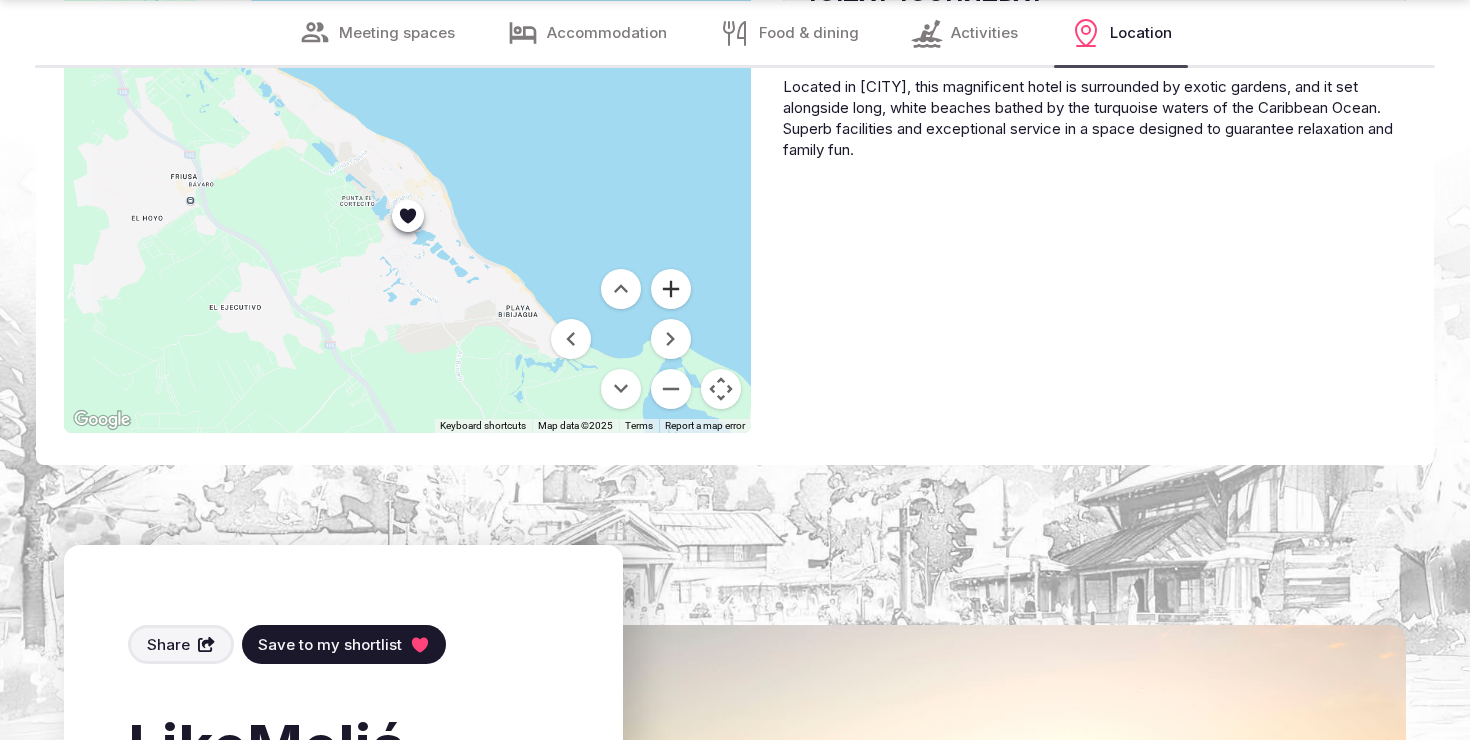 click at bounding box center (671, 289) 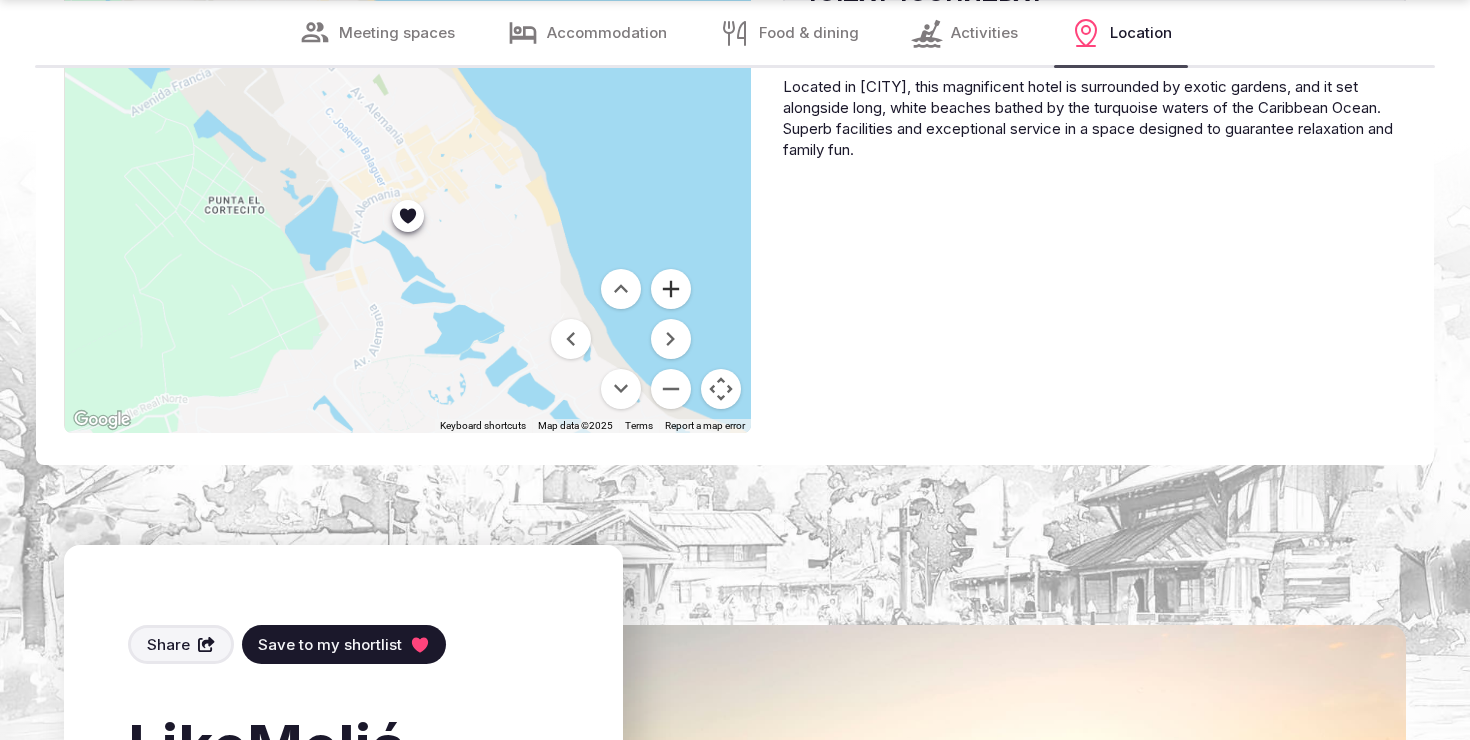 click at bounding box center [671, 289] 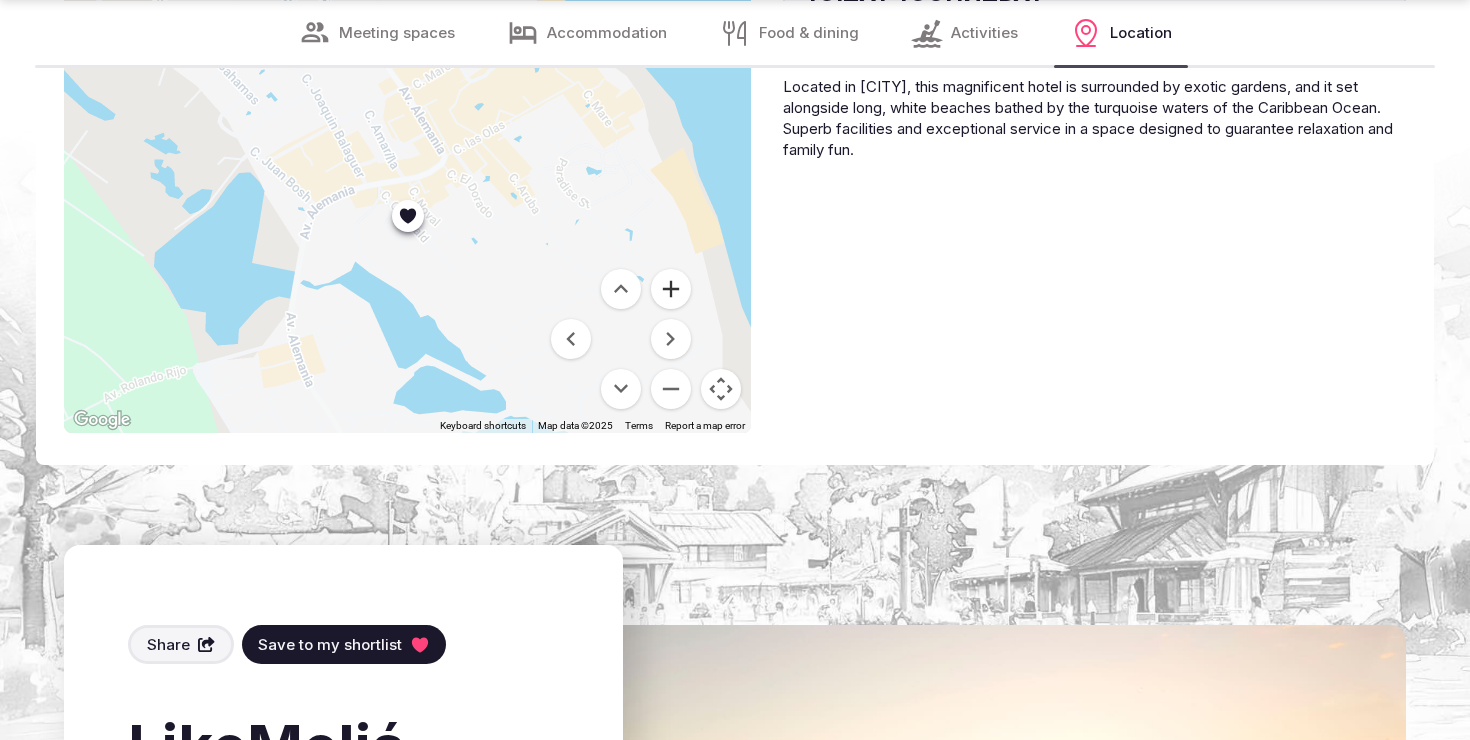 click at bounding box center [671, 289] 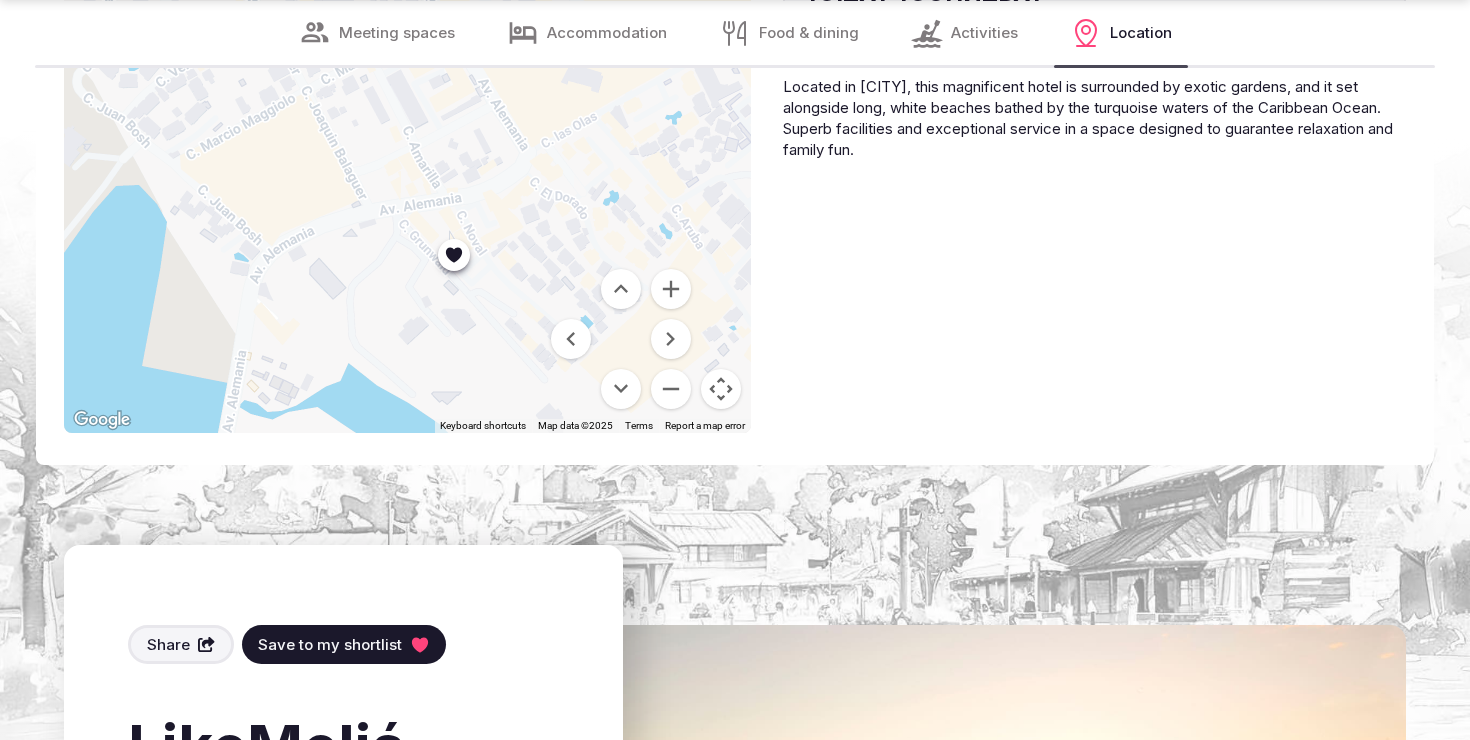 drag, startPoint x: 502, startPoint y: 249, endPoint x: 554, endPoint y: 298, distance: 71.44928 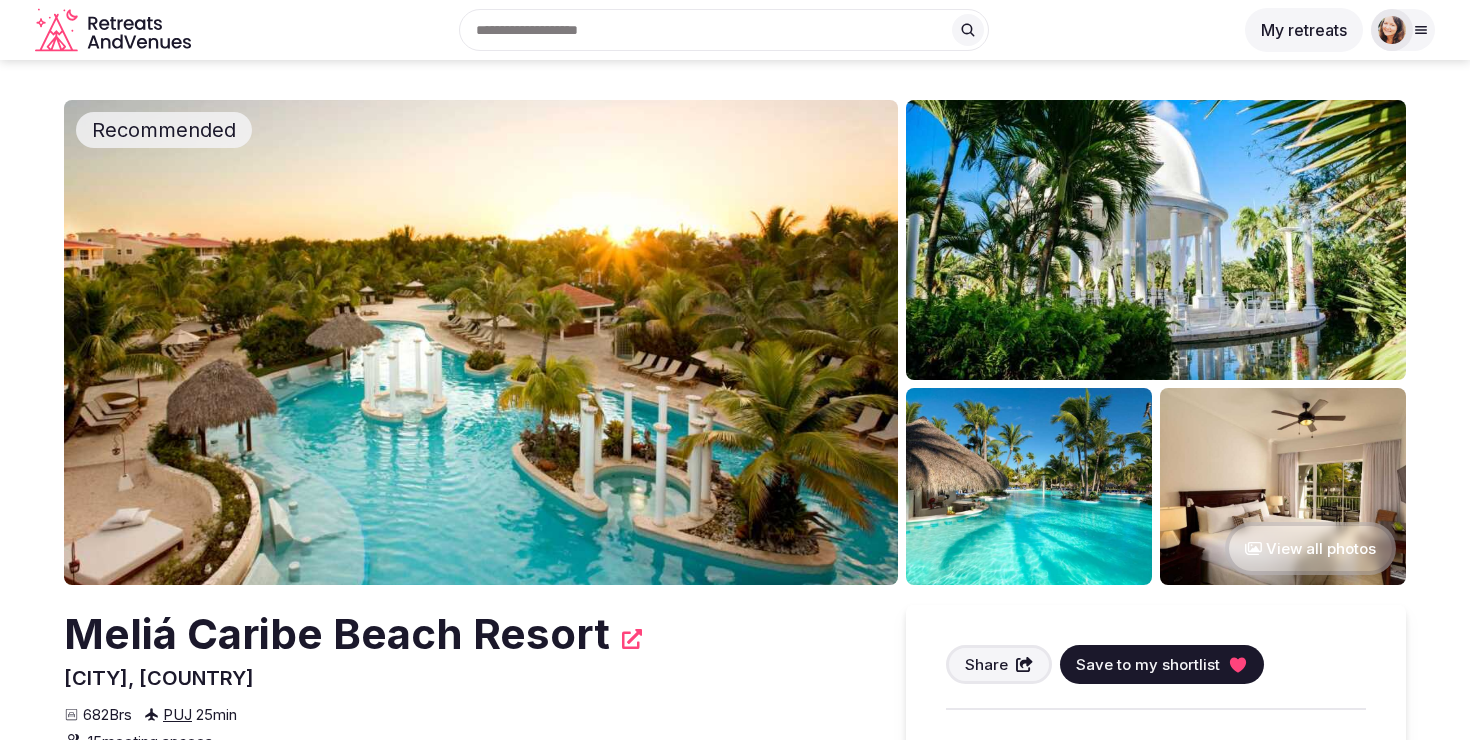 scroll, scrollTop: 54, scrollLeft: 0, axis: vertical 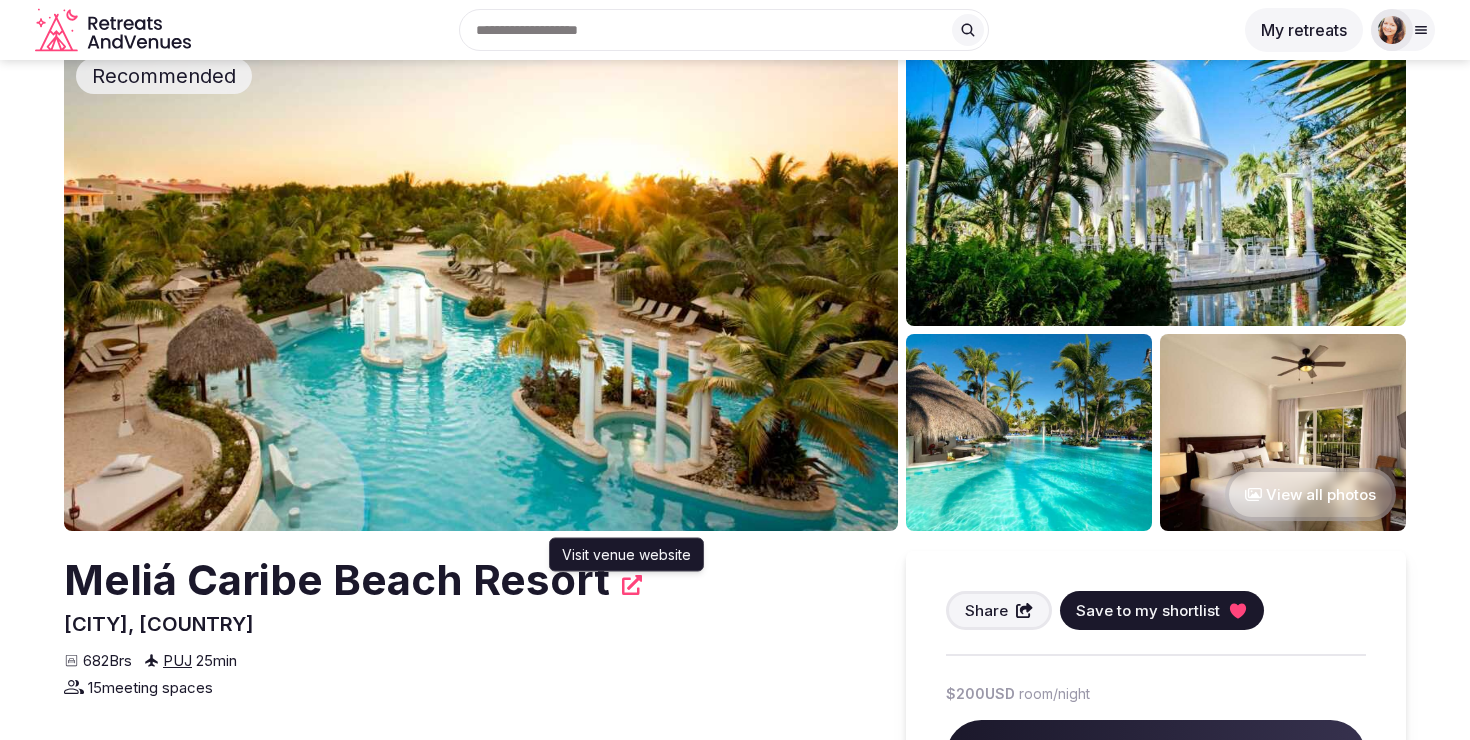 click 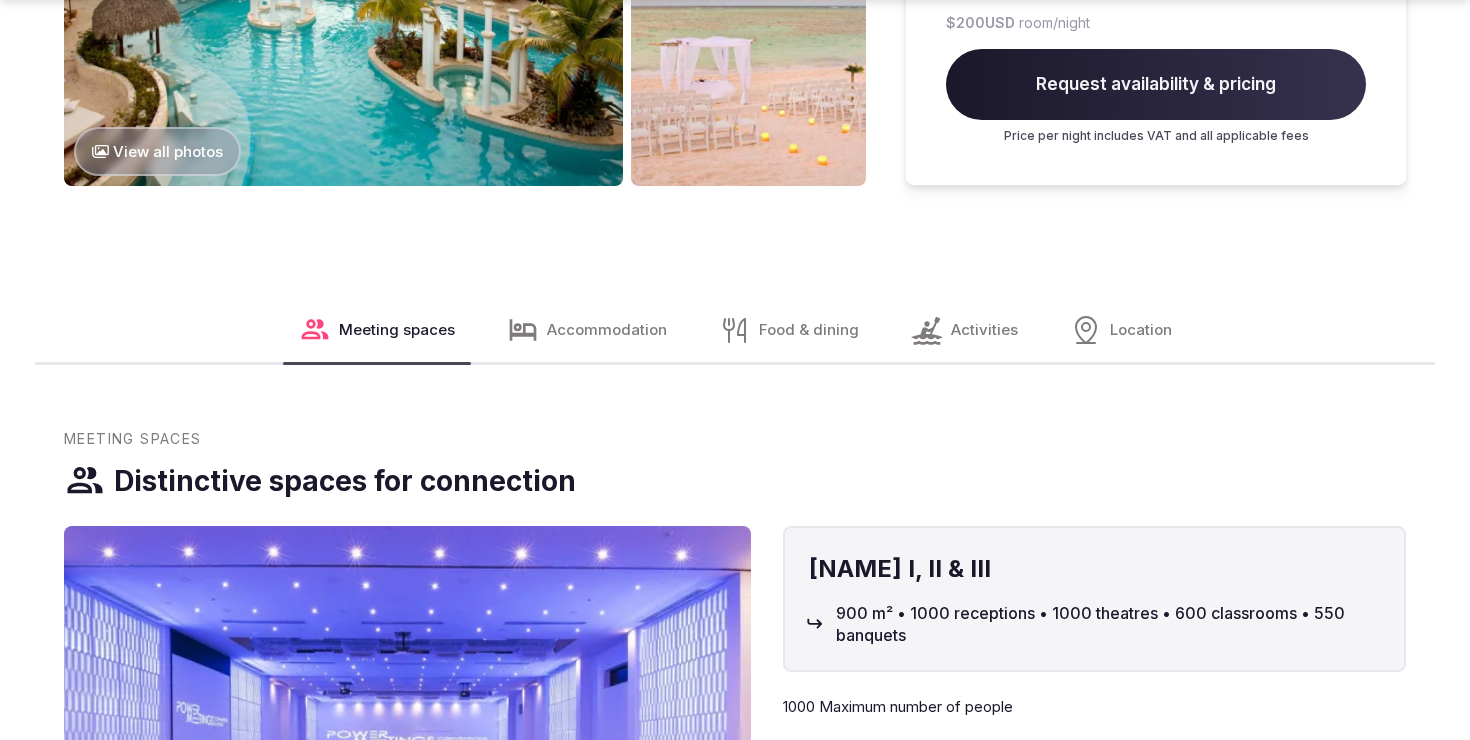 scroll, scrollTop: 2105, scrollLeft: 0, axis: vertical 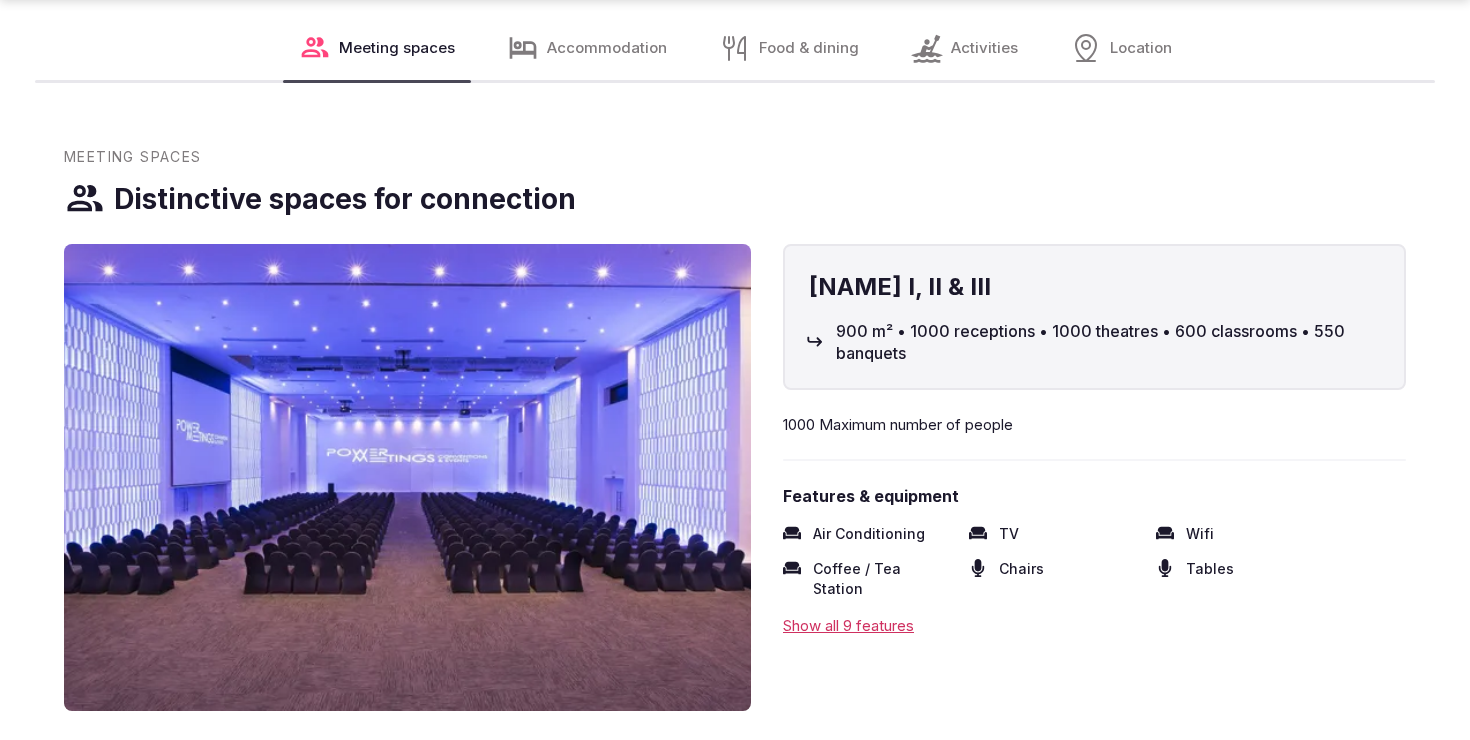 click on "Activities" at bounding box center [984, 47] 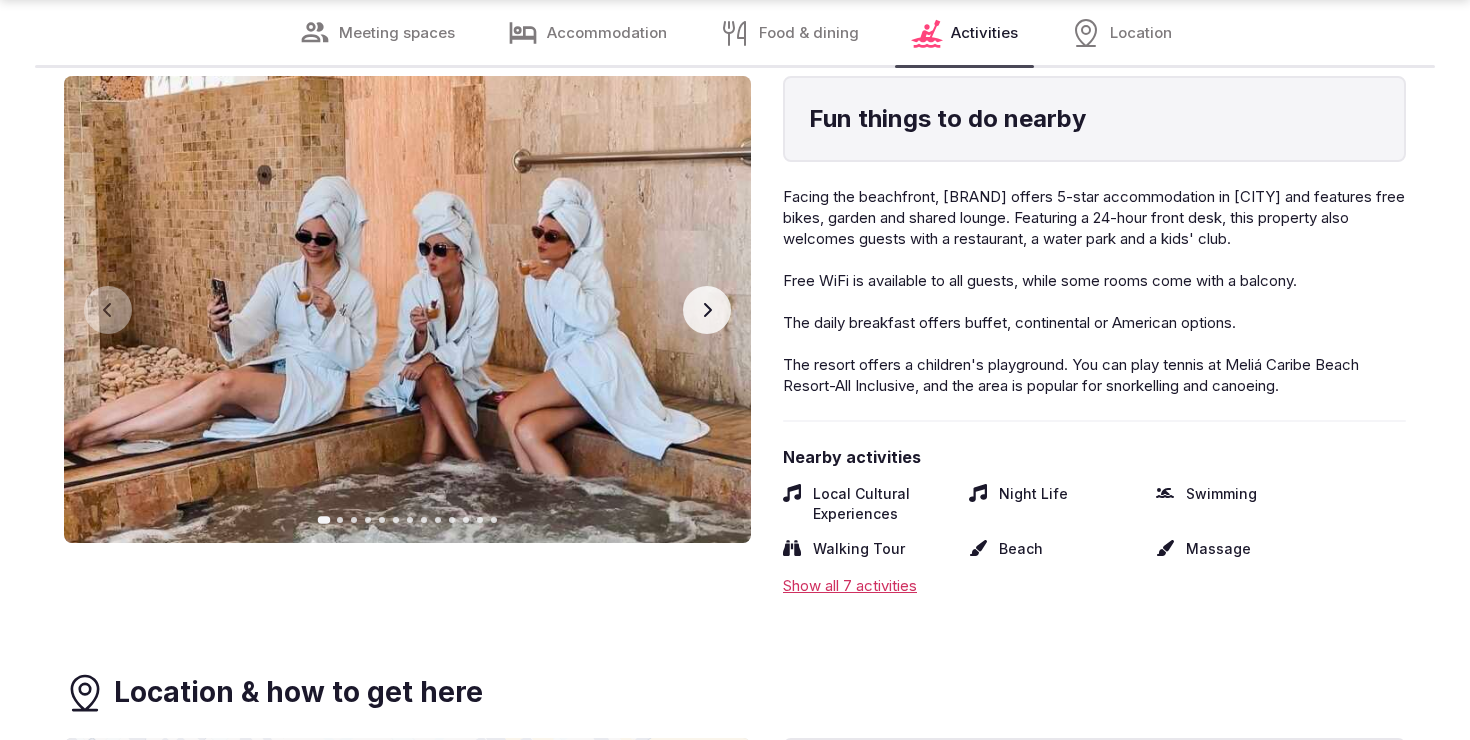 scroll, scrollTop: 10428, scrollLeft: 0, axis: vertical 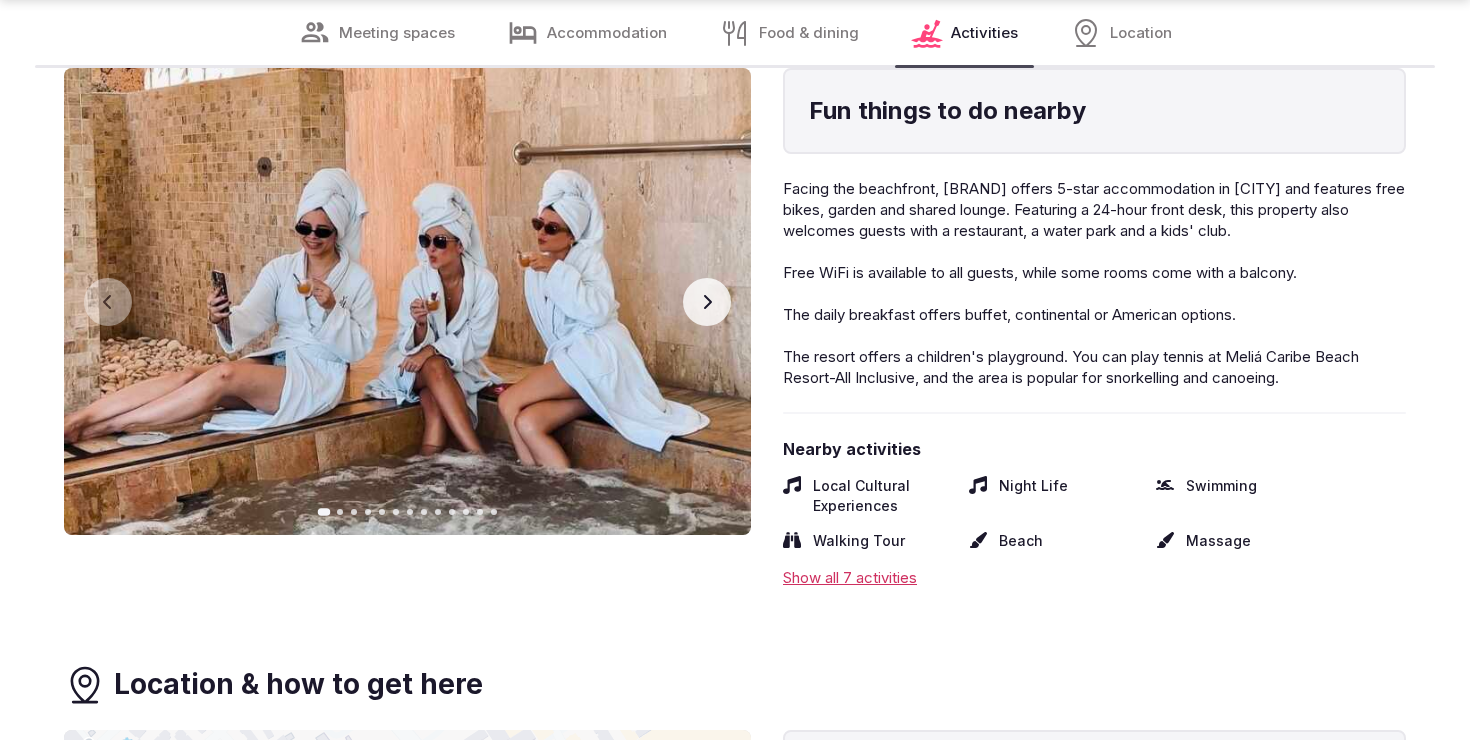 click on "Show all 7 activities" at bounding box center [1094, 577] 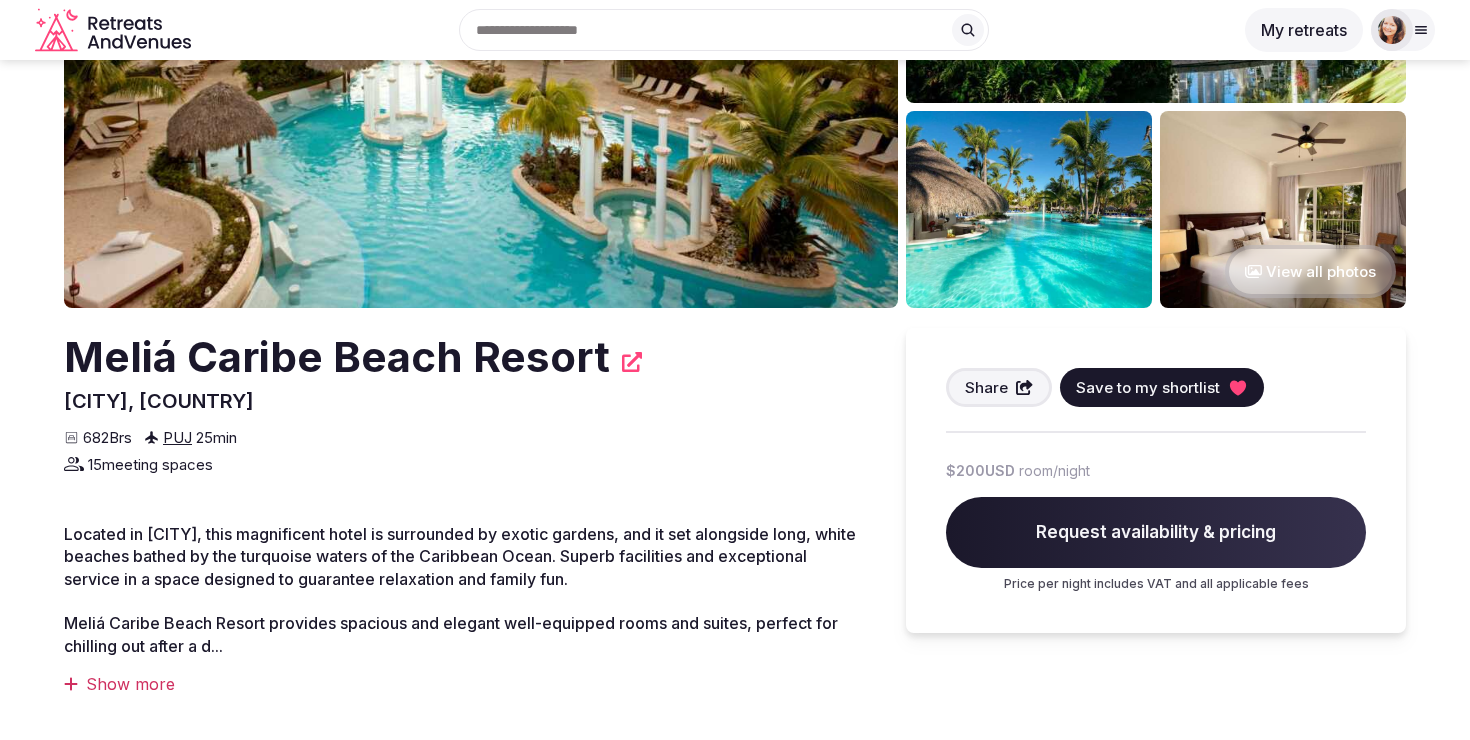 scroll, scrollTop: 104, scrollLeft: 0, axis: vertical 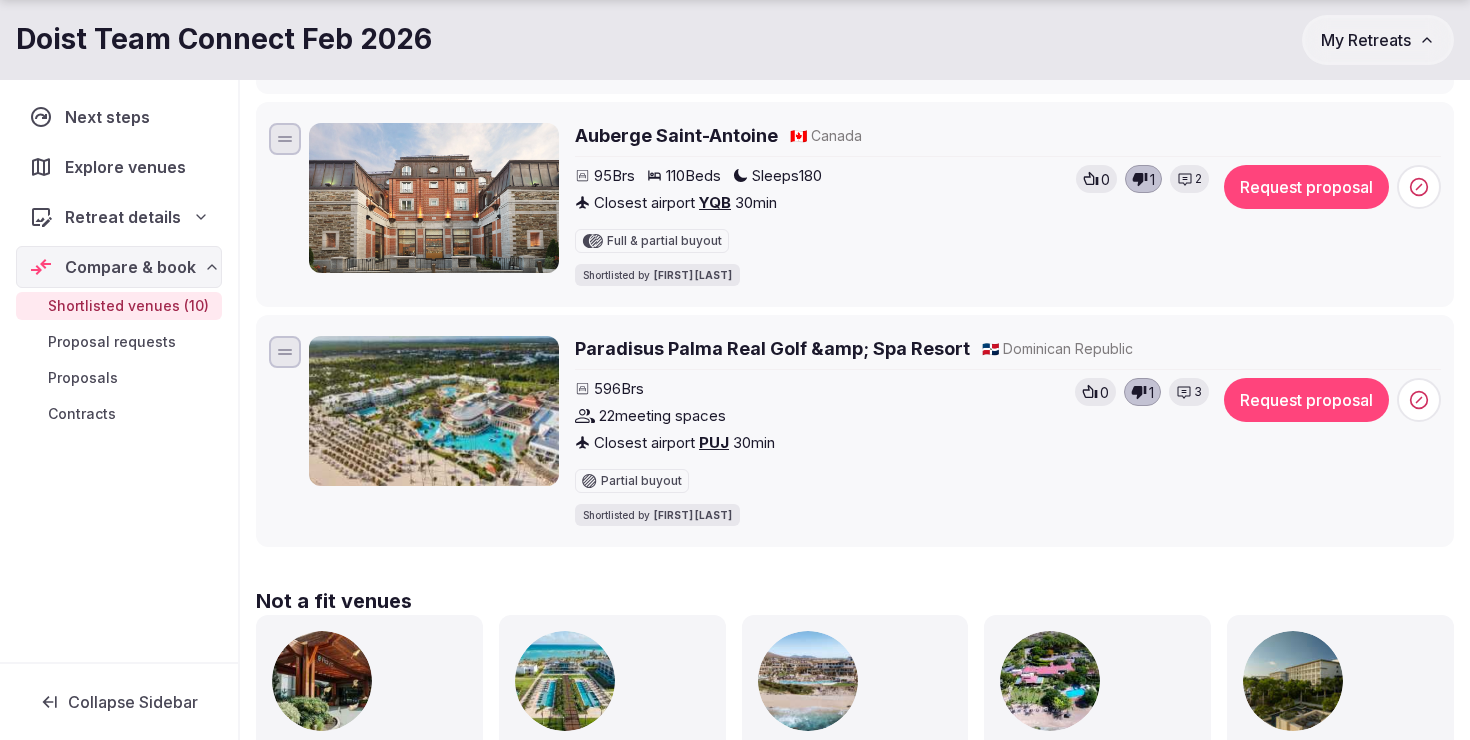 click 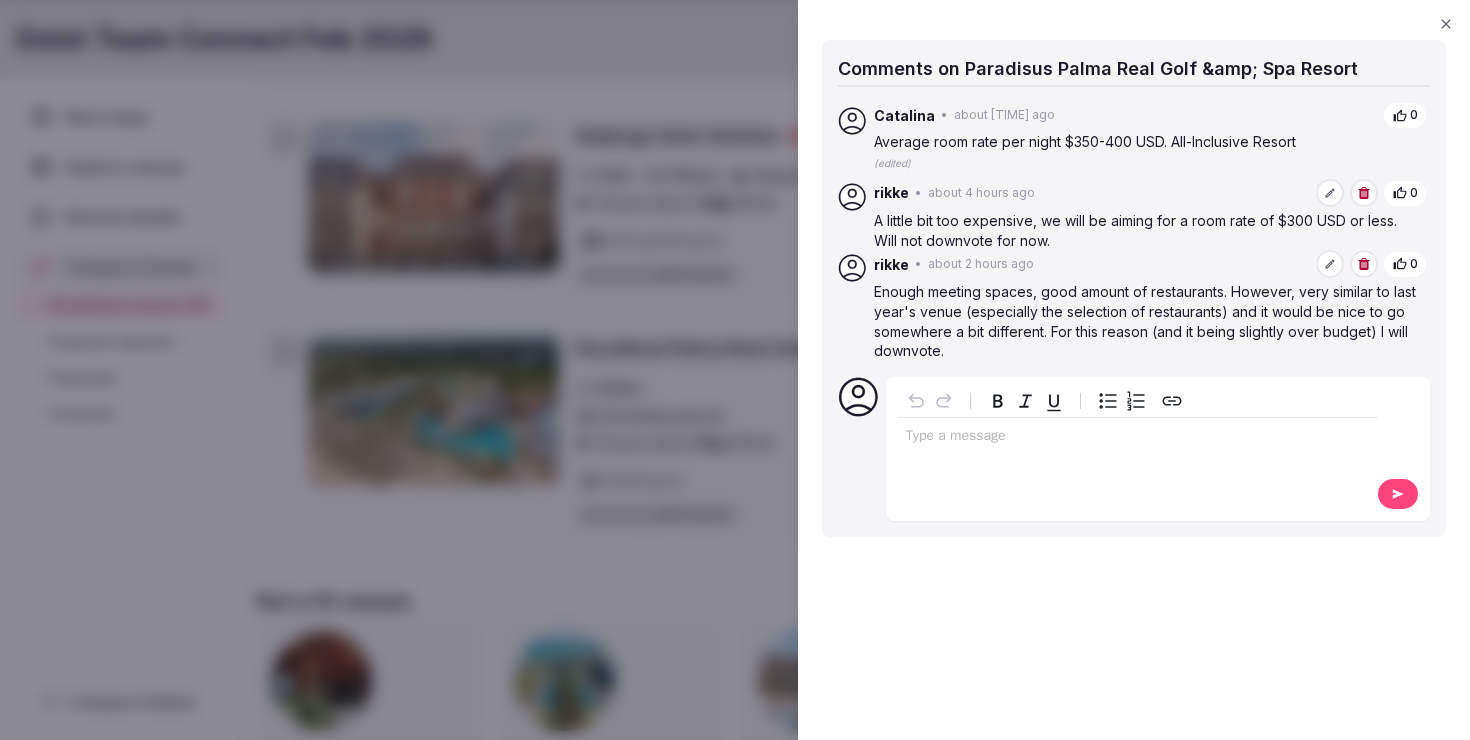 click at bounding box center [735, 370] 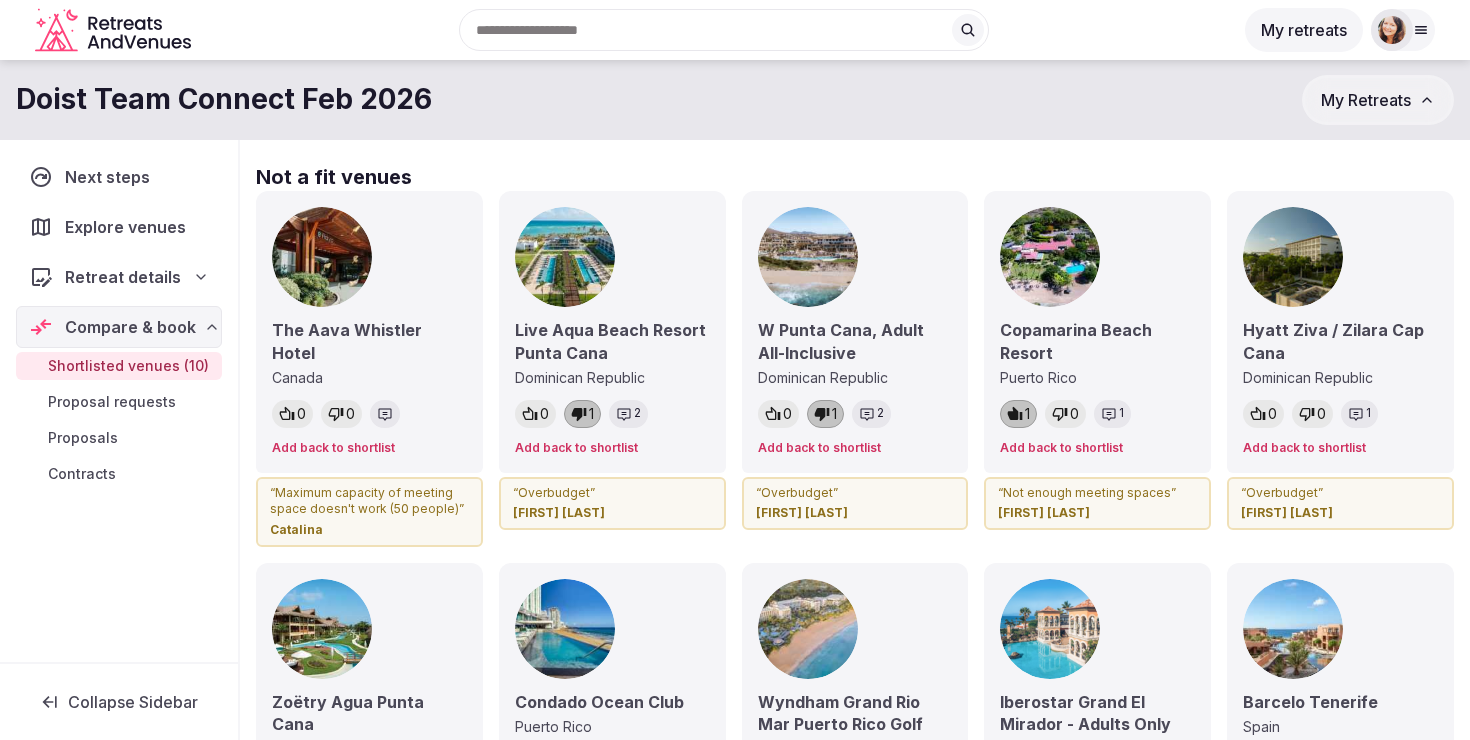 scroll, scrollTop: 2523, scrollLeft: 0, axis: vertical 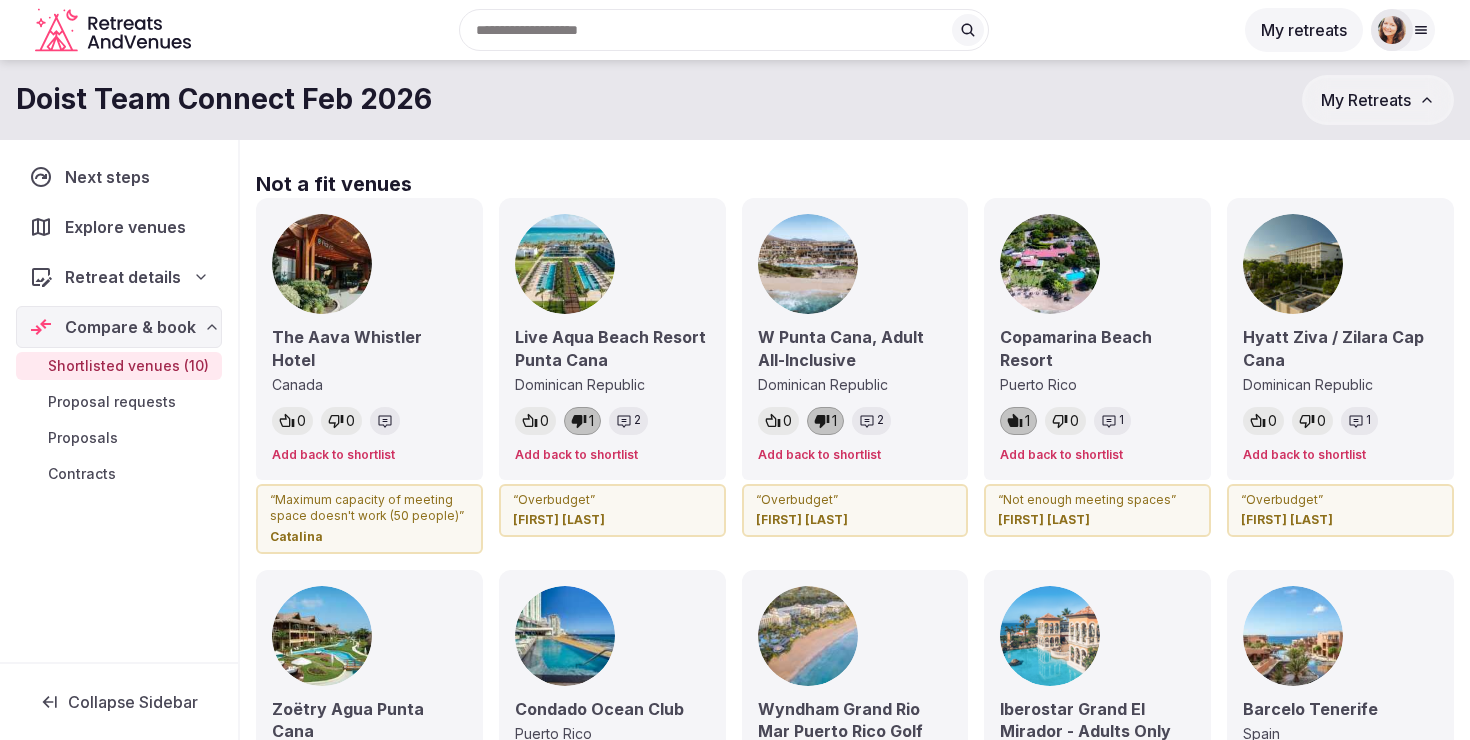 click at bounding box center [385, 421] 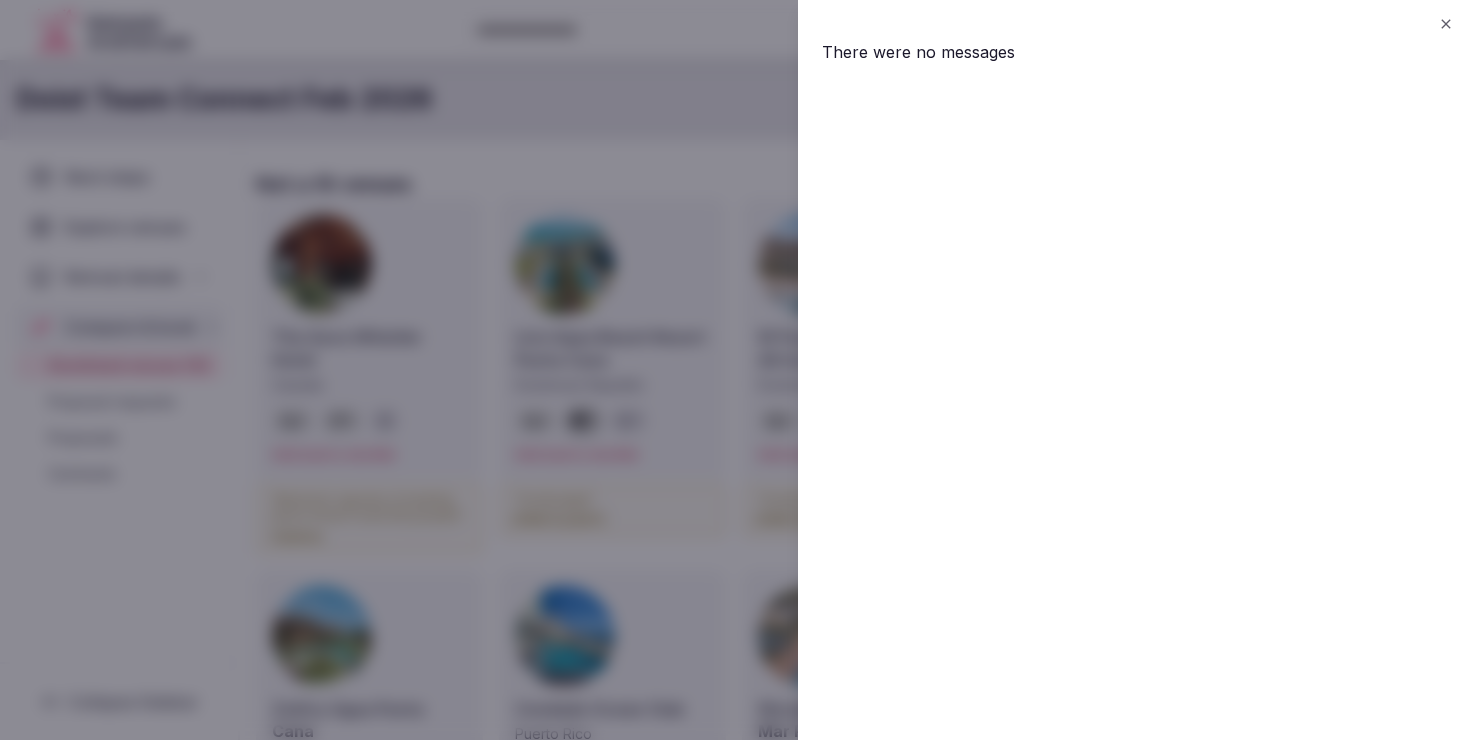click at bounding box center [735, 370] 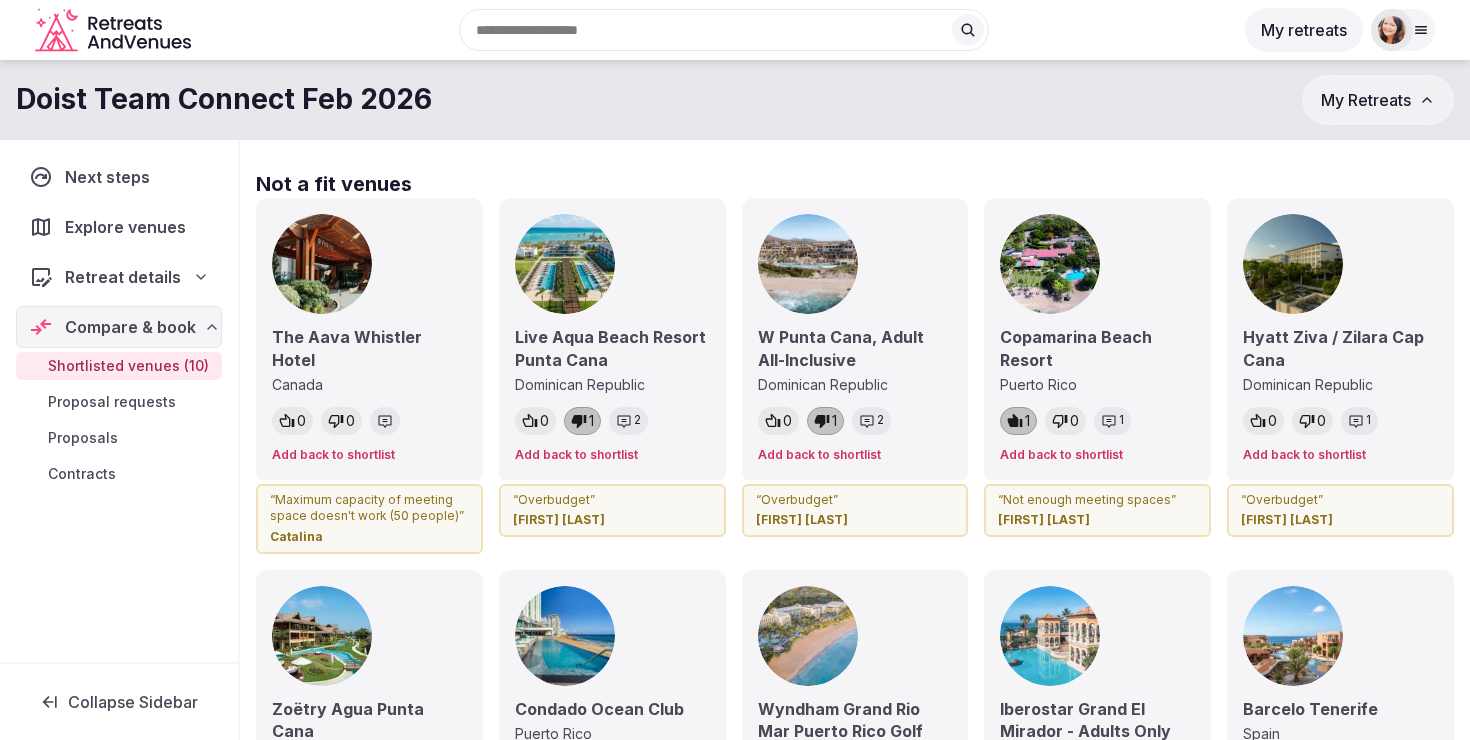 click at bounding box center [322, 264] 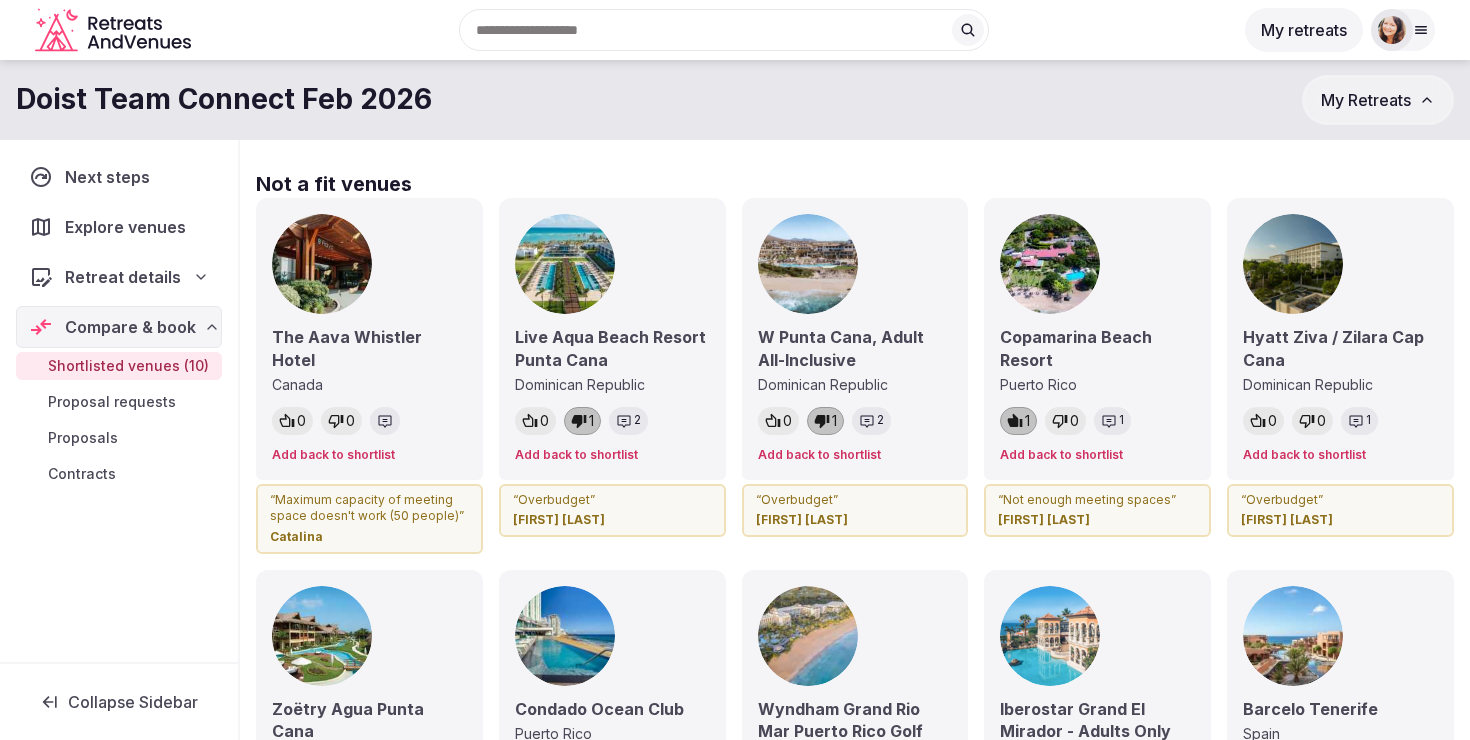 click 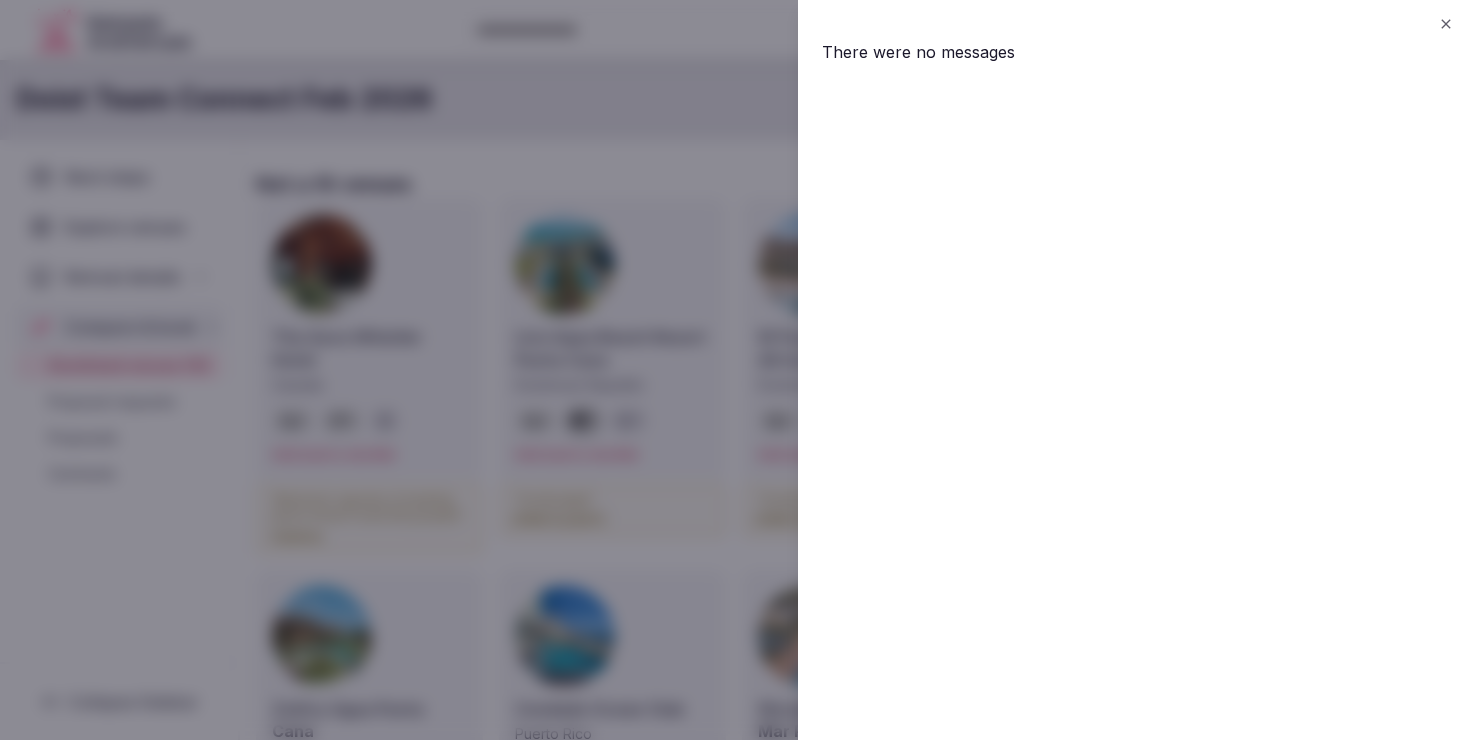 click at bounding box center (735, 370) 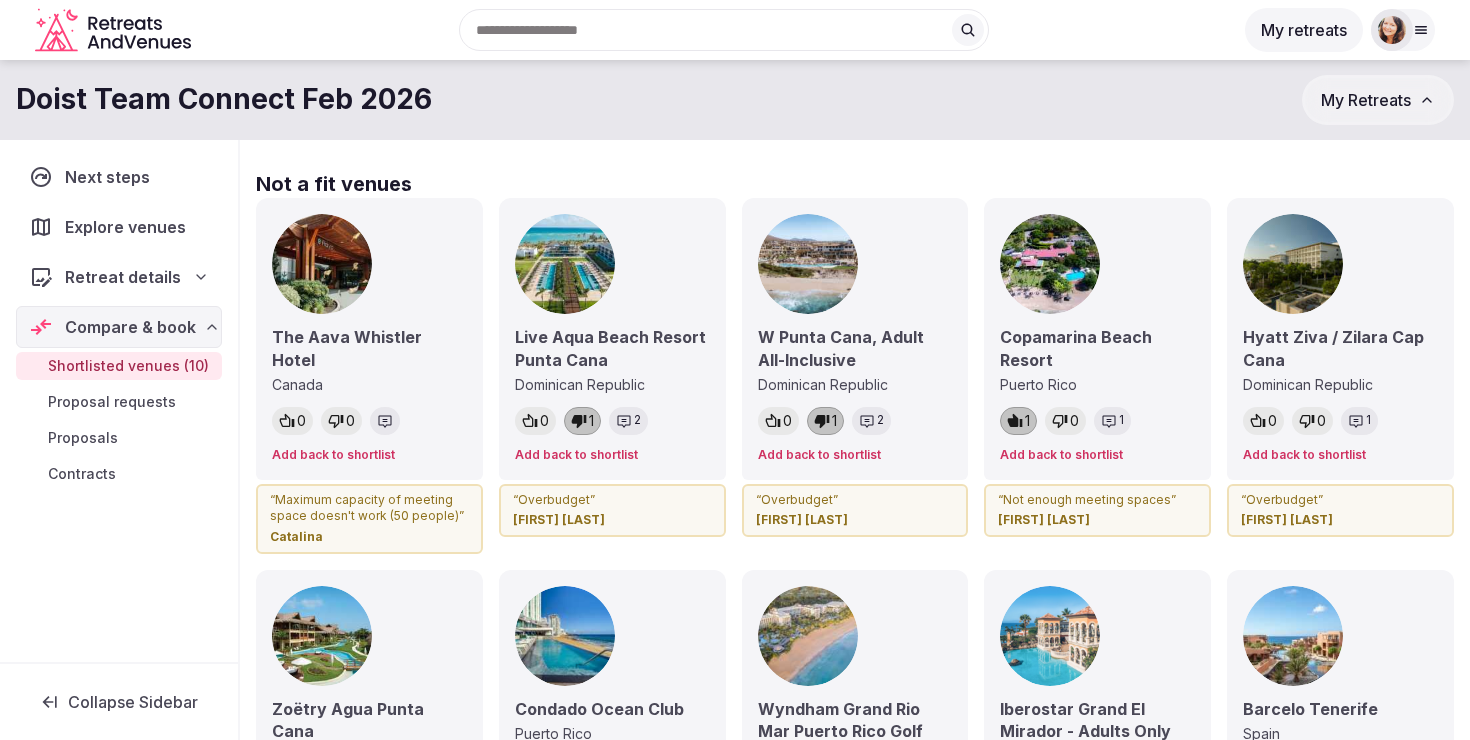 scroll, scrollTop: 2480, scrollLeft: 0, axis: vertical 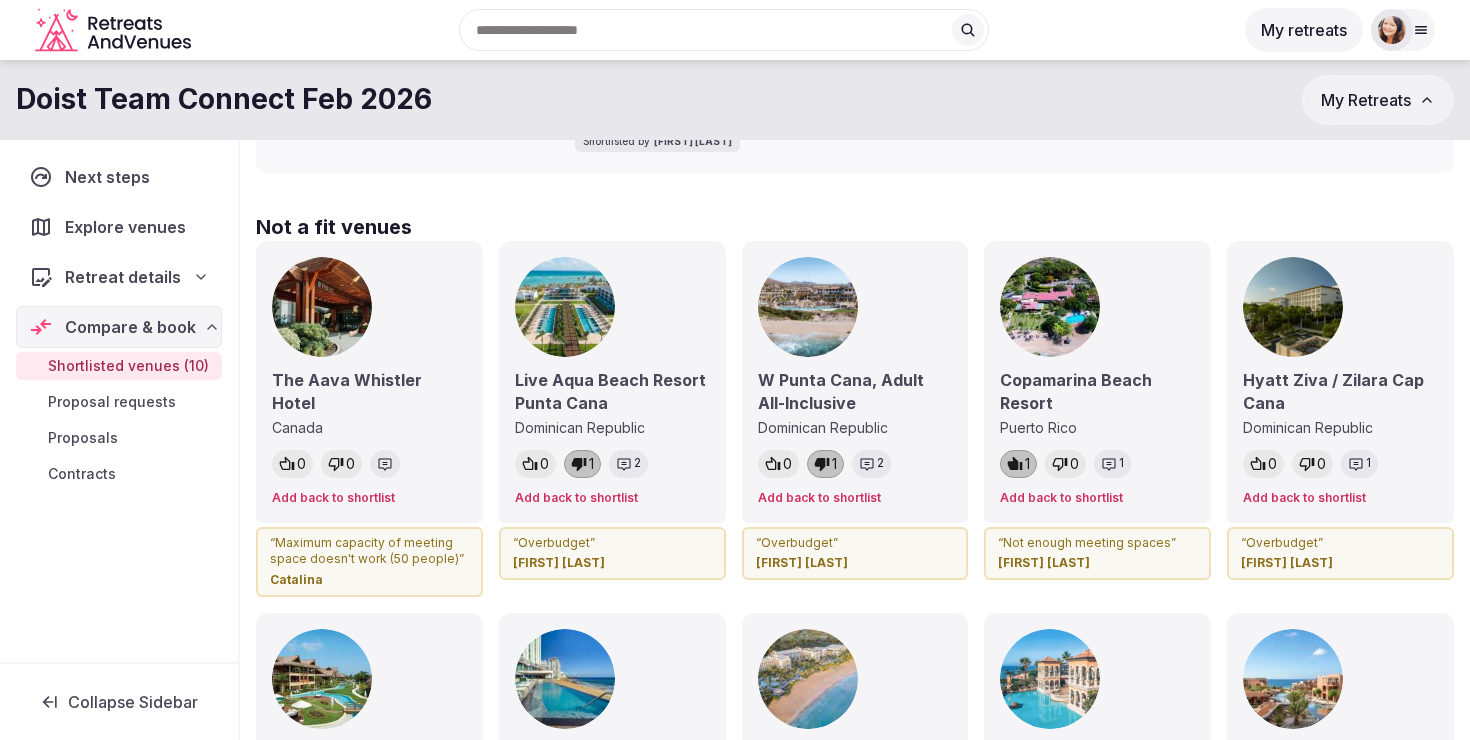 click on "The Aava Whistler Hotel" at bounding box center [369, 391] 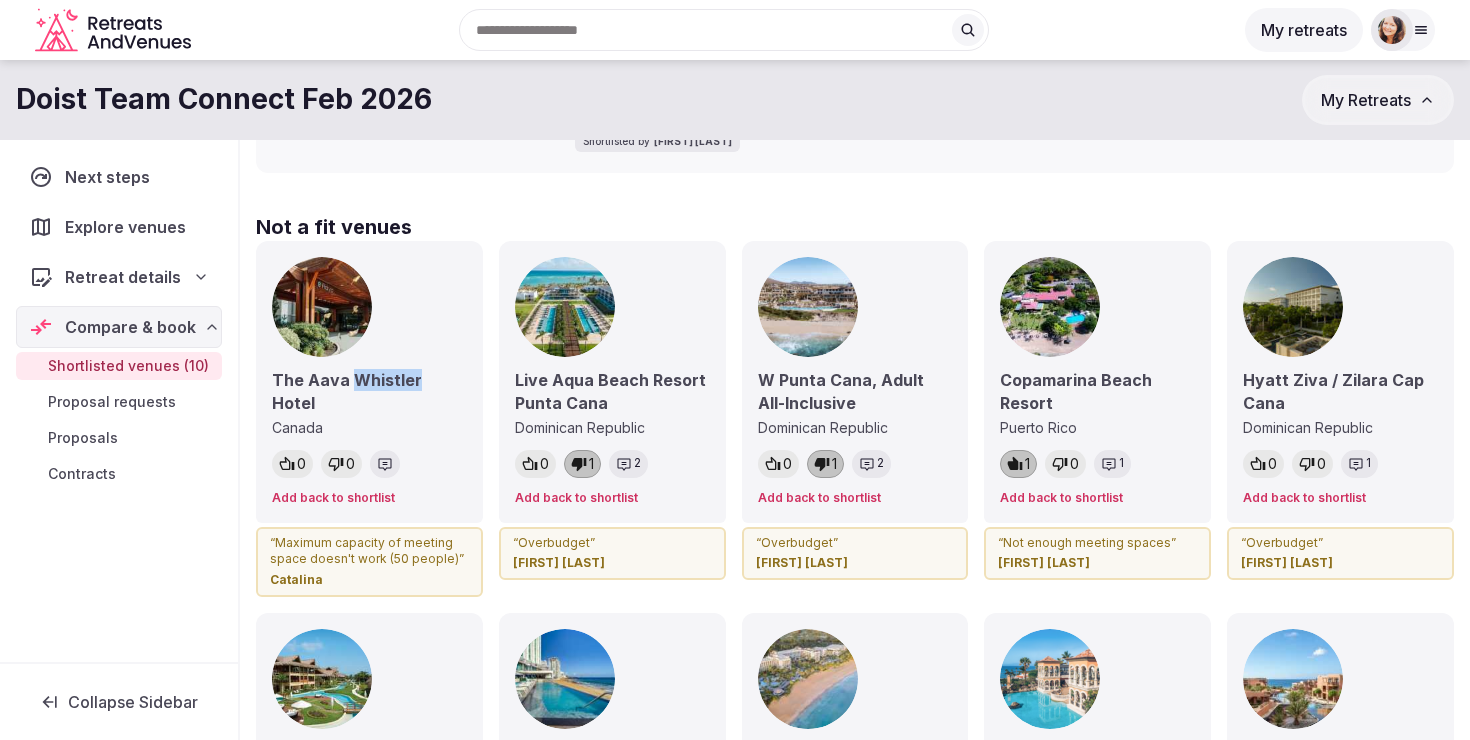 click on "The Aava Whistler Hotel" at bounding box center (369, 391) 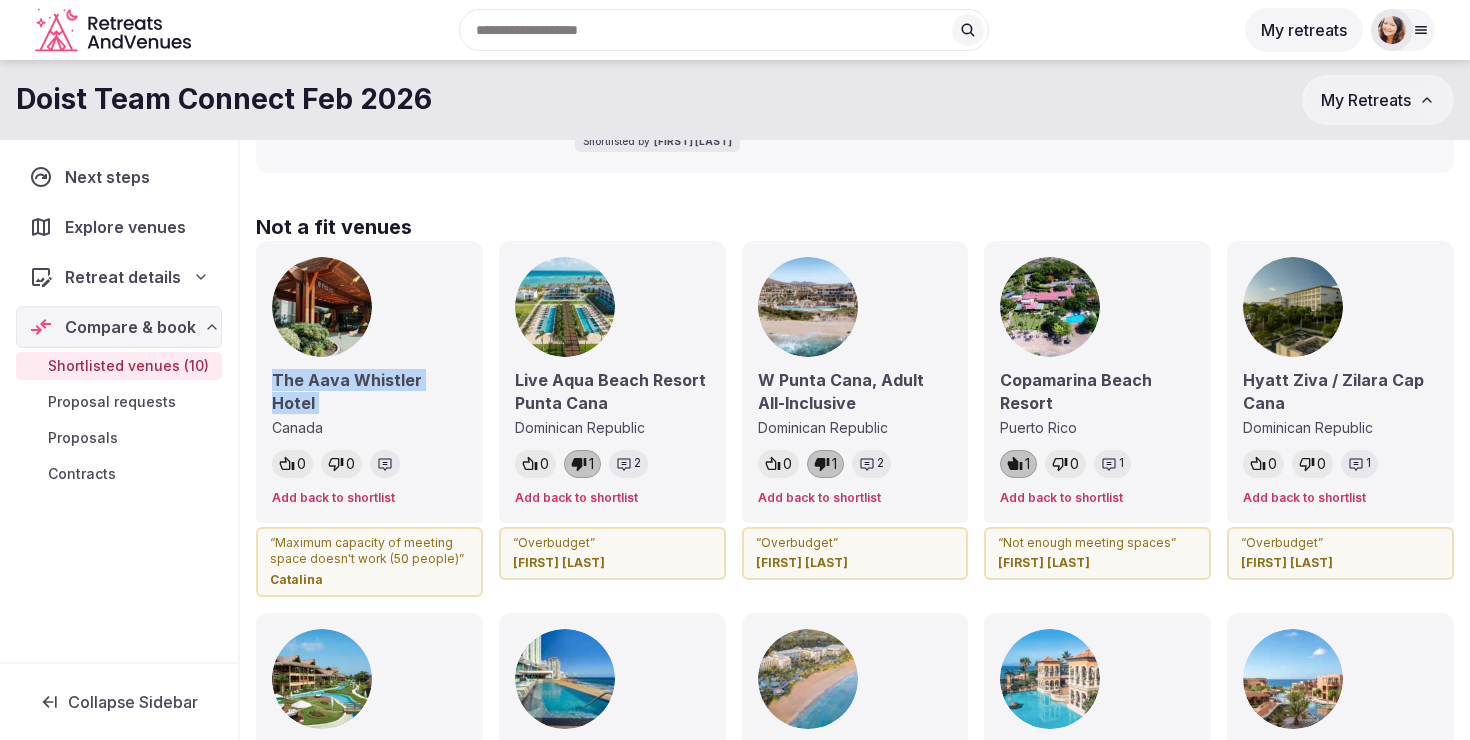 click on "The Aava Whistler Hotel" at bounding box center (369, 391) 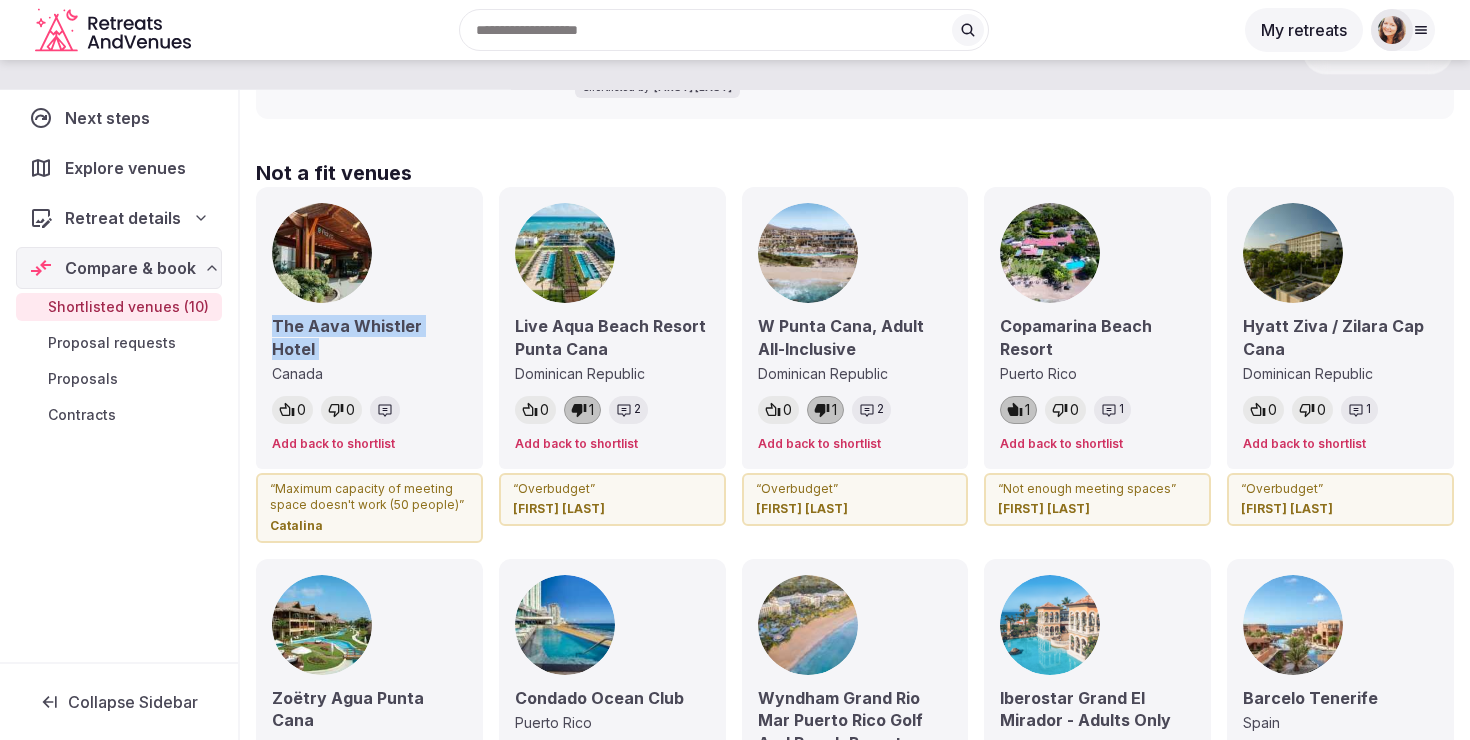 scroll, scrollTop: 2533, scrollLeft: 0, axis: vertical 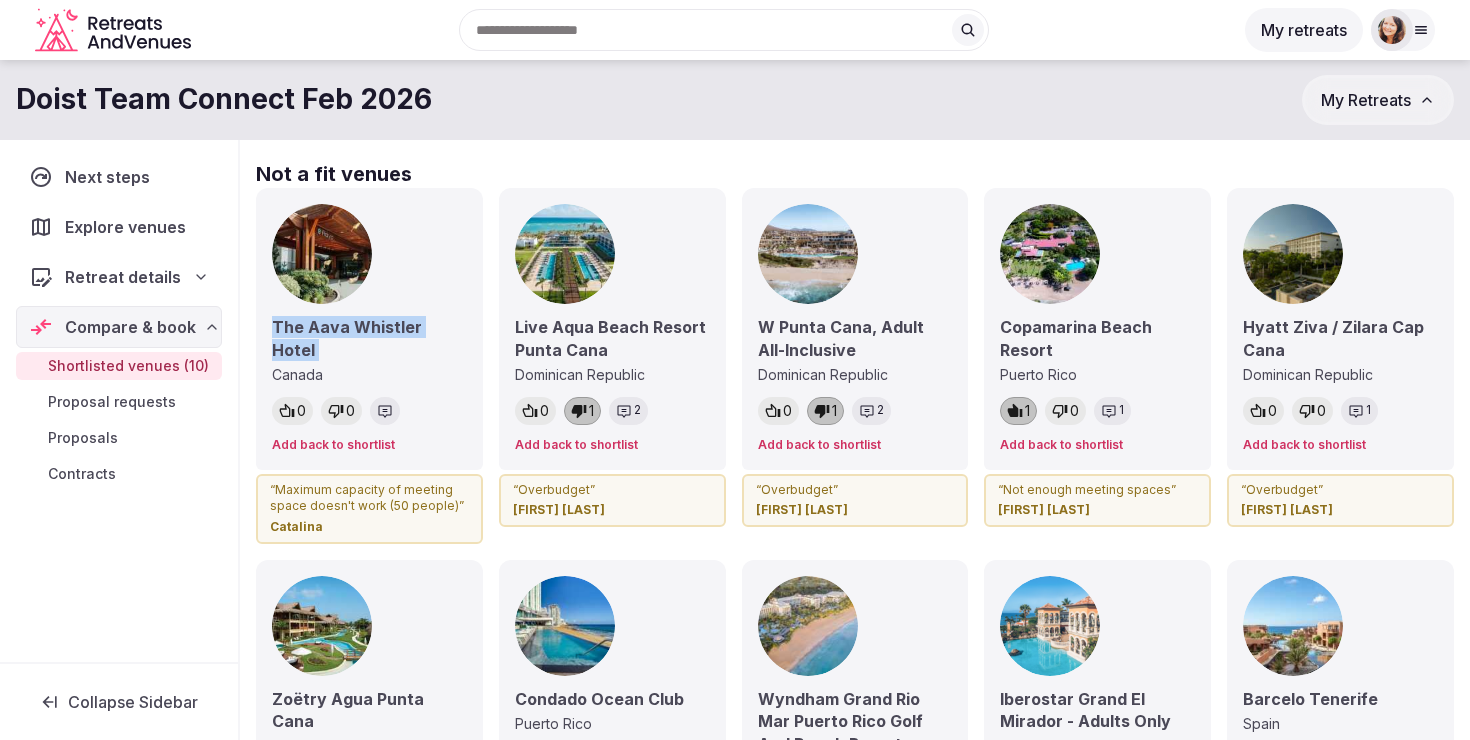 copy on "The Aava Whistler Hotel" 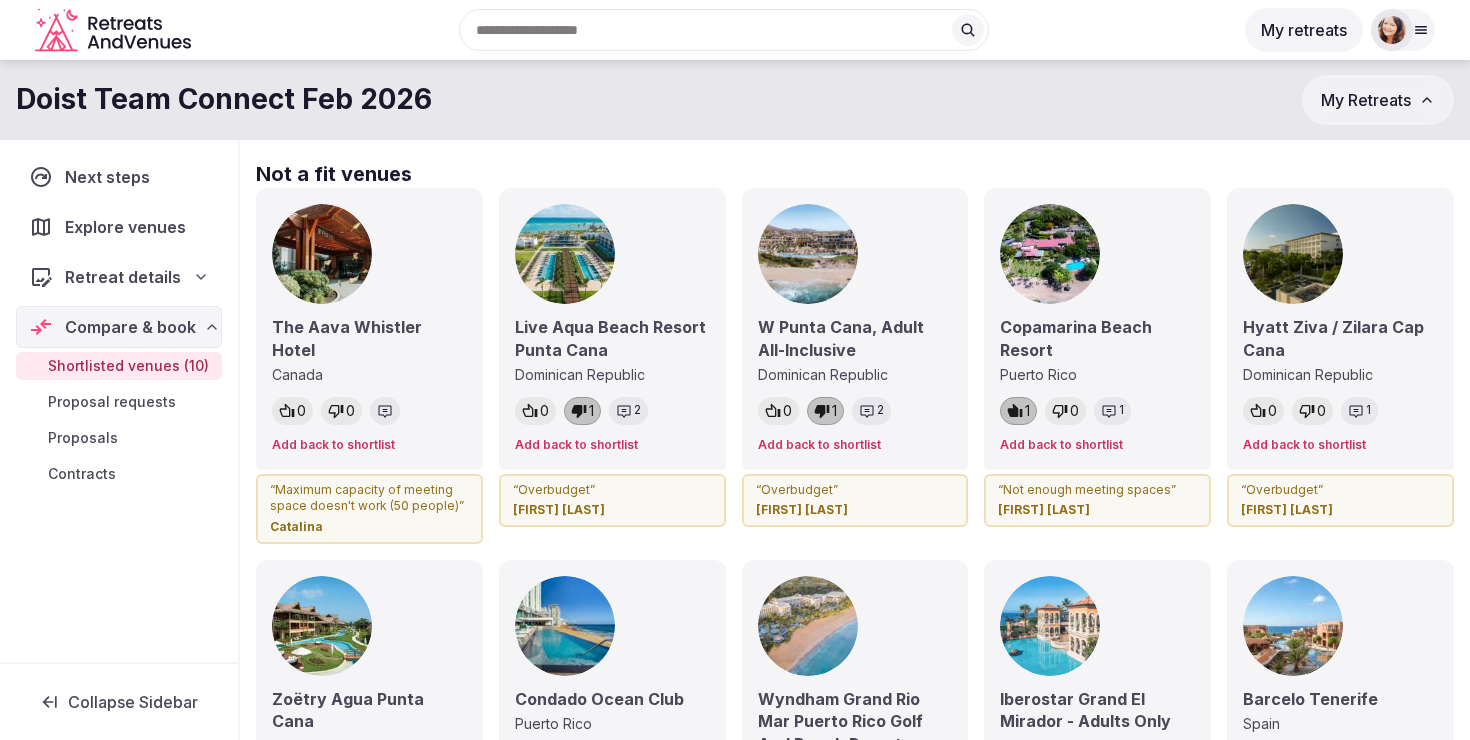 click at bounding box center [724, 30] 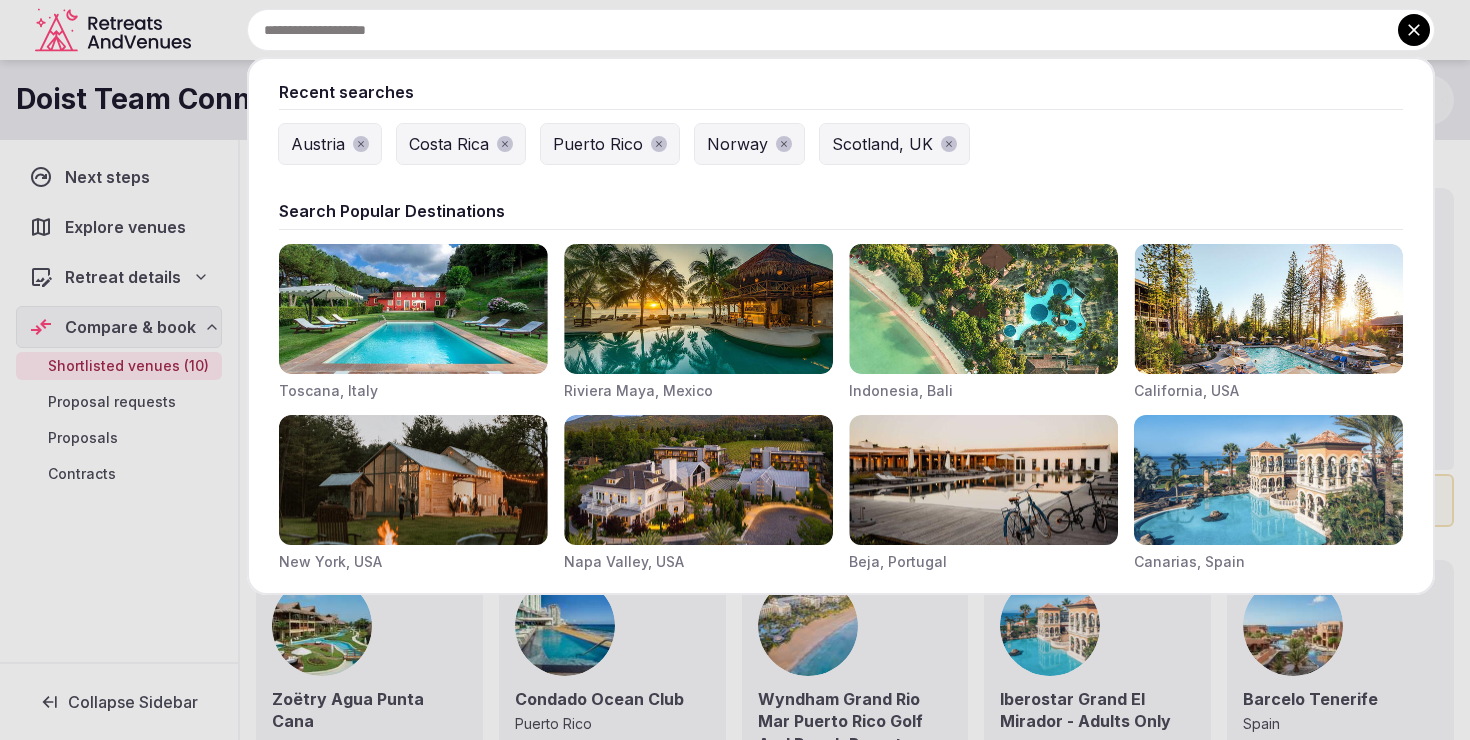 paste on "**********" 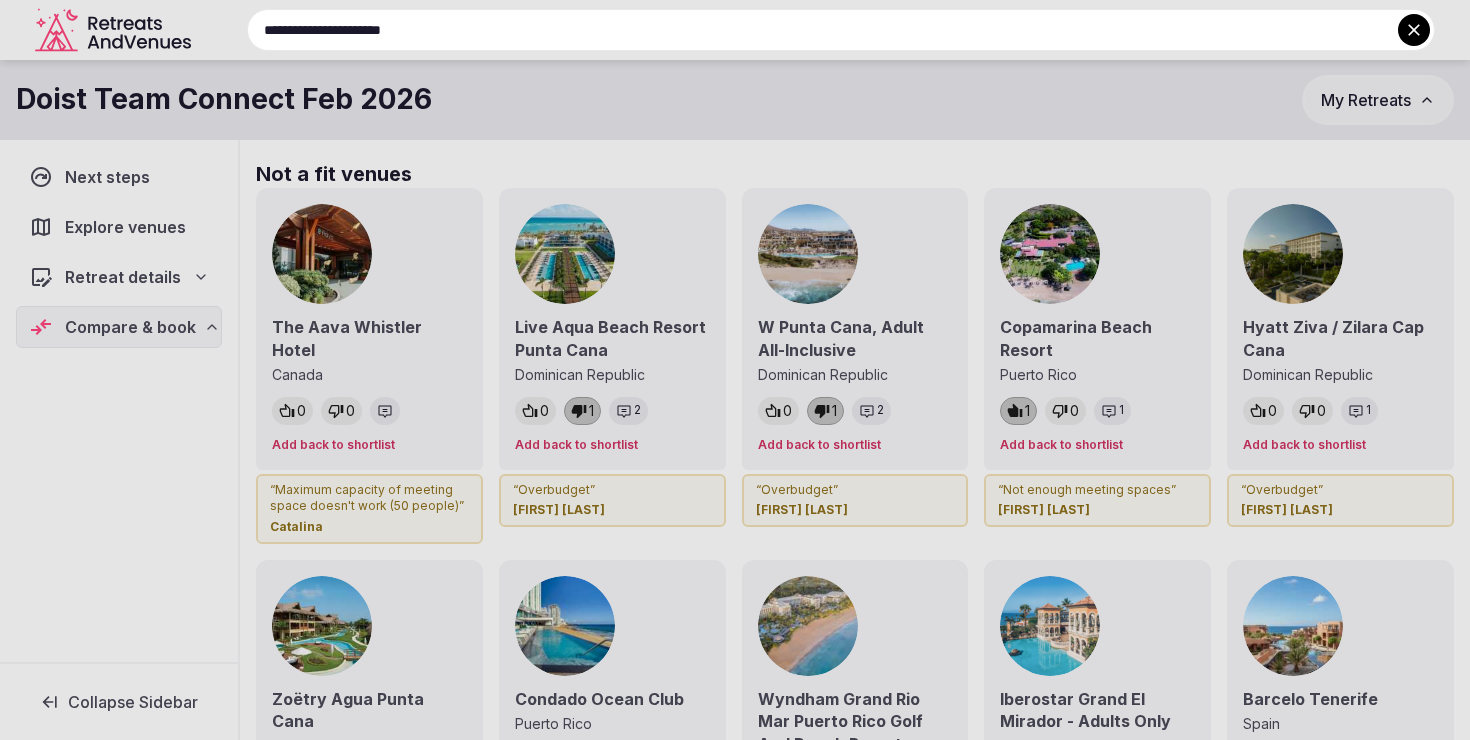 scroll, scrollTop: 68, scrollLeft: 0, axis: vertical 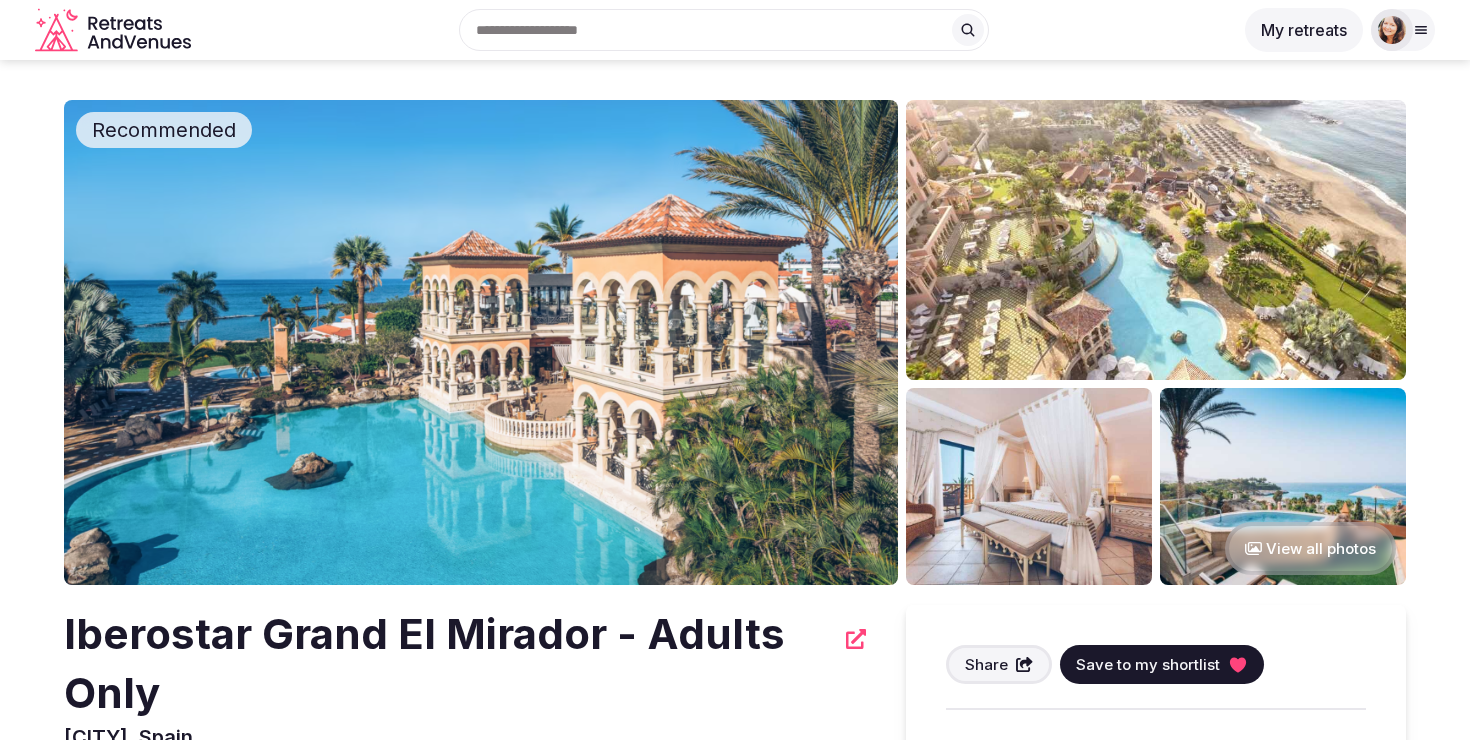 click at bounding box center (1403, 30) 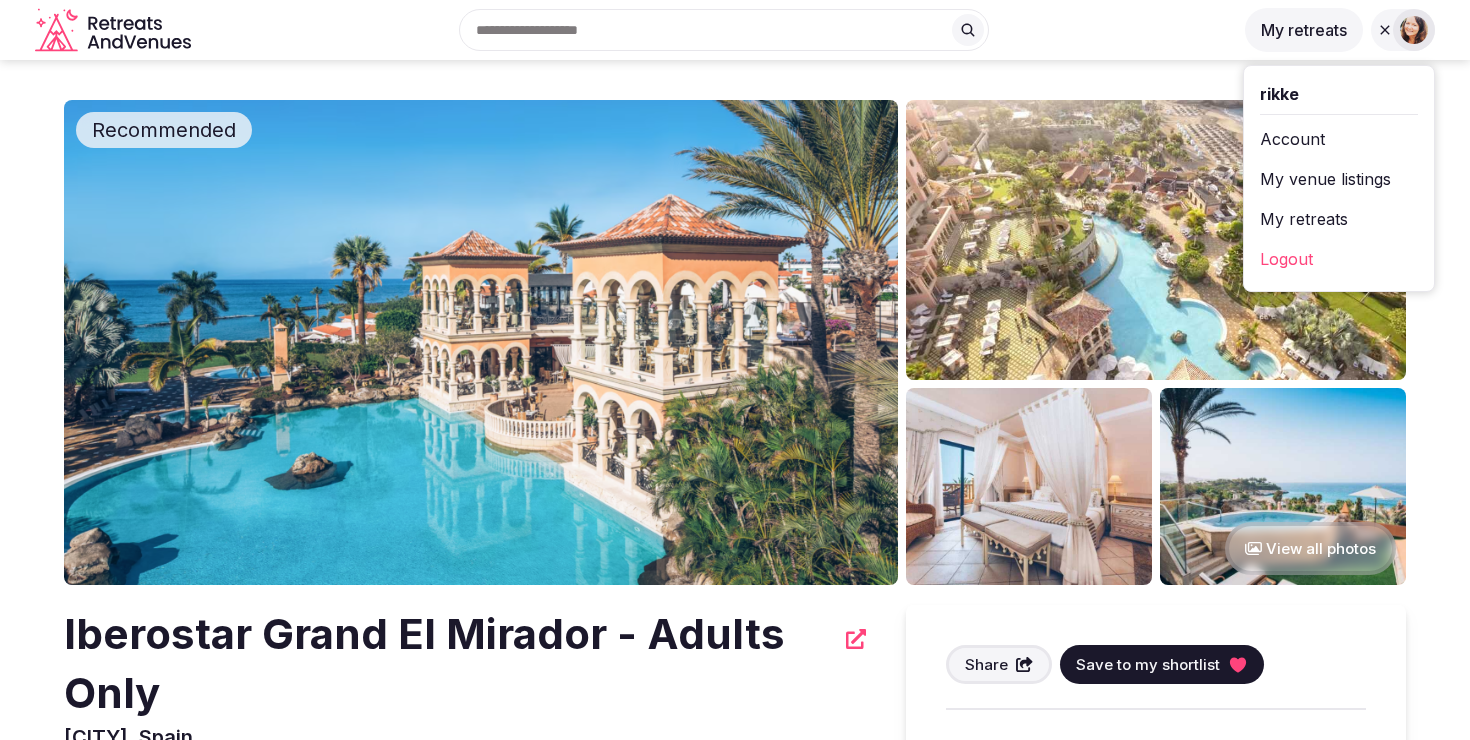 click on "My retreats" at bounding box center [1339, 219] 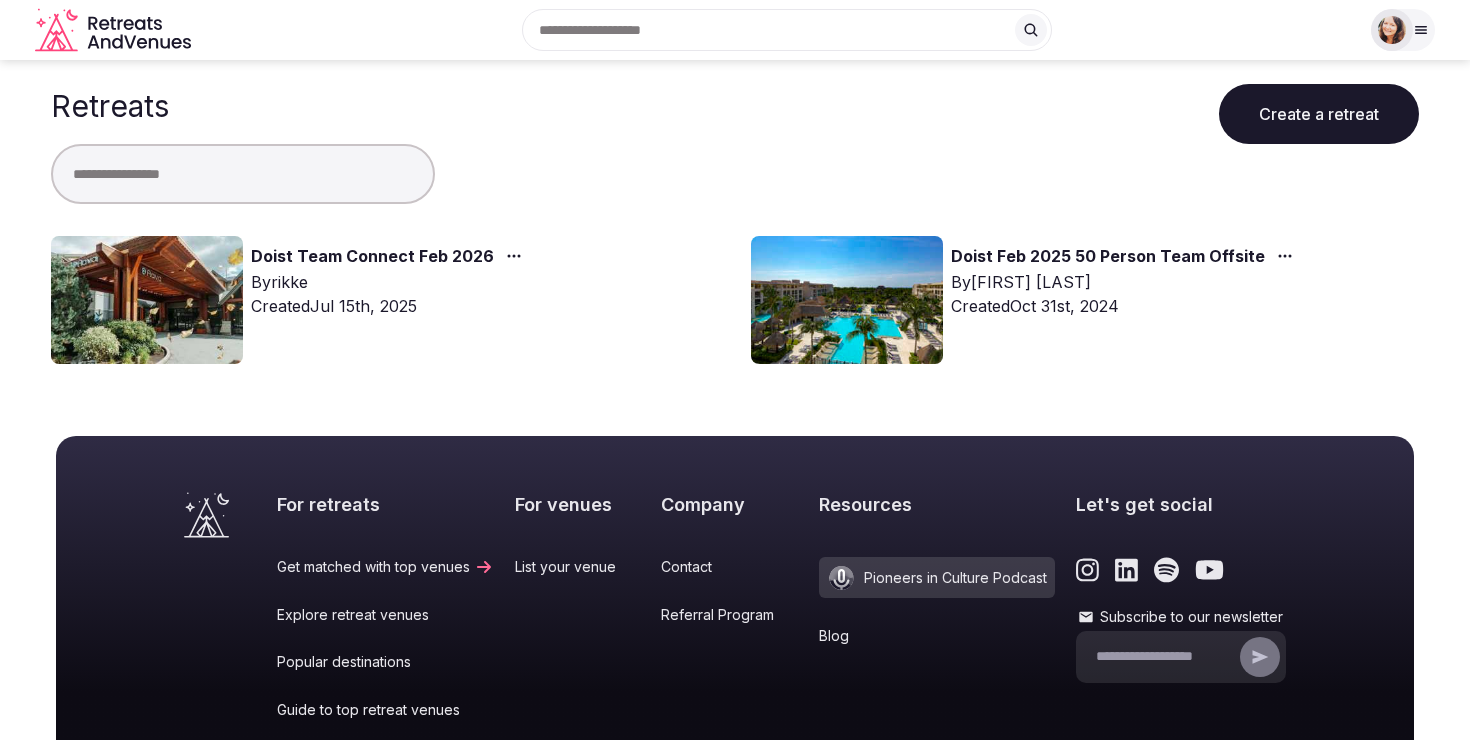click on "Doist Team Connect Feb 2026" at bounding box center (372, 257) 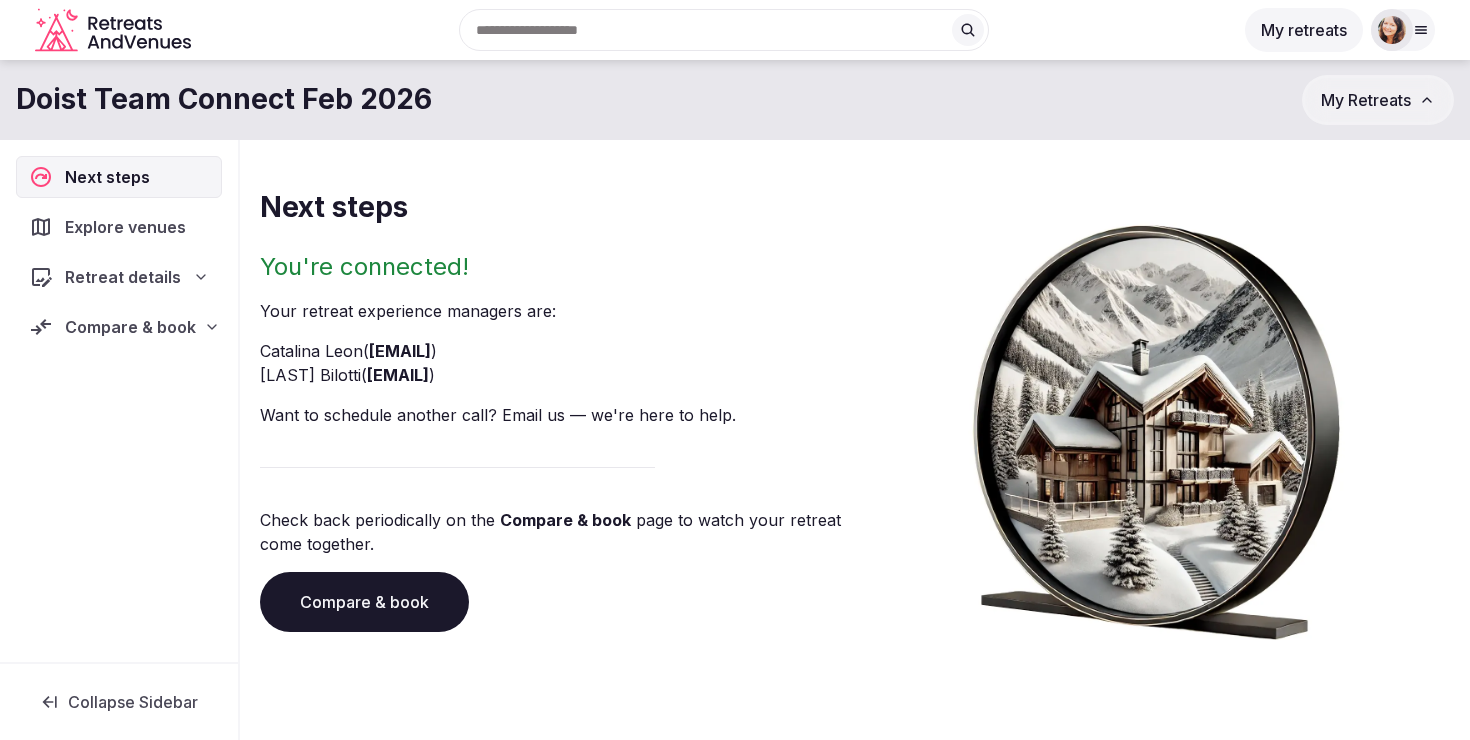 click on "Retreat details" at bounding box center (123, 277) 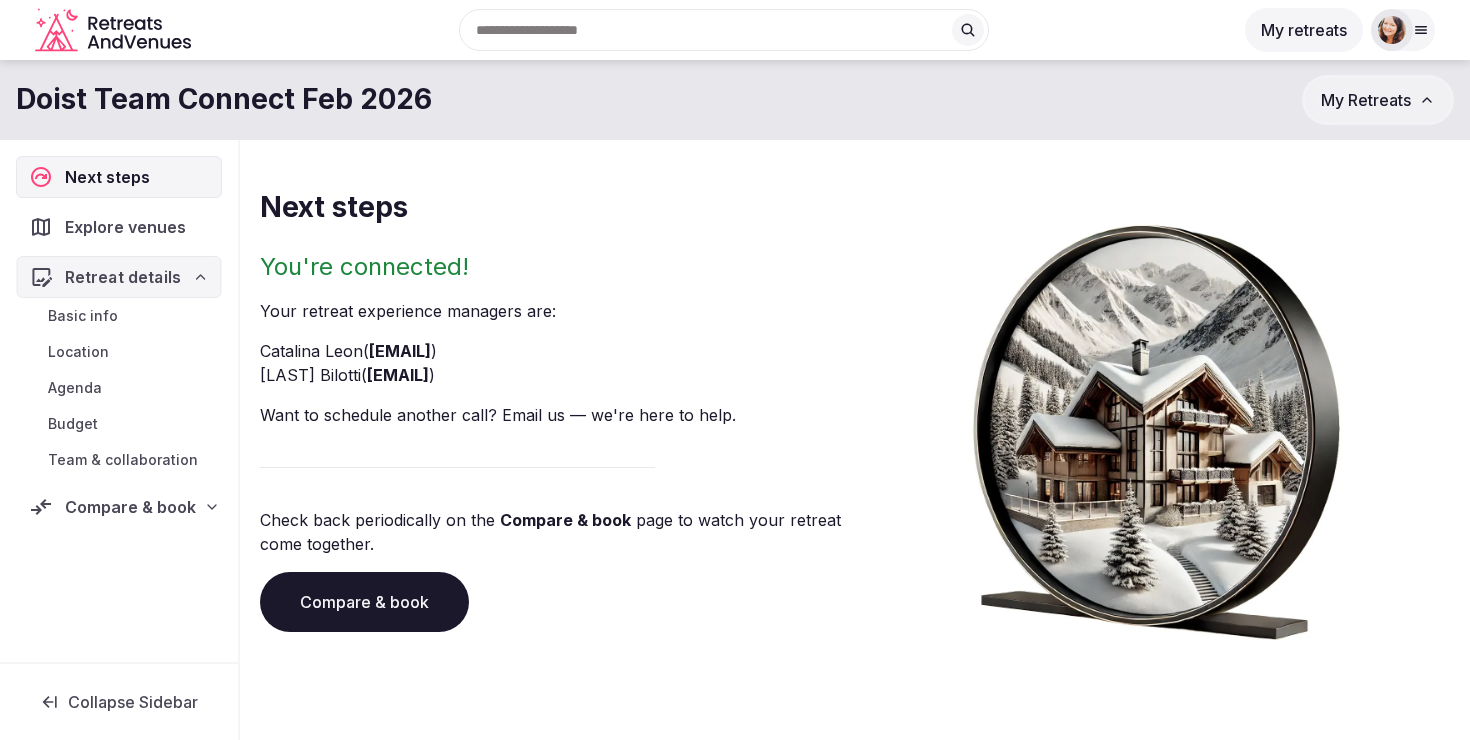 click on "Retreat details" at bounding box center [122, 277] 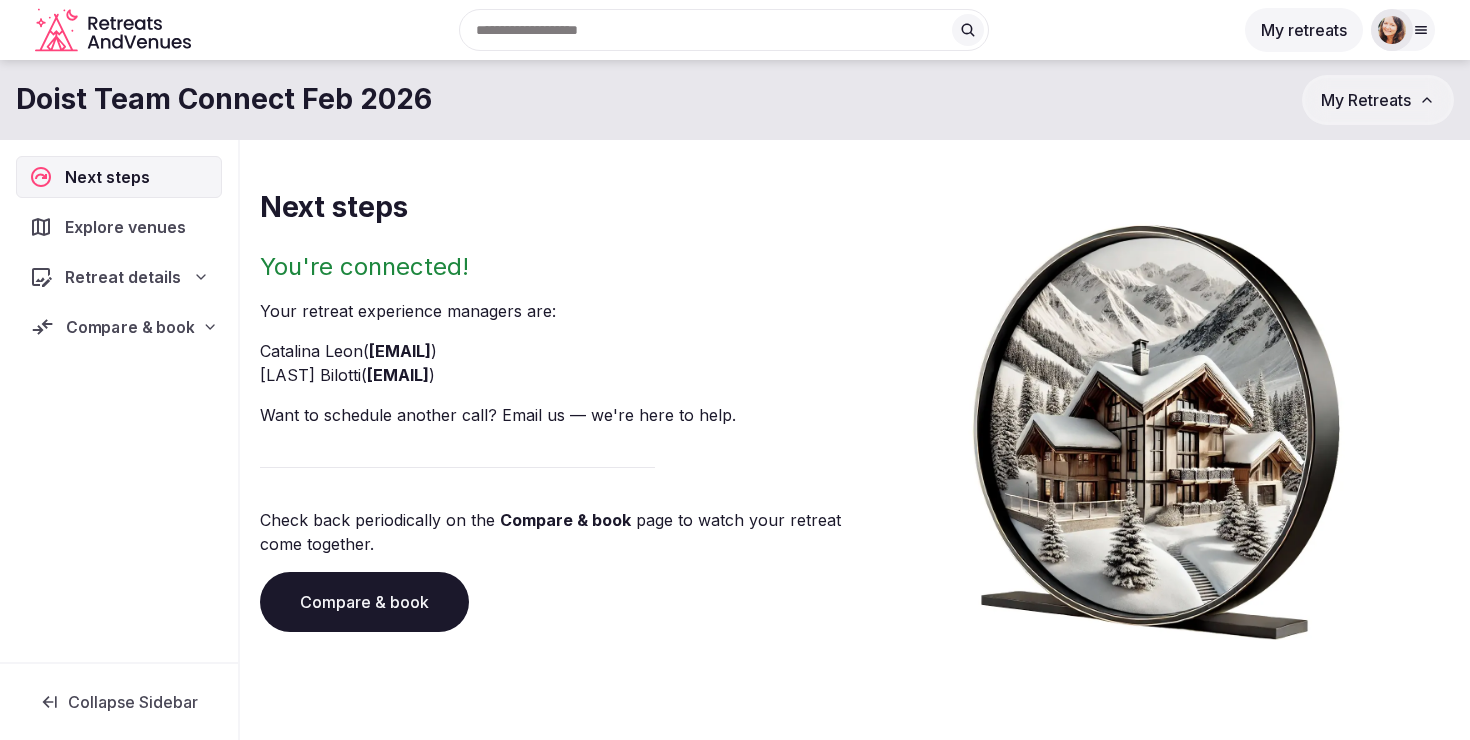 click on "Compare & book" at bounding box center (130, 327) 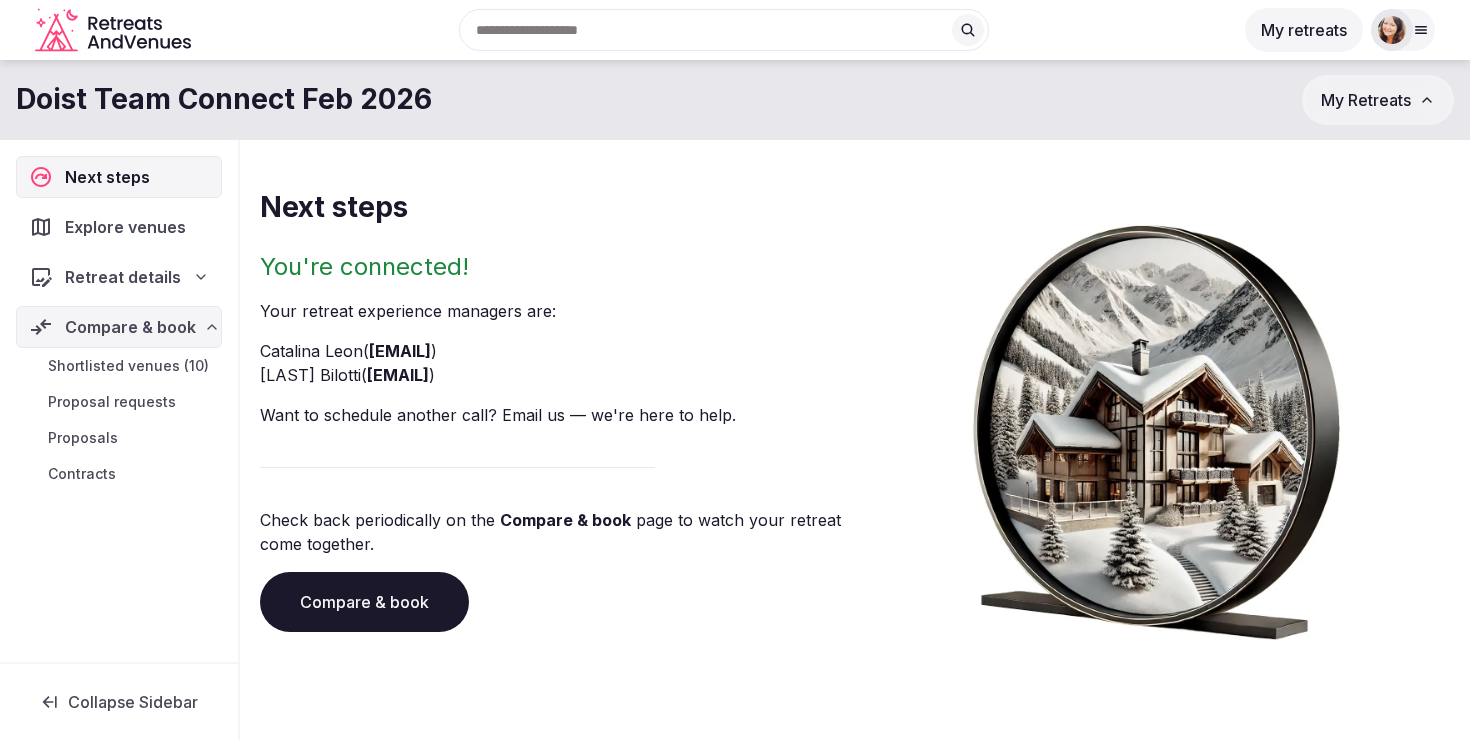 click on "Shortlisted venues (10) Proposal requests Proposals Contracts" at bounding box center (119, 420) 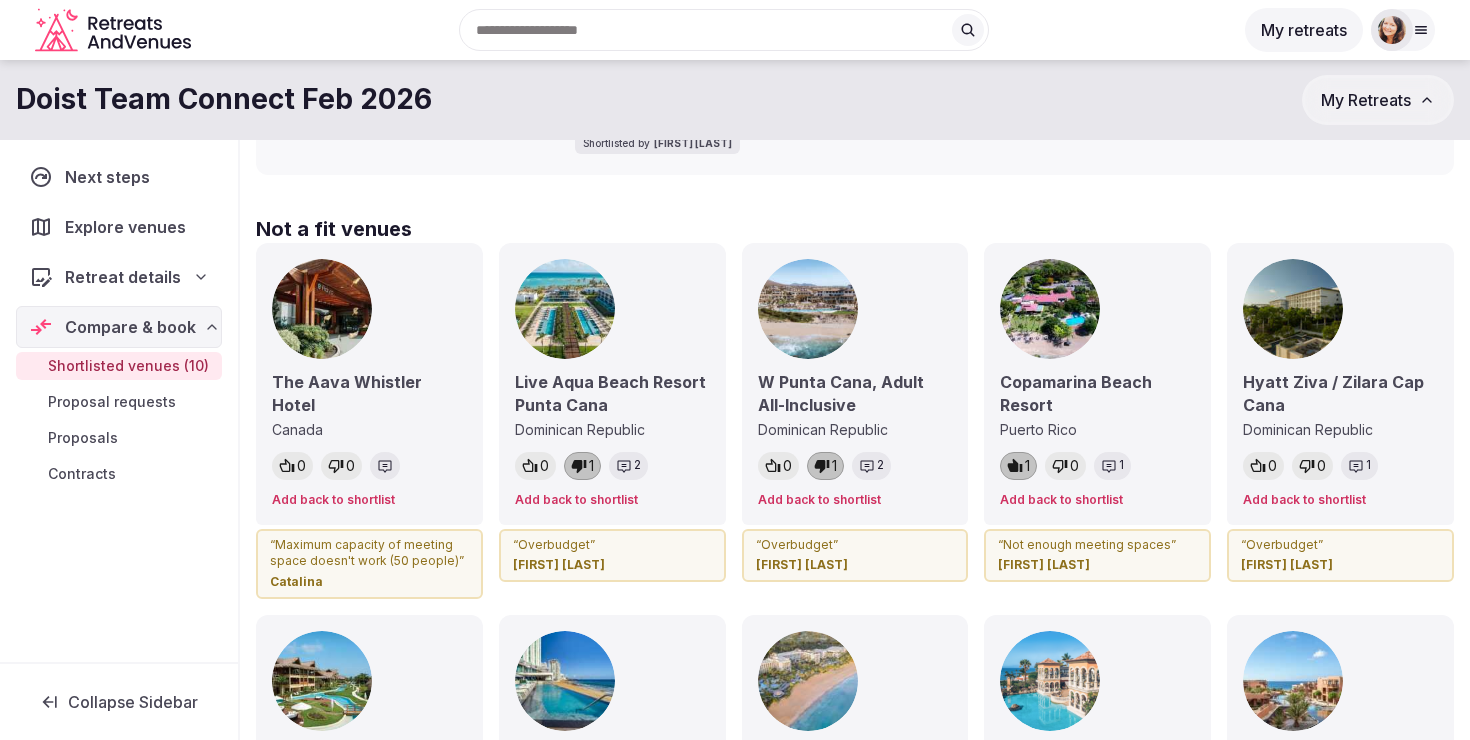 scroll, scrollTop: 2465, scrollLeft: 0, axis: vertical 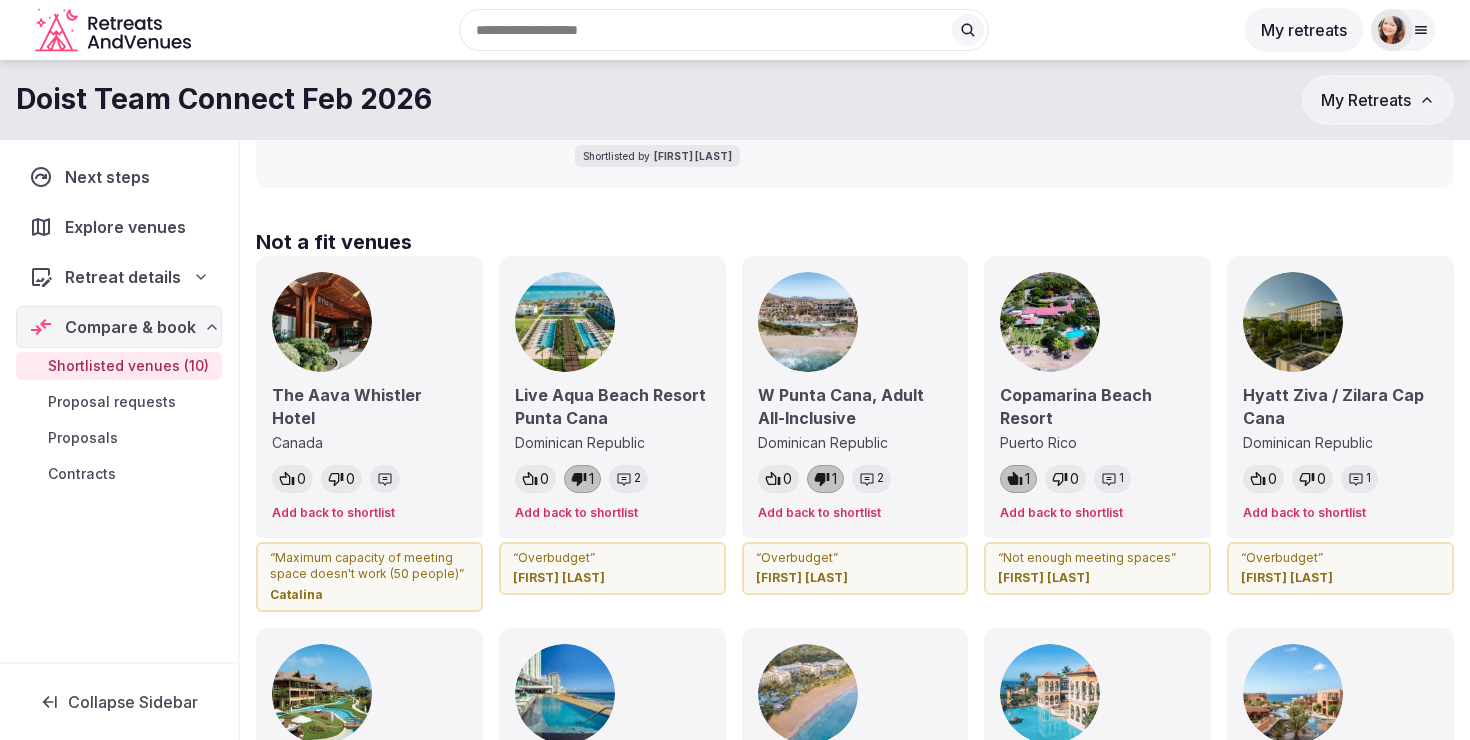 click on "Add back to shortlist" at bounding box center (333, 513) 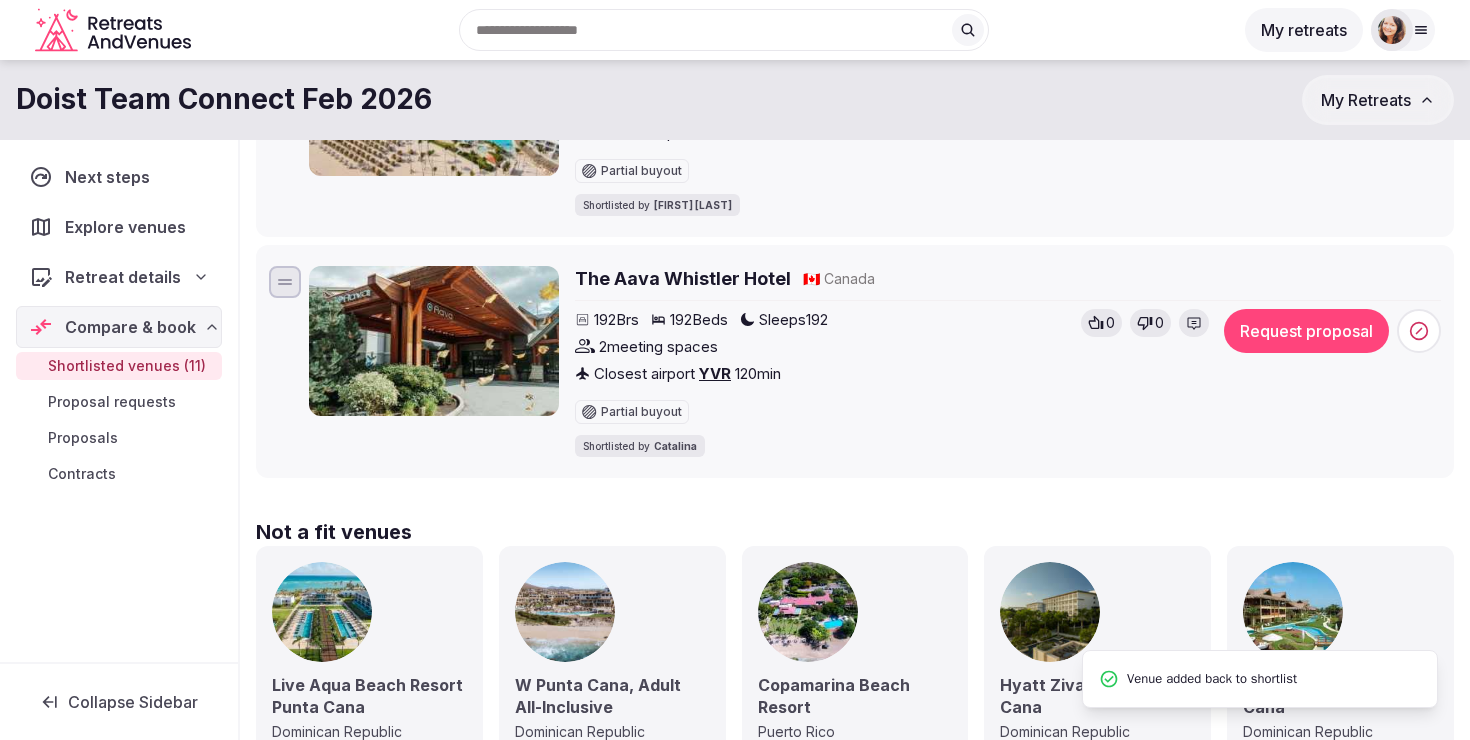 scroll, scrollTop: 2405, scrollLeft: 0, axis: vertical 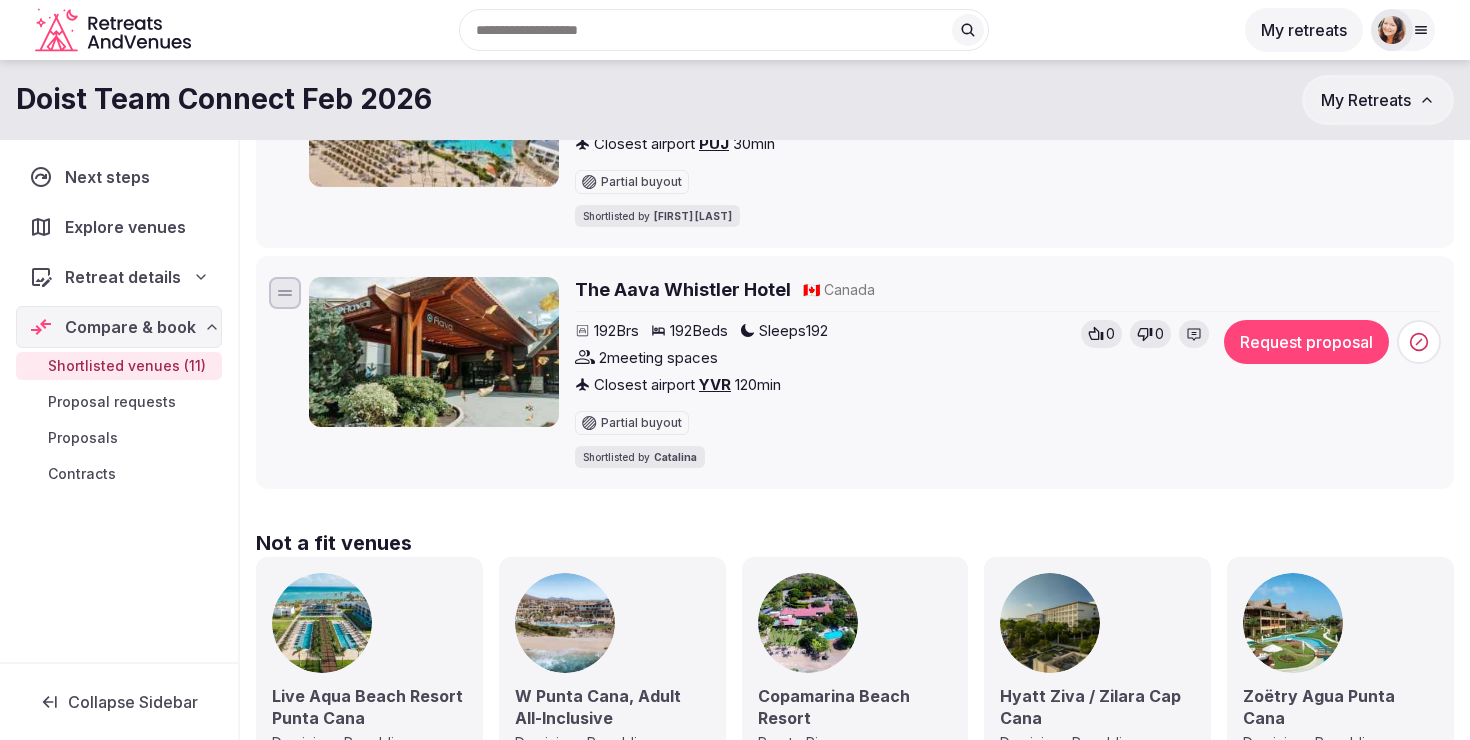 click 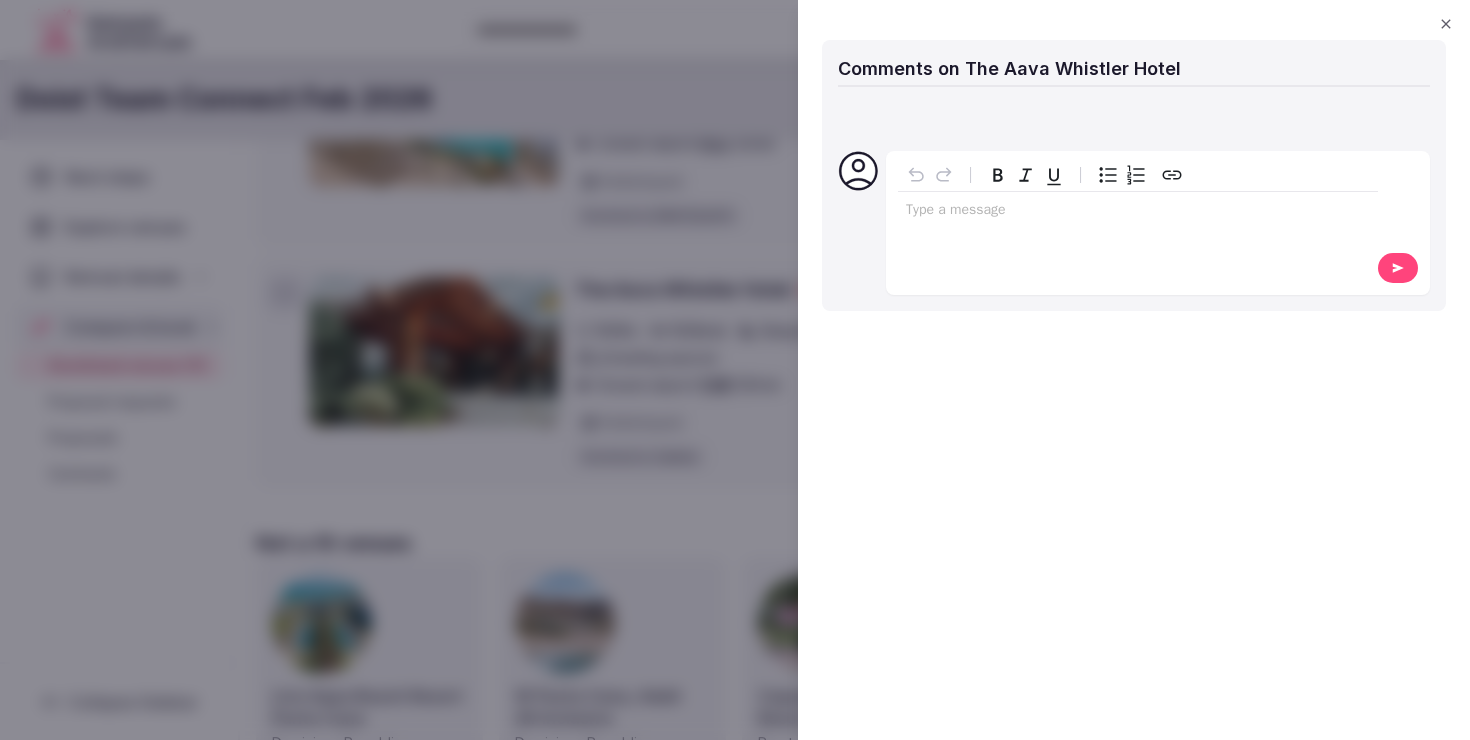 click at bounding box center [1138, 212] 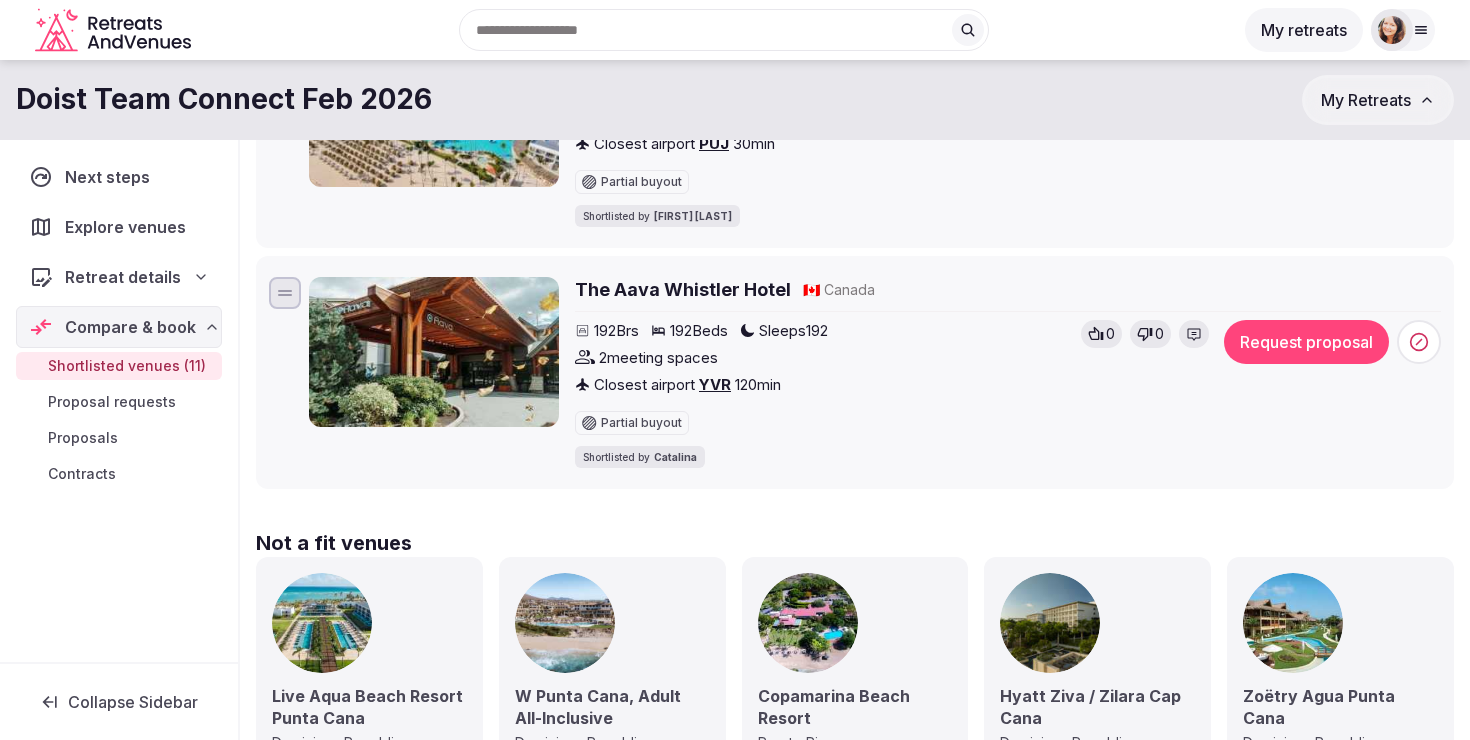 click at bounding box center (1419, 342) 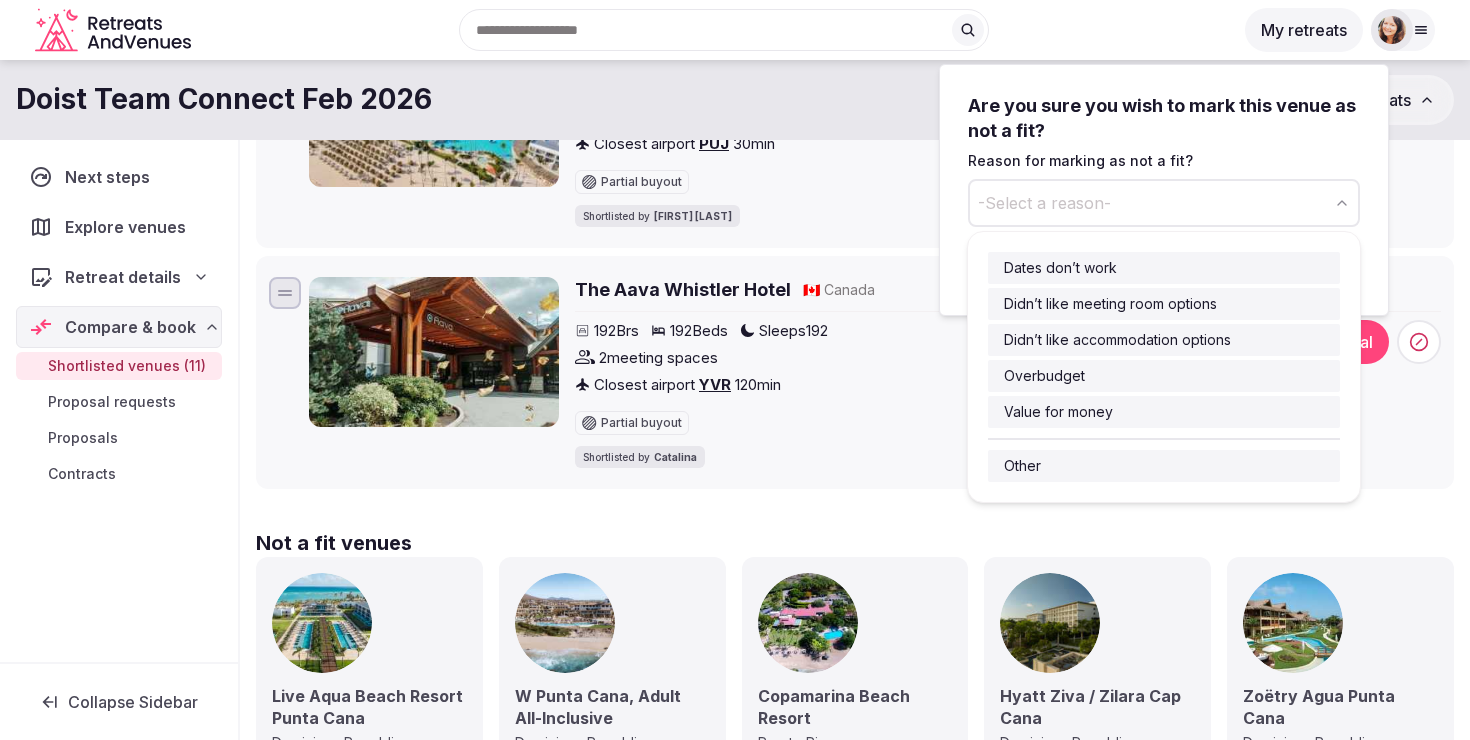 click on "-Select a reason-" at bounding box center [1044, 203] 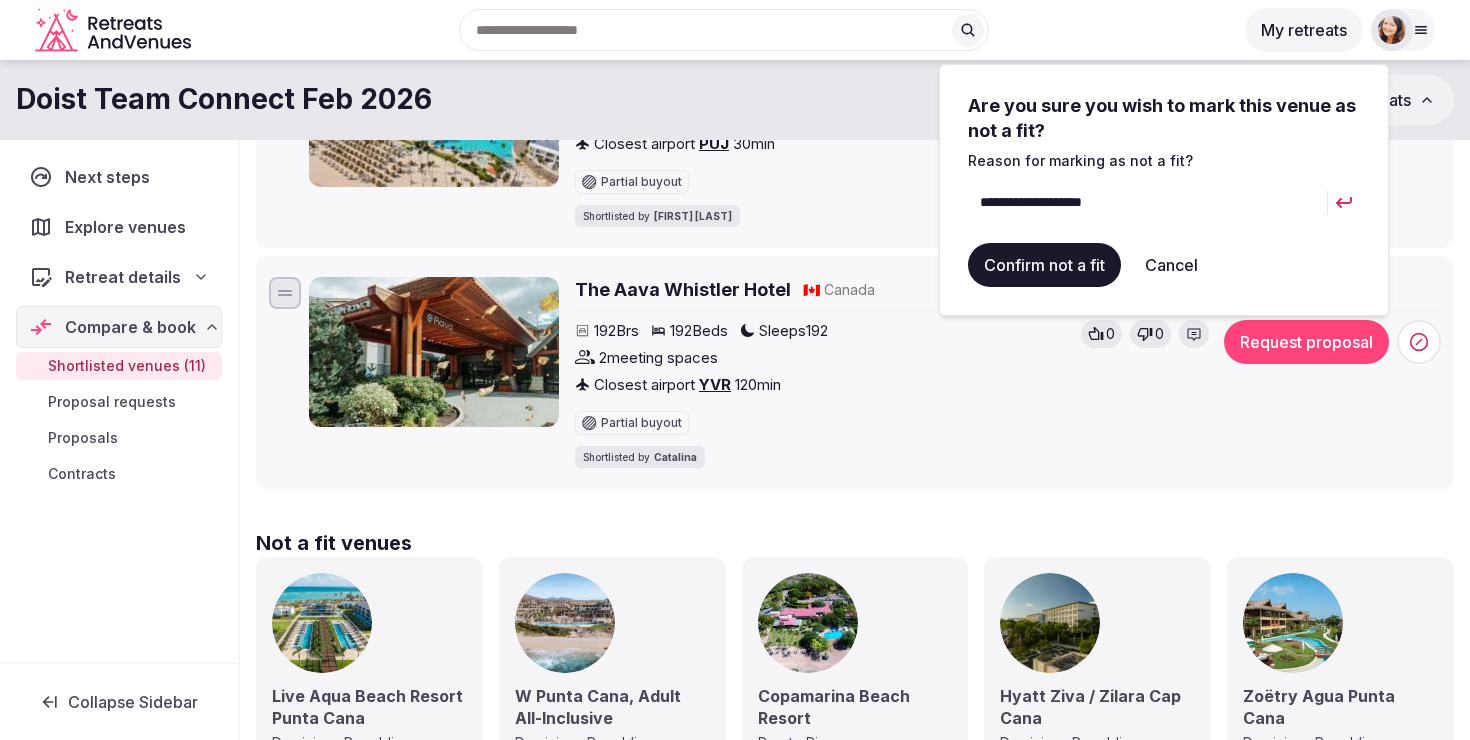 type on "**********" 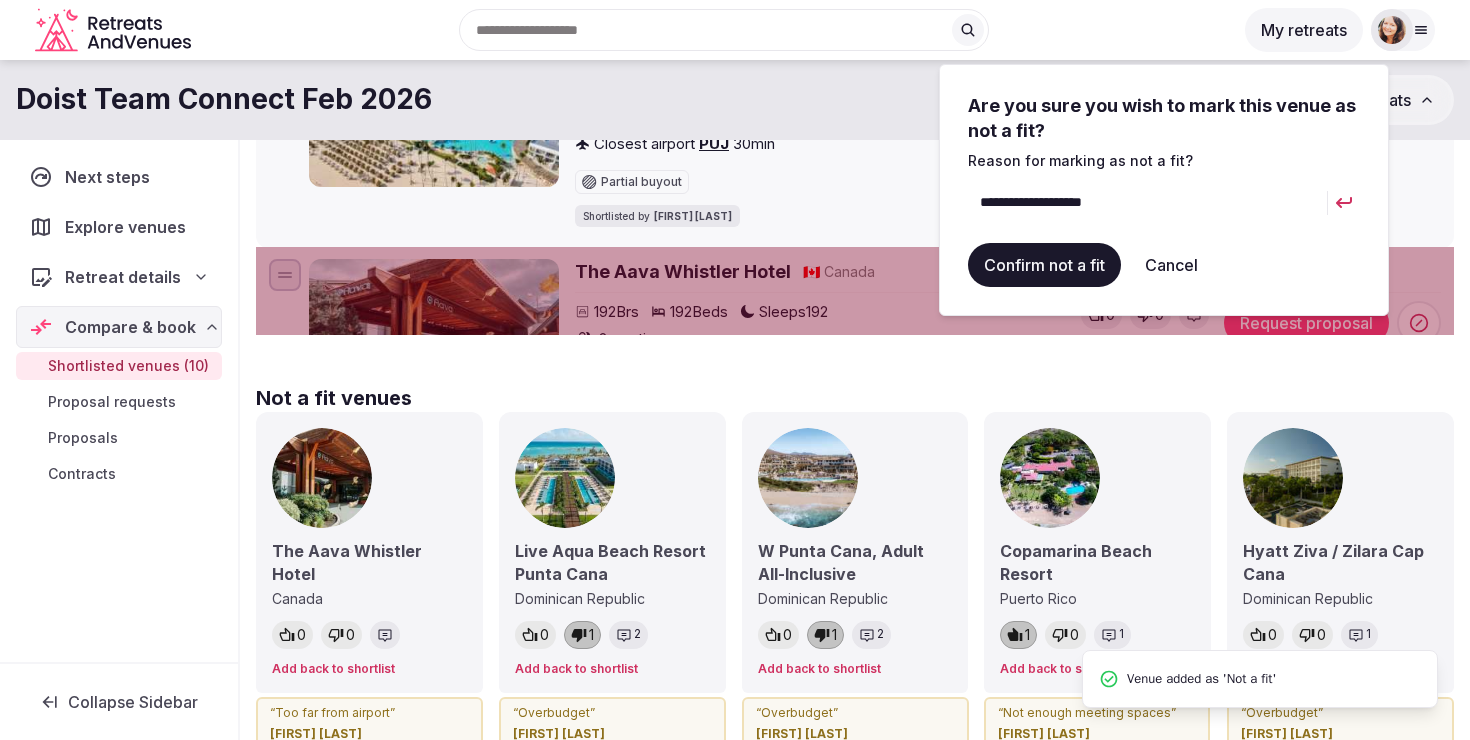 scroll, scrollTop: 0, scrollLeft: 0, axis: both 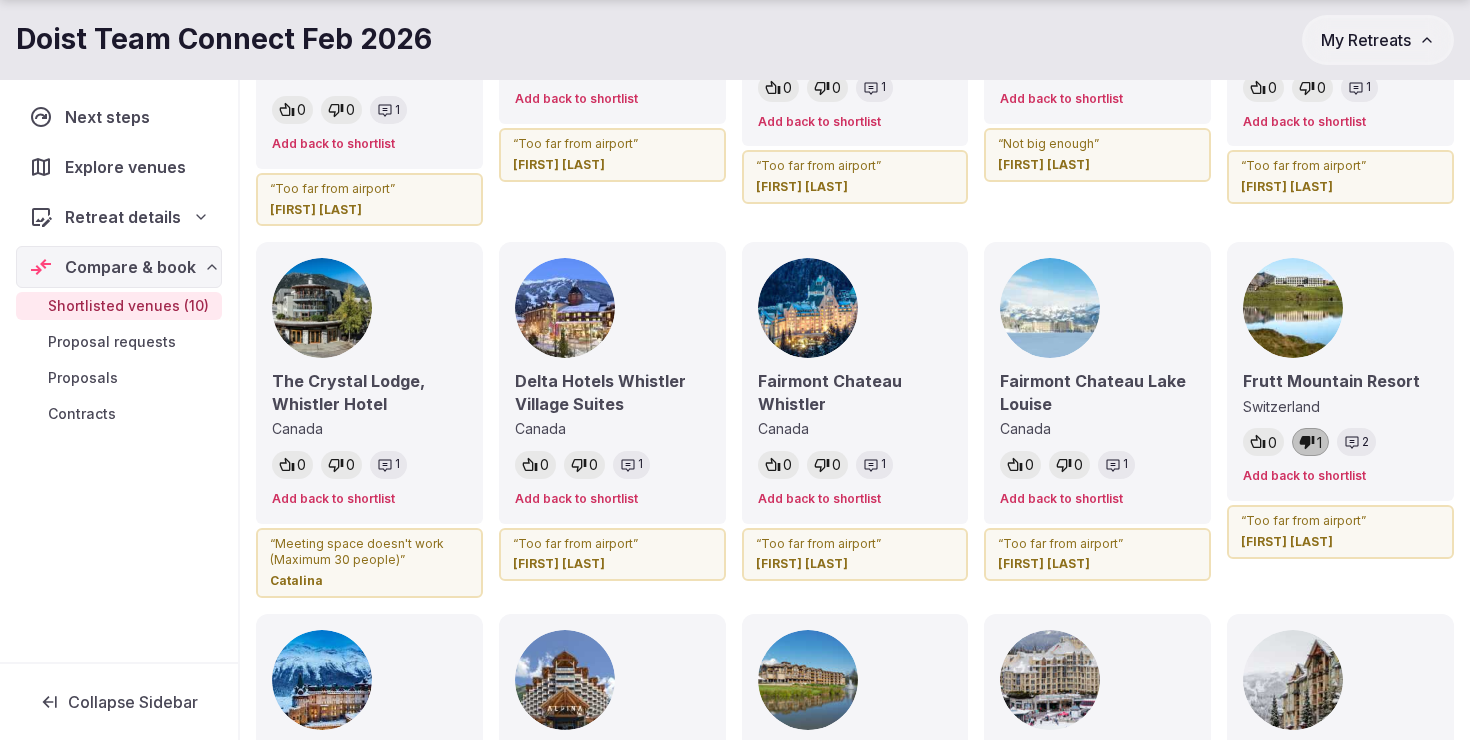click on "Add back to shortlist" at bounding box center [333, 499] 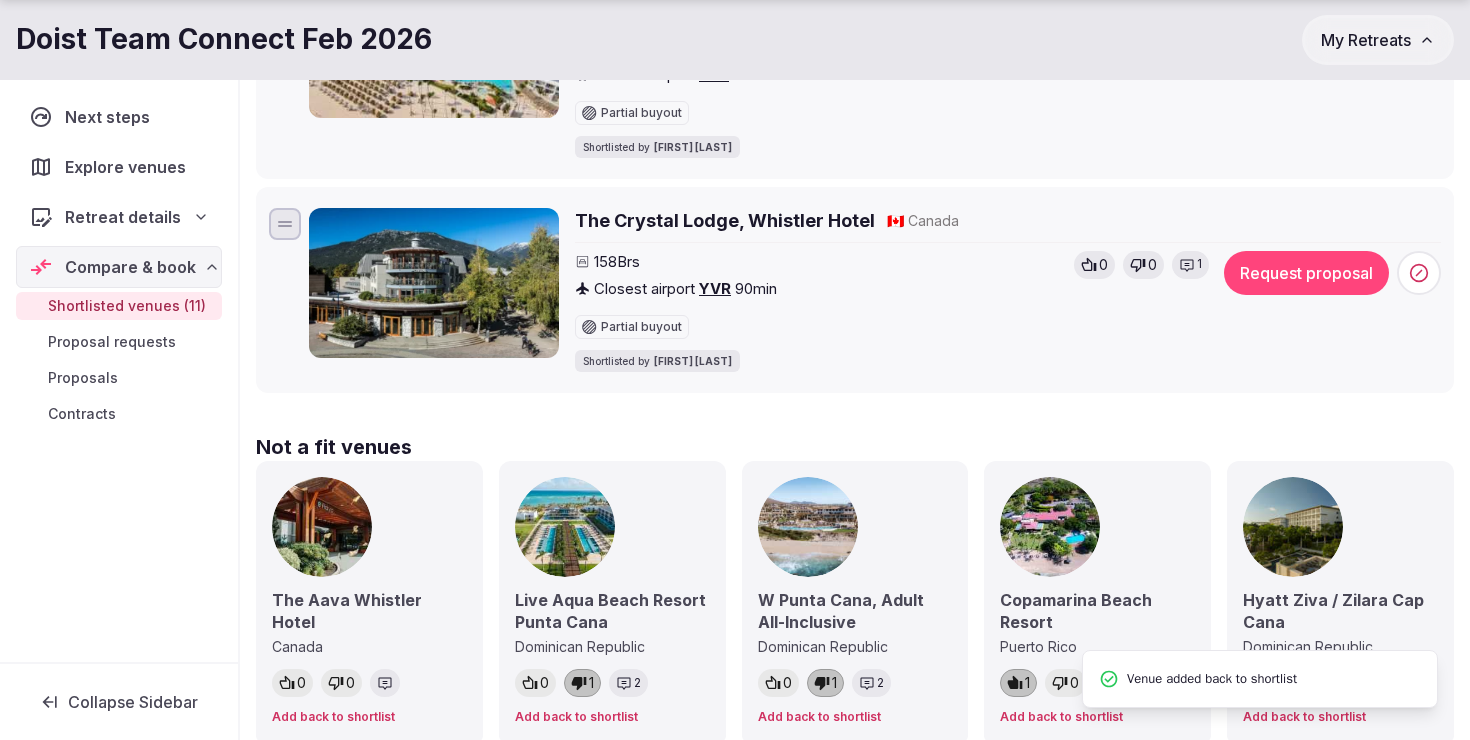 scroll, scrollTop: 2485, scrollLeft: 0, axis: vertical 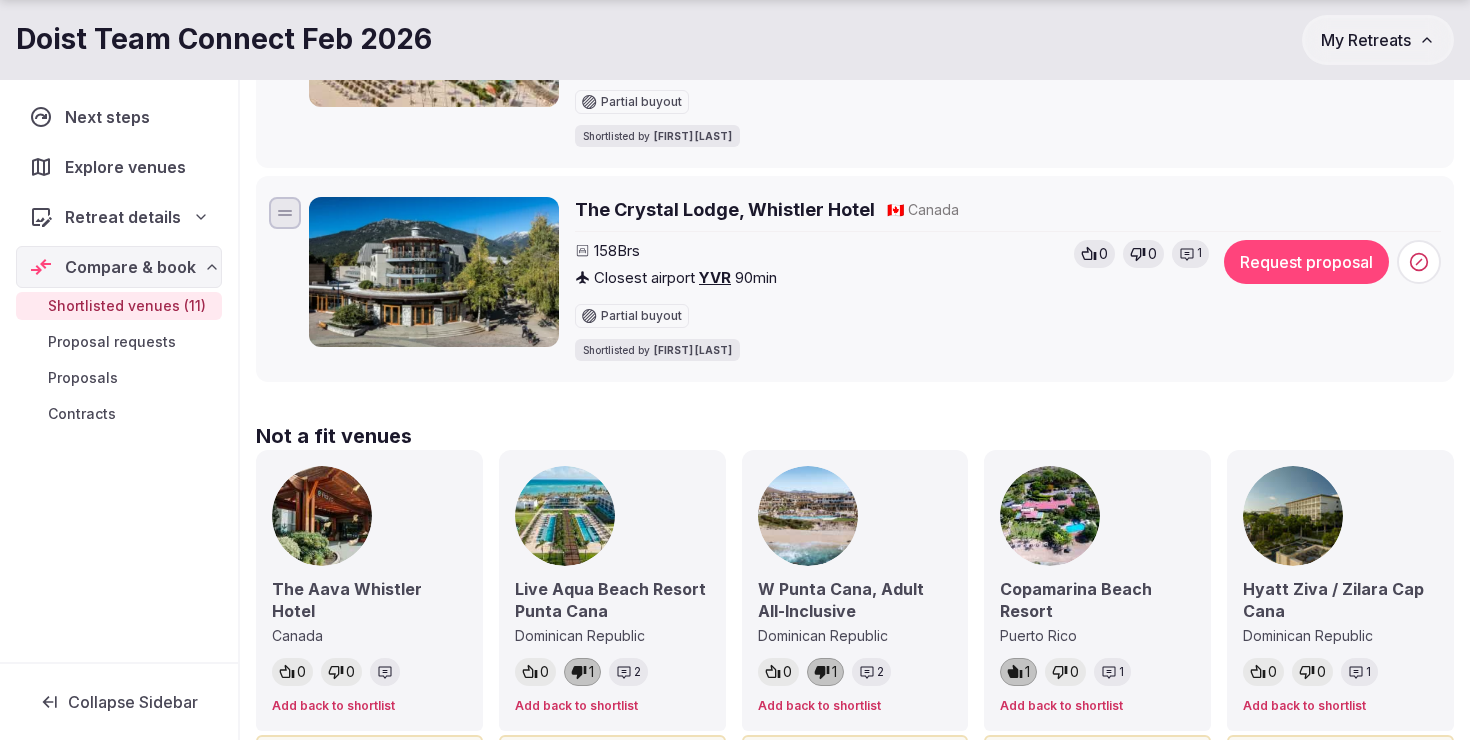 click 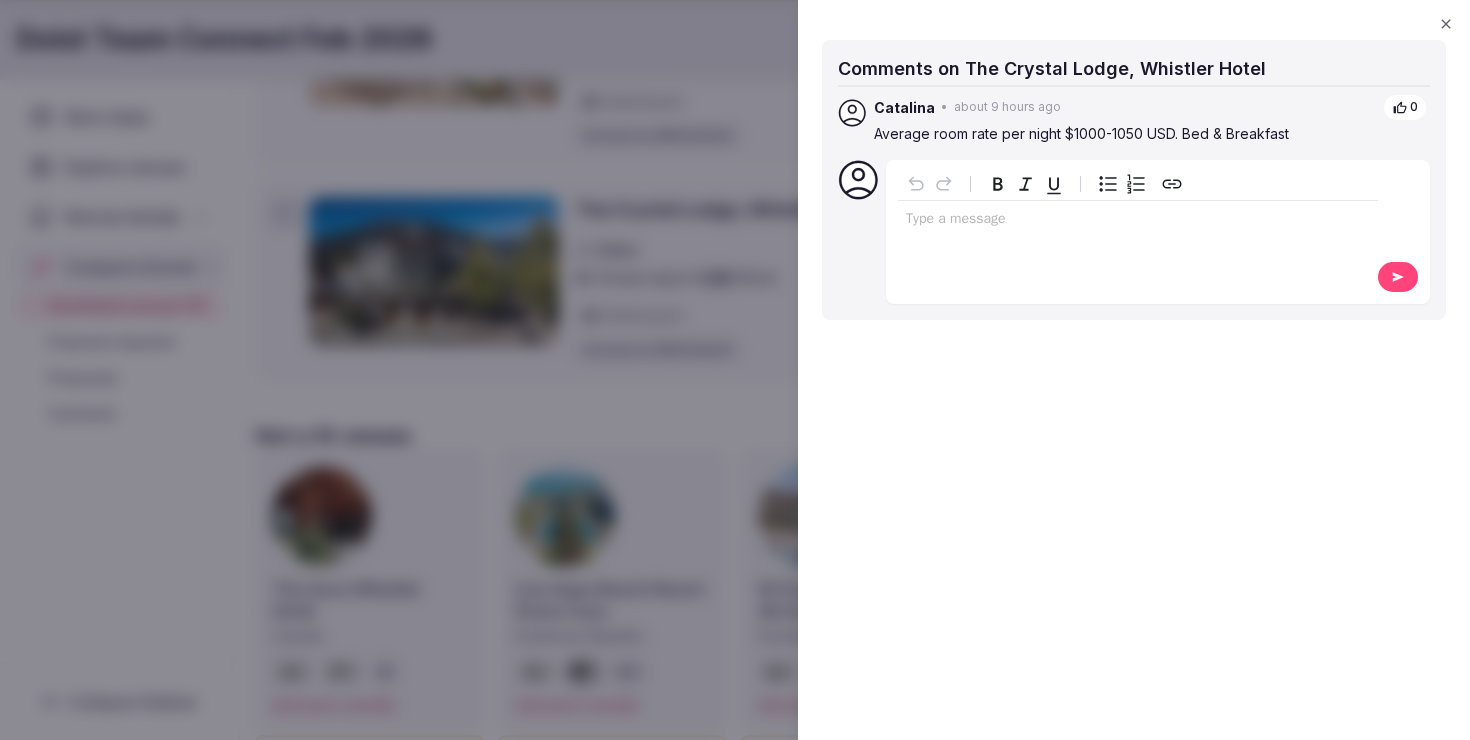 click at bounding box center [735, 370] 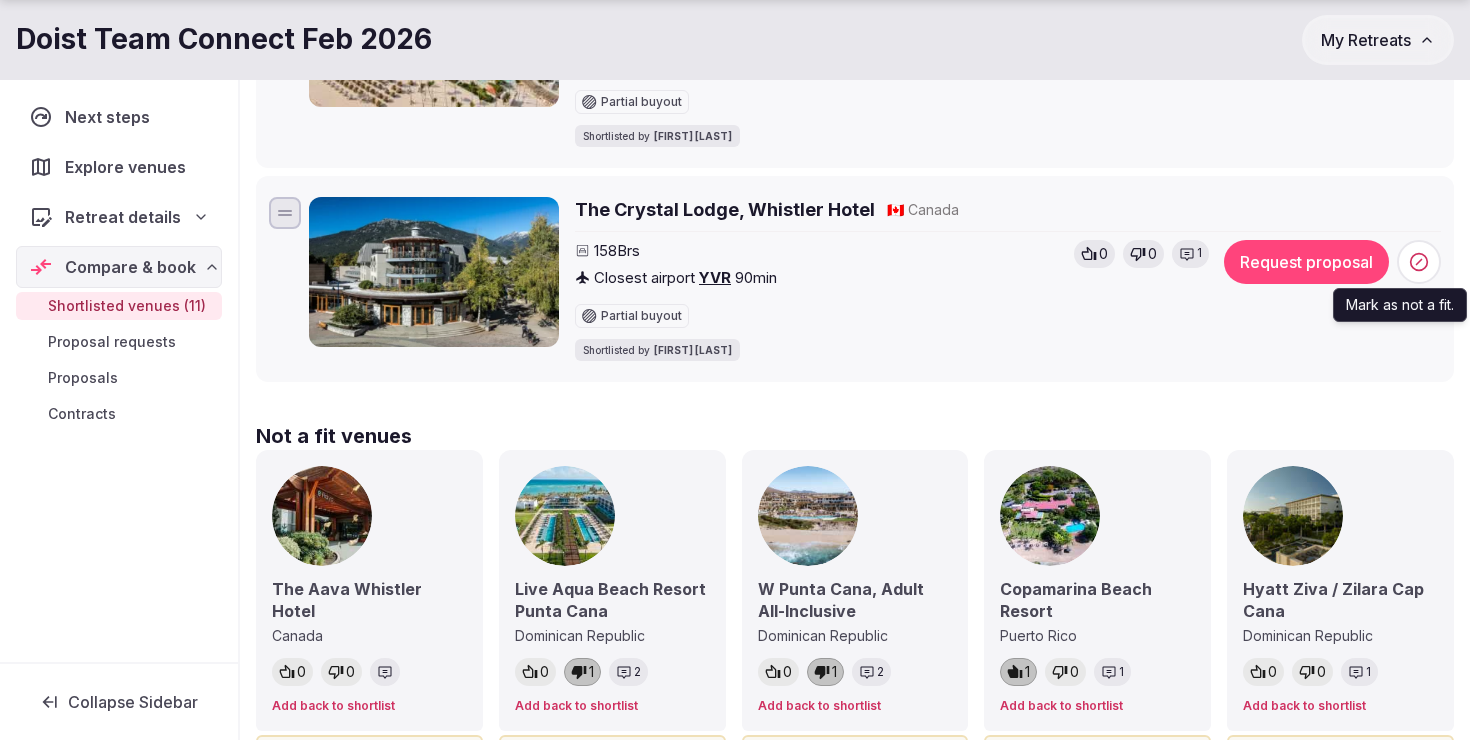 click at bounding box center [1419, 262] 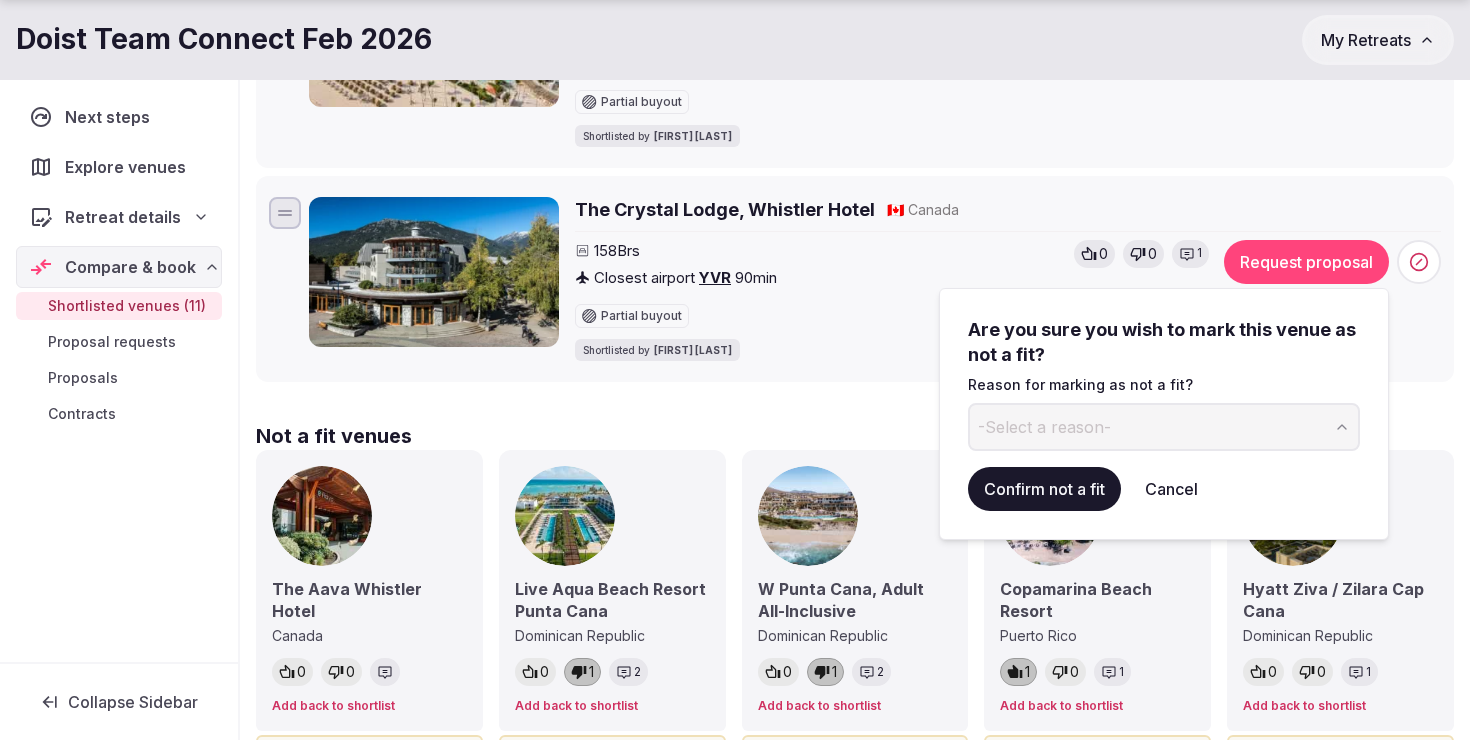 click on "-Select a reason-" at bounding box center [1164, 427] 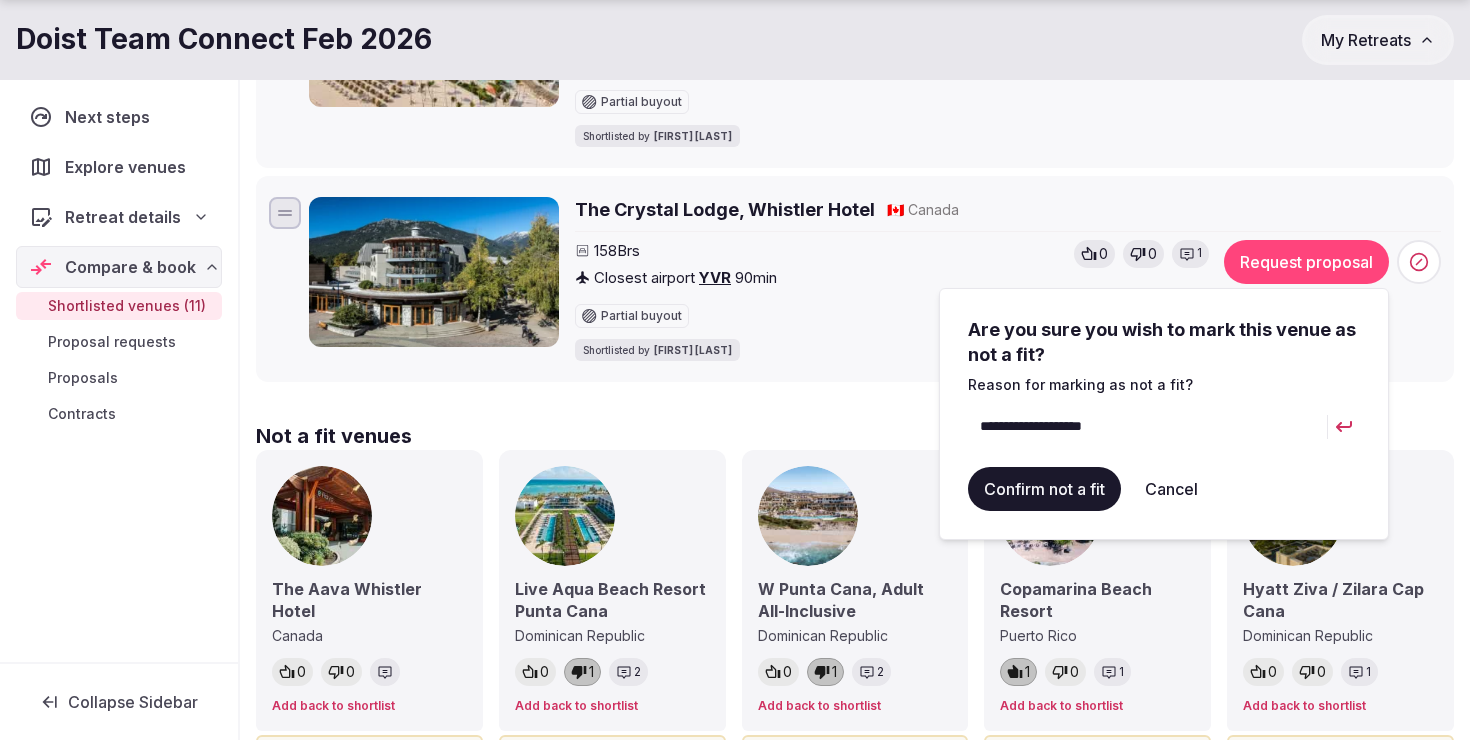 type on "**********" 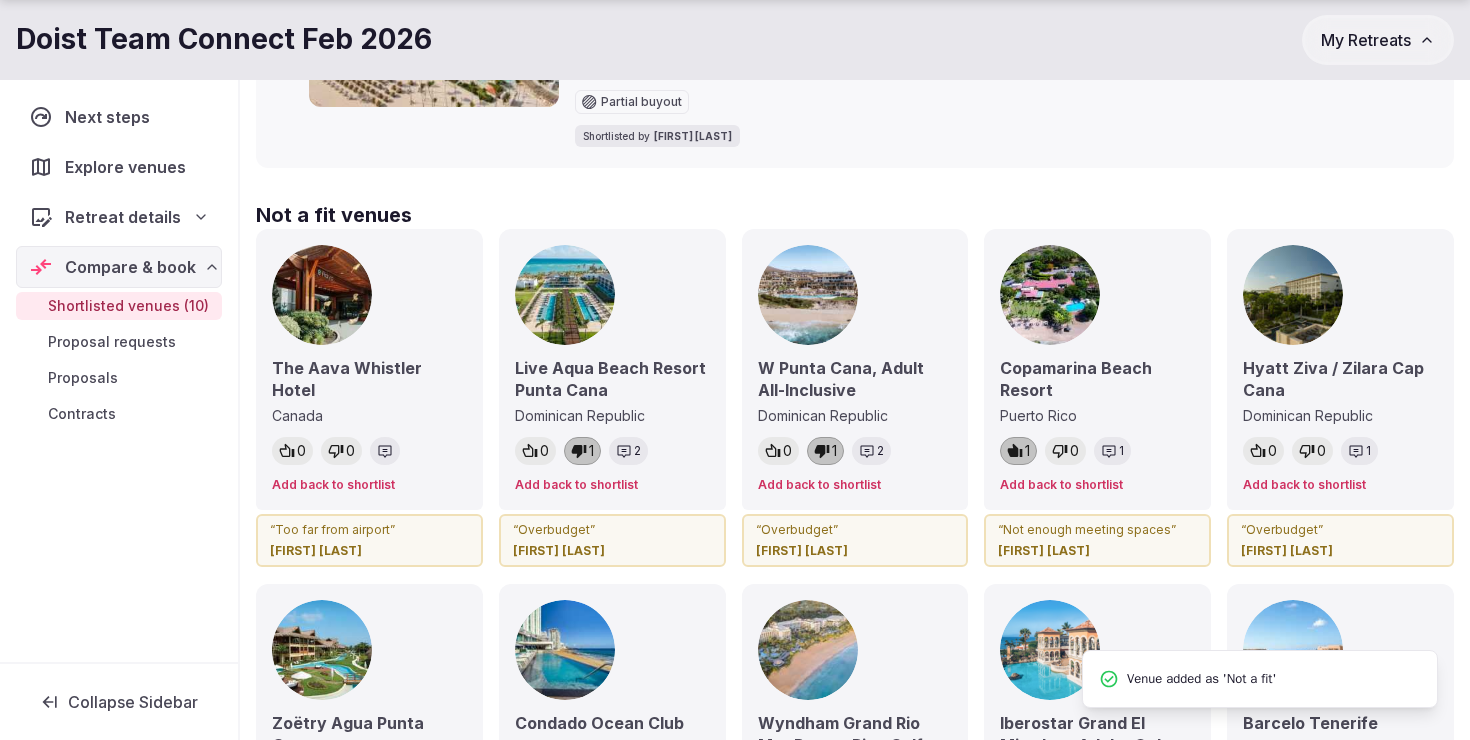 scroll, scrollTop: 0, scrollLeft: 0, axis: both 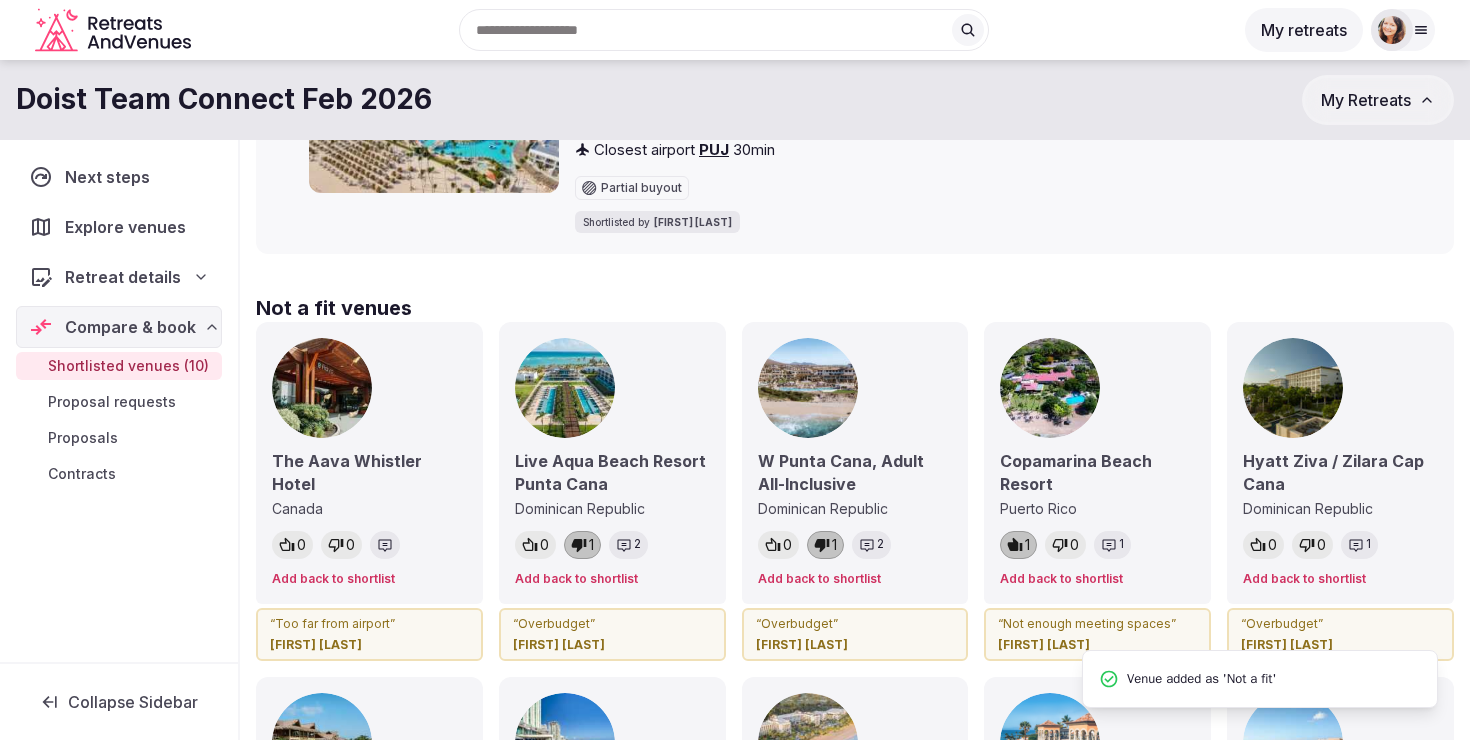 click on "Explore venues" at bounding box center [119, 227] 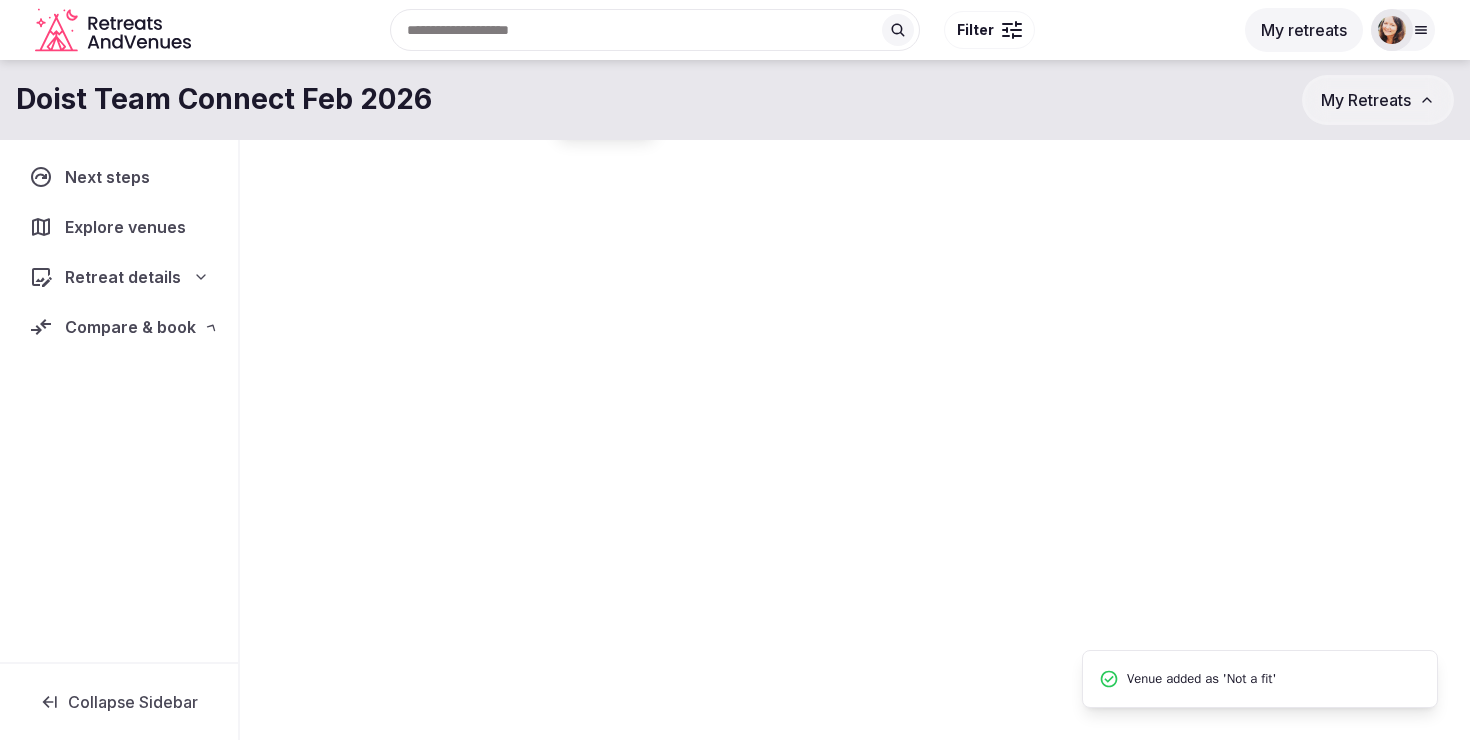 scroll, scrollTop: 68, scrollLeft: 0, axis: vertical 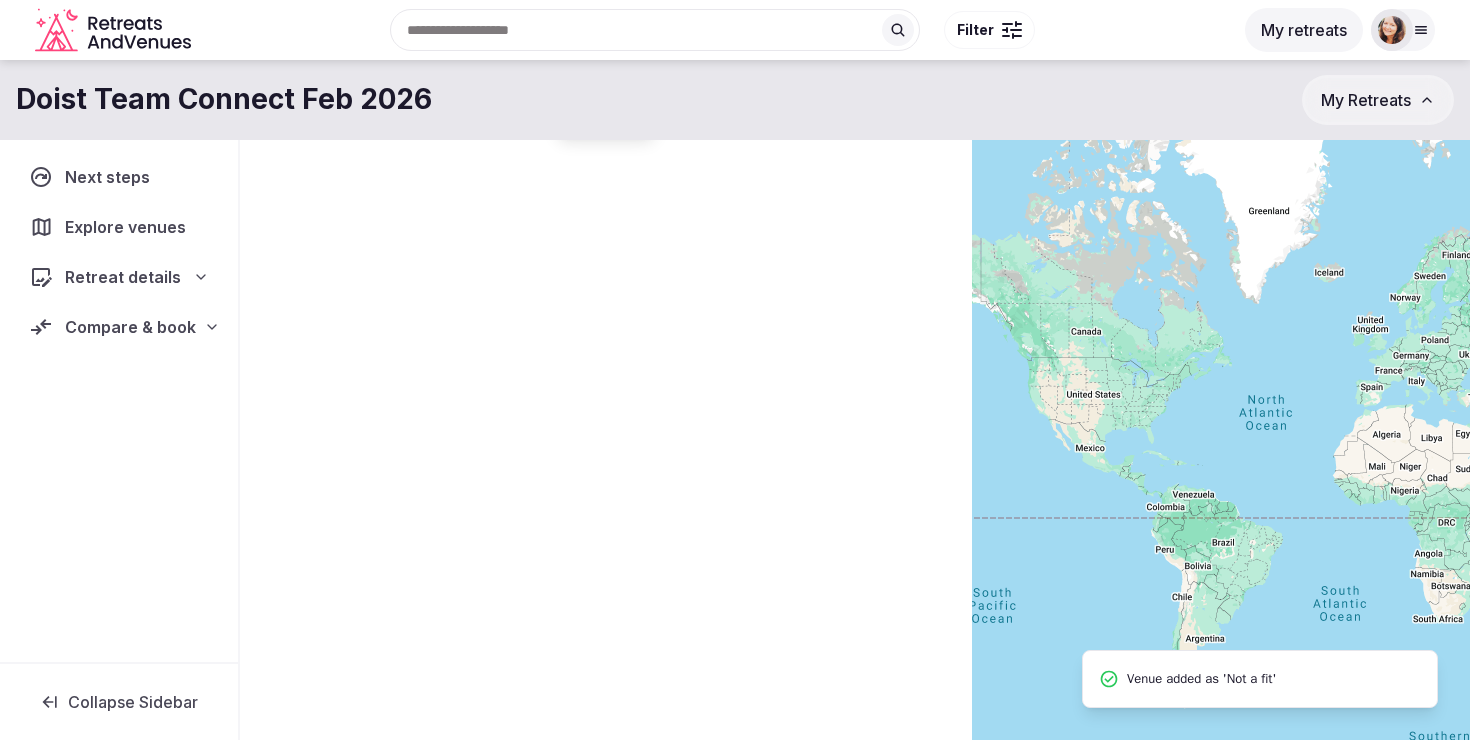 click on "Explore venues" at bounding box center (125, 227) 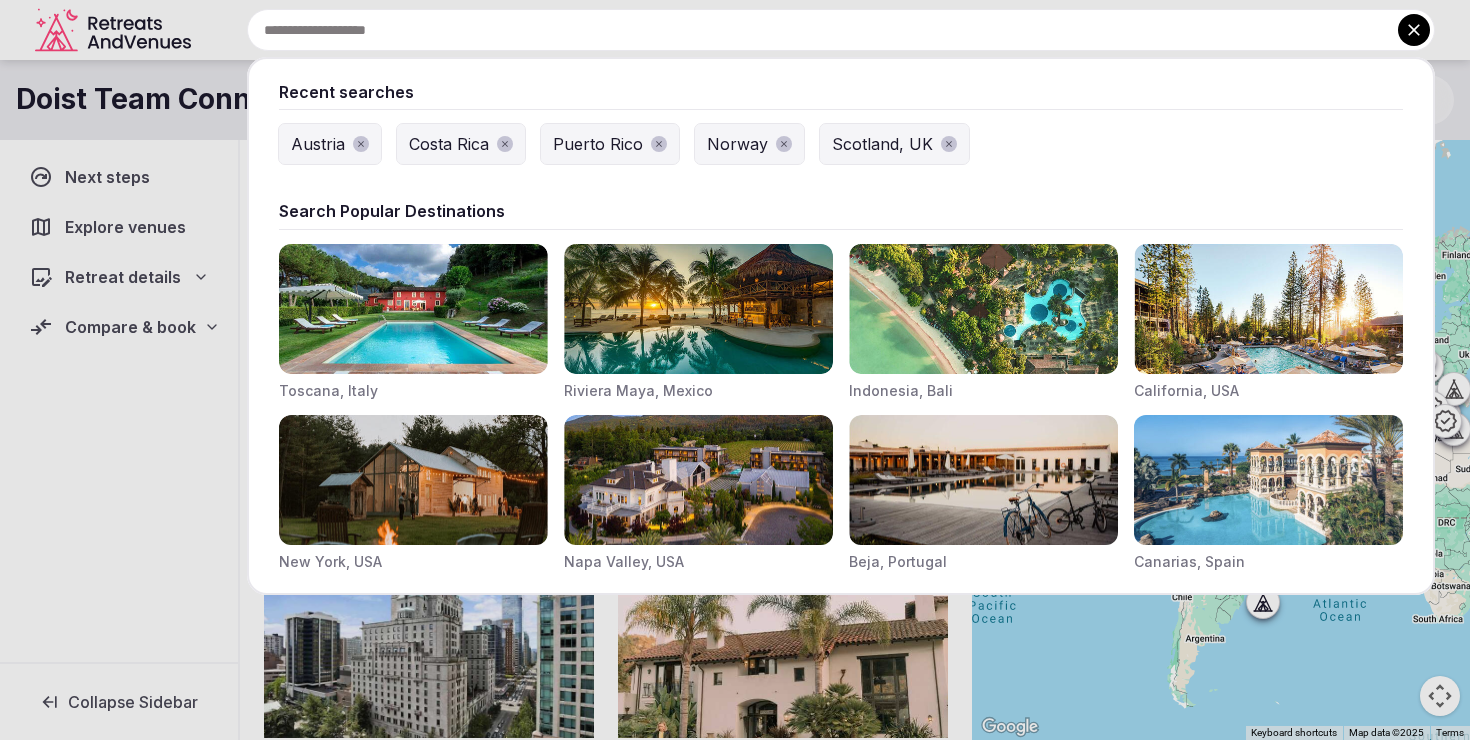 click at bounding box center (841, 30) 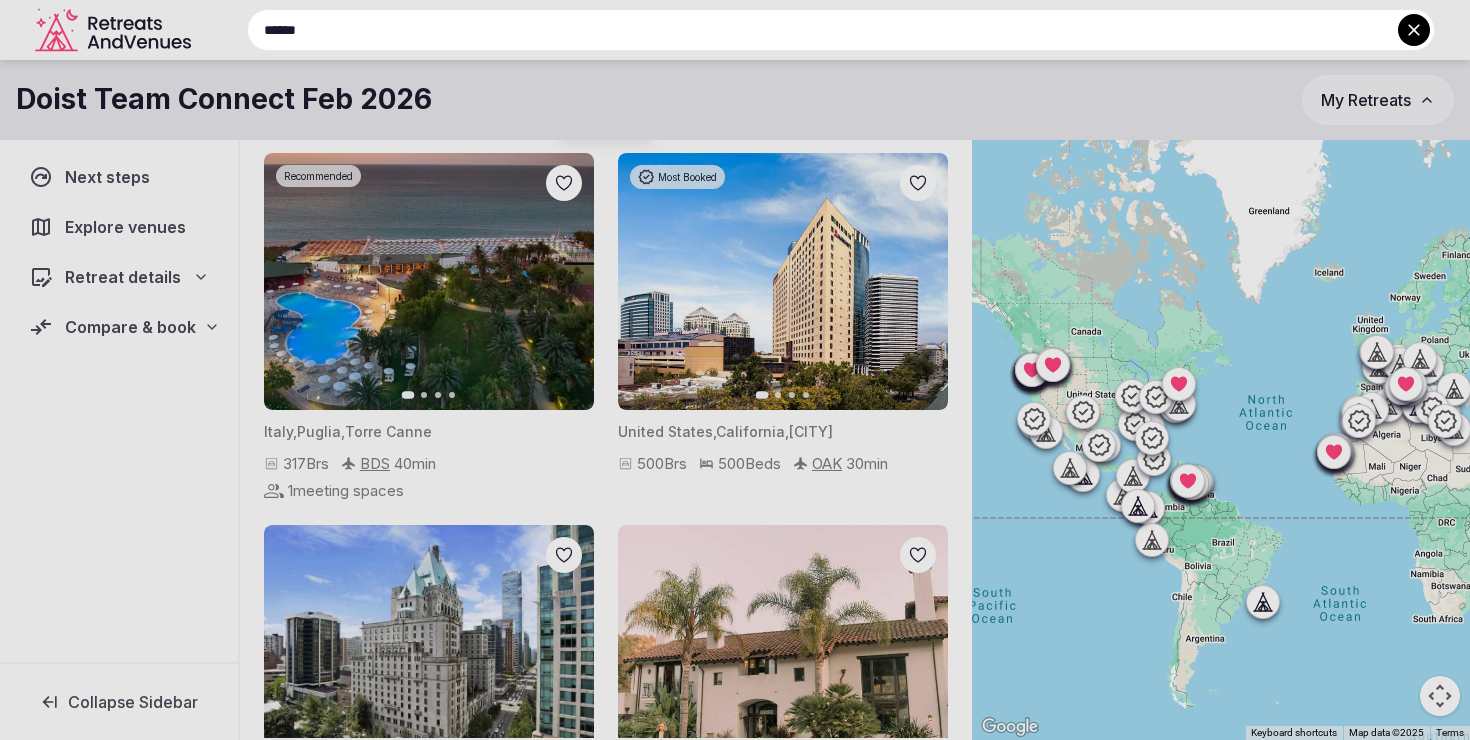 type on "******" 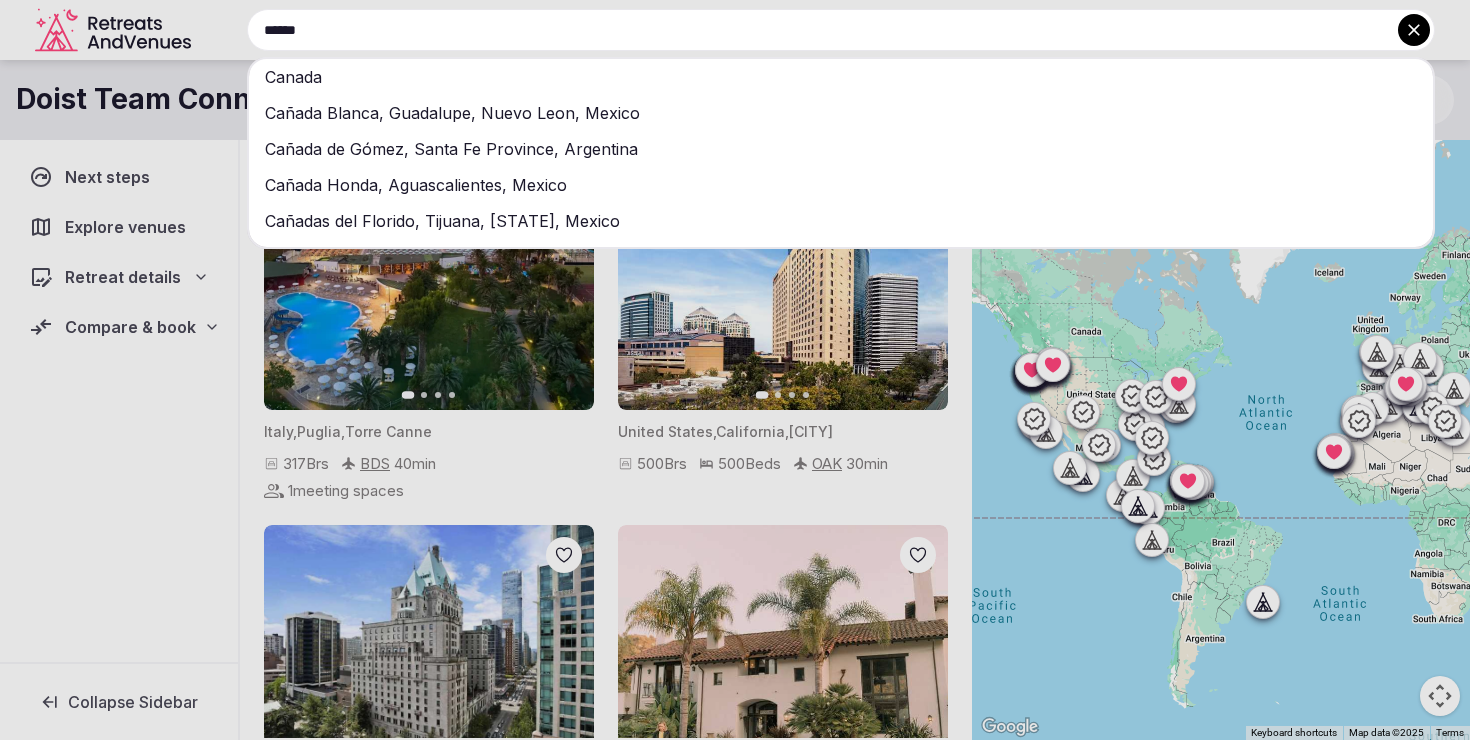 type 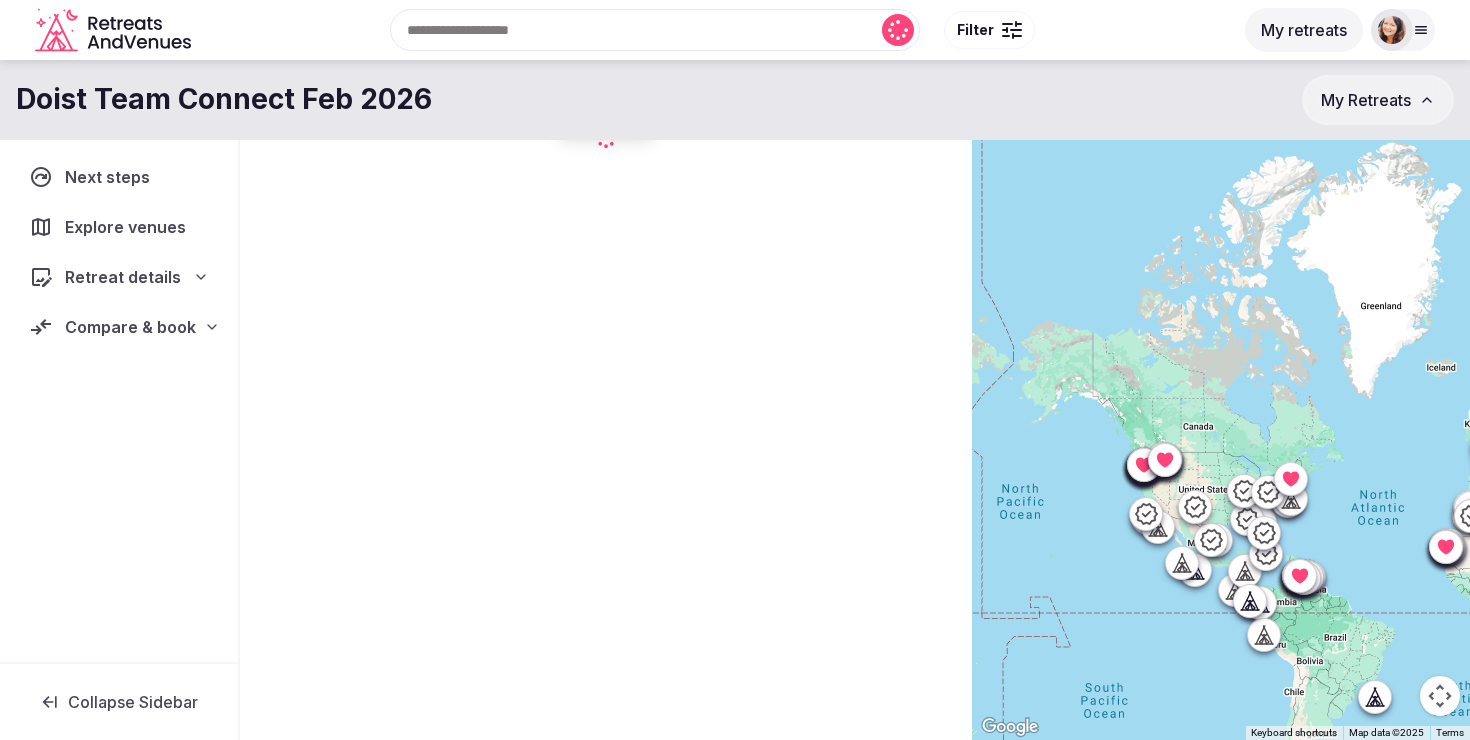 click at bounding box center (1018, 24) 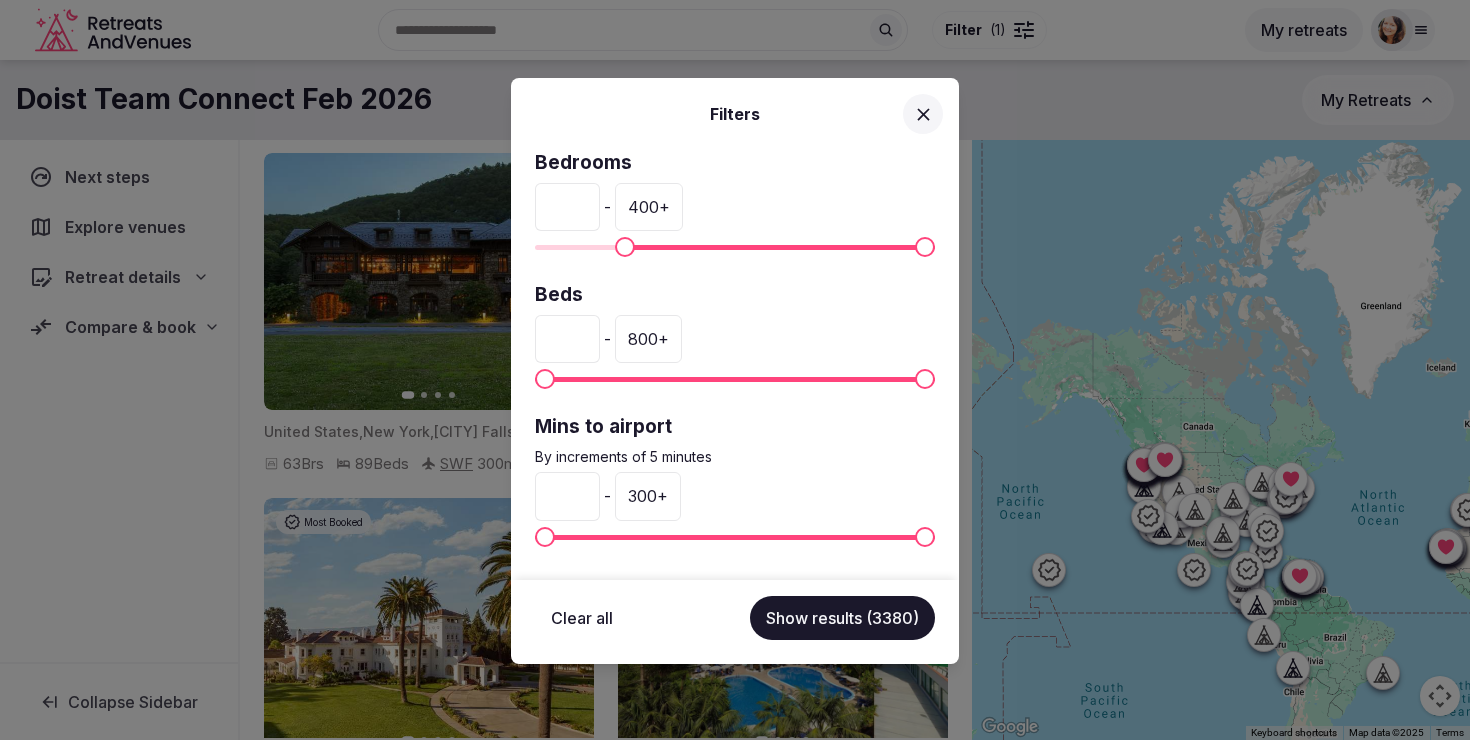 type on "**" 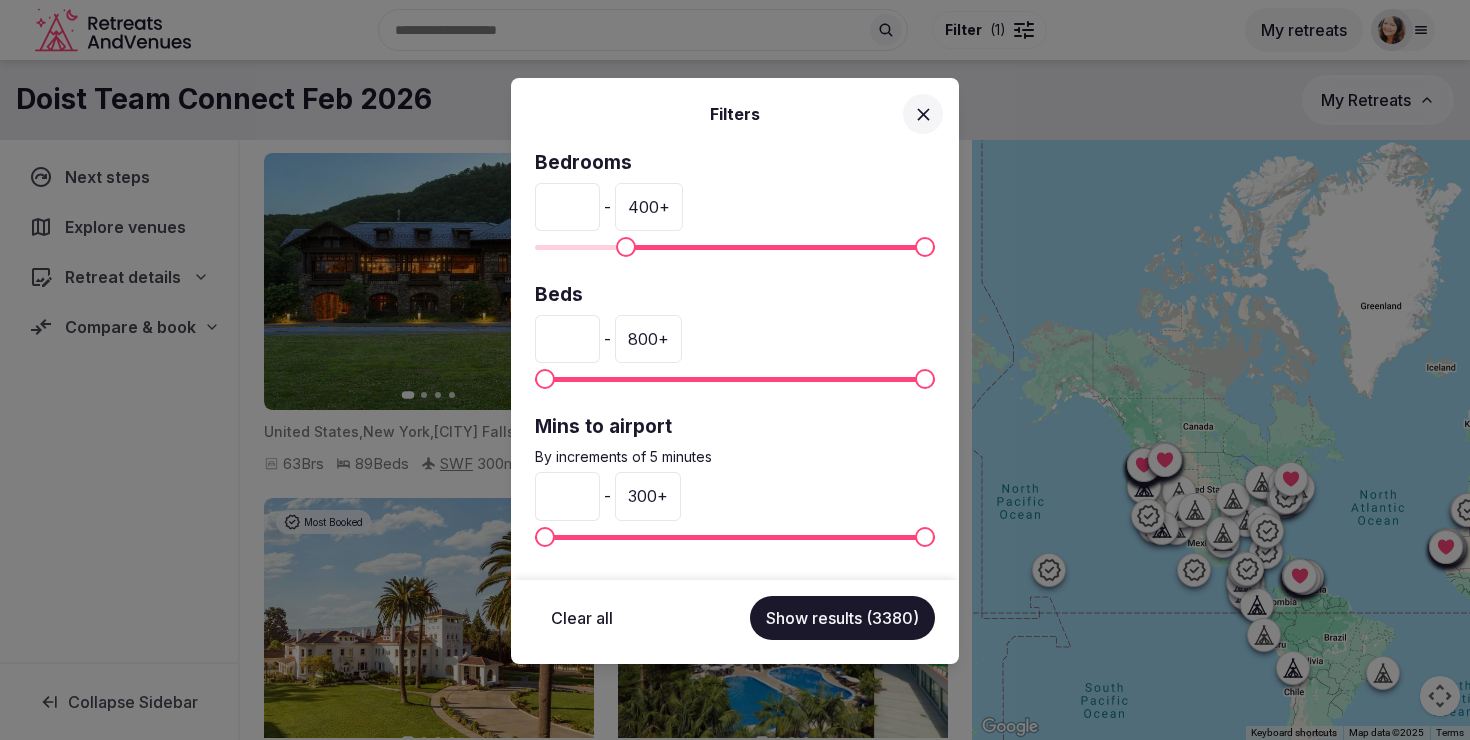 click at bounding box center [626, 247] 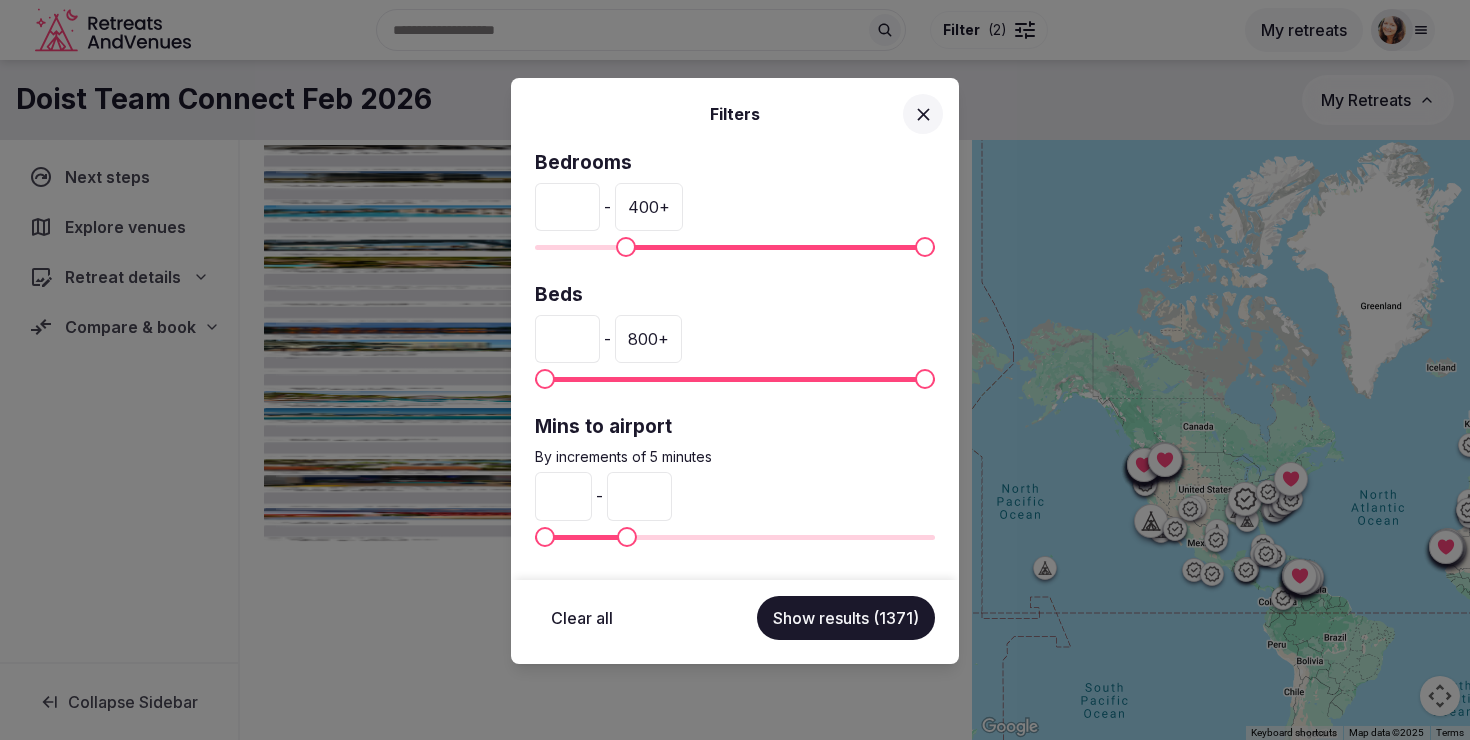 type on "**" 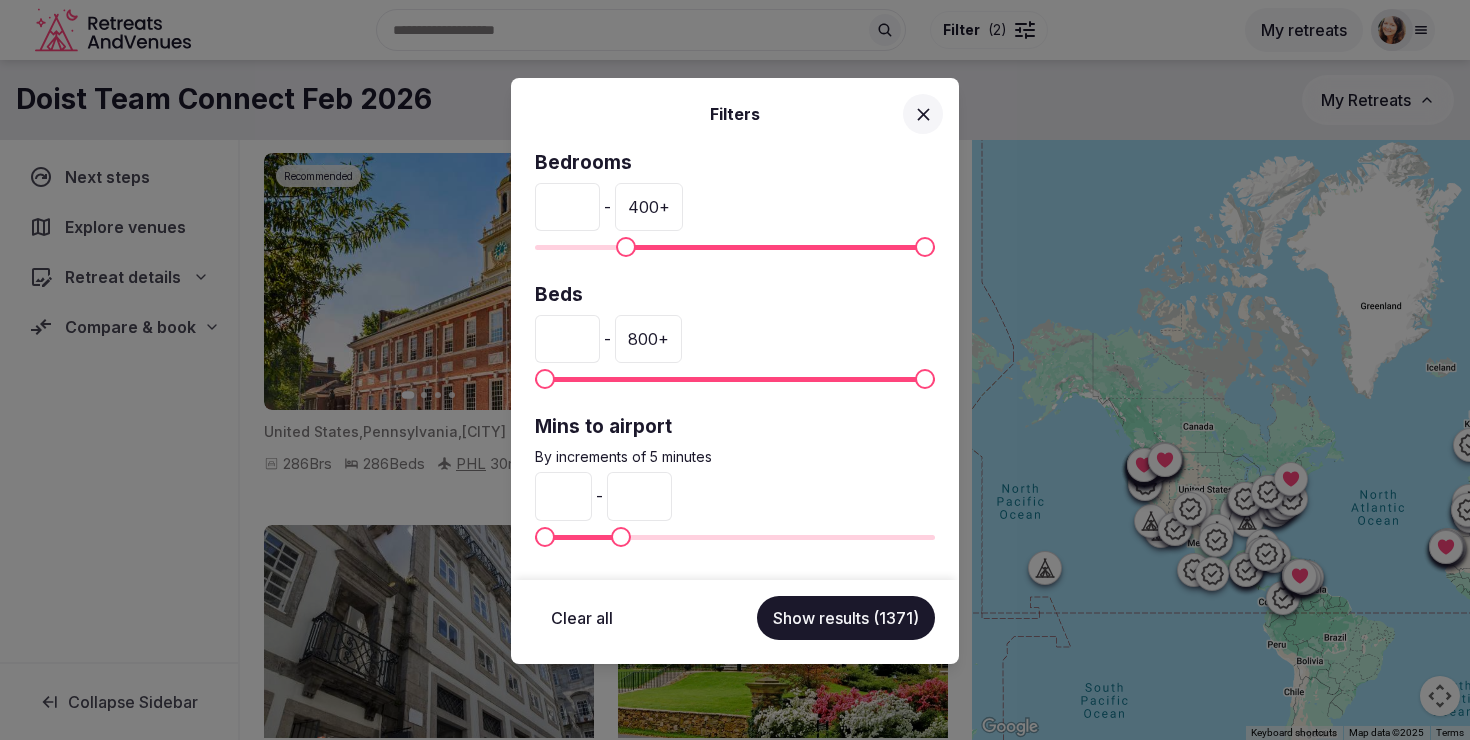 click at bounding box center [621, 537] 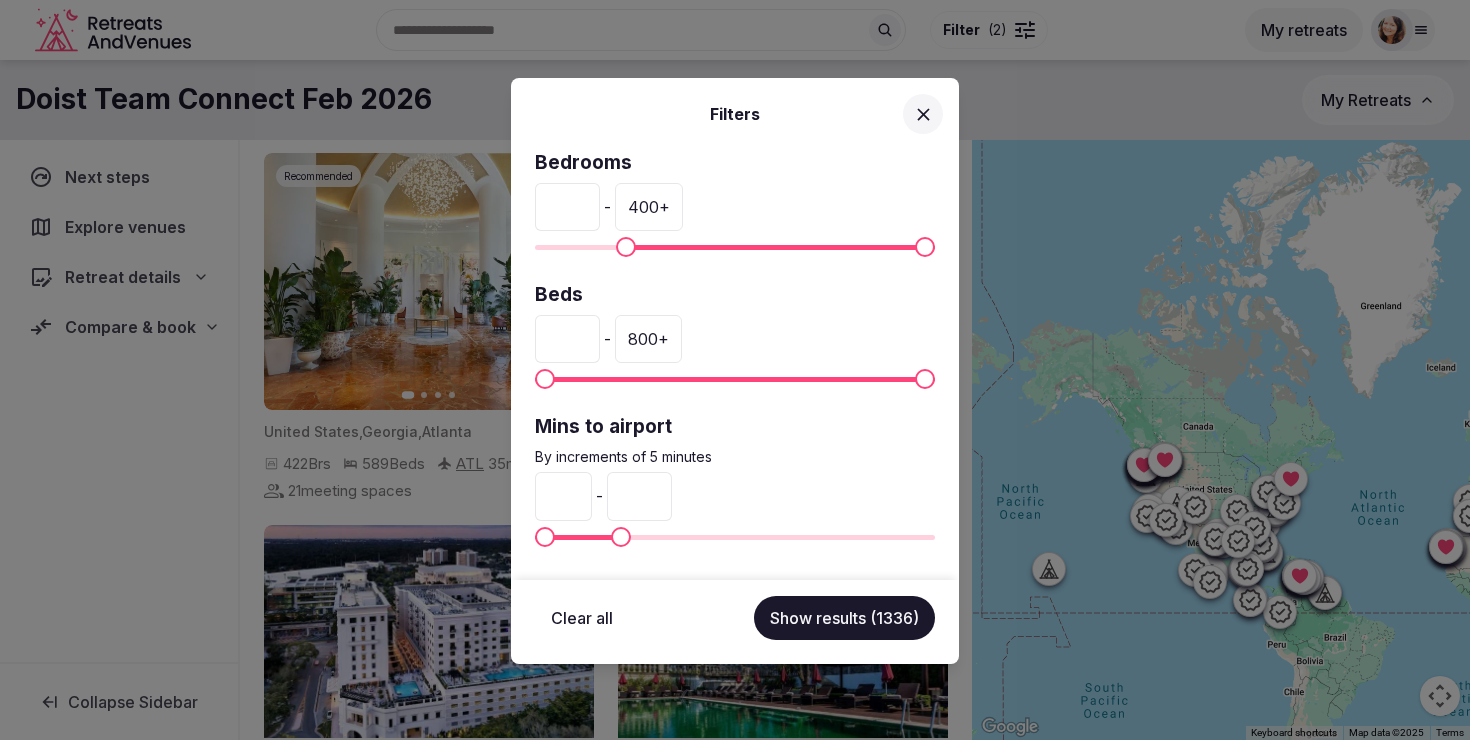 click on "Show results   (1336)" at bounding box center (844, 618) 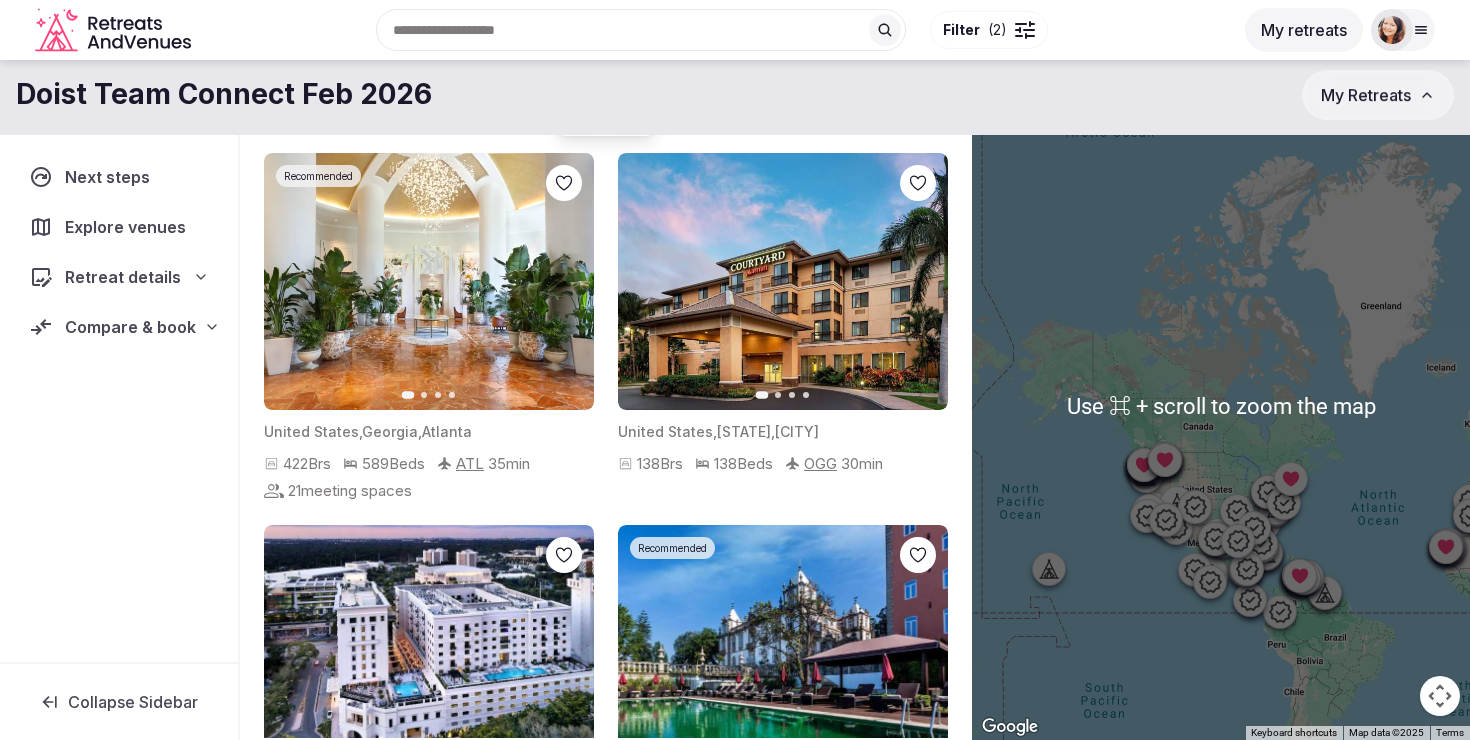 scroll, scrollTop: 0, scrollLeft: 0, axis: both 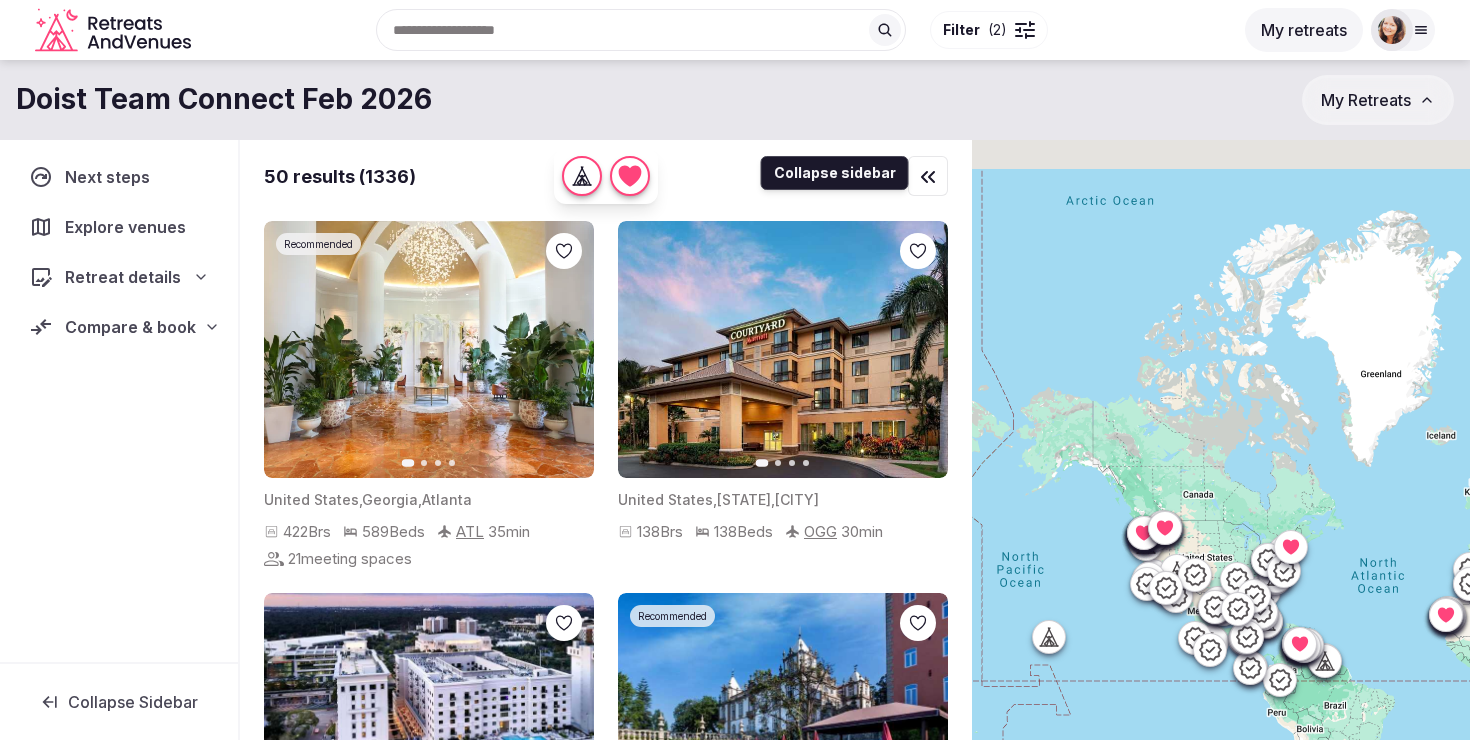 click 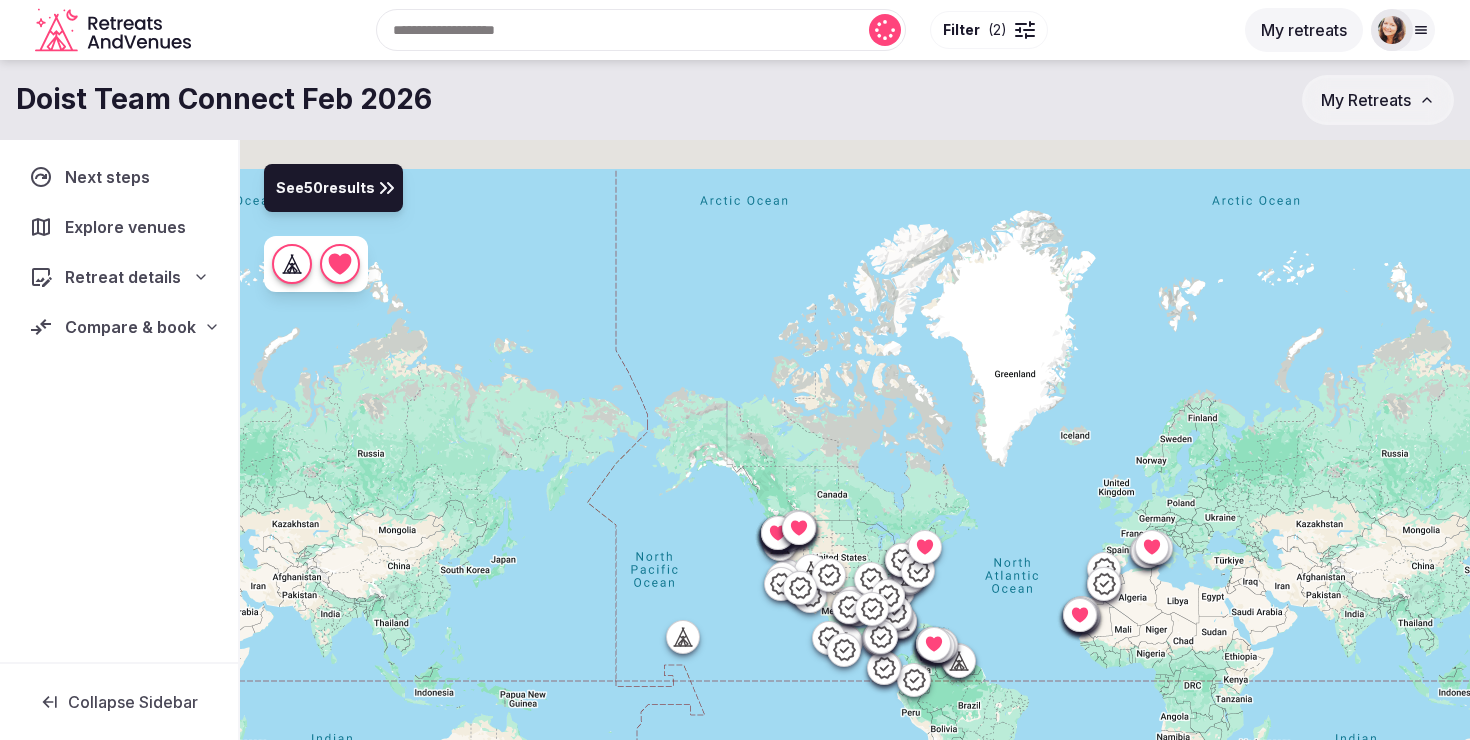 scroll, scrollTop: 68, scrollLeft: 0, axis: vertical 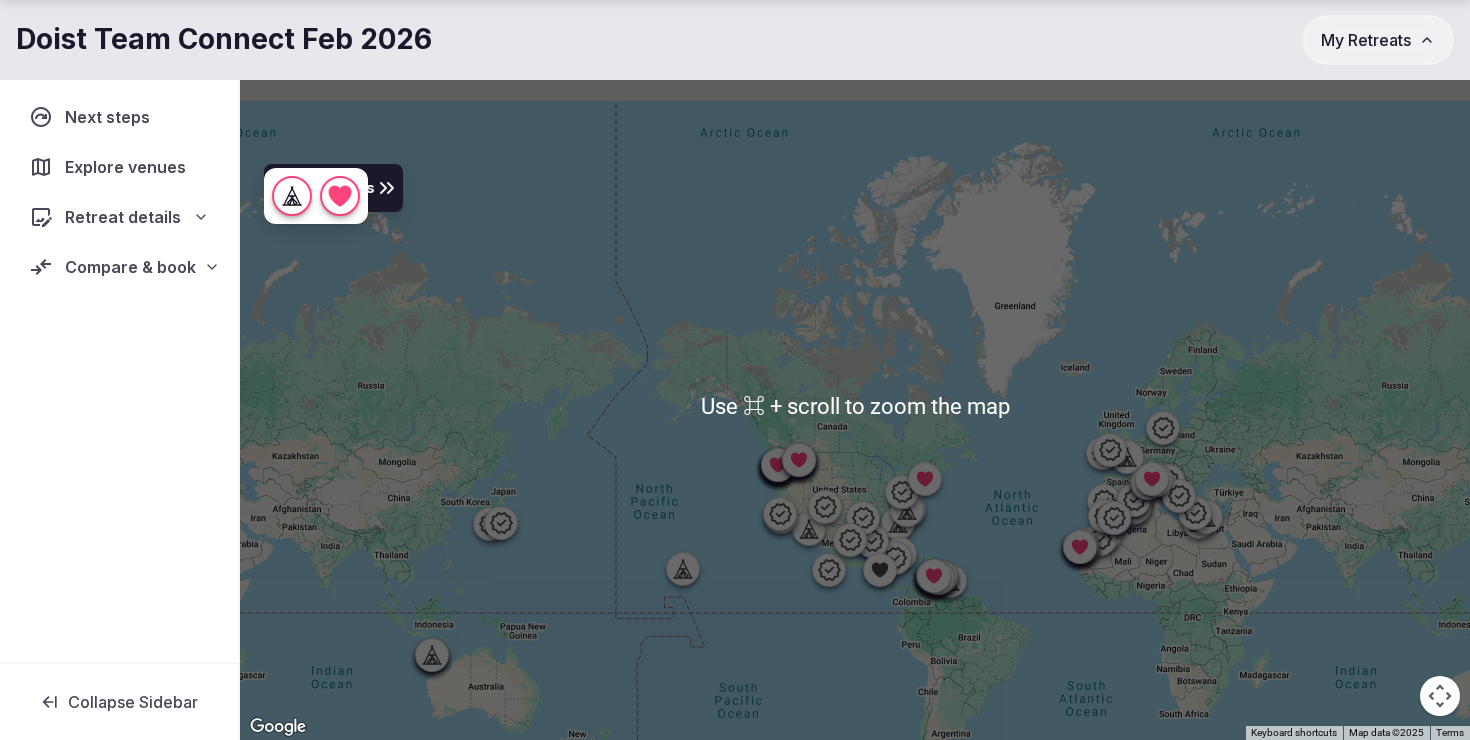 click at bounding box center (1440, 696) 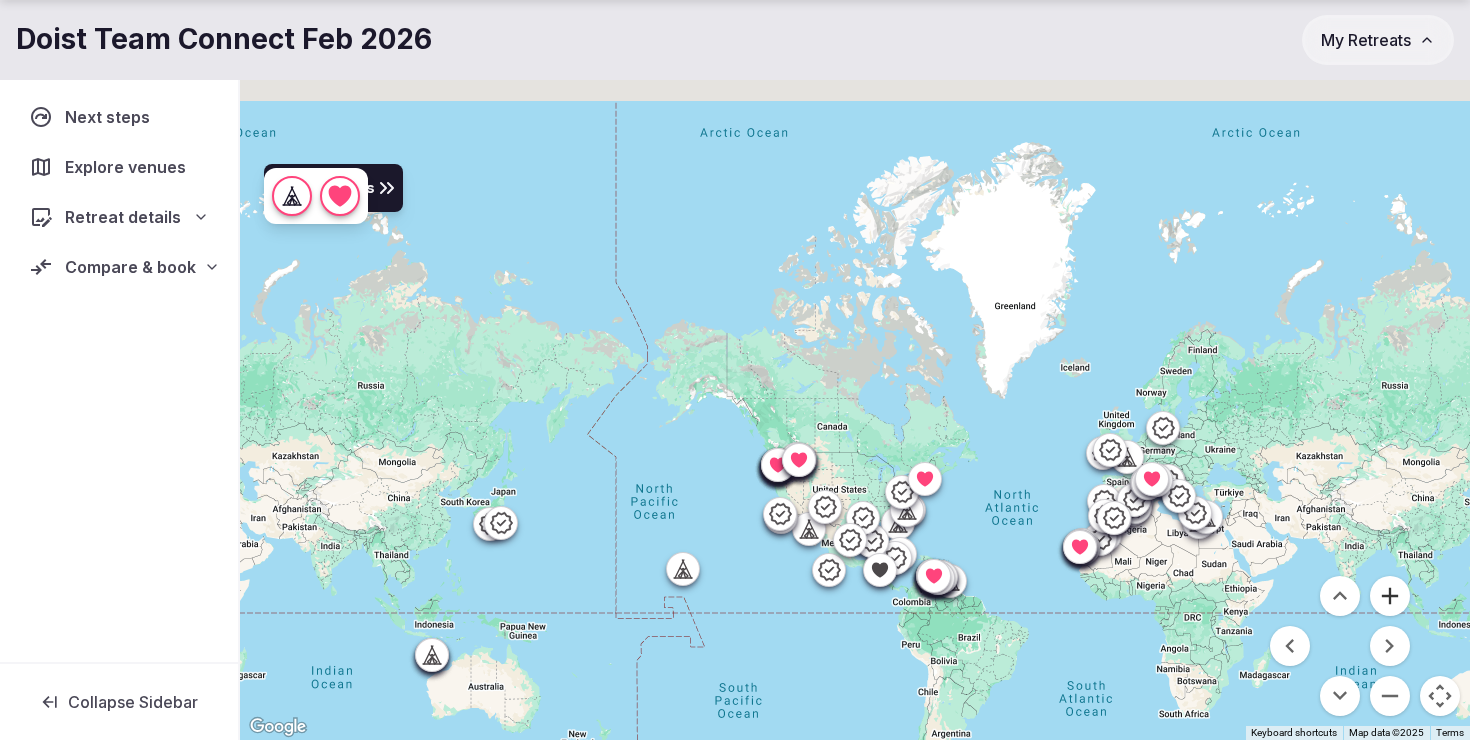 click at bounding box center [1390, 596] 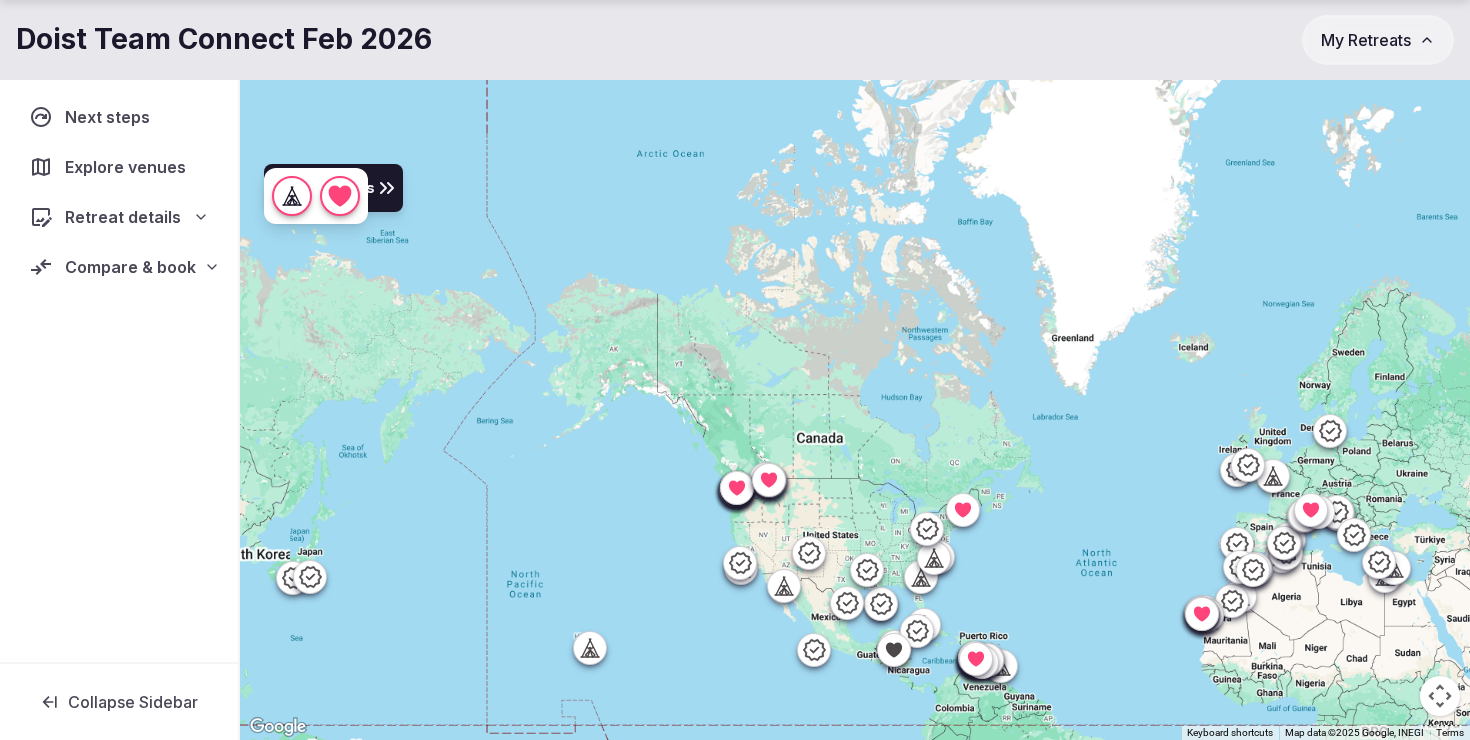 click at bounding box center [855, 406] 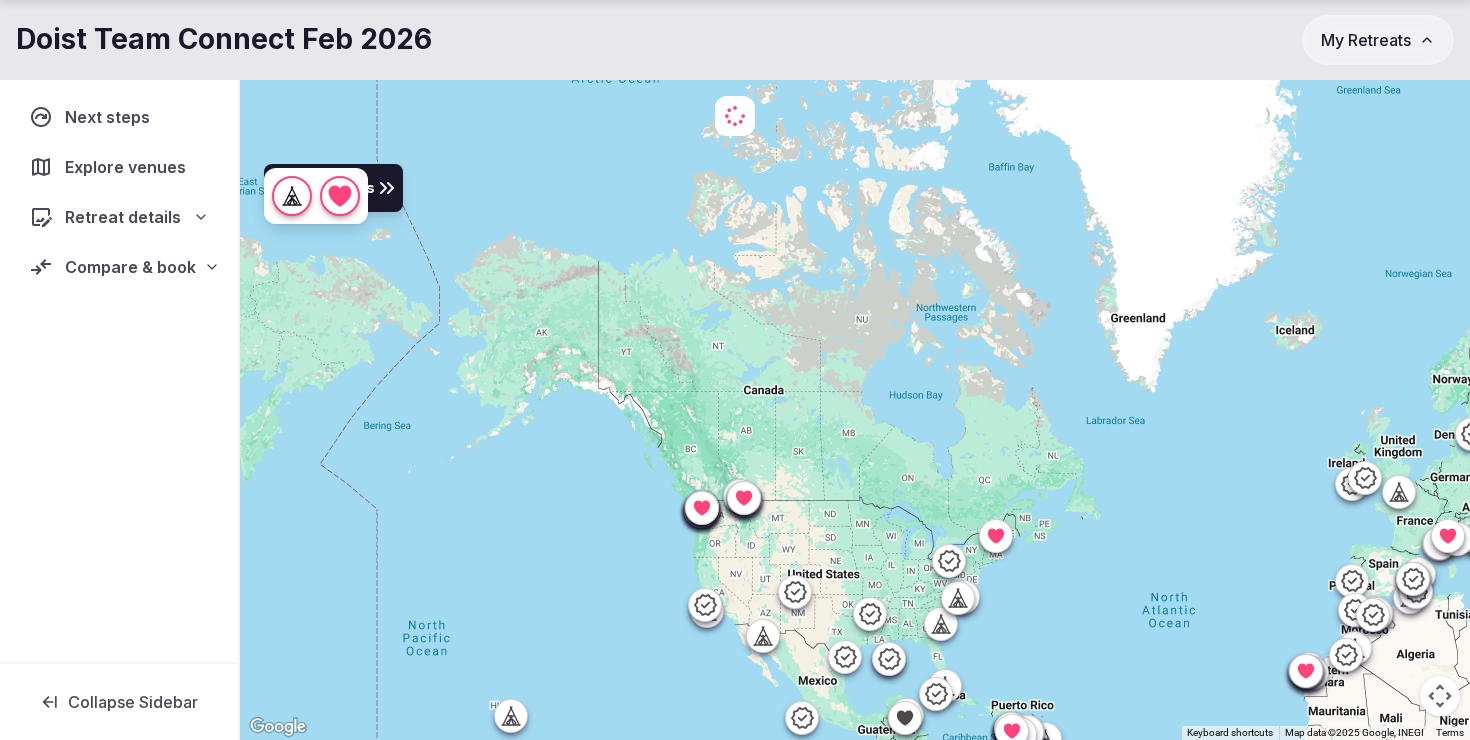 click at bounding box center [1410, 597] 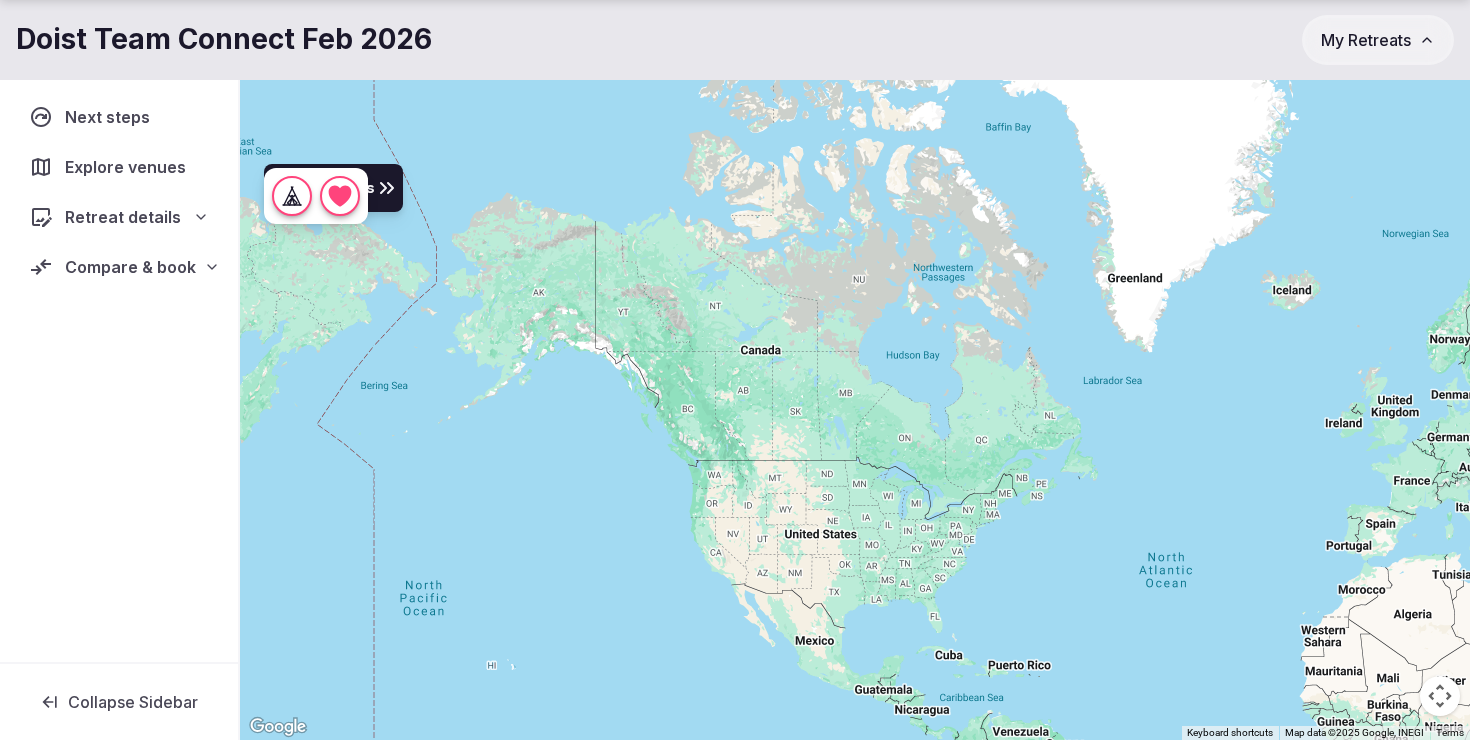 drag, startPoint x: 959, startPoint y: 510, endPoint x: 949, endPoint y: 454, distance: 56.88585 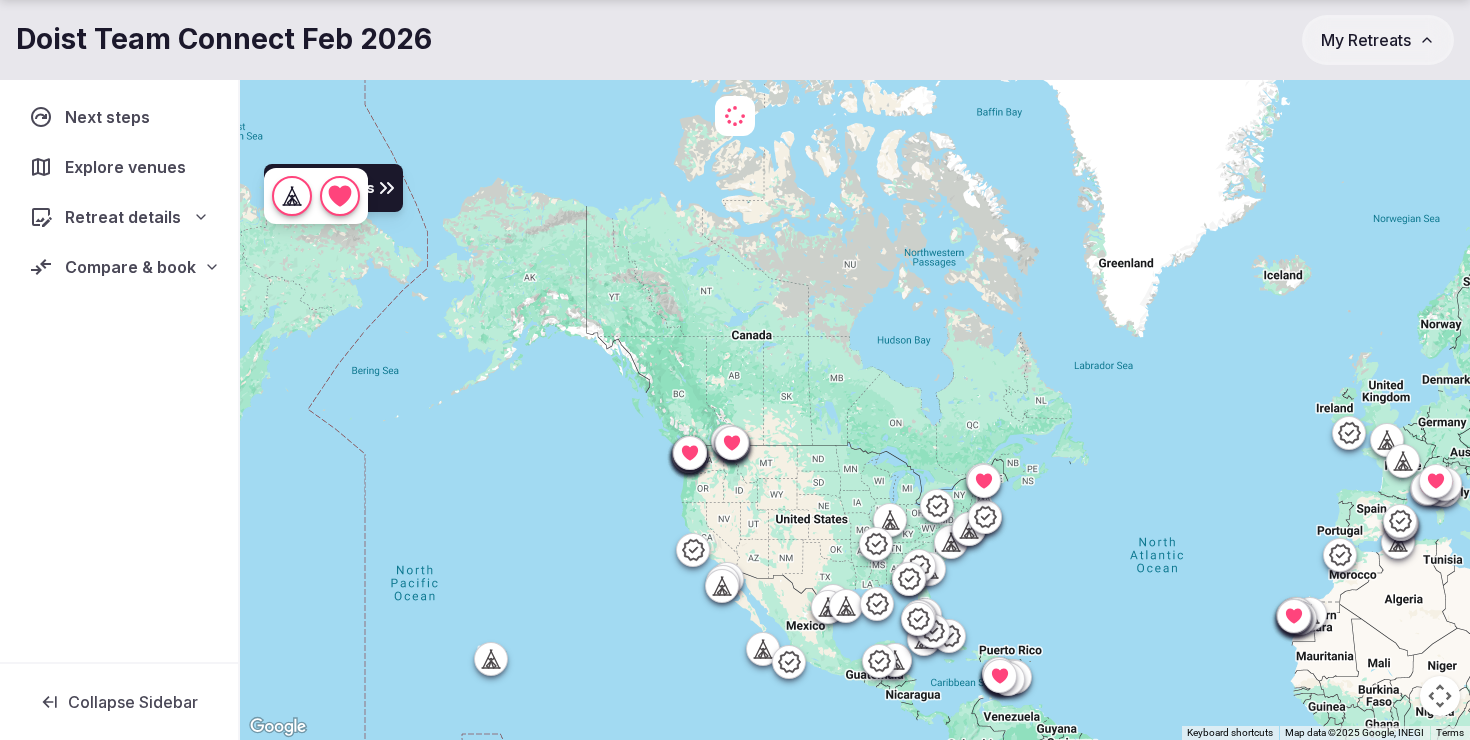 click at bounding box center (1440, 696) 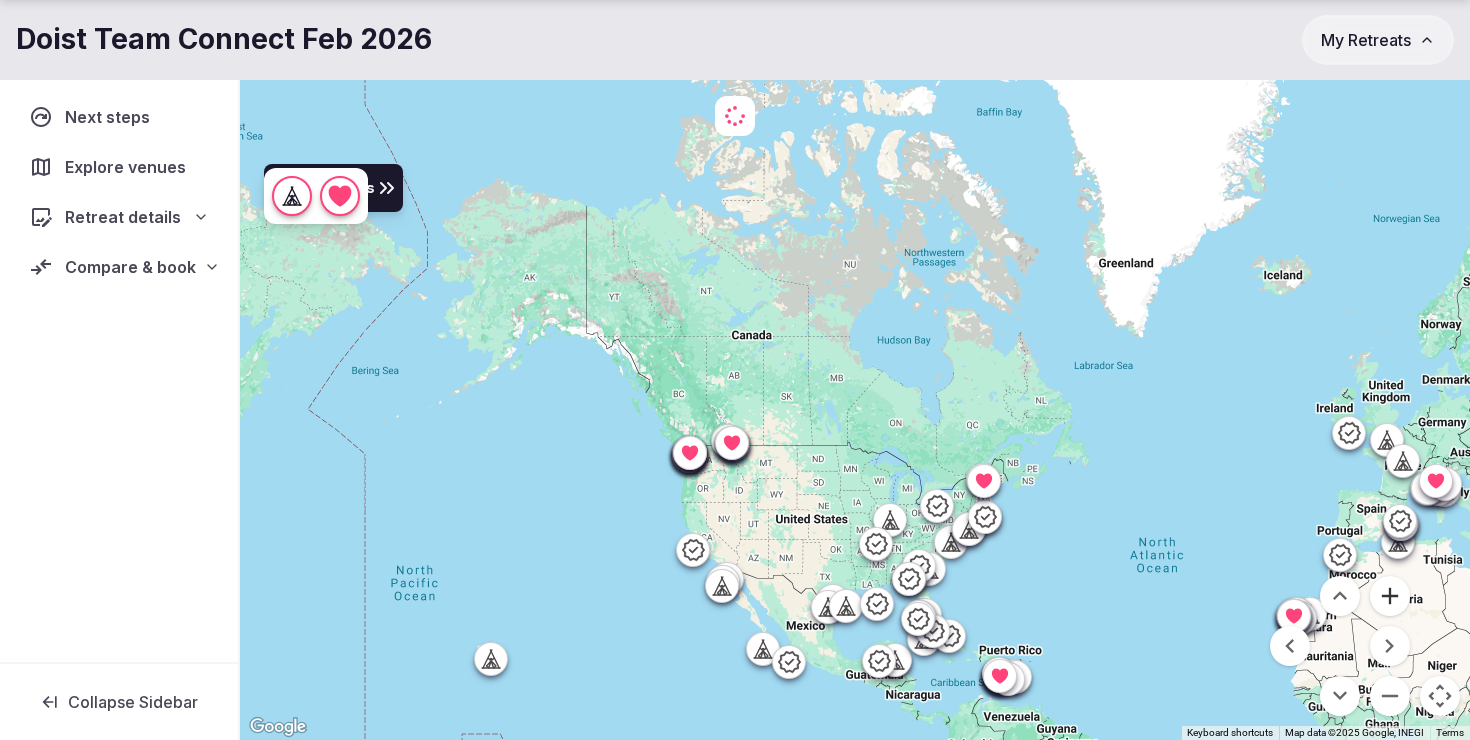 click at bounding box center [1390, 596] 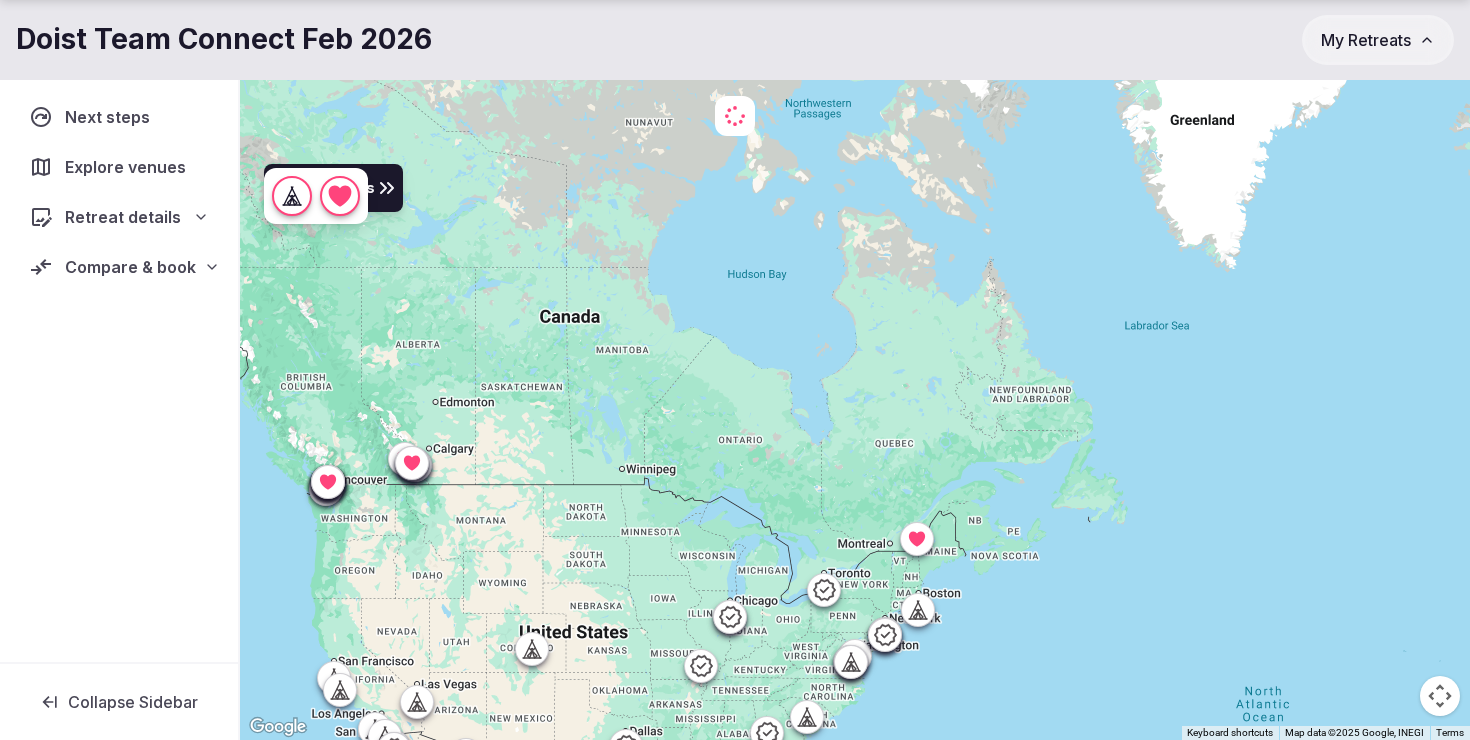 drag, startPoint x: 1208, startPoint y: 554, endPoint x: 1004, endPoint y: 554, distance: 204 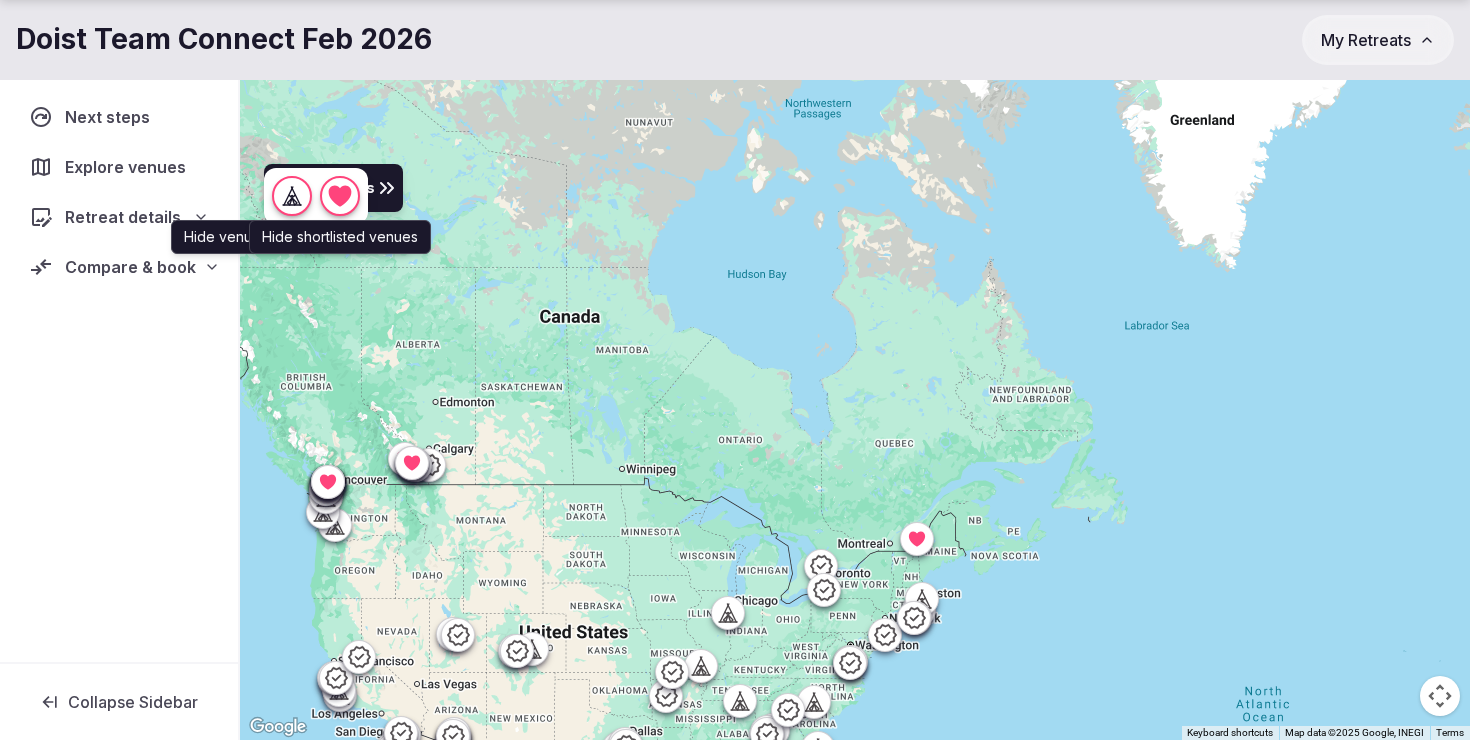 click 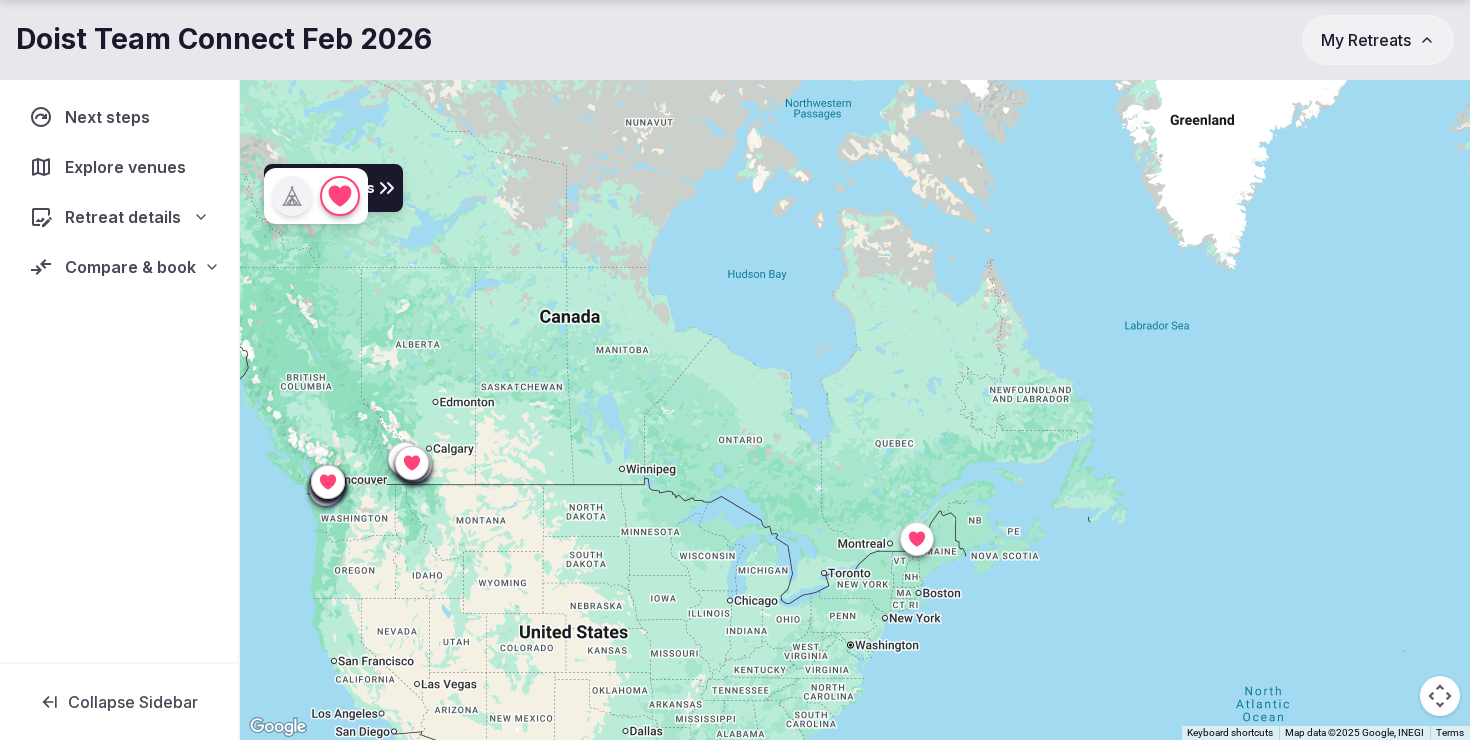 click 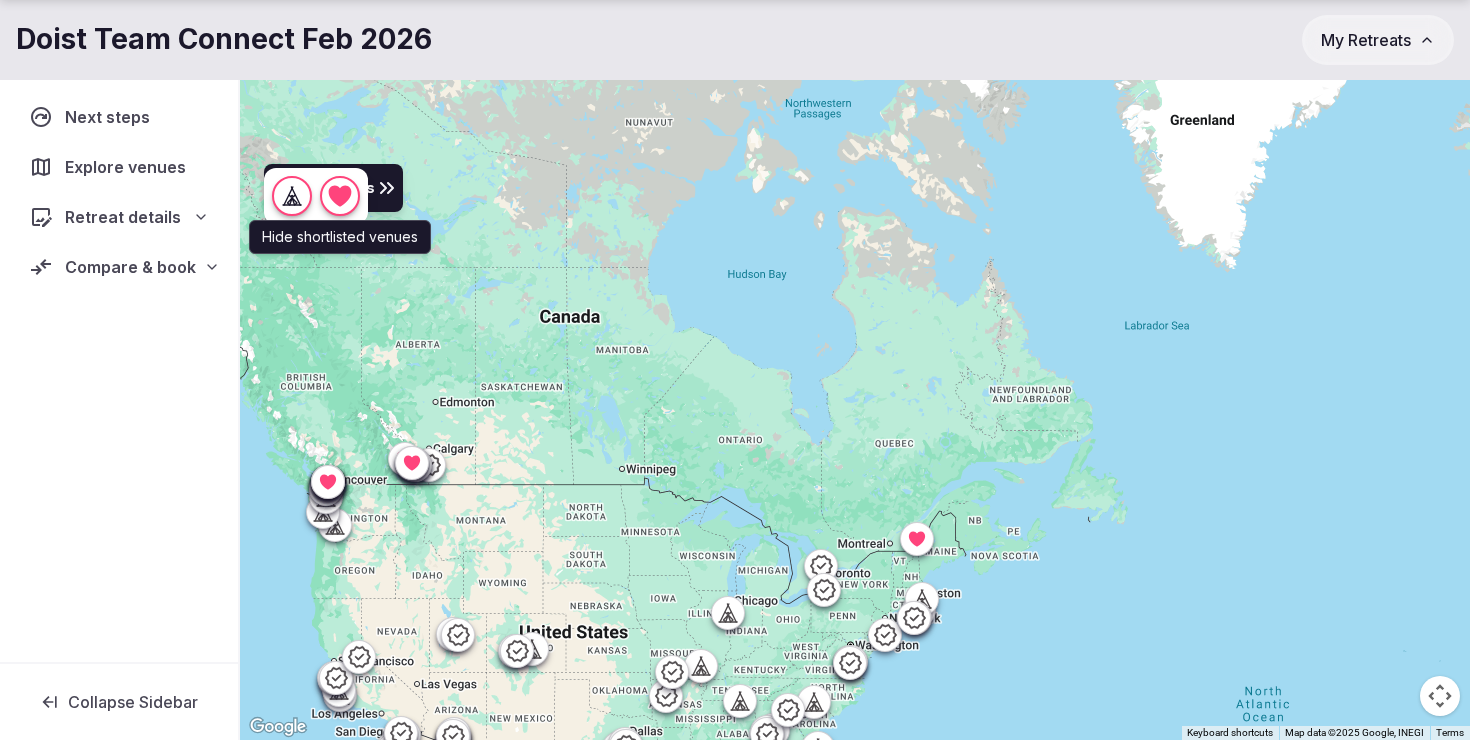 click 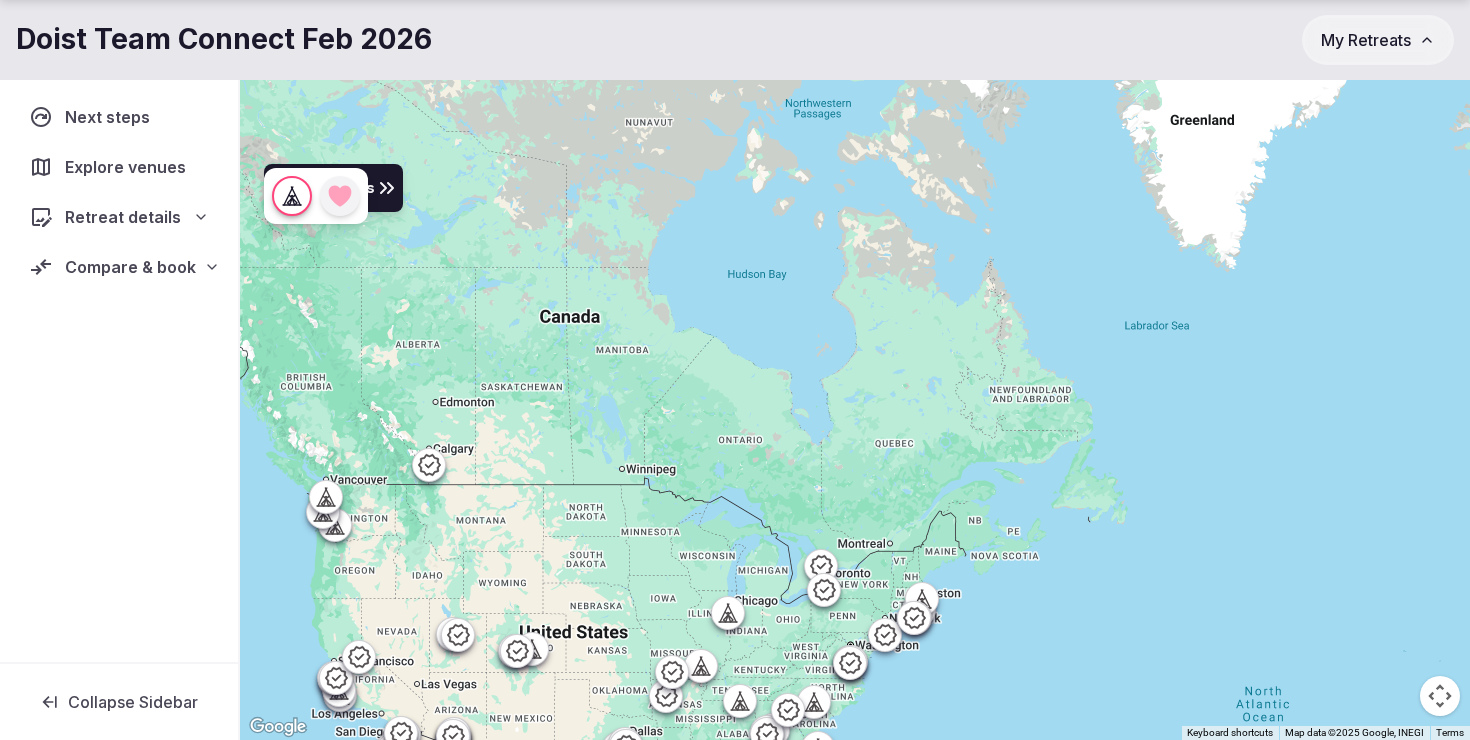 click 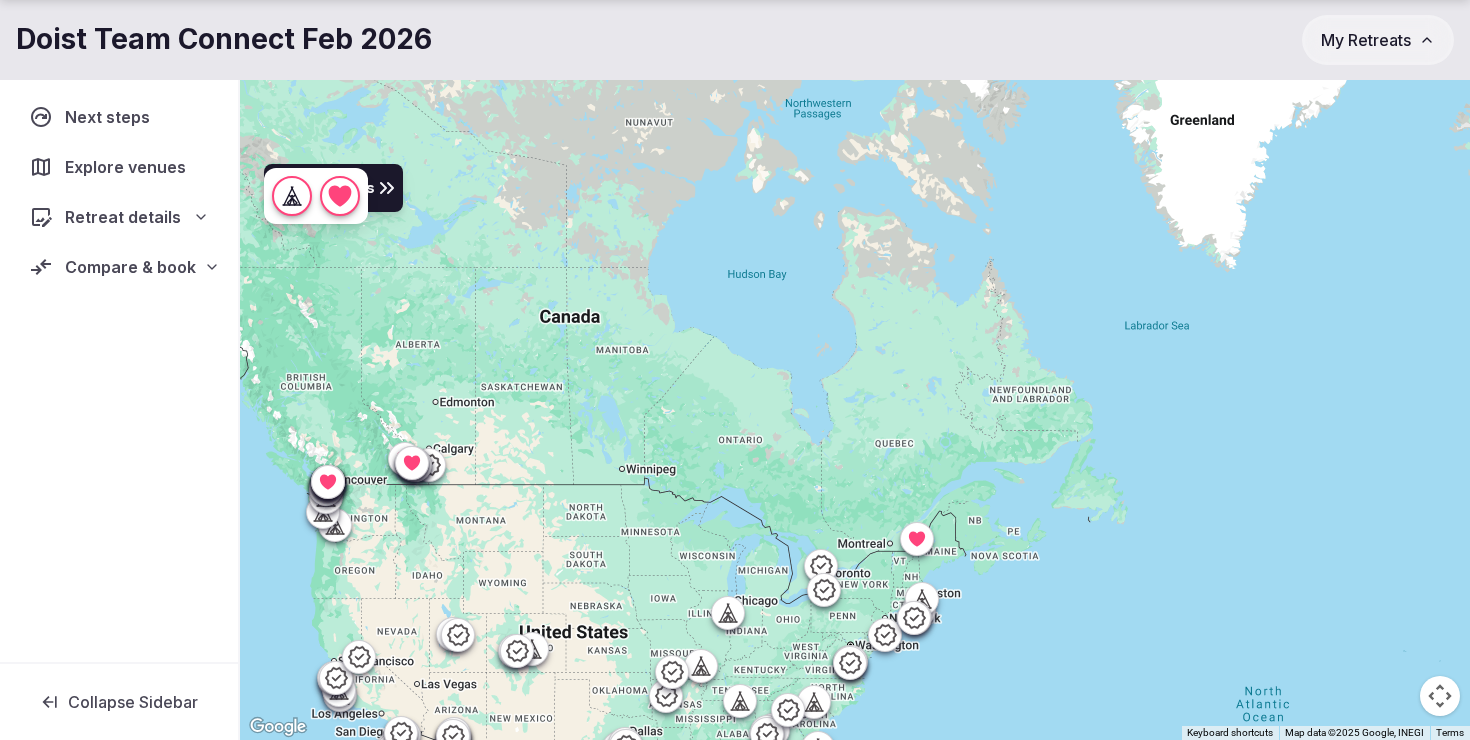click at bounding box center (1440, 696) 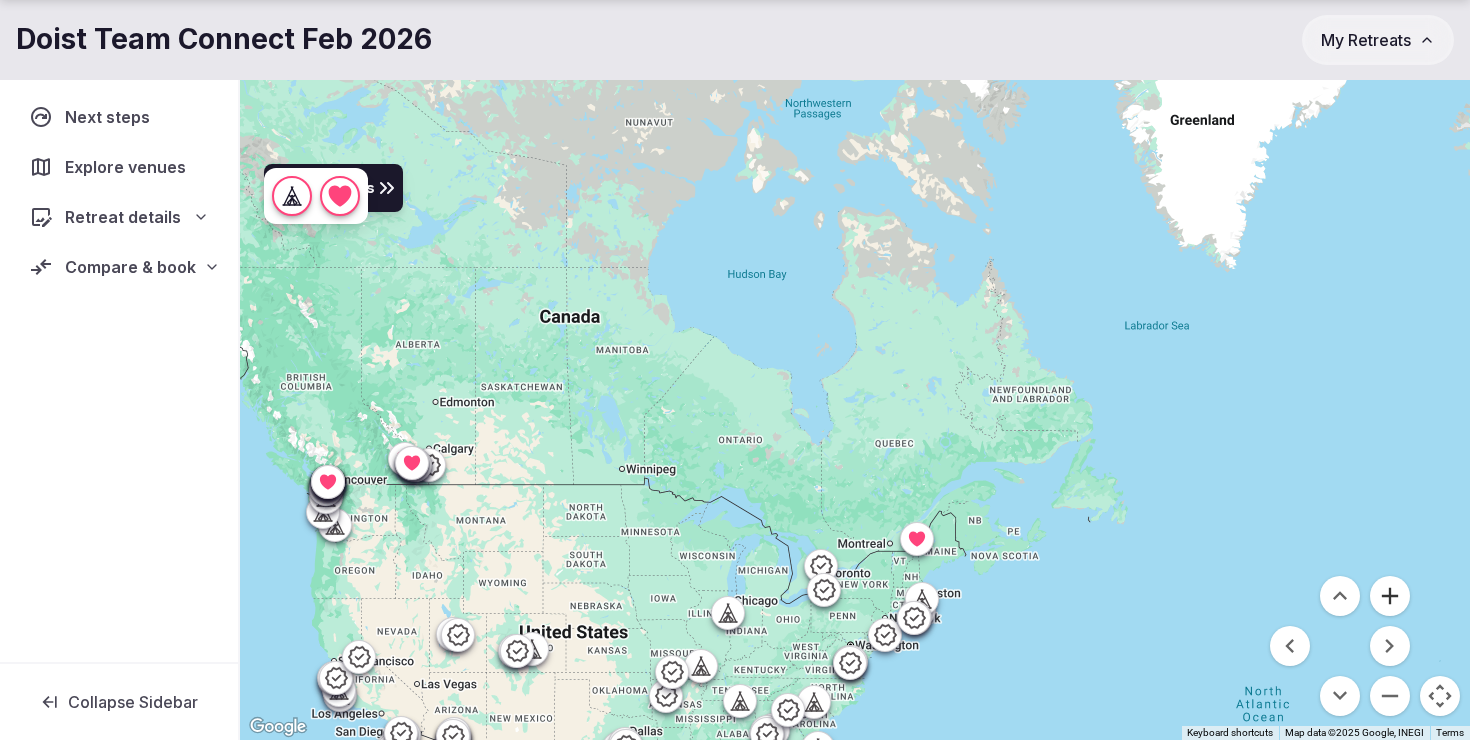 click at bounding box center [1390, 596] 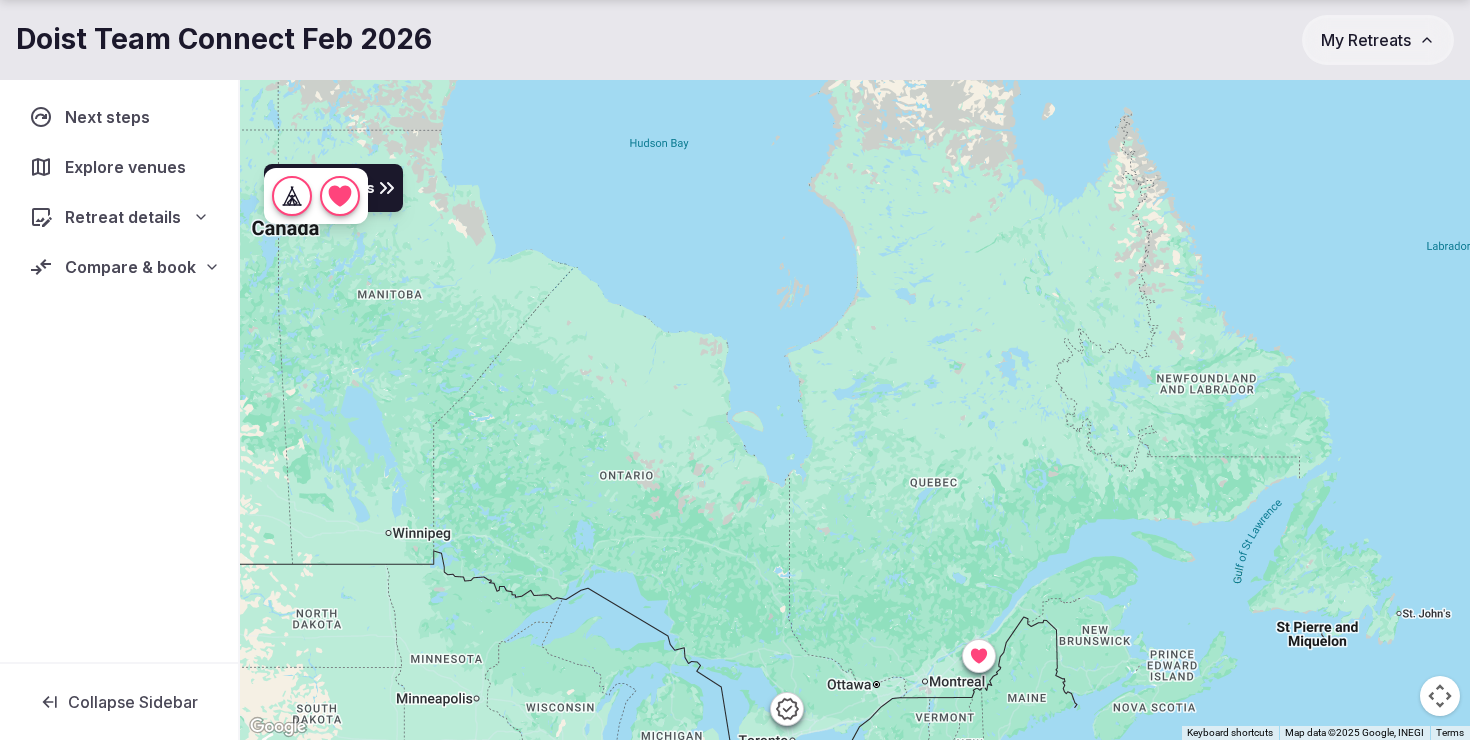click at bounding box center (855, 406) 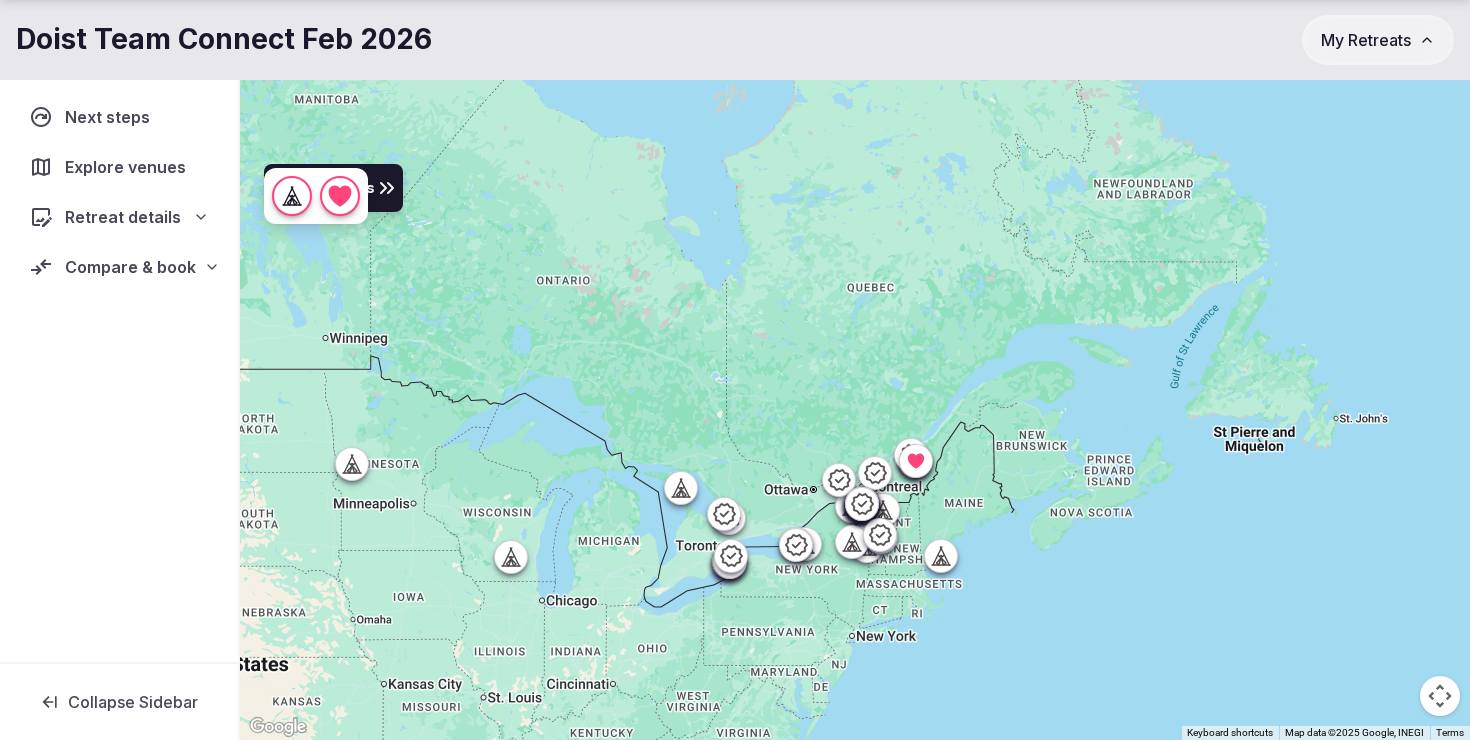 drag, startPoint x: 1064, startPoint y: 543, endPoint x: 999, endPoint y: 343, distance: 210.29741 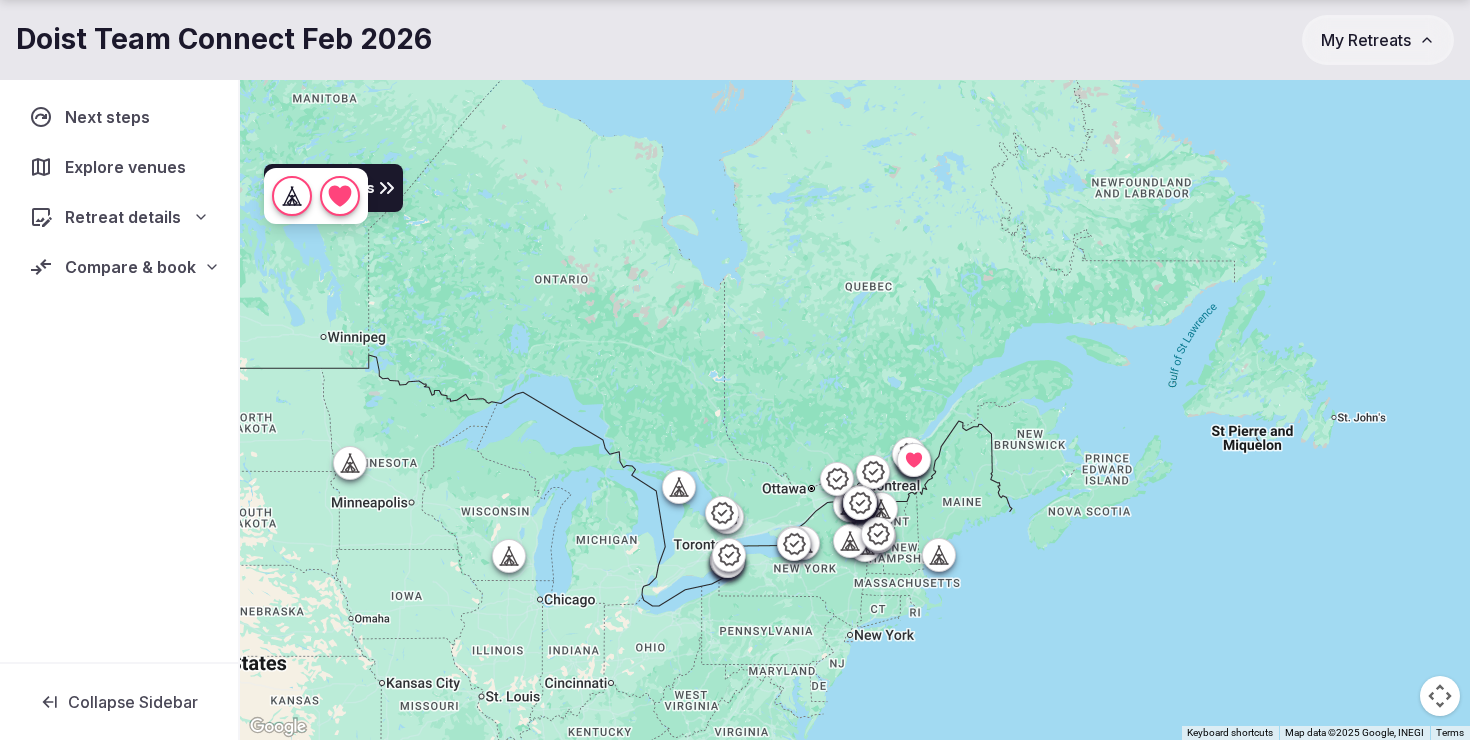 click at bounding box center (1440, 696) 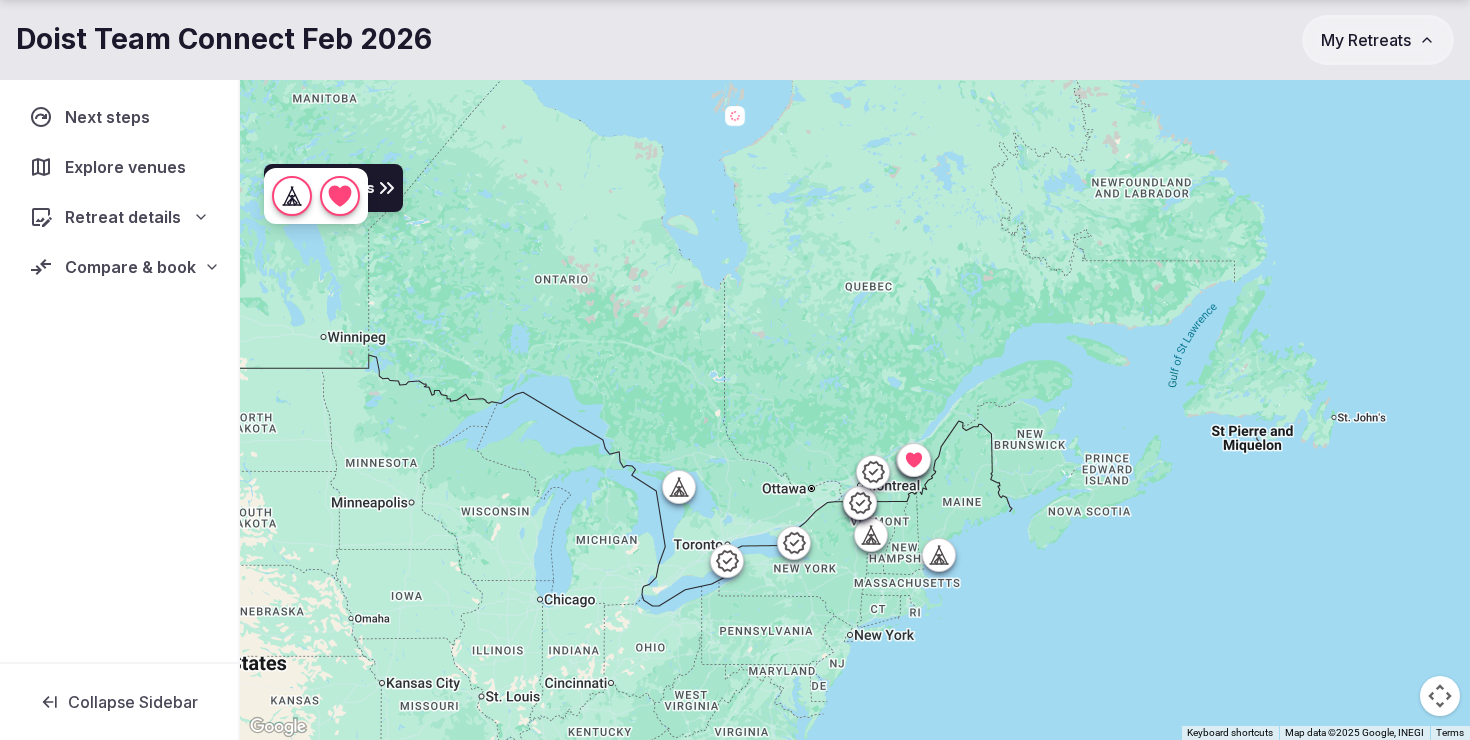 click at bounding box center [855, 406] 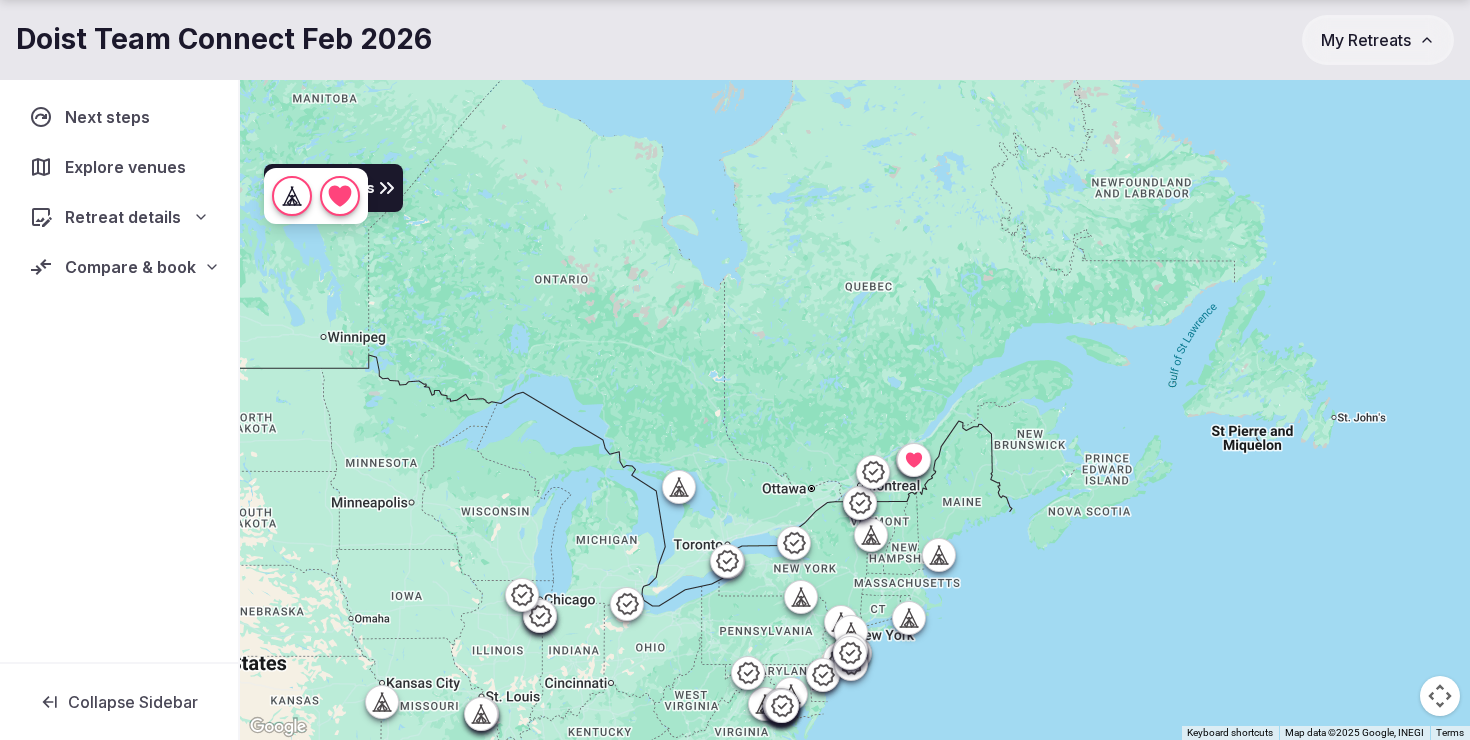 click at bounding box center (1440, 696) 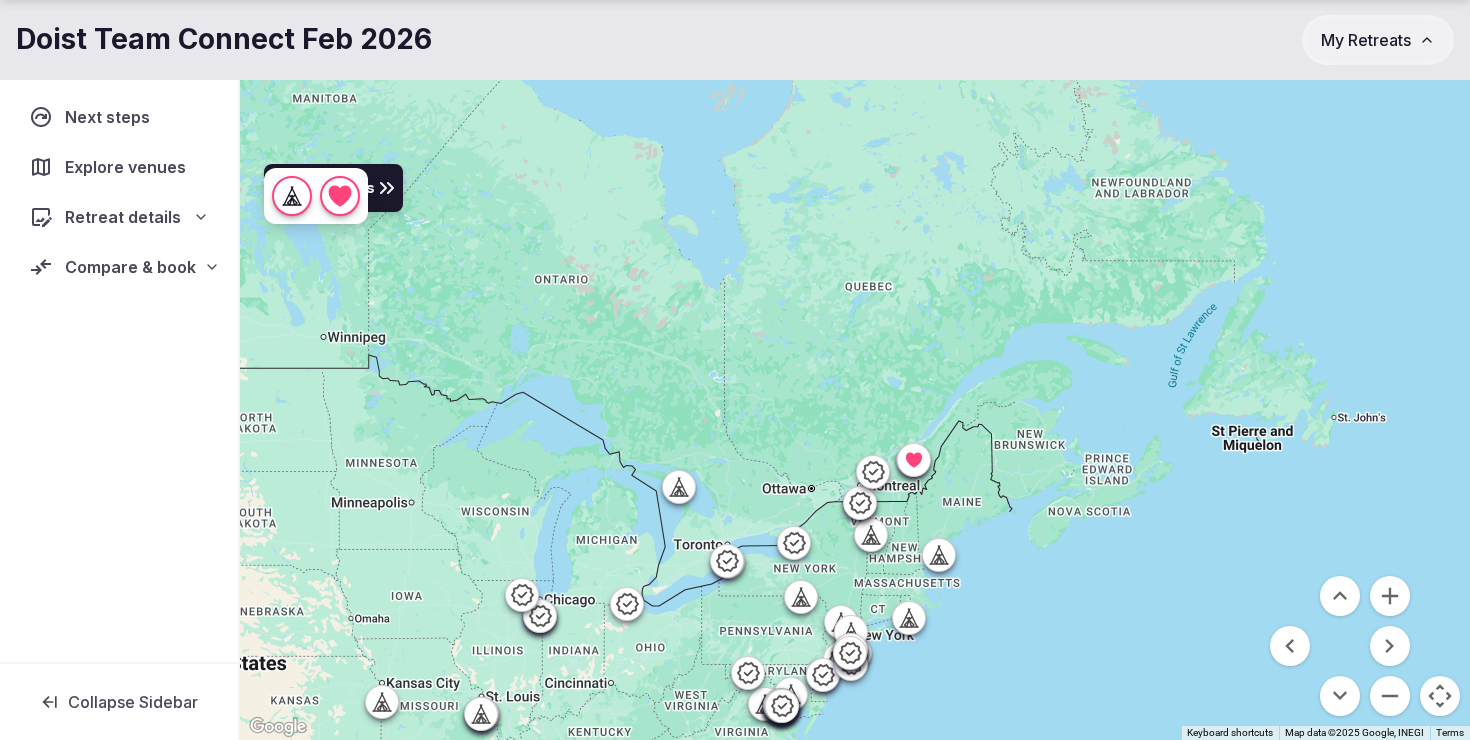 click at bounding box center (855, 406) 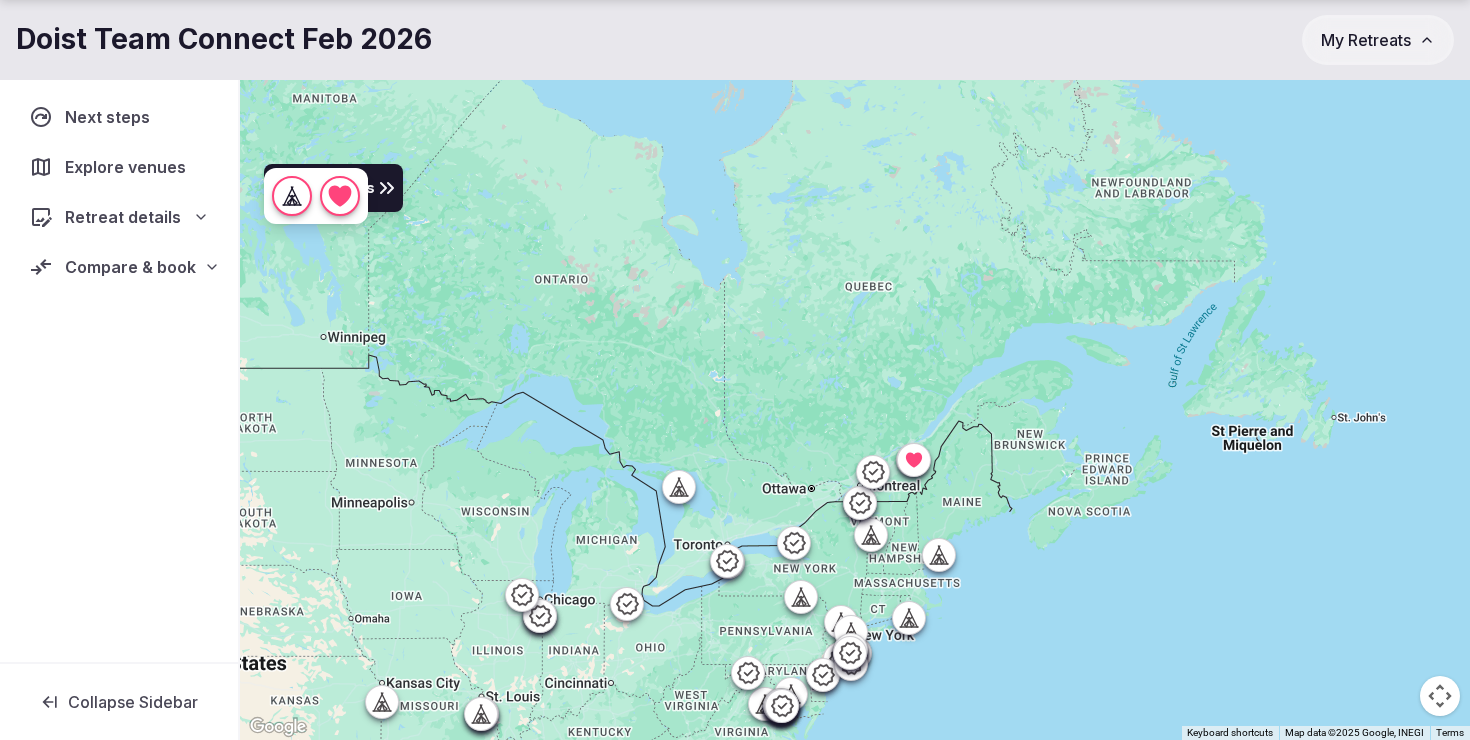 click at bounding box center (1440, 696) 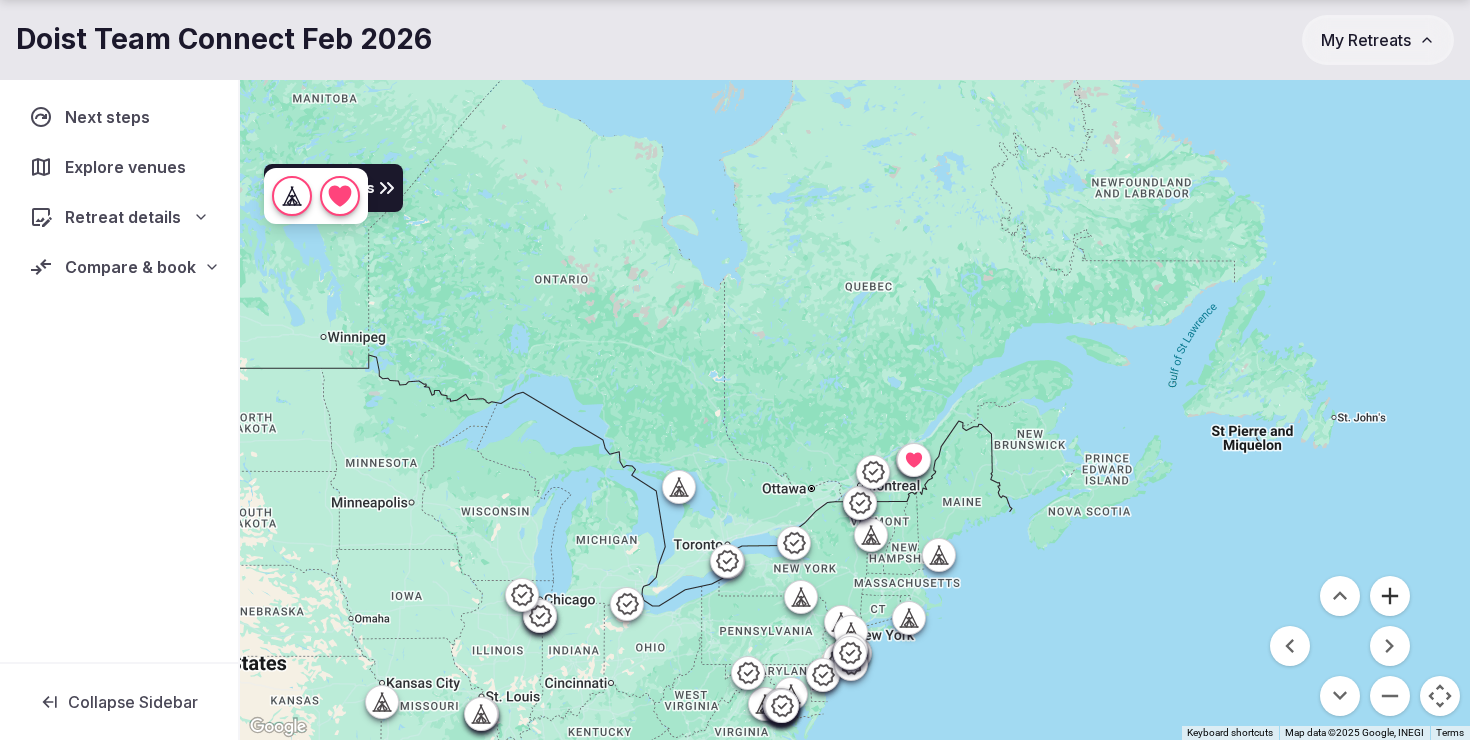 click at bounding box center (1390, 596) 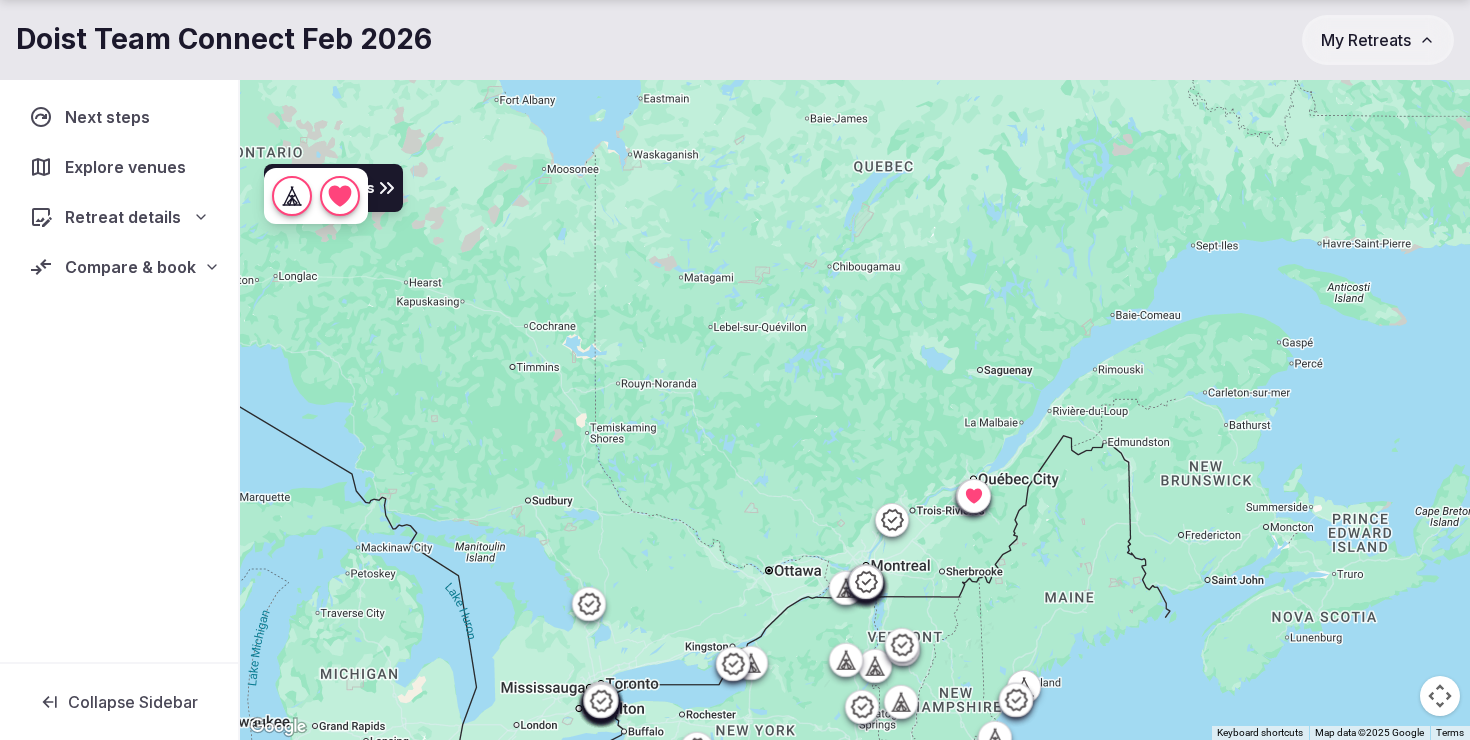click 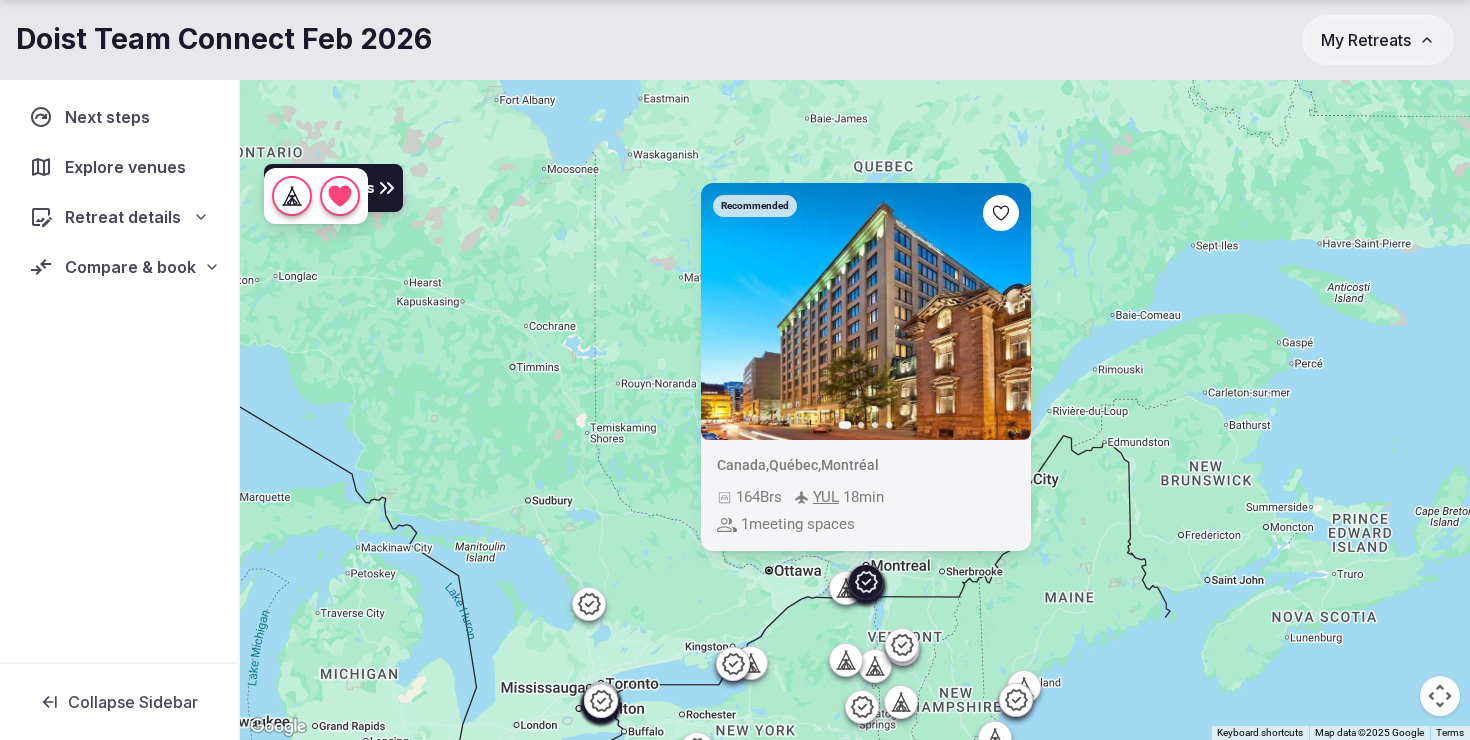 click on "Recommended Previous slide Next slide Canada ,  Québec ,  Montréal 164  Brs YUL 18  min 1  meeting spaces" at bounding box center [855, 406] 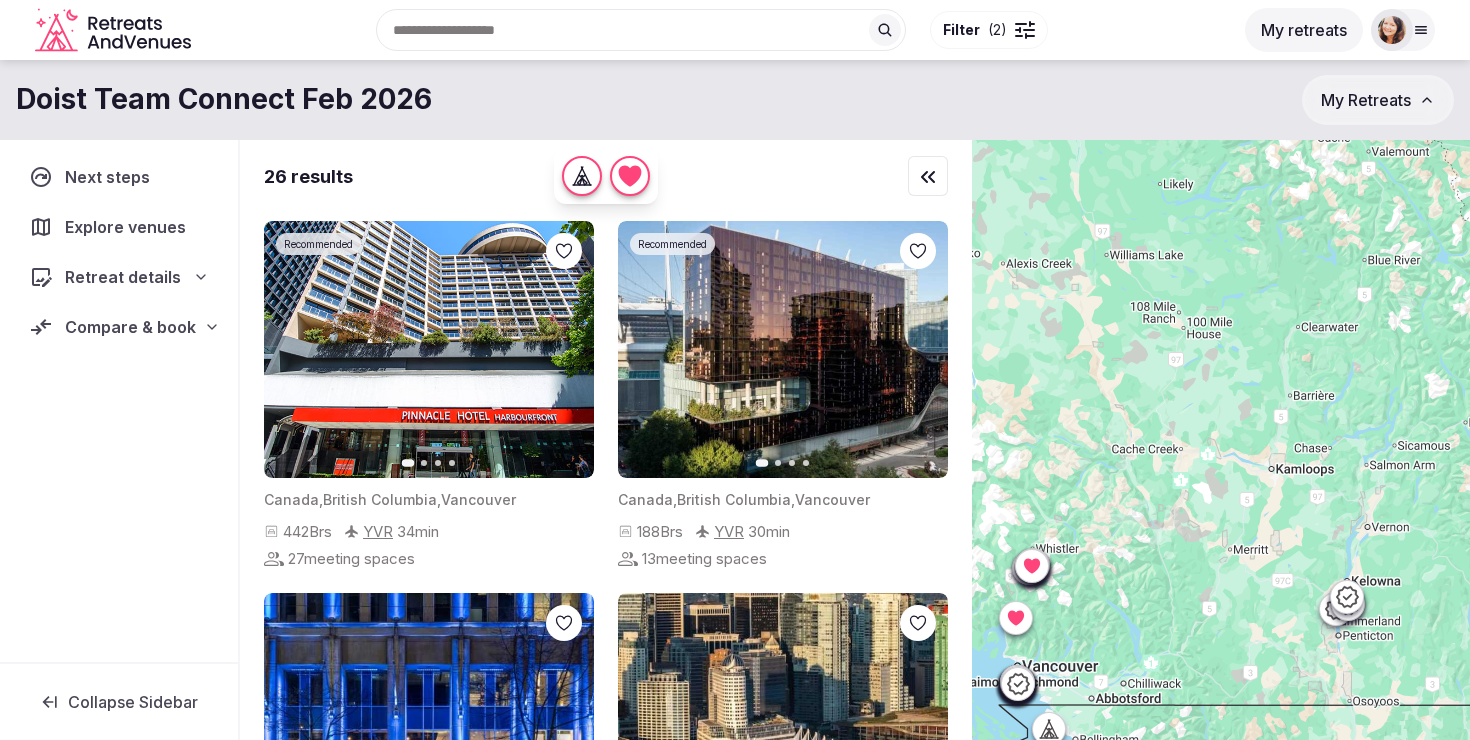 scroll, scrollTop: 0, scrollLeft: 0, axis: both 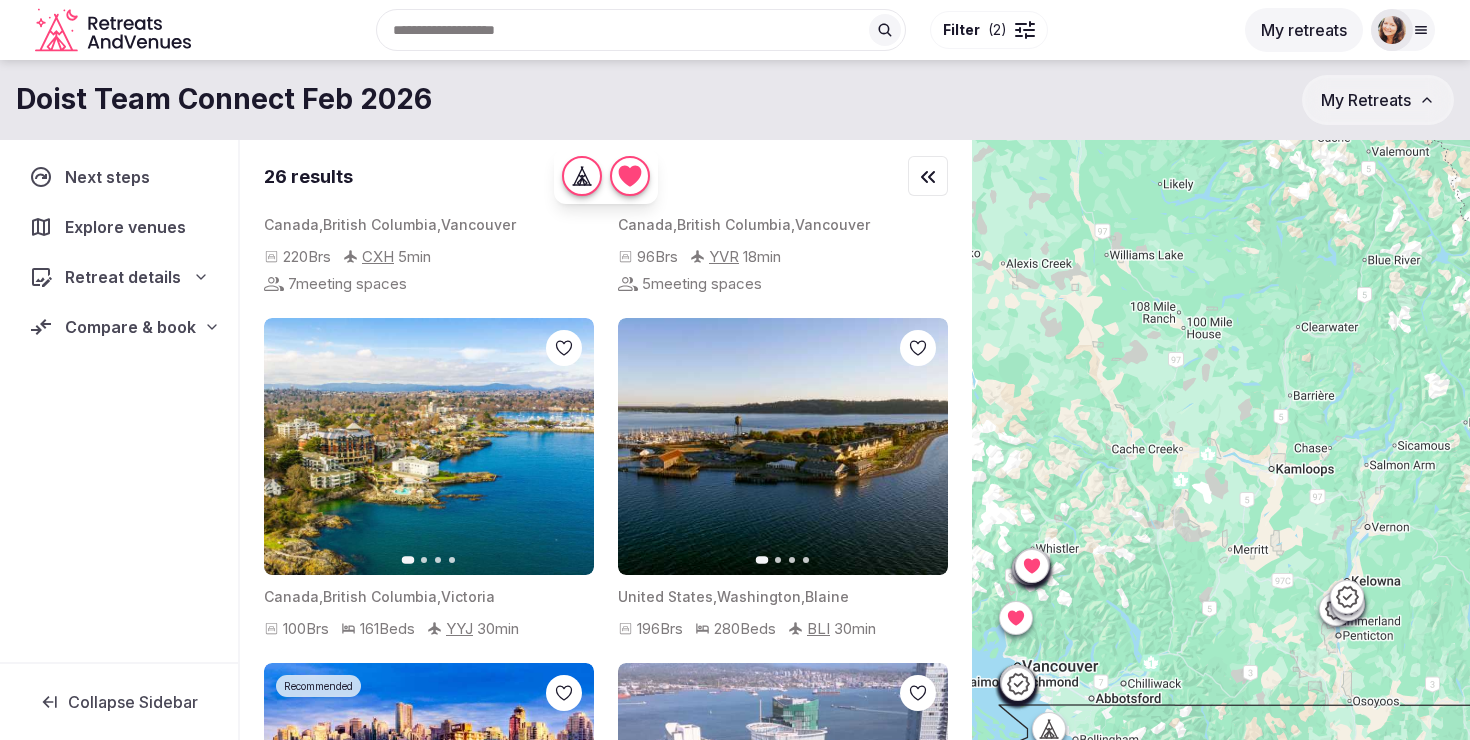 click 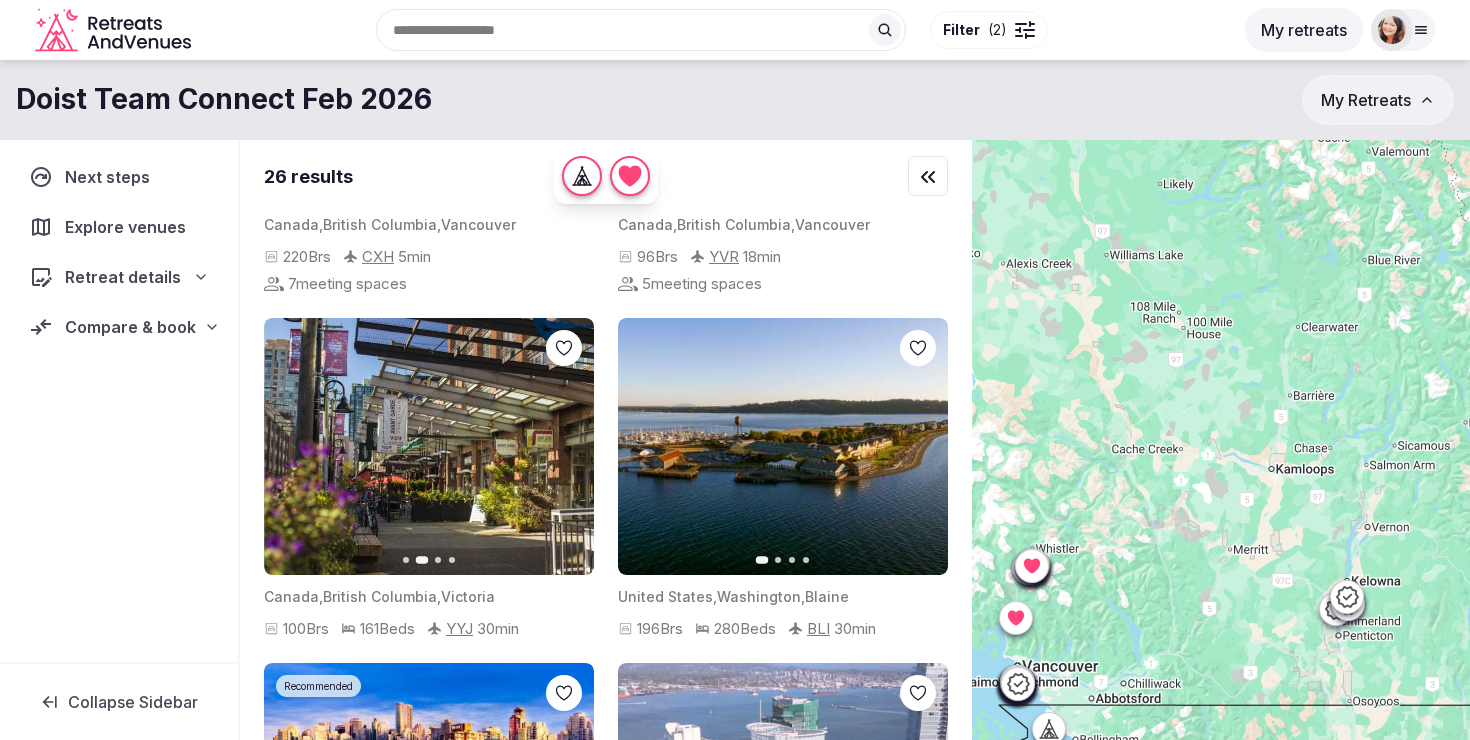 click 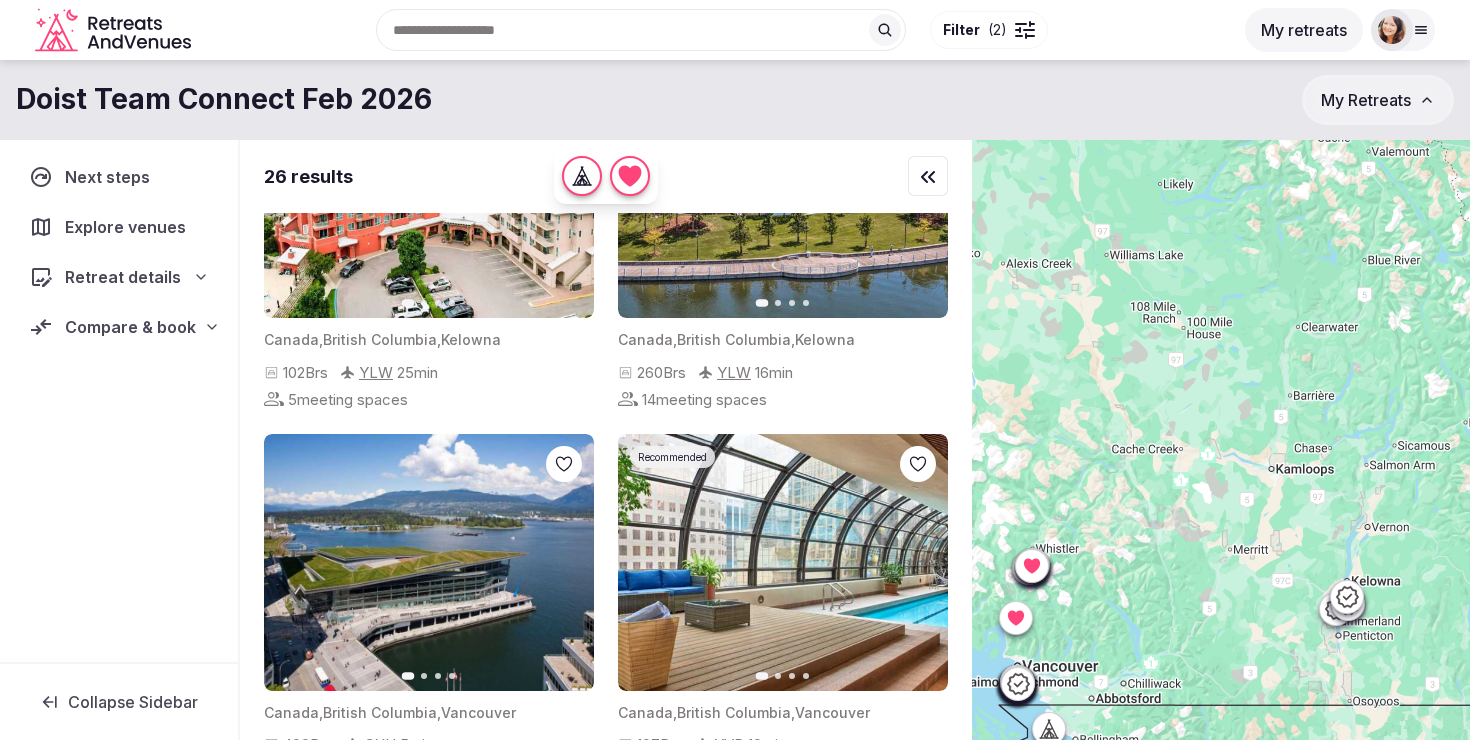 scroll, scrollTop: 4066, scrollLeft: 0, axis: vertical 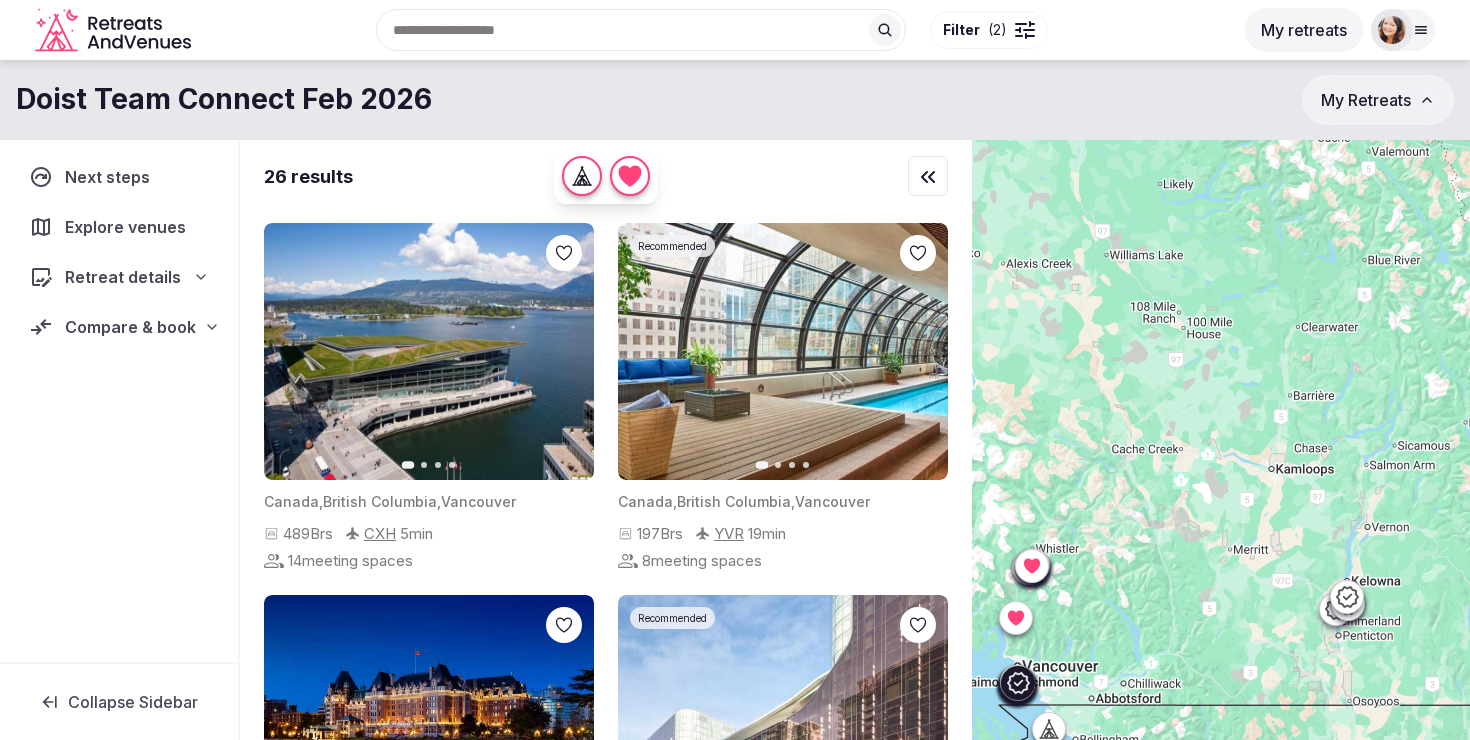click on "Next slide" at bounding box center [920, 351] 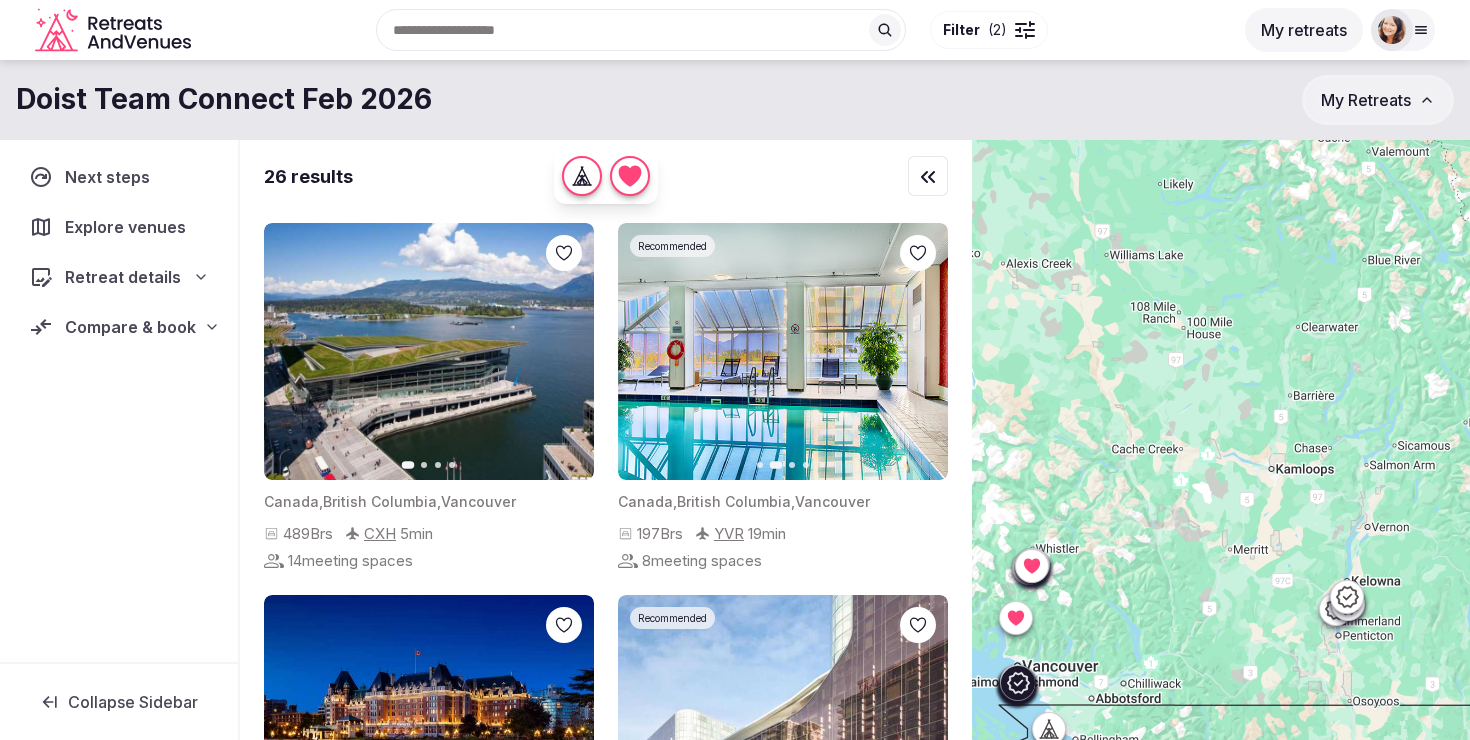 click on "Next slide" at bounding box center [920, 351] 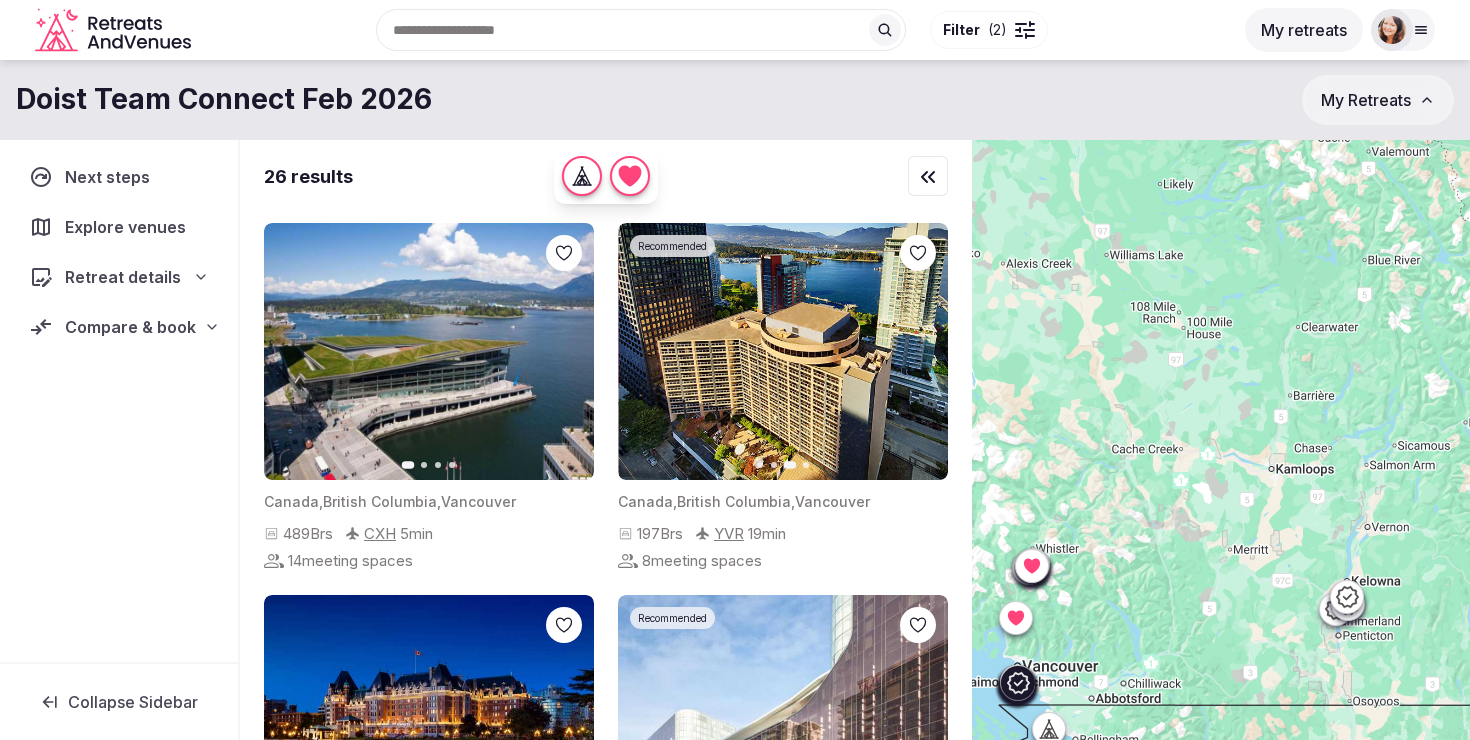 click on "Next slide" at bounding box center (920, 351) 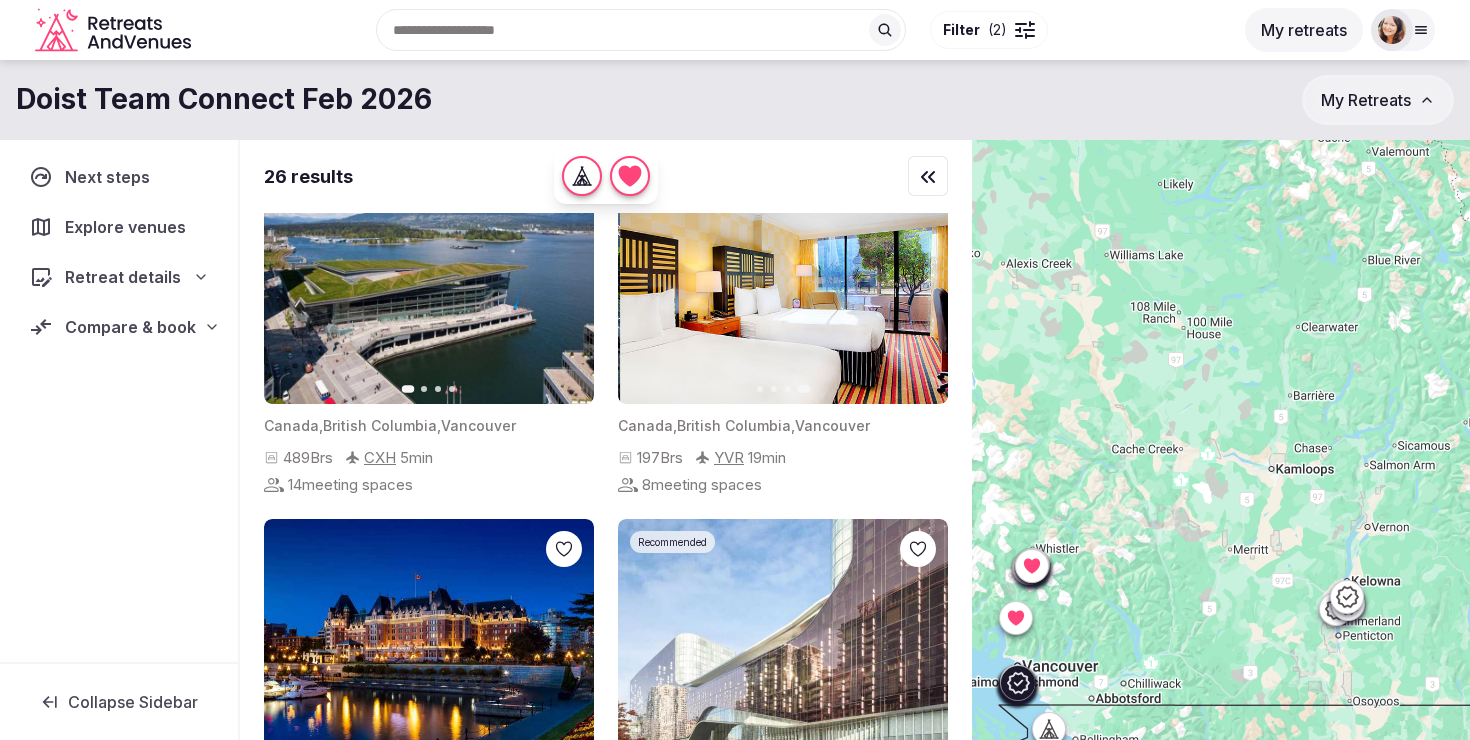 scroll, scrollTop: 4211, scrollLeft: 0, axis: vertical 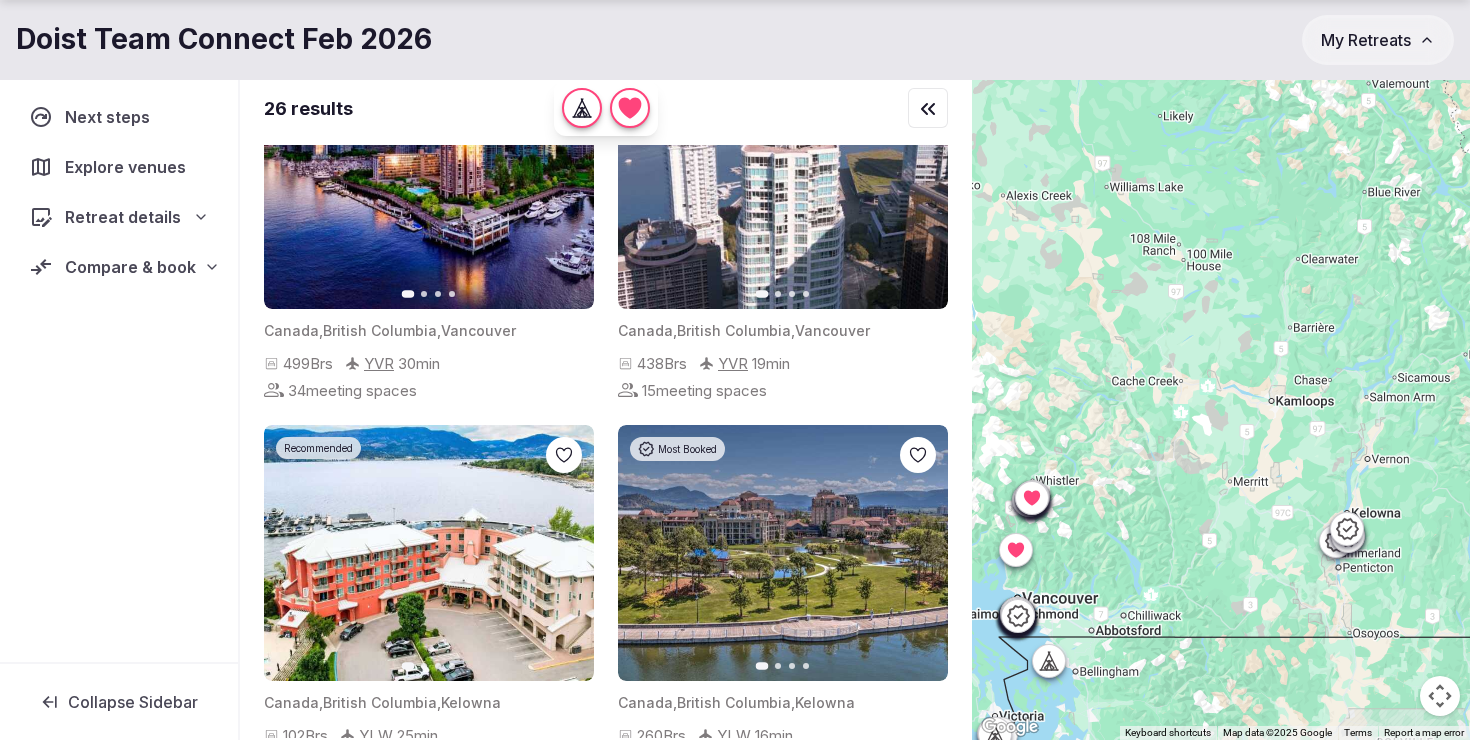 click on "Compare & book" at bounding box center [119, 267] 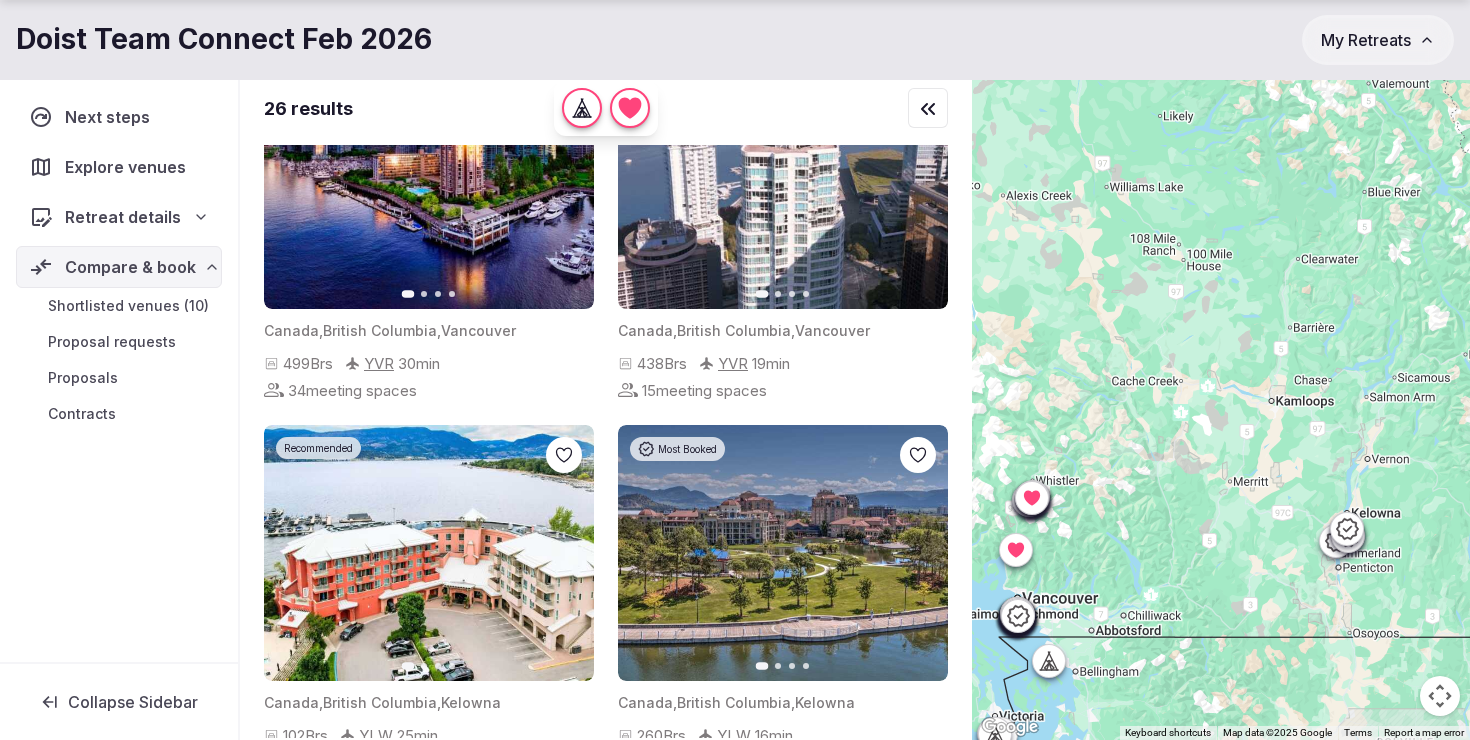 click on "Shortlisted venues (10) Proposal requests Proposals Contracts" at bounding box center (119, 360) 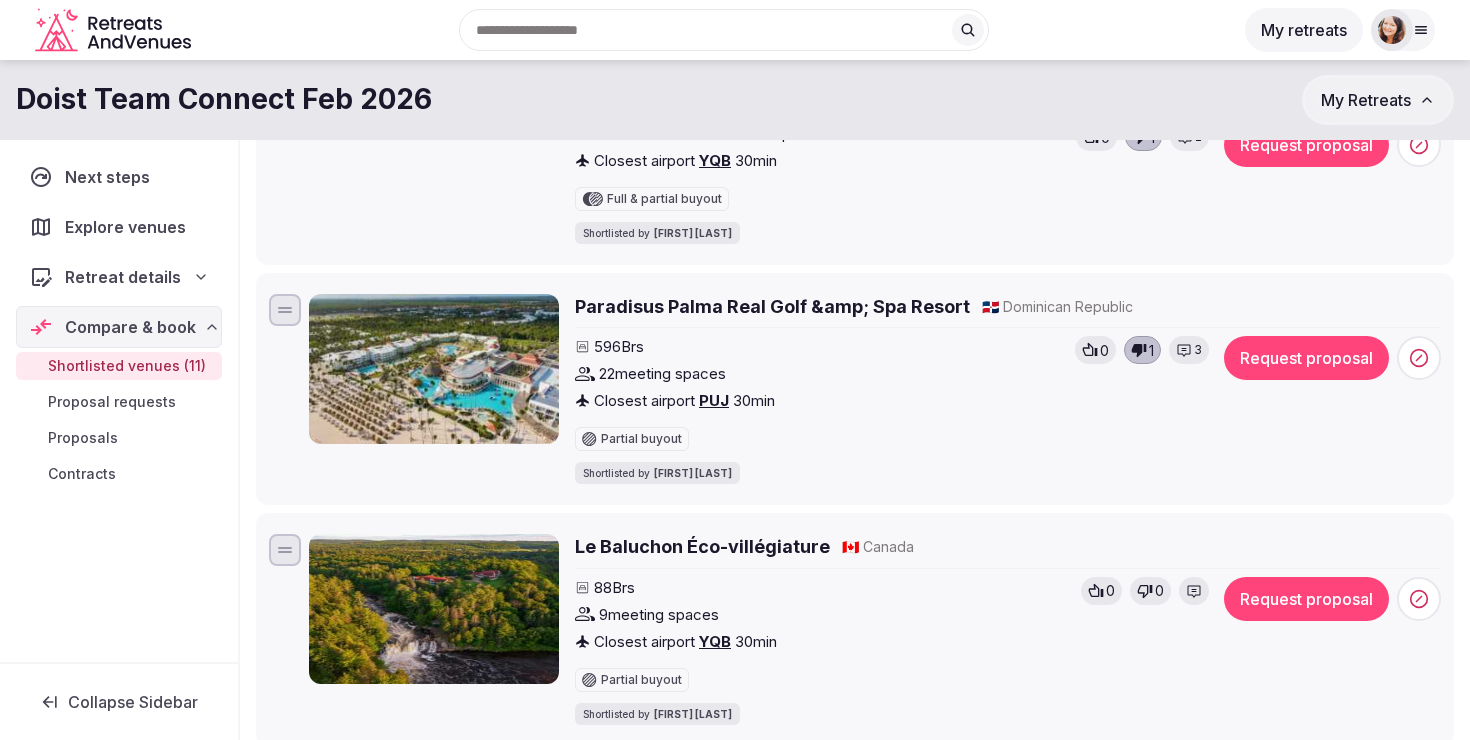 scroll, scrollTop: 2133, scrollLeft: 0, axis: vertical 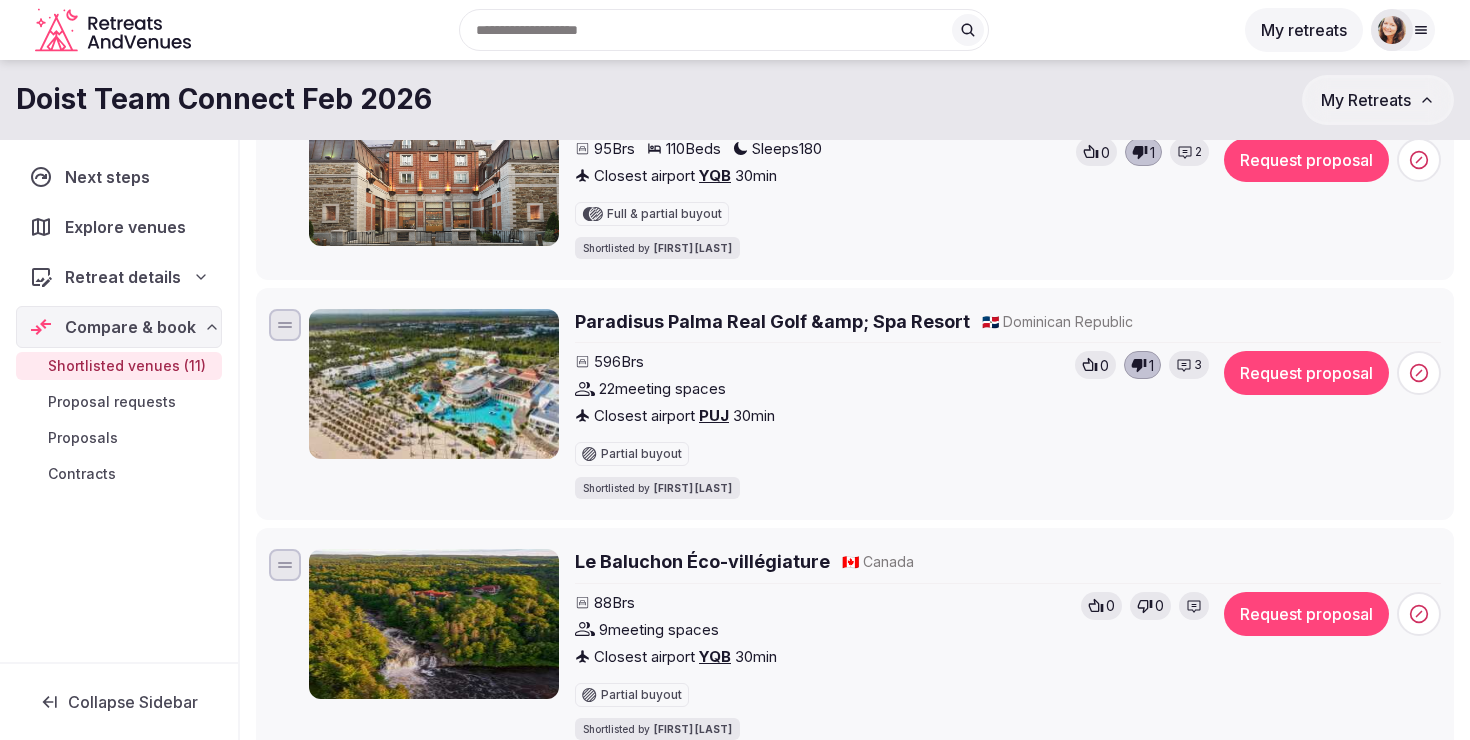 click on "Le Baluchon Éco-villégiature" at bounding box center [702, 561] 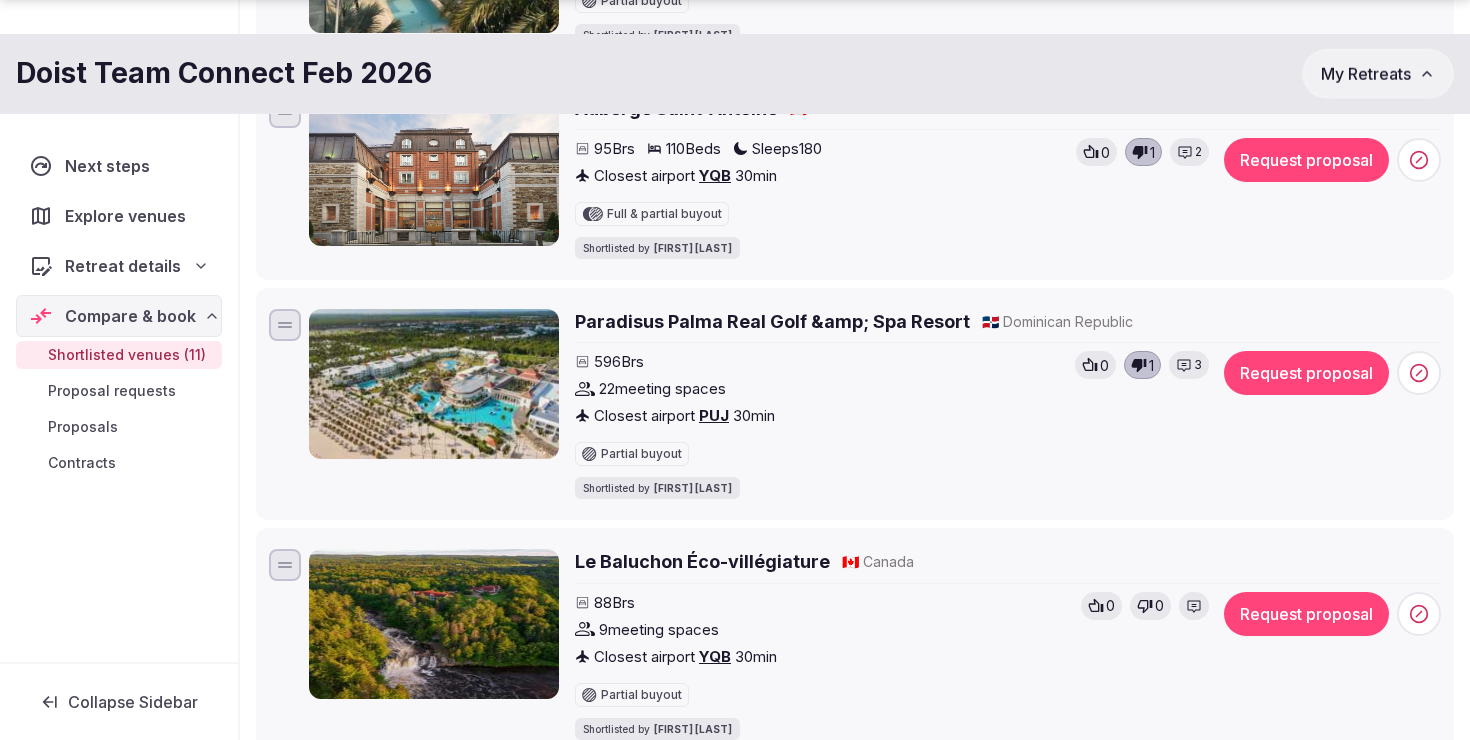 scroll, scrollTop: 2468, scrollLeft: 0, axis: vertical 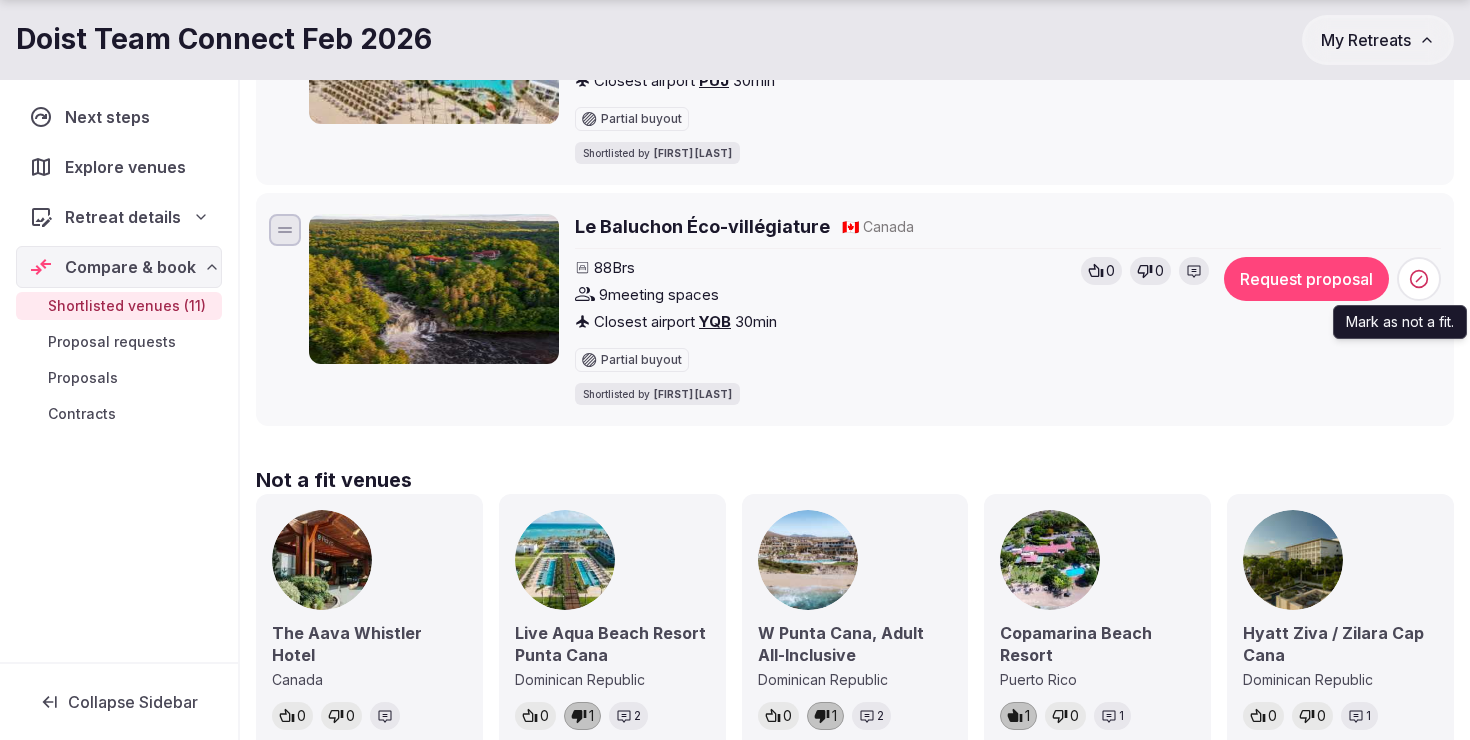 click 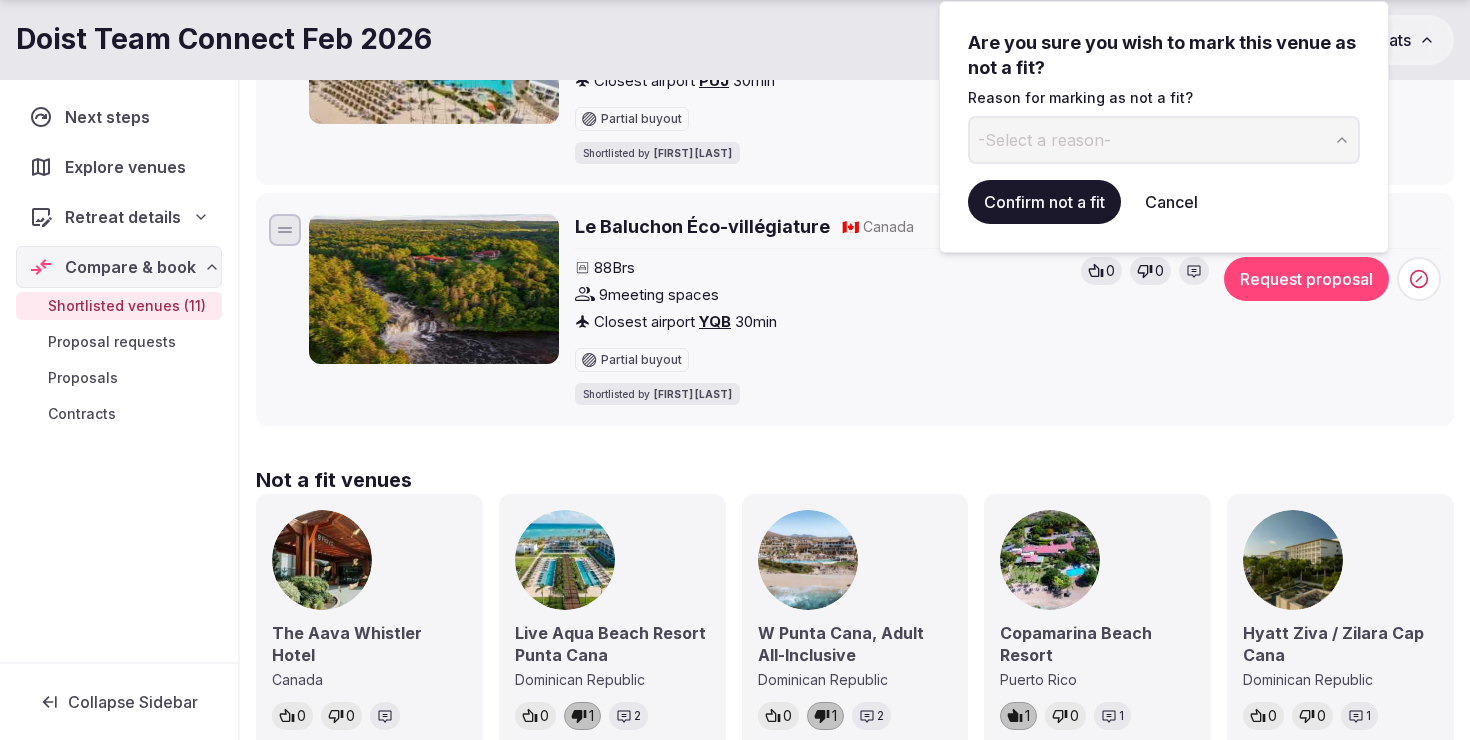 click on "88  Brs" at bounding box center [824, 267] 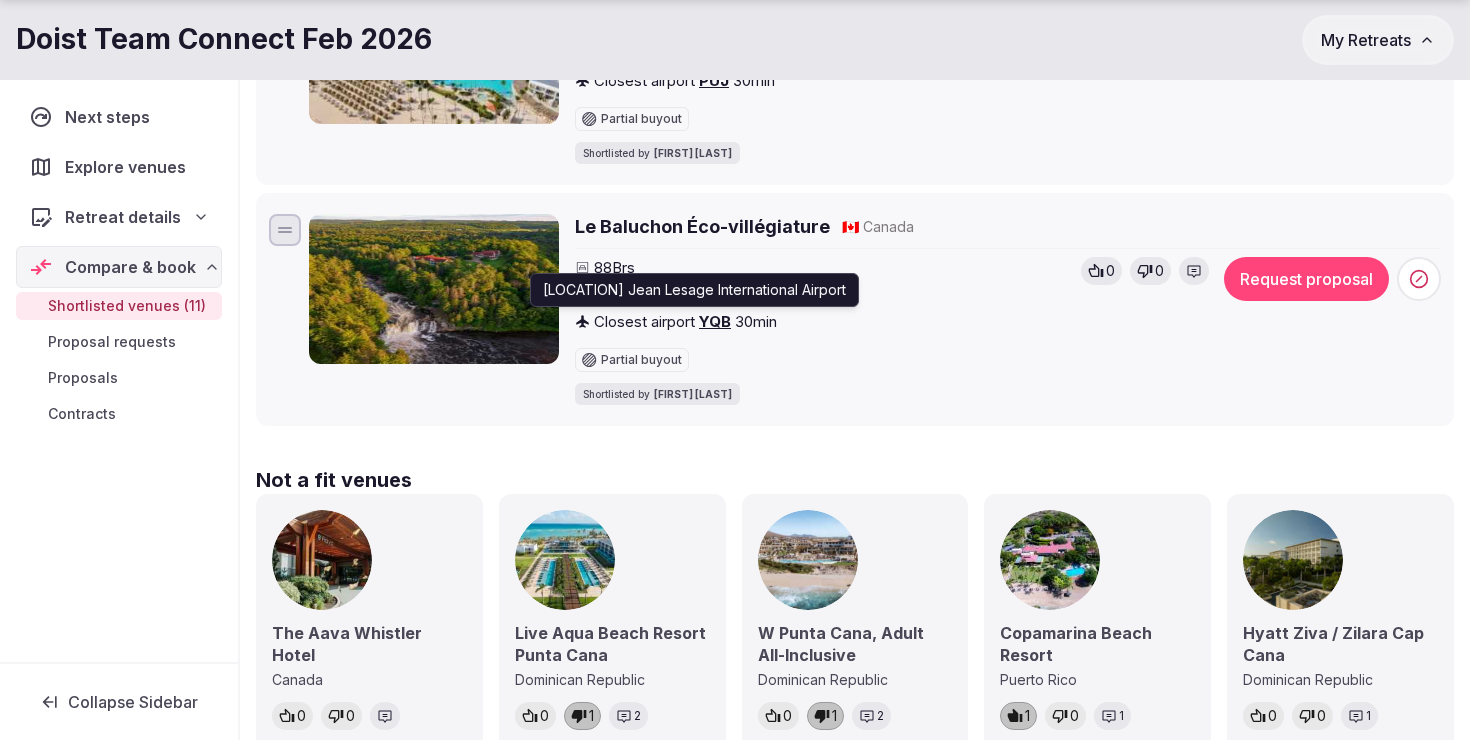 click on "YQB" at bounding box center (715, 321) 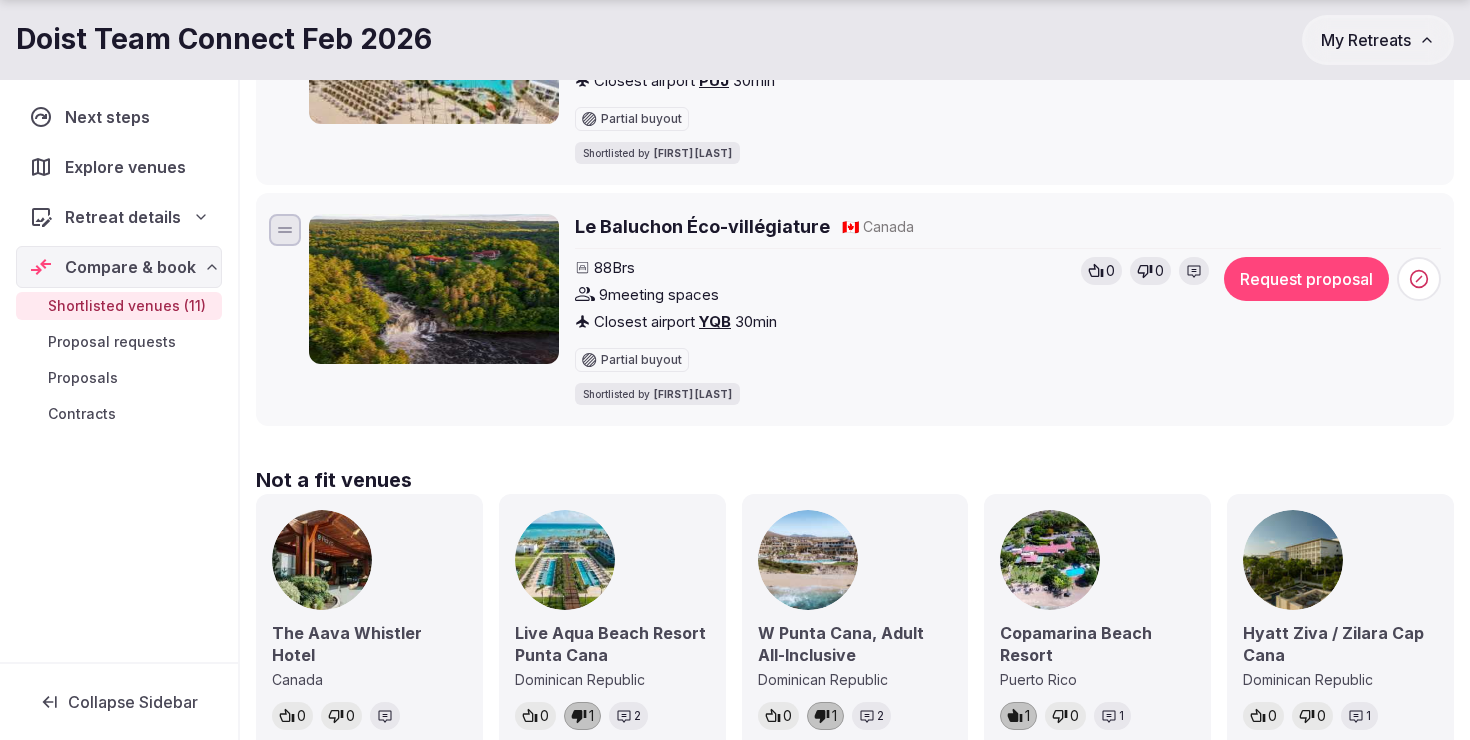 click on "YQB" at bounding box center [715, 321] 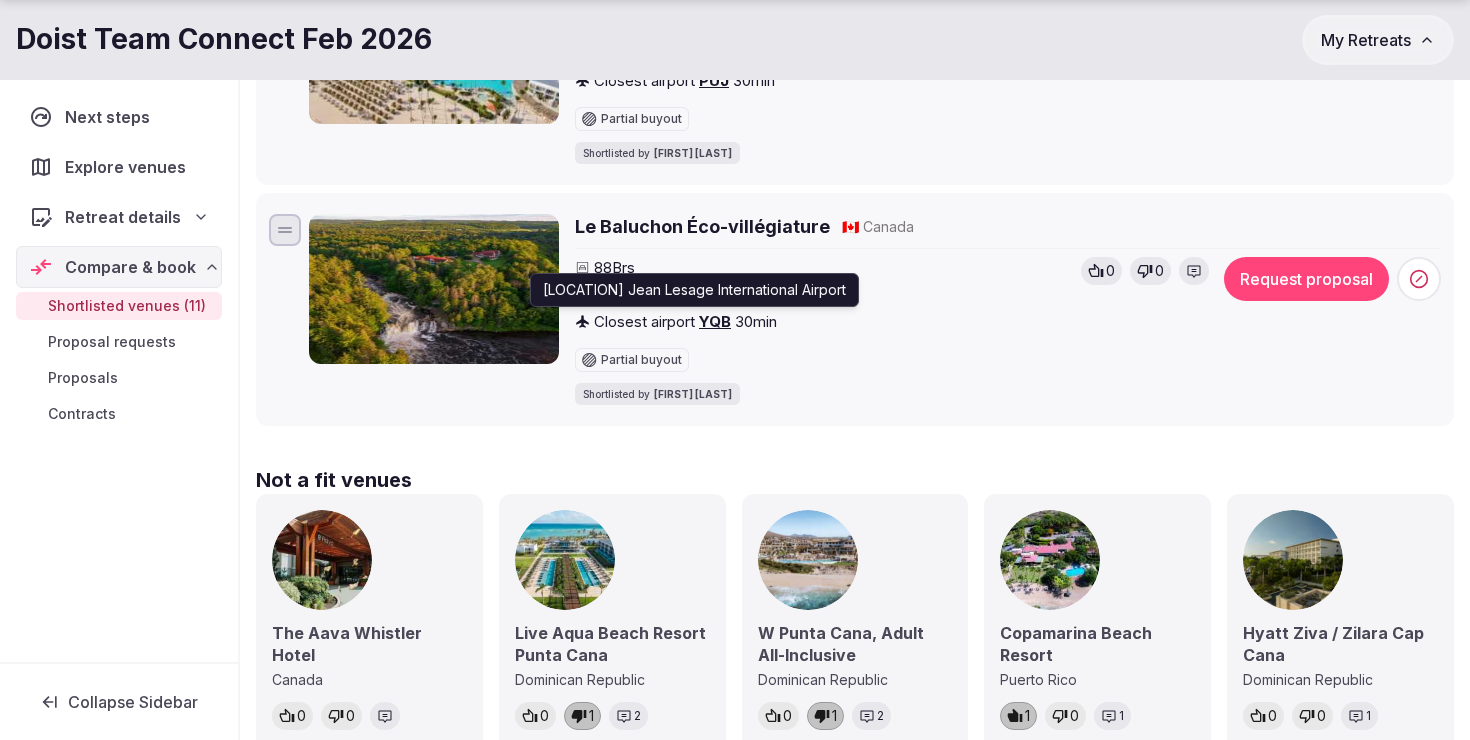 click 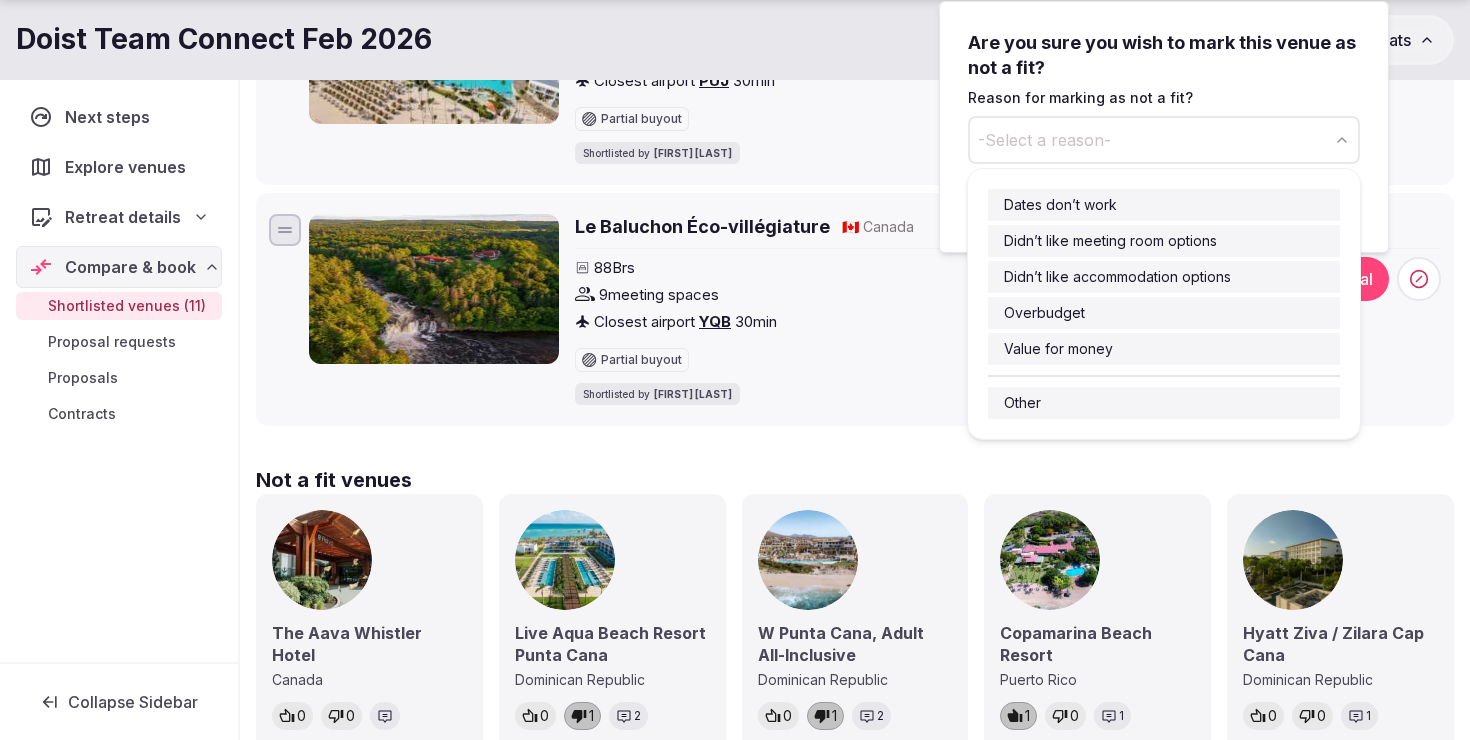 click on "-Select a reason-" at bounding box center [1044, 140] 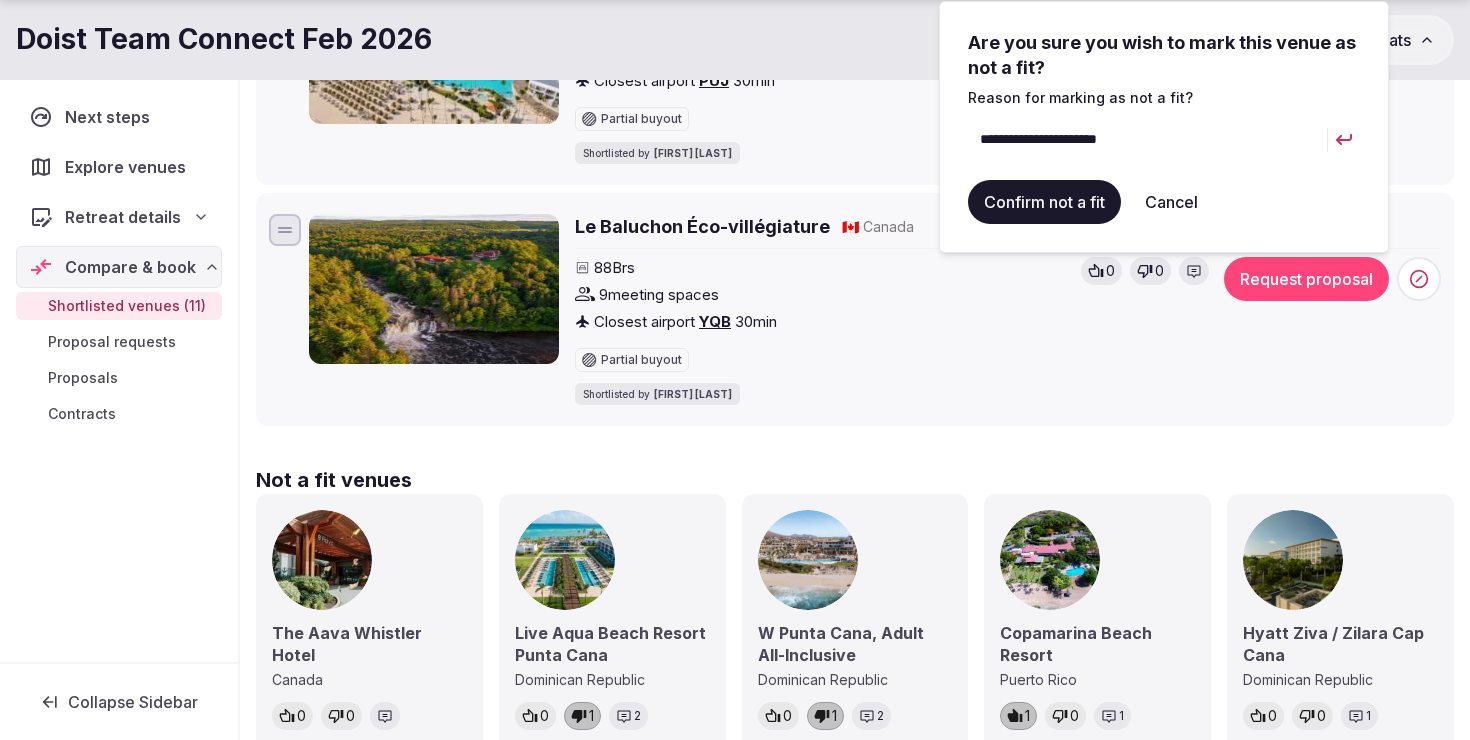 type on "**********" 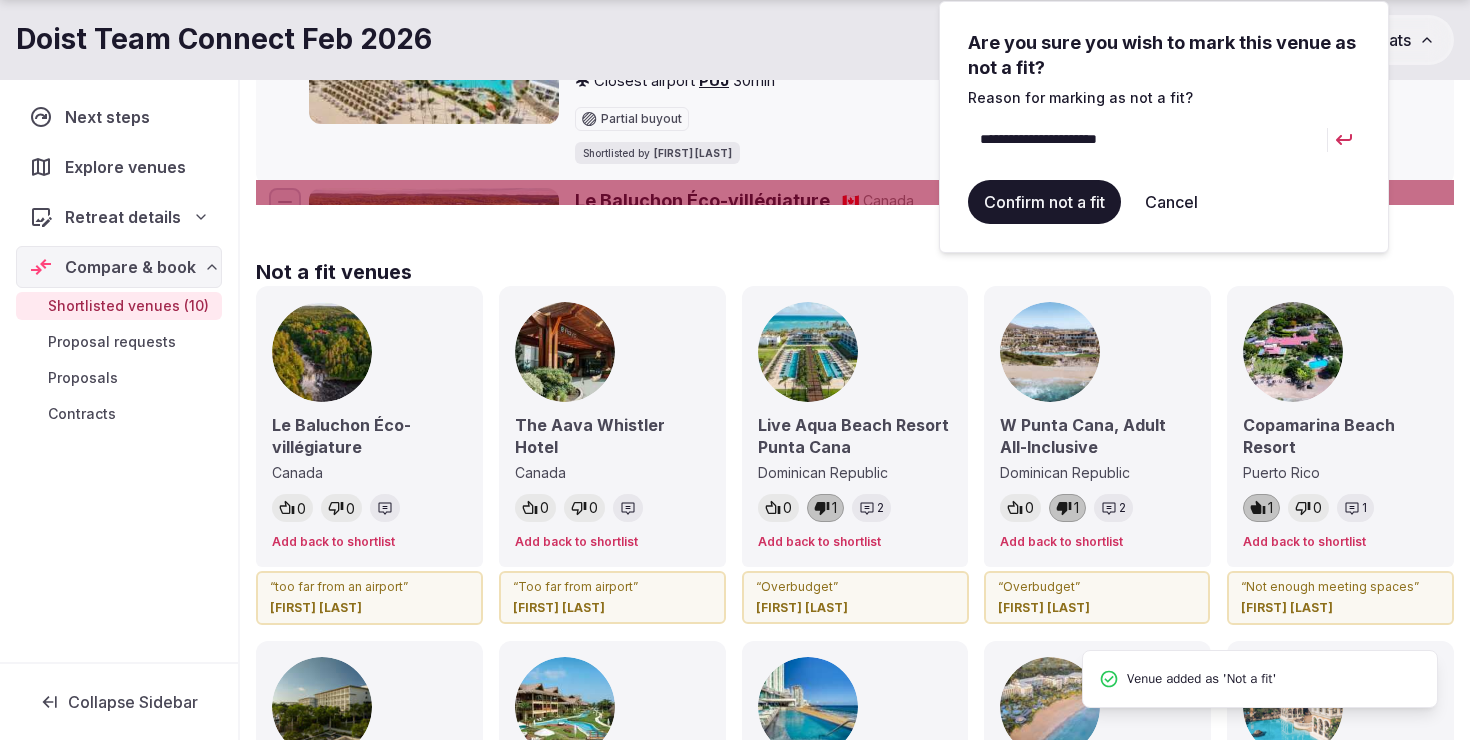 scroll, scrollTop: 0, scrollLeft: 0, axis: both 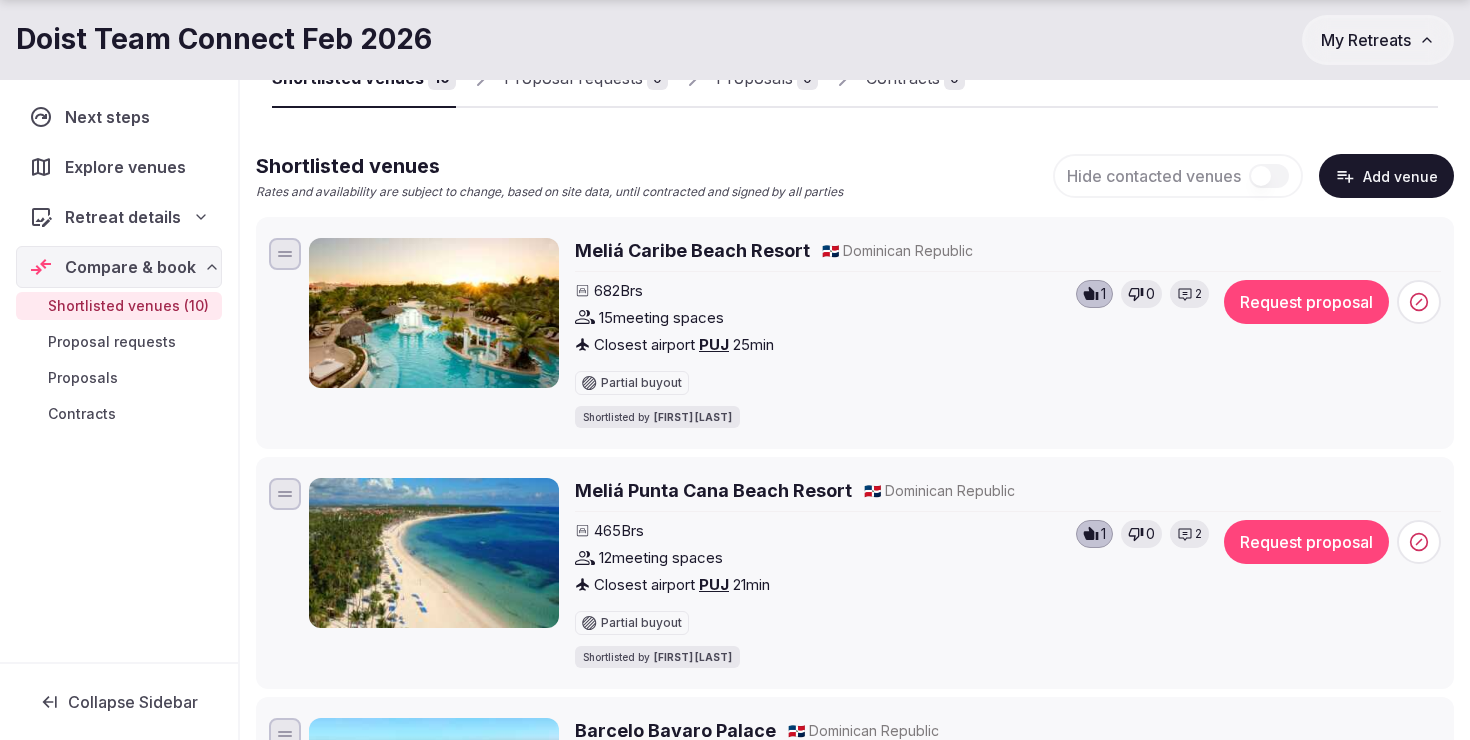 click on "Meliá Caribe Beach Resort" at bounding box center (692, 250) 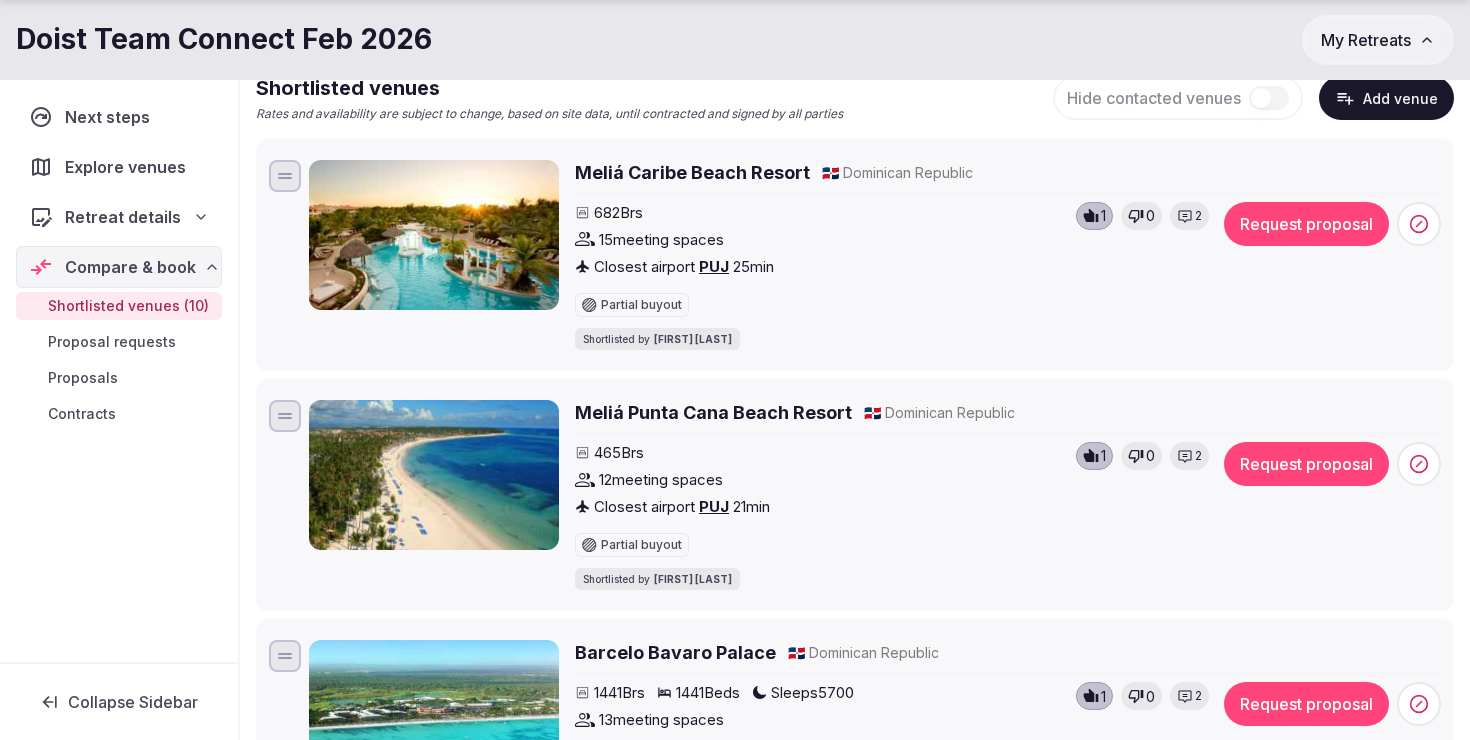 scroll, scrollTop: 244, scrollLeft: 0, axis: vertical 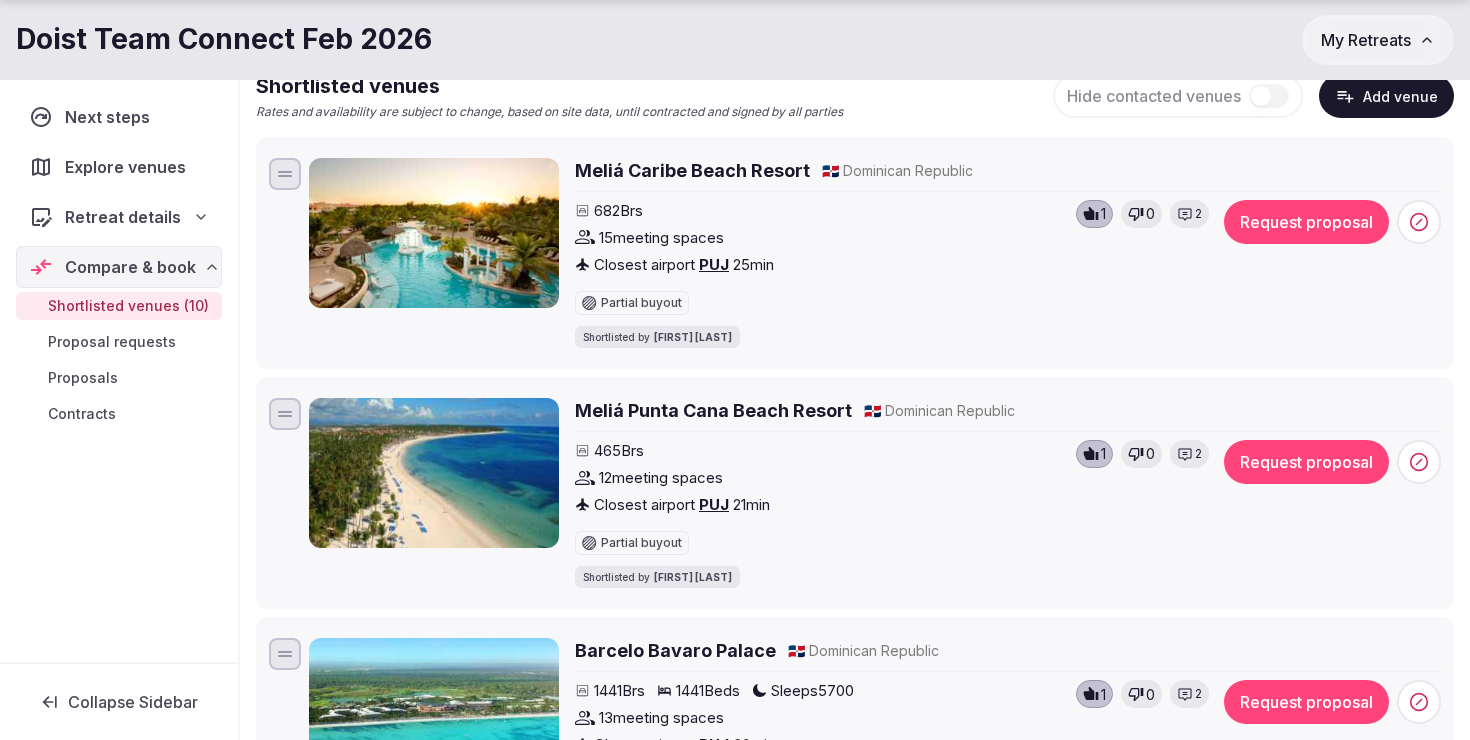 click 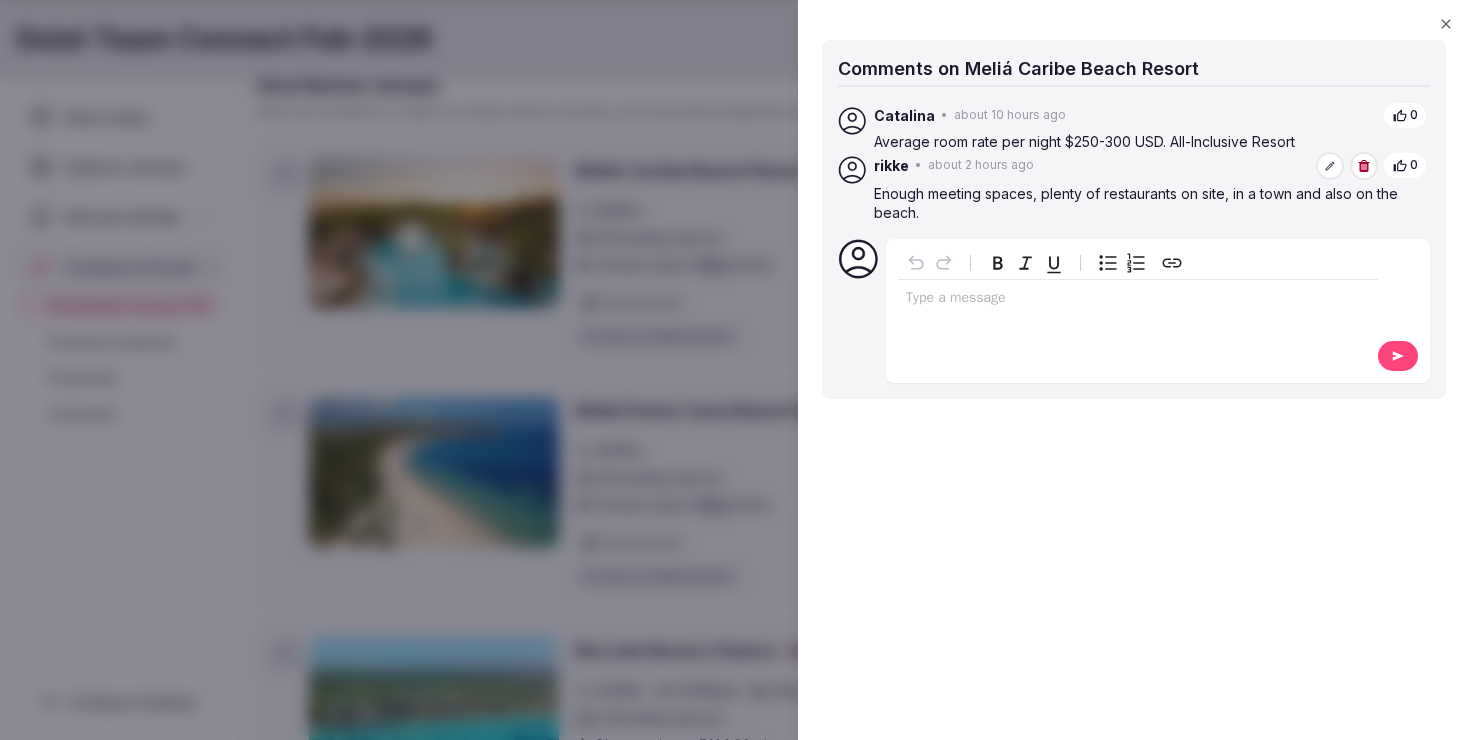 click at bounding box center (1138, 300) 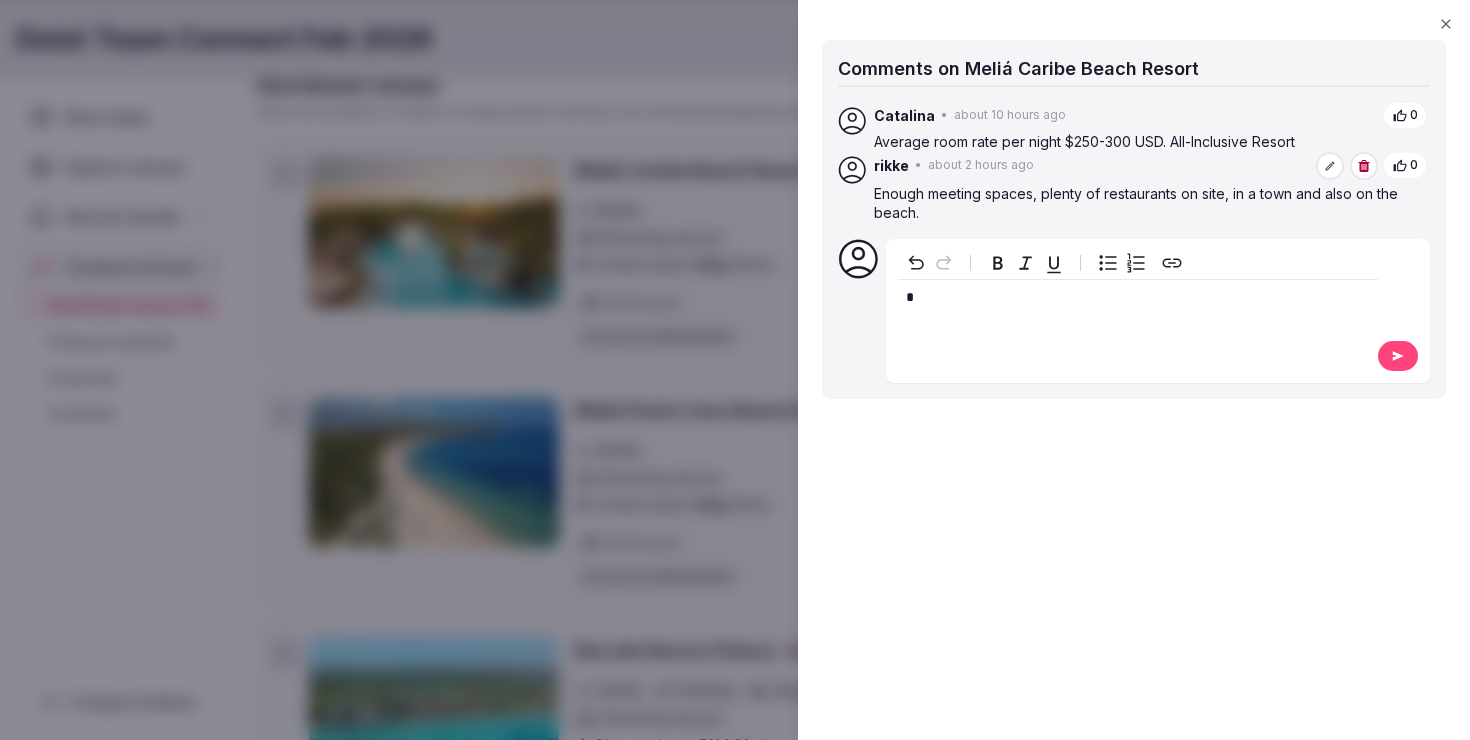 type 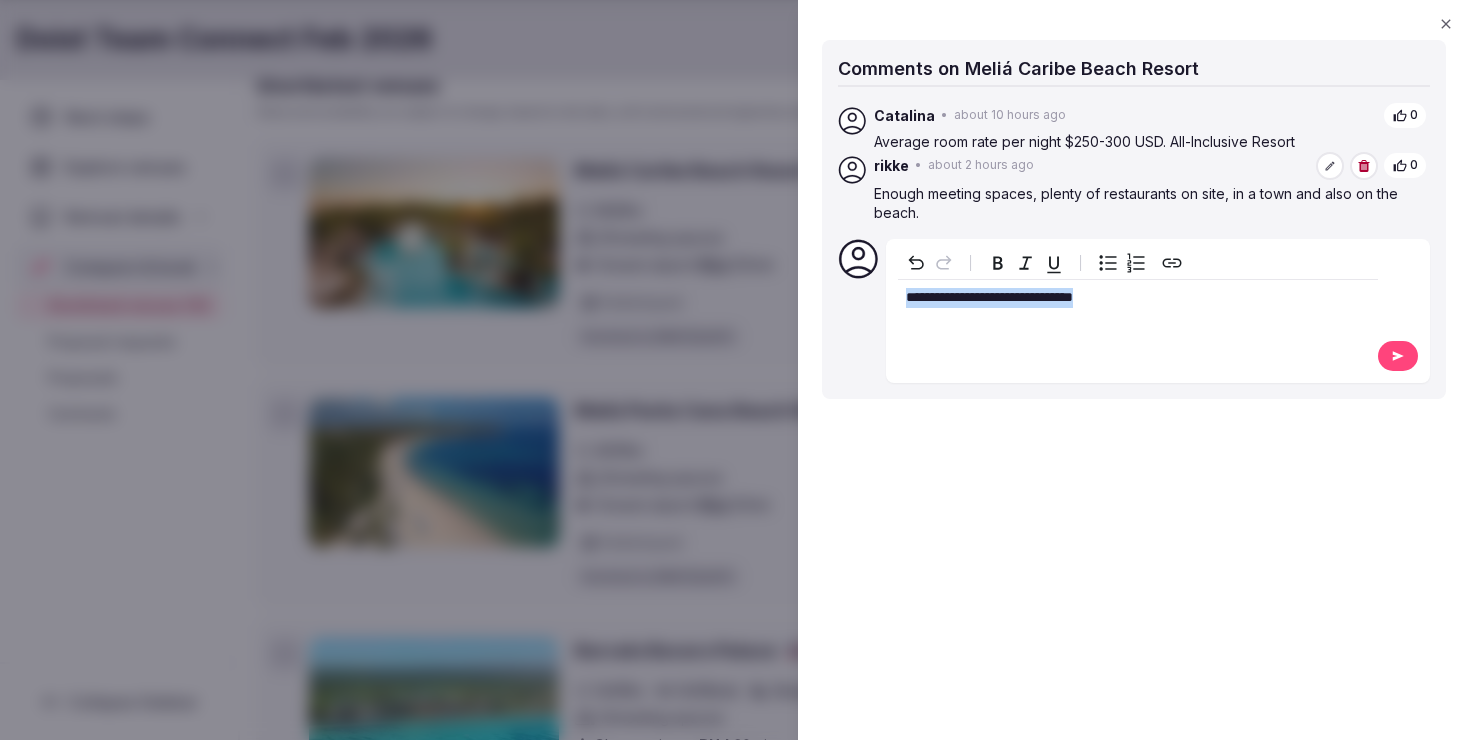 copy on "**********" 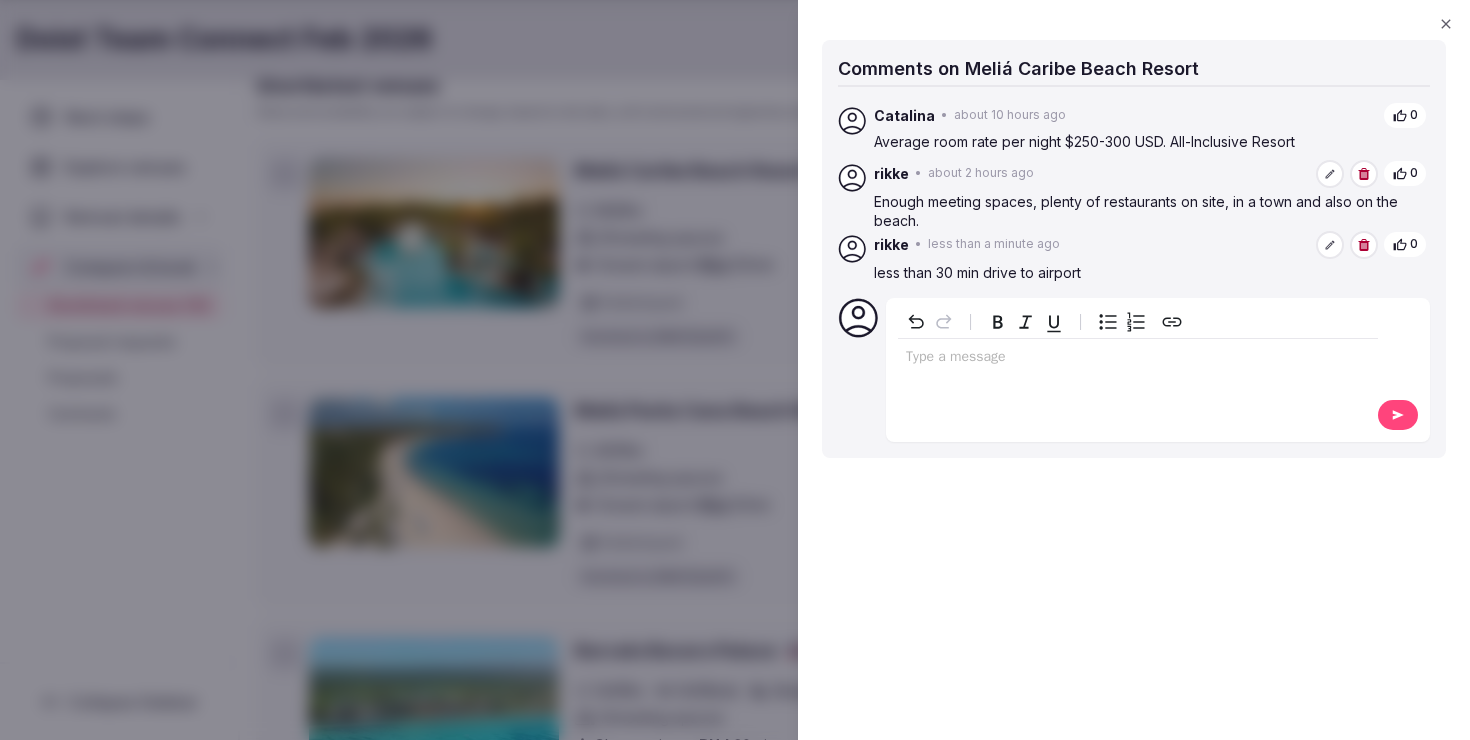 click at bounding box center [735, 370] 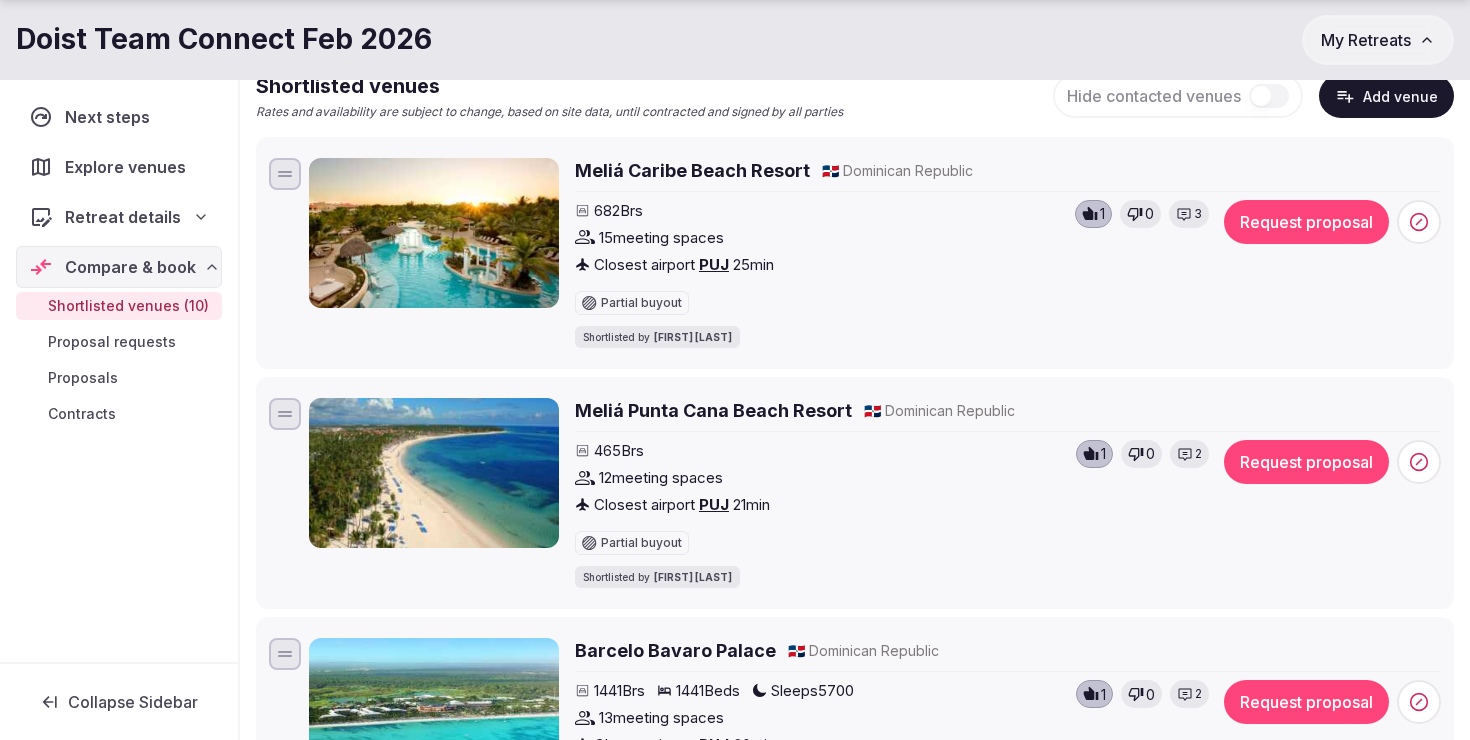 click on "2" at bounding box center [1198, 454] 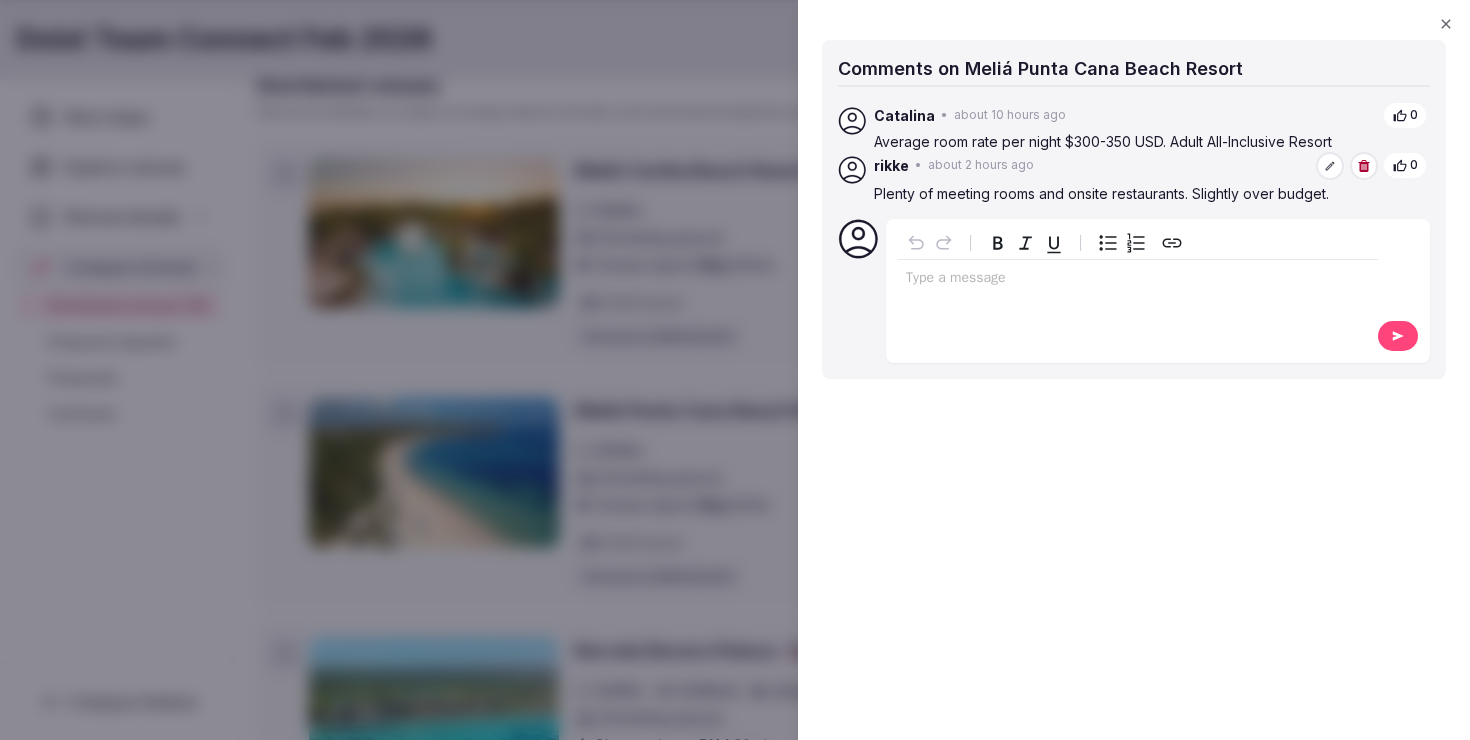 click at bounding box center [1138, 278] 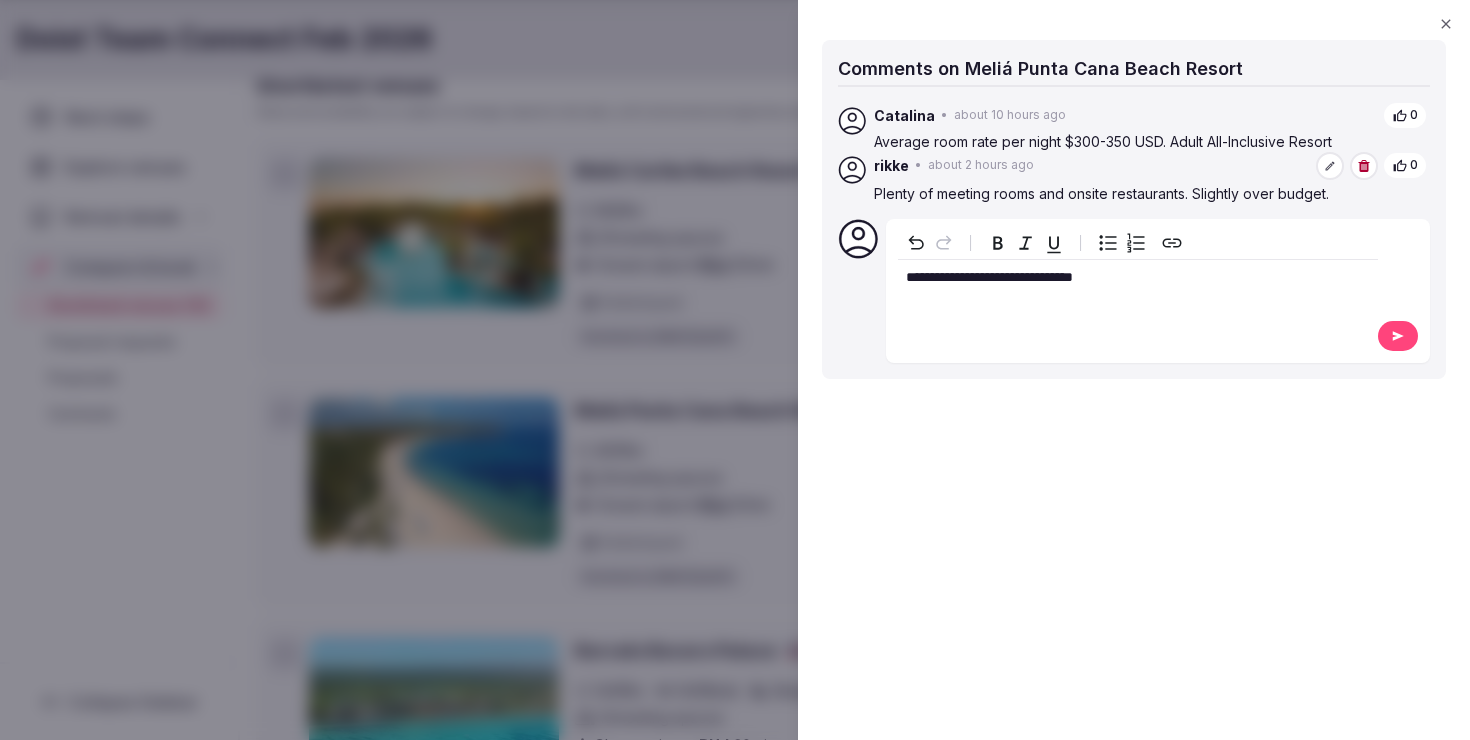 click at bounding box center [1398, 336] 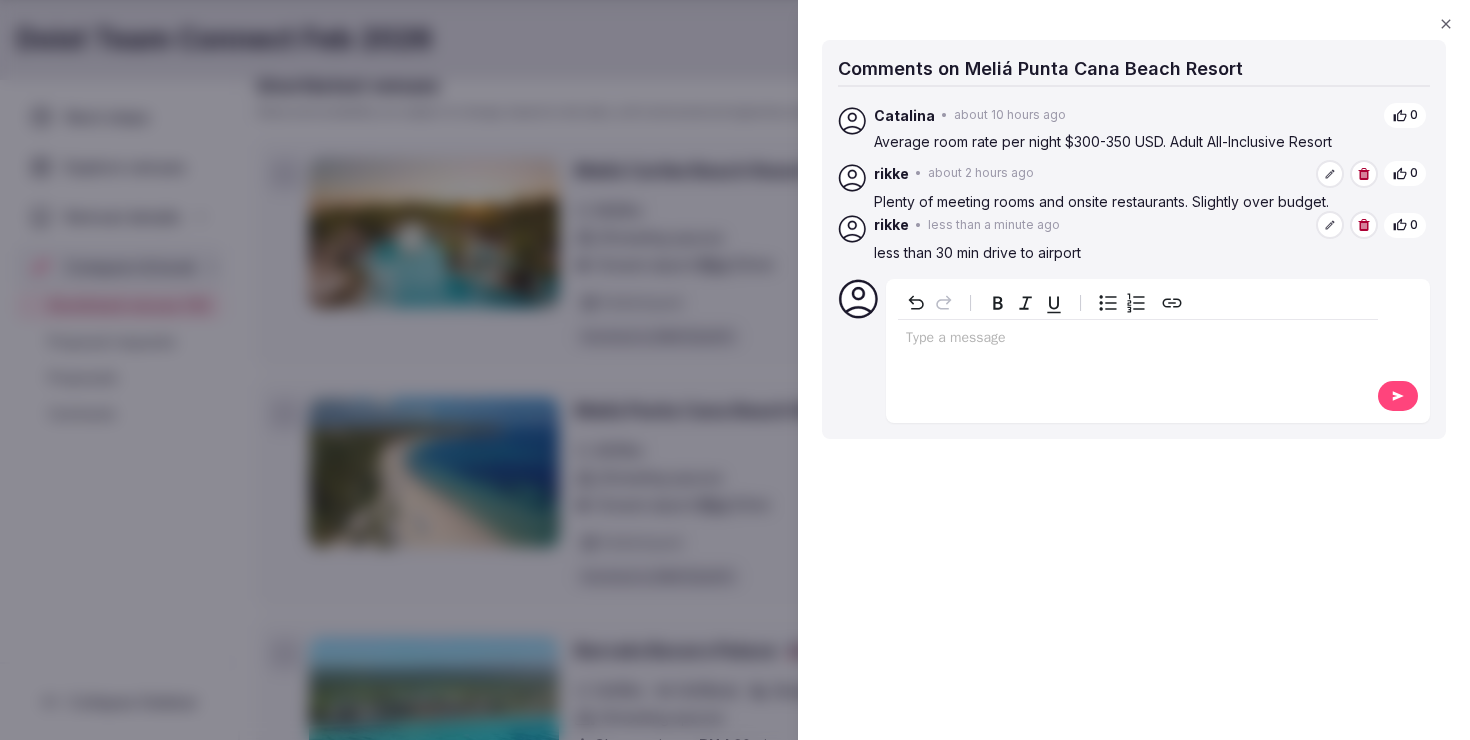 click at bounding box center [735, 370] 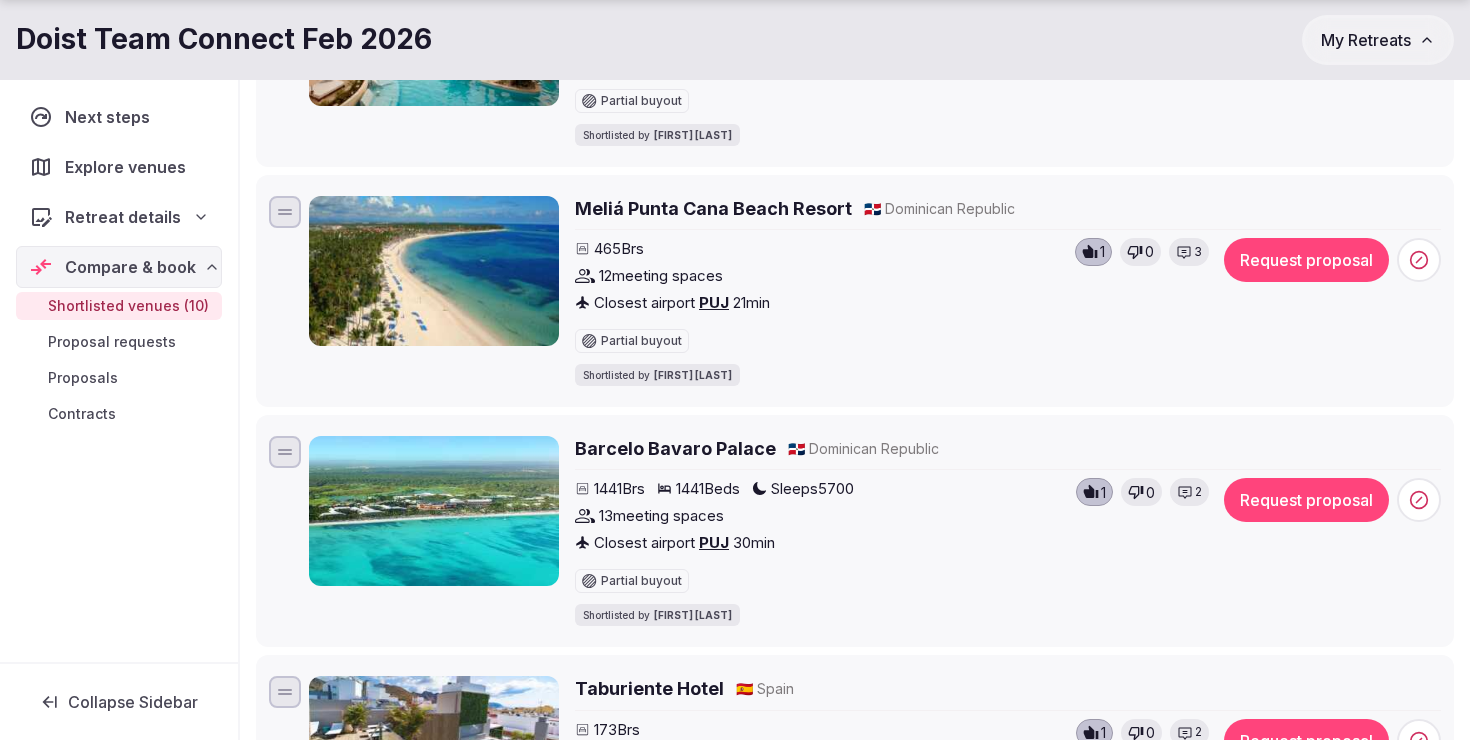 scroll, scrollTop: 571, scrollLeft: 0, axis: vertical 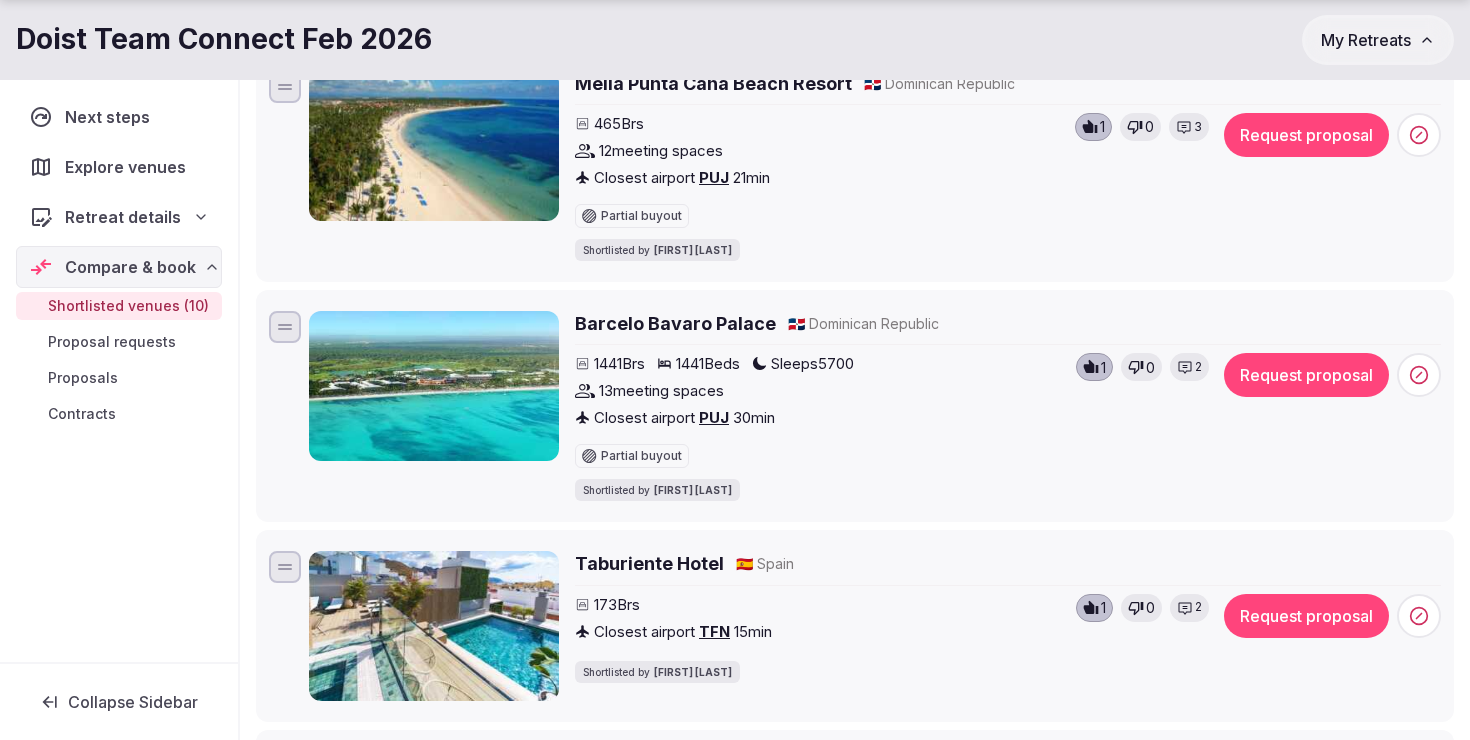 click 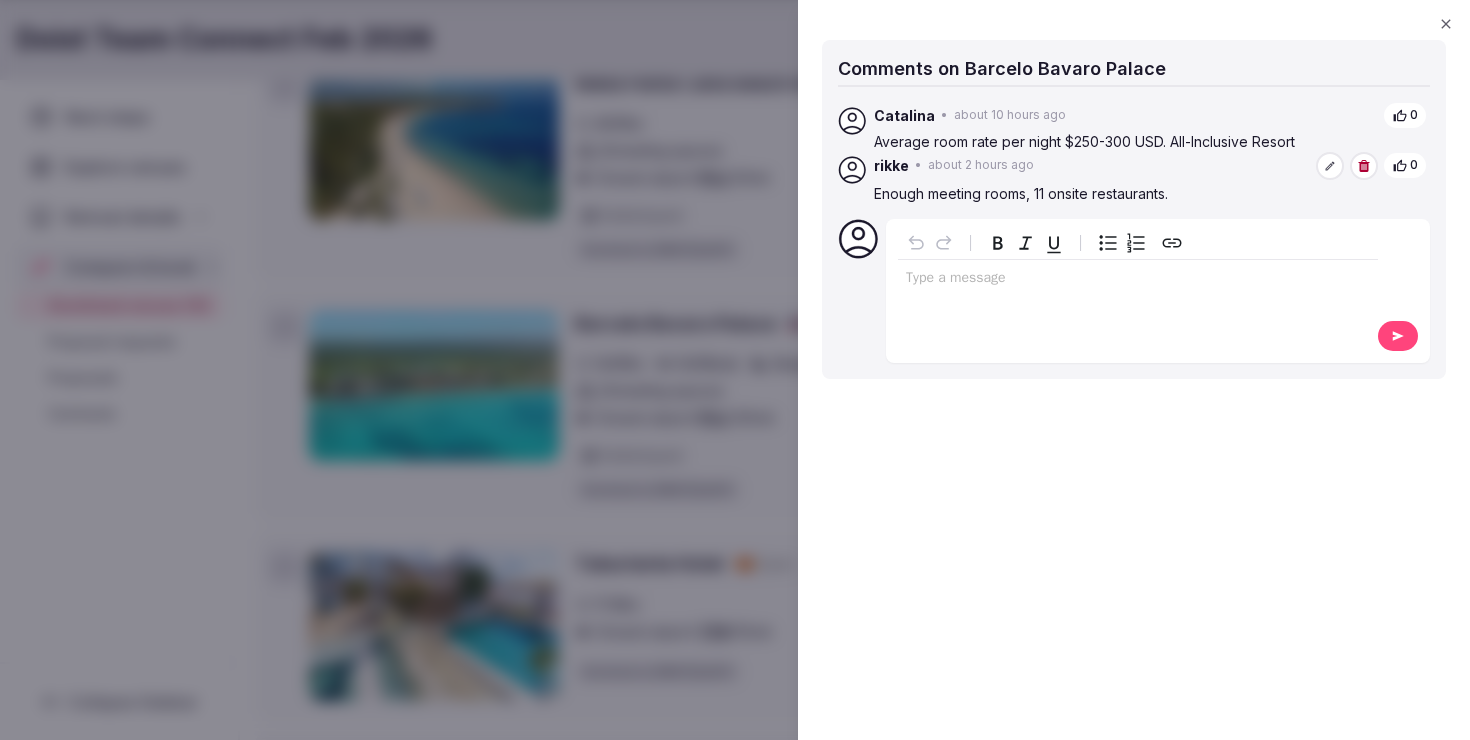type 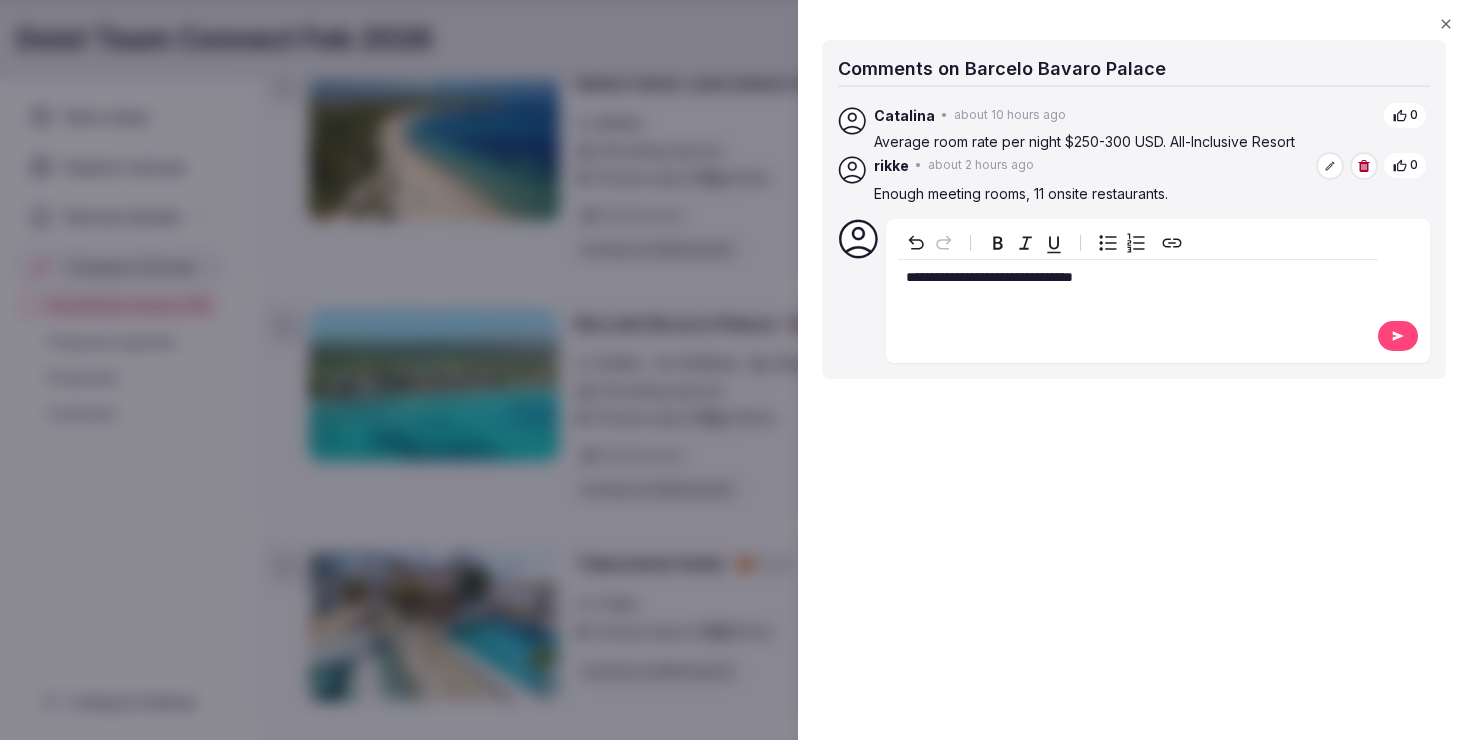 click 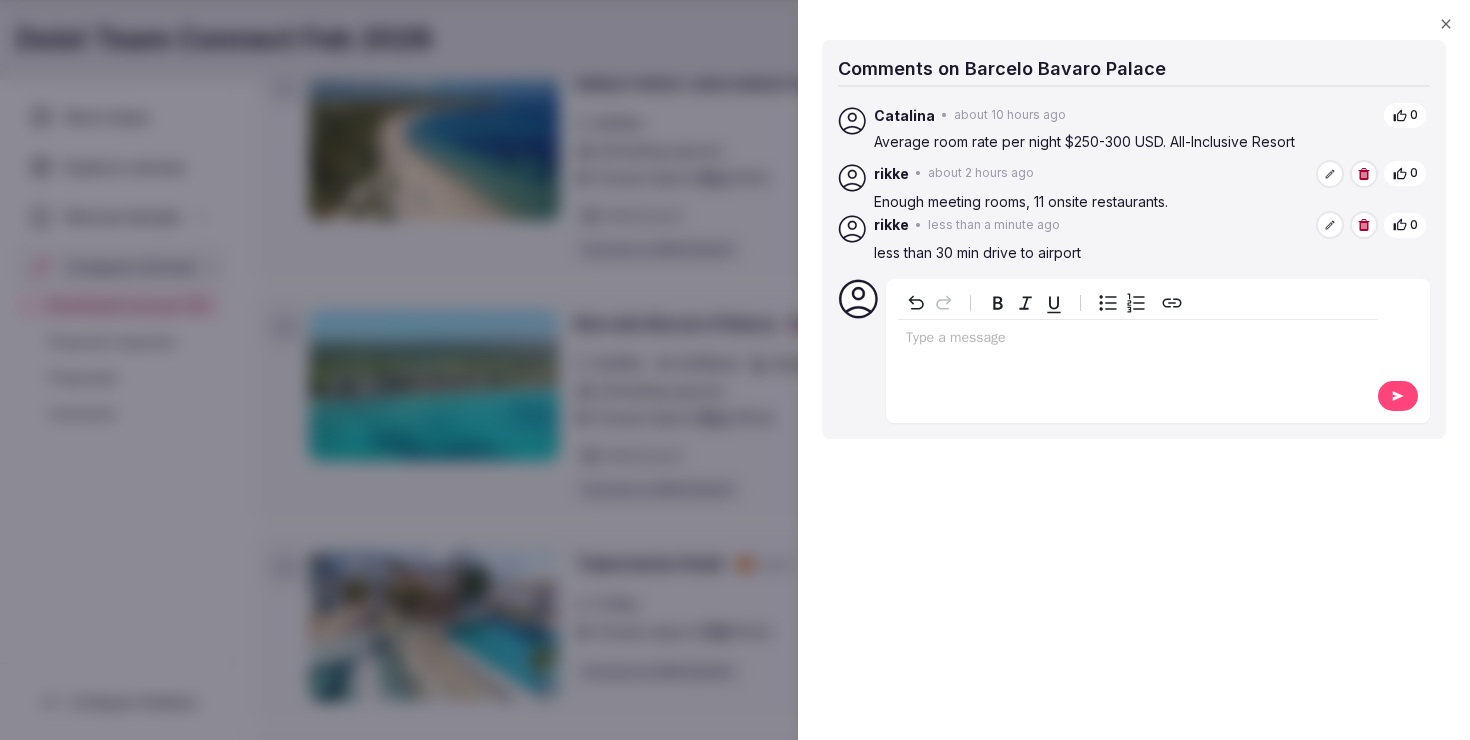 click at bounding box center [735, 370] 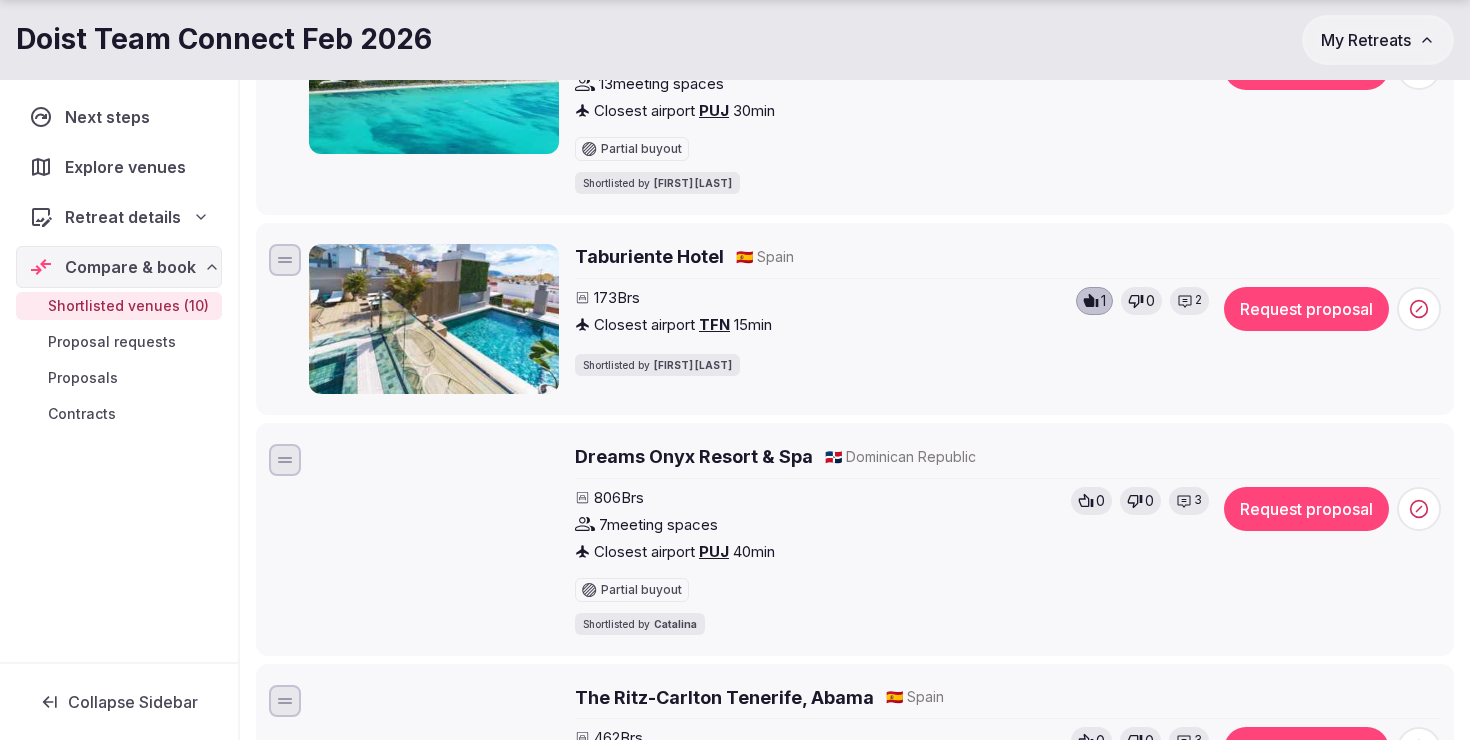 scroll, scrollTop: 939, scrollLeft: 0, axis: vertical 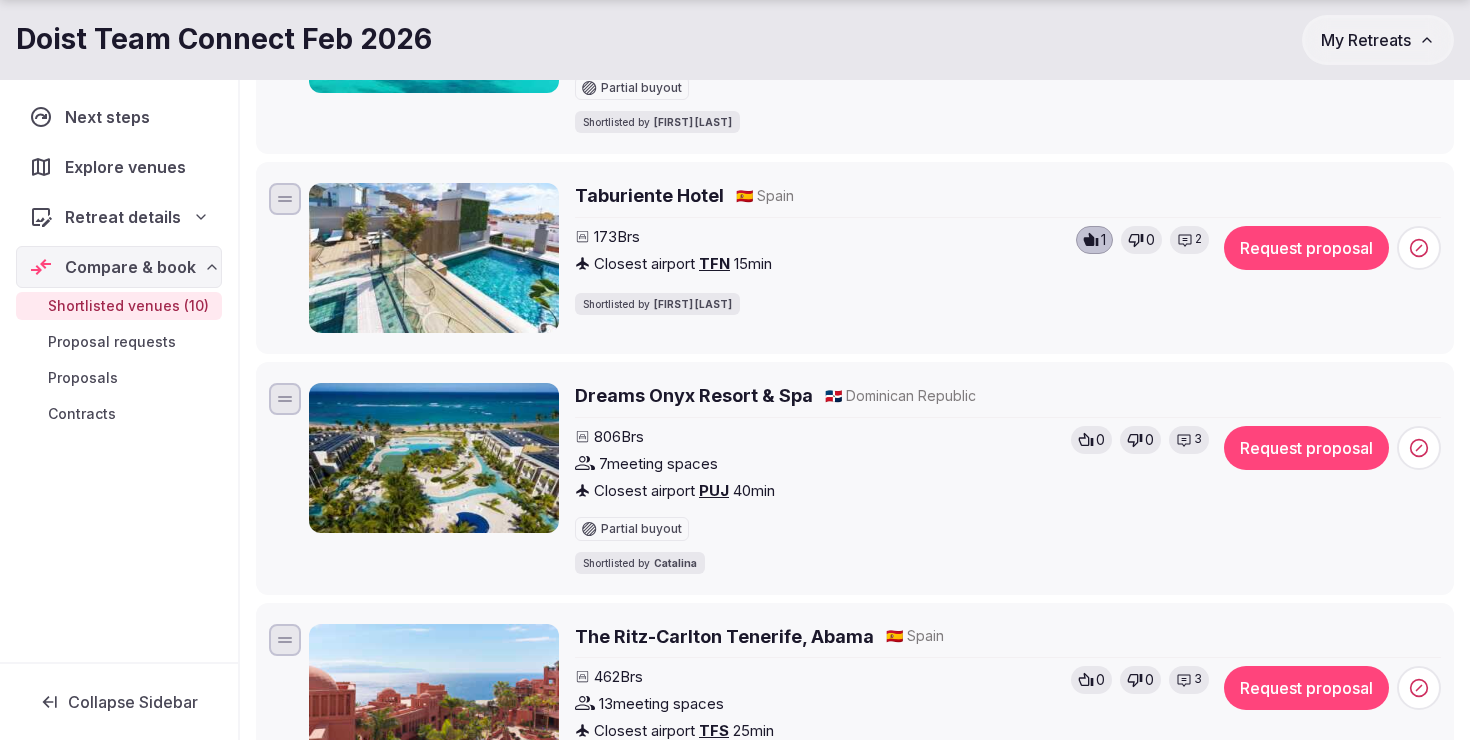 click on "Taburiente Hotel" at bounding box center (649, 195) 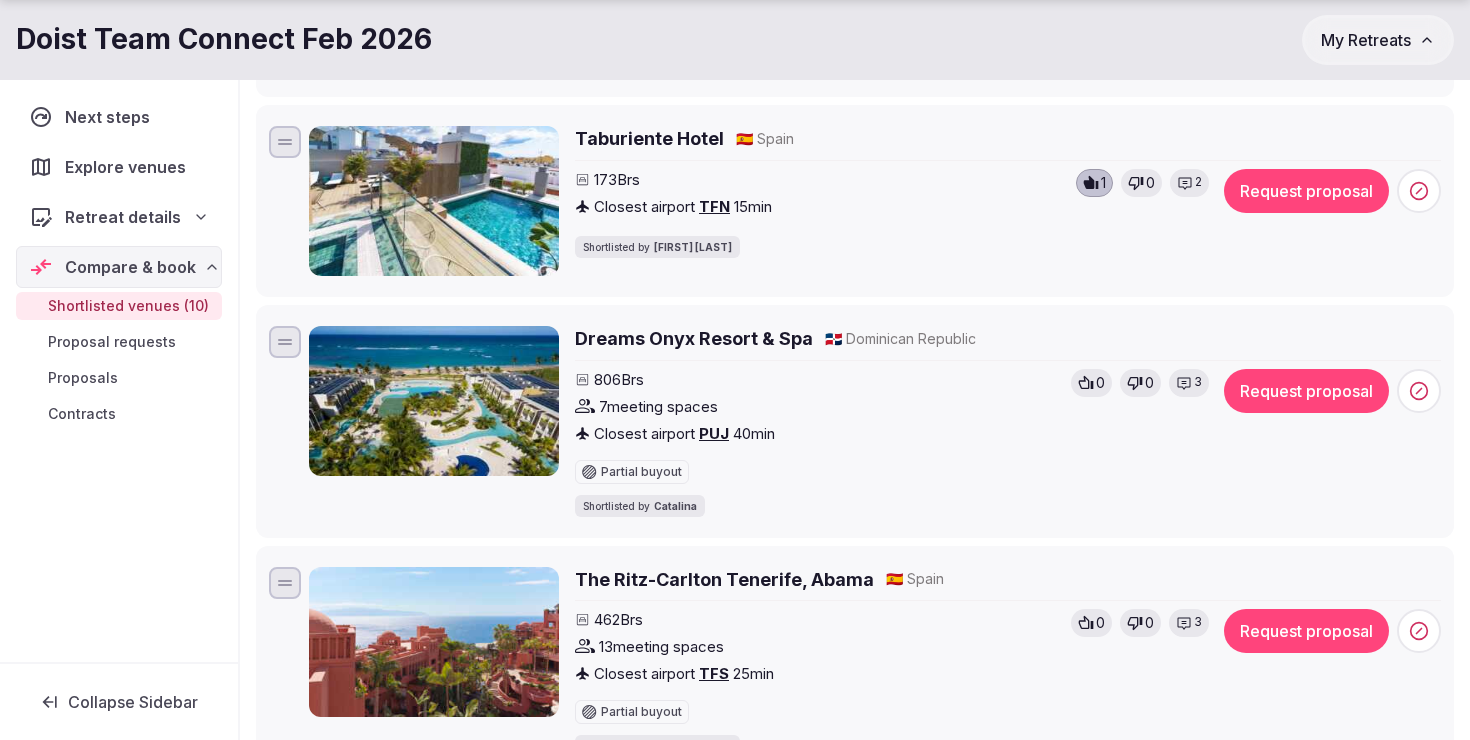 scroll, scrollTop: 1009, scrollLeft: 0, axis: vertical 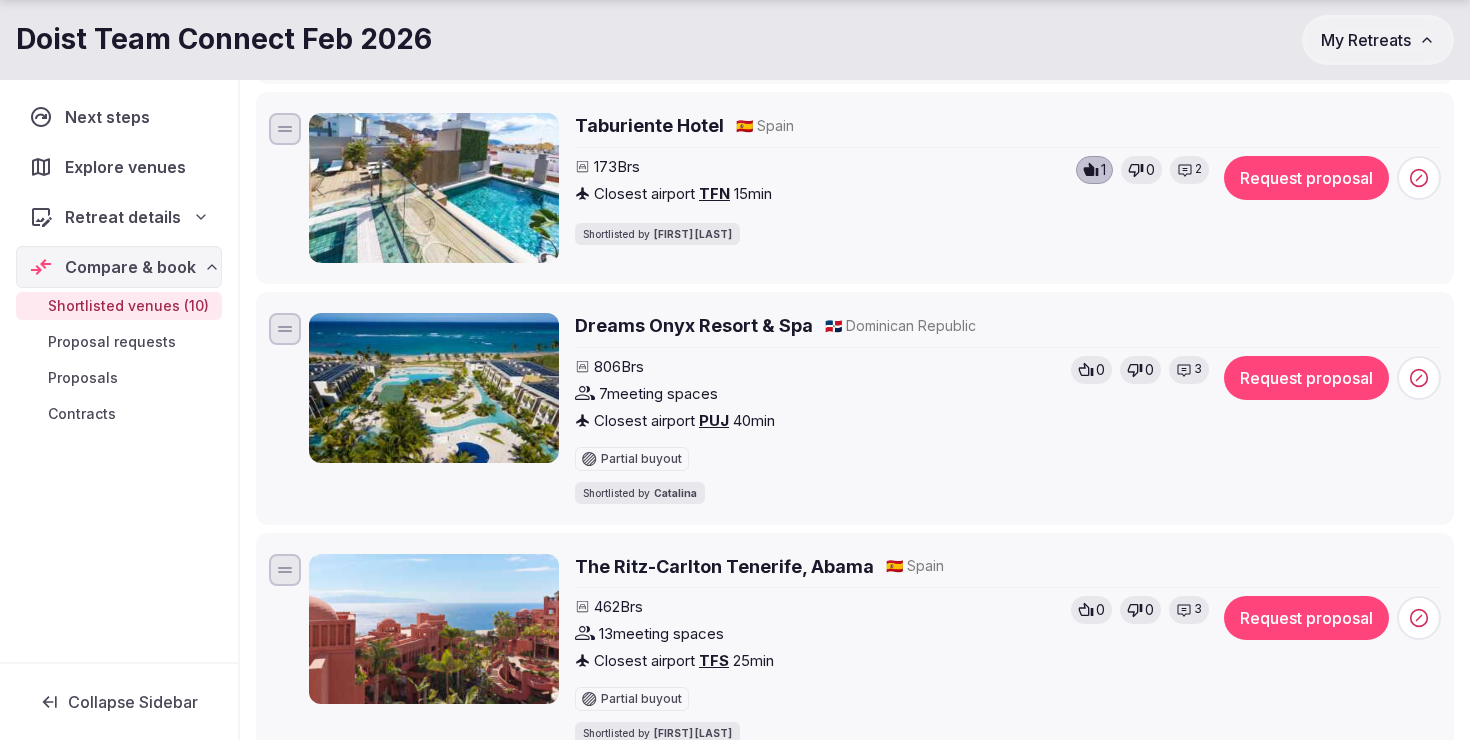 click on "TFN" at bounding box center [714, 193] 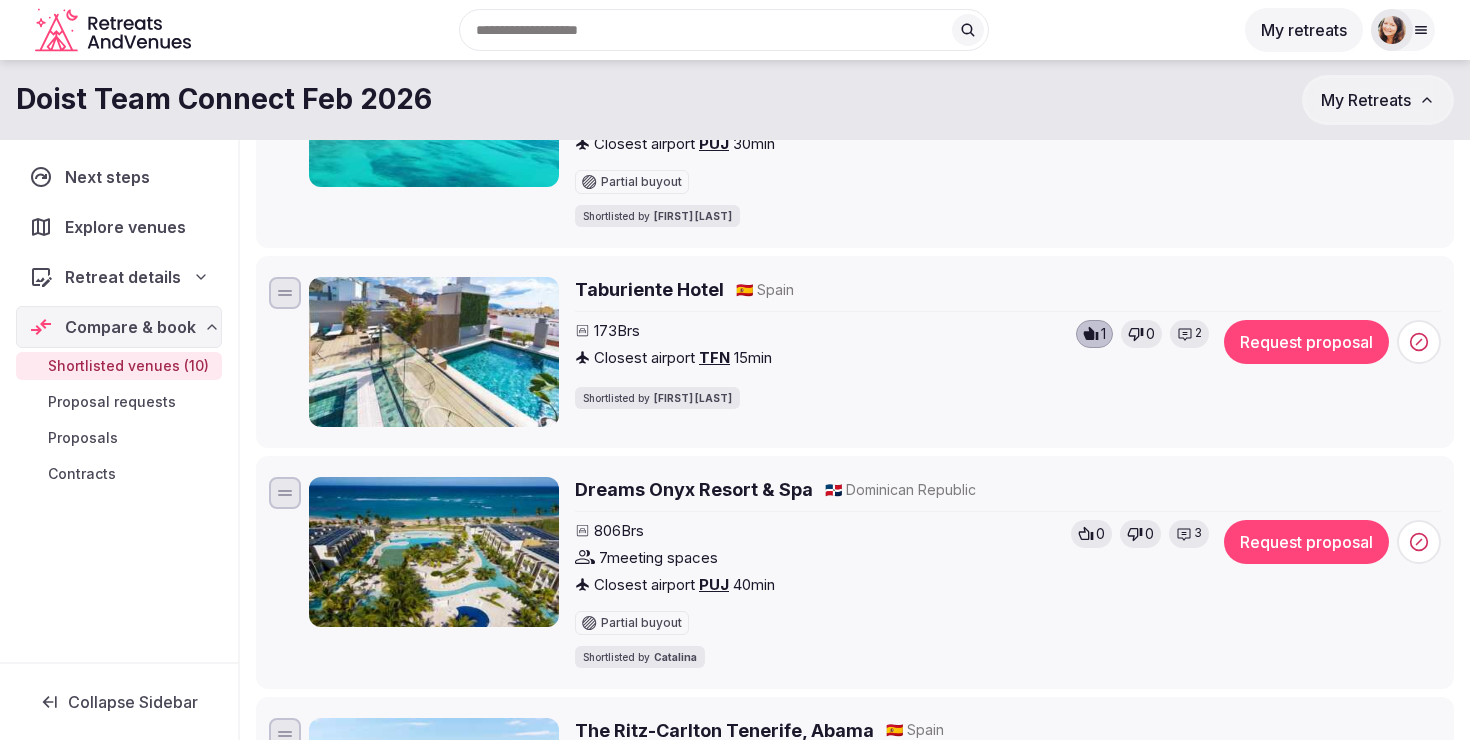 scroll, scrollTop: 825, scrollLeft: 0, axis: vertical 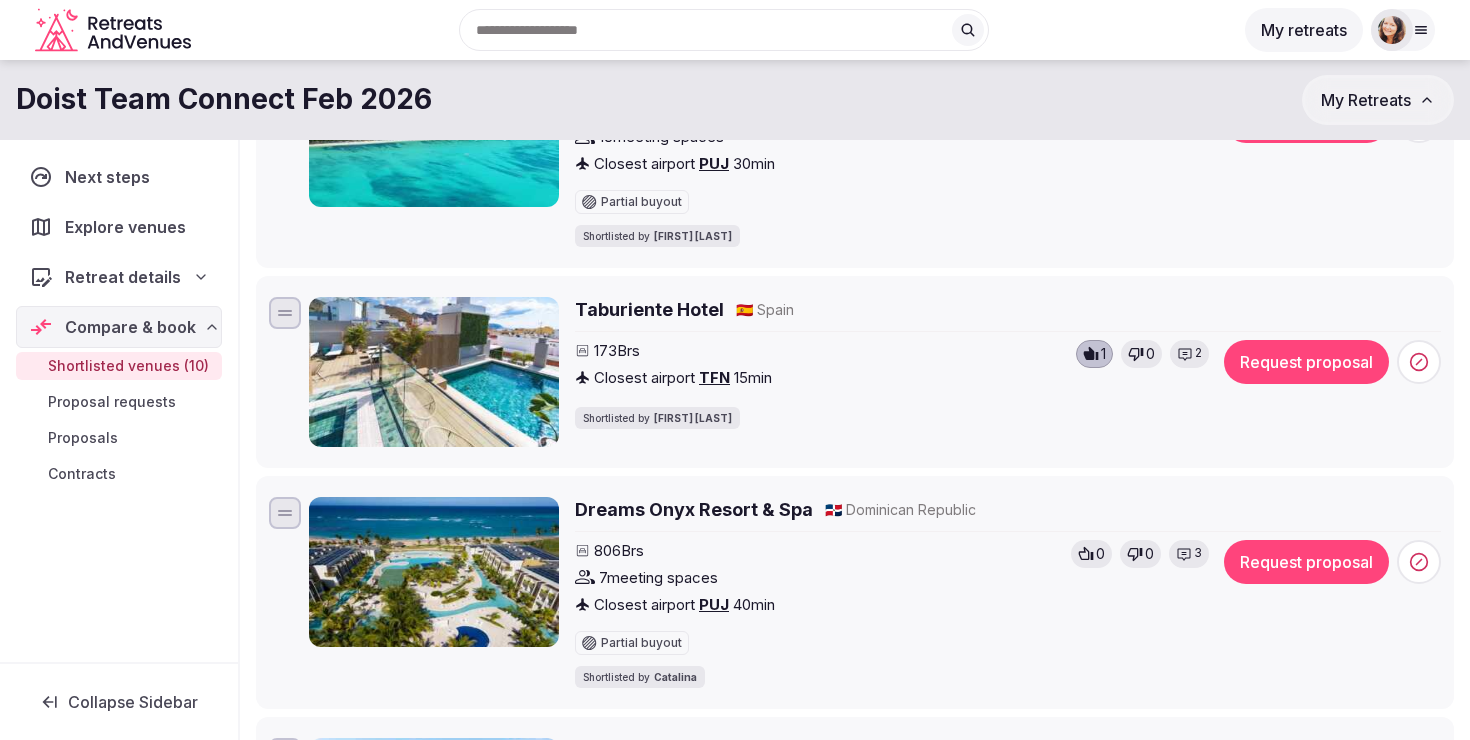 click 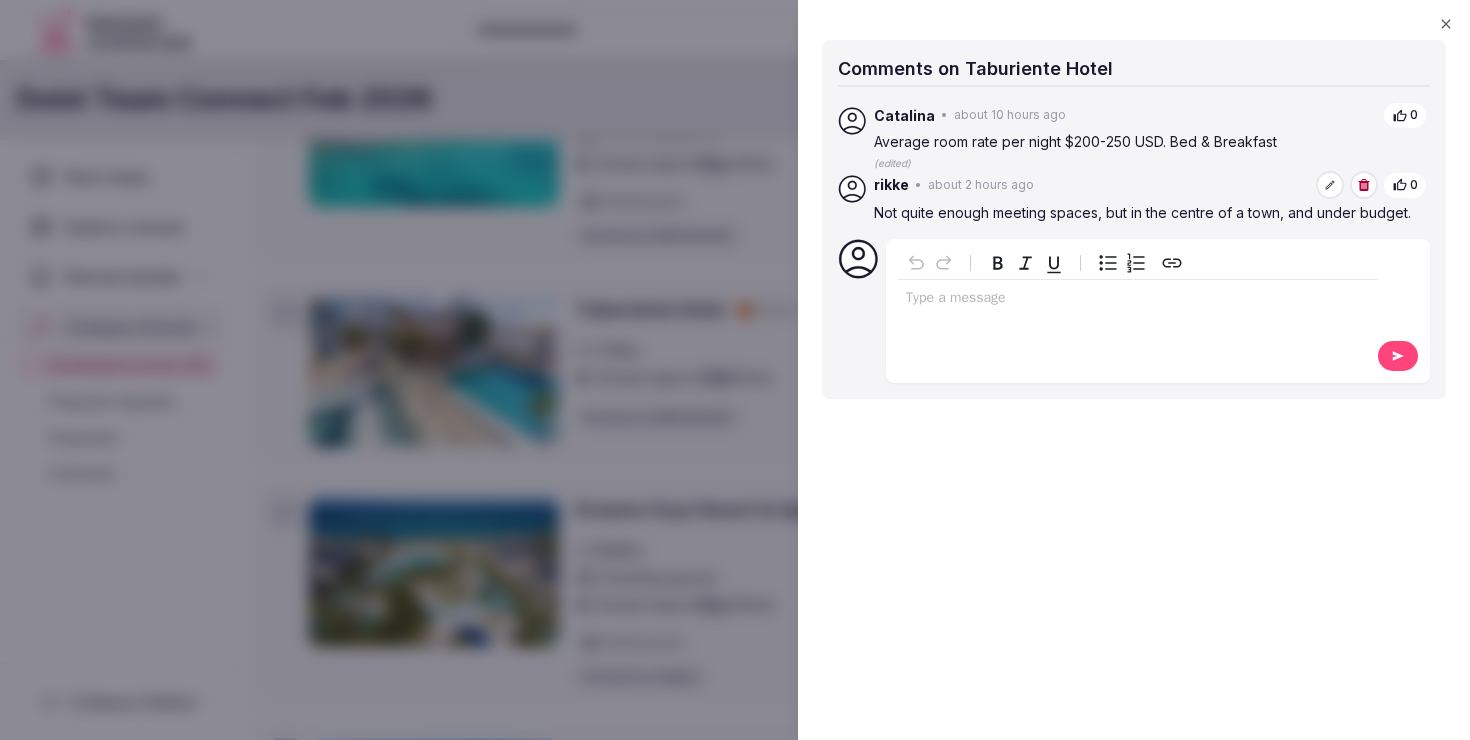 click on "Type a message" at bounding box center (1138, 309) 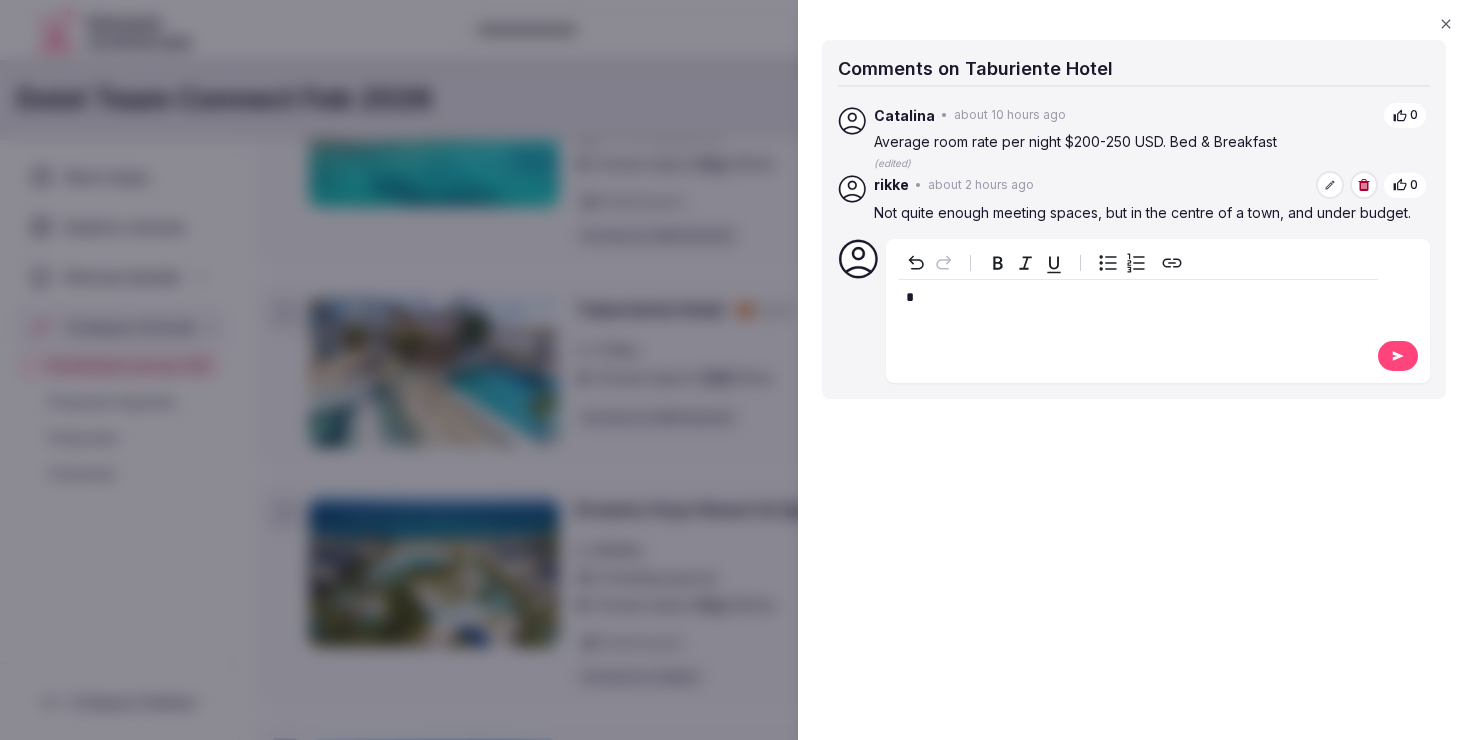 type 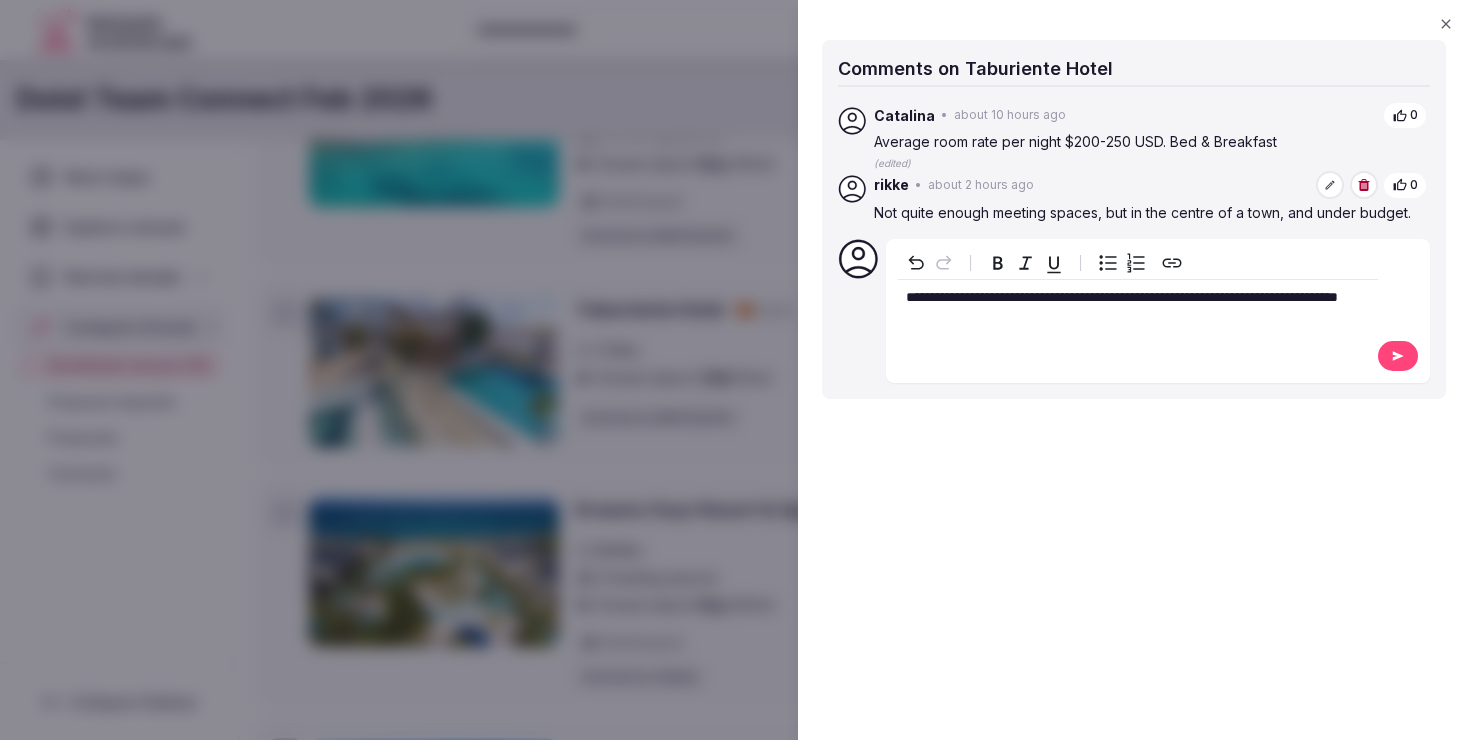click 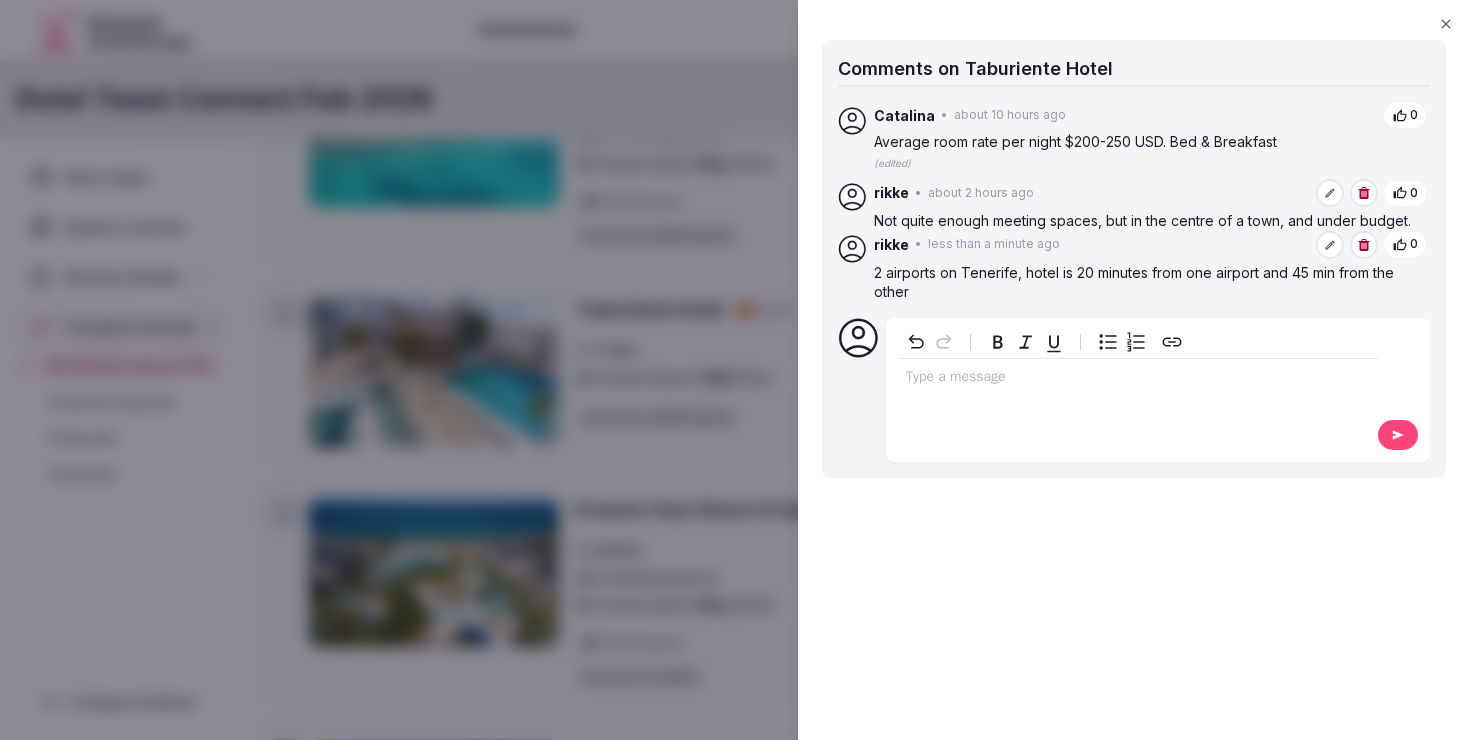 click at bounding box center [735, 370] 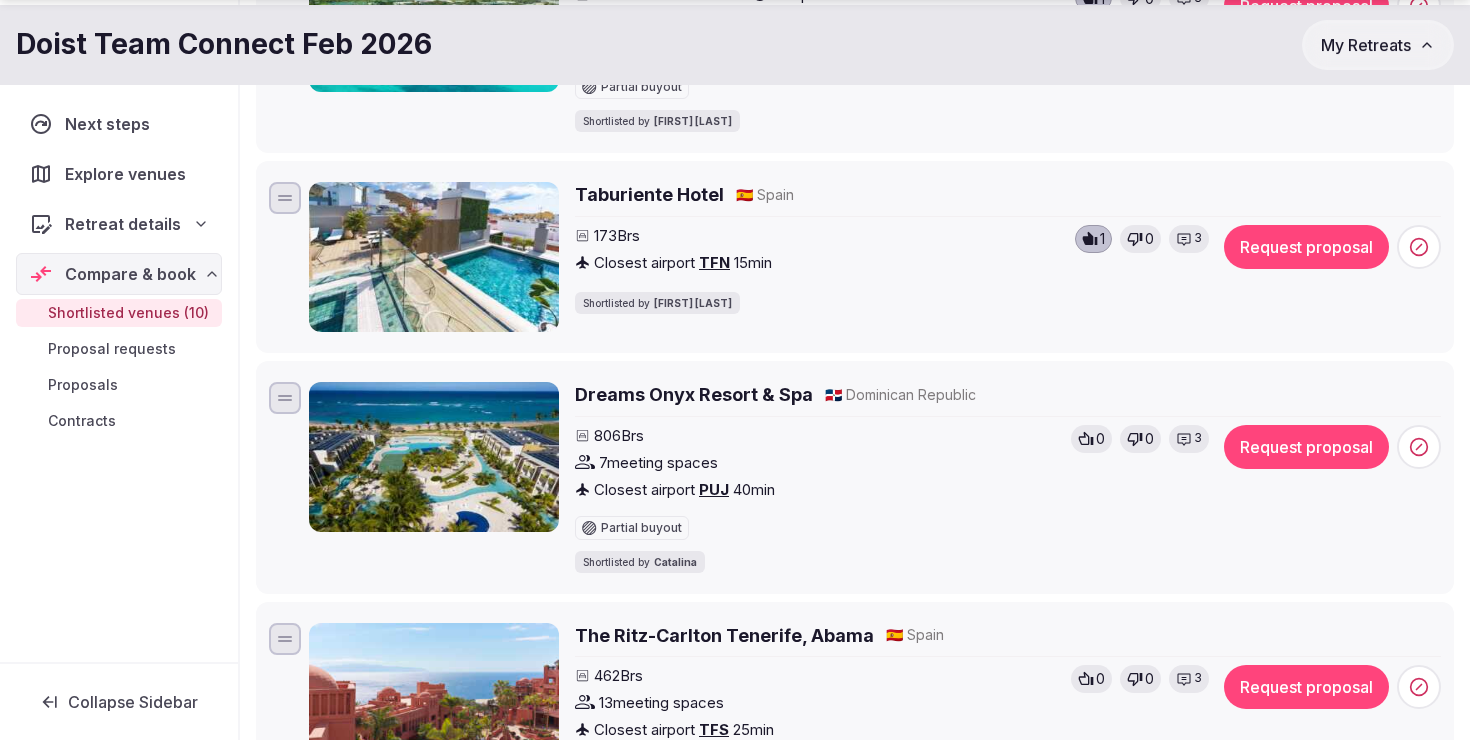 scroll, scrollTop: 950, scrollLeft: 0, axis: vertical 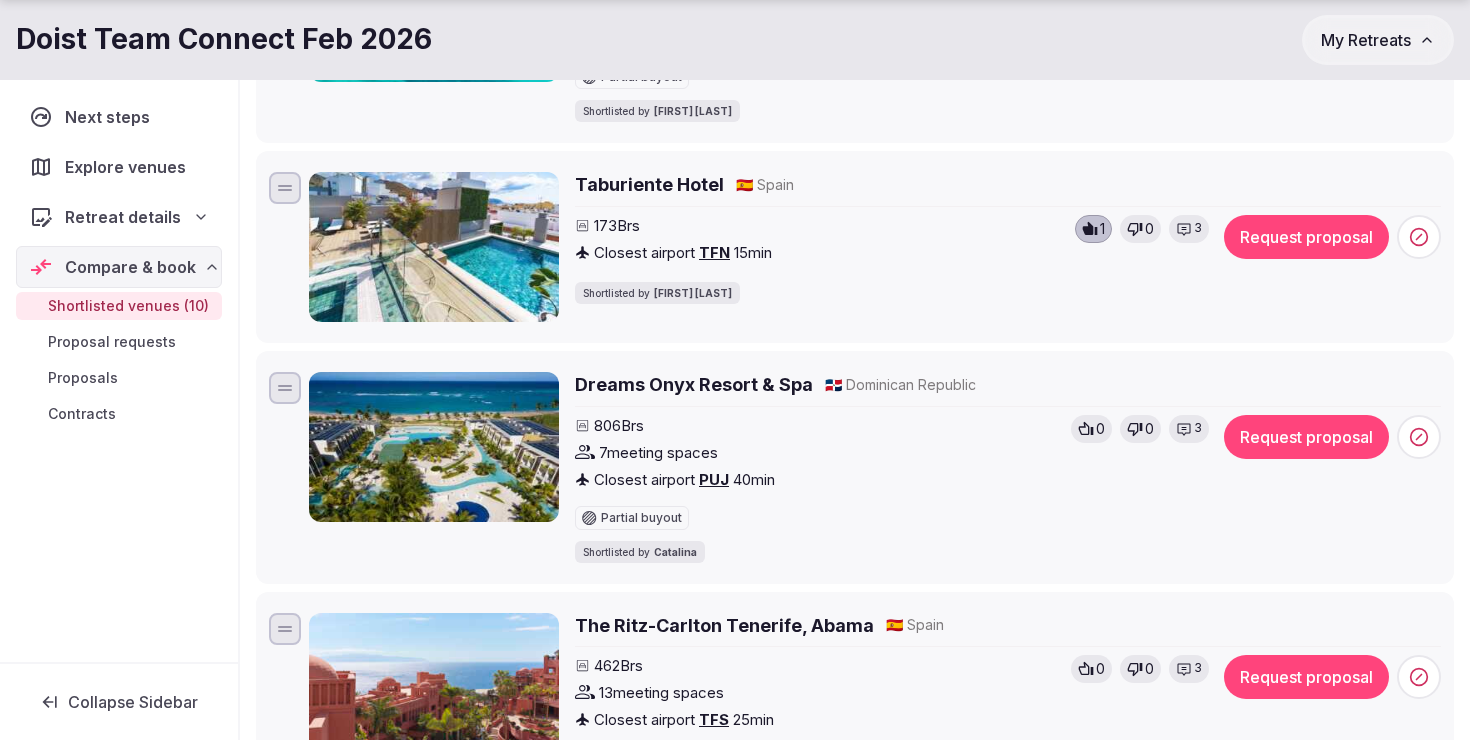click on "Dreams Onyx Resort & Spa" at bounding box center [694, 384] 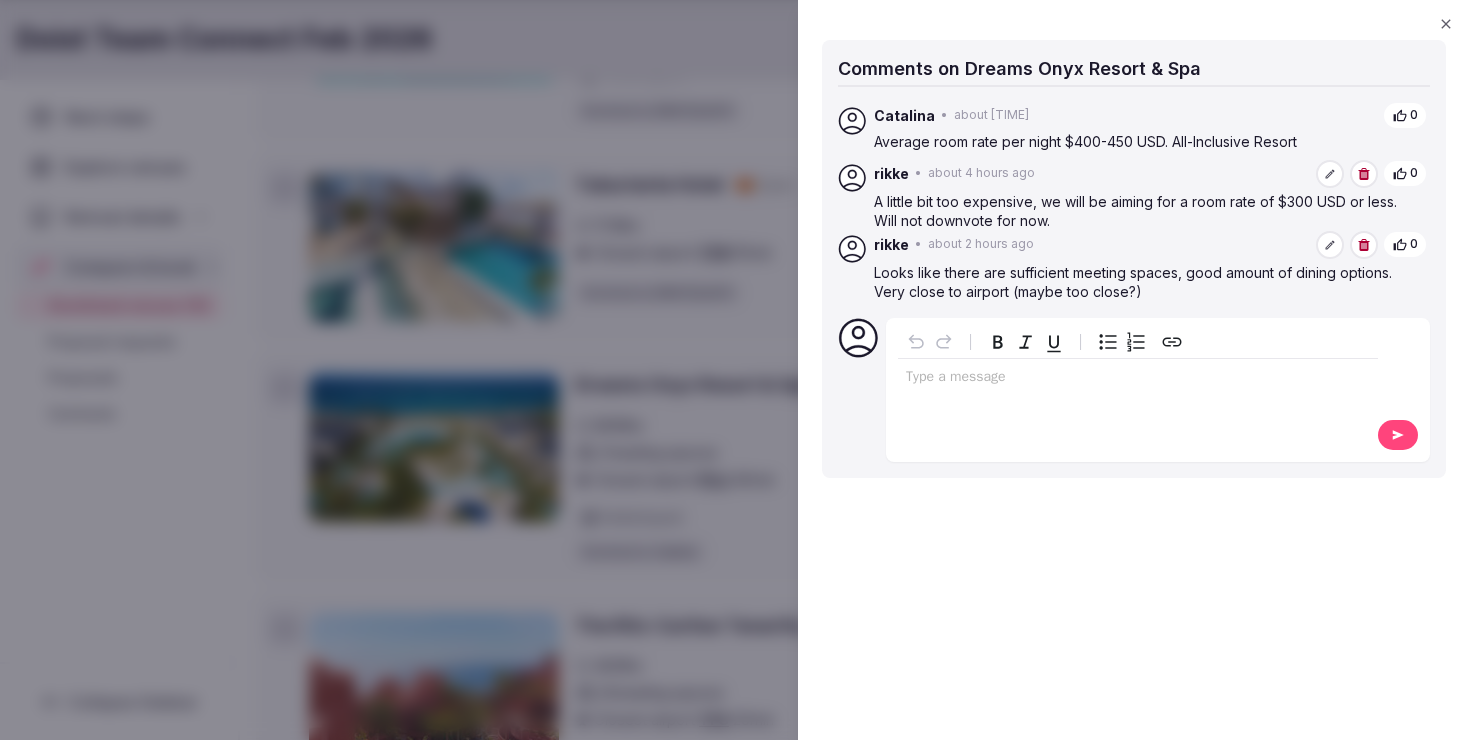 click at bounding box center [1138, 379] 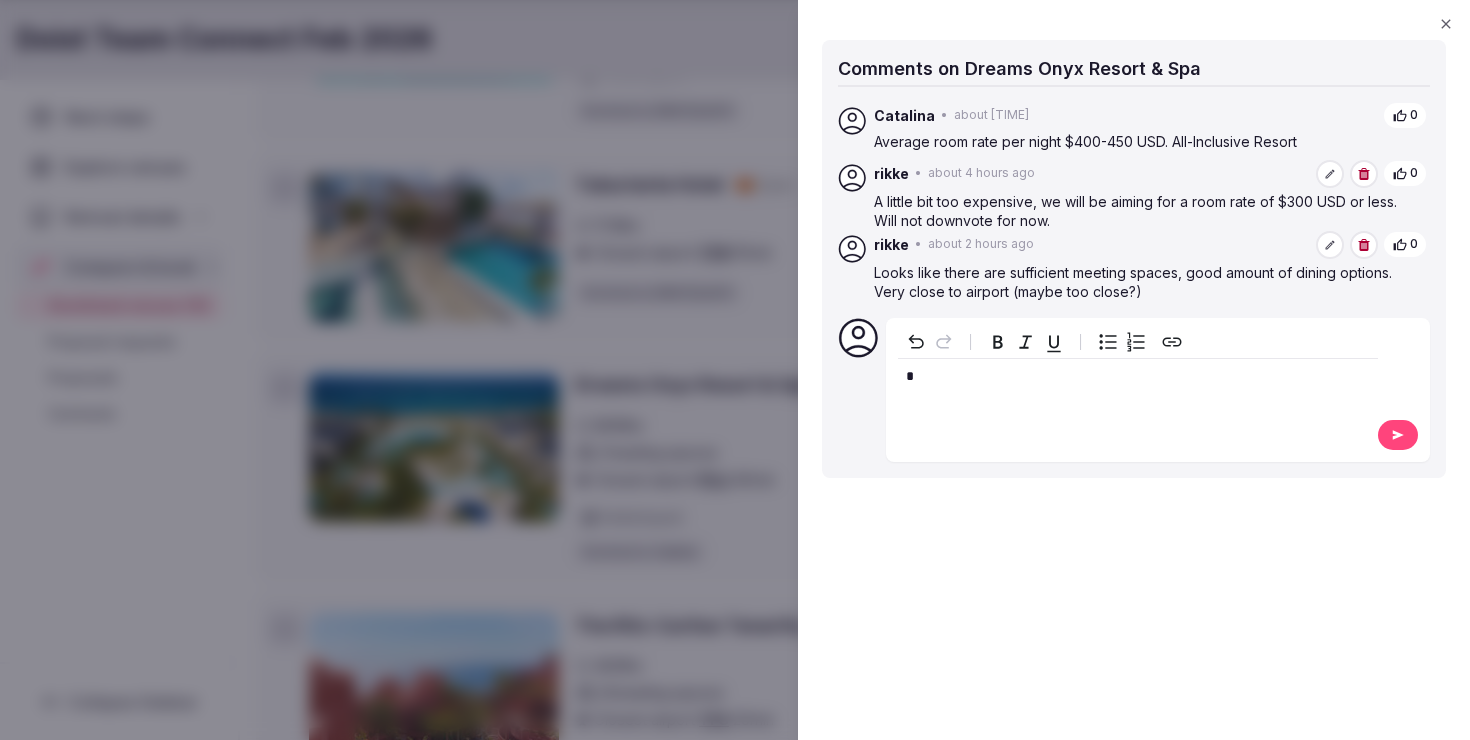 type 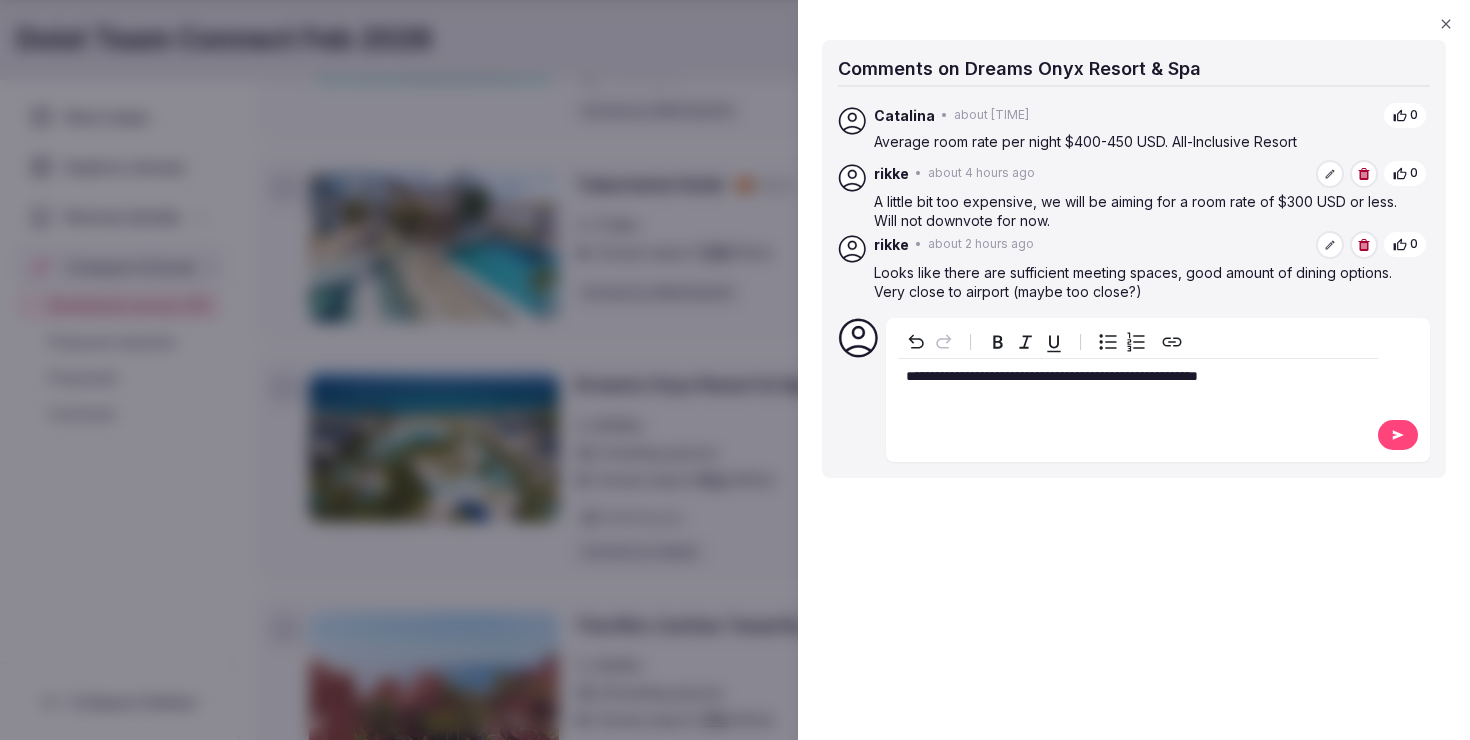 click on "**********" at bounding box center [1052, 376] 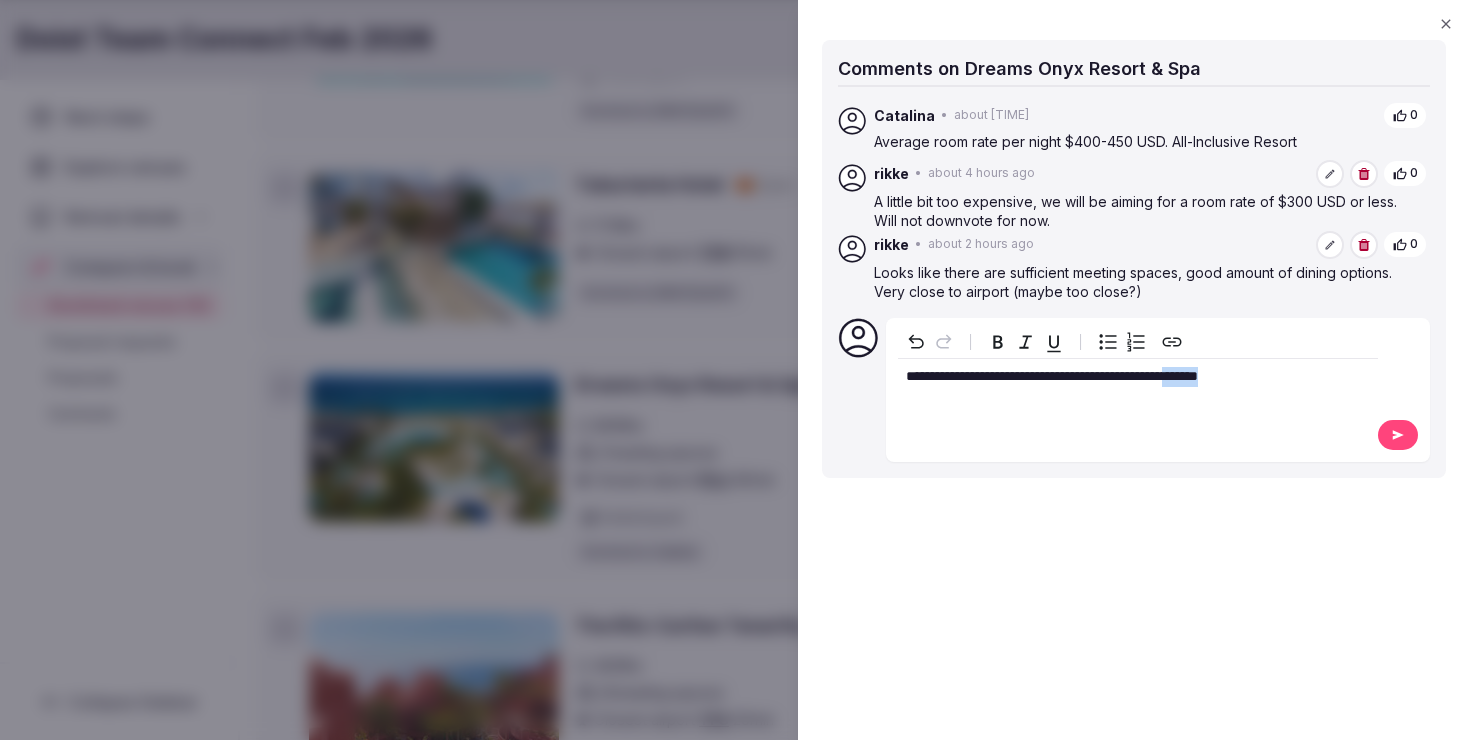 click on "**********" at bounding box center (1052, 376) 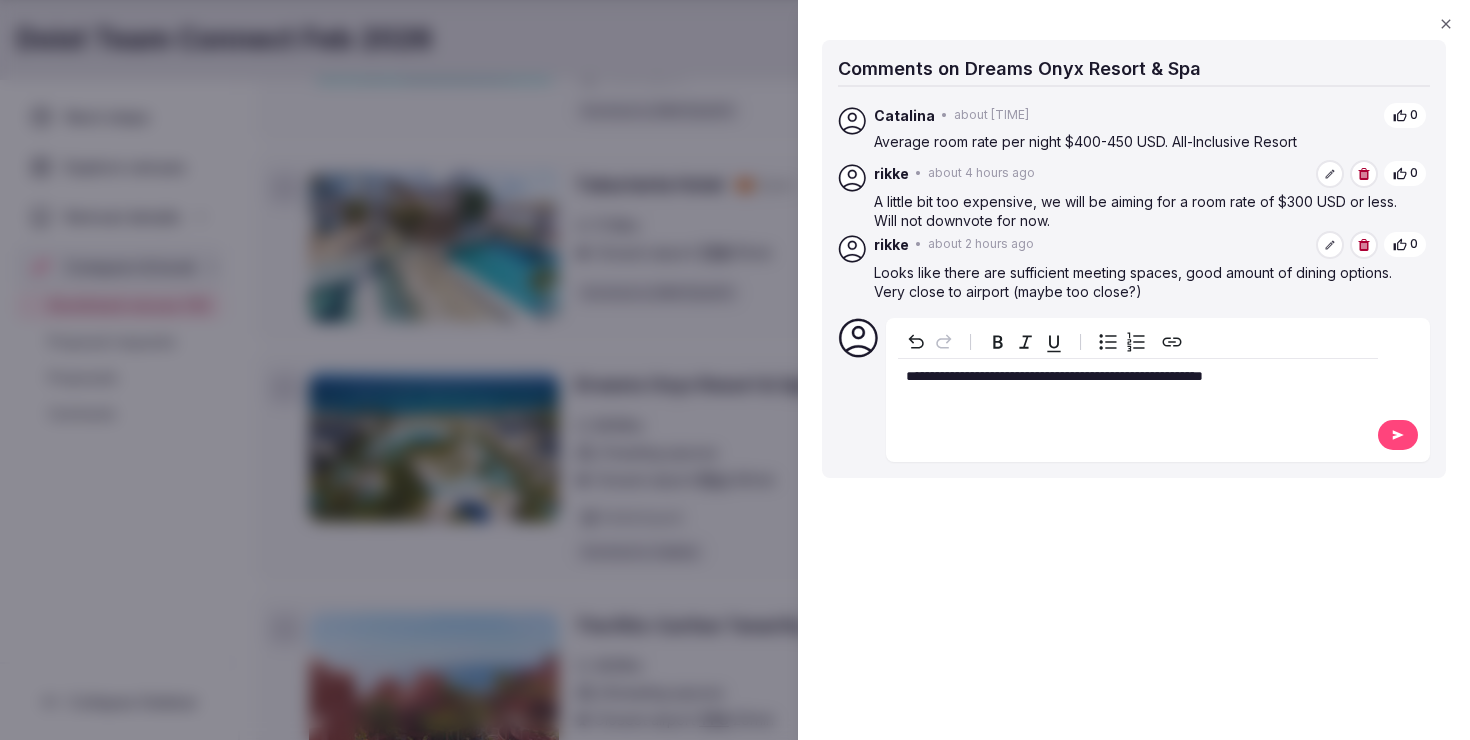 click at bounding box center (1398, 435) 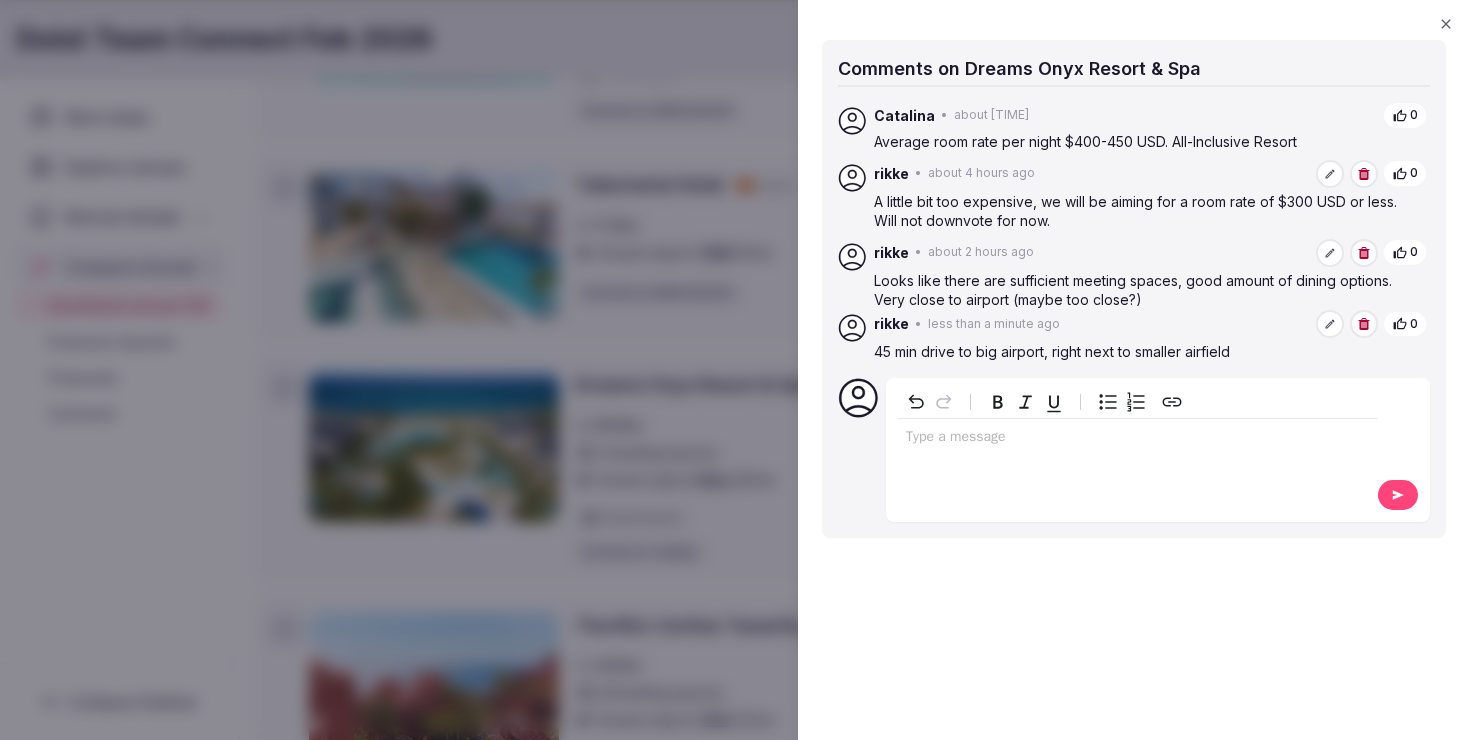 click at bounding box center [1330, 253] 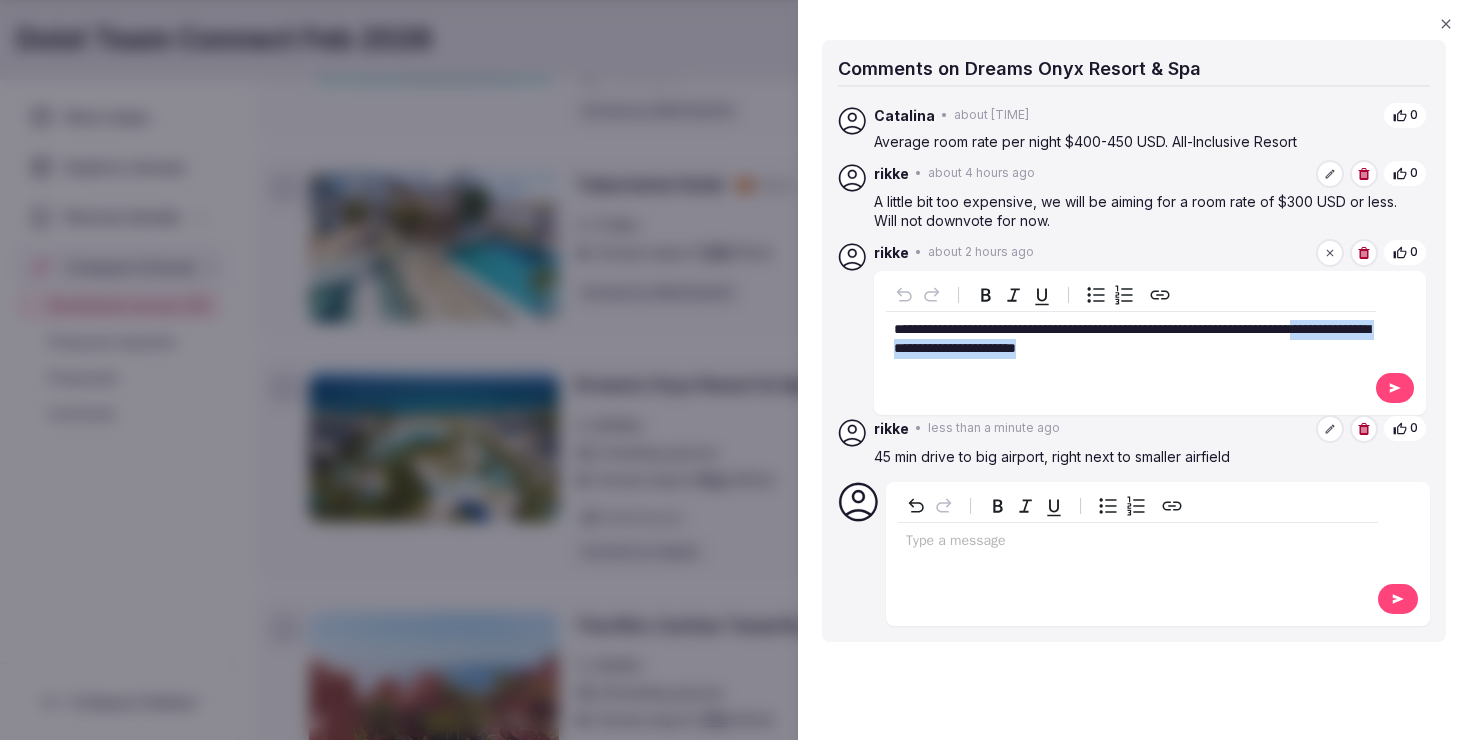 drag, startPoint x: 1230, startPoint y: 351, endPoint x: 950, endPoint y: 343, distance: 280.11426 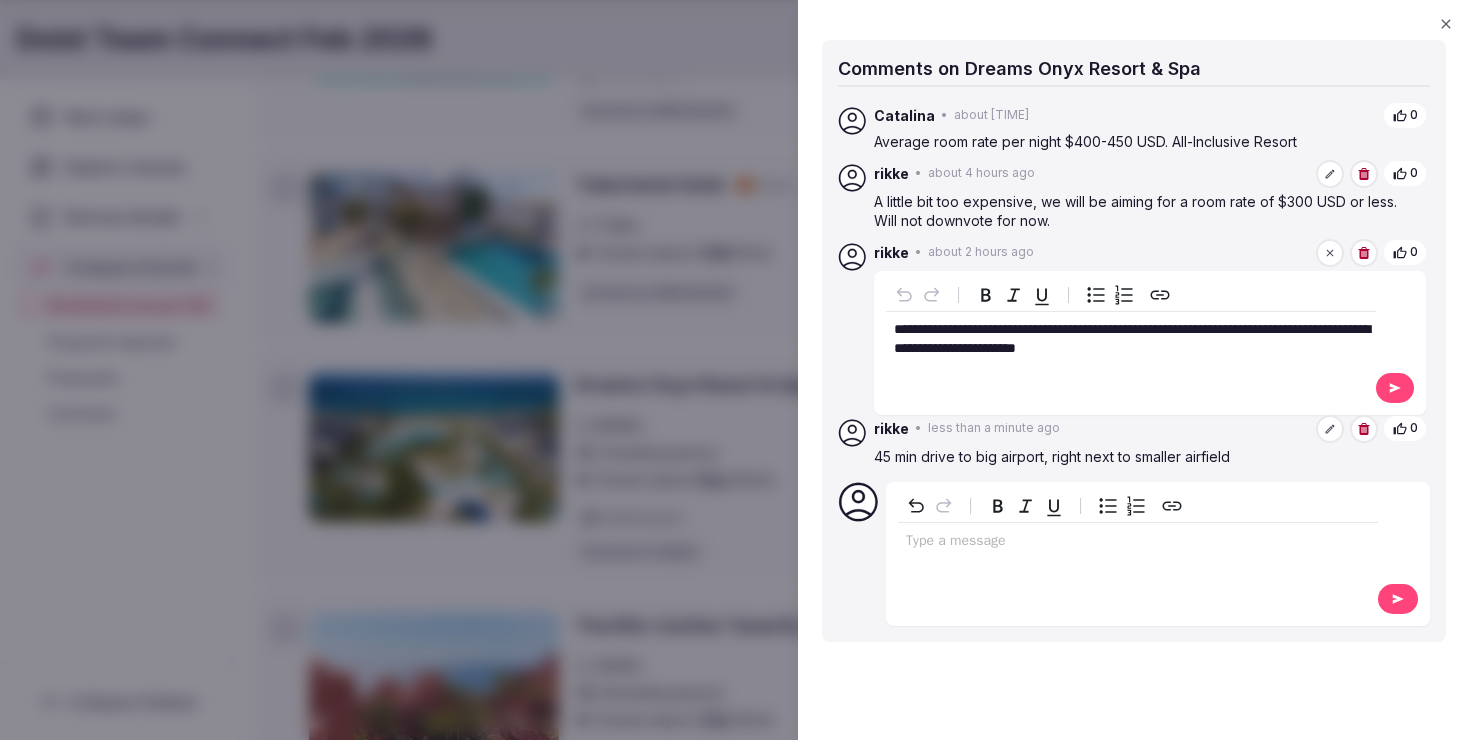 type 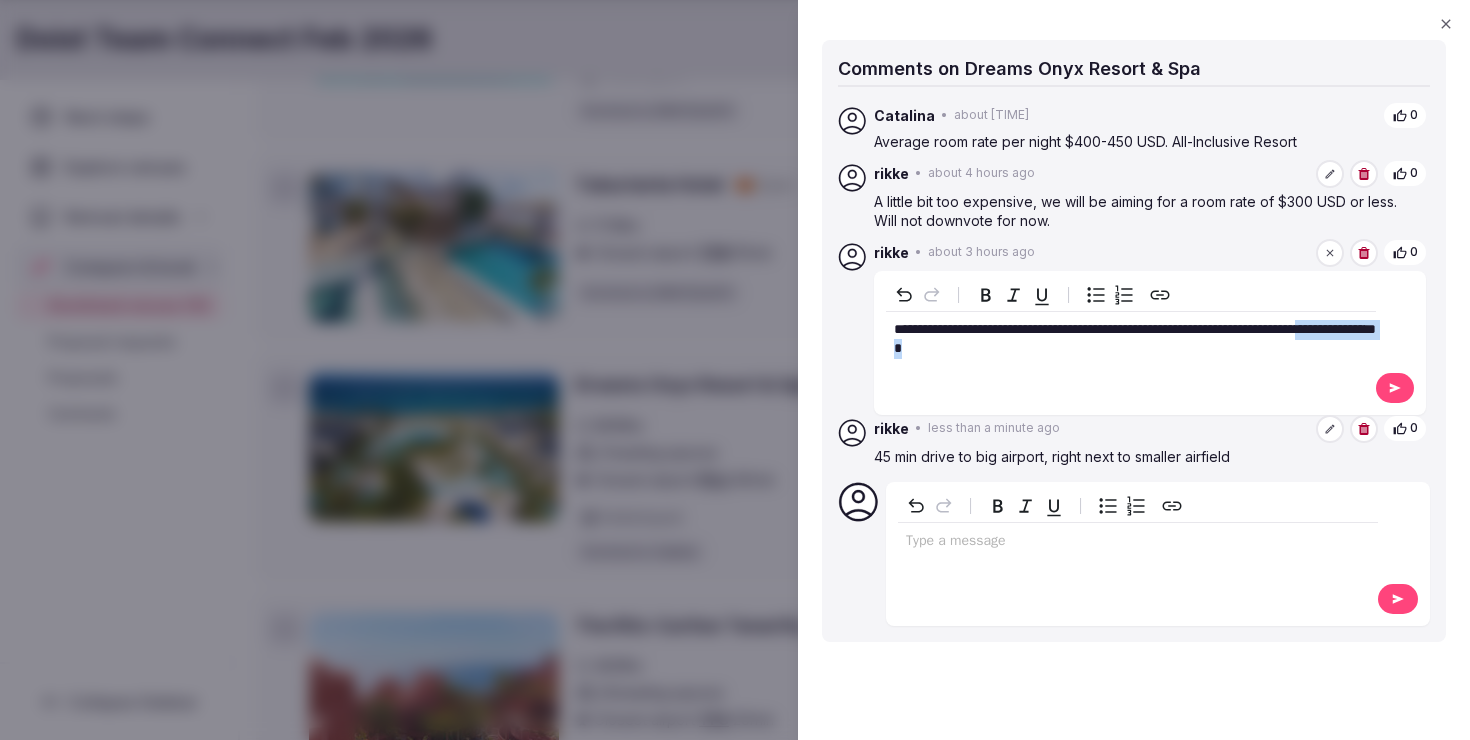 drag, startPoint x: 1070, startPoint y: 346, endPoint x: 955, endPoint y: 346, distance: 115 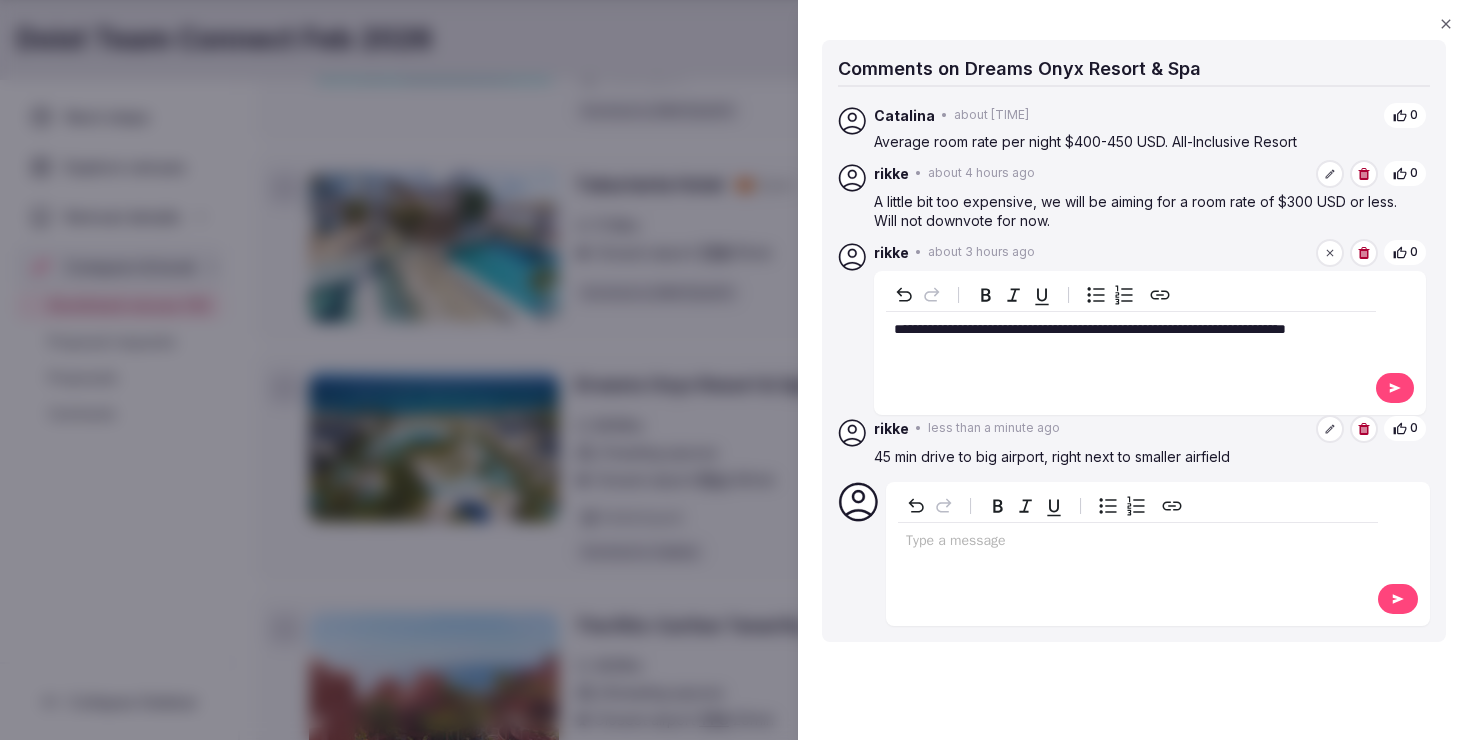 click at bounding box center [1395, 388] 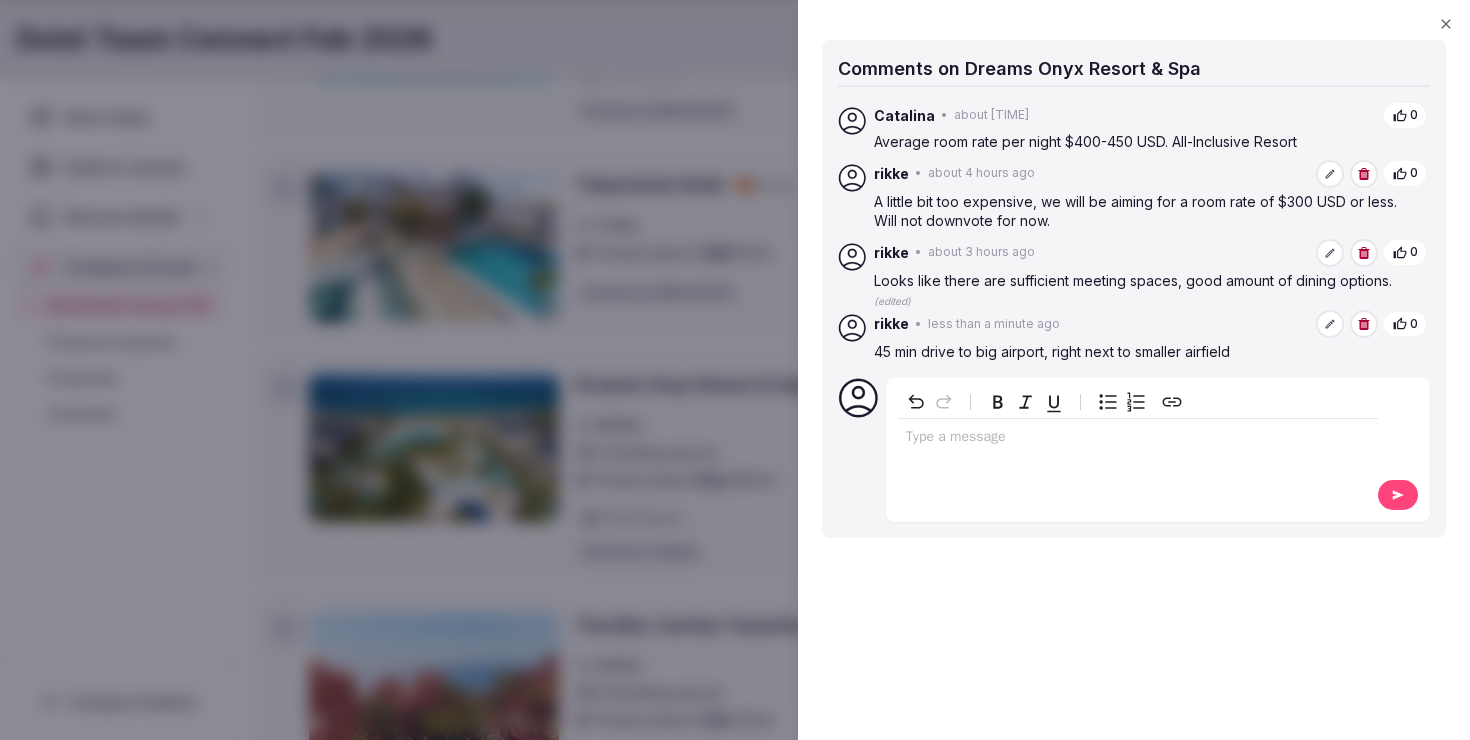 click at bounding box center (735, 370) 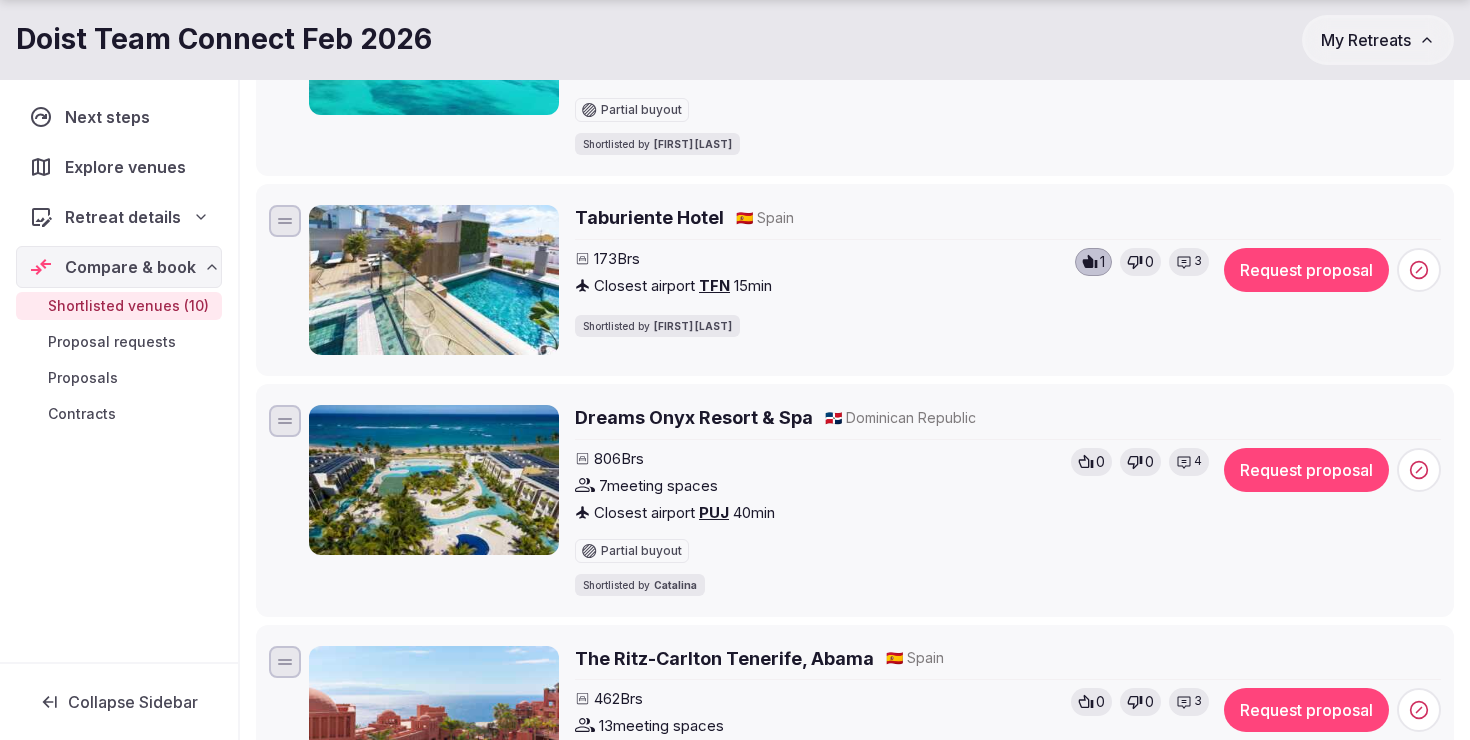 scroll, scrollTop: 909, scrollLeft: 0, axis: vertical 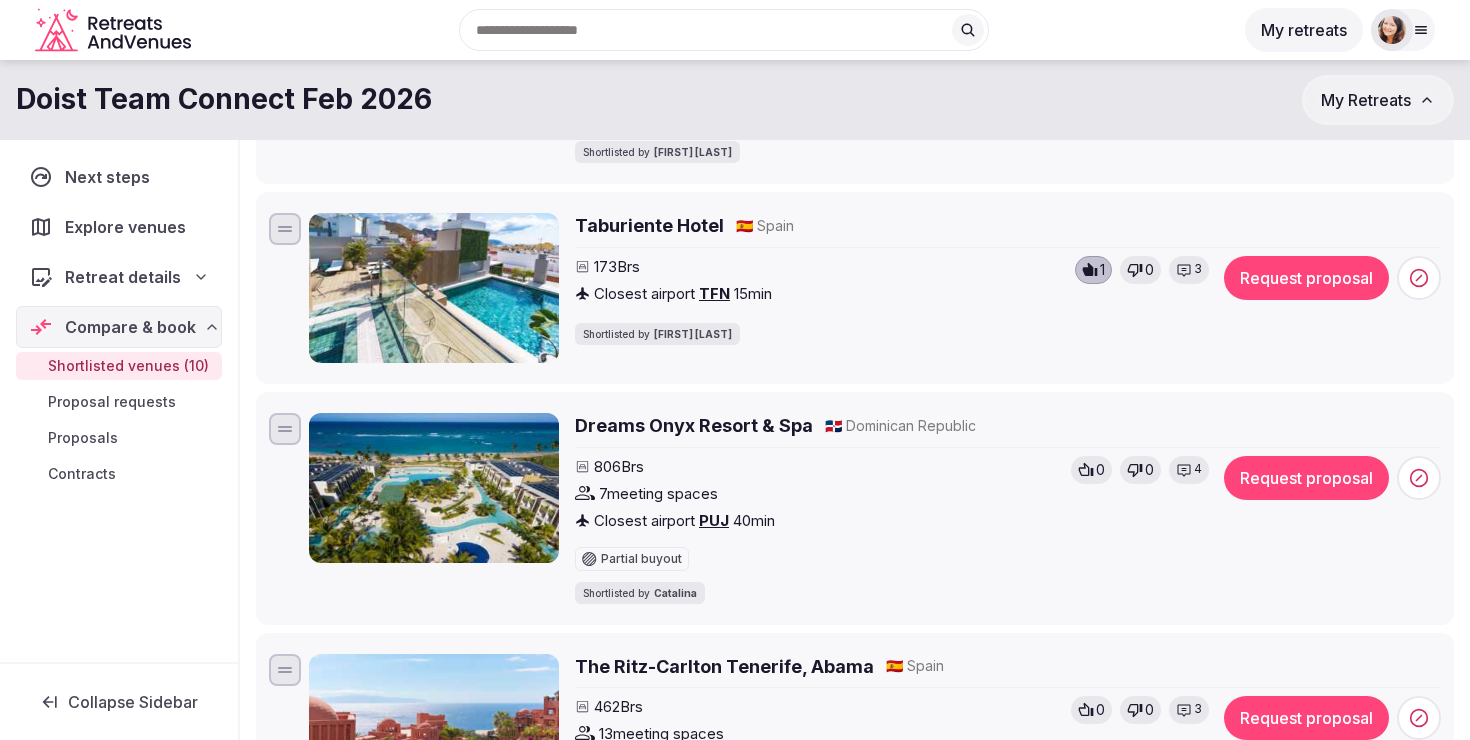click on "Dreams Onyx Resort & Spa" at bounding box center (694, 425) 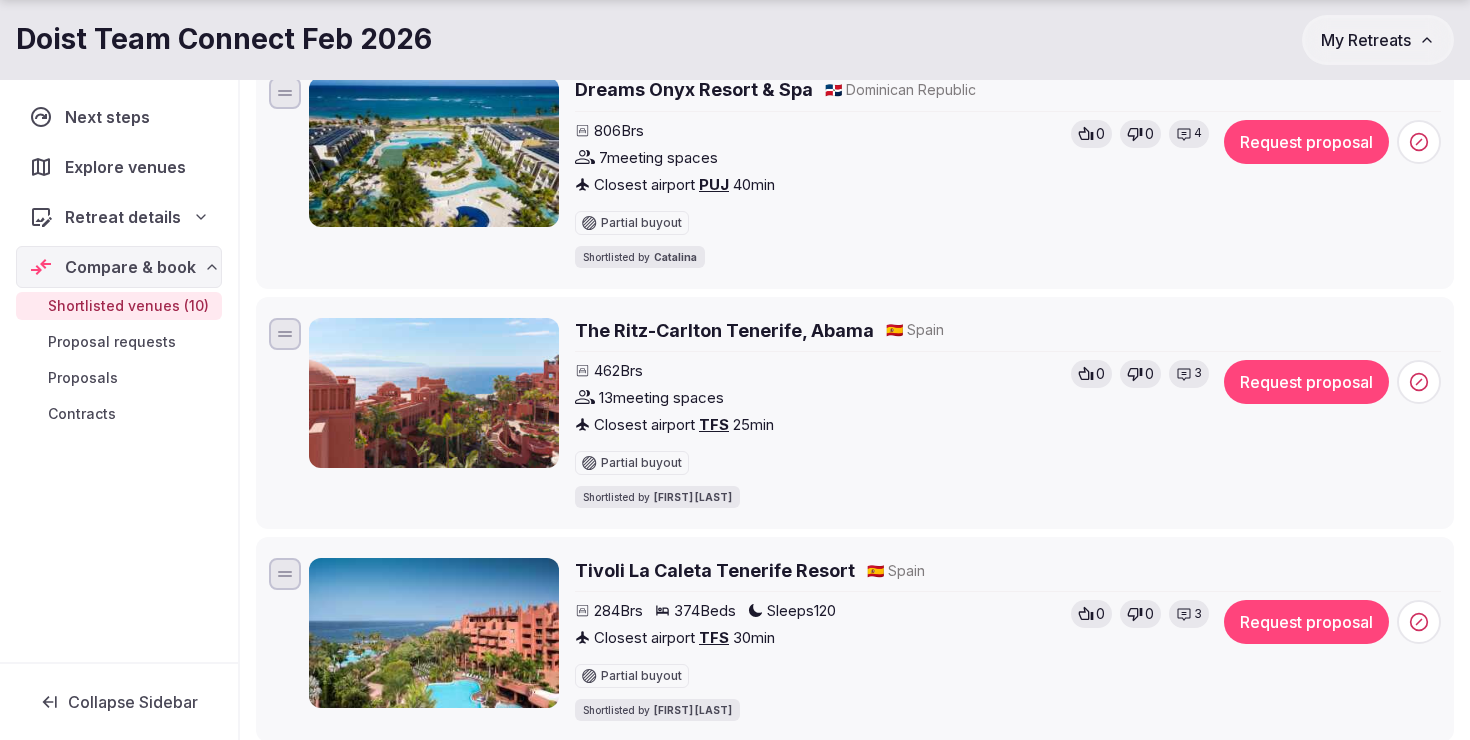 scroll, scrollTop: 1270, scrollLeft: 0, axis: vertical 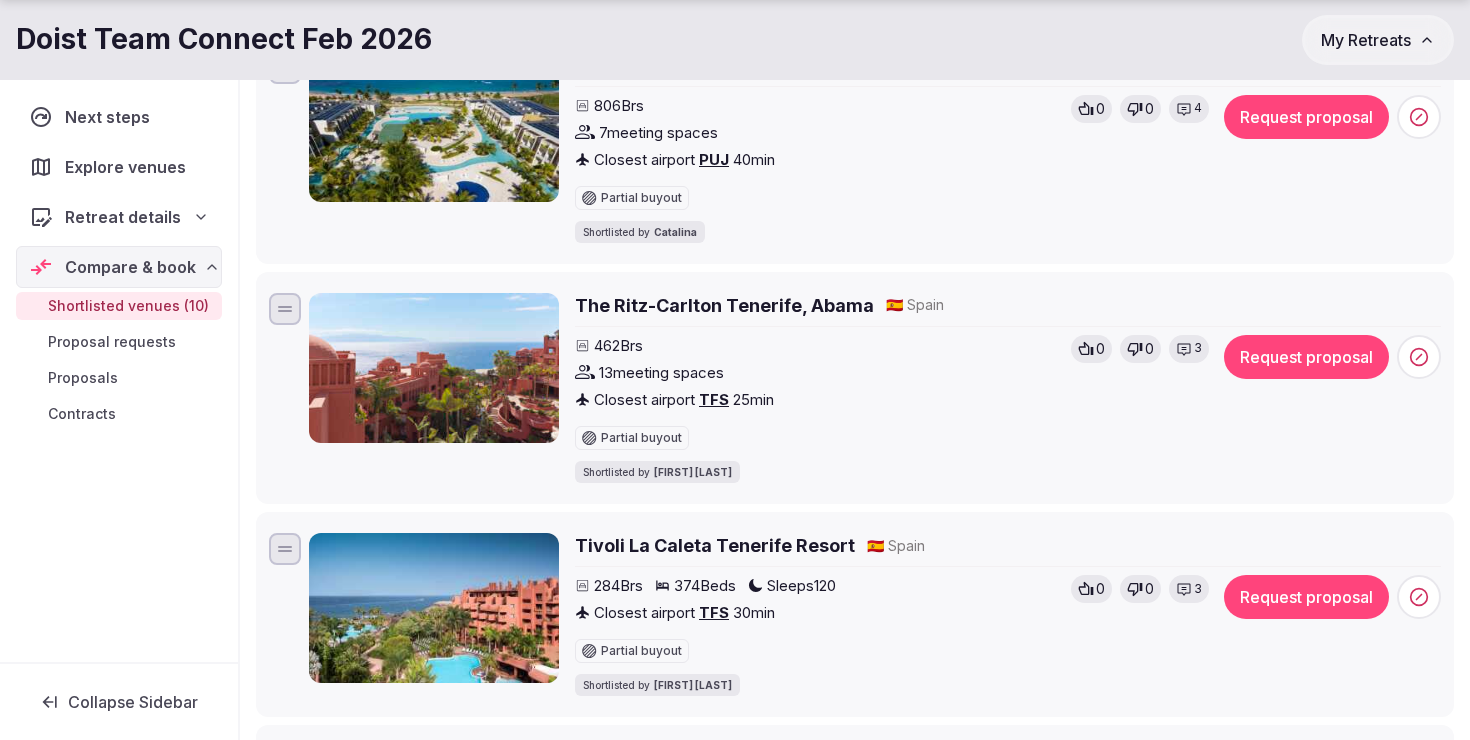 click on "The Ritz-Carlton Tenerife, Abama" at bounding box center (724, 305) 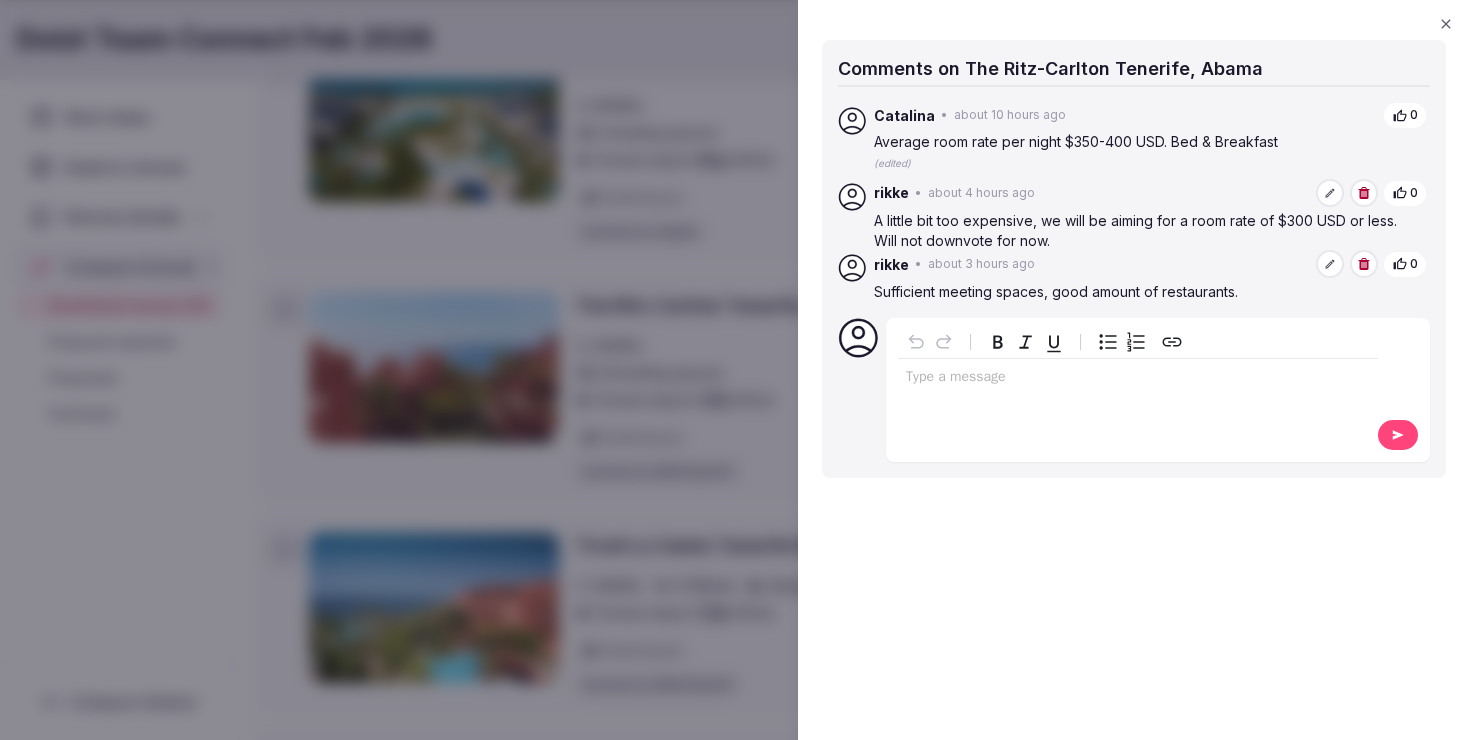 click at bounding box center [1138, 379] 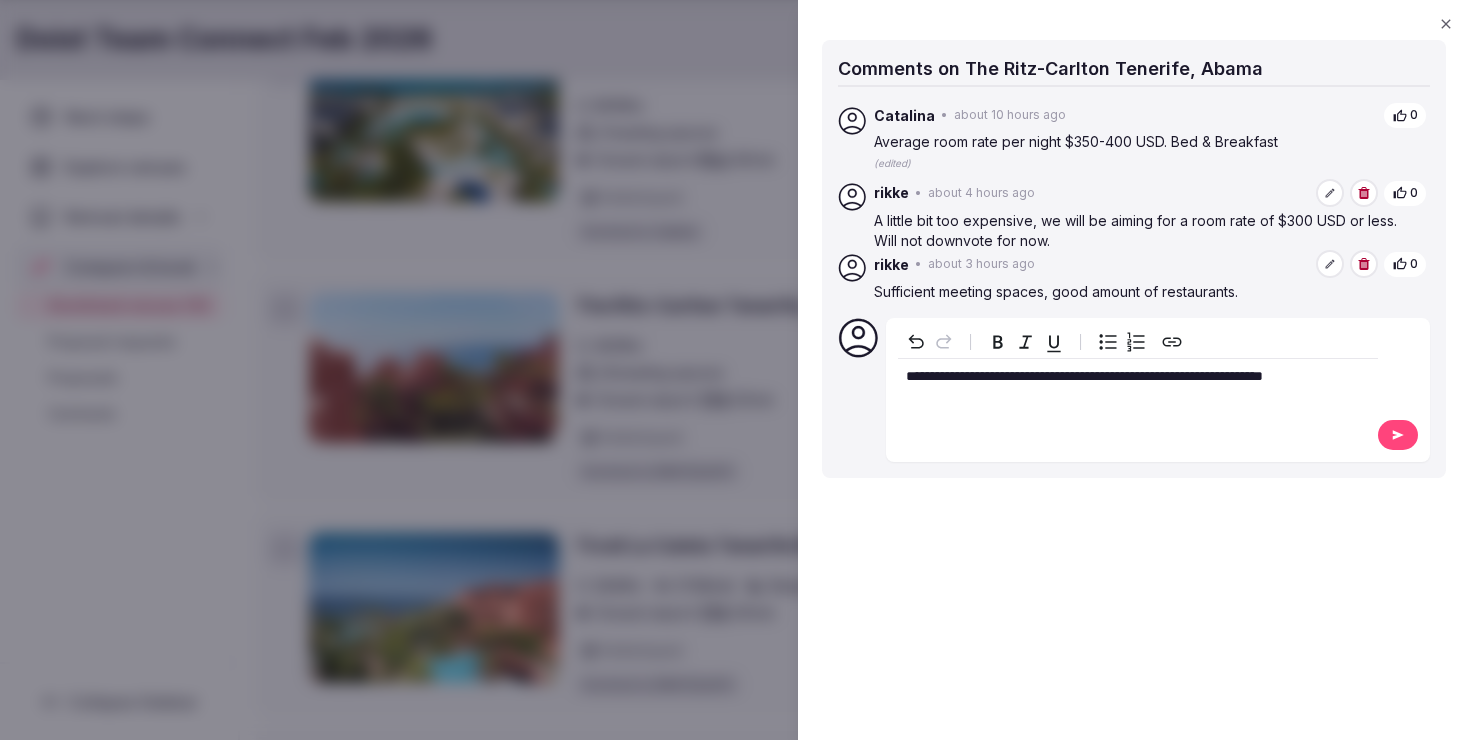 click 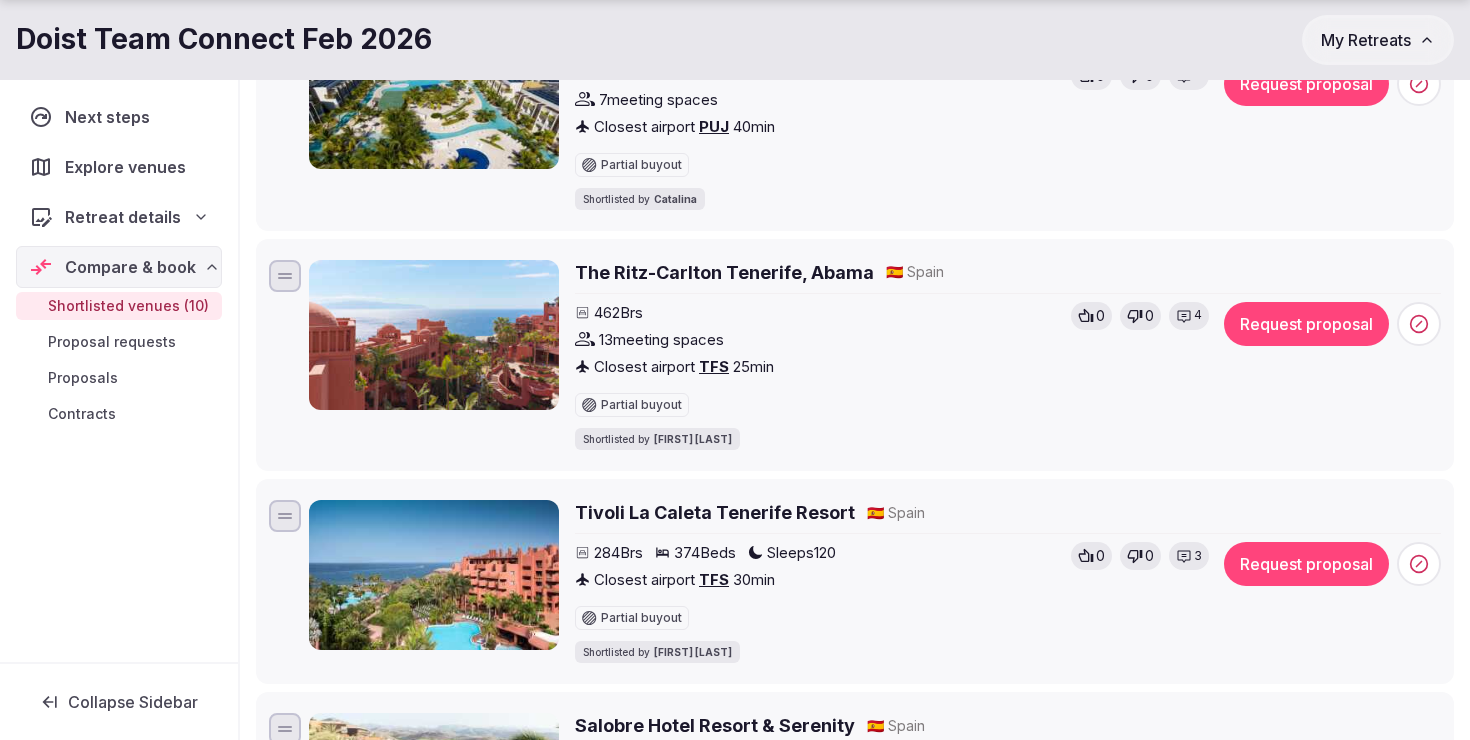 scroll, scrollTop: 1304, scrollLeft: 0, axis: vertical 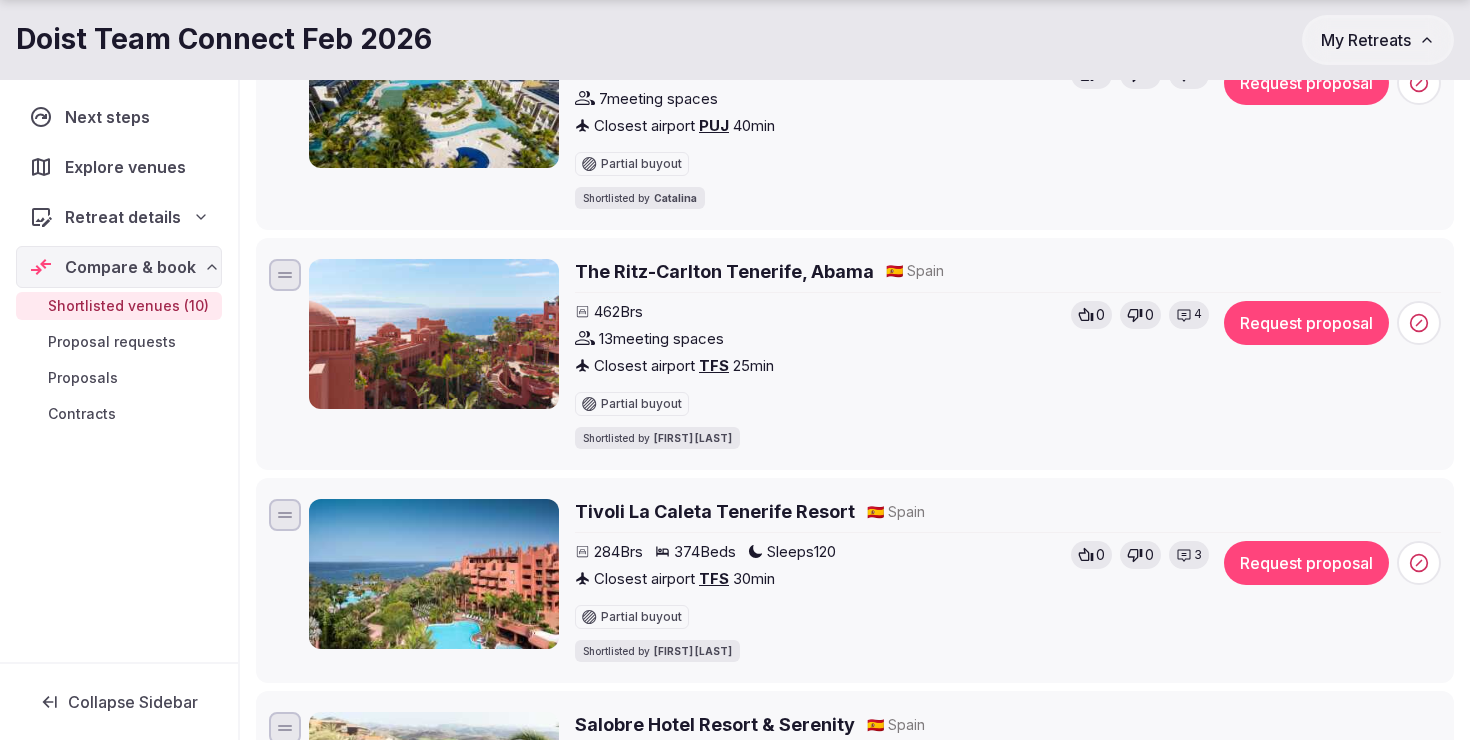 click 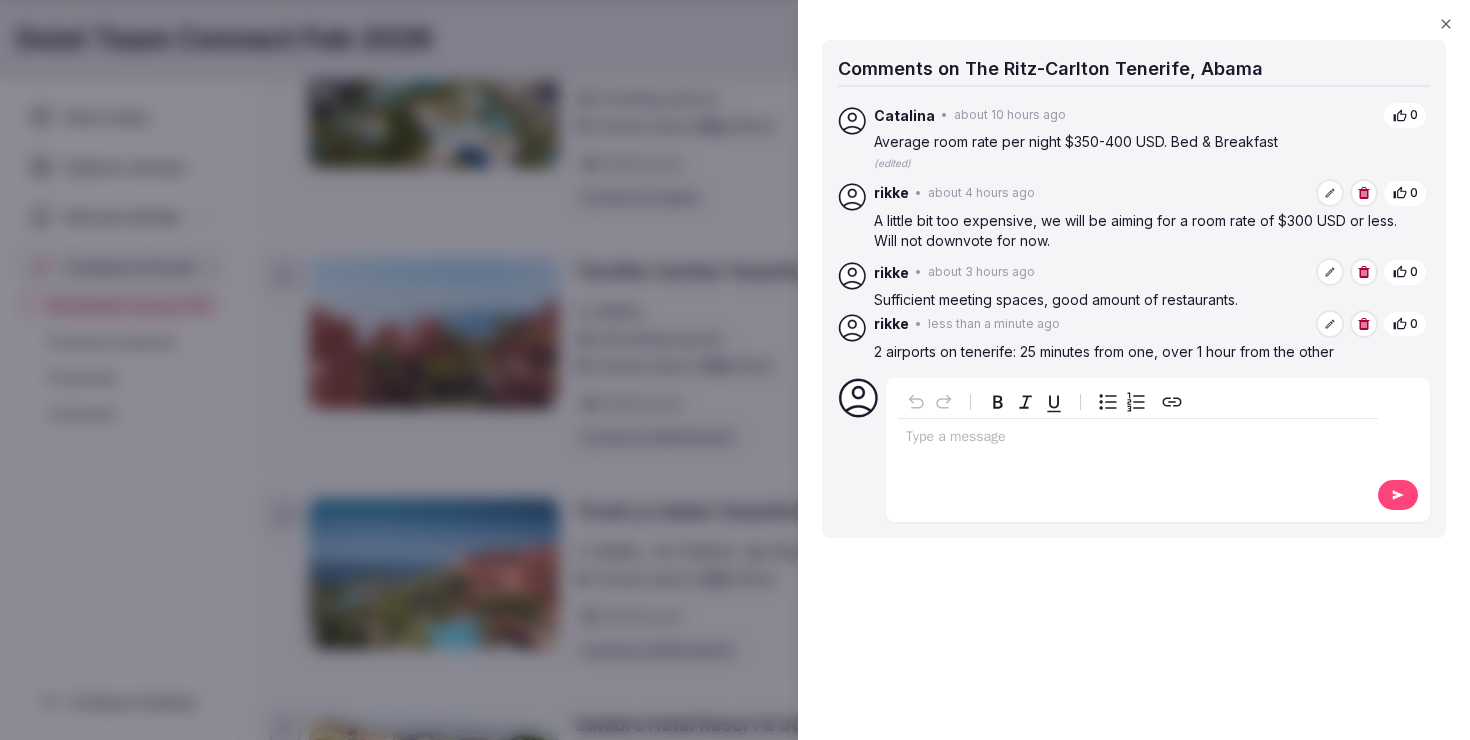click at bounding box center (735, 370) 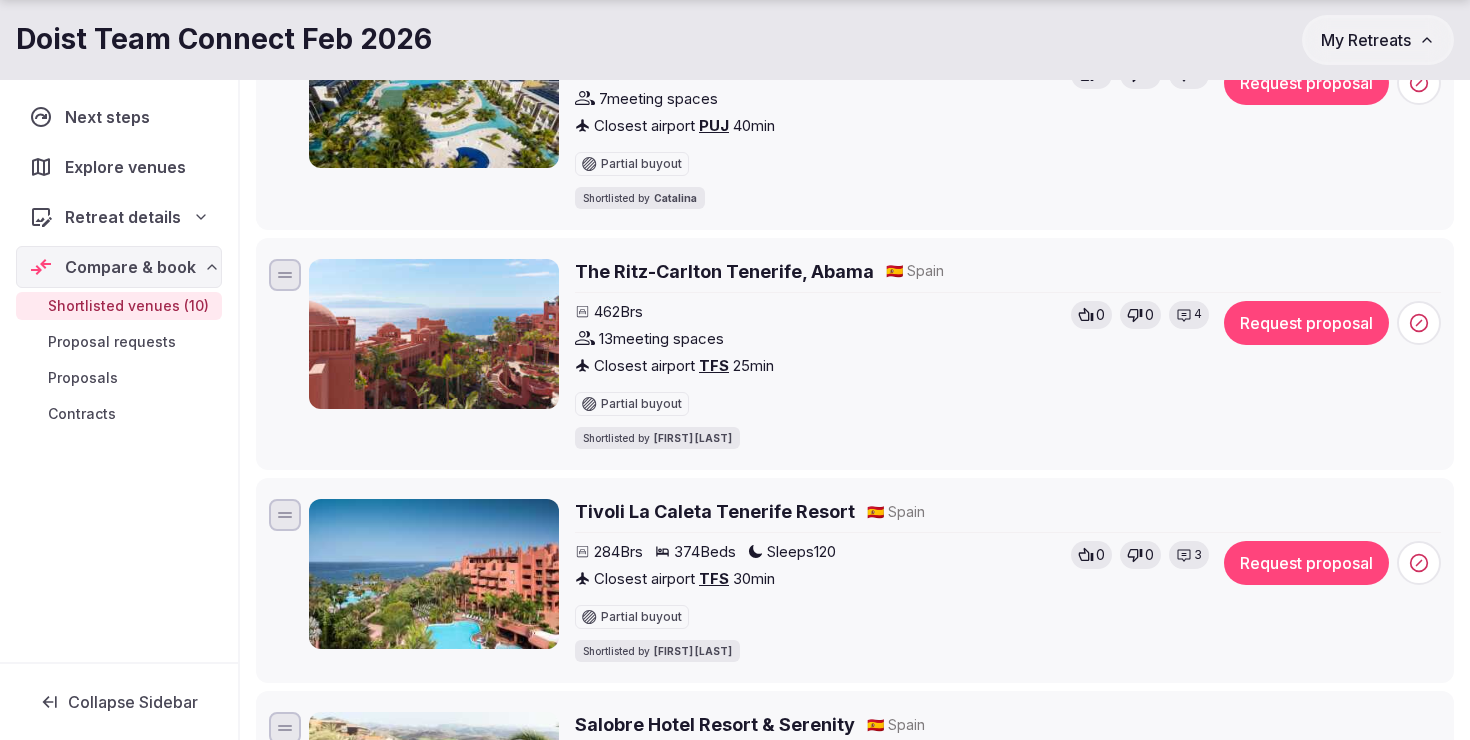 click on "0" at bounding box center [1149, 315] 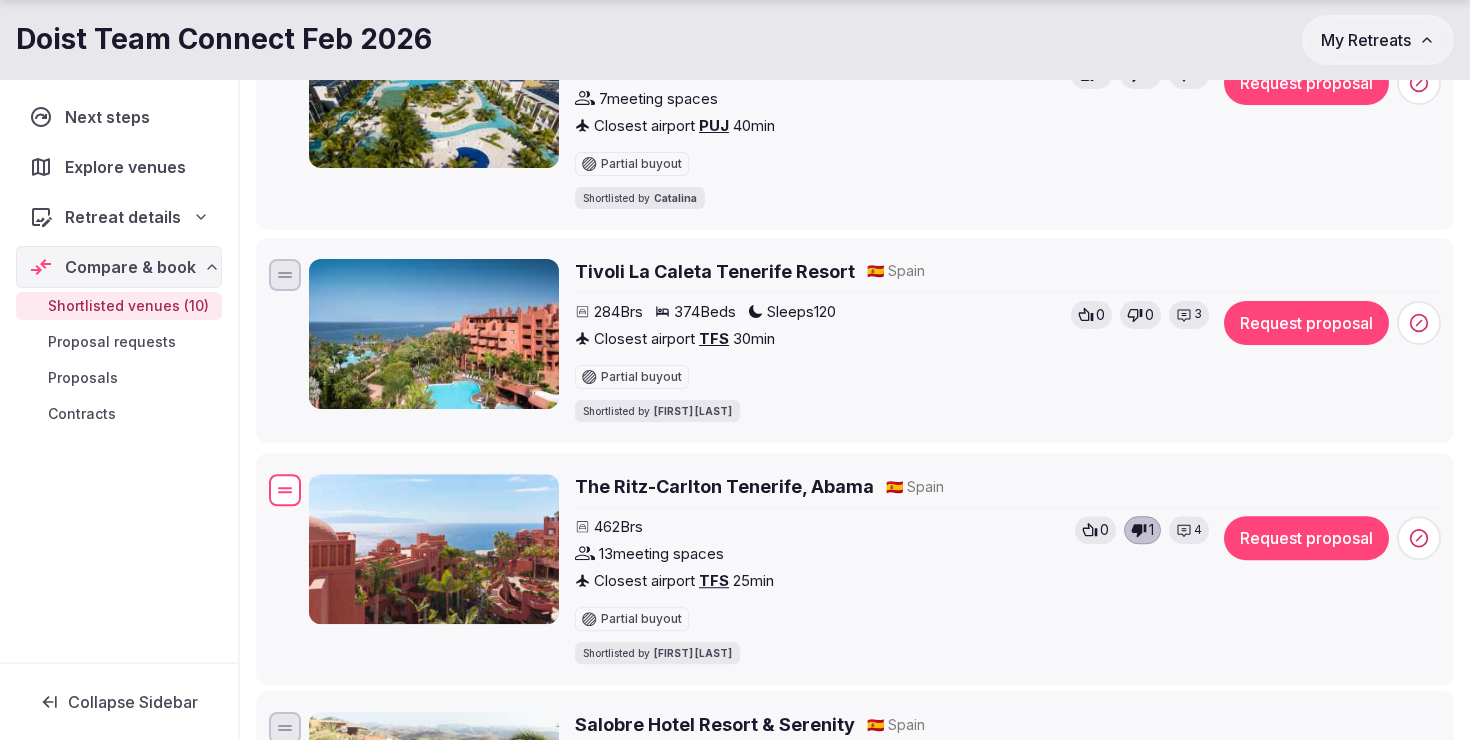 drag, startPoint x: 285, startPoint y: 284, endPoint x: 270, endPoint y: 499, distance: 215.52261 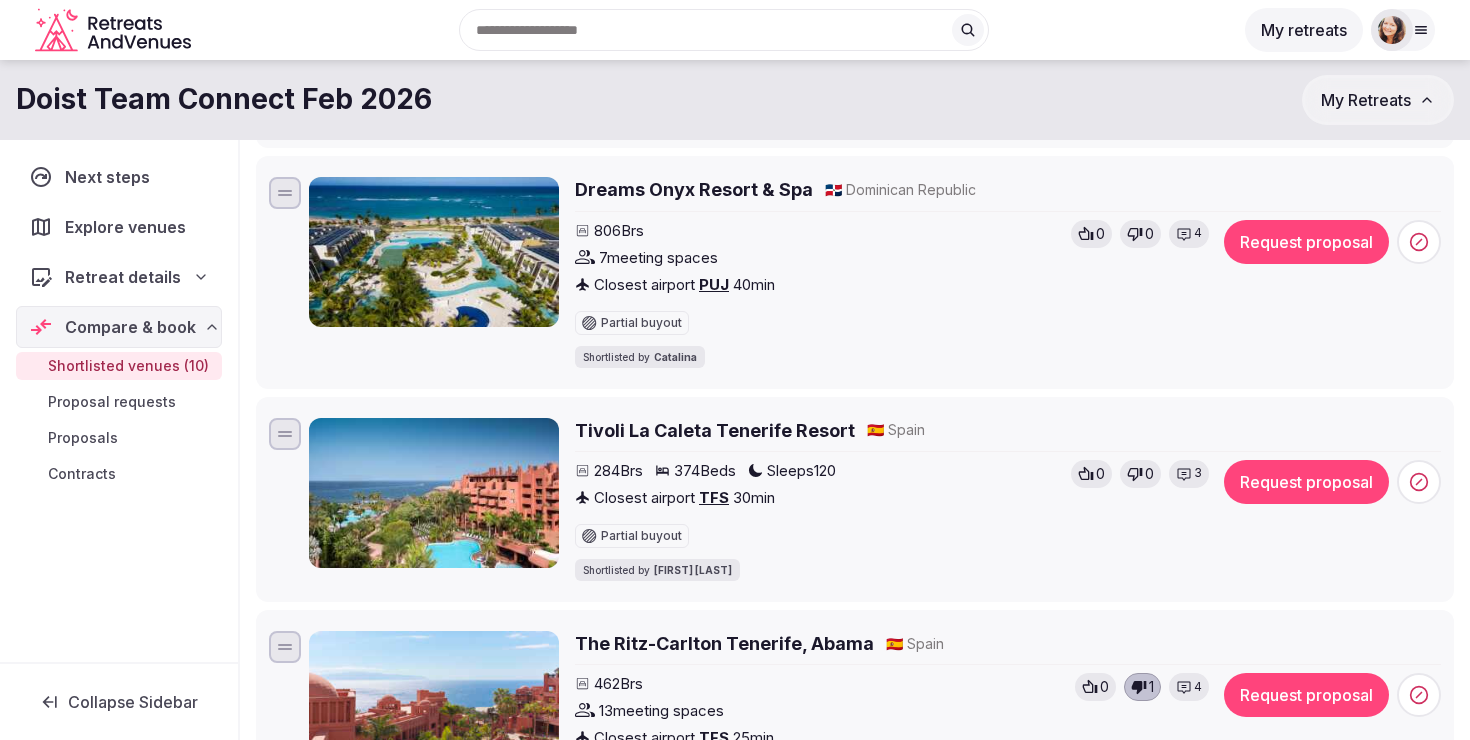 scroll, scrollTop: 1111, scrollLeft: 0, axis: vertical 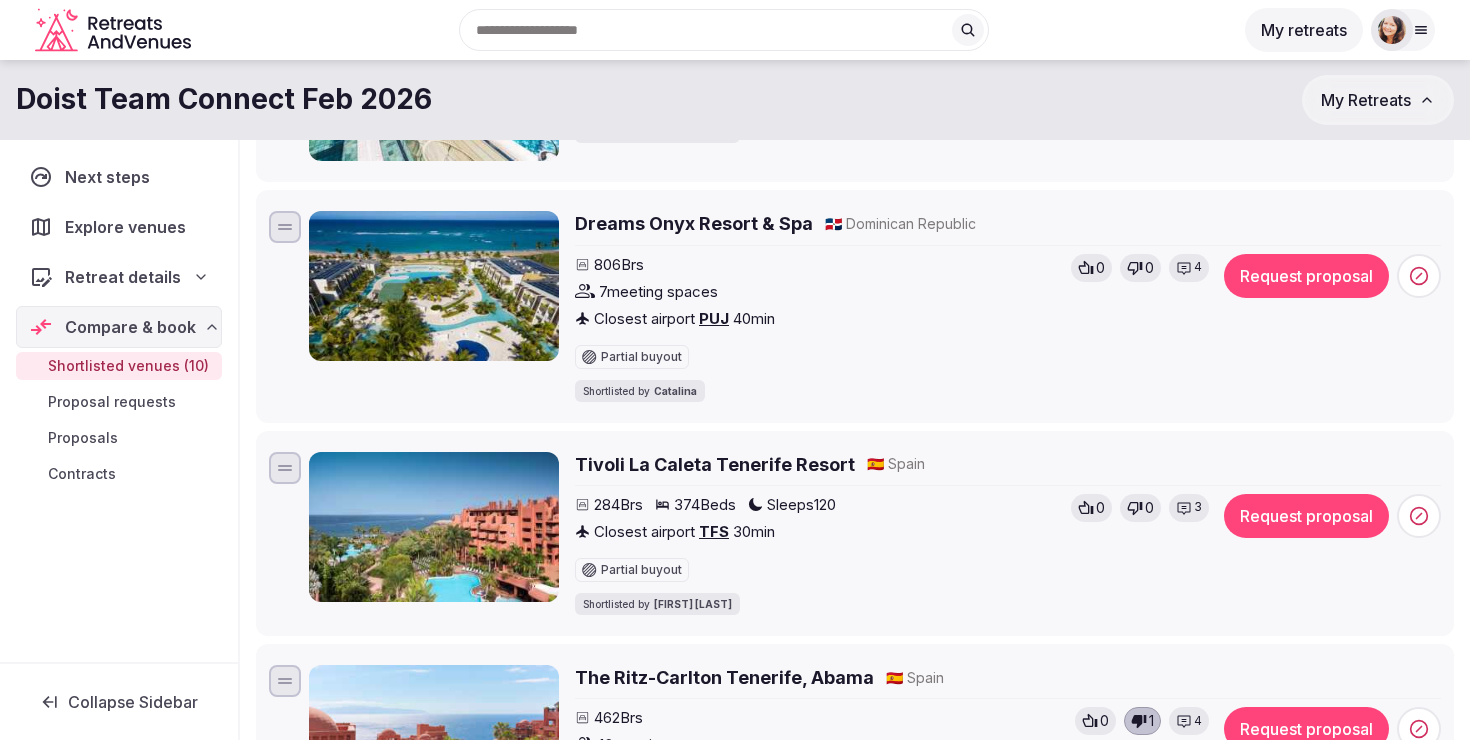 click on "Tivoli La Caleta Tenerife Resort" at bounding box center [715, 464] 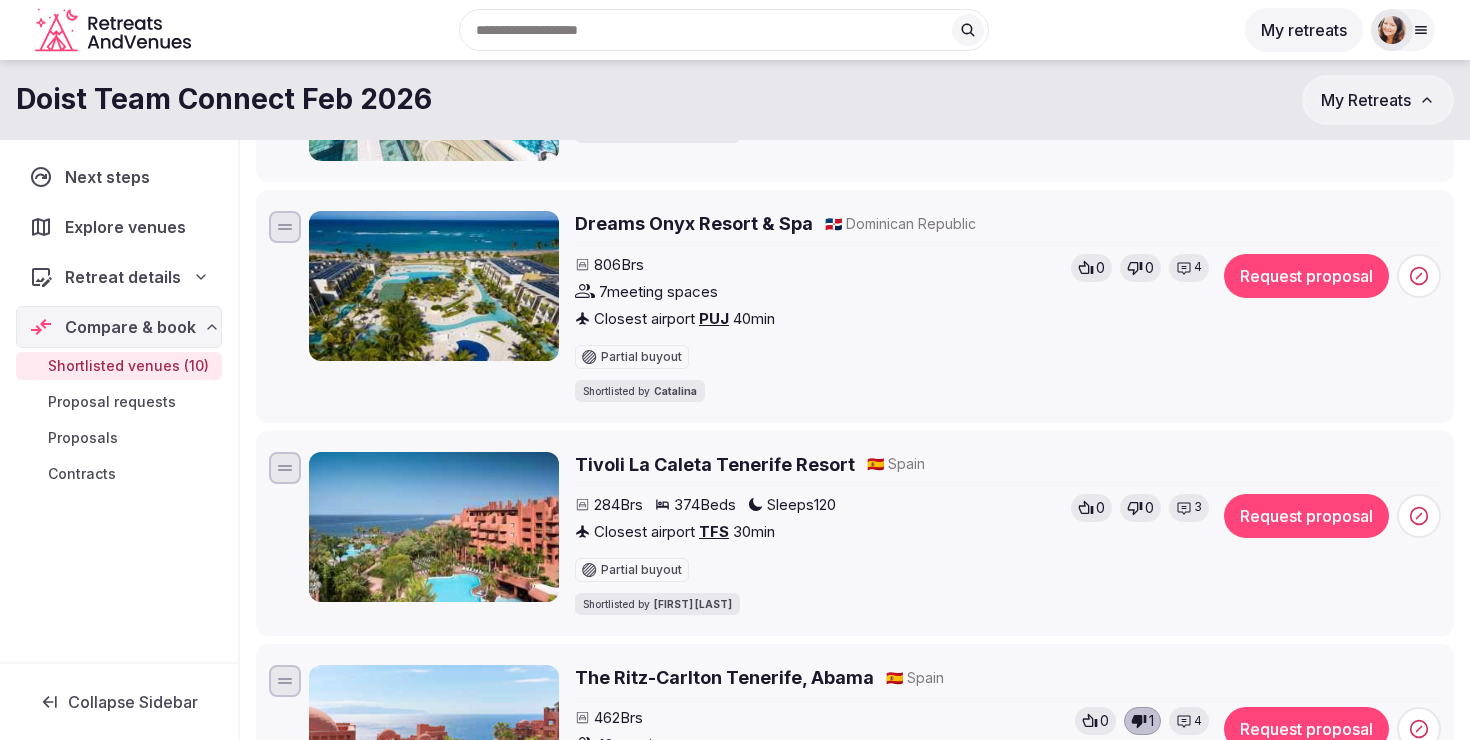 click on "Dreams Onyx Resort & Spa" at bounding box center [694, 223] 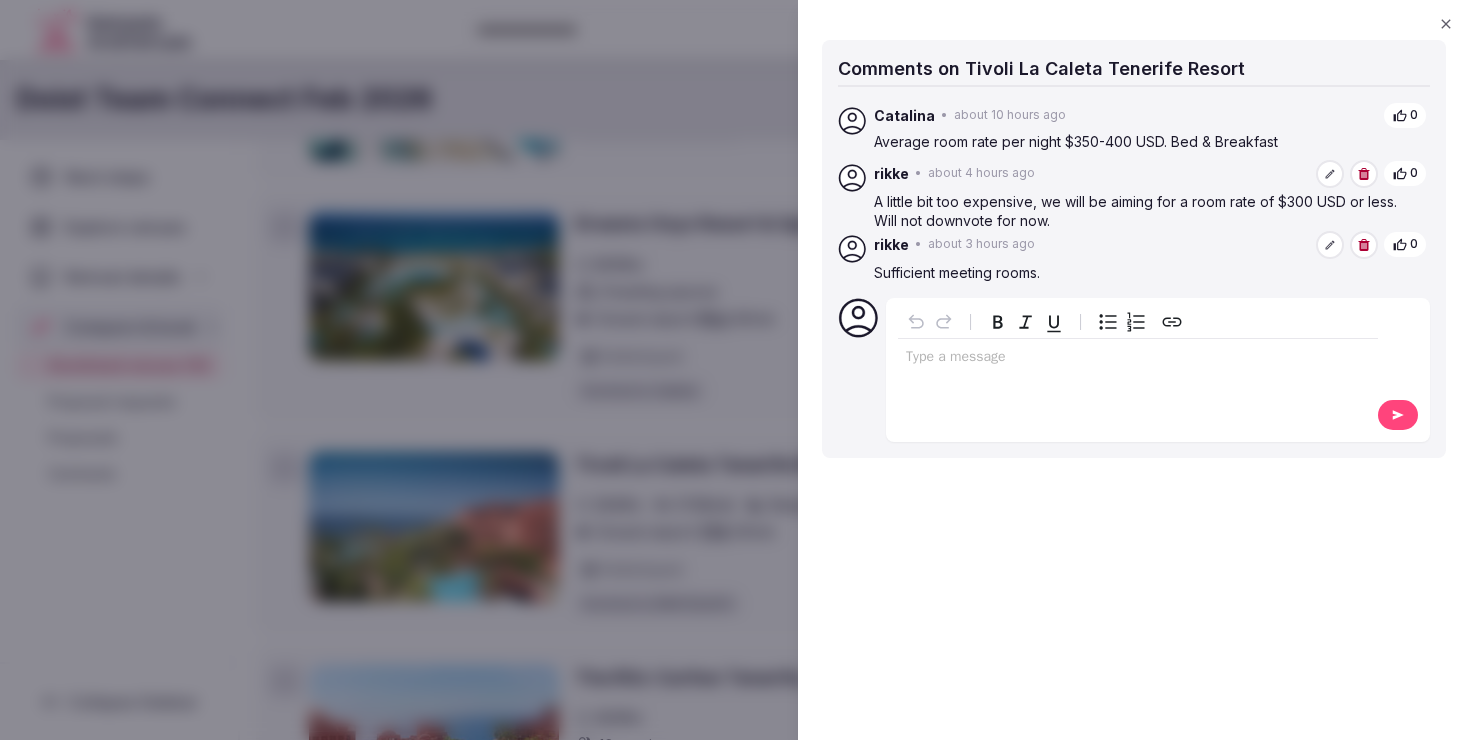 click on "Type a message" at bounding box center [1138, 368] 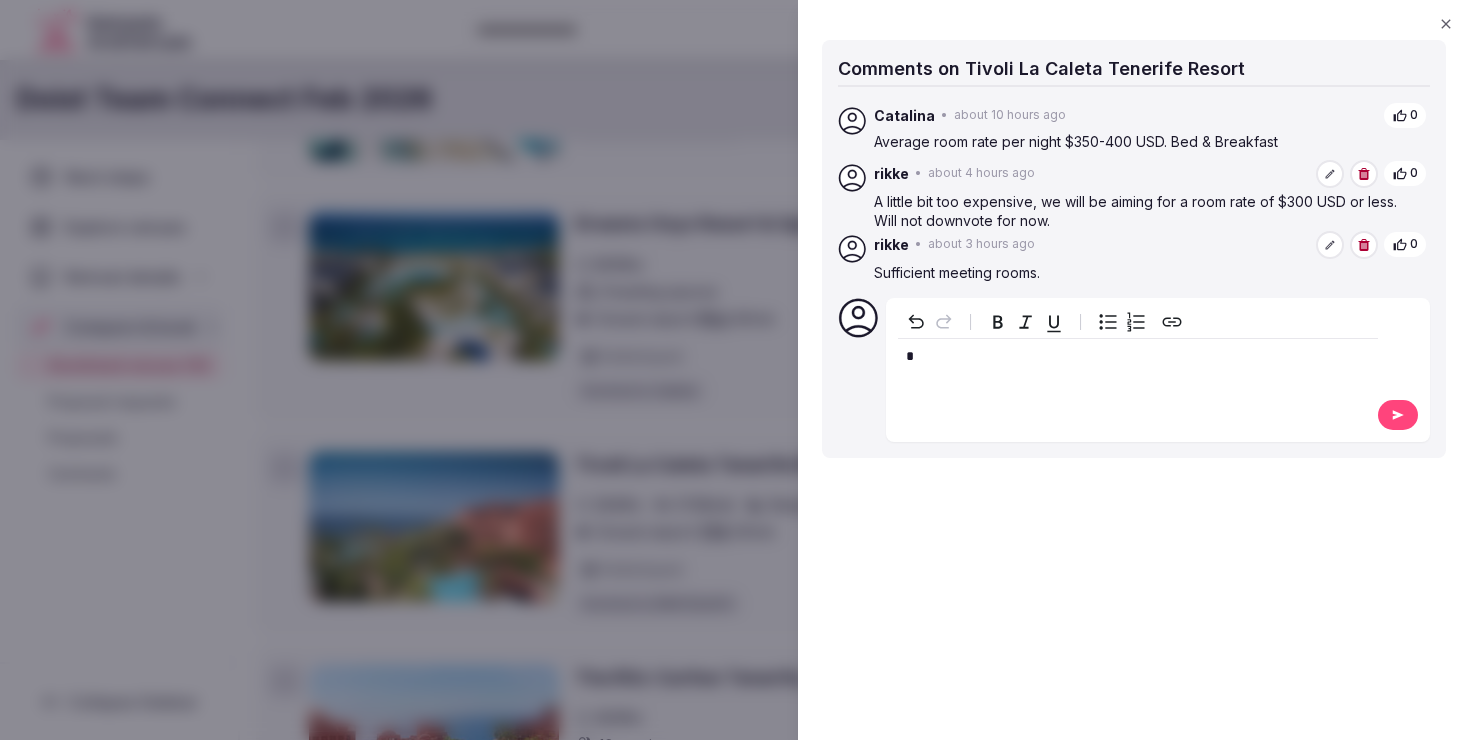 type 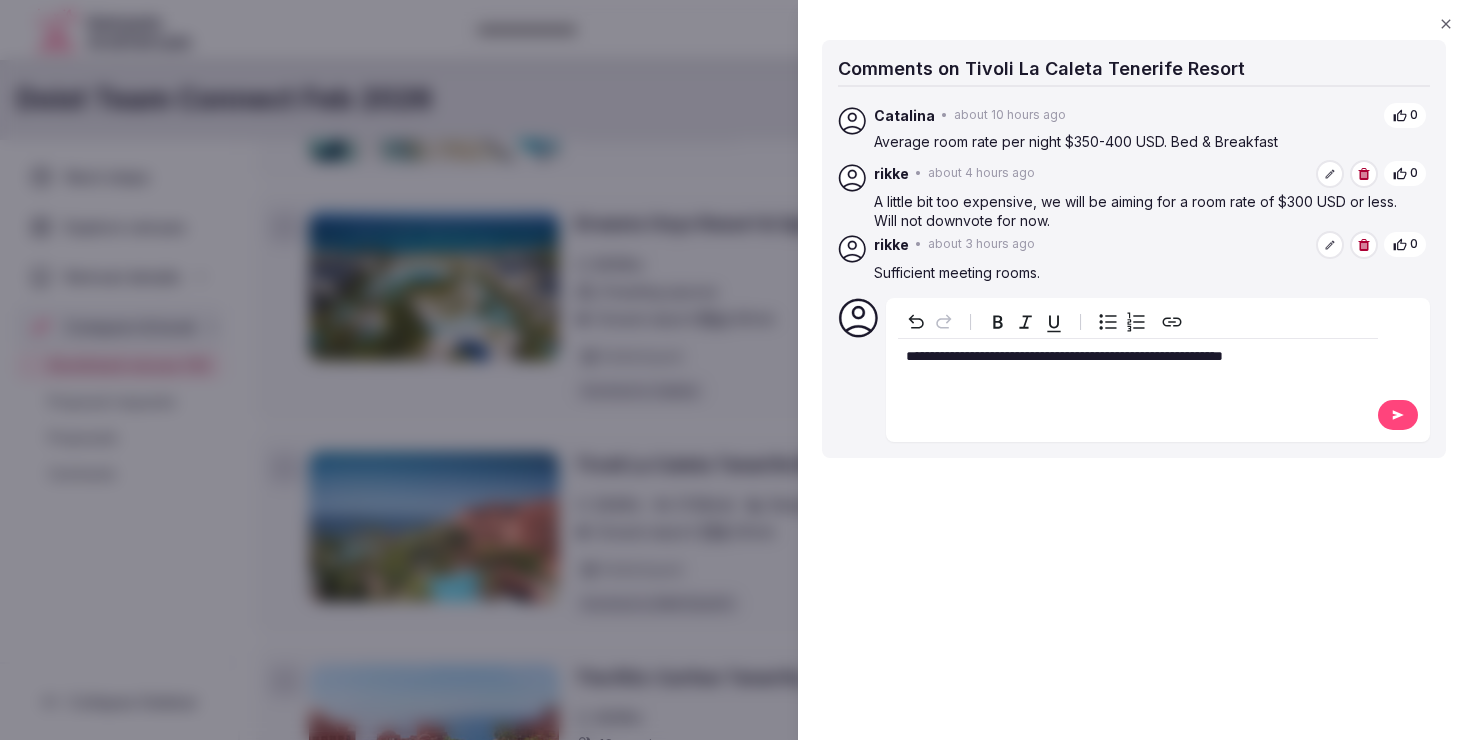 click 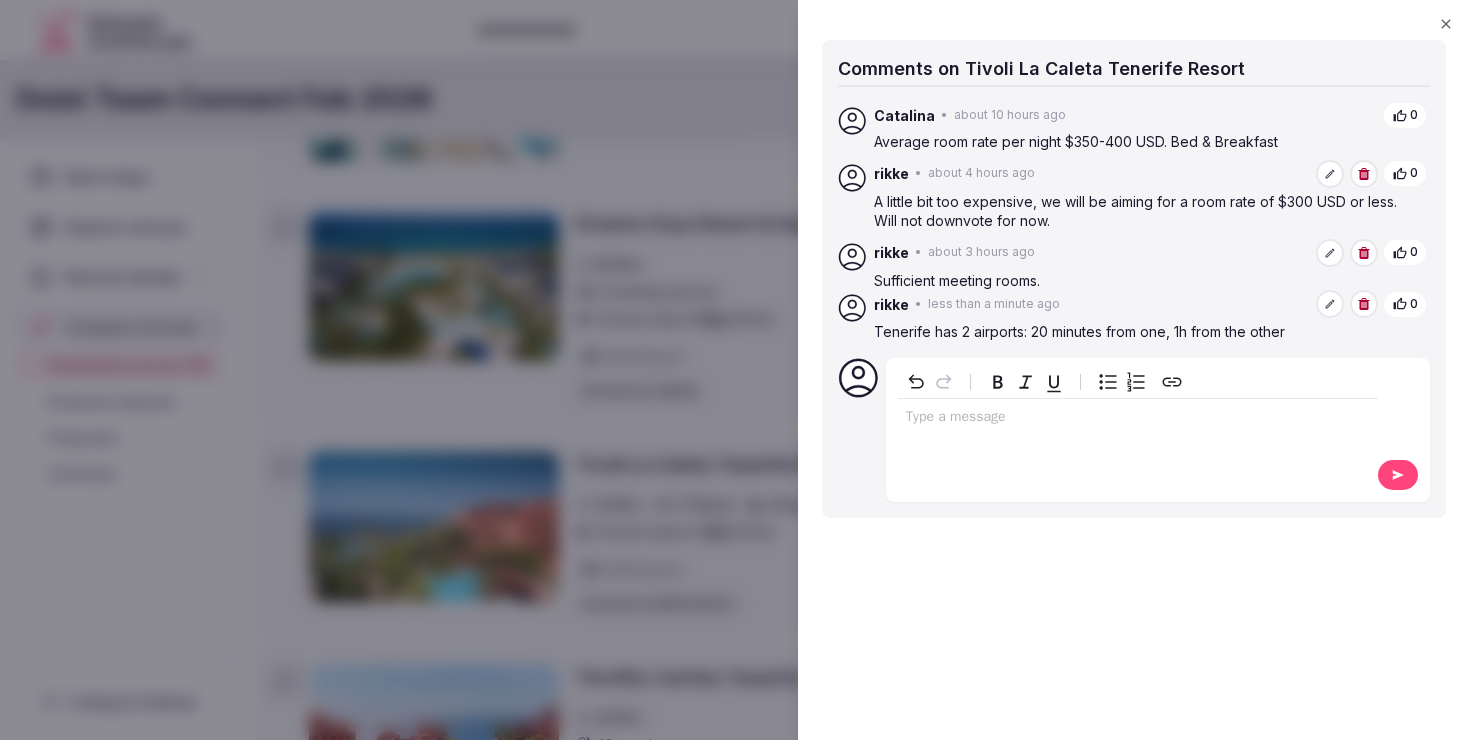 click at bounding box center (735, 370) 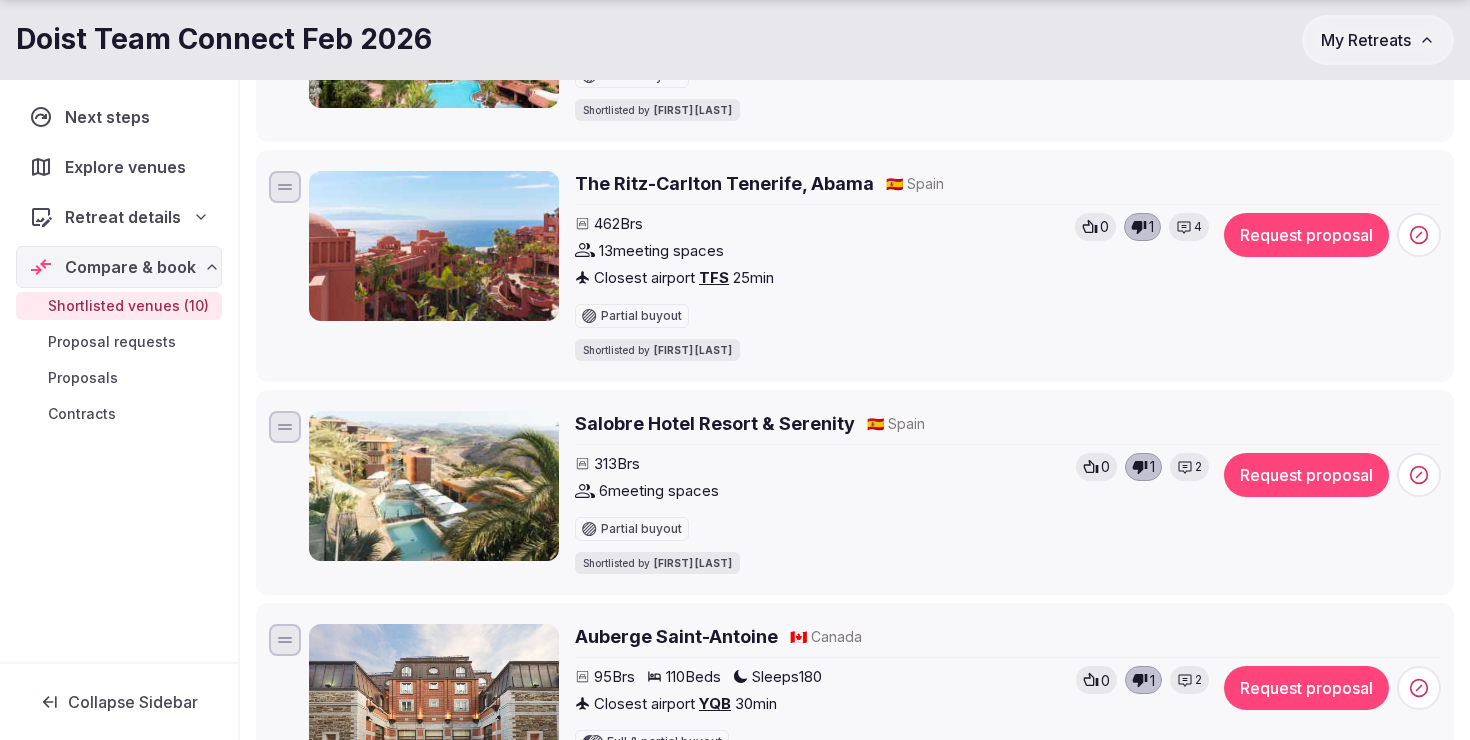 scroll, scrollTop: 1731, scrollLeft: 0, axis: vertical 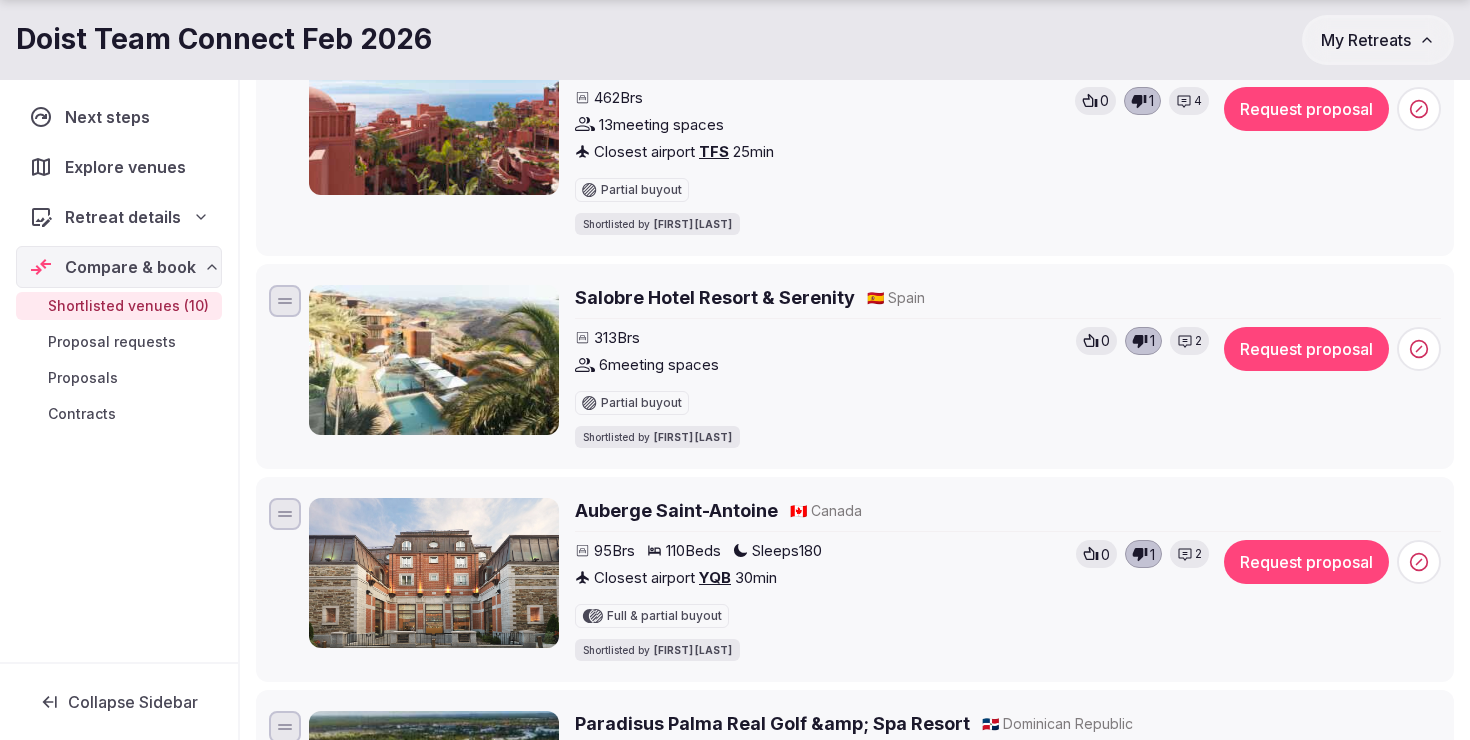 click on "Salobre Hotel Resort & Serenity" at bounding box center (715, 297) 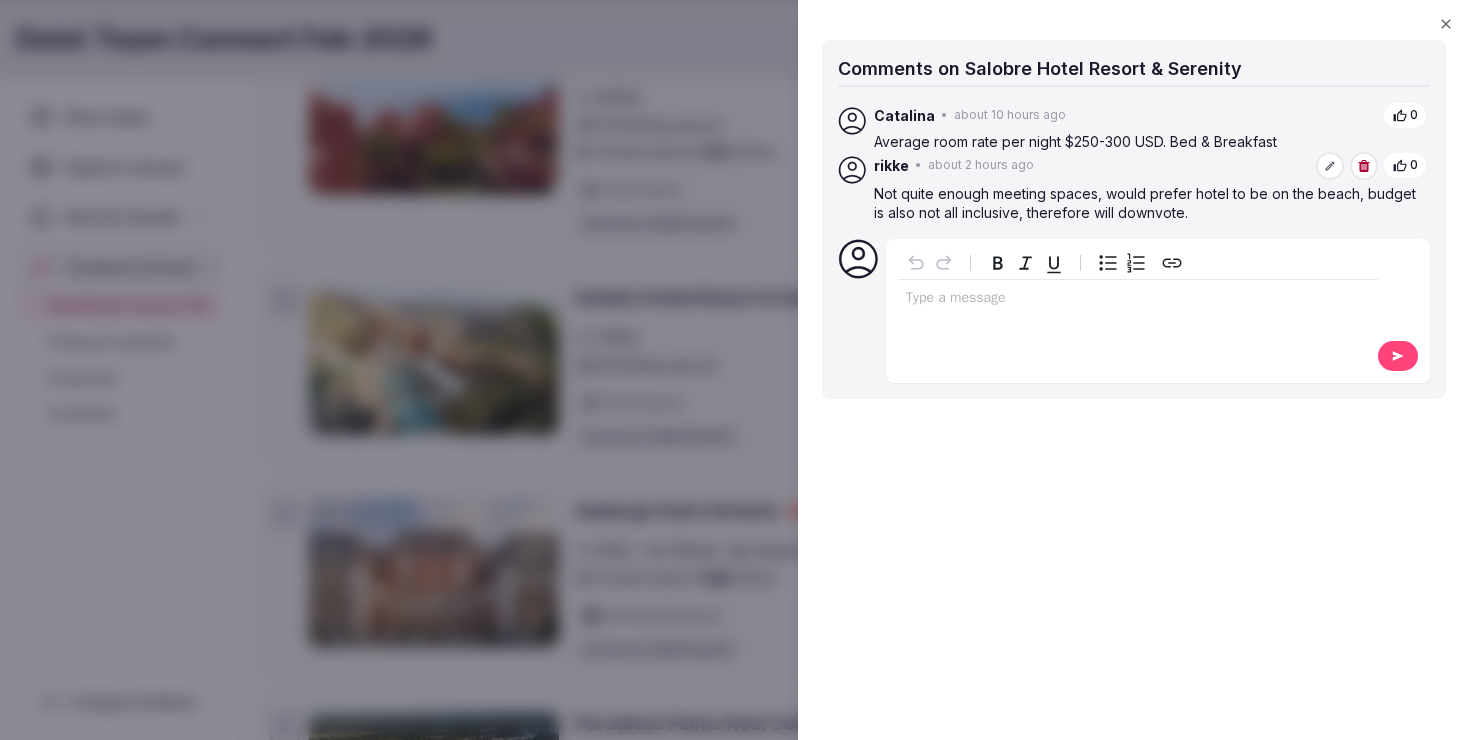 click on "Type a message" at bounding box center [1138, 309] 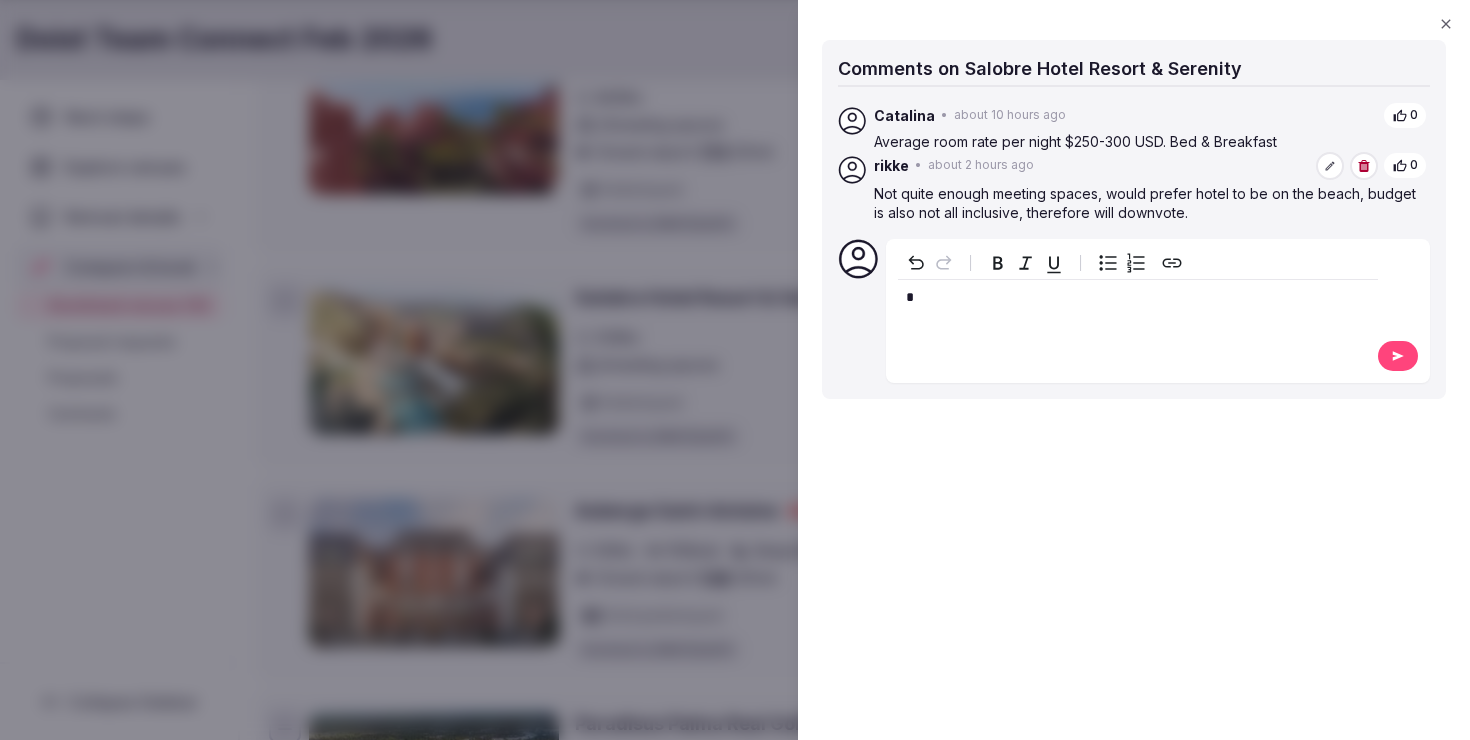 type 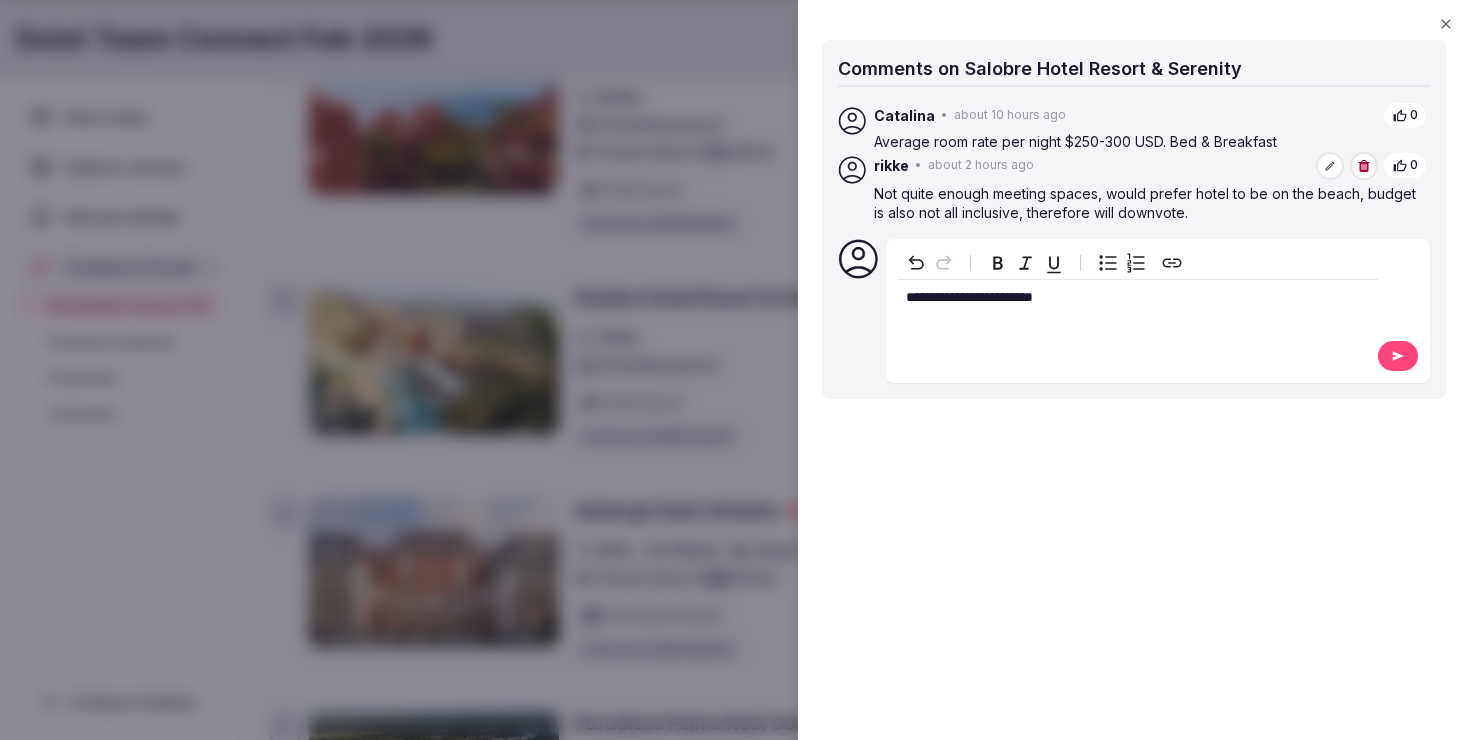 click at bounding box center (1398, 356) 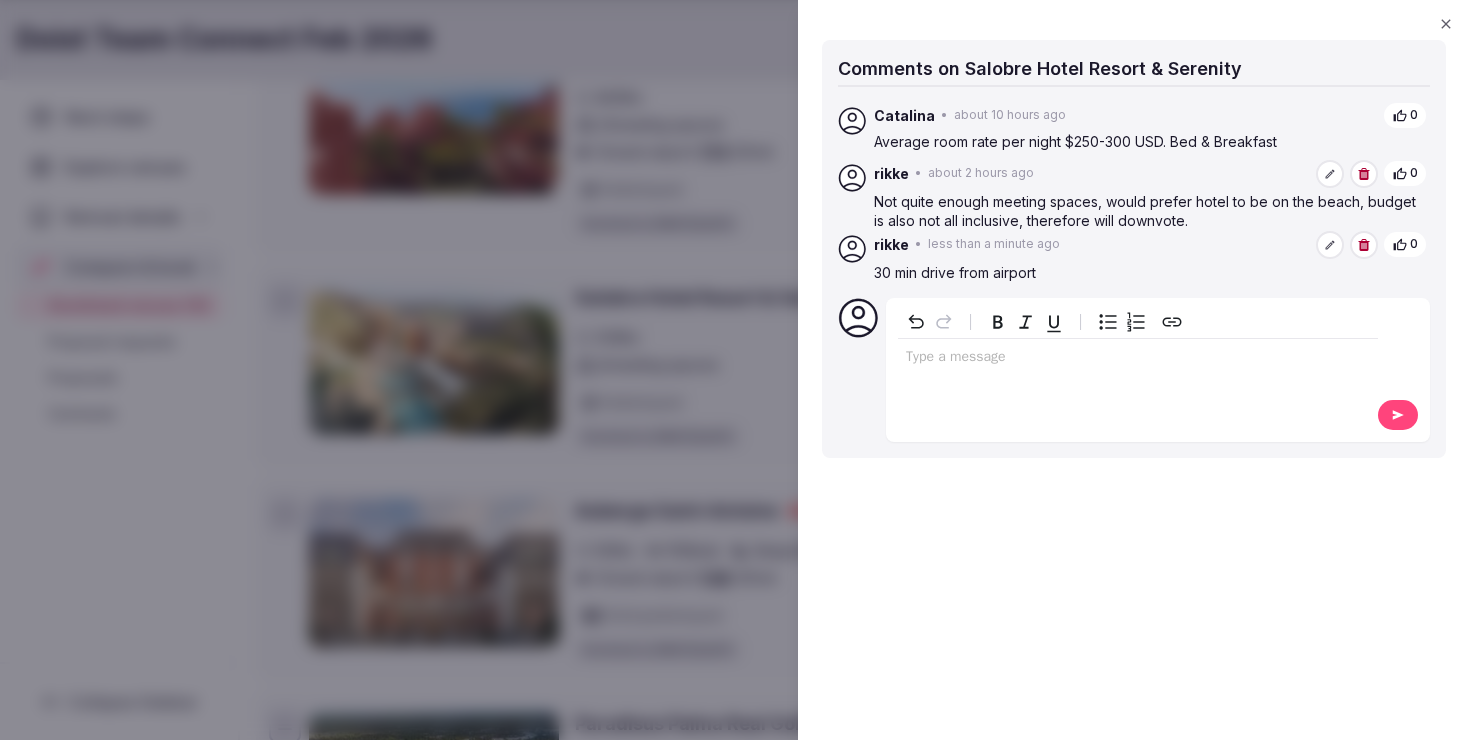 click at bounding box center [735, 370] 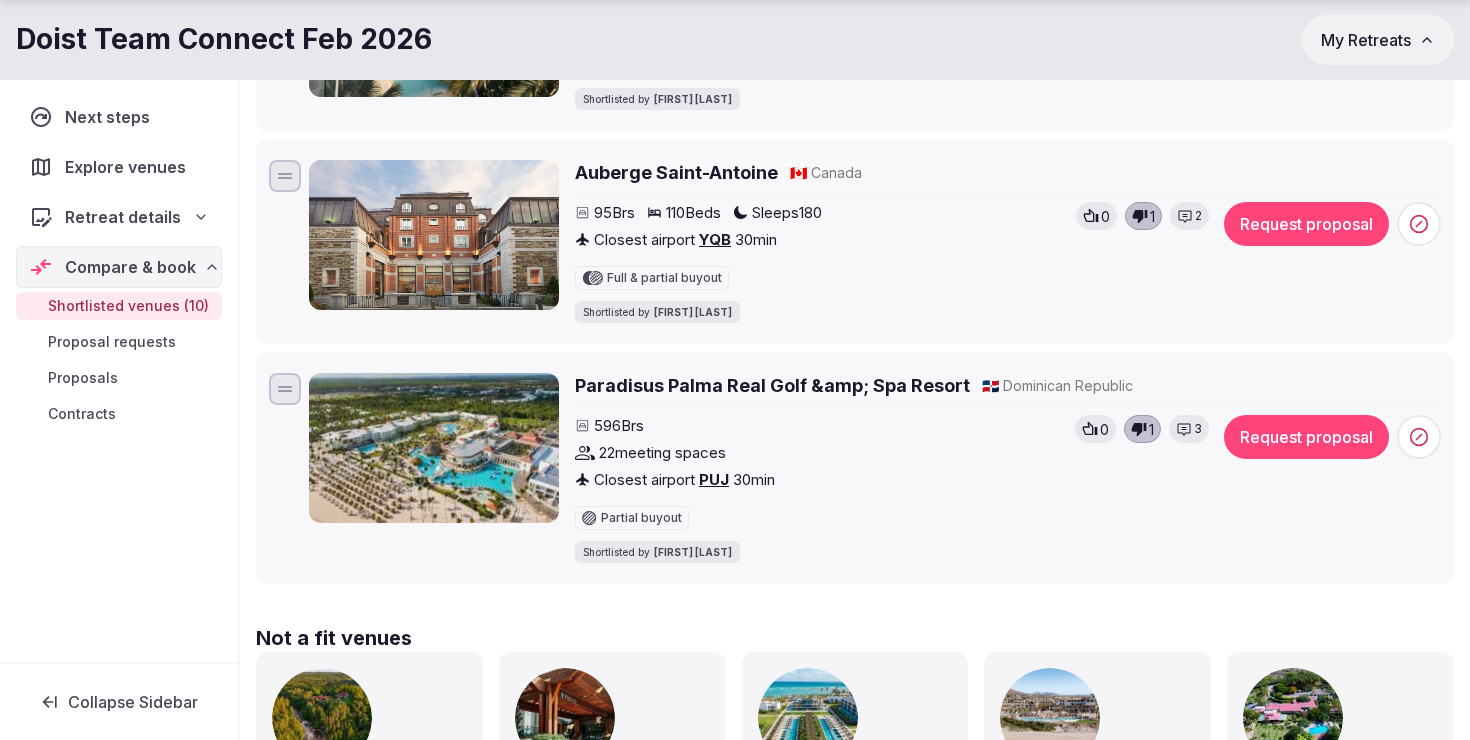 scroll, scrollTop: 2071, scrollLeft: 0, axis: vertical 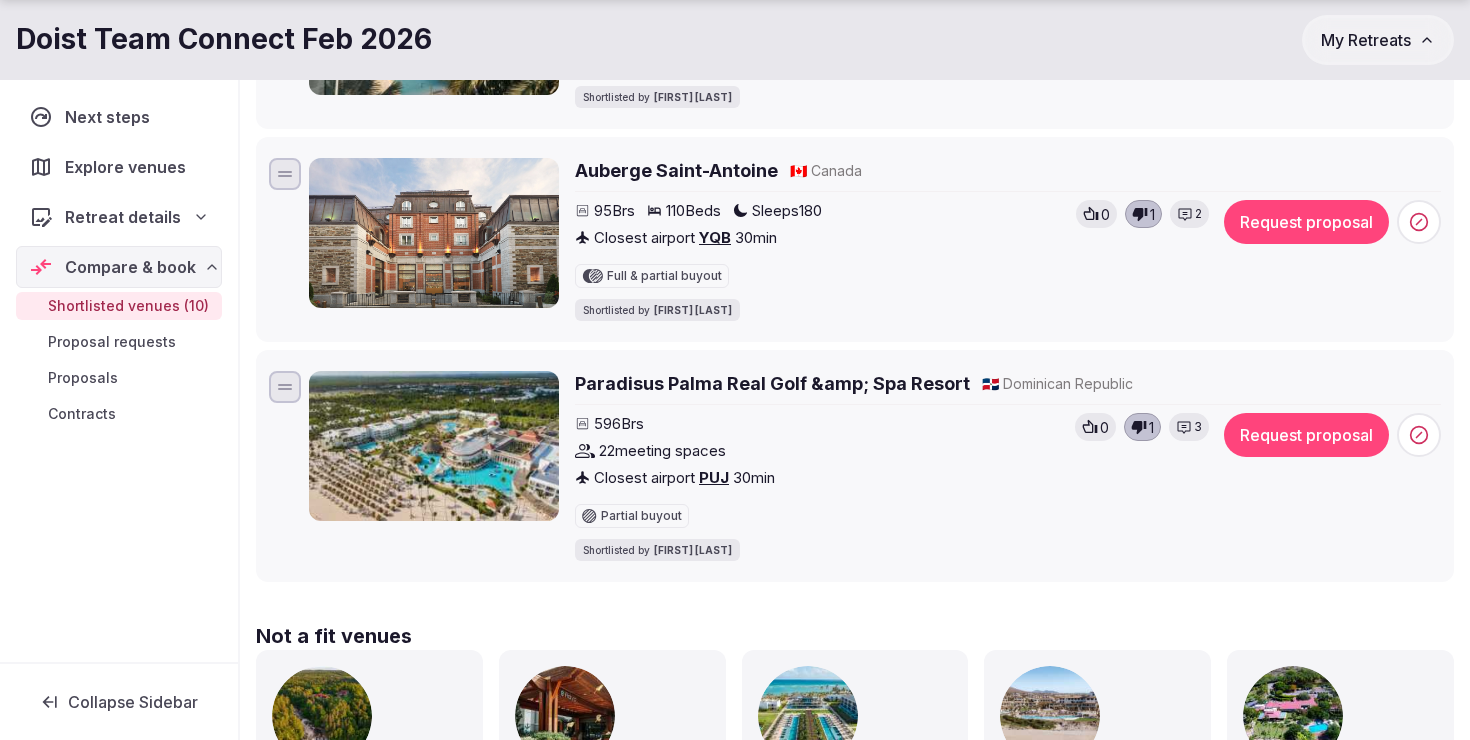 click on "Paradisus Palma Real Golf &amp; Spa Resort" at bounding box center [772, 383] 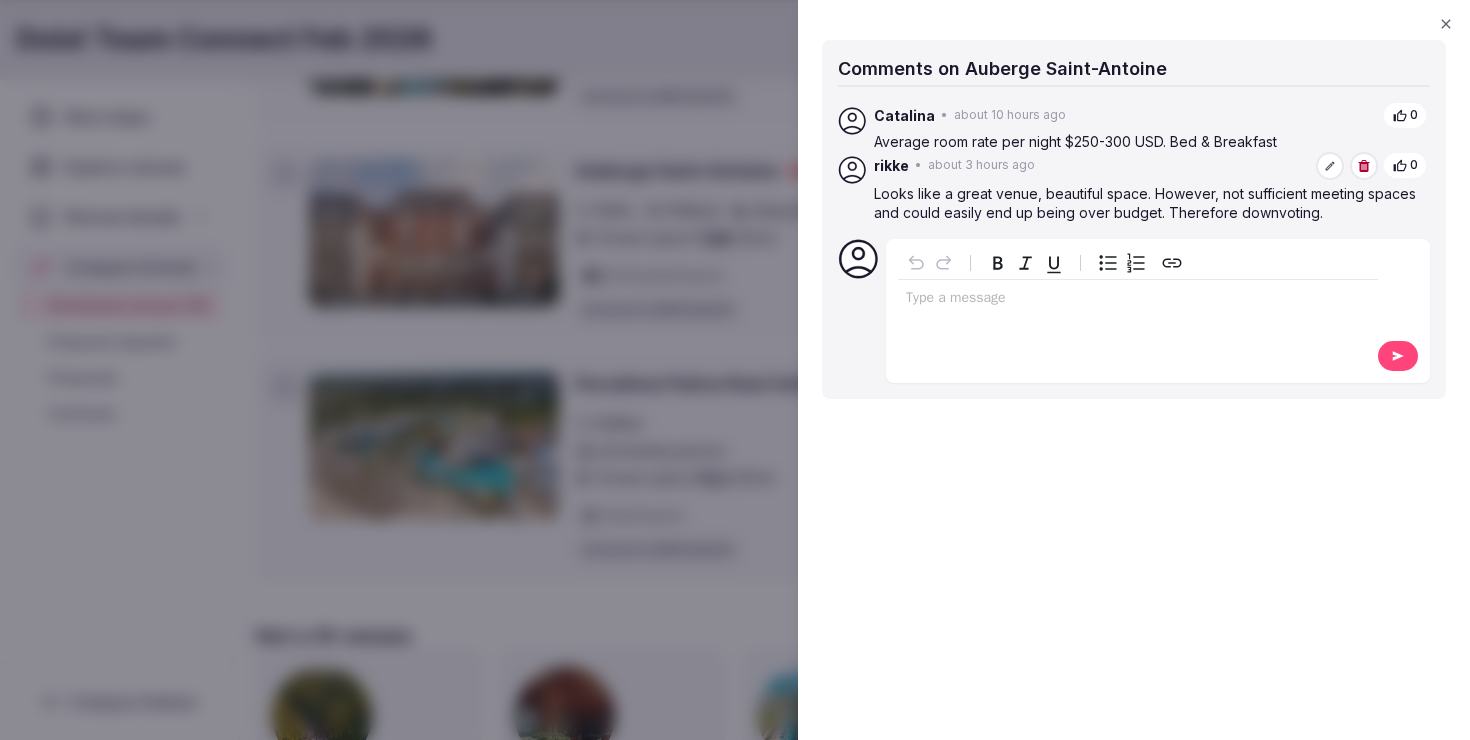click at bounding box center (1138, 300) 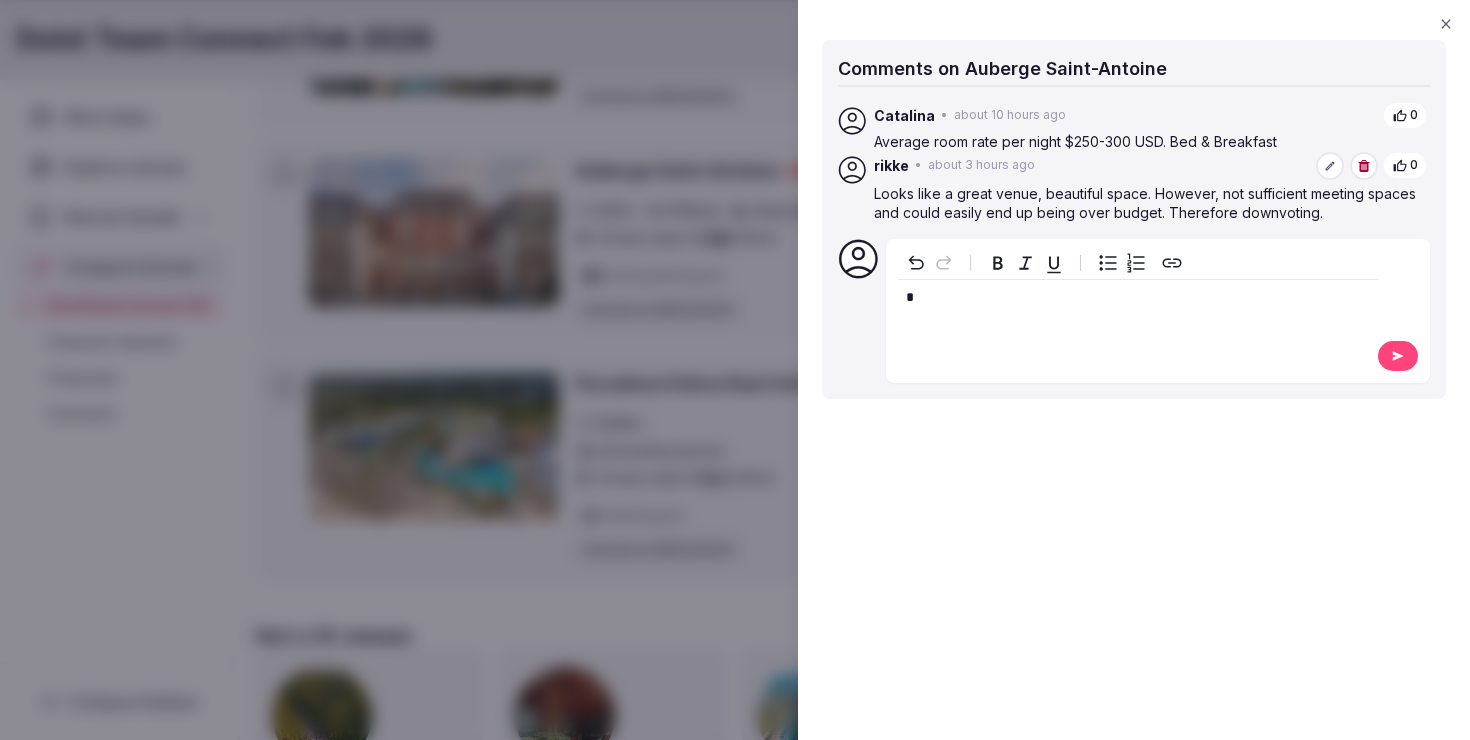 type 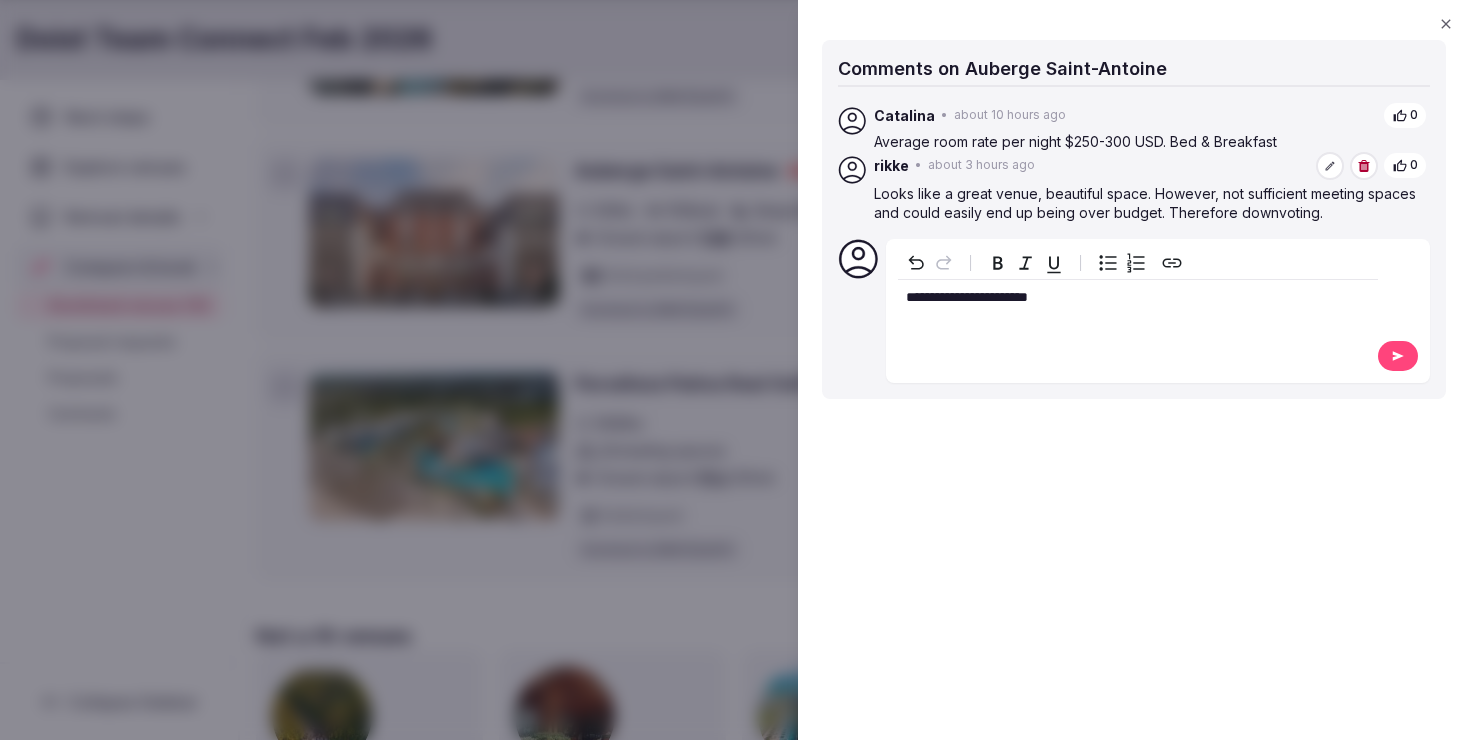 click 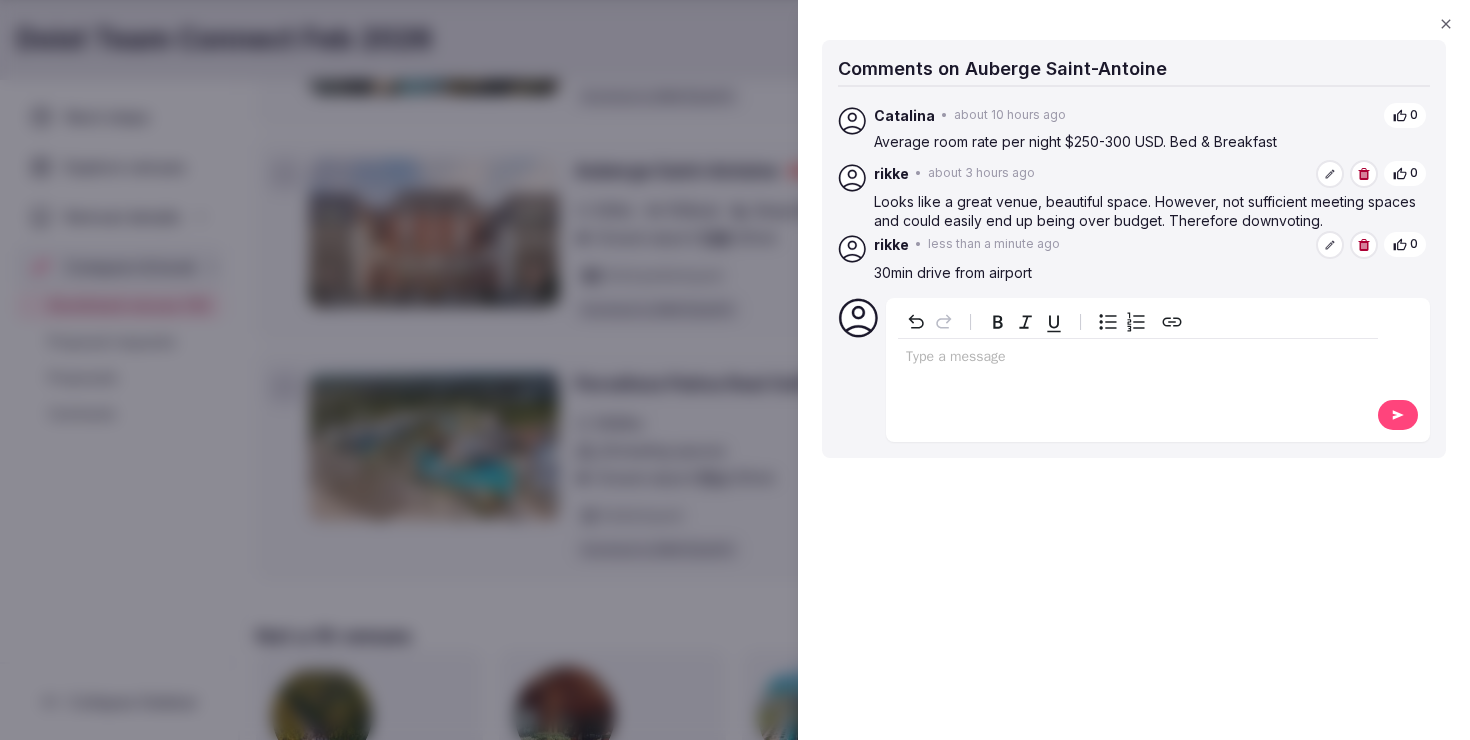 click at bounding box center (735, 370) 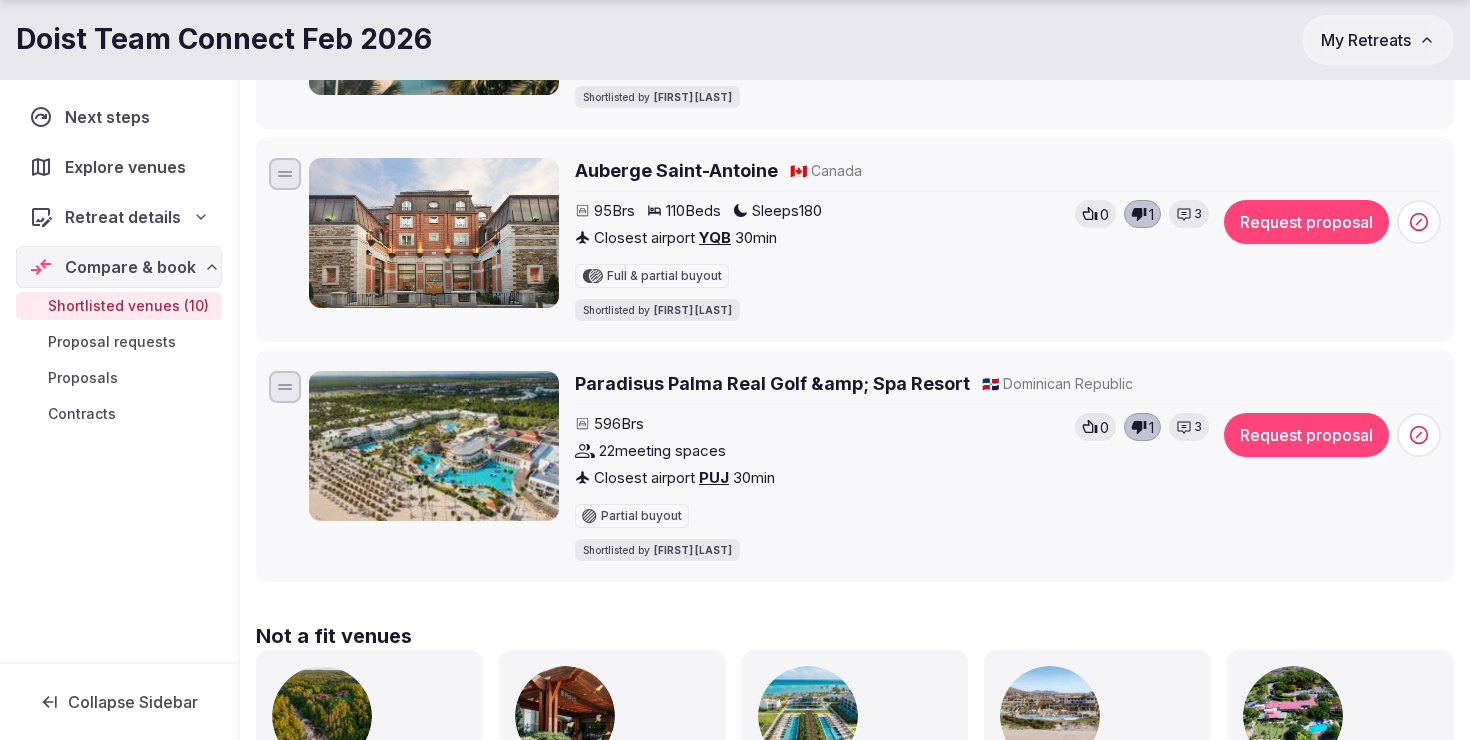 scroll, scrollTop: 2111, scrollLeft: 0, axis: vertical 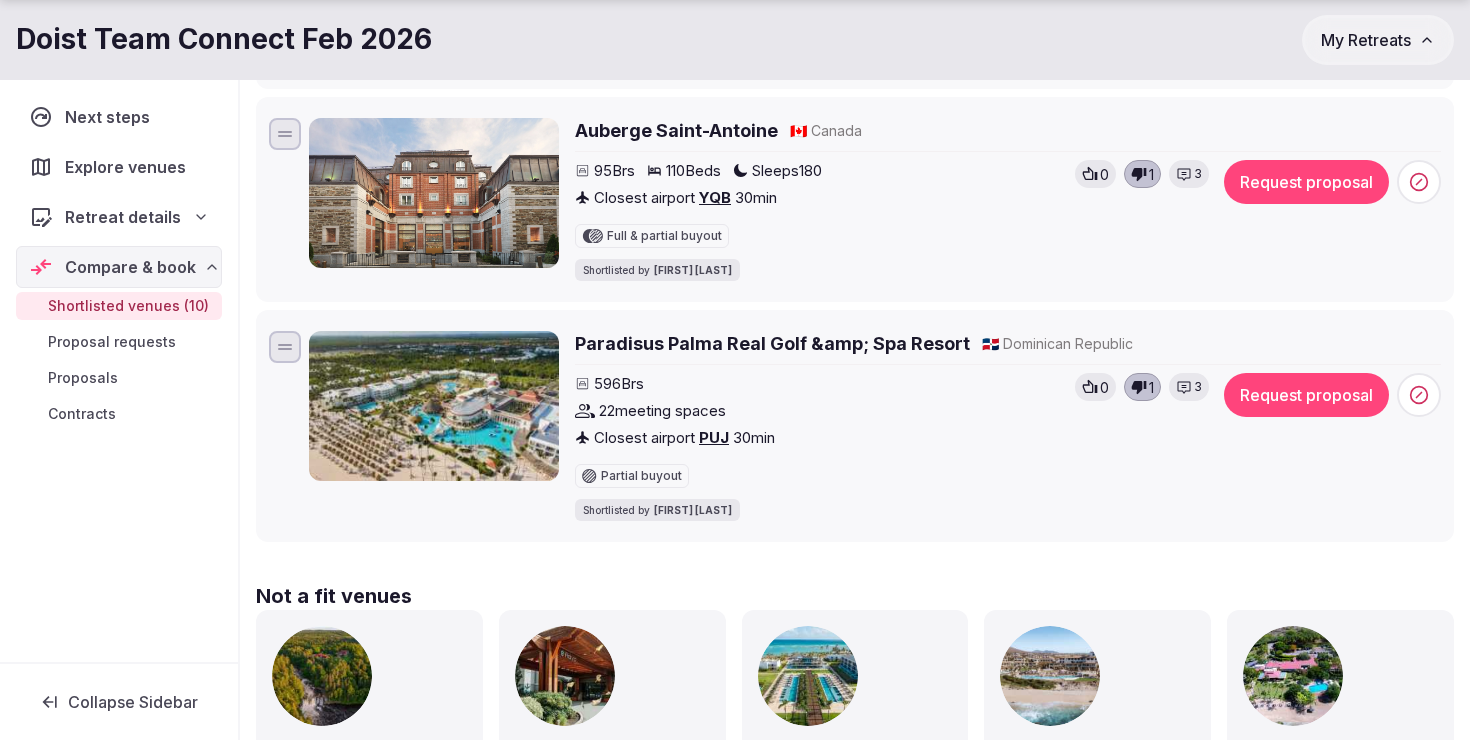 click on "Paradisus Palma Real Golf &amp; Spa Resort 🇩🇴 Dominican Republic 596  Brs 22  meeting spaces Closest airport   PUJ 30  min Partial buyout Shortlisted by   Rikke Lohse 0 1 3 Request proposal" at bounding box center (855, 426) 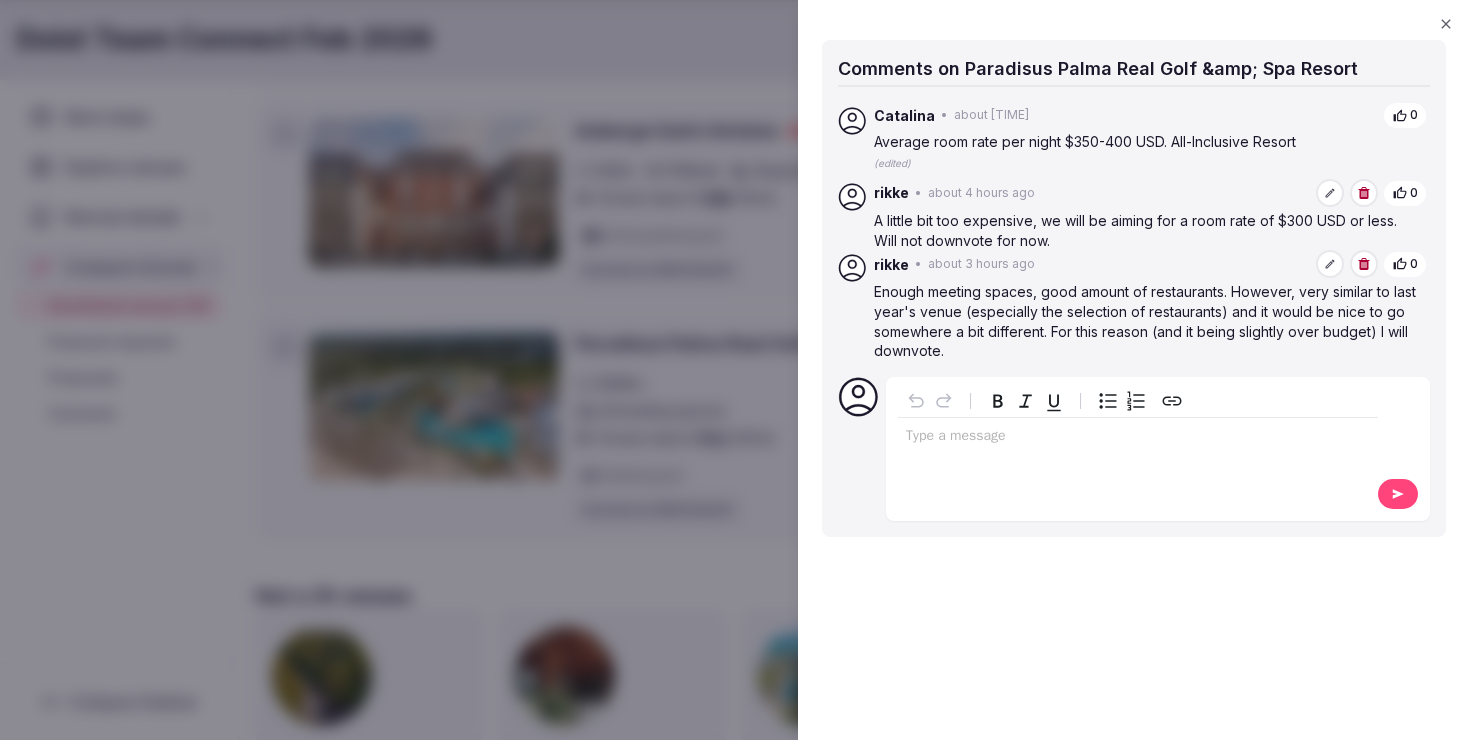 click on "Type a message" at bounding box center [1138, 447] 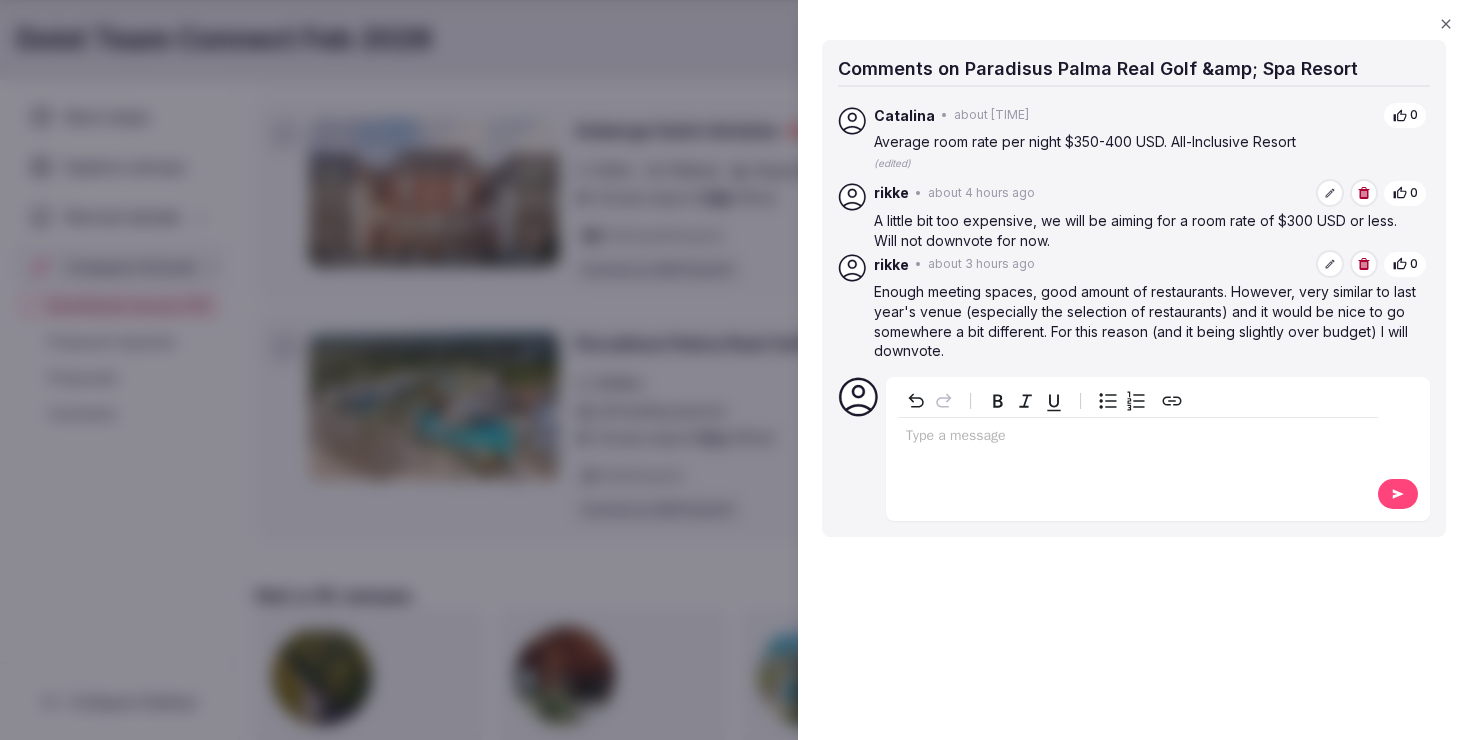 type 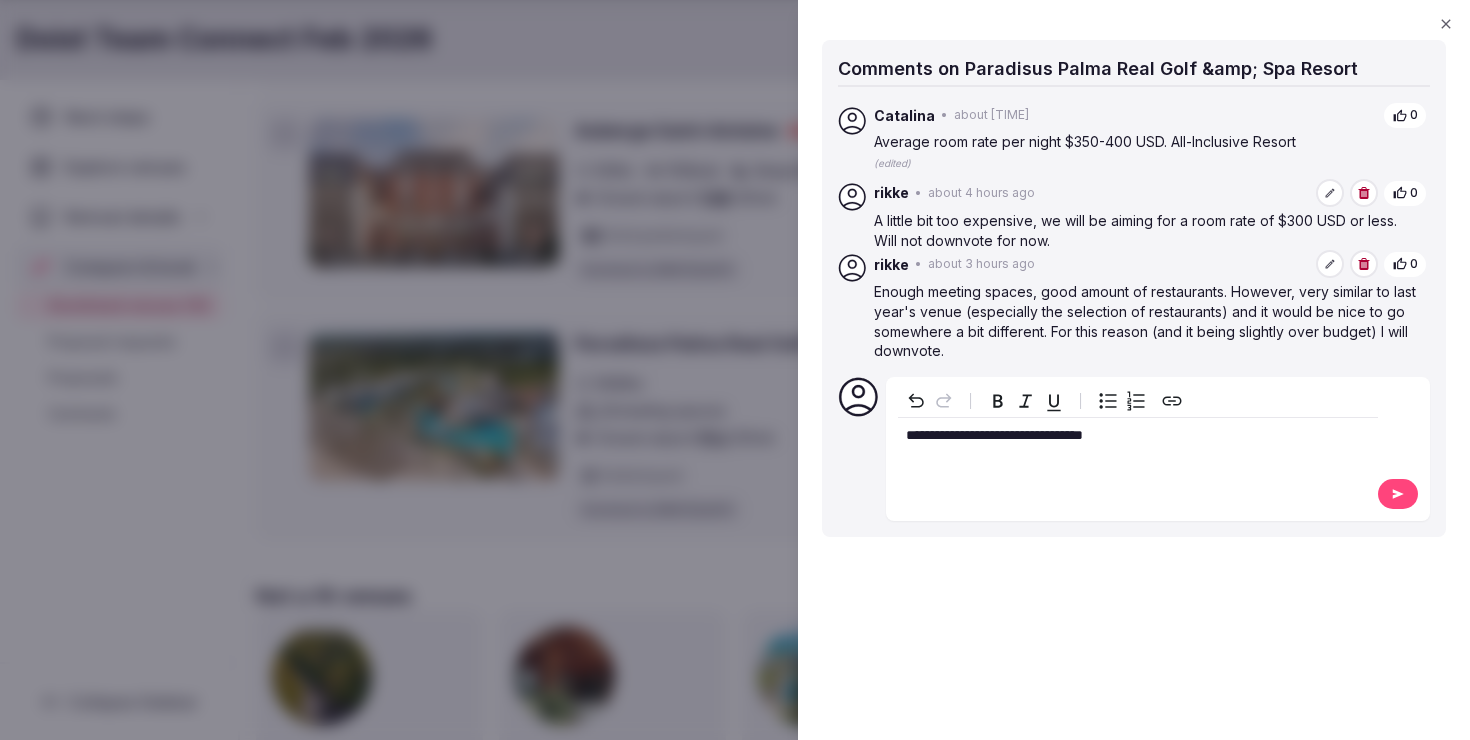 click at bounding box center [1398, 494] 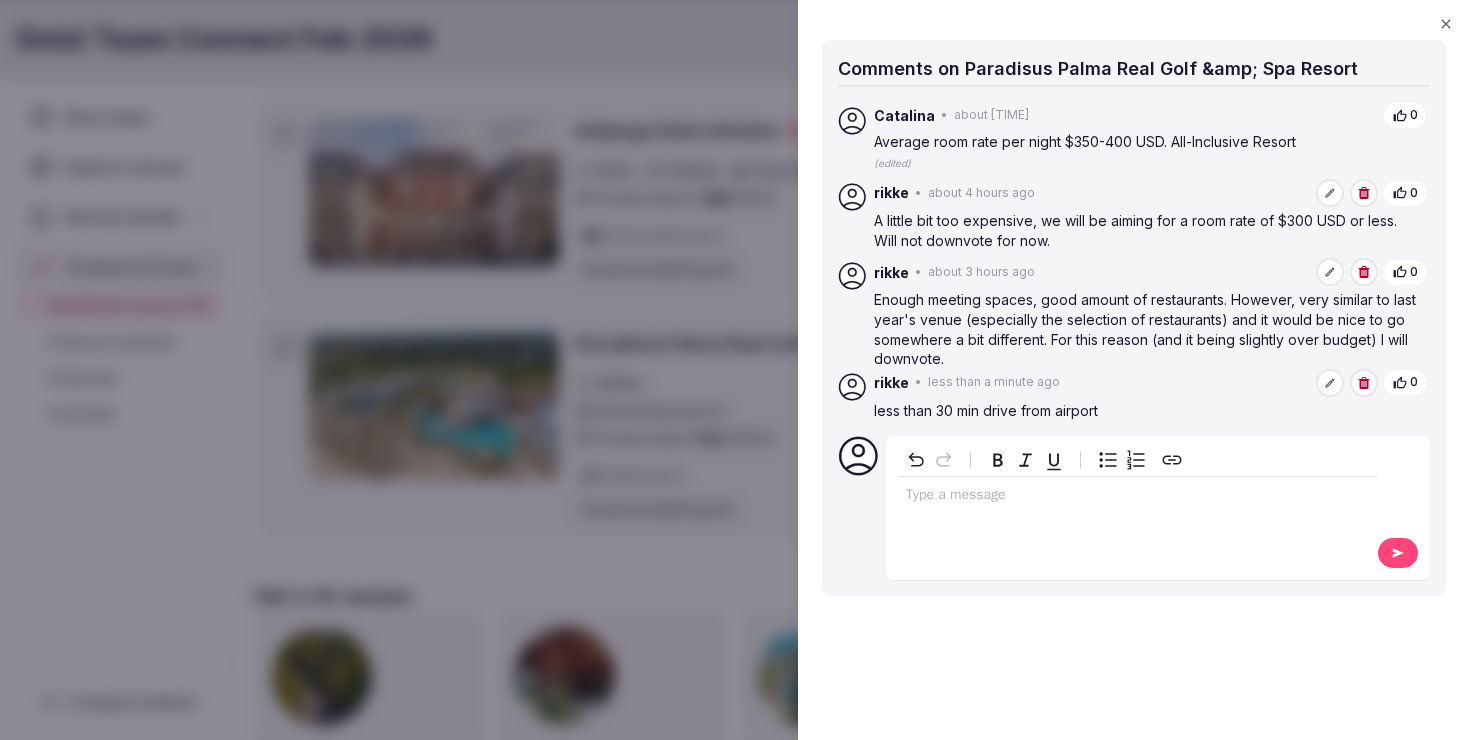 click at bounding box center (735, 370) 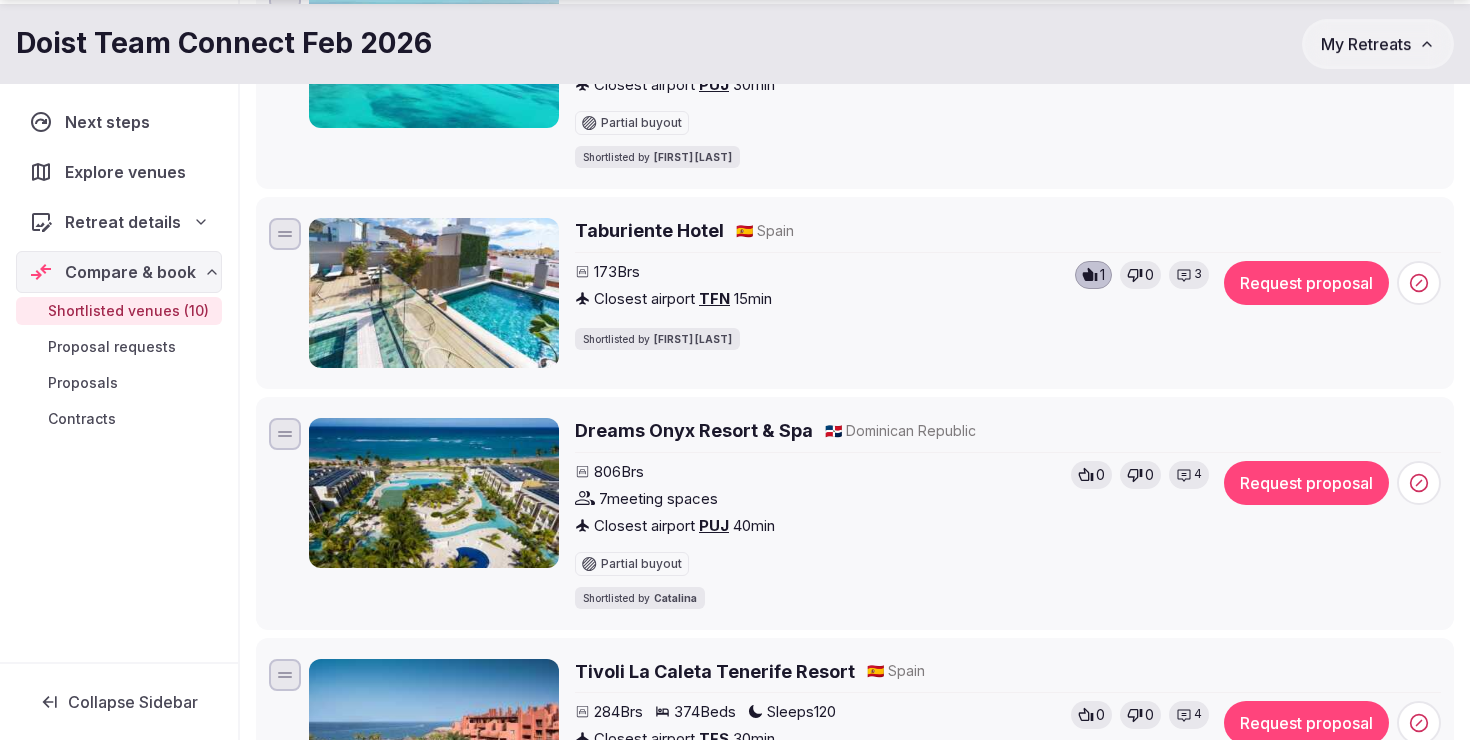scroll, scrollTop: 988, scrollLeft: 0, axis: vertical 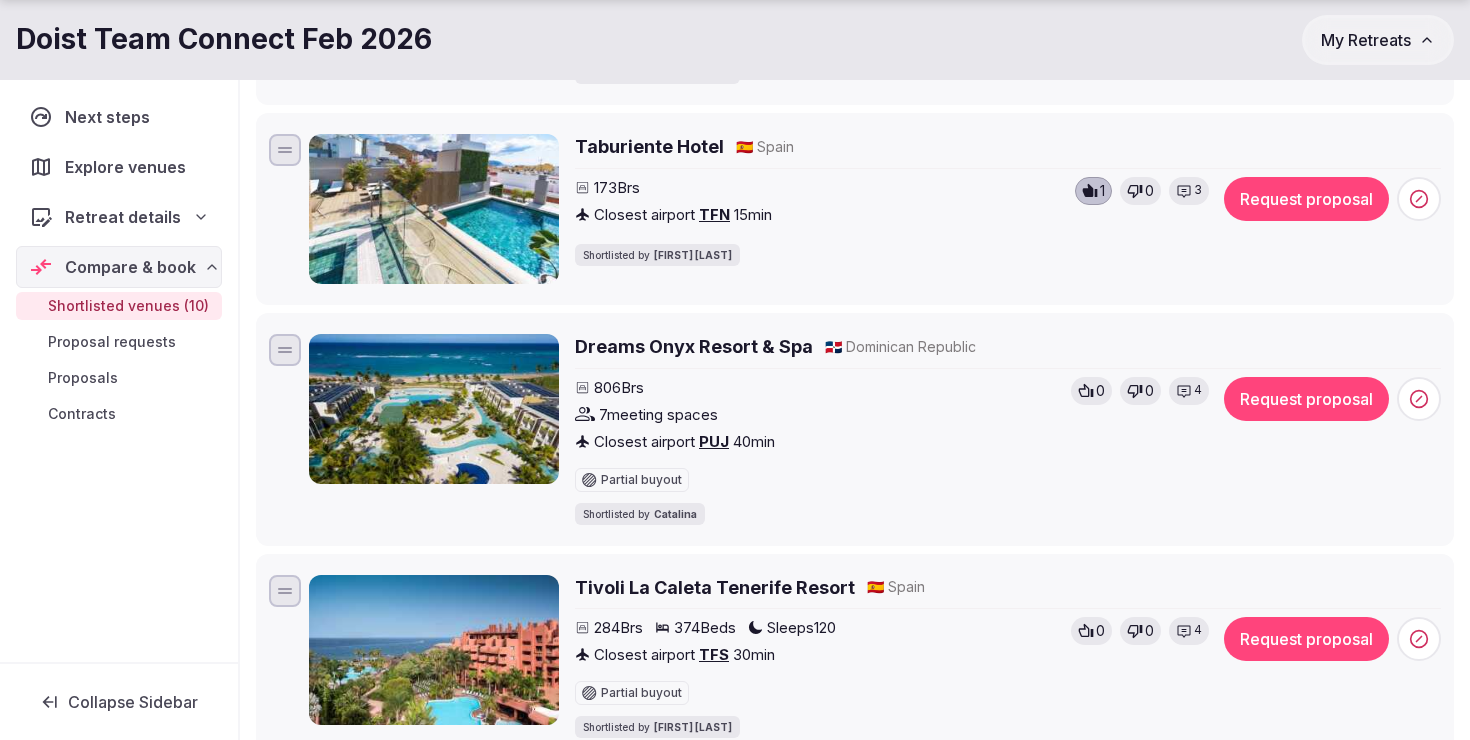 click on "4" at bounding box center [1198, 390] 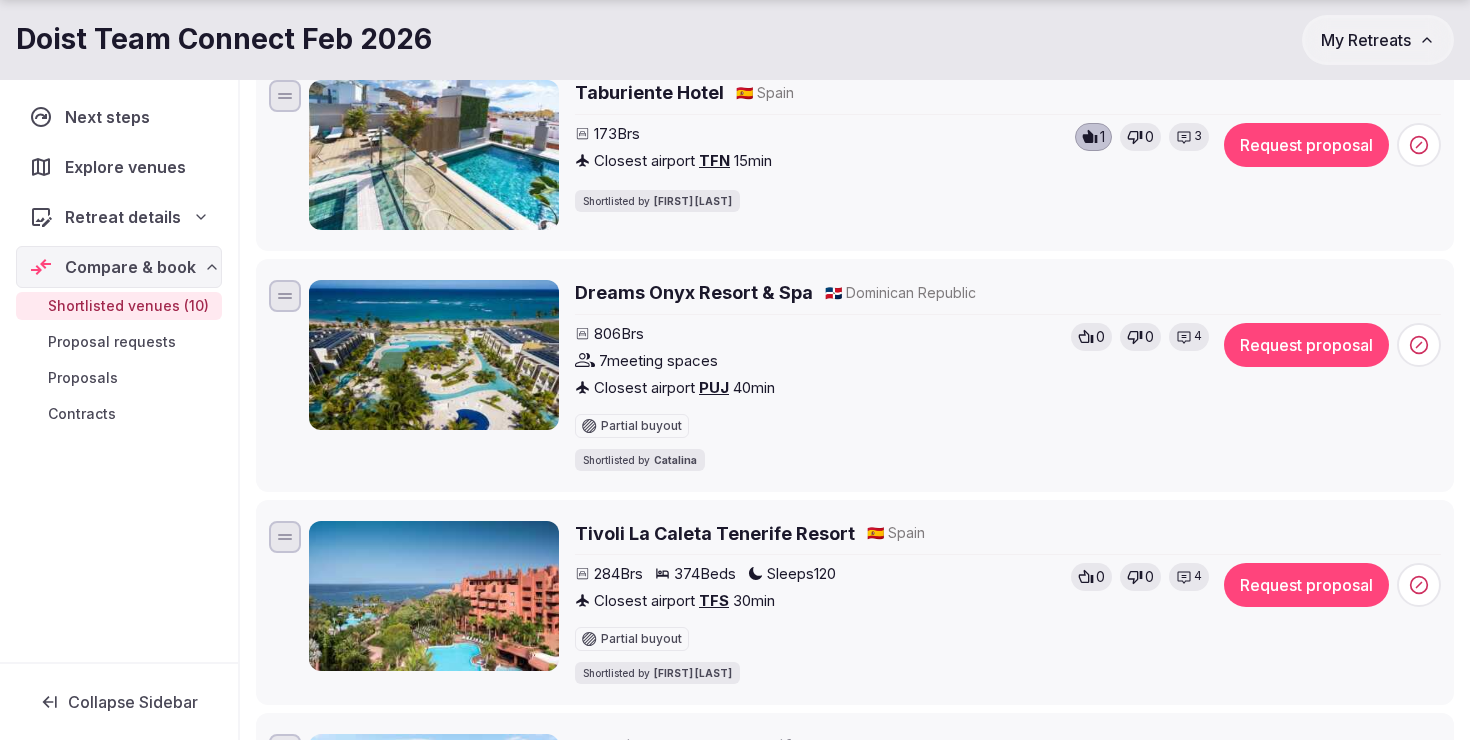 scroll, scrollTop: 1051, scrollLeft: 0, axis: vertical 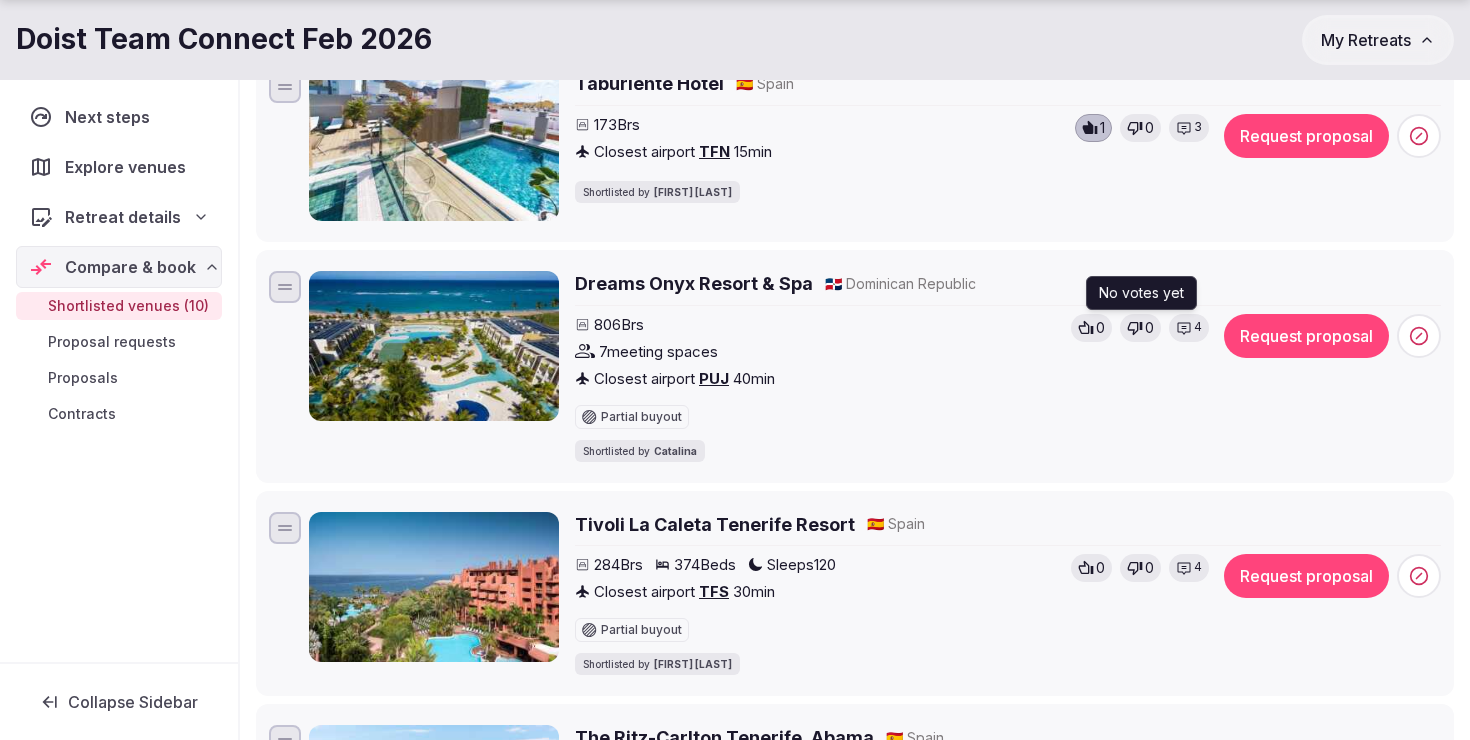 click on "0" at bounding box center (1149, 328) 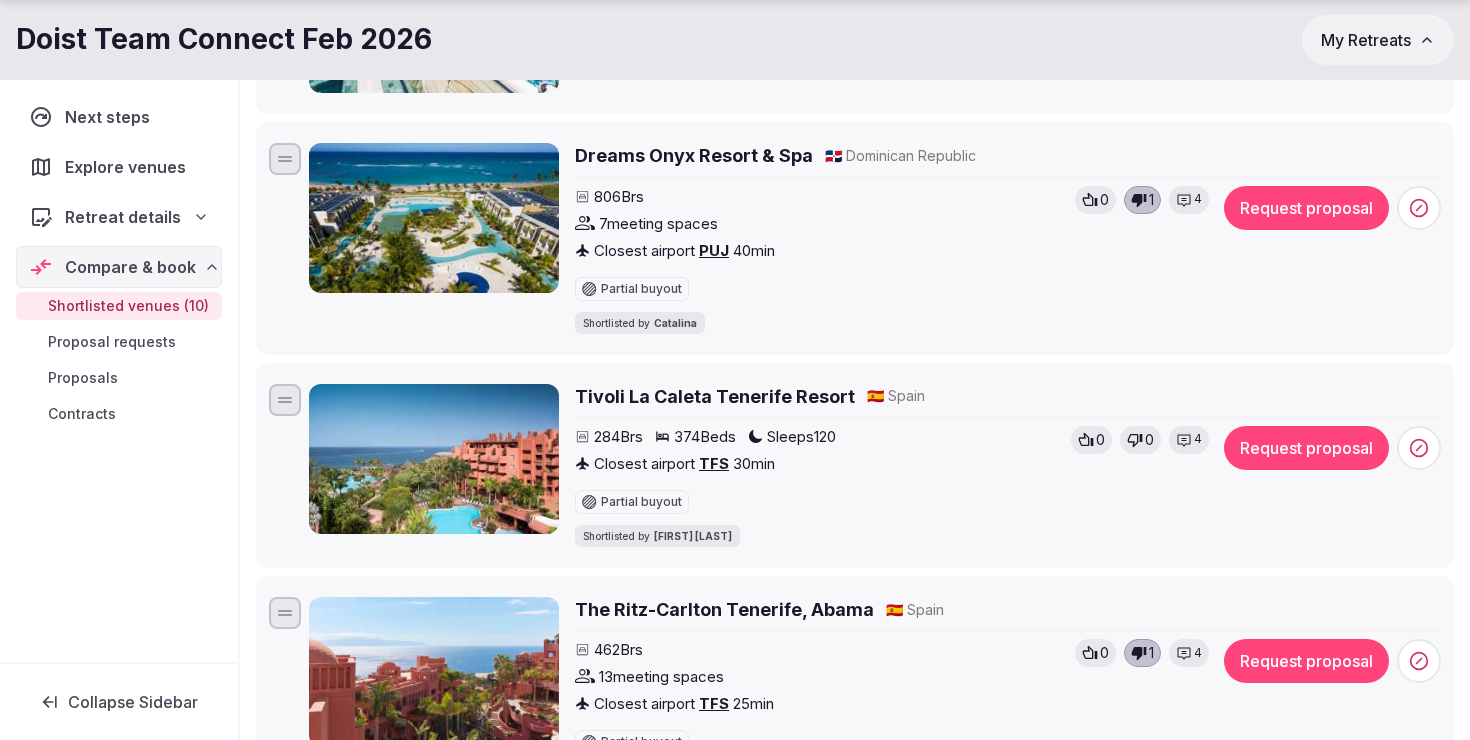 scroll, scrollTop: 1204, scrollLeft: 0, axis: vertical 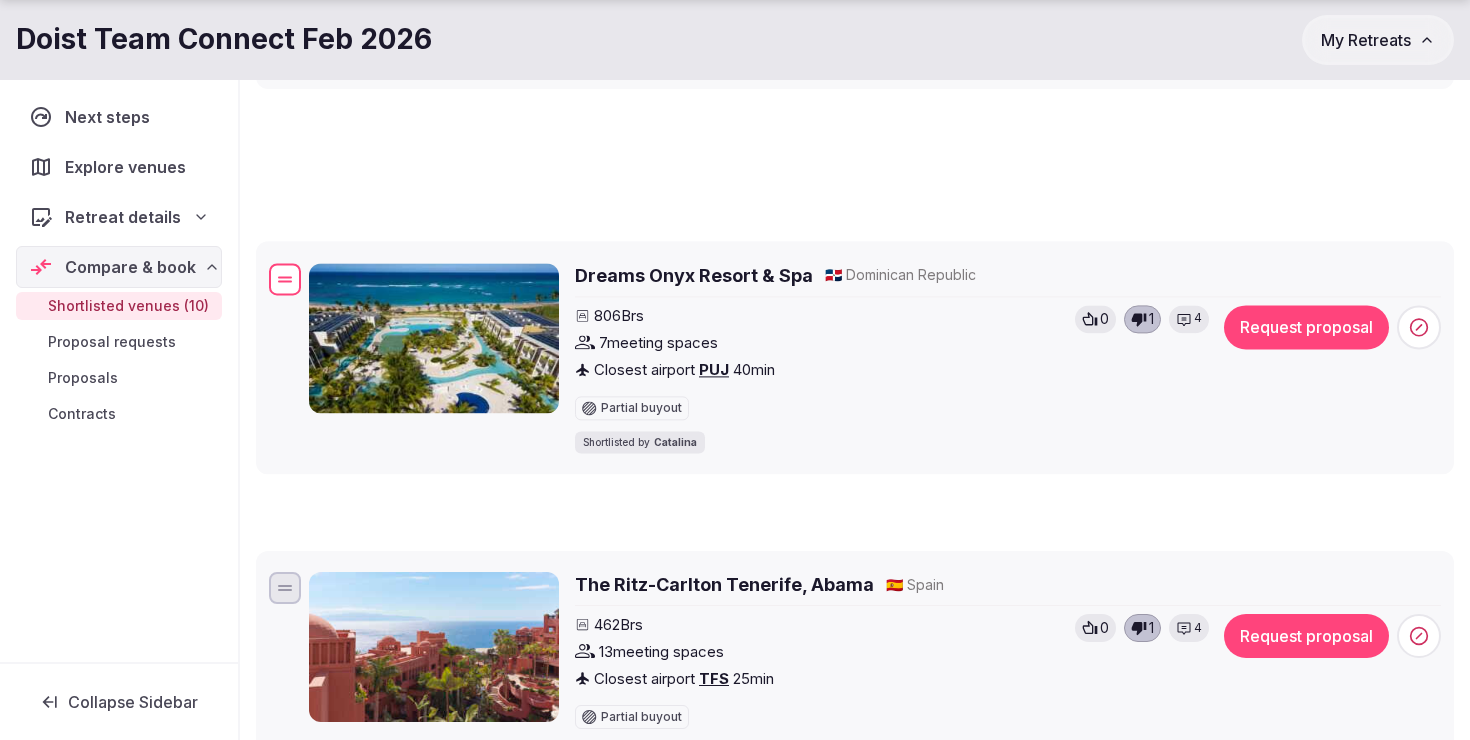 drag, startPoint x: 285, startPoint y: 135, endPoint x: 263, endPoint y: 299, distance: 165.46902 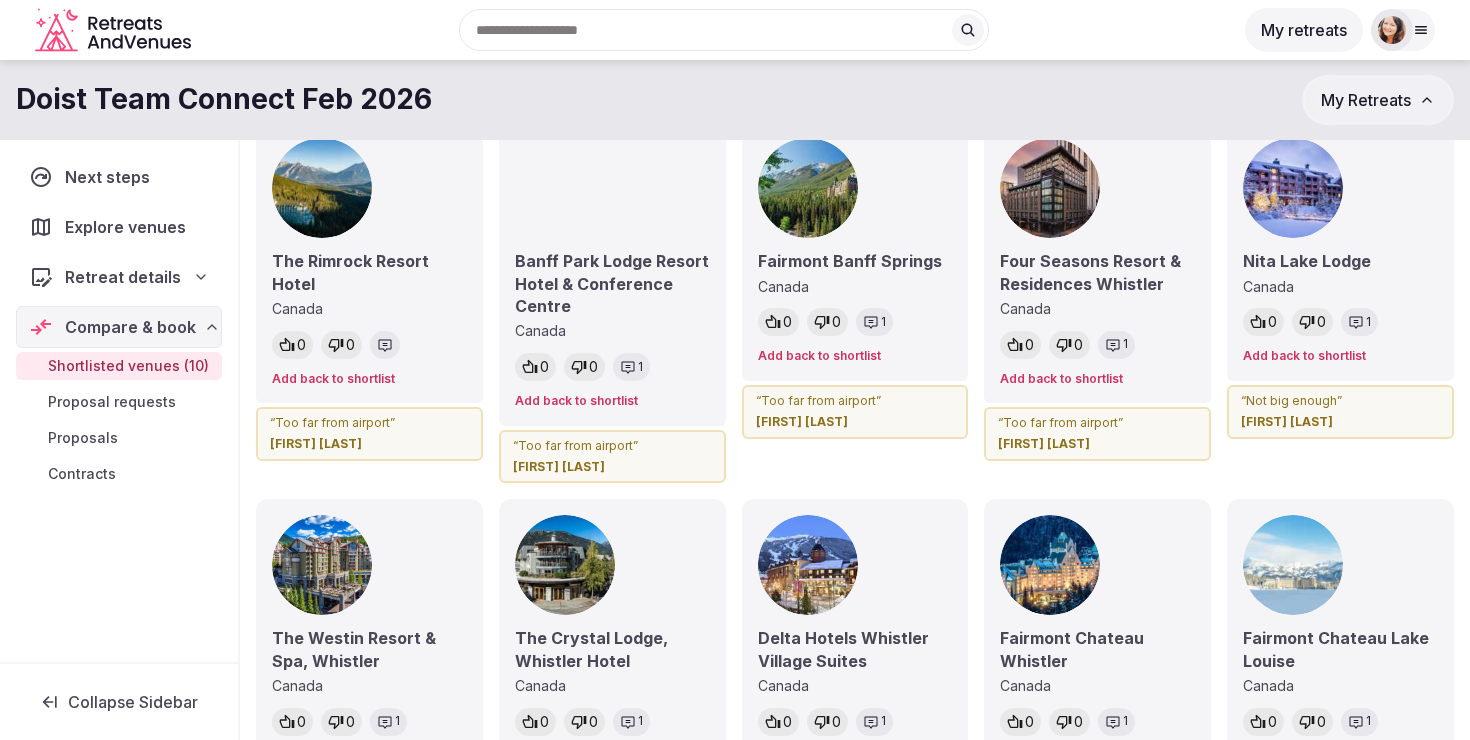 scroll, scrollTop: 3631, scrollLeft: 0, axis: vertical 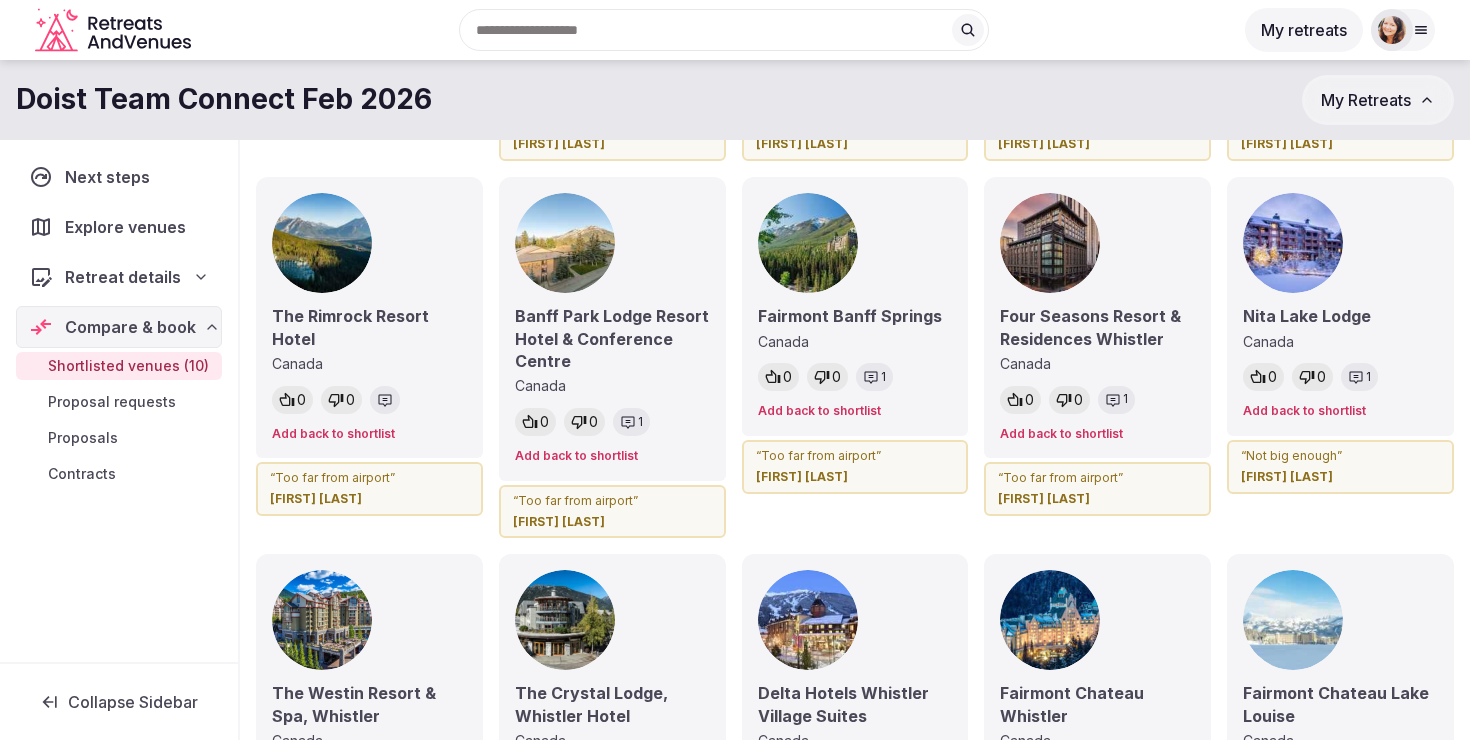 click at bounding box center (1293, 243) 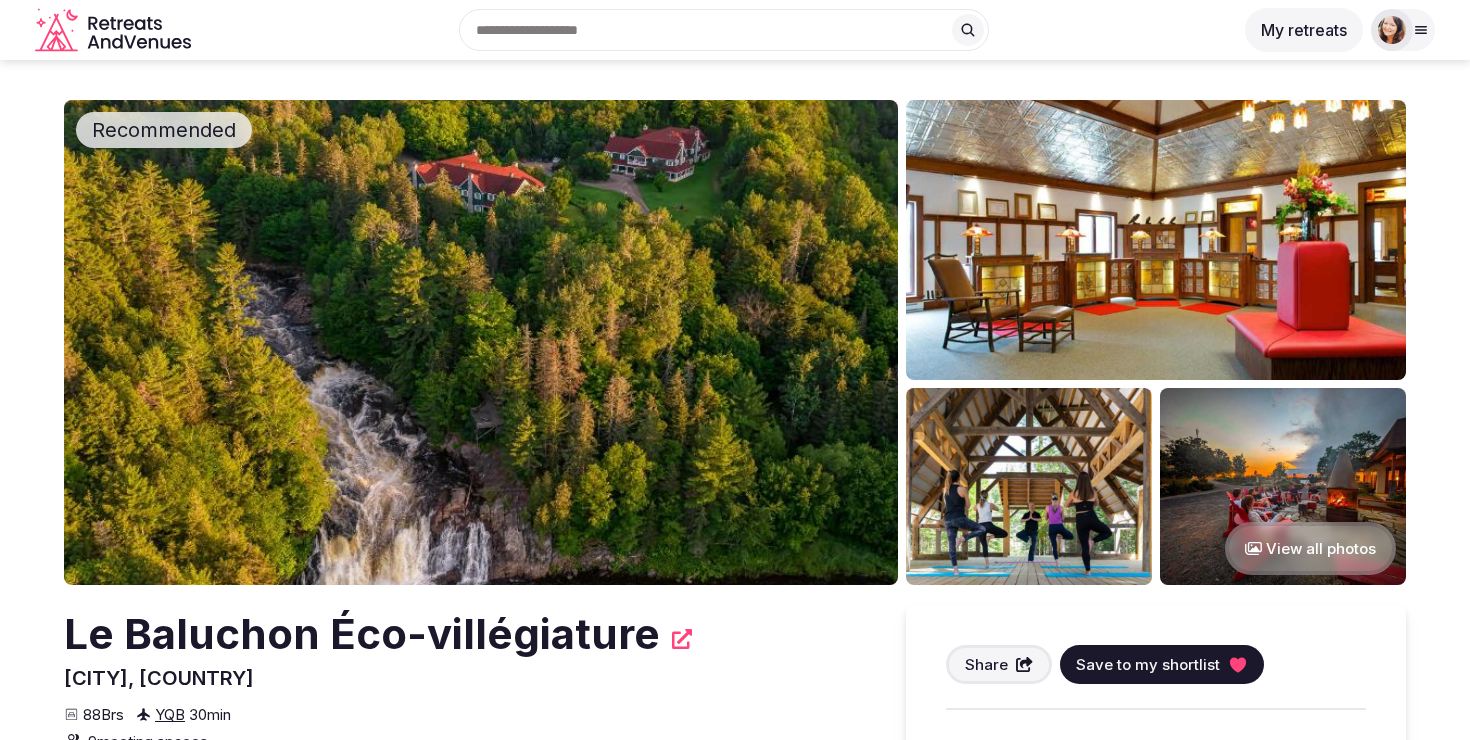 scroll, scrollTop: 0, scrollLeft: 0, axis: both 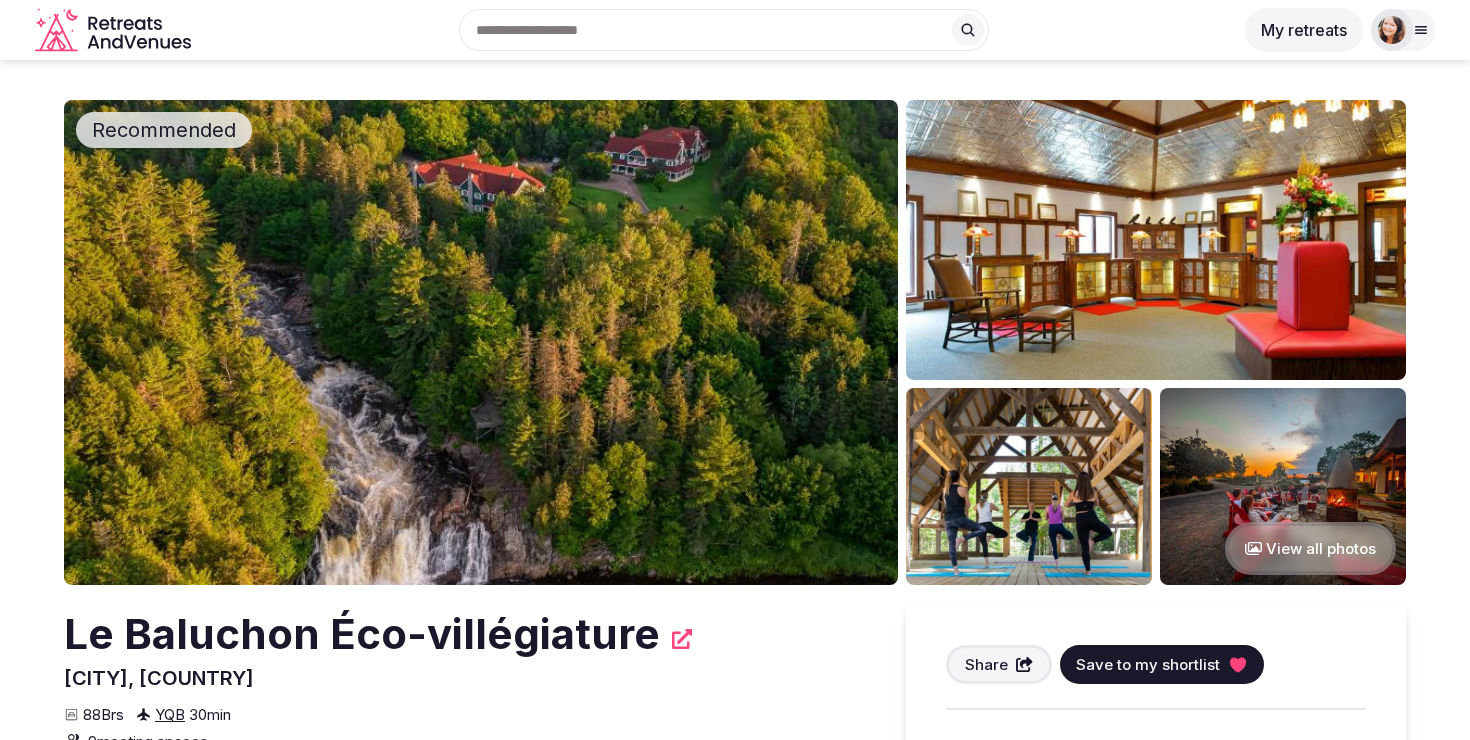 click on "View all photos" at bounding box center [1310, 548] 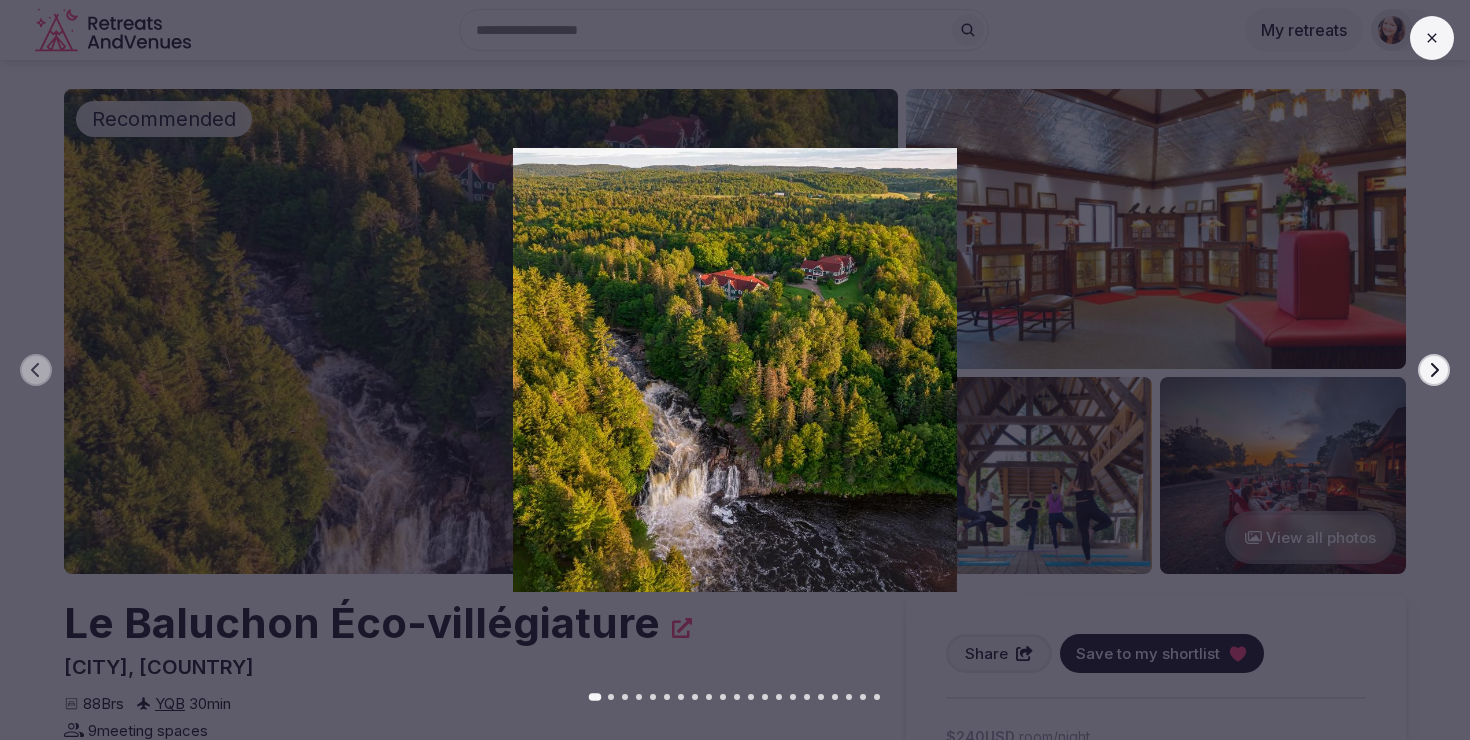 scroll, scrollTop: 14, scrollLeft: 0, axis: vertical 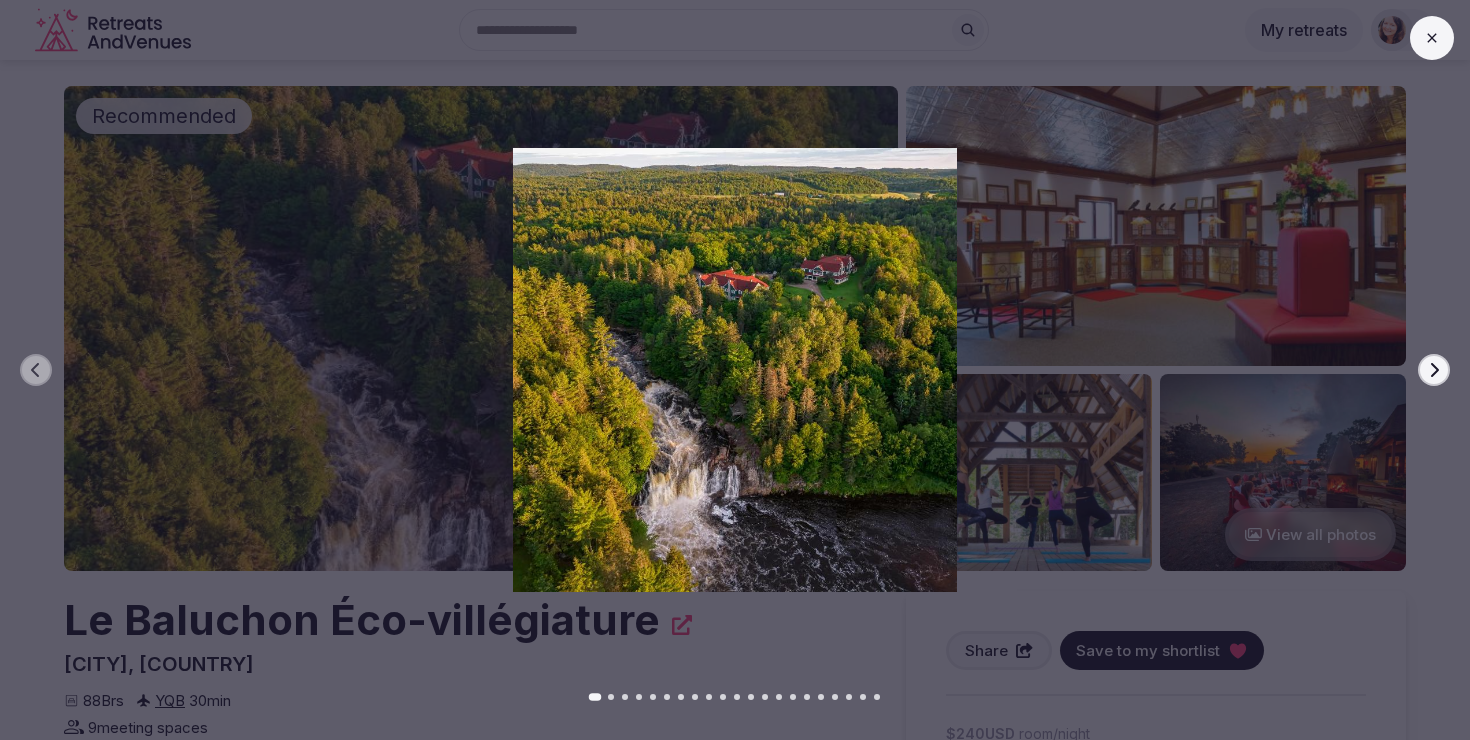 click 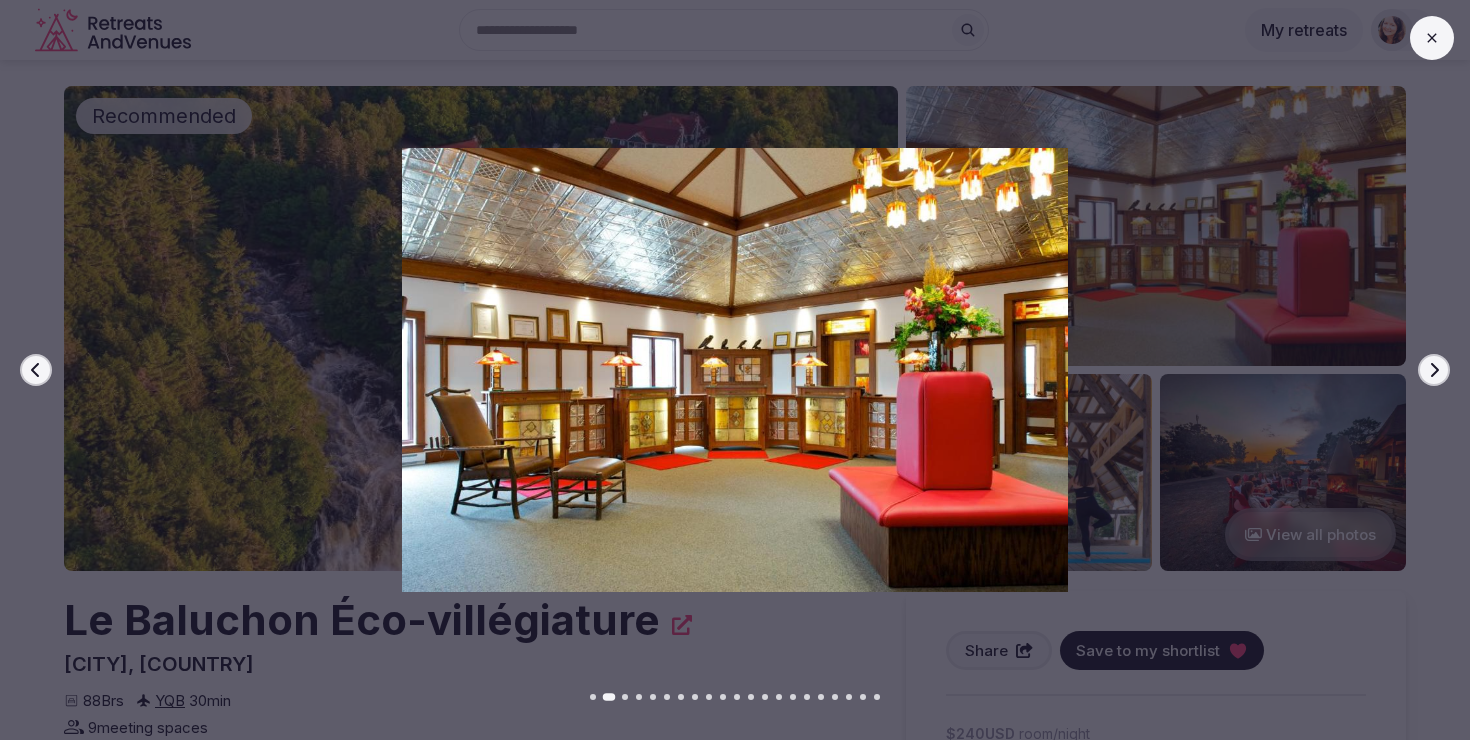 click 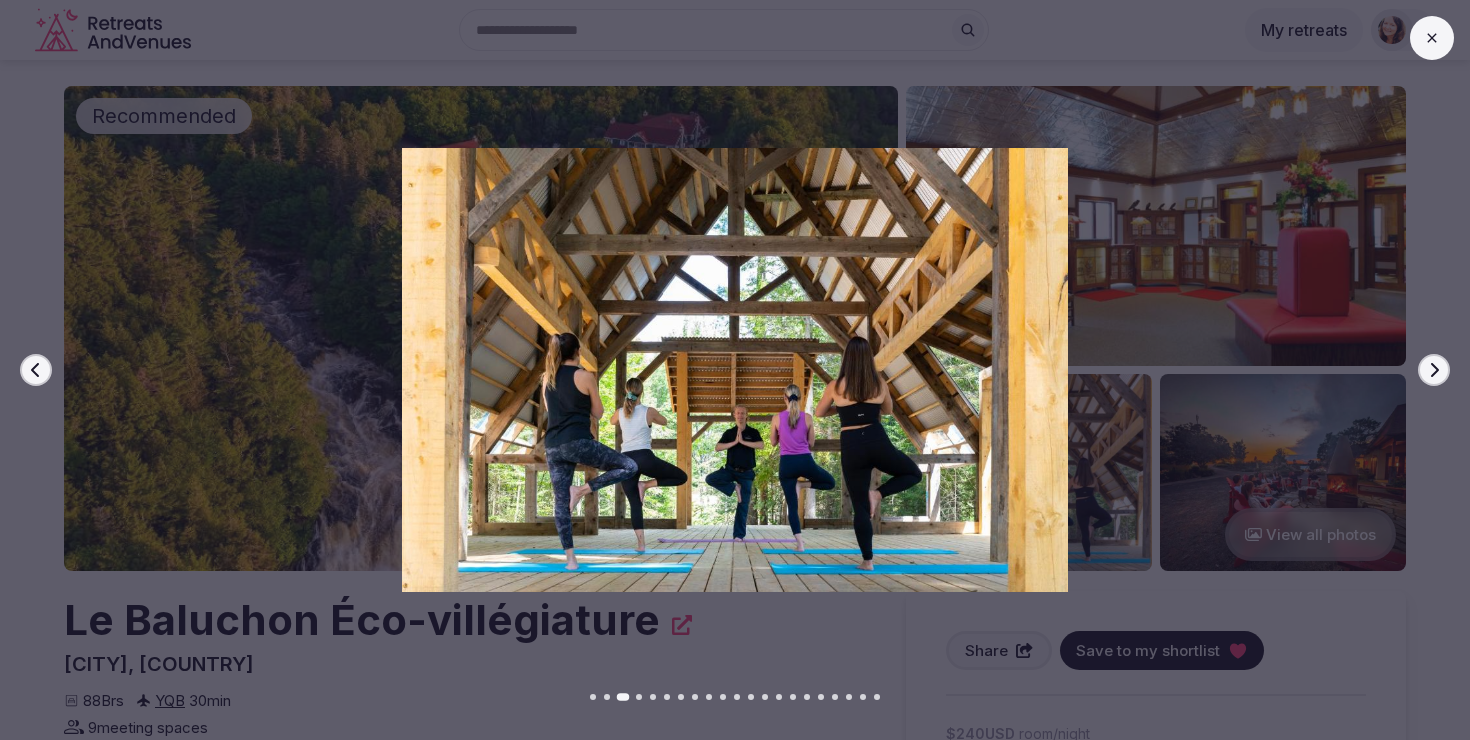 click 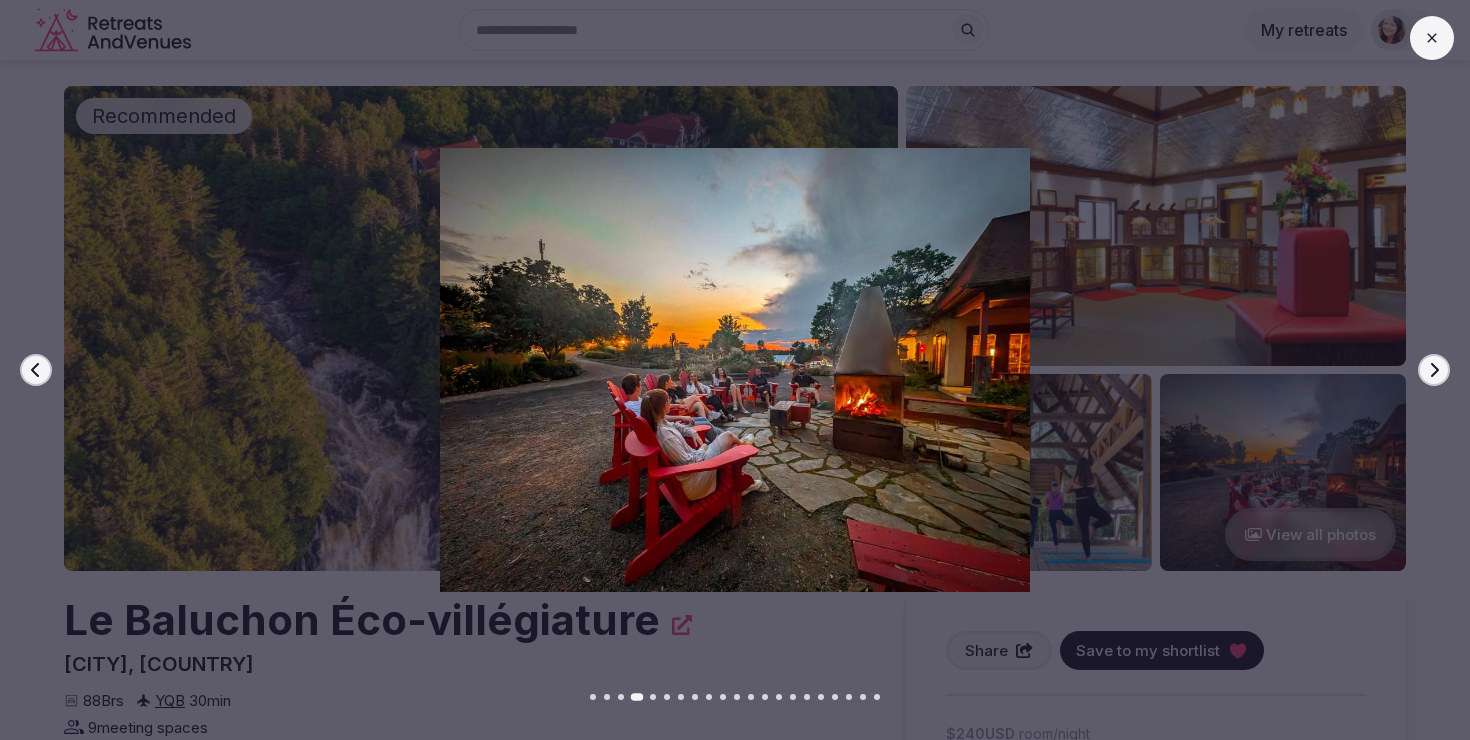 click 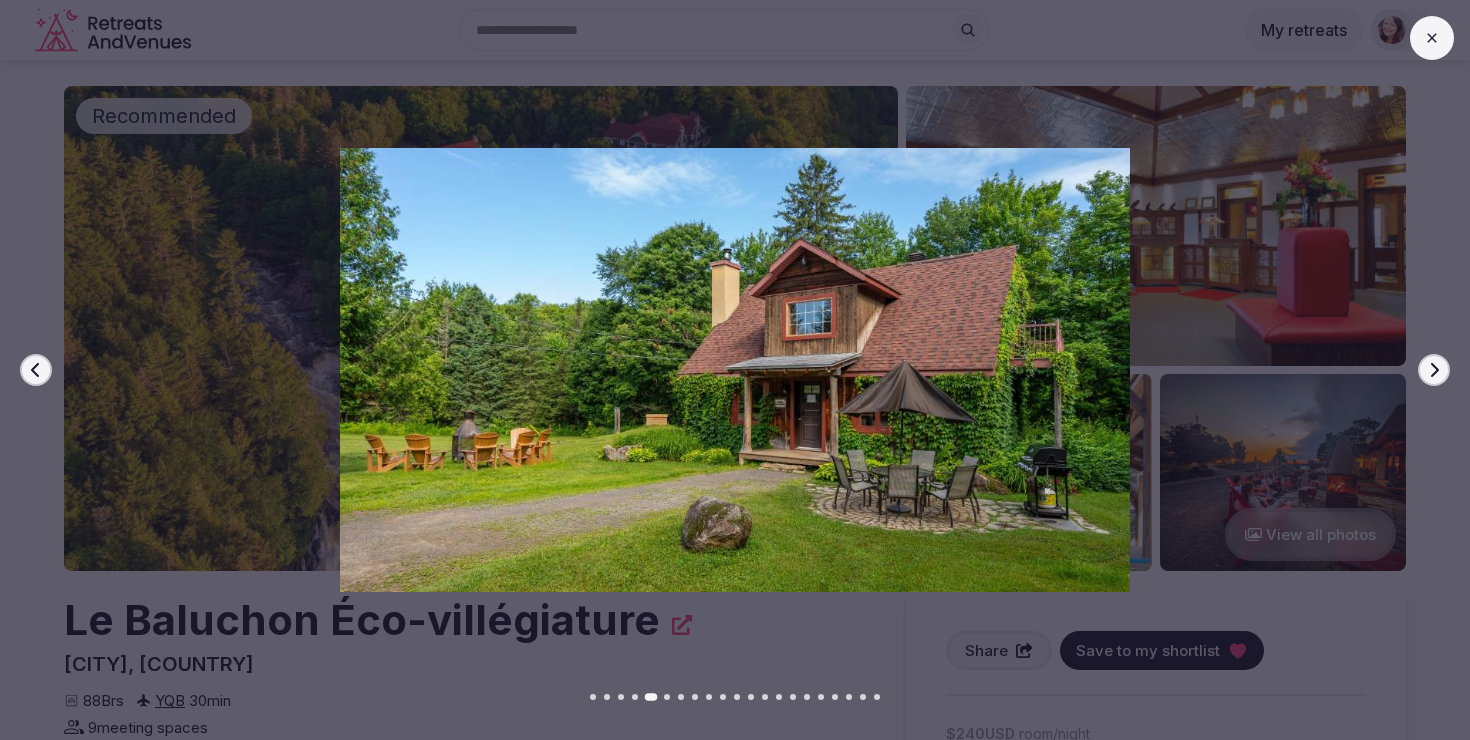 click 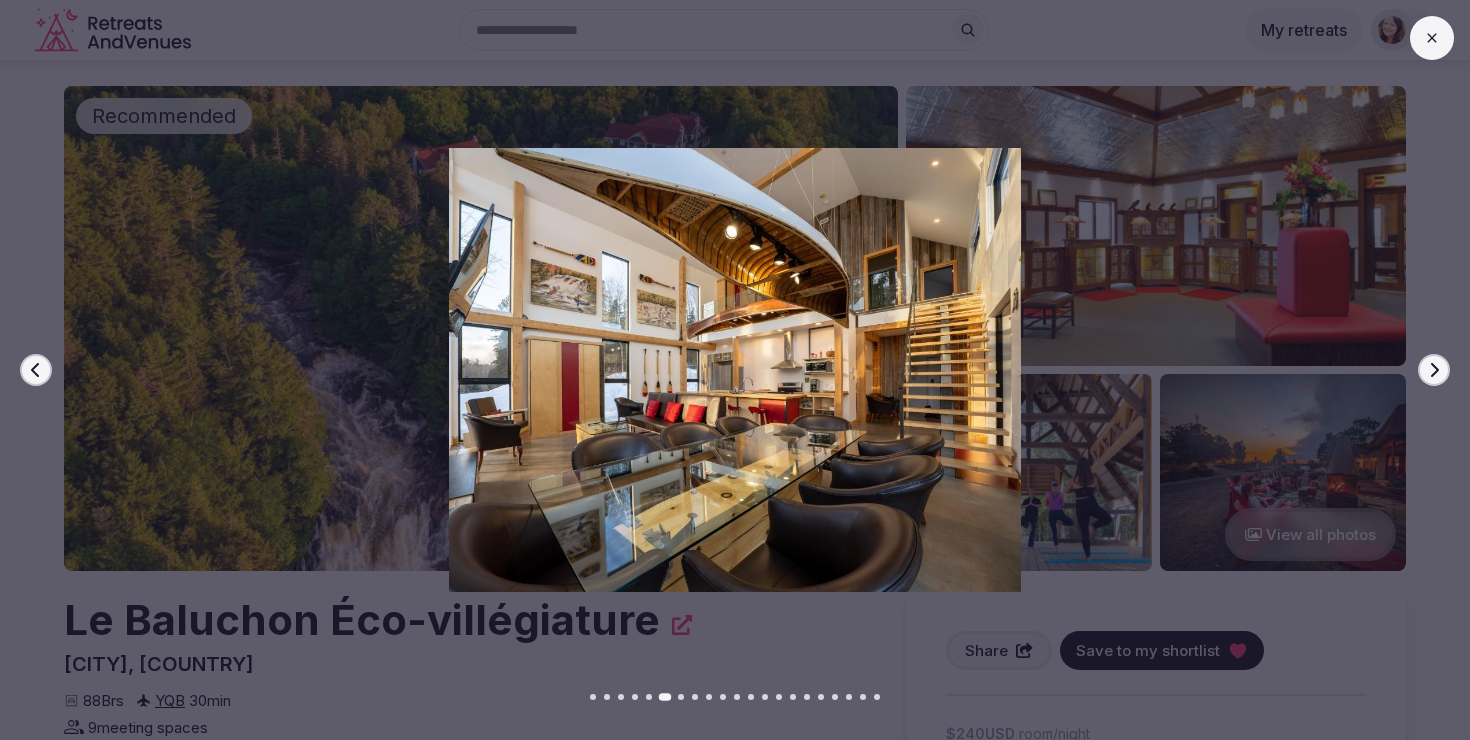 click 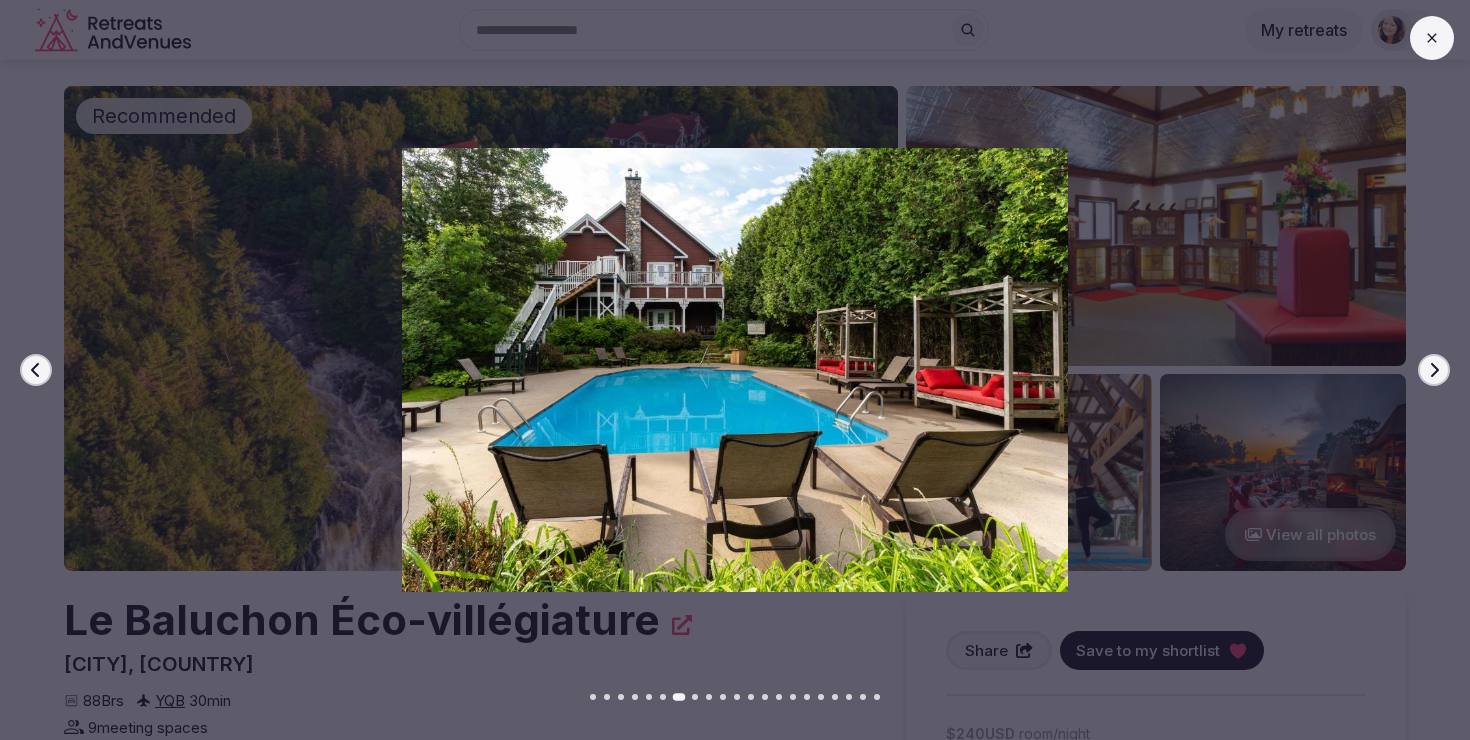 click 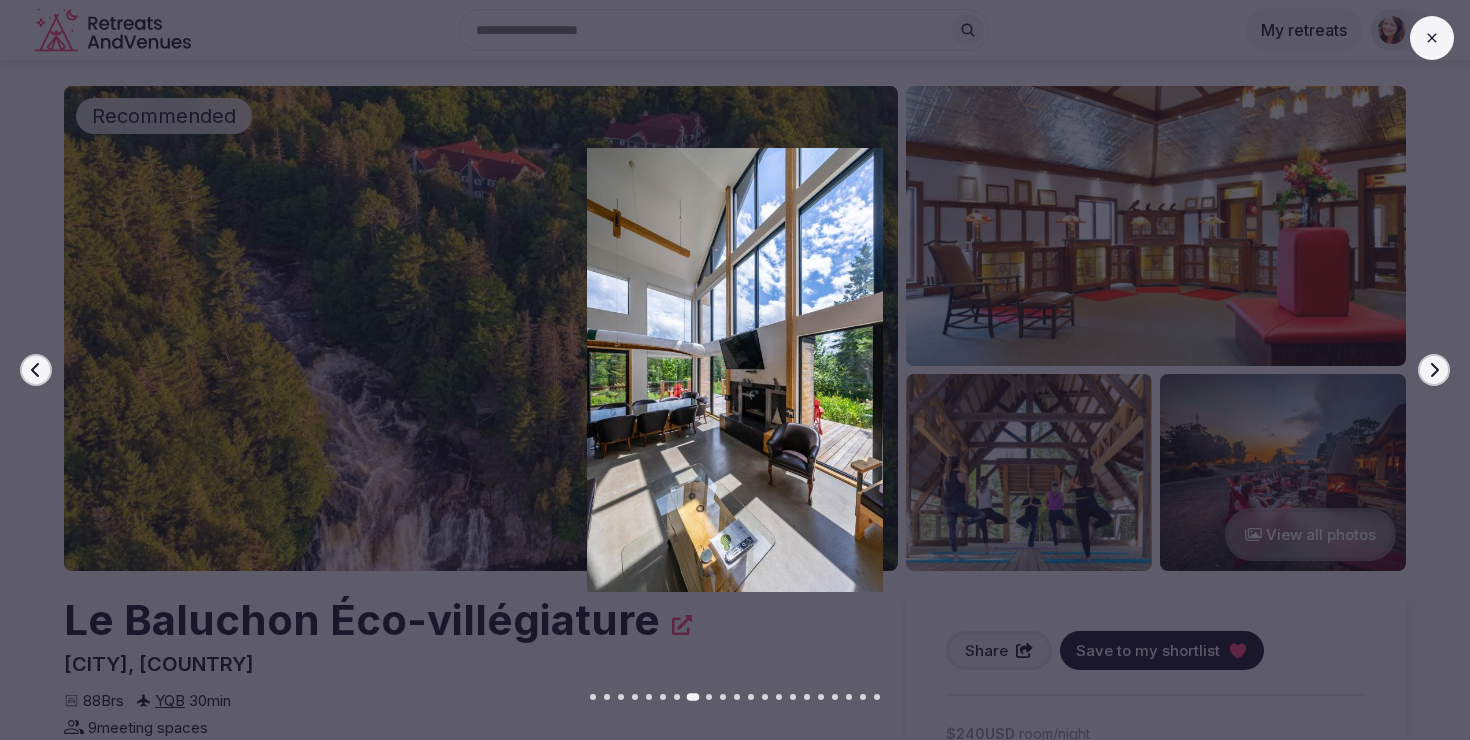 click 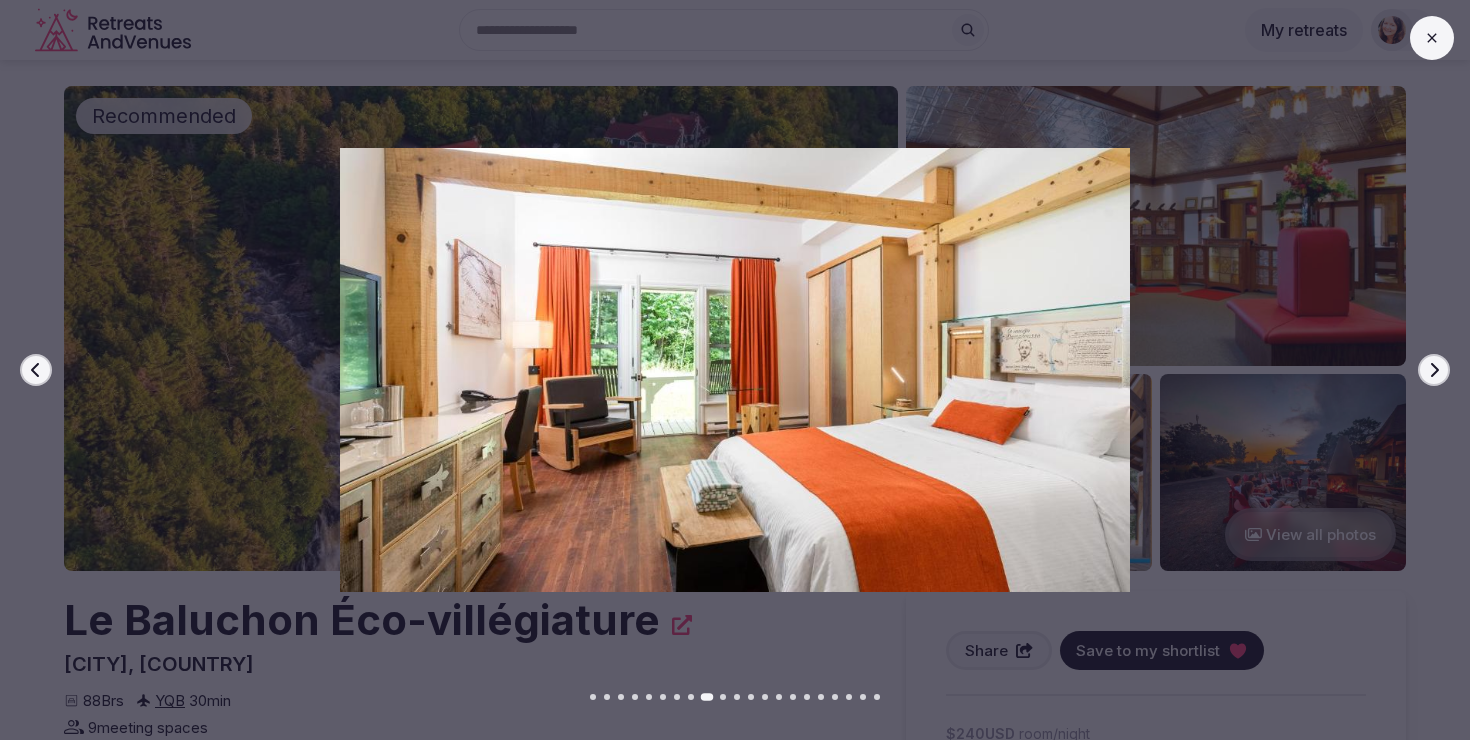 click 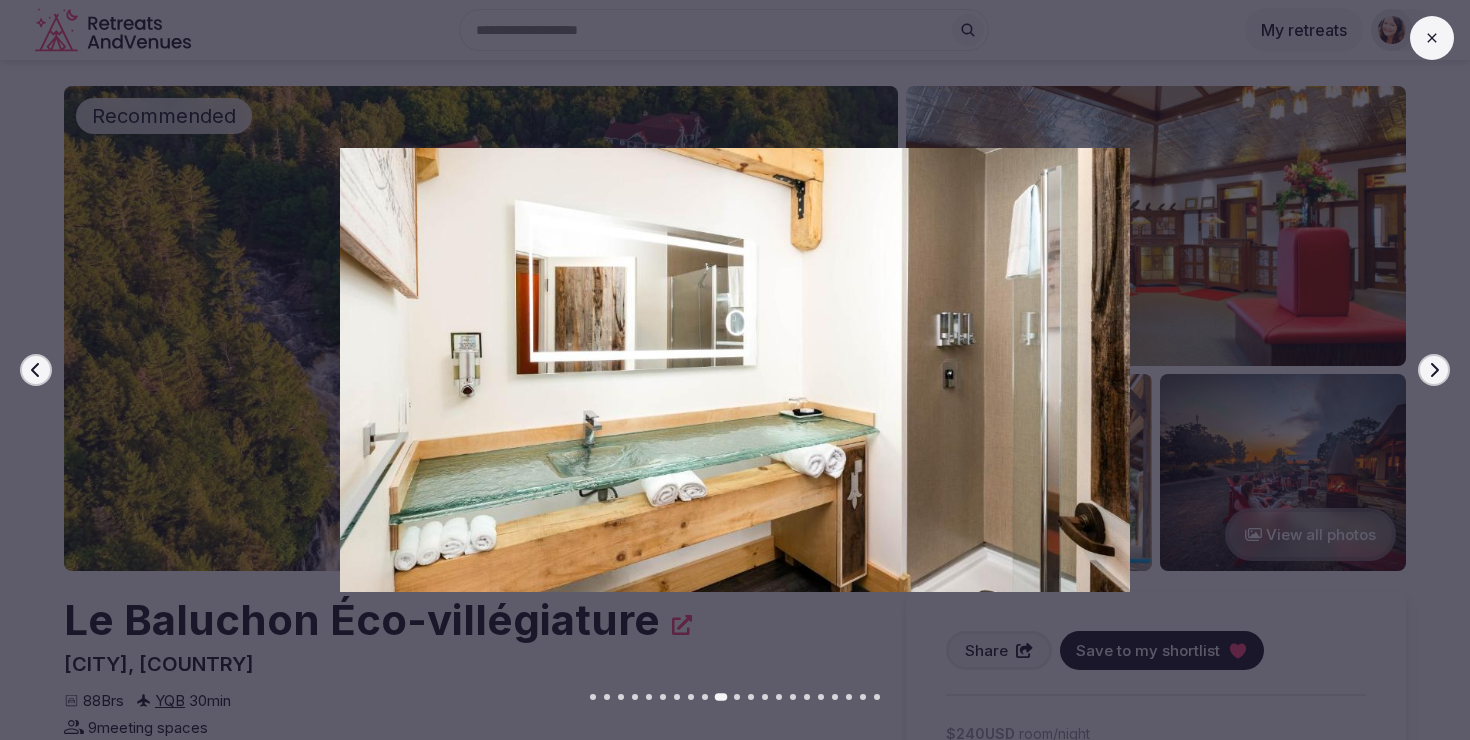 click 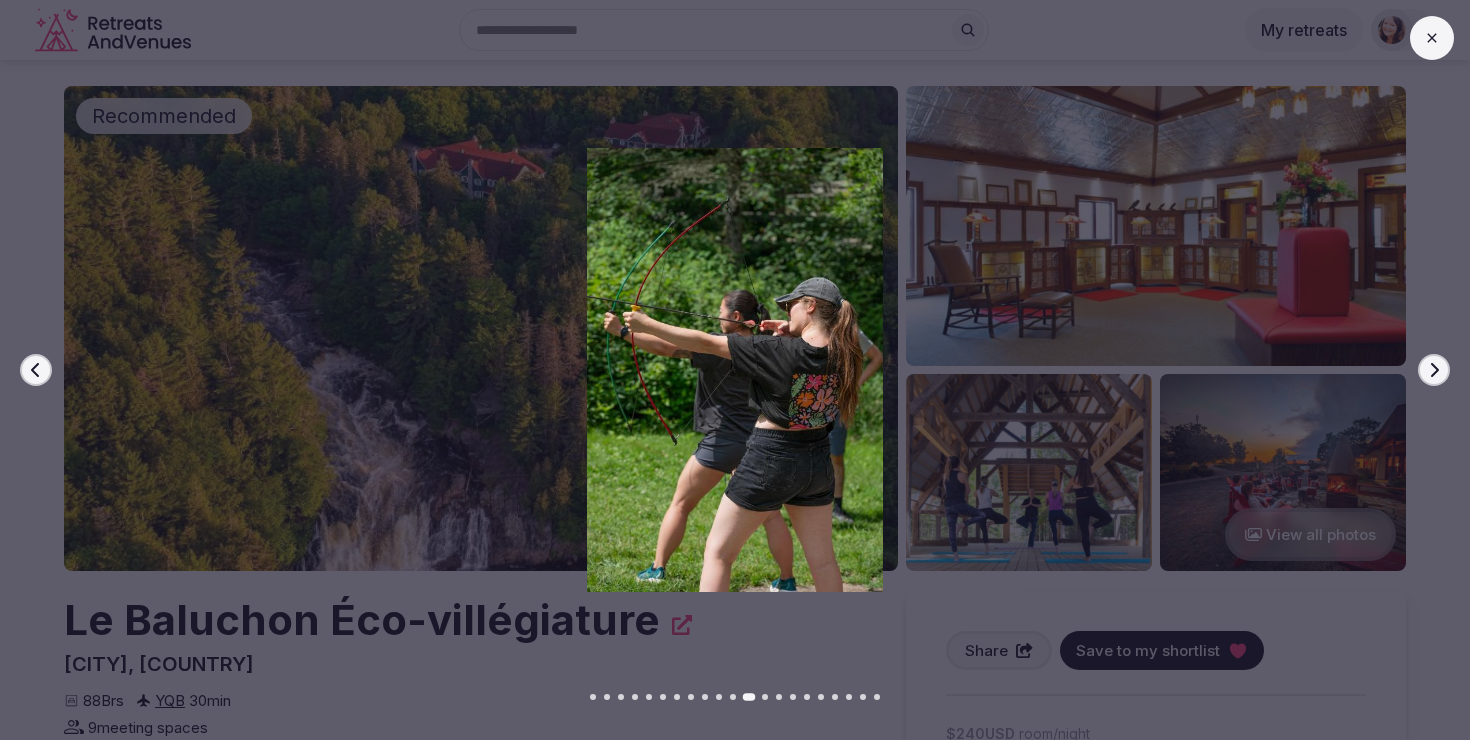 click 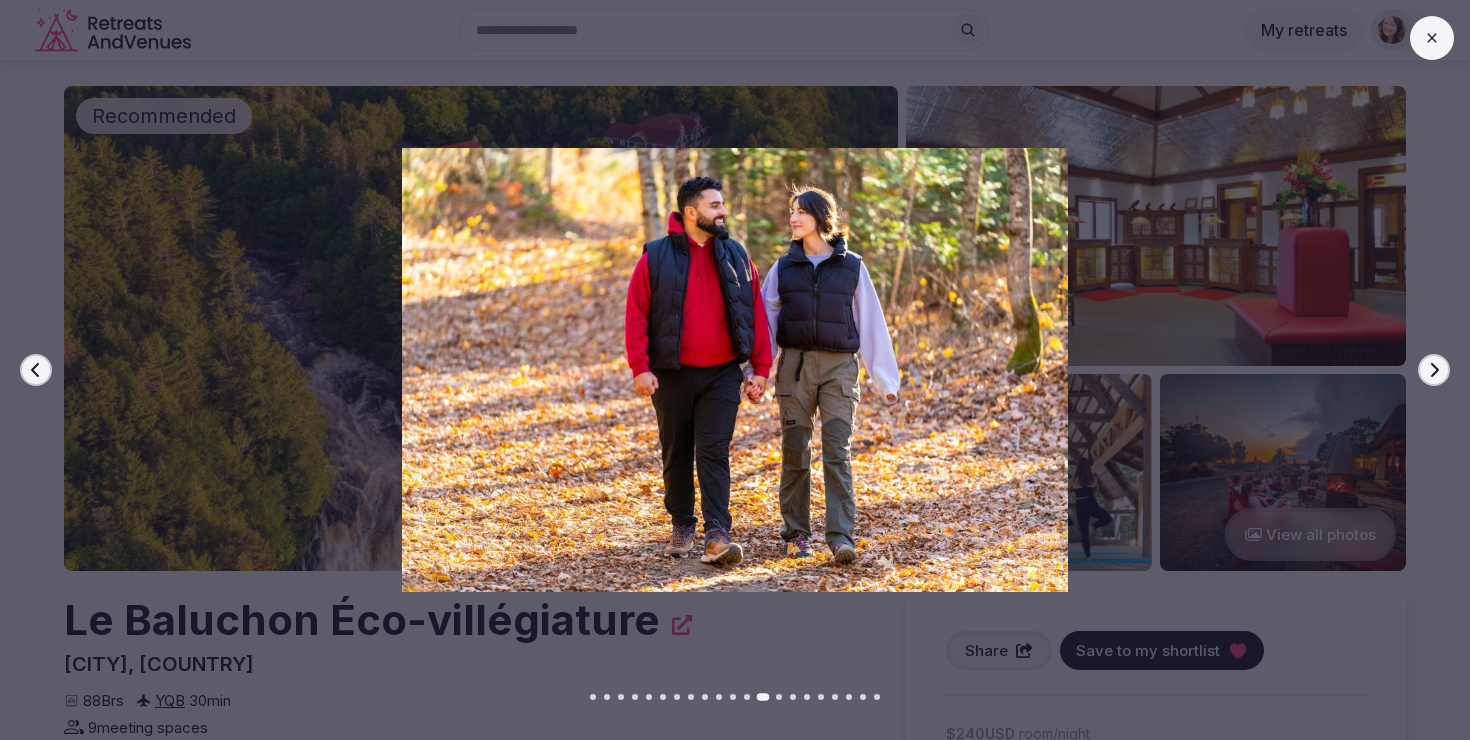 click 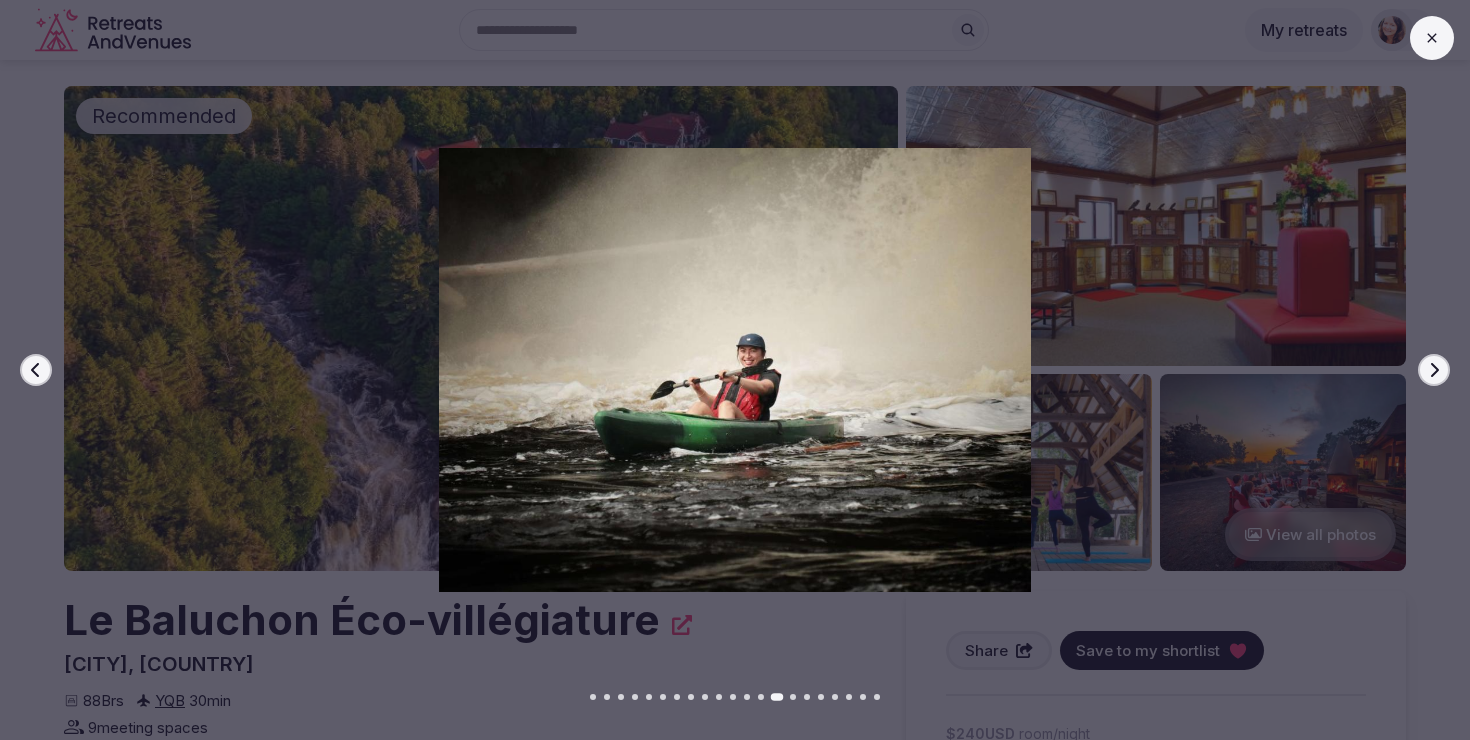 click 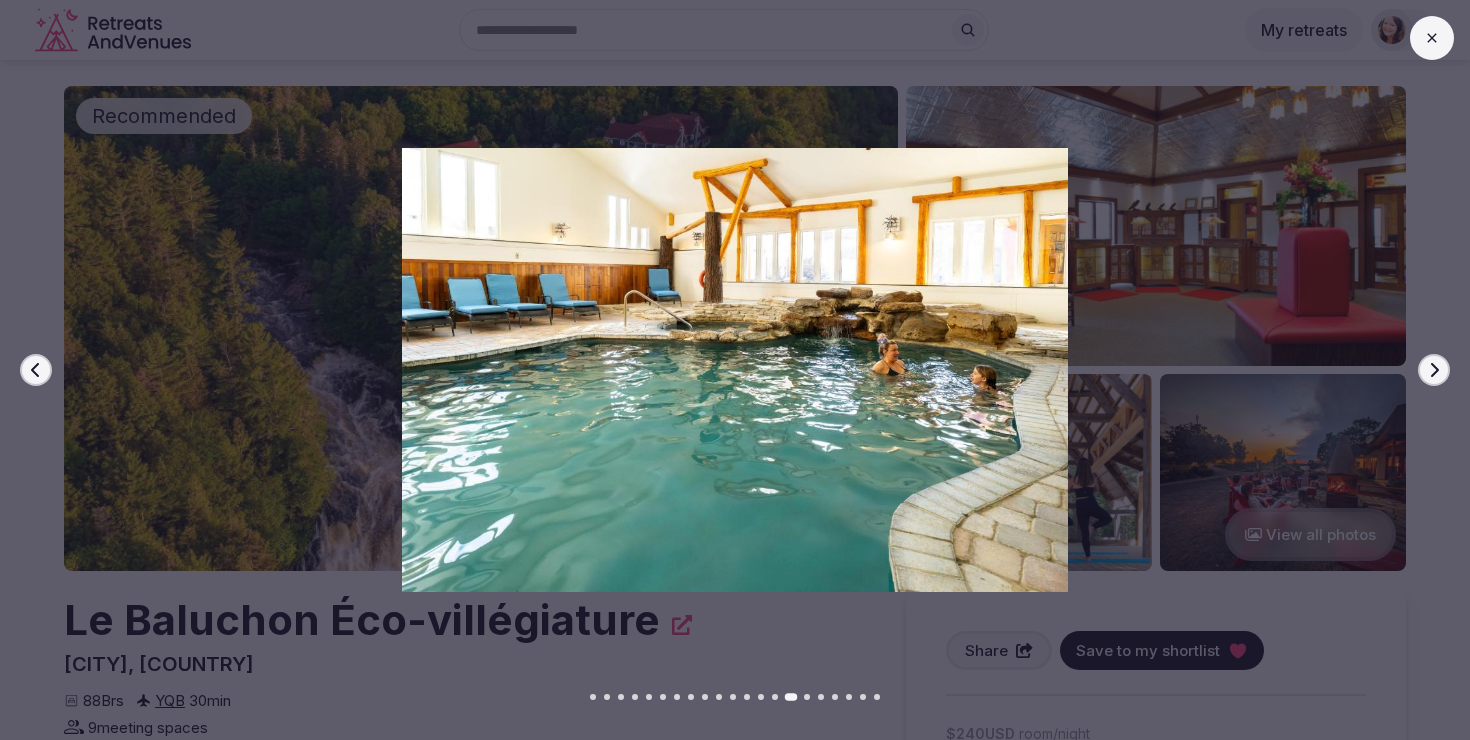 click 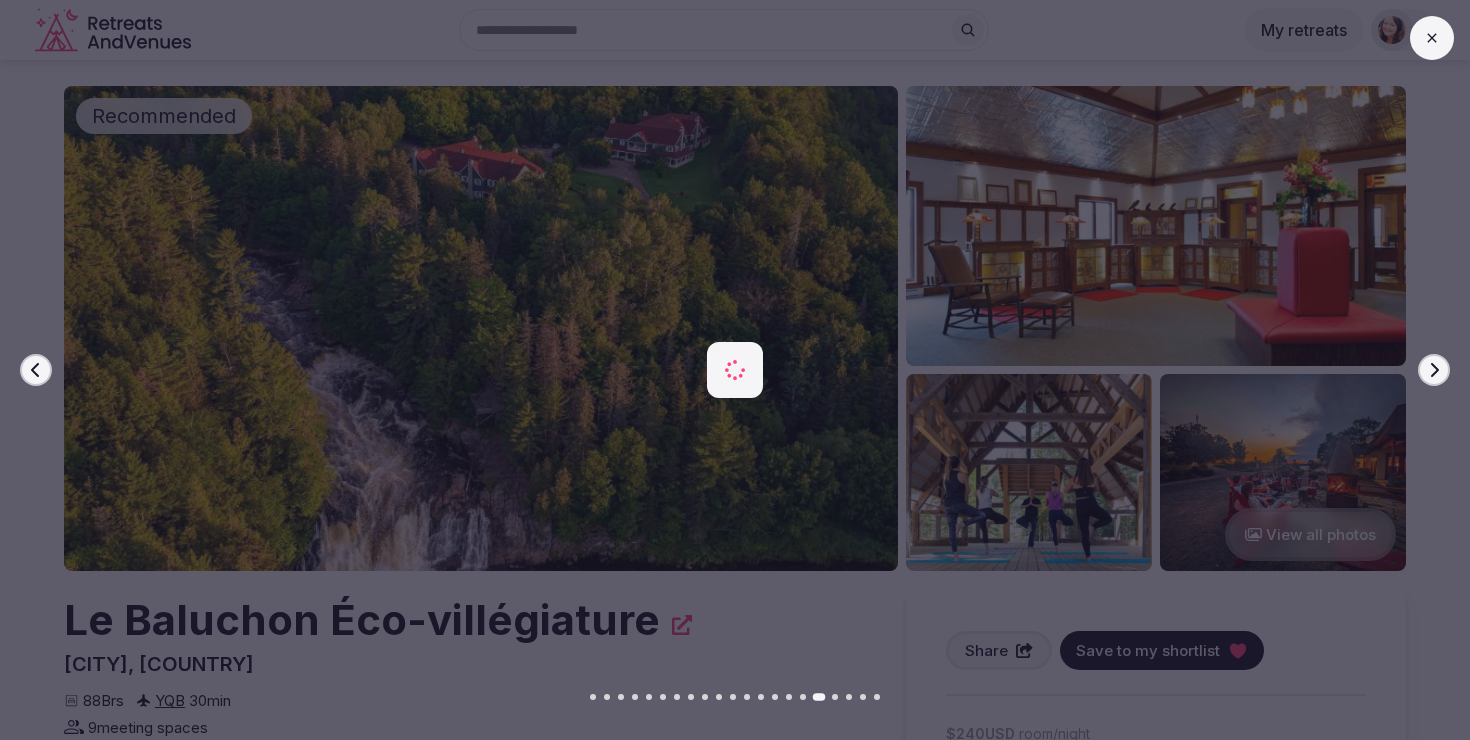 click 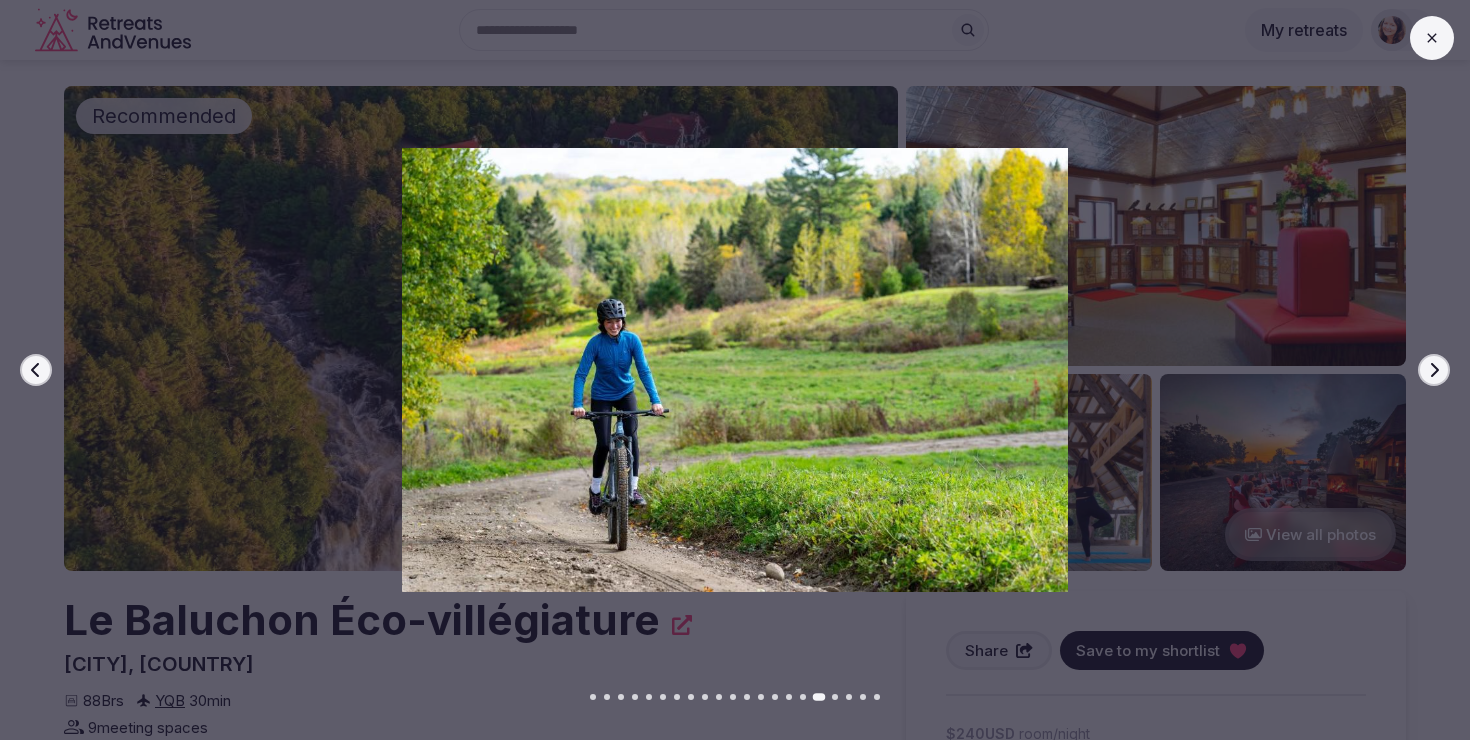 click 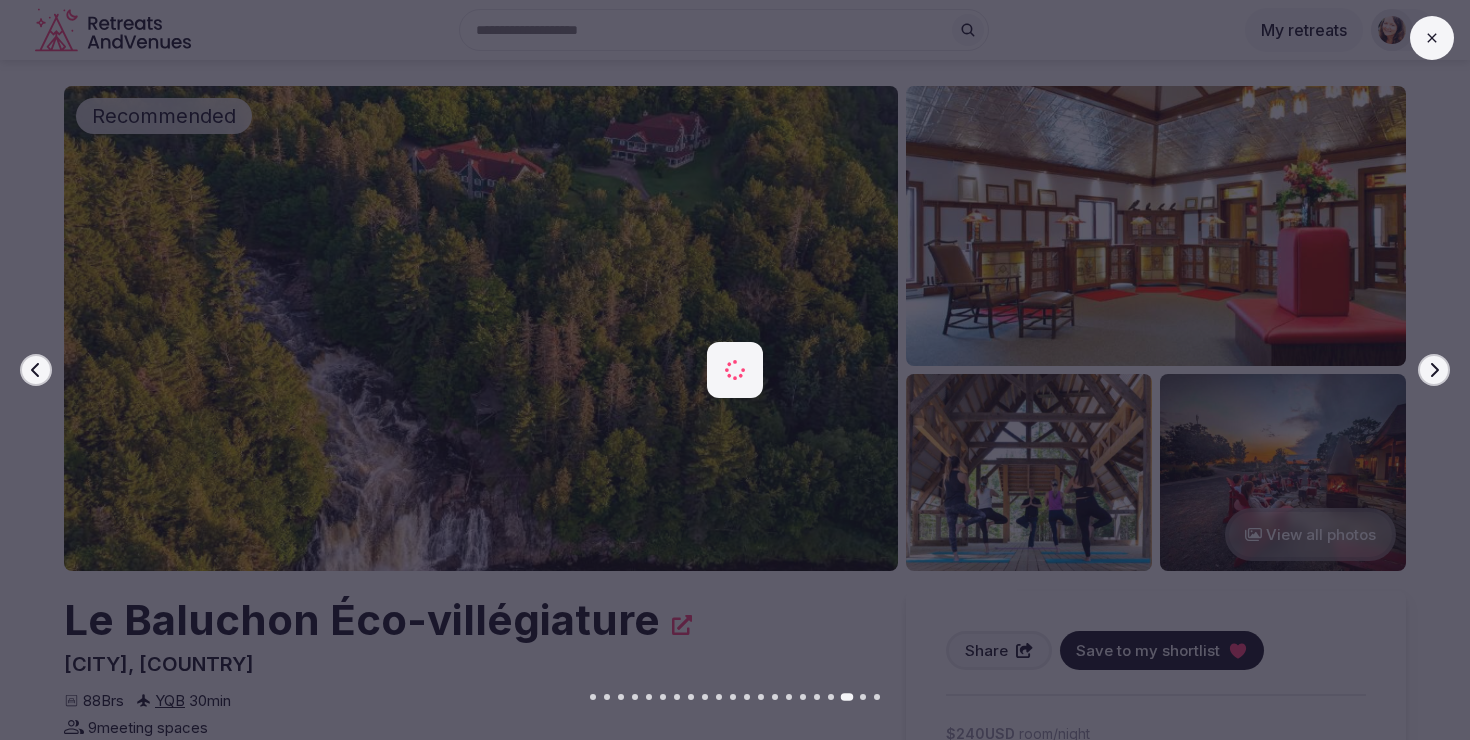 click 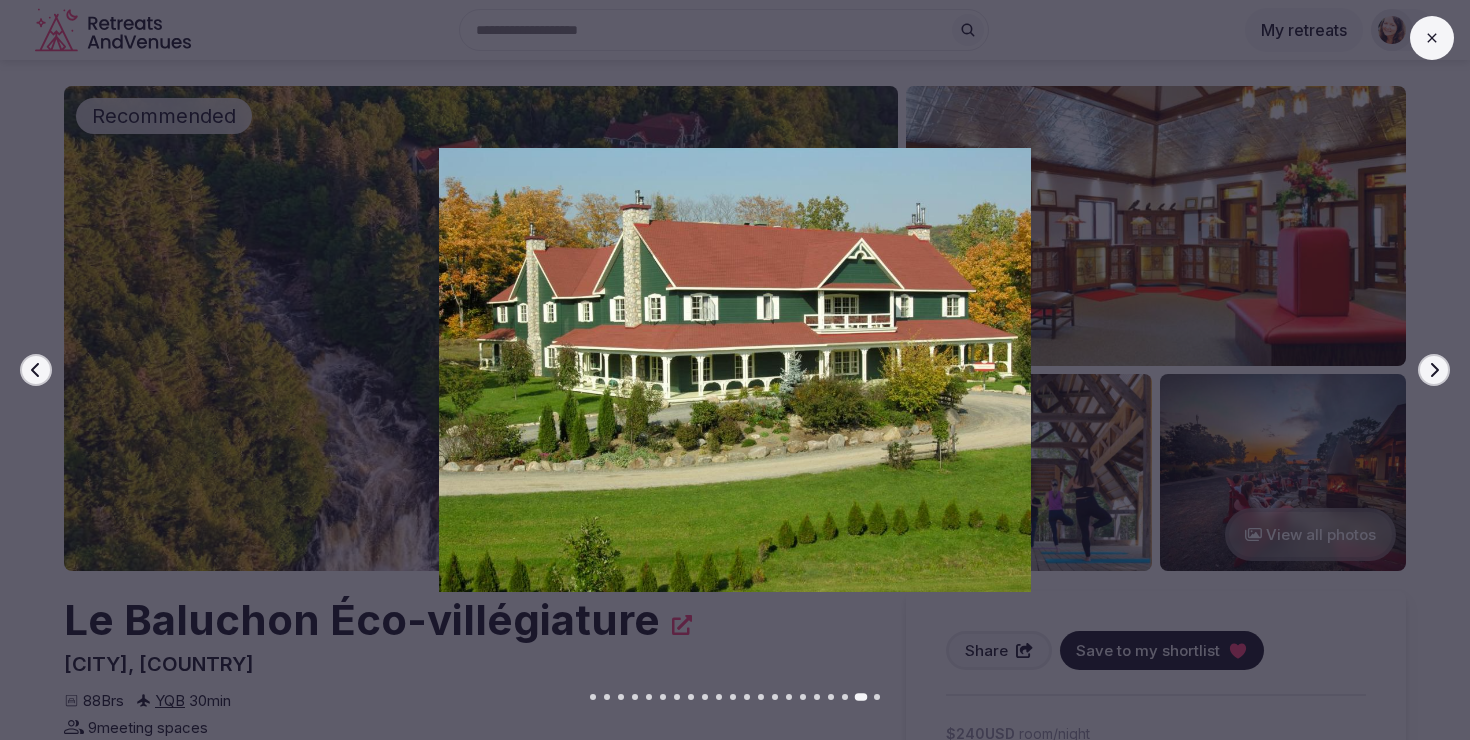click at bounding box center [727, 370] 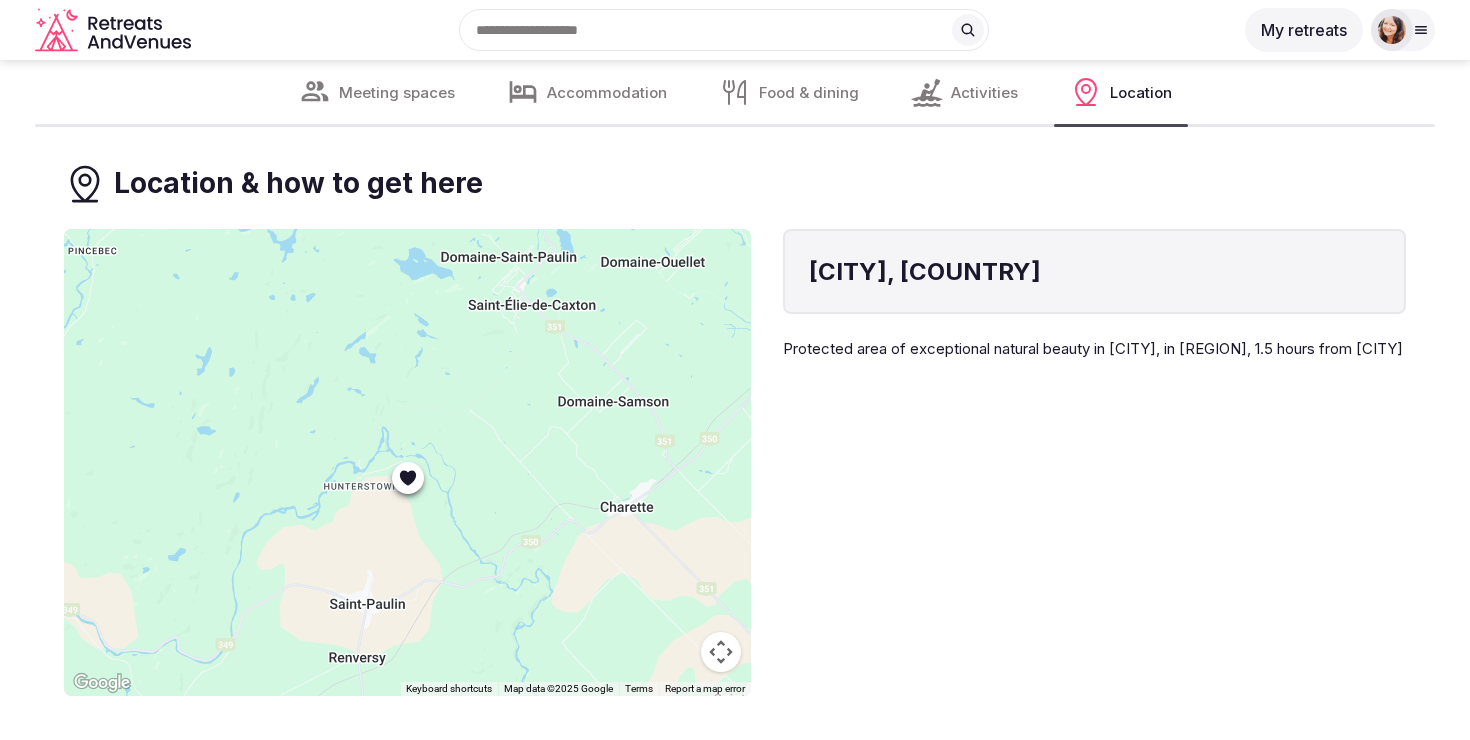 scroll, scrollTop: 10849, scrollLeft: 0, axis: vertical 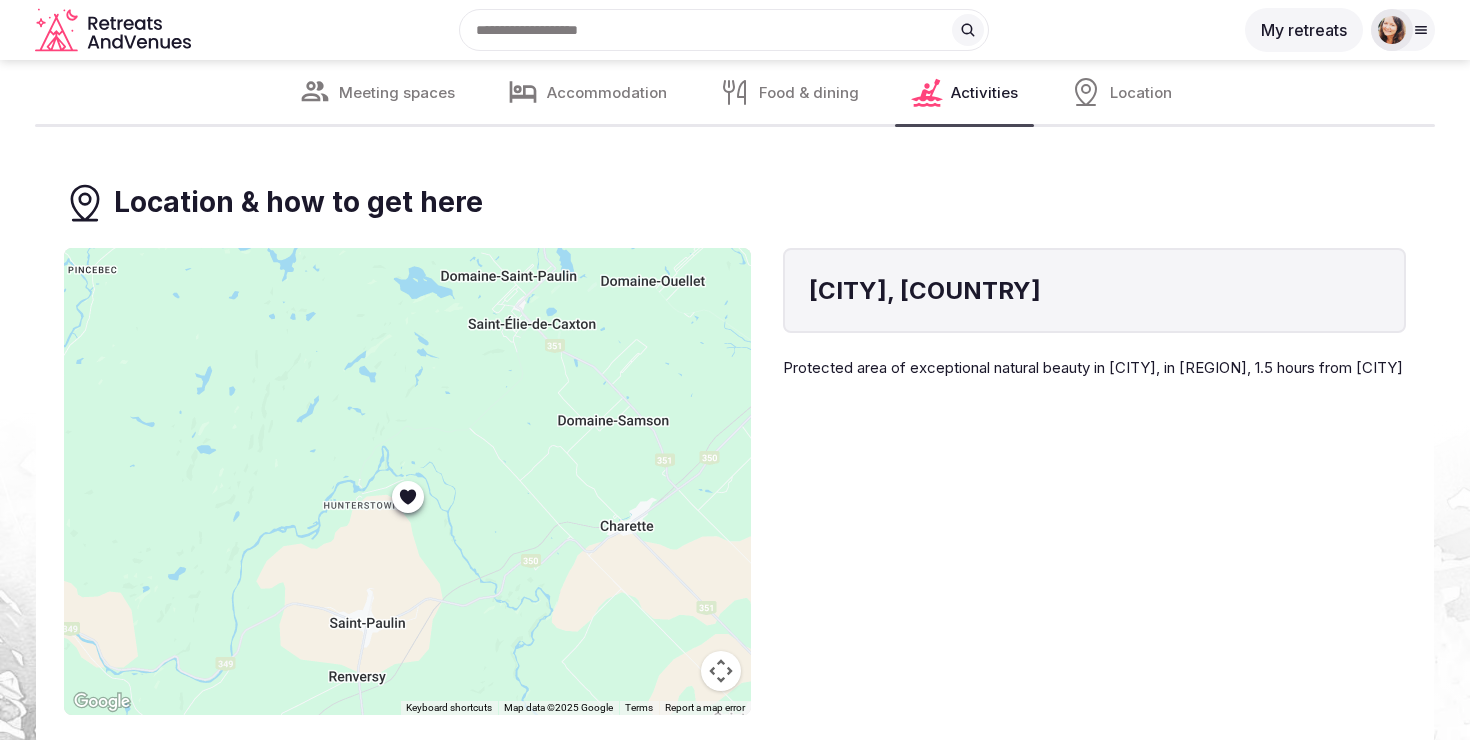 click at bounding box center [721, 671] 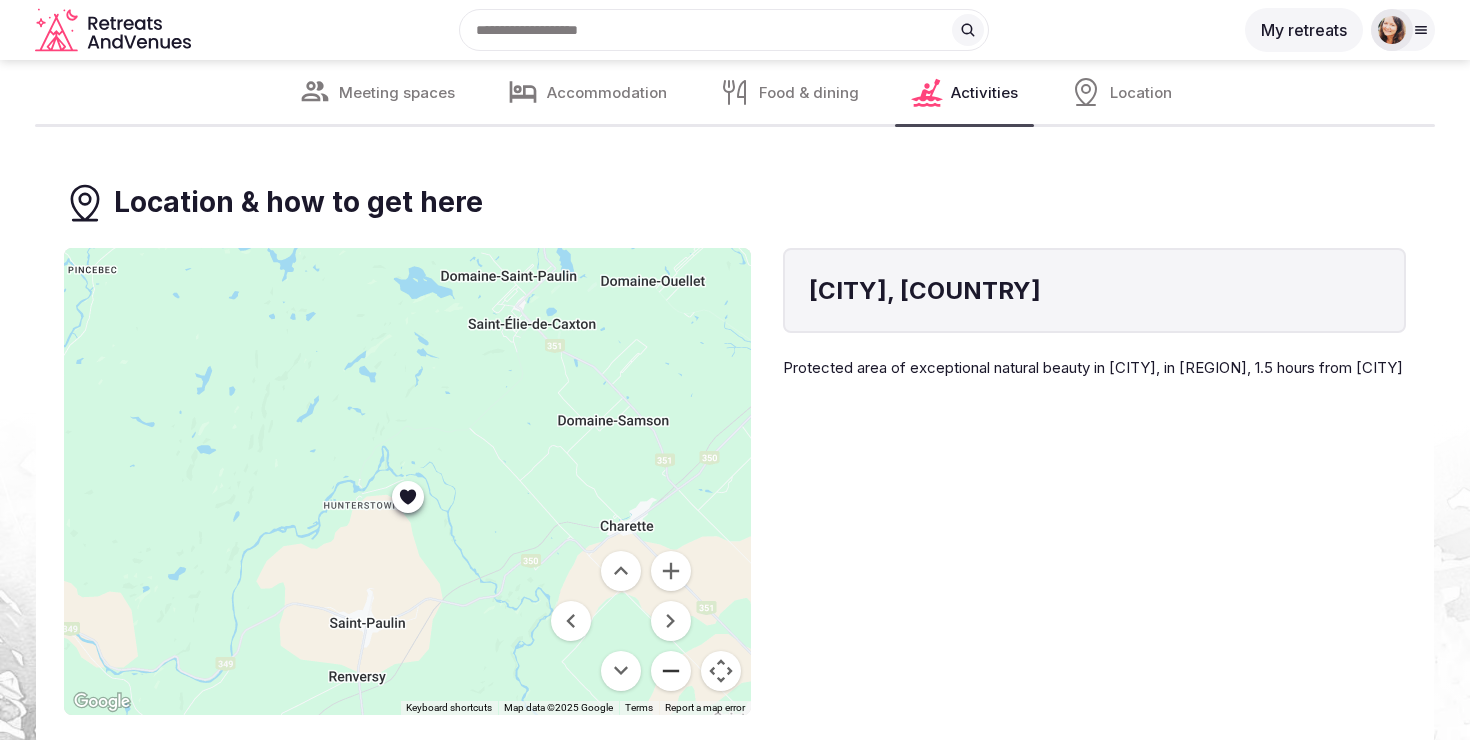 click at bounding box center (671, 671) 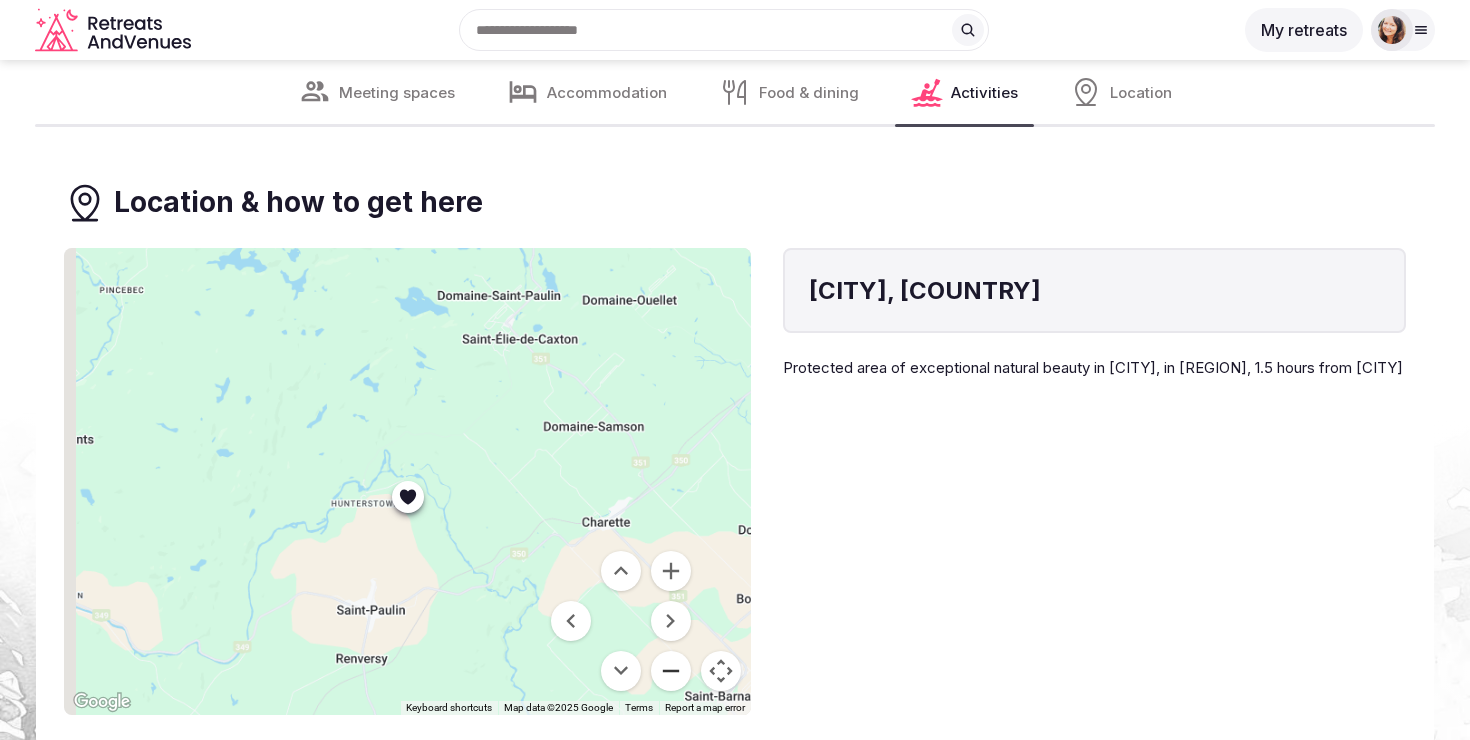 click at bounding box center [671, 671] 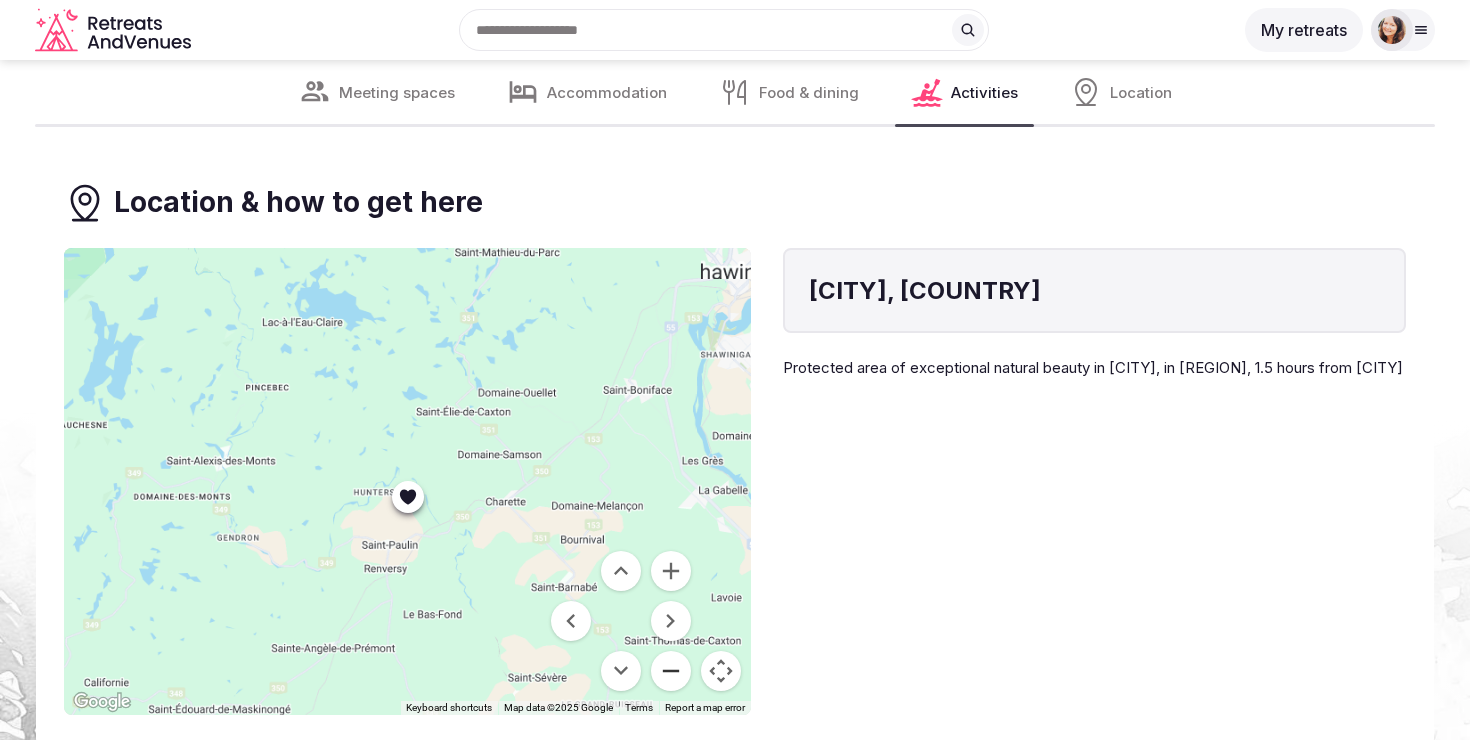 click at bounding box center [671, 671] 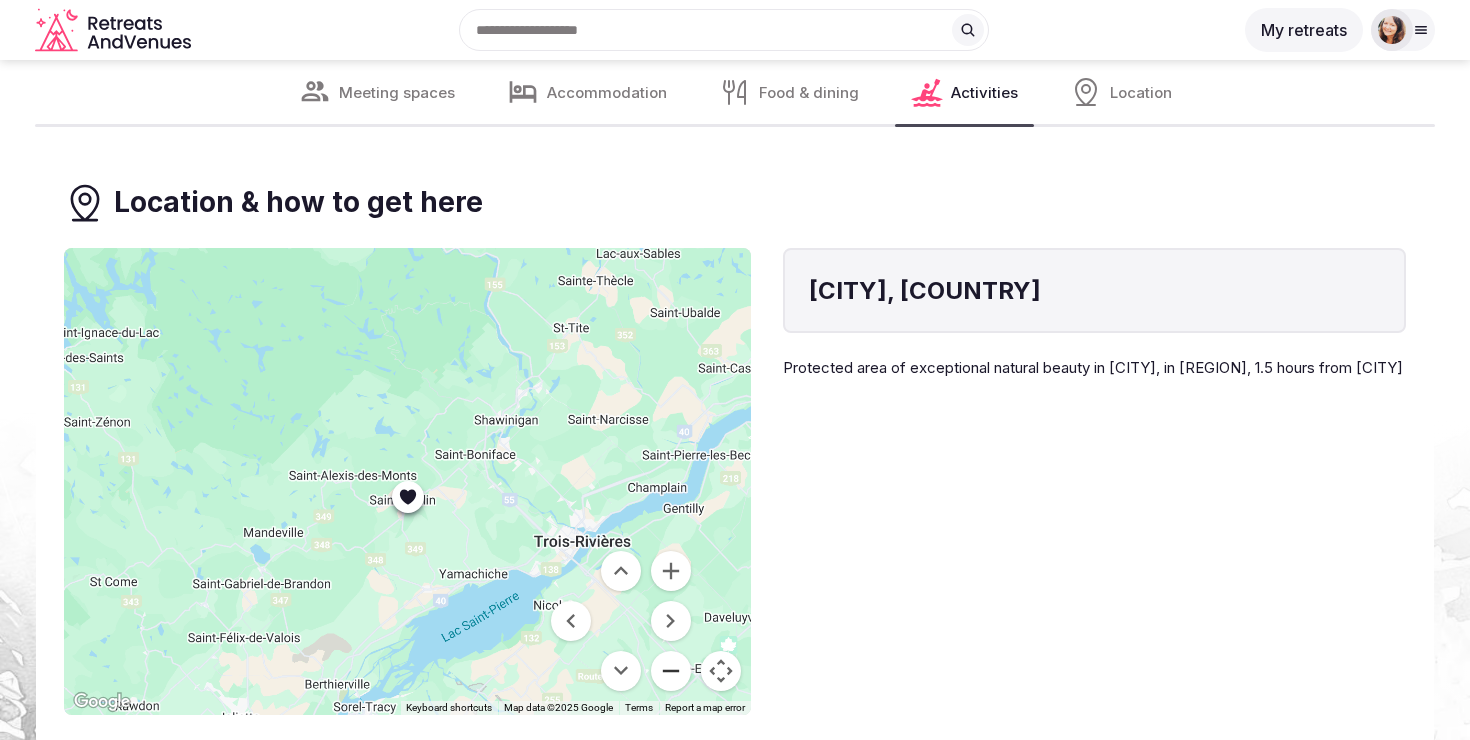 click at bounding box center [671, 671] 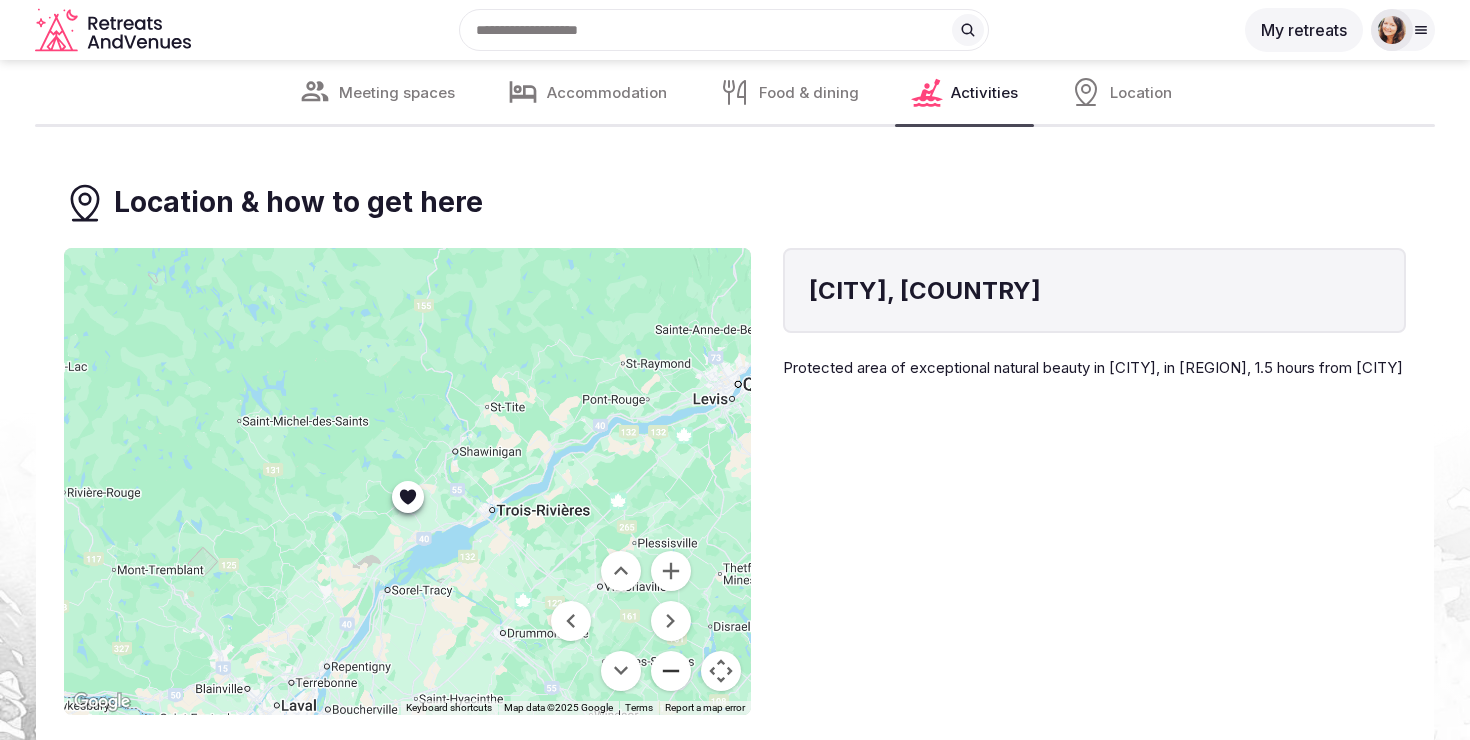 click at bounding box center [671, 671] 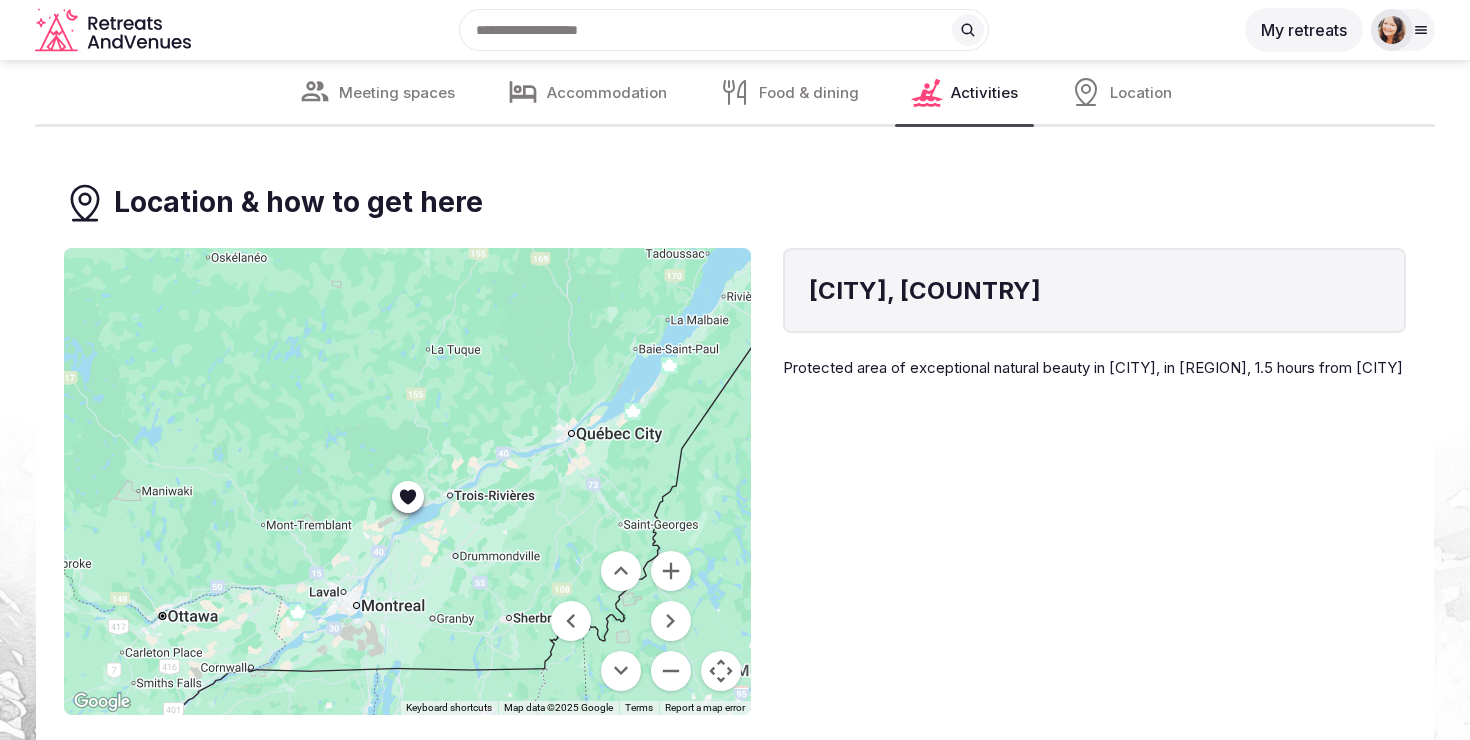 drag, startPoint x: 1070, startPoint y: 281, endPoint x: 787, endPoint y: 275, distance: 283.0636 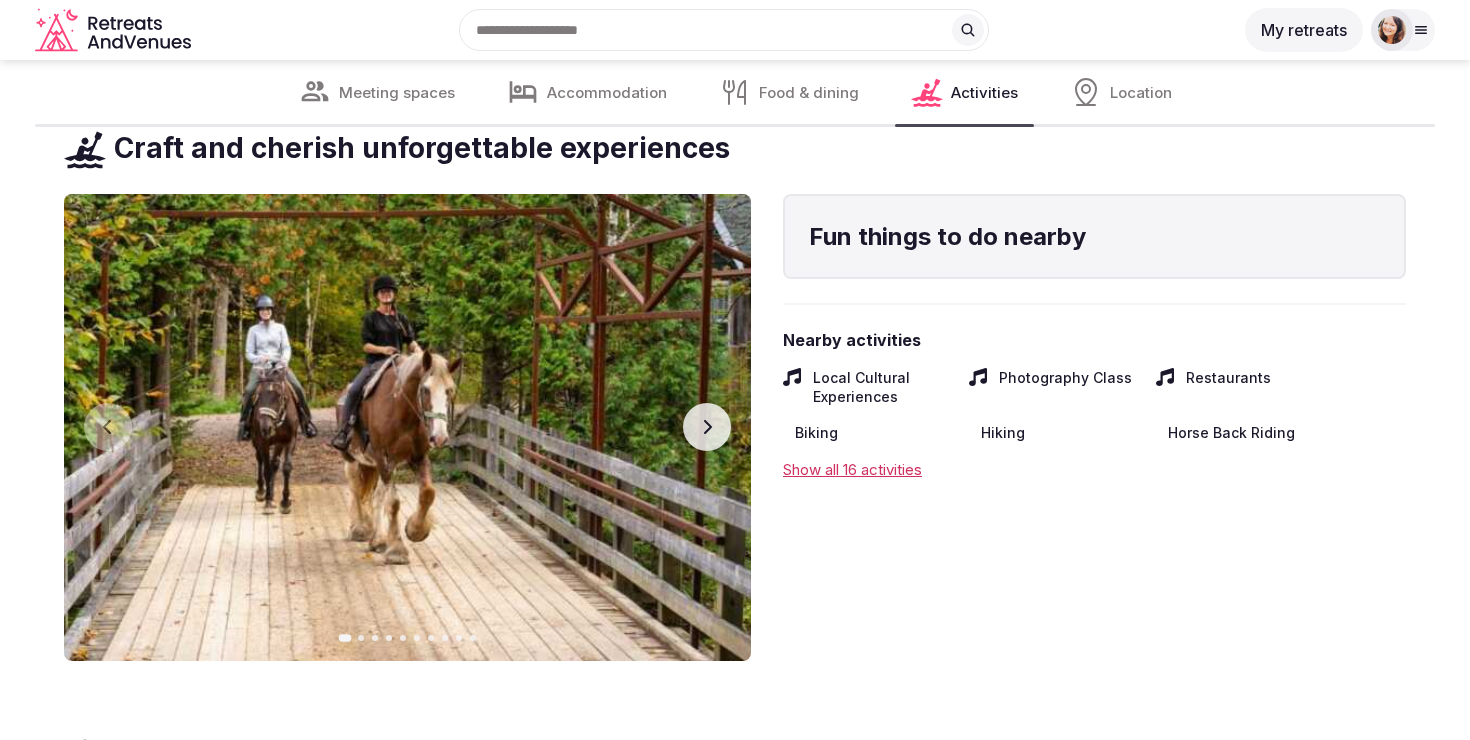 scroll, scrollTop: 10263, scrollLeft: 0, axis: vertical 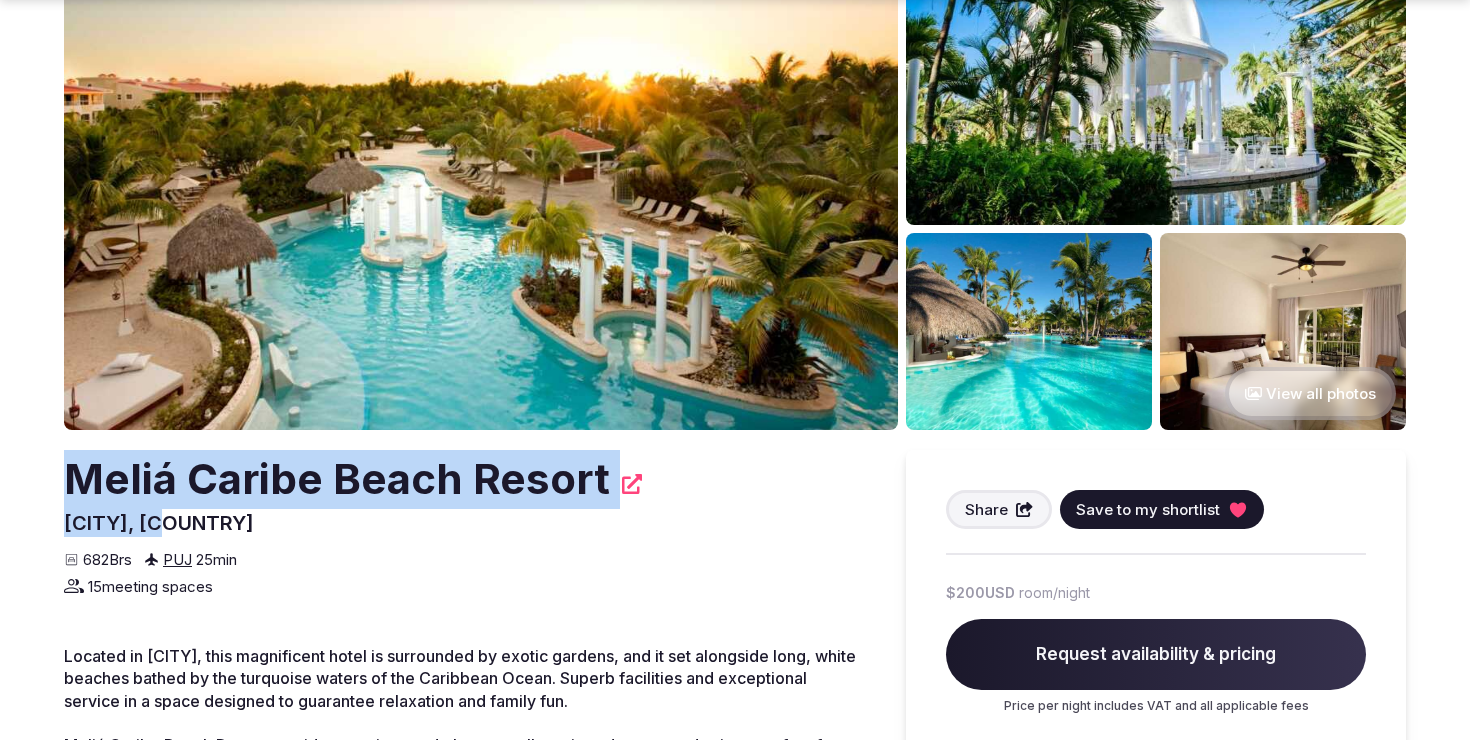 drag, startPoint x: 169, startPoint y: 520, endPoint x: 66, endPoint y: 483, distance: 109.444046 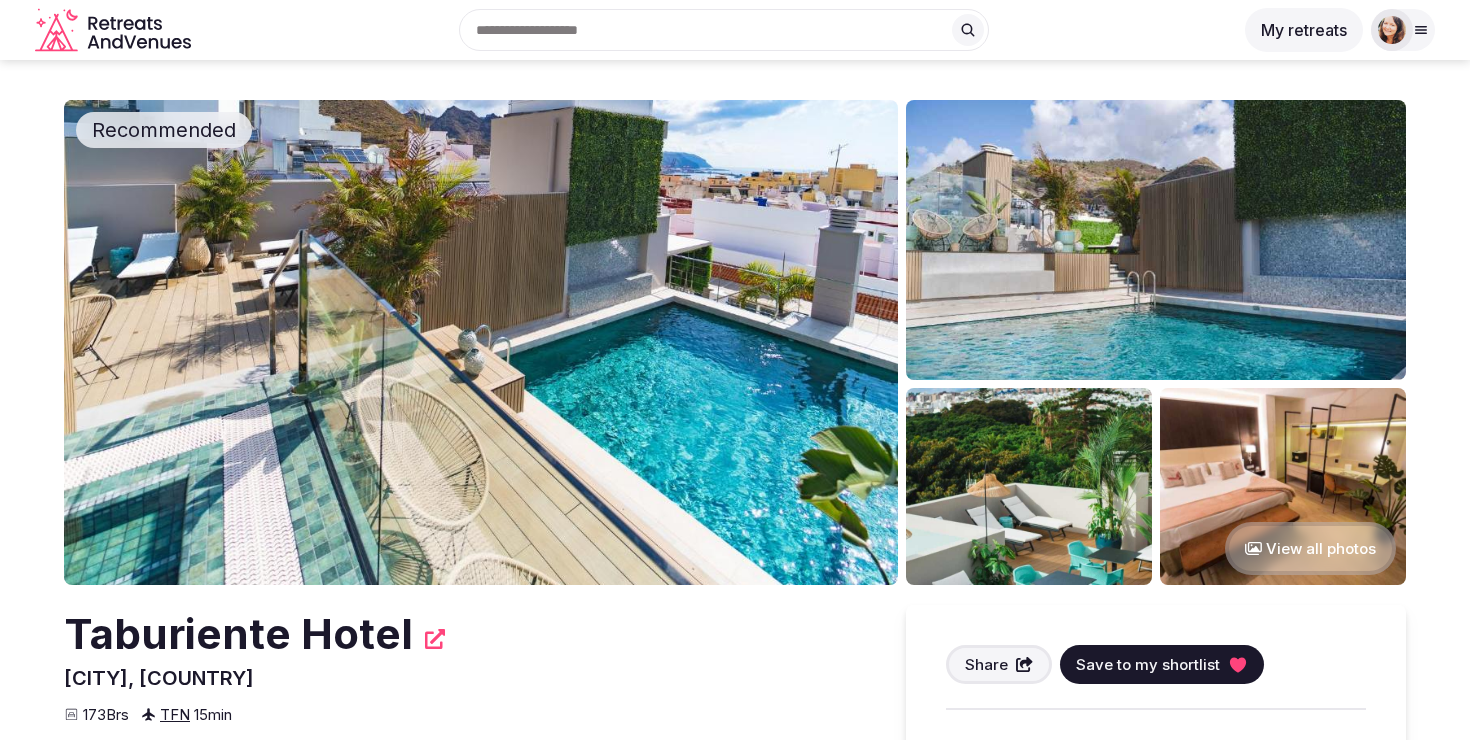 scroll, scrollTop: 0, scrollLeft: 0, axis: both 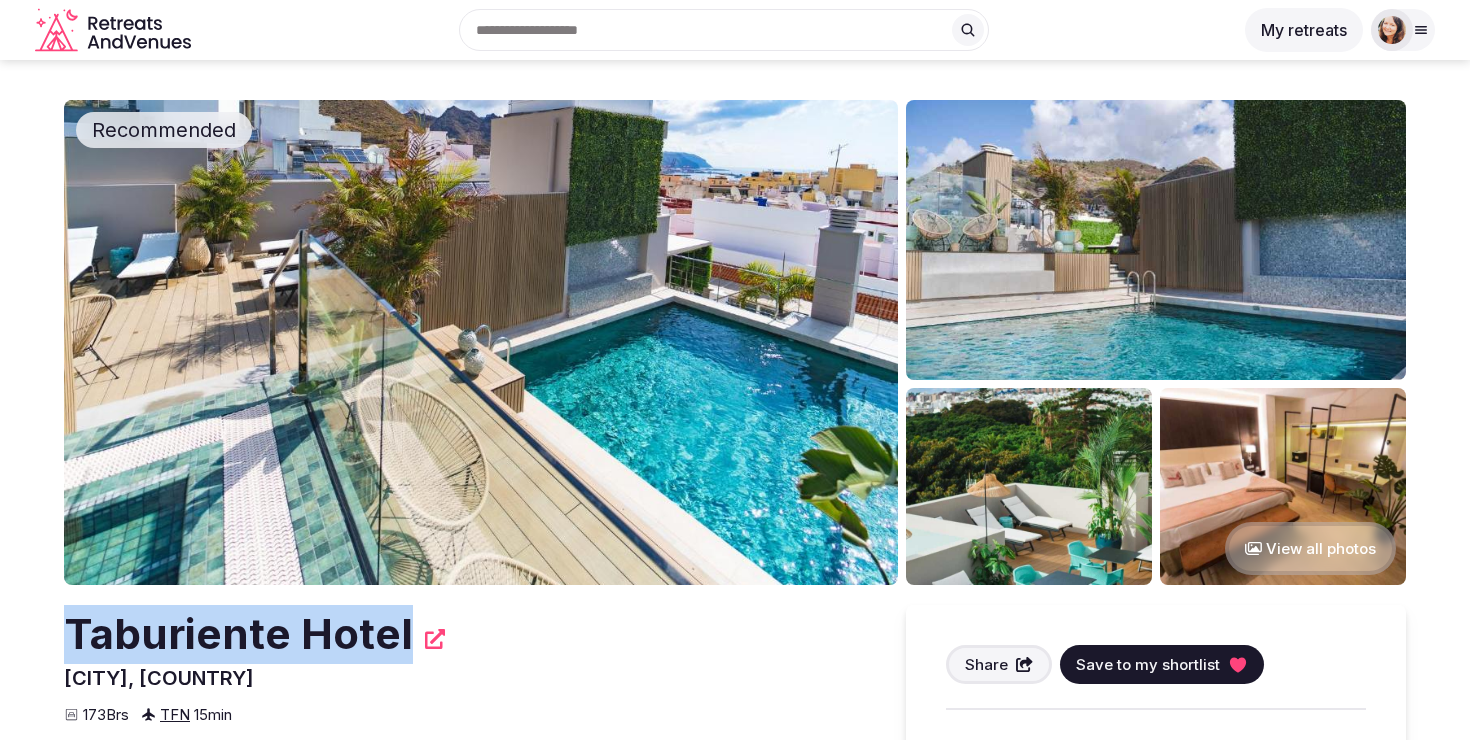 drag, startPoint x: 402, startPoint y: 639, endPoint x: 52, endPoint y: 627, distance: 350.20566 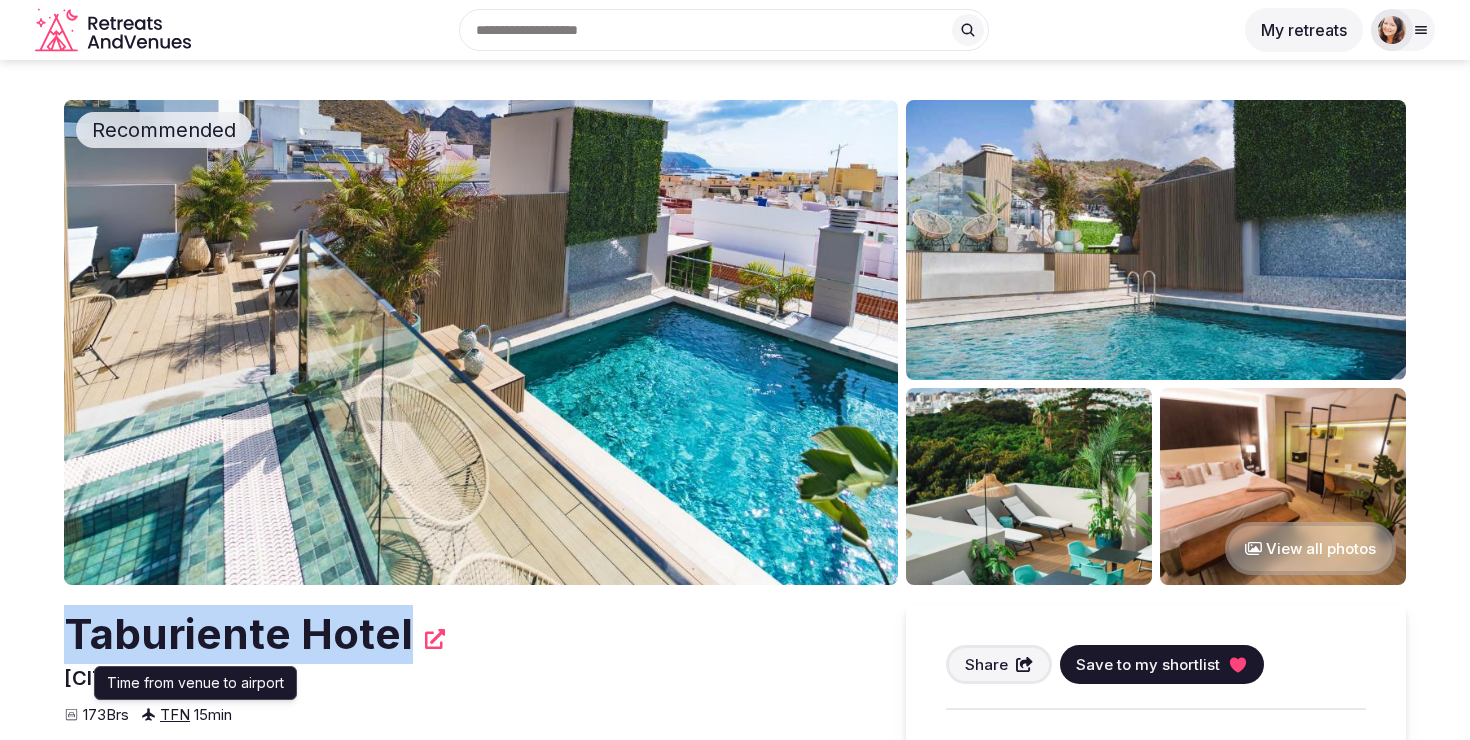 click on "TFN" at bounding box center (175, 714) 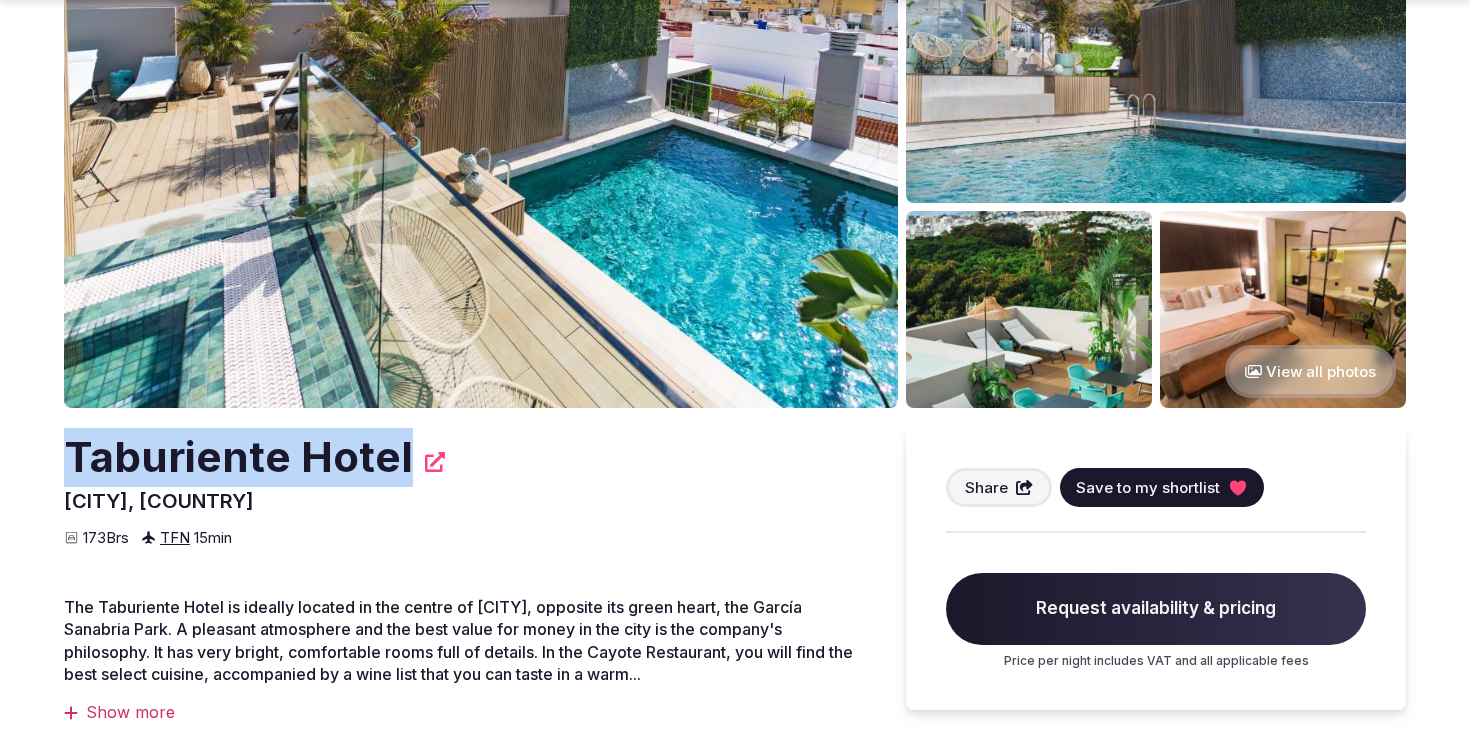 scroll, scrollTop: 211, scrollLeft: 0, axis: vertical 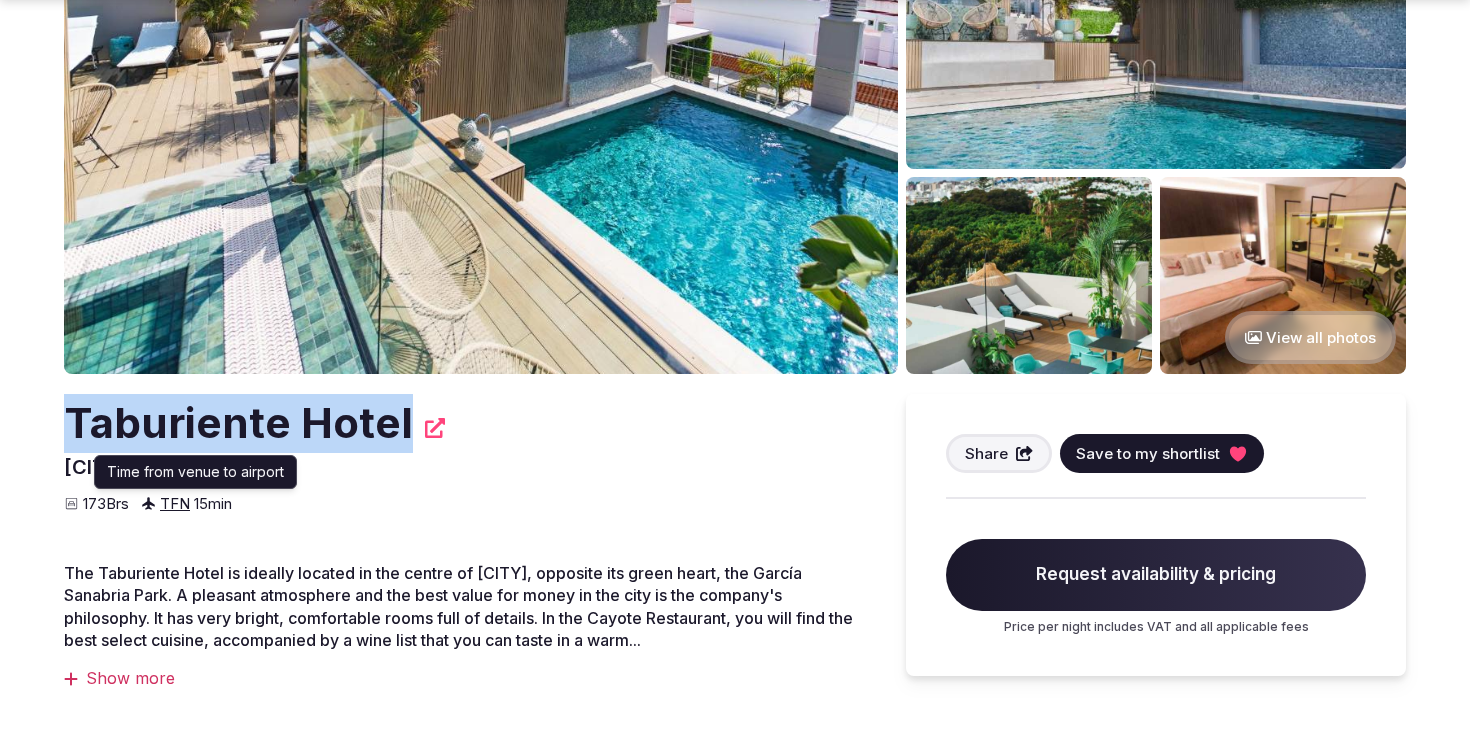 click on "TFN 15  min" at bounding box center [186, 503] 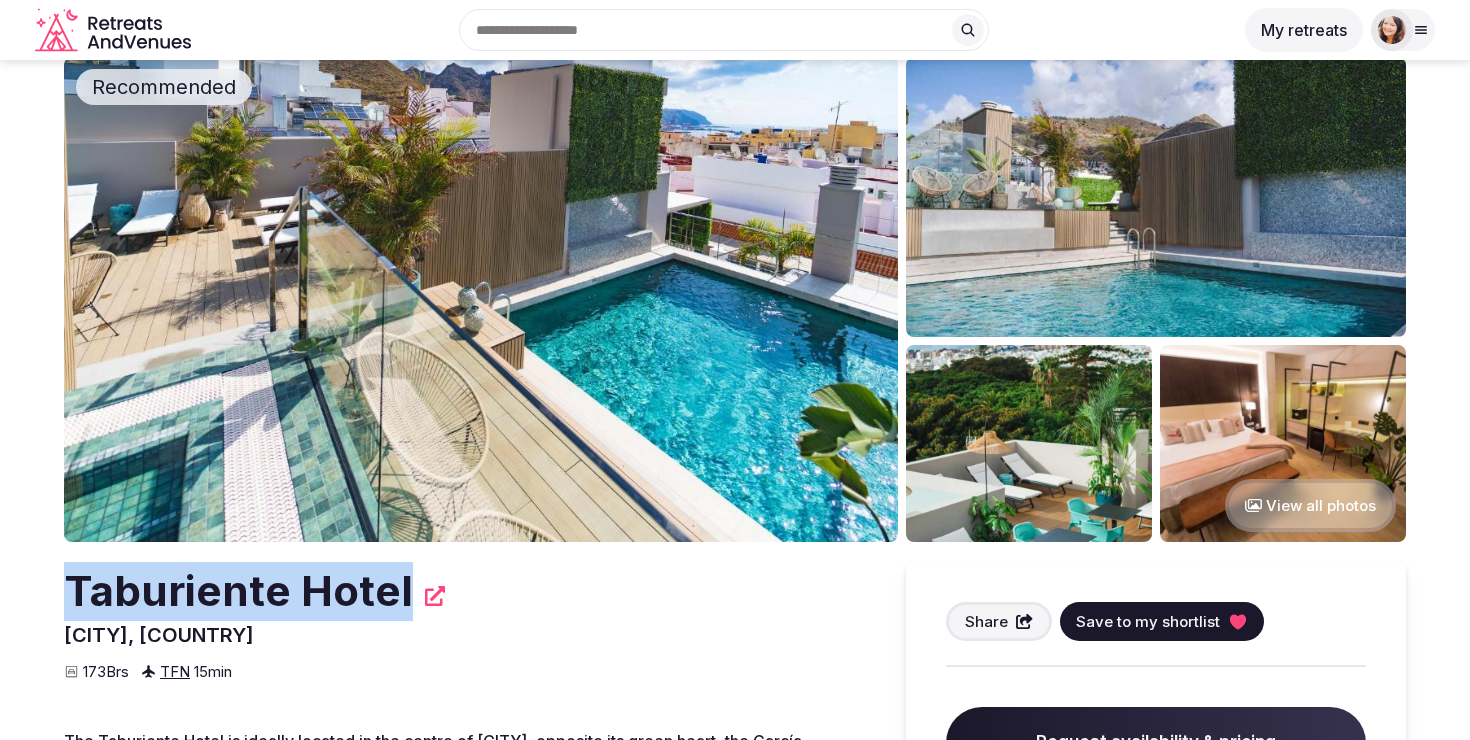 scroll, scrollTop: 0, scrollLeft: 0, axis: both 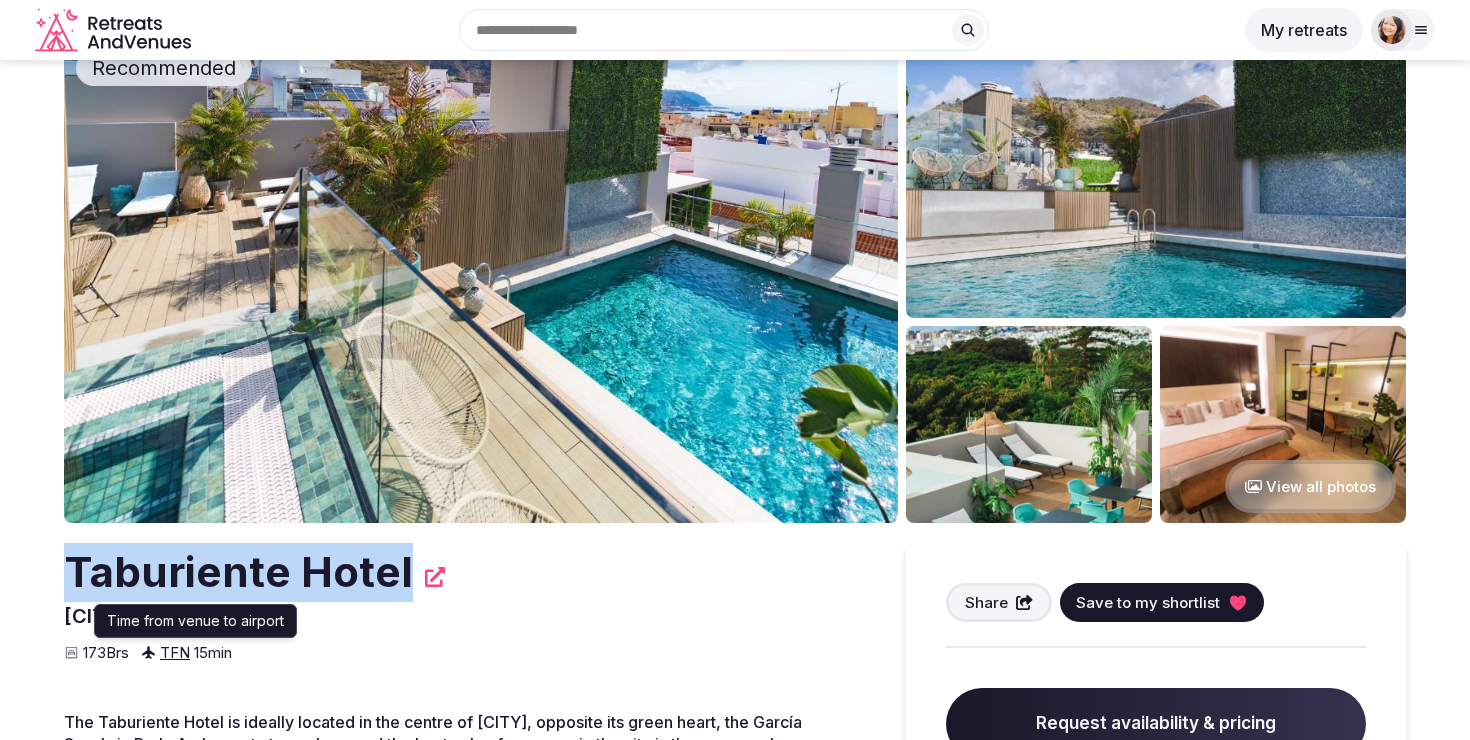 click on "TFN" at bounding box center (175, 652) 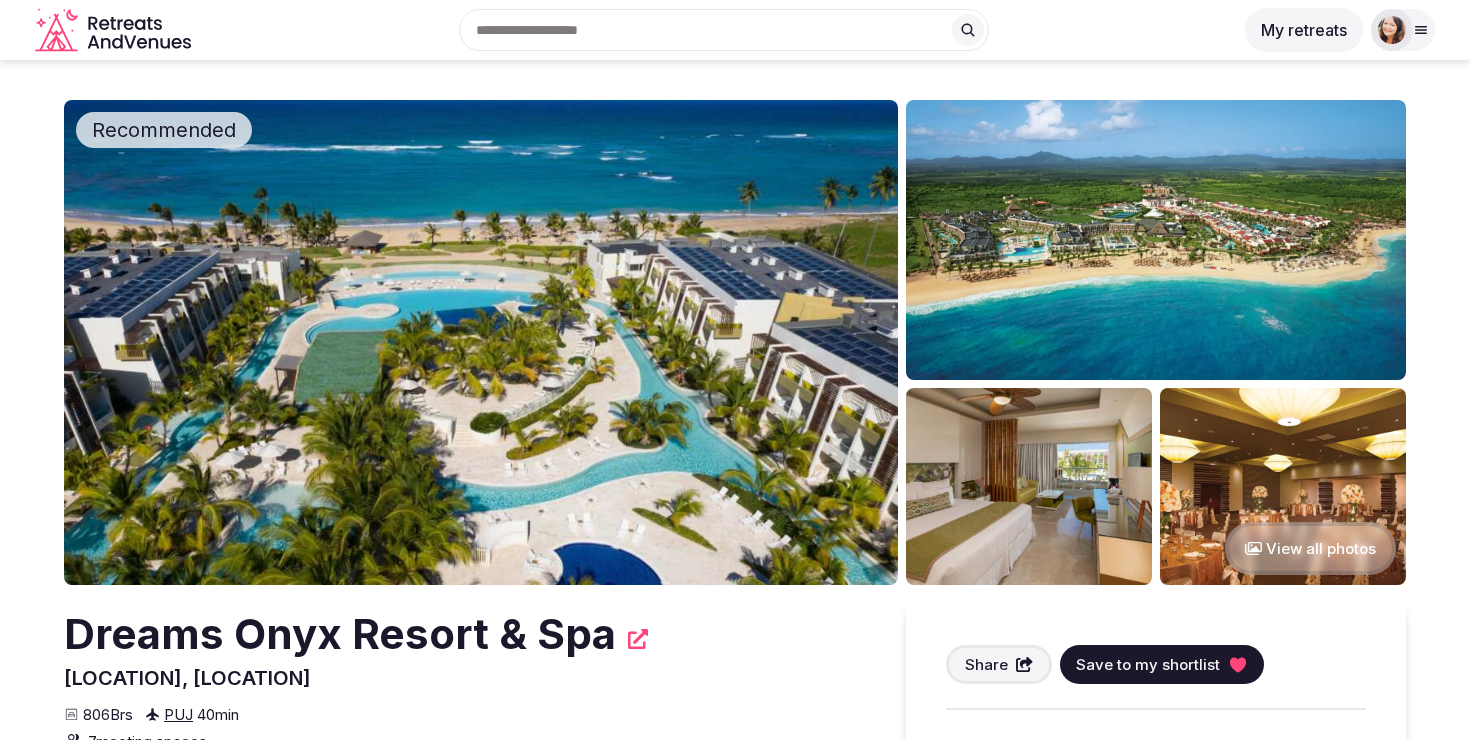scroll, scrollTop: 0, scrollLeft: 0, axis: both 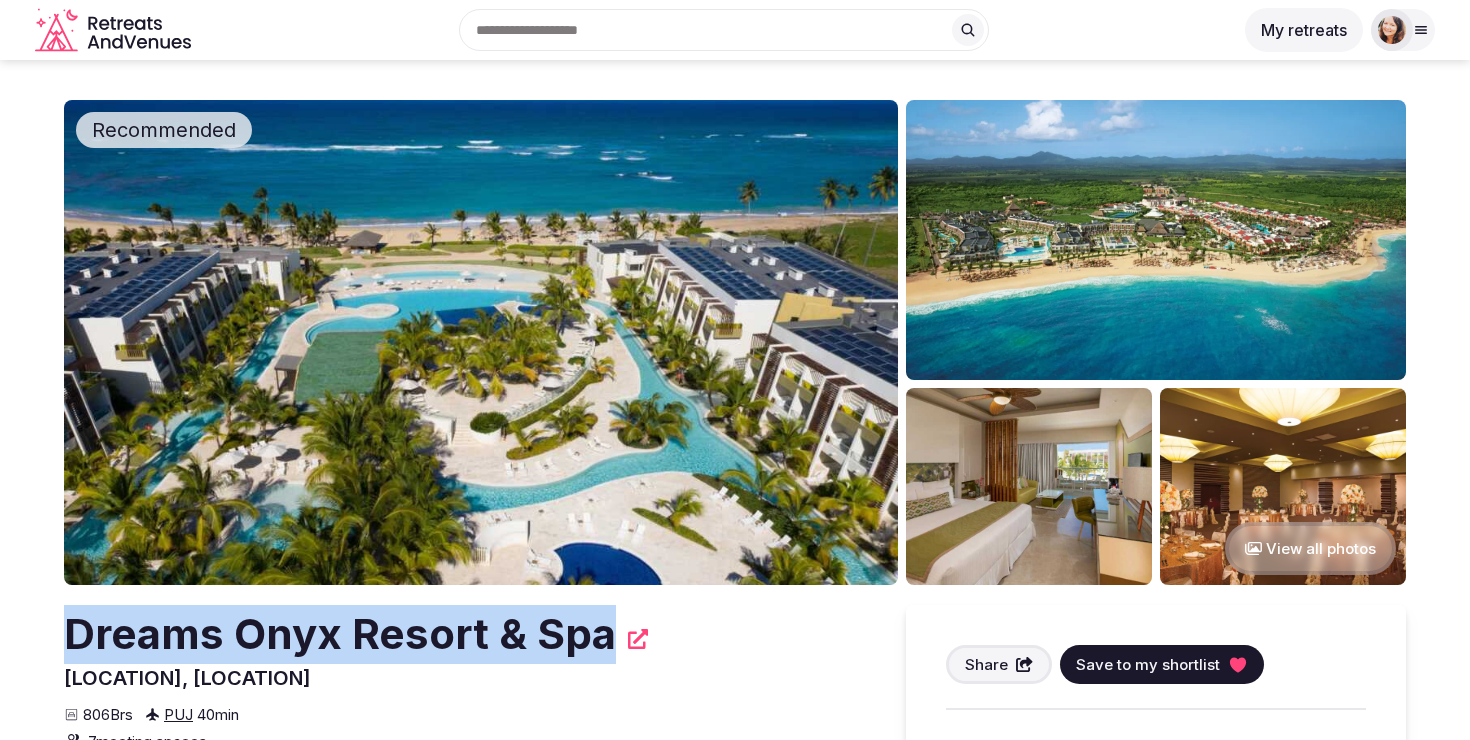 drag, startPoint x: 613, startPoint y: 647, endPoint x: 72, endPoint y: 638, distance: 541.0748 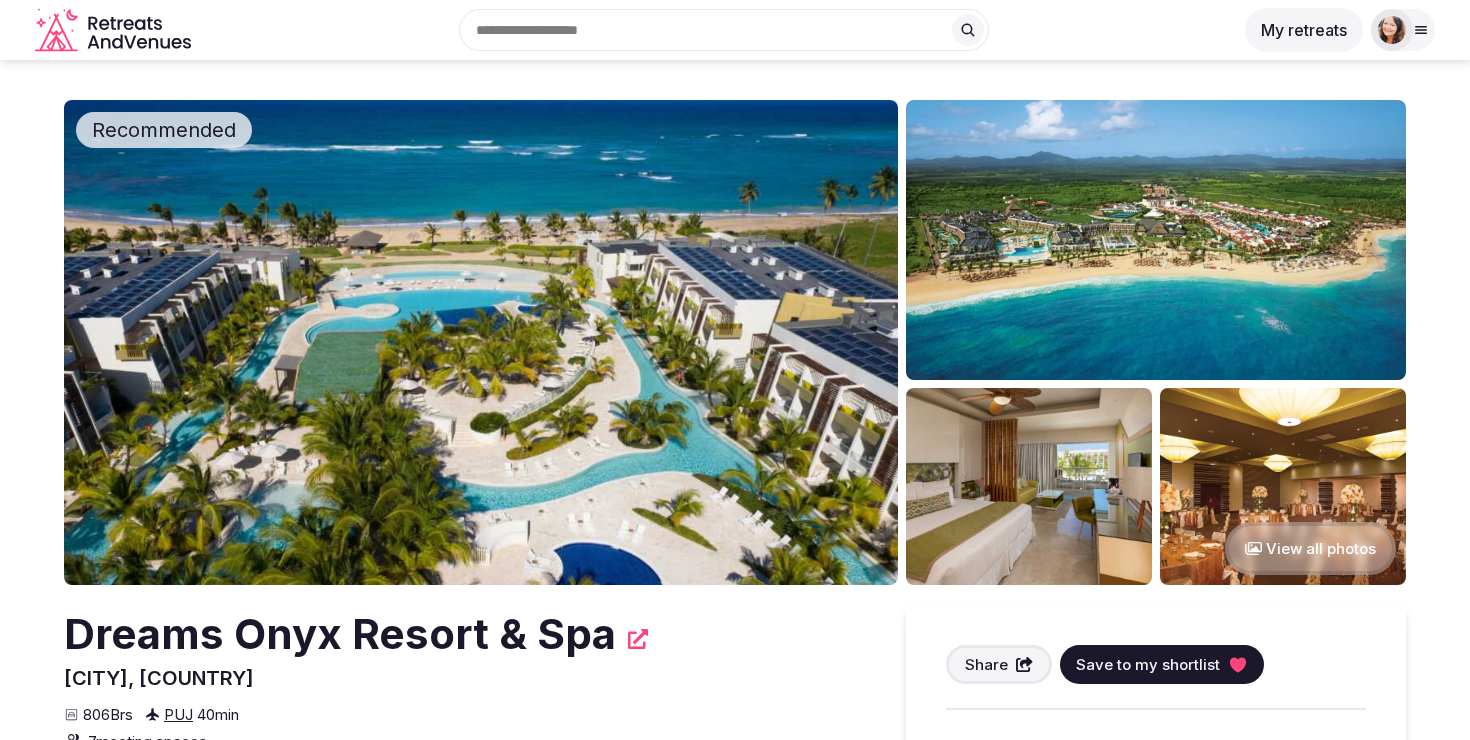scroll, scrollTop: 0, scrollLeft: 0, axis: both 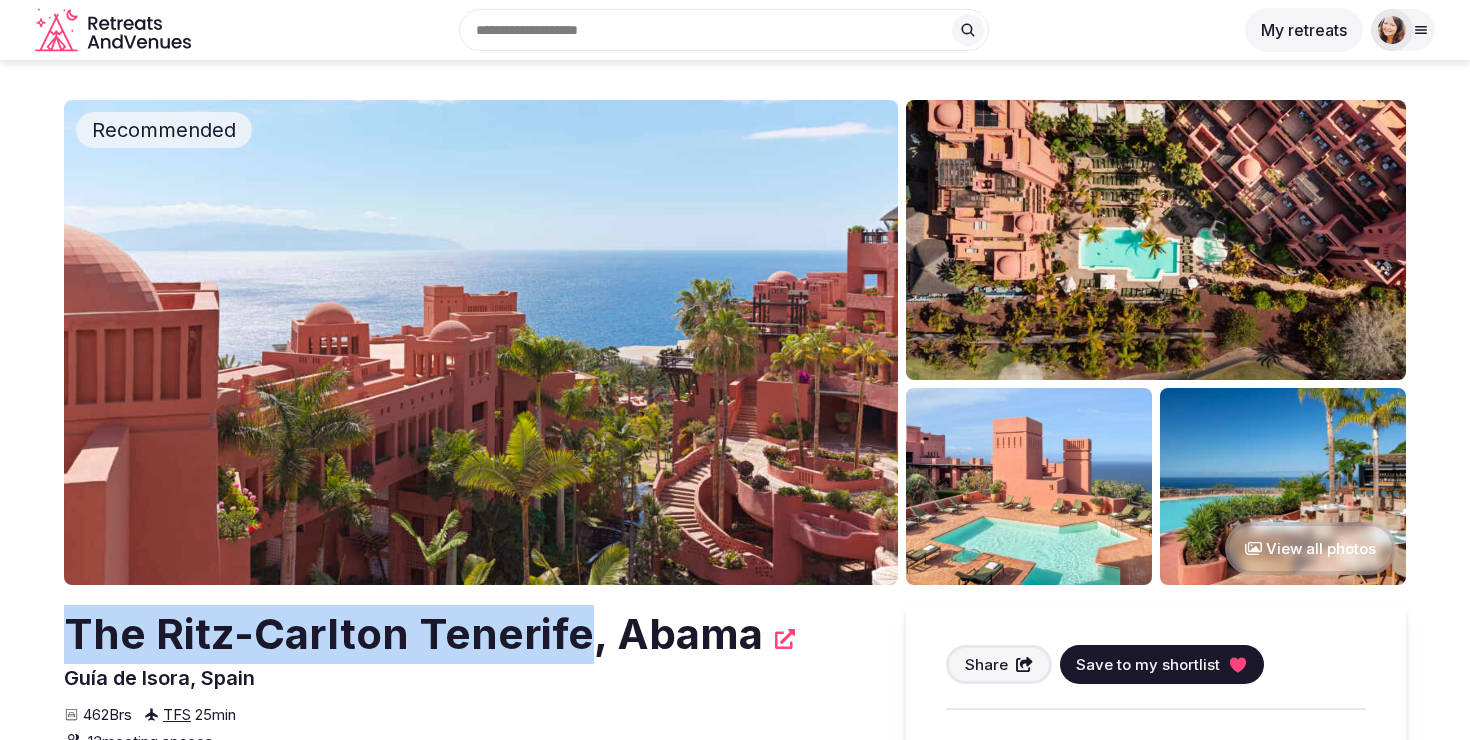 drag, startPoint x: 588, startPoint y: 643, endPoint x: 61, endPoint y: 636, distance: 527.0465 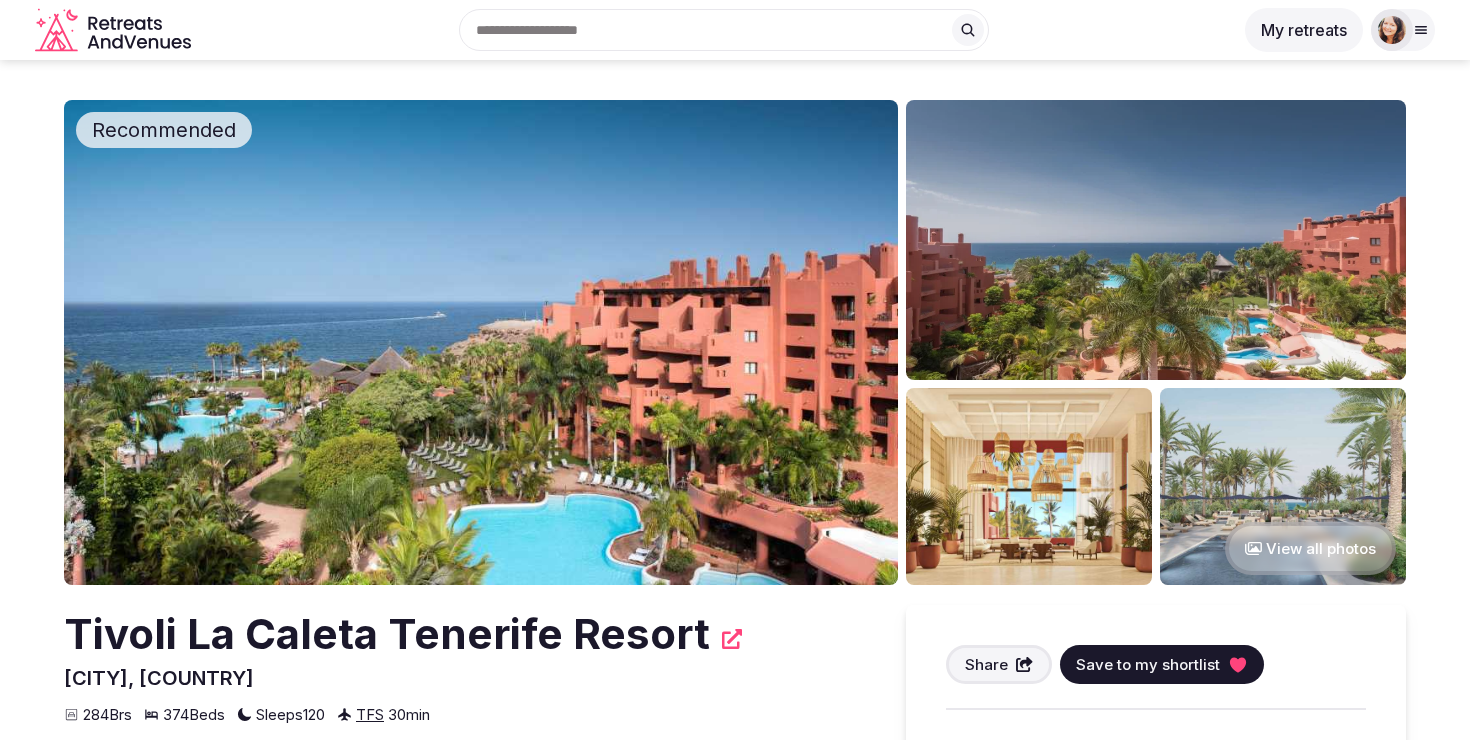 scroll, scrollTop: 0, scrollLeft: 0, axis: both 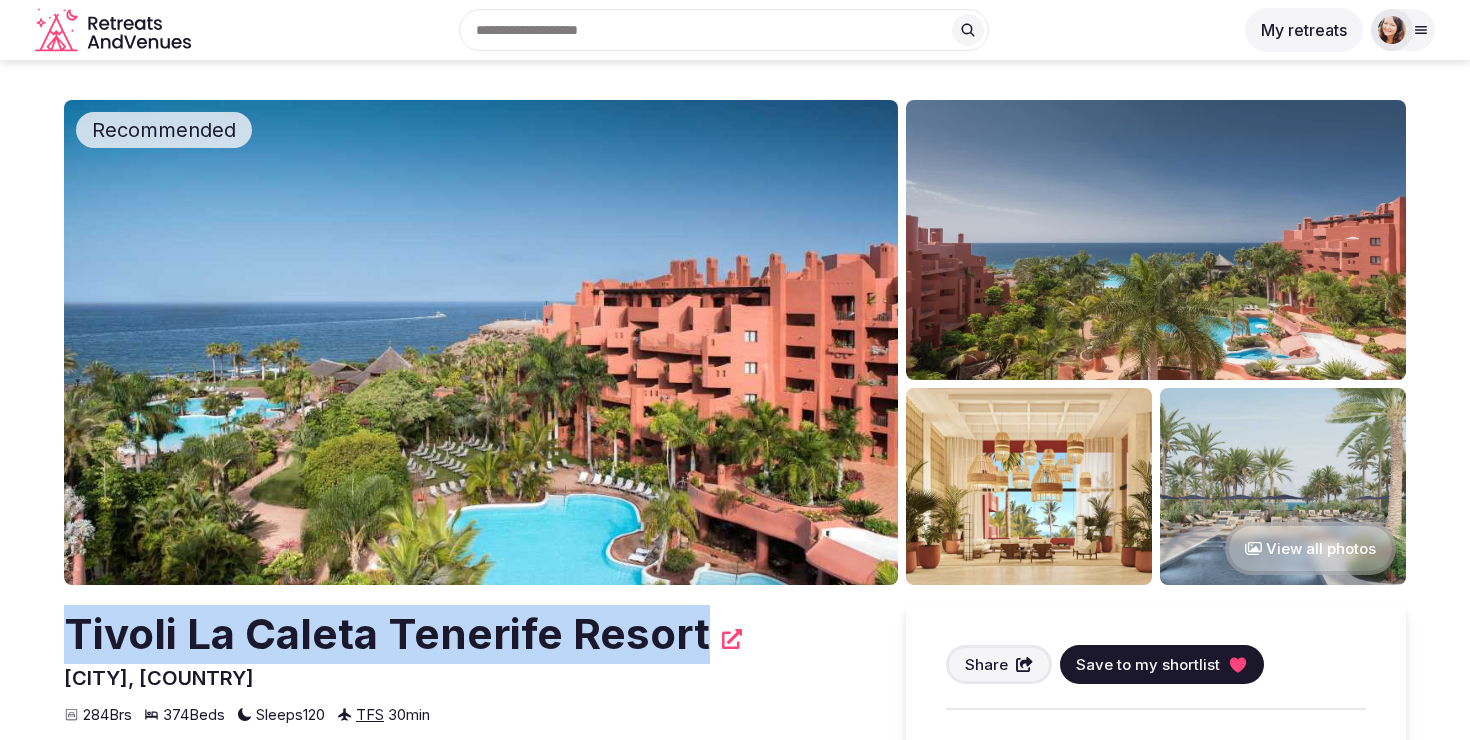 drag, startPoint x: 698, startPoint y: 630, endPoint x: 0, endPoint y: 606, distance: 698.4125 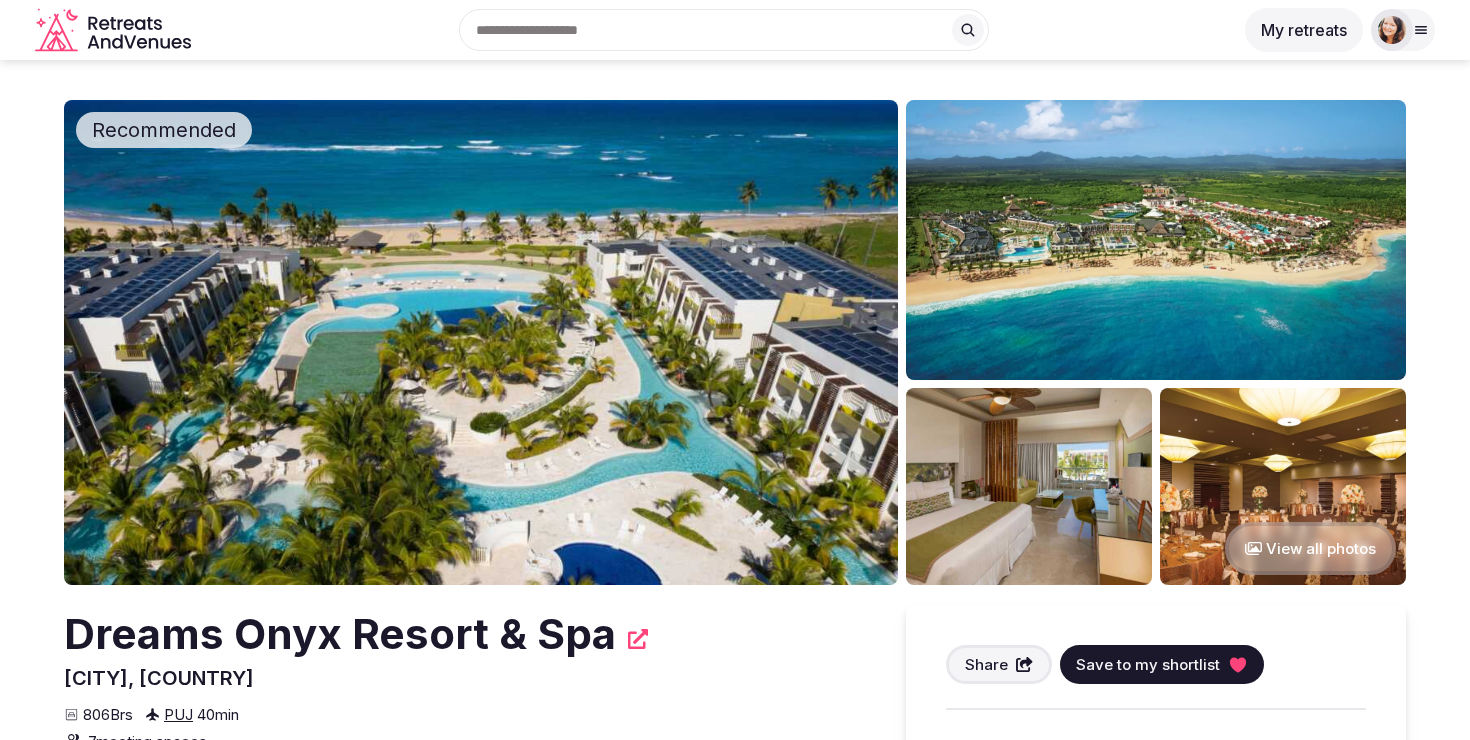 scroll, scrollTop: 0, scrollLeft: 0, axis: both 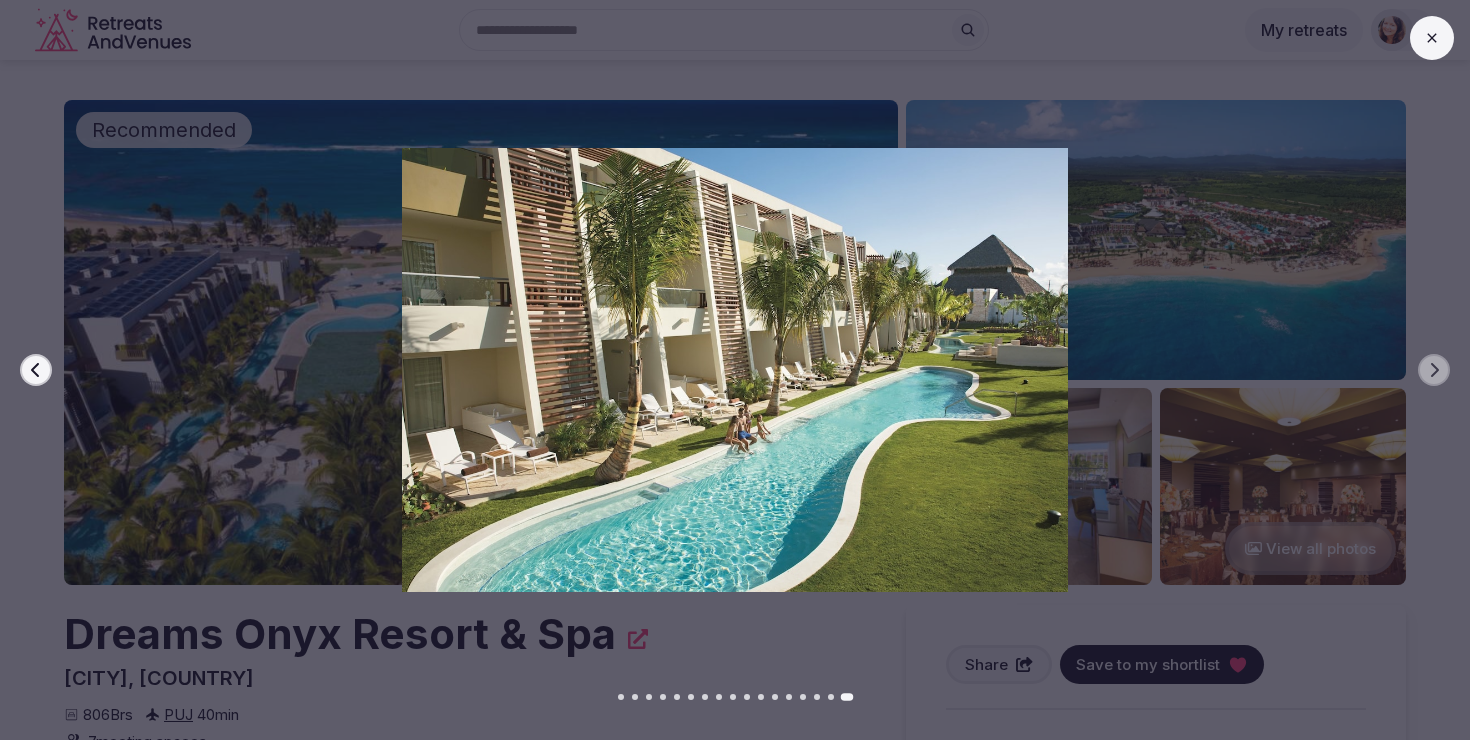 click on "Previous slide Next slide" at bounding box center [735, 370] 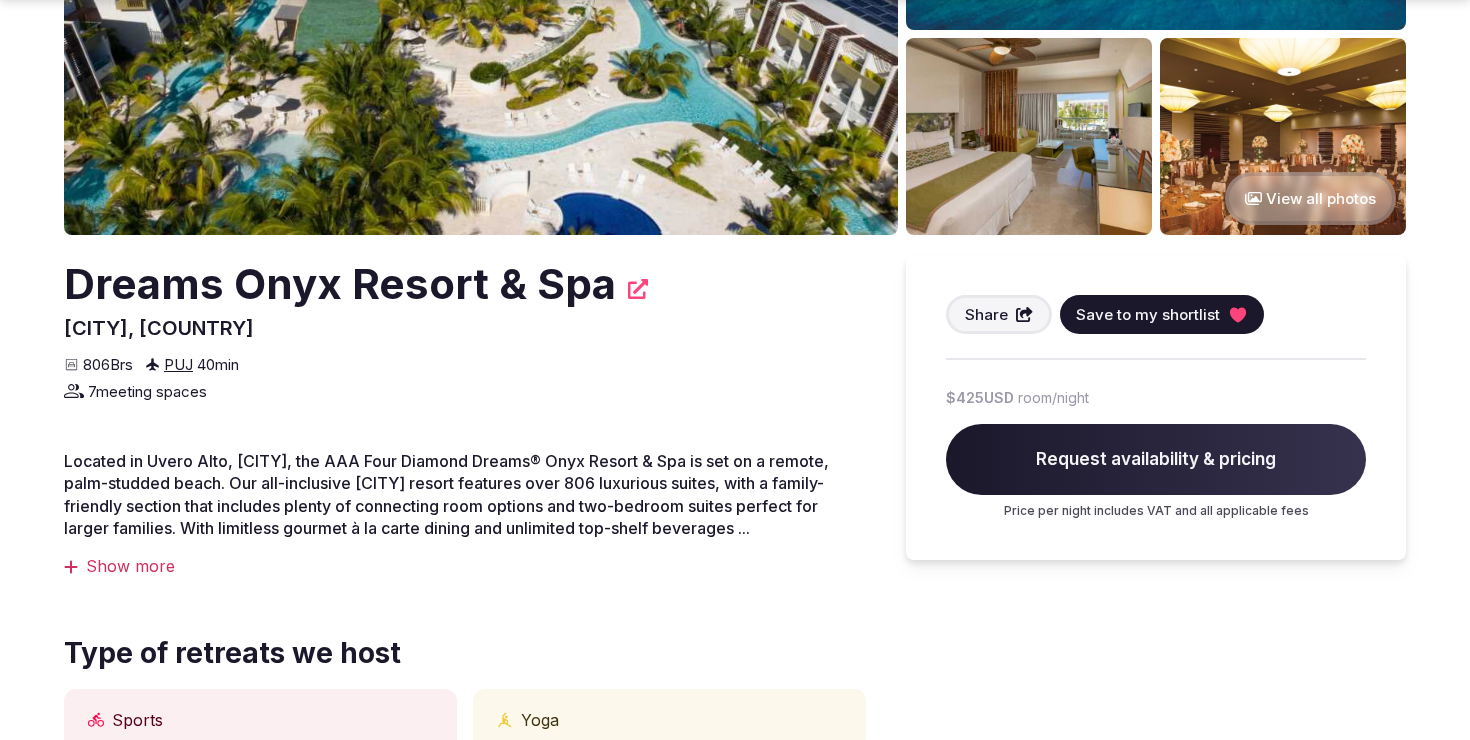 scroll, scrollTop: 382, scrollLeft: 0, axis: vertical 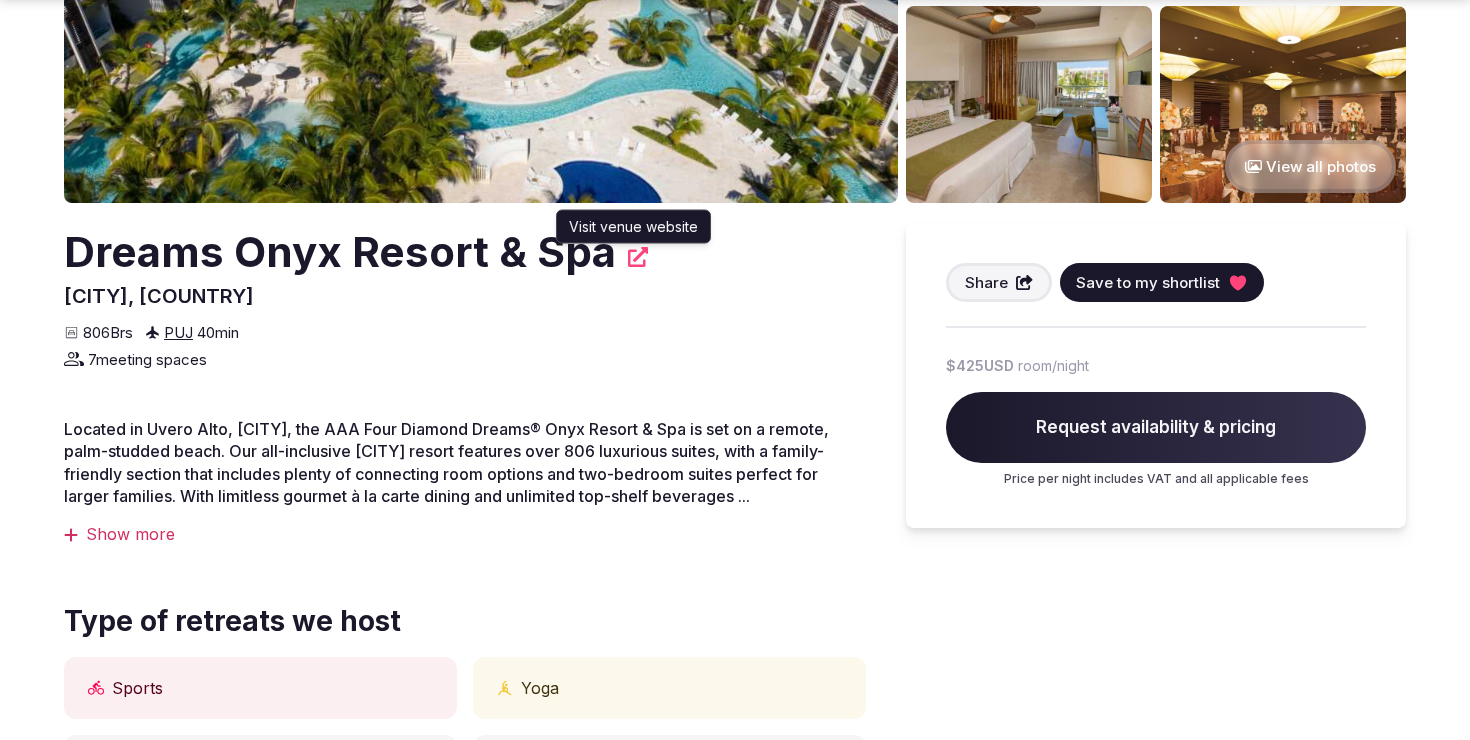 click 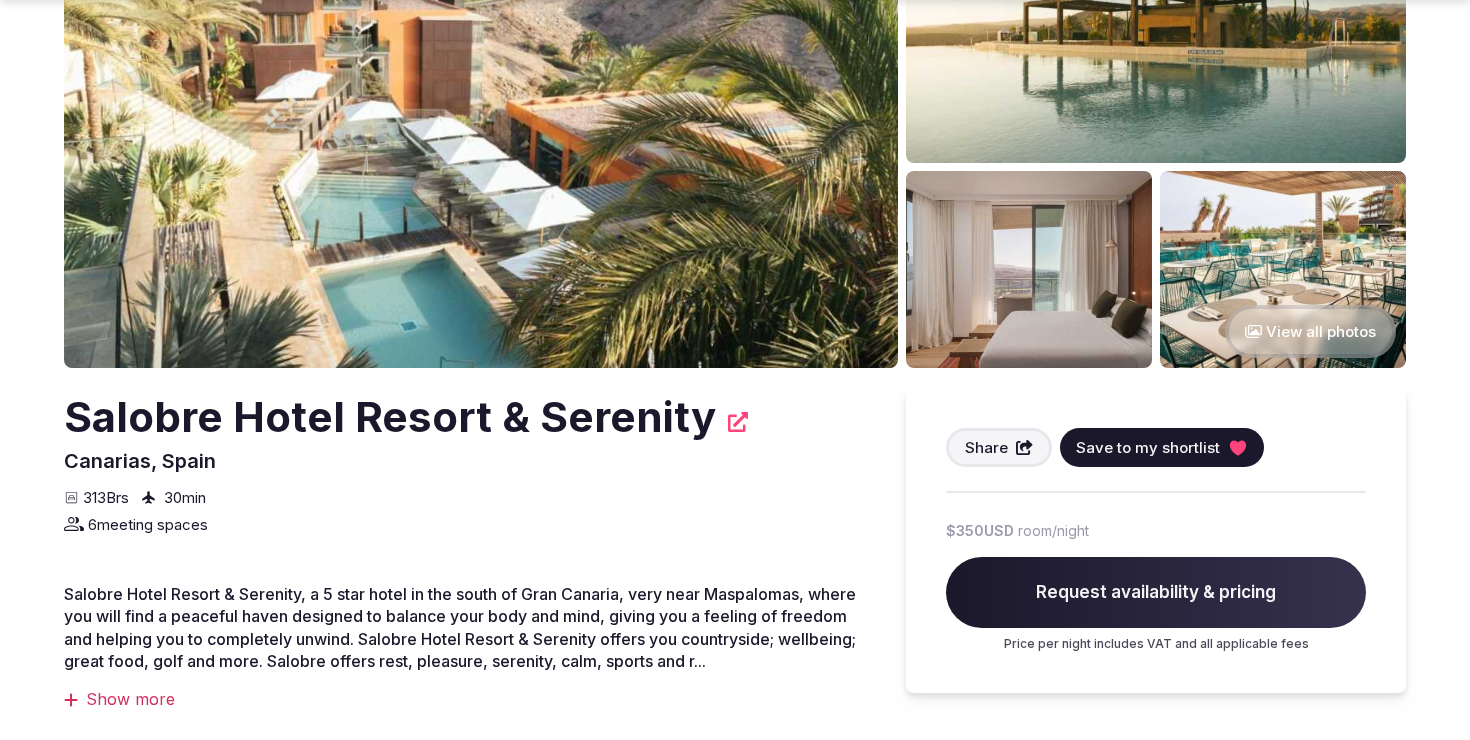 scroll, scrollTop: 319, scrollLeft: 0, axis: vertical 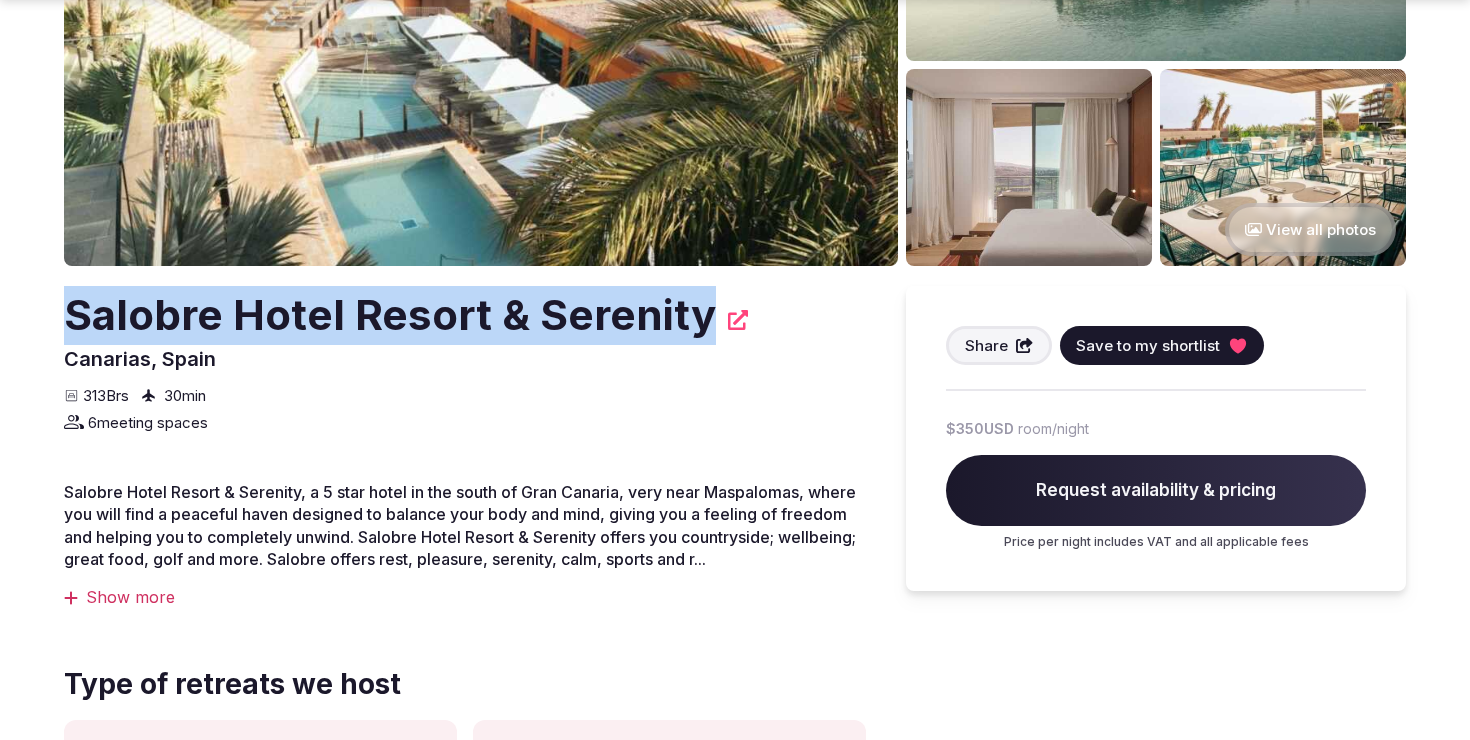 drag, startPoint x: 698, startPoint y: 321, endPoint x: 65, endPoint y: 325, distance: 633.01263 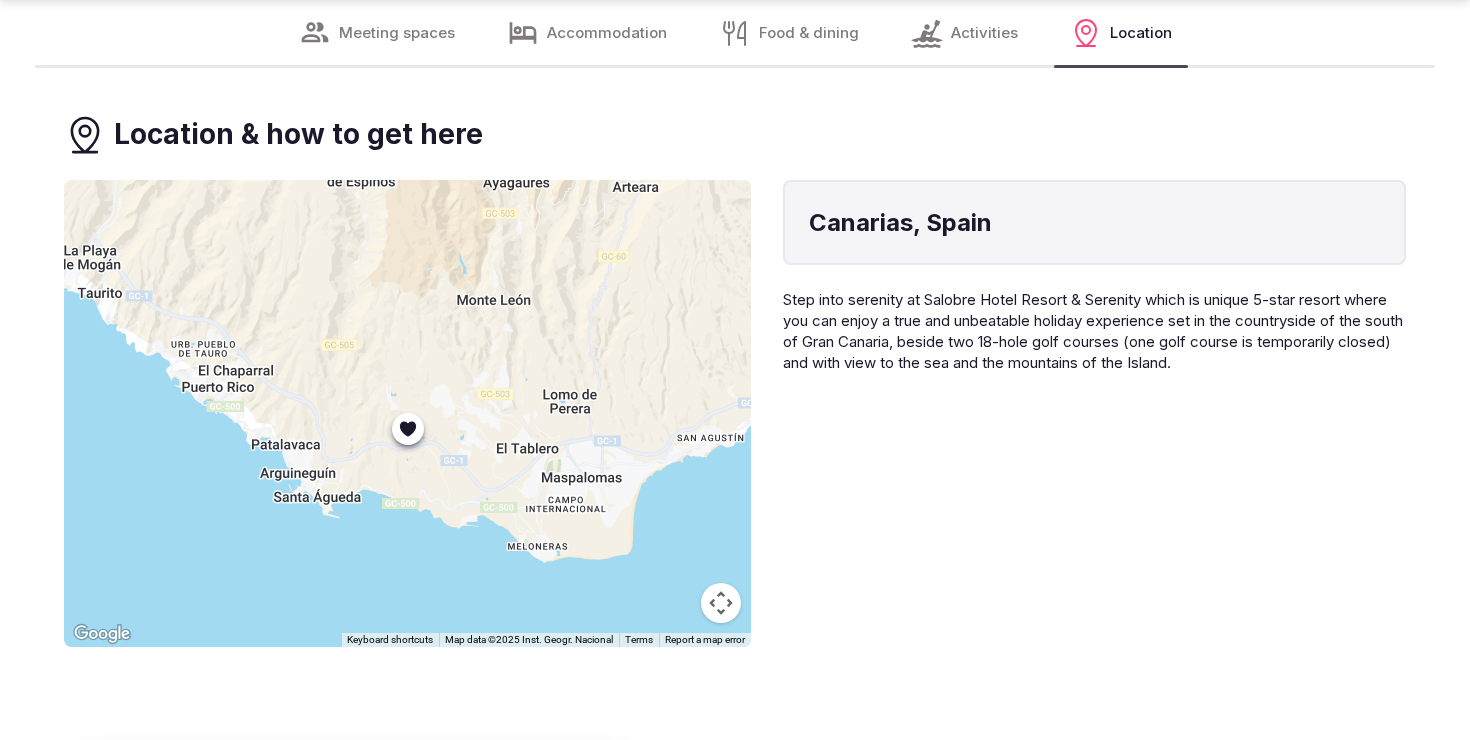 scroll, scrollTop: 10238, scrollLeft: 0, axis: vertical 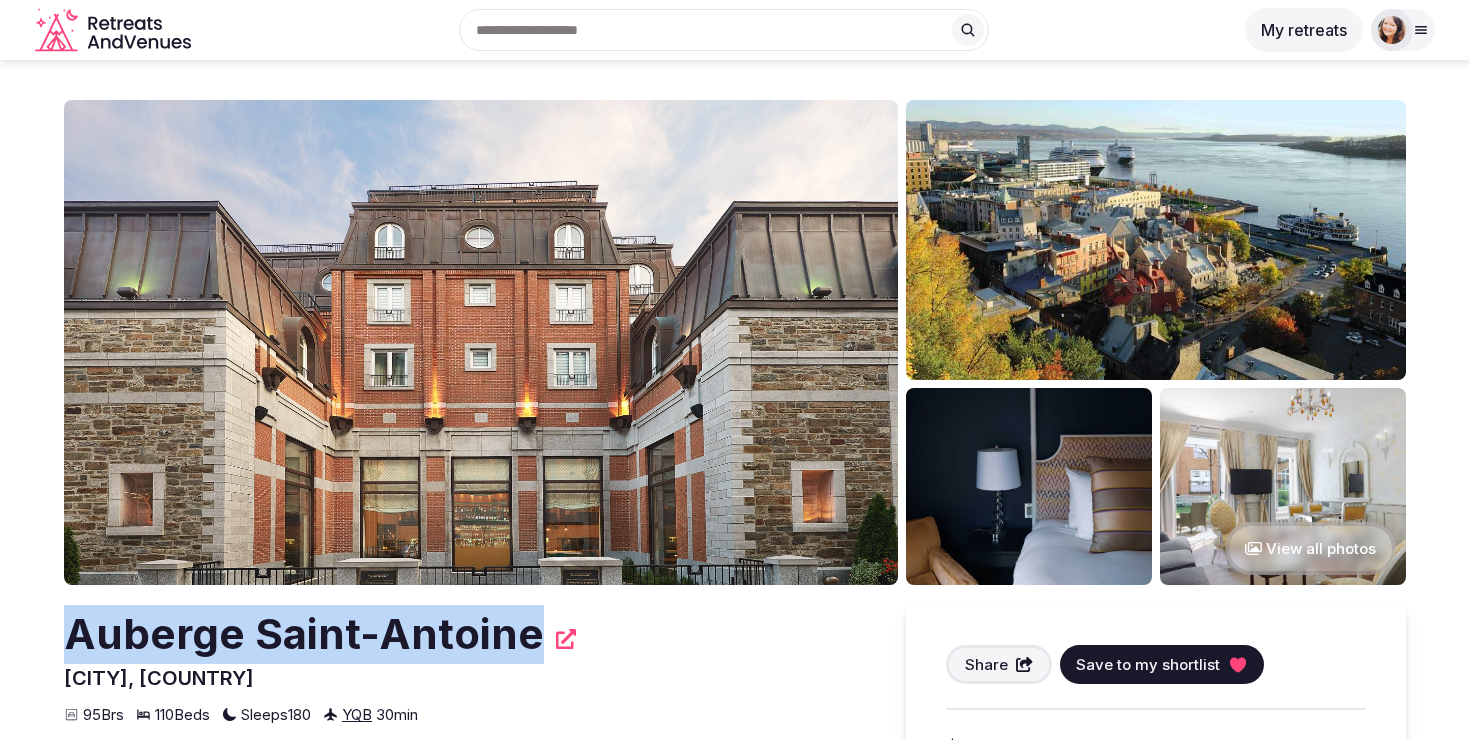 drag, startPoint x: 532, startPoint y: 638, endPoint x: 64, endPoint y: 634, distance: 468.0171 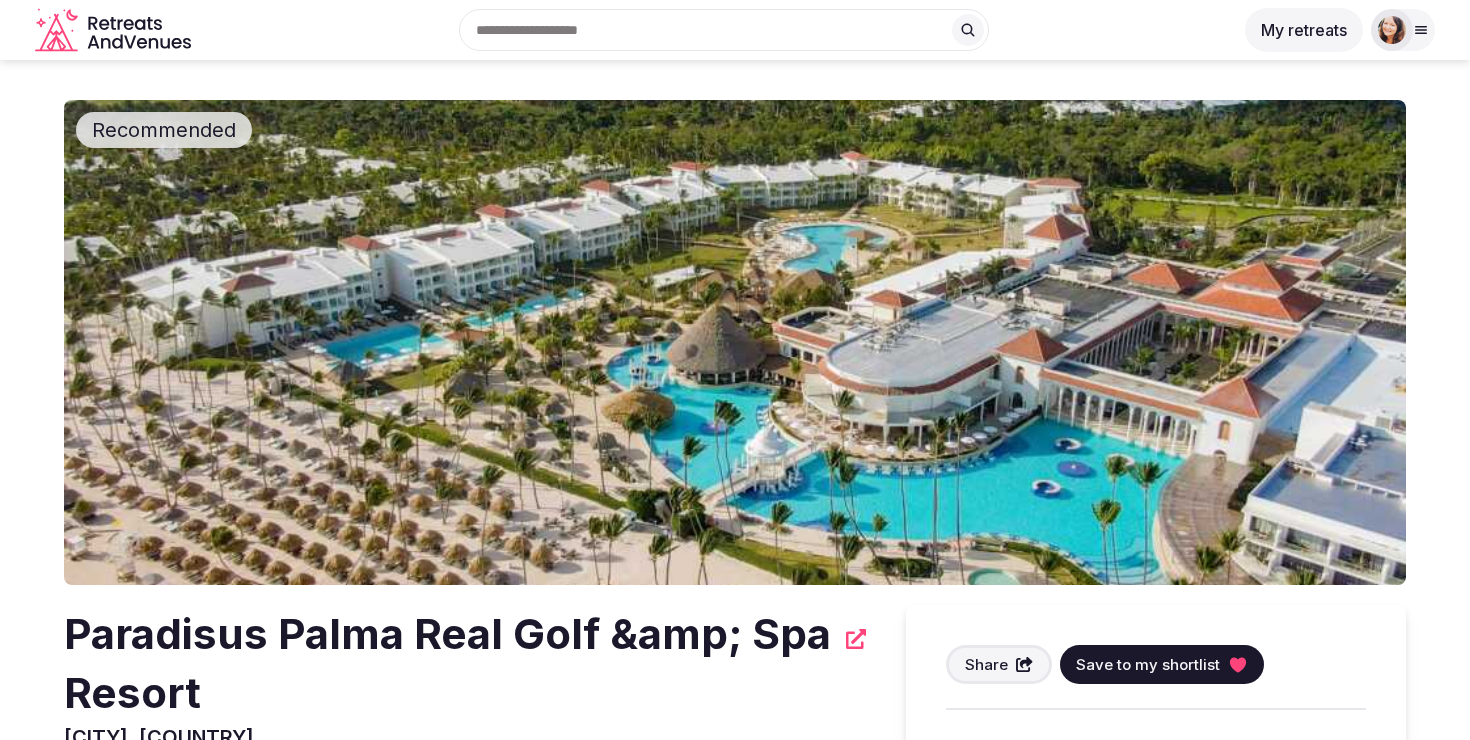 scroll, scrollTop: 0, scrollLeft: 0, axis: both 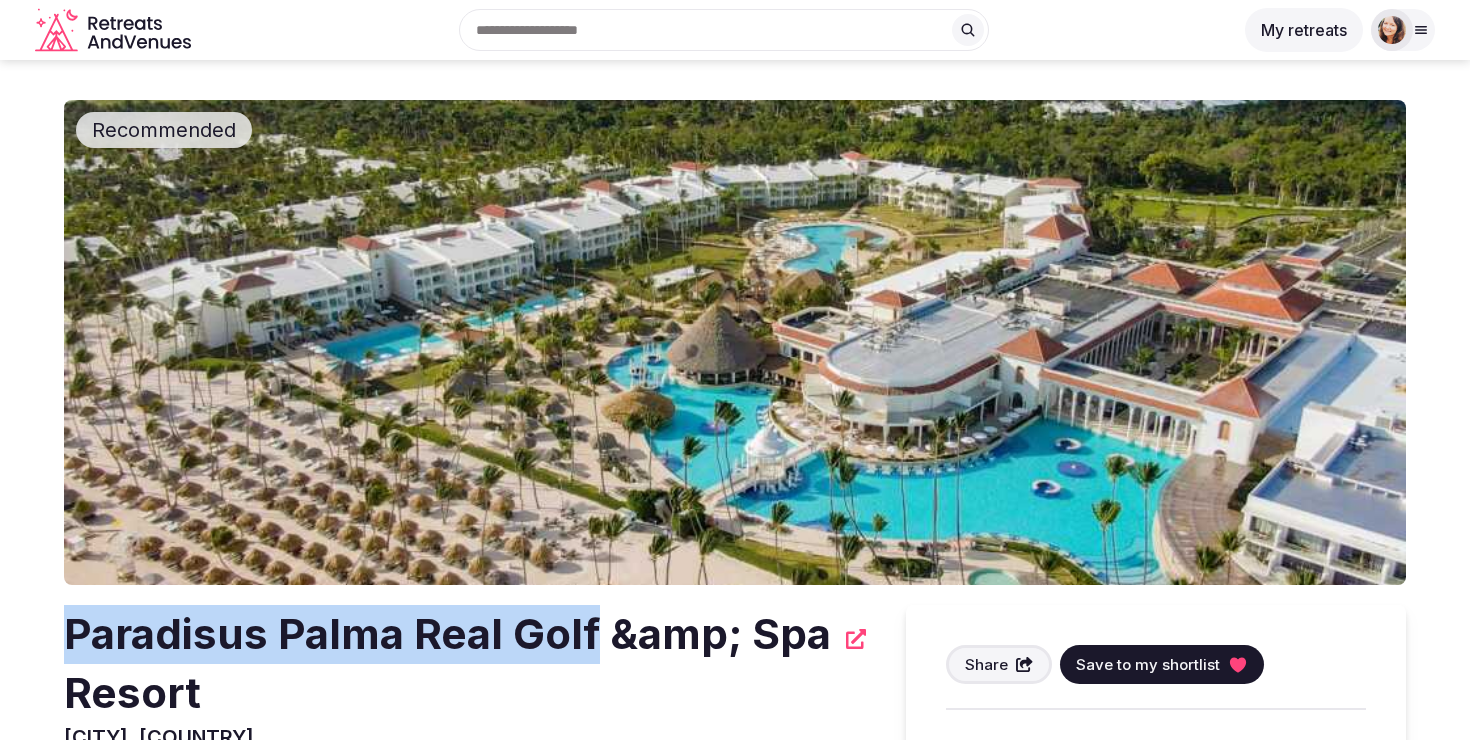 drag, startPoint x: 597, startPoint y: 626, endPoint x: 47, endPoint y: 634, distance: 550.05817 